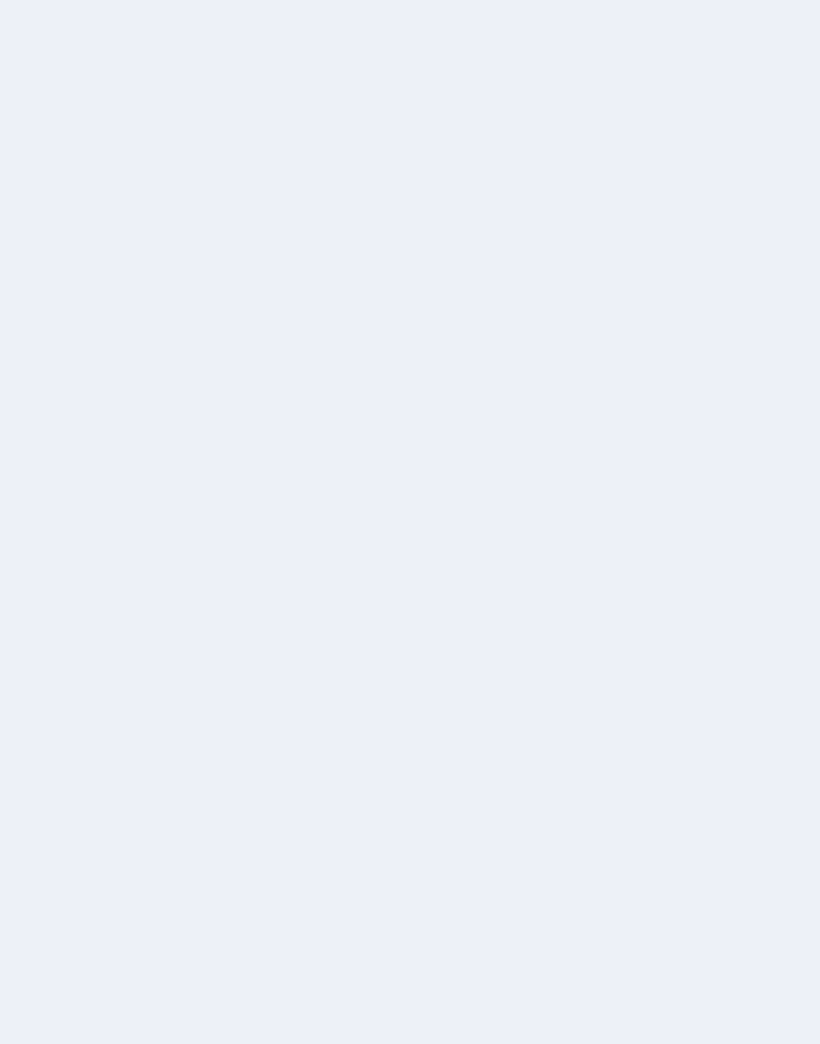 scroll, scrollTop: 0, scrollLeft: 0, axis: both 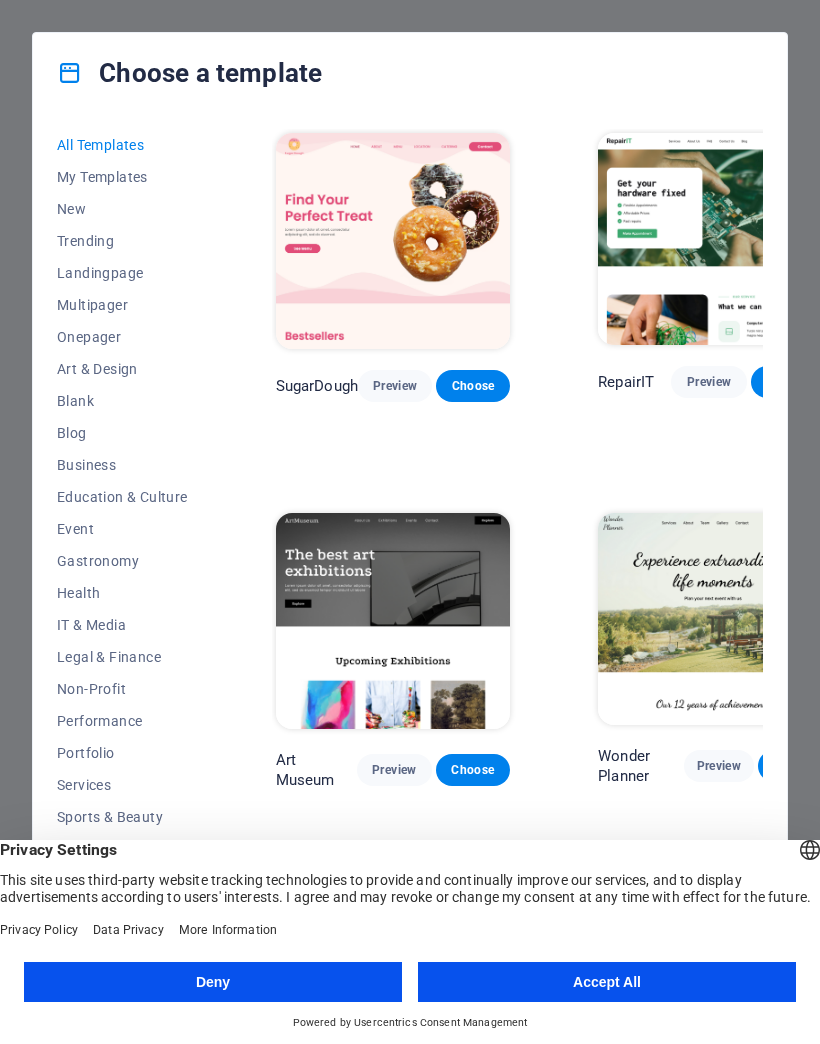 click on "Accept All" at bounding box center (607, 982) 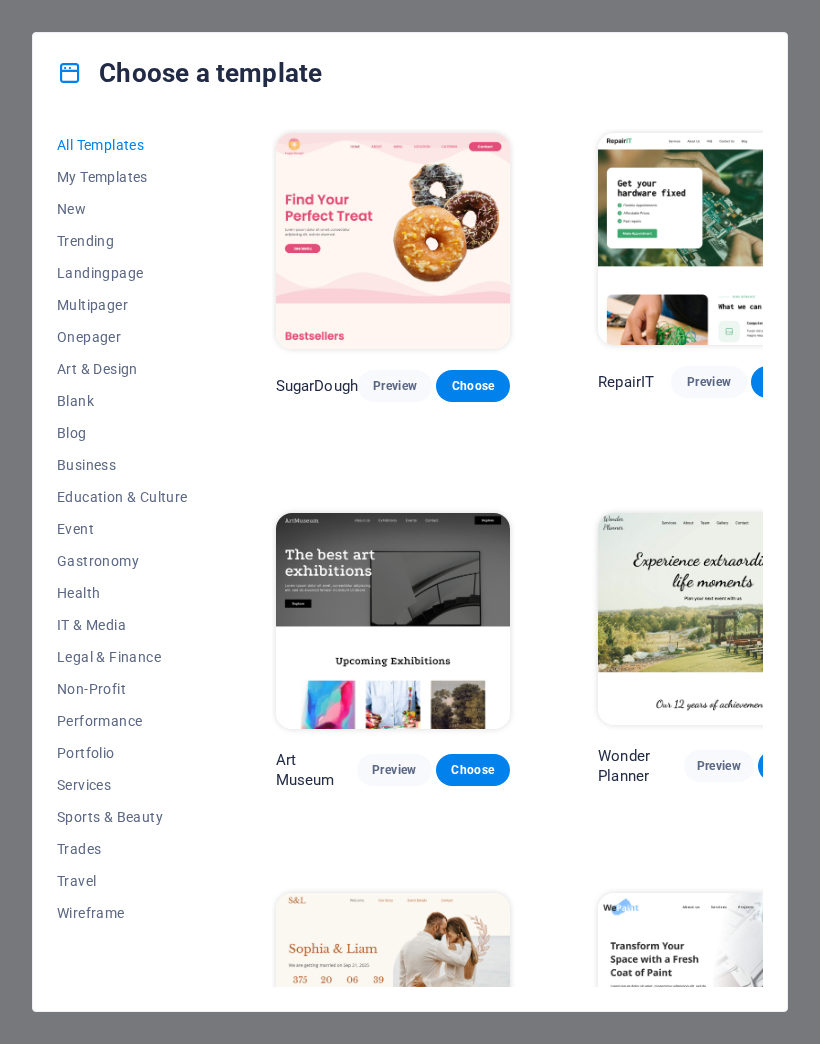 click on "Trending" at bounding box center [122, 241] 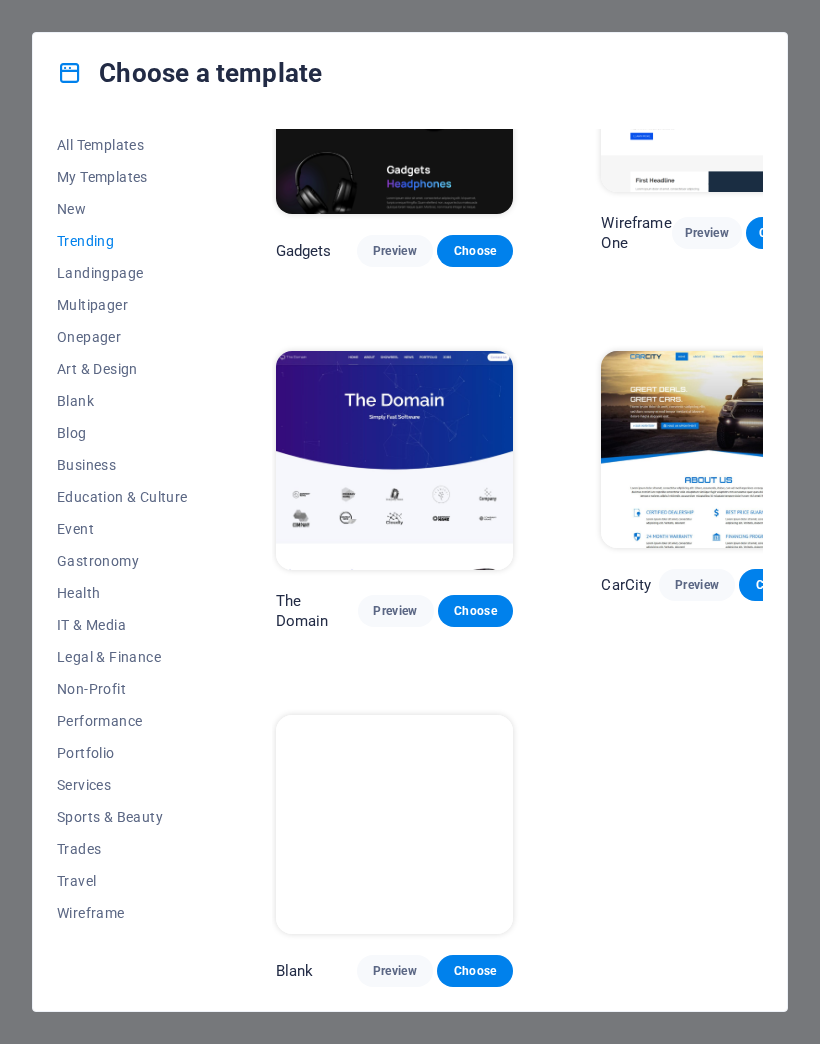 scroll, scrollTop: 1212, scrollLeft: 0, axis: vertical 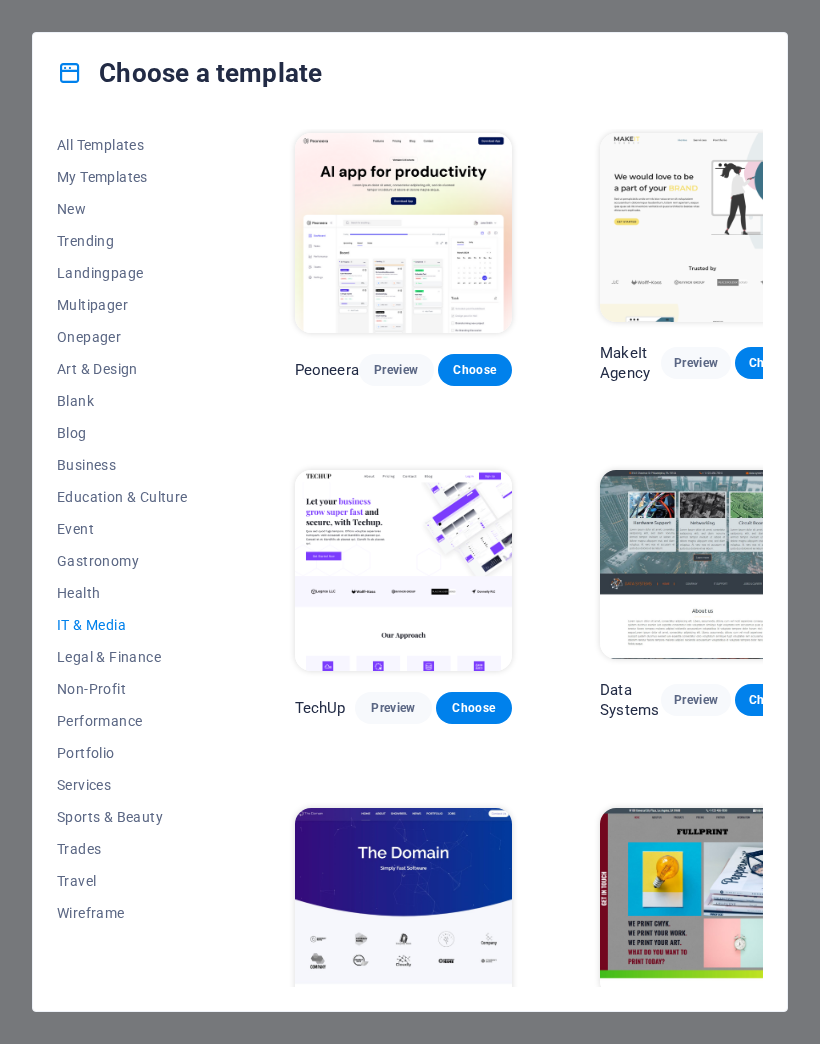 click on "Education & Culture" at bounding box center [122, 497] 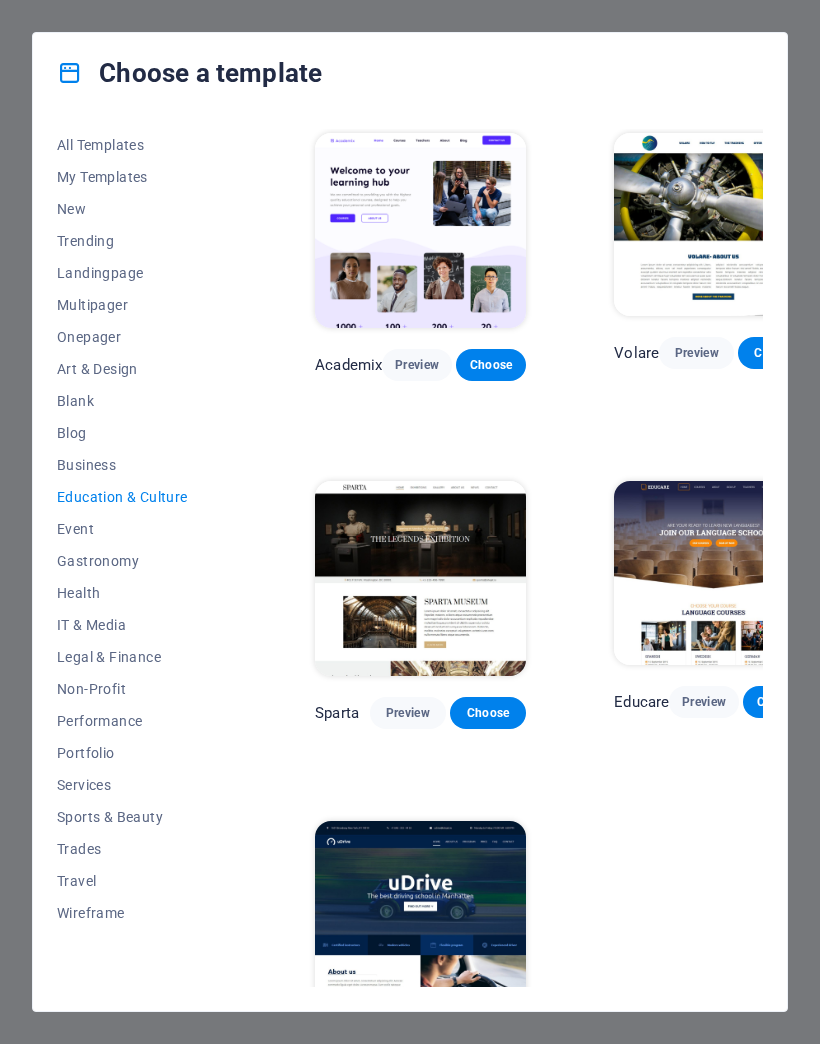 click on "Art Museum Preview Choose Academix Preview Choose Volare Preview Choose Bibliotheca Preview Choose Sparta Preview Choose Educare Preview Choose Smiile Preview Choose uDrive Preview Choose" at bounding box center (353, 603) 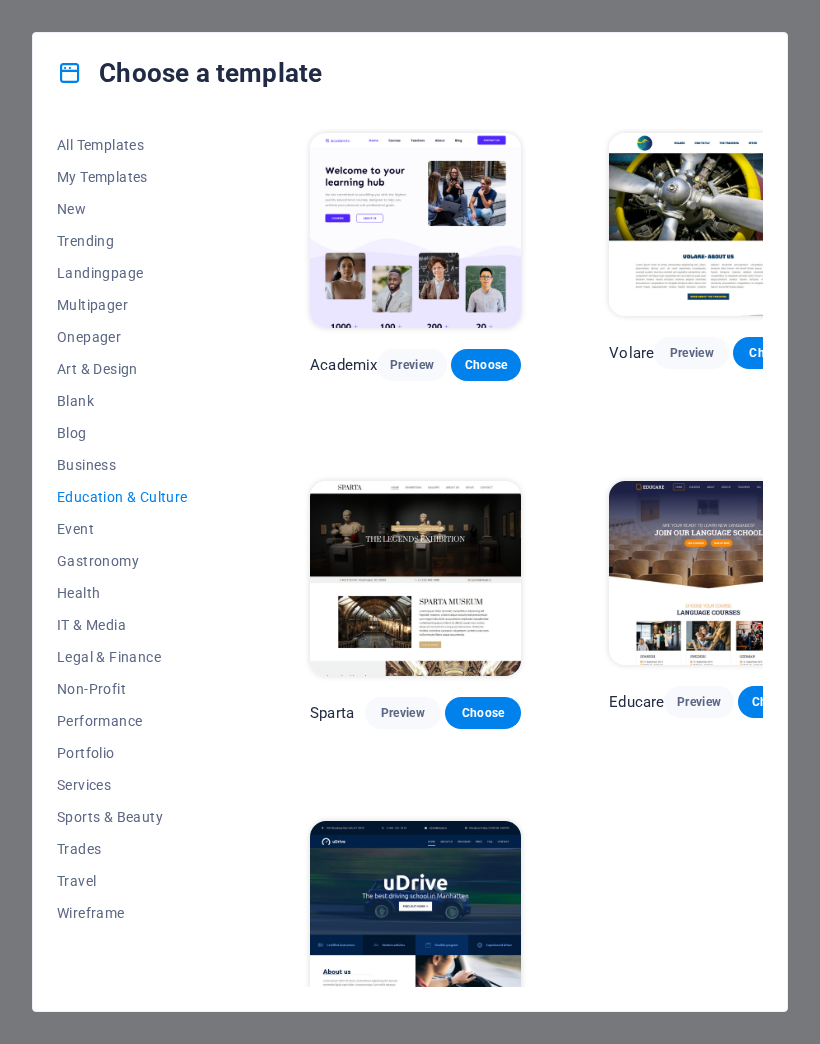 scroll, scrollTop: 0, scrollLeft: 275, axis: horizontal 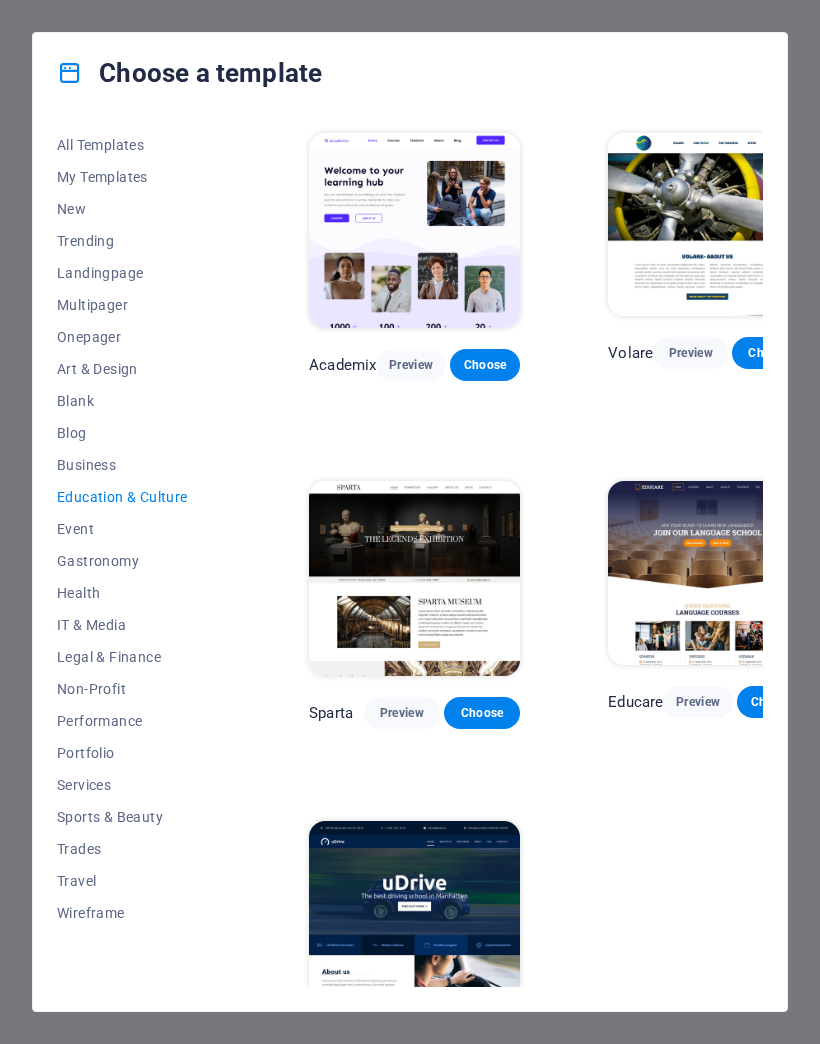 click on "All Templates" at bounding box center [122, 145] 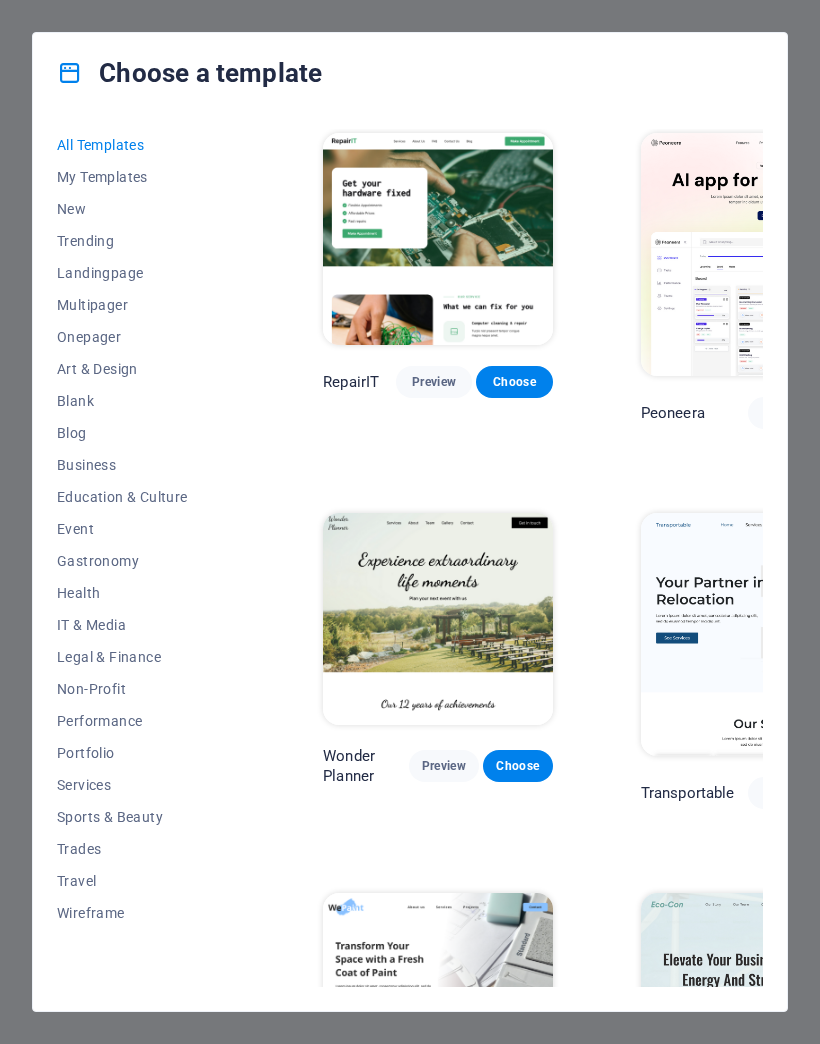 click on "All Templates" at bounding box center [122, 145] 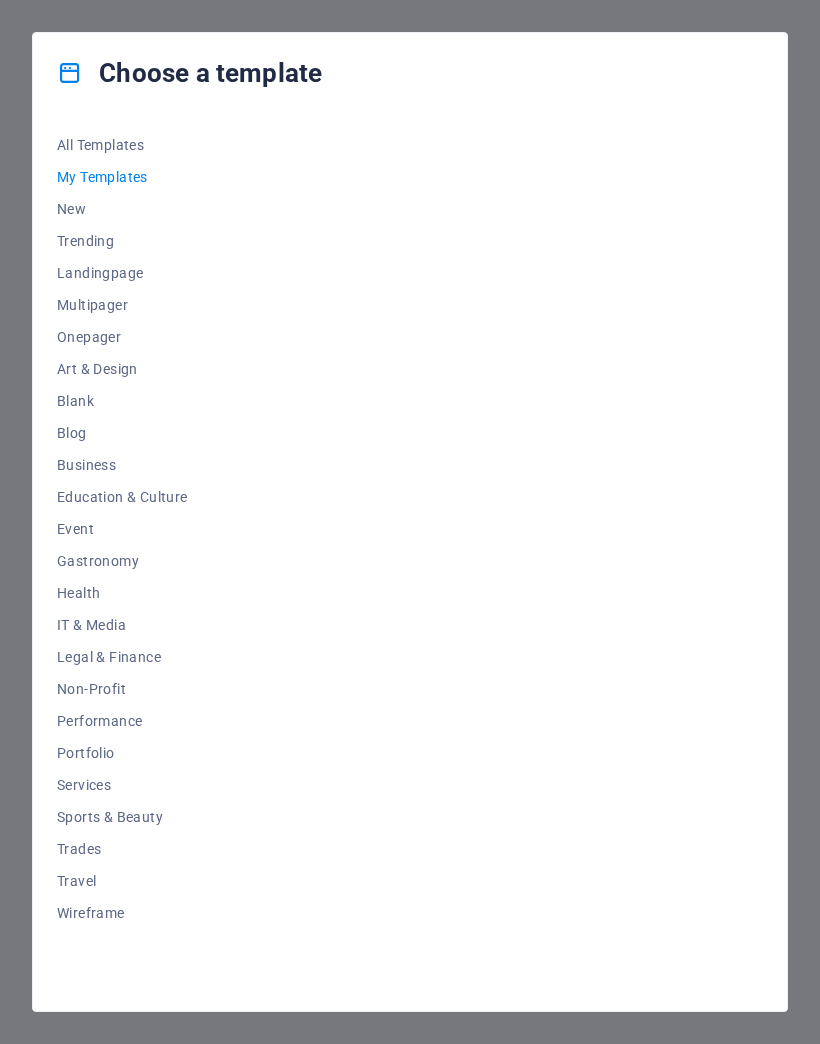 scroll, scrollTop: 0, scrollLeft: 0, axis: both 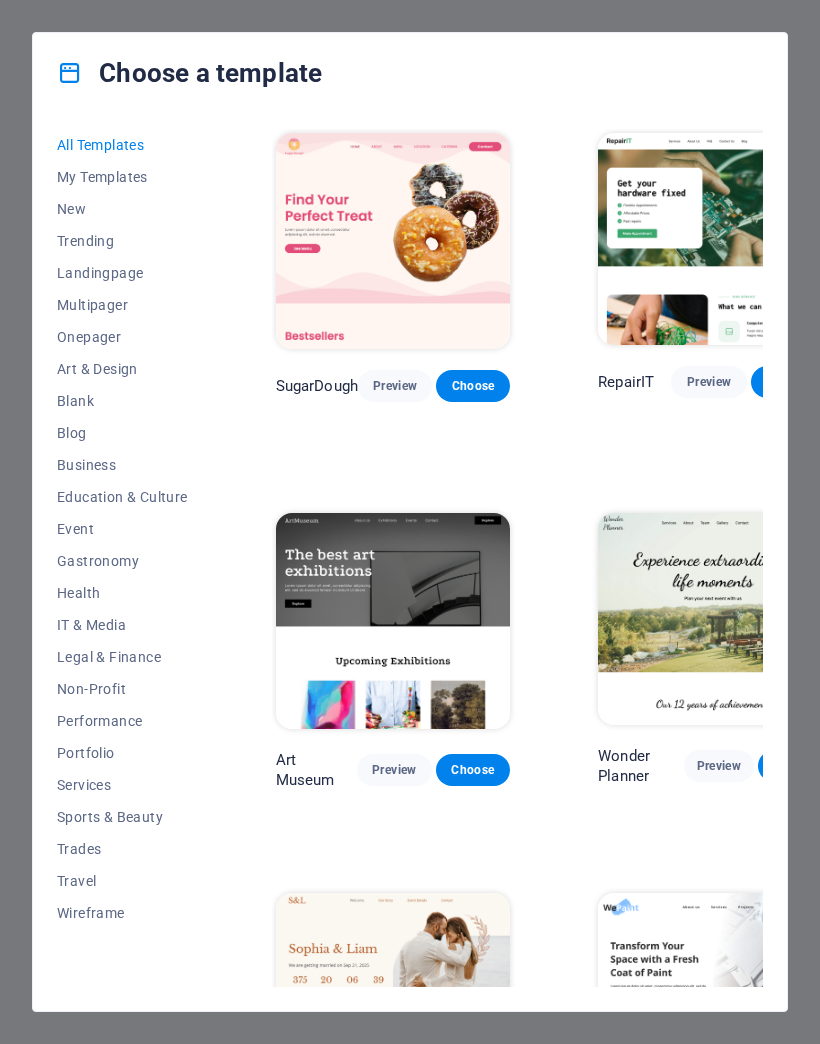 click on "All Templates" at bounding box center [122, 145] 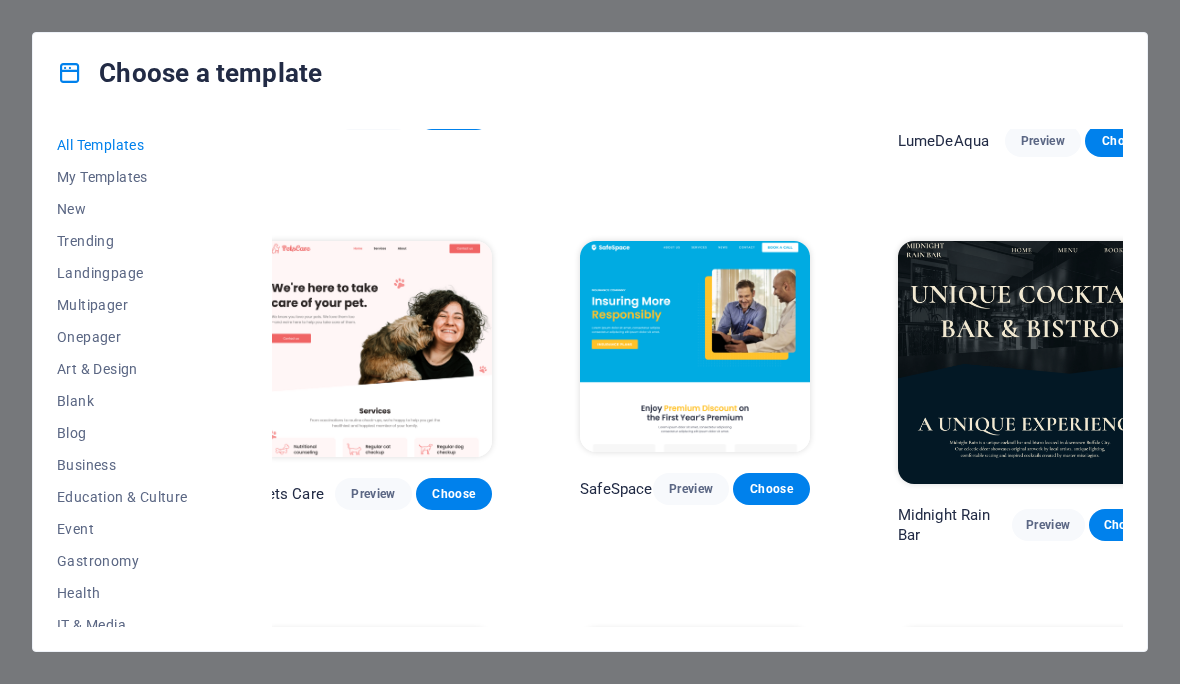 scroll, scrollTop: 2951, scrollLeft: 18, axis: both 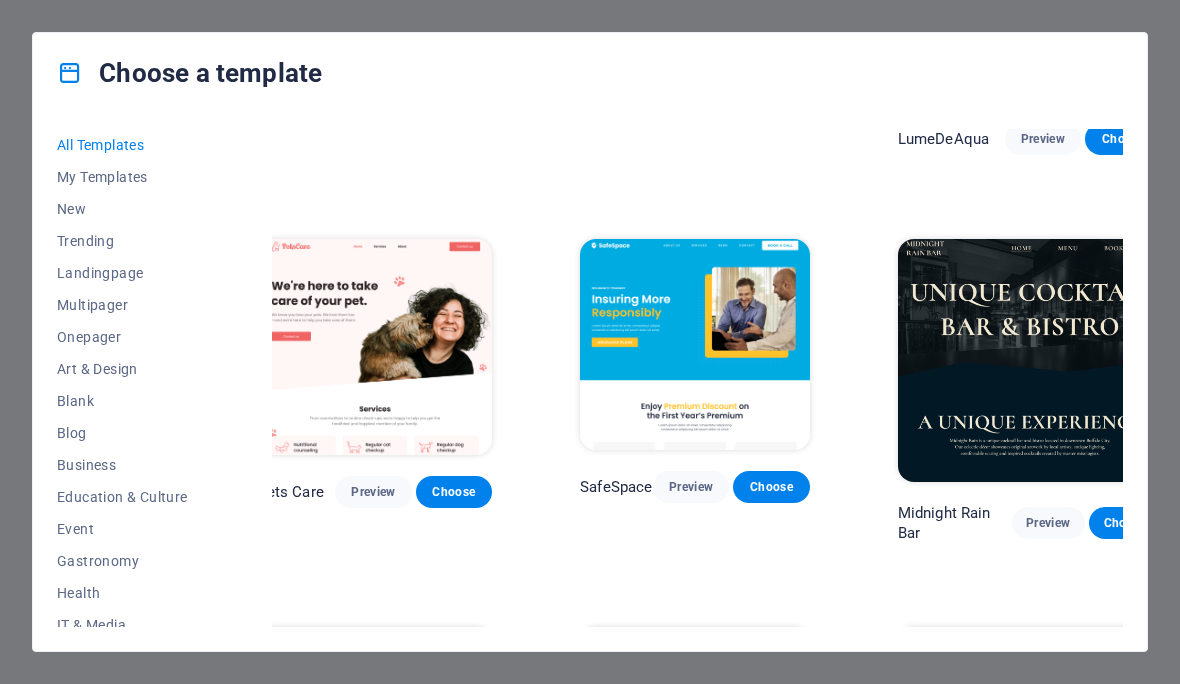 click at bounding box center [1030, 360] 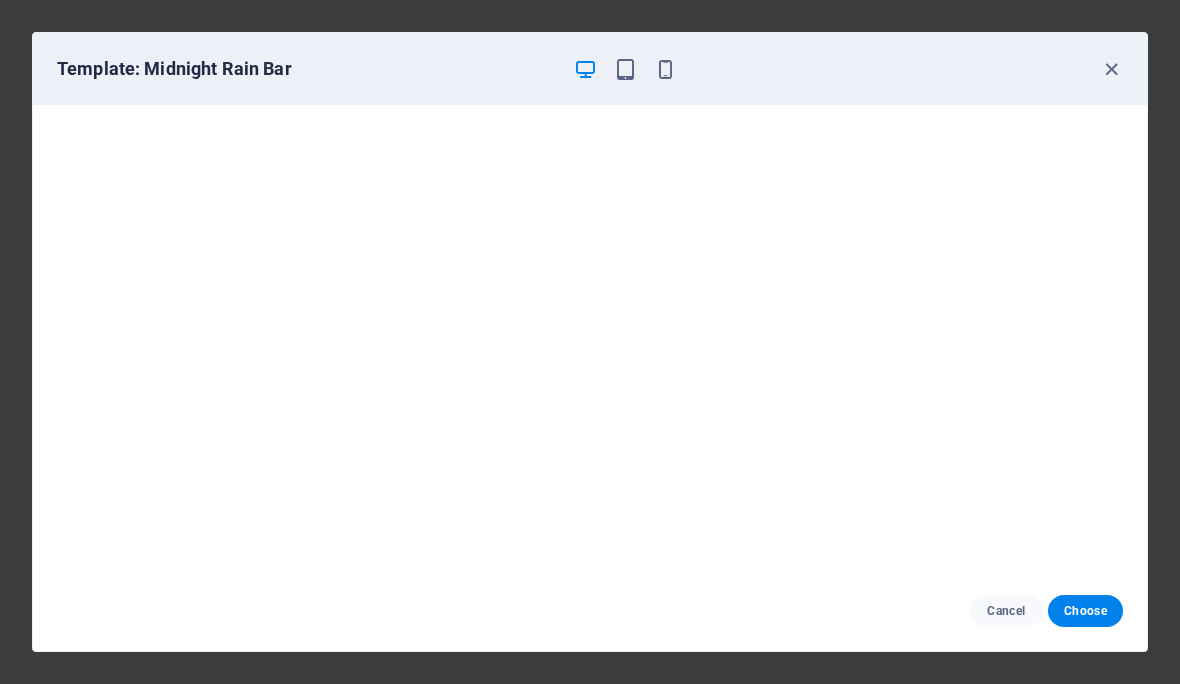 click on "Choose" at bounding box center (1085, 611) 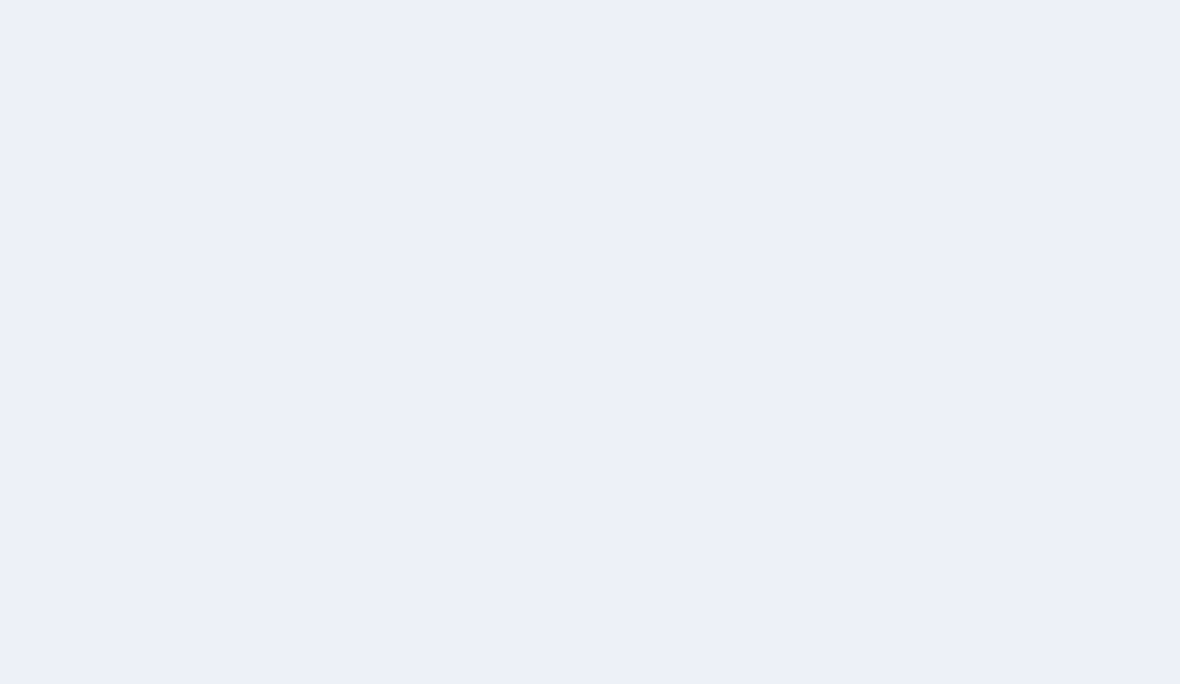 scroll, scrollTop: 0, scrollLeft: 0, axis: both 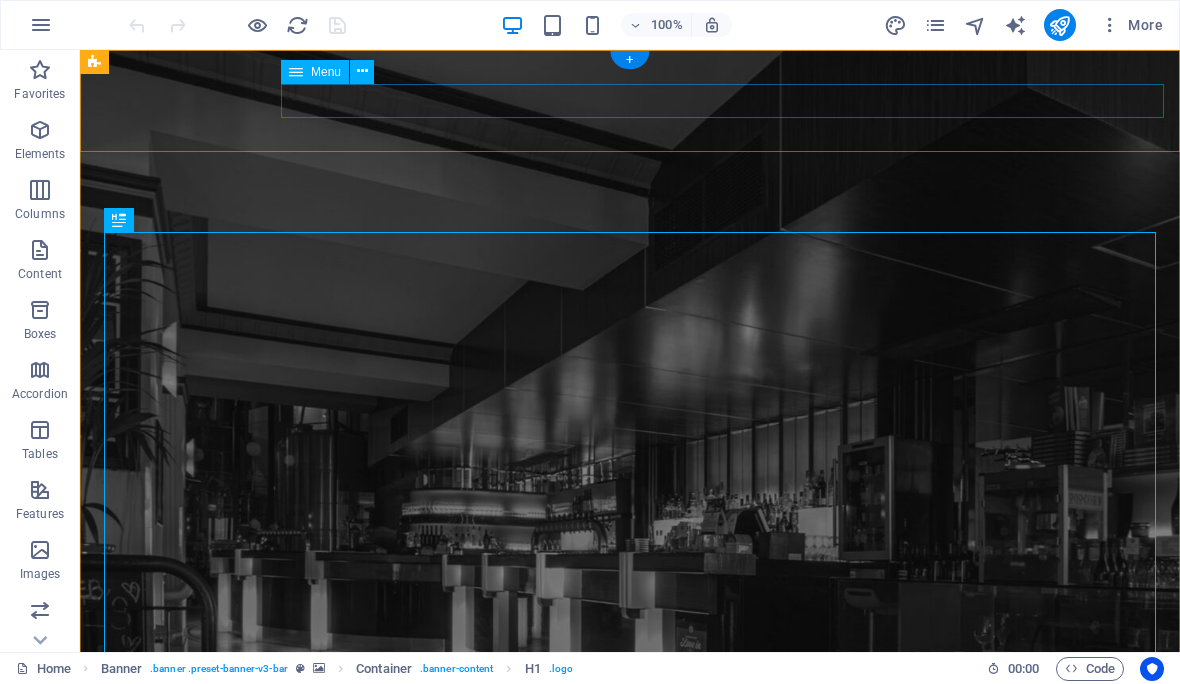 click on "Home Menu Book a table" at bounding box center (630, 1002) 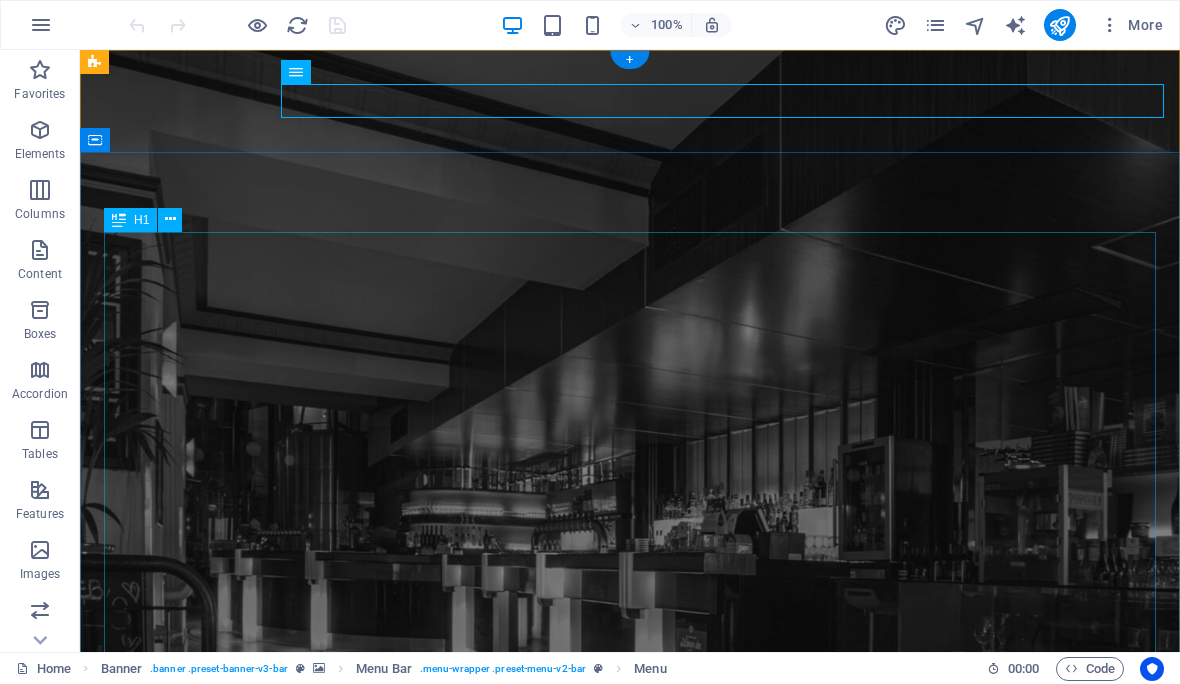 click on "unique cocktail bar & bistro" at bounding box center (630, 1368) 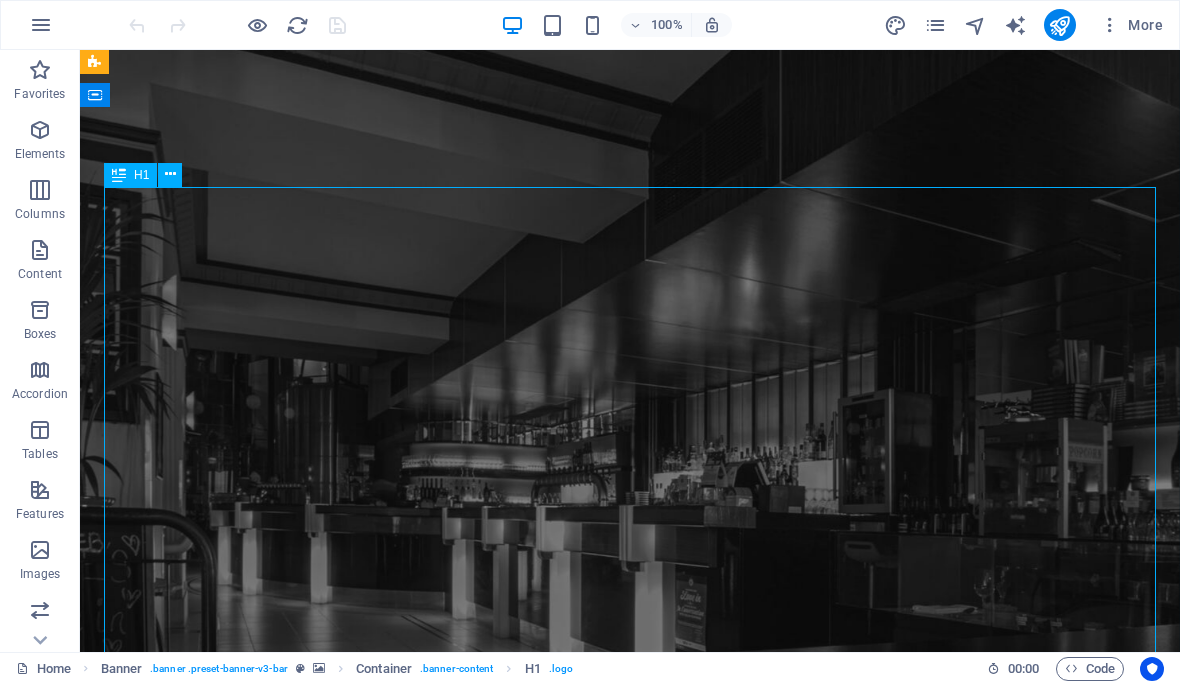 scroll, scrollTop: 45, scrollLeft: 0, axis: vertical 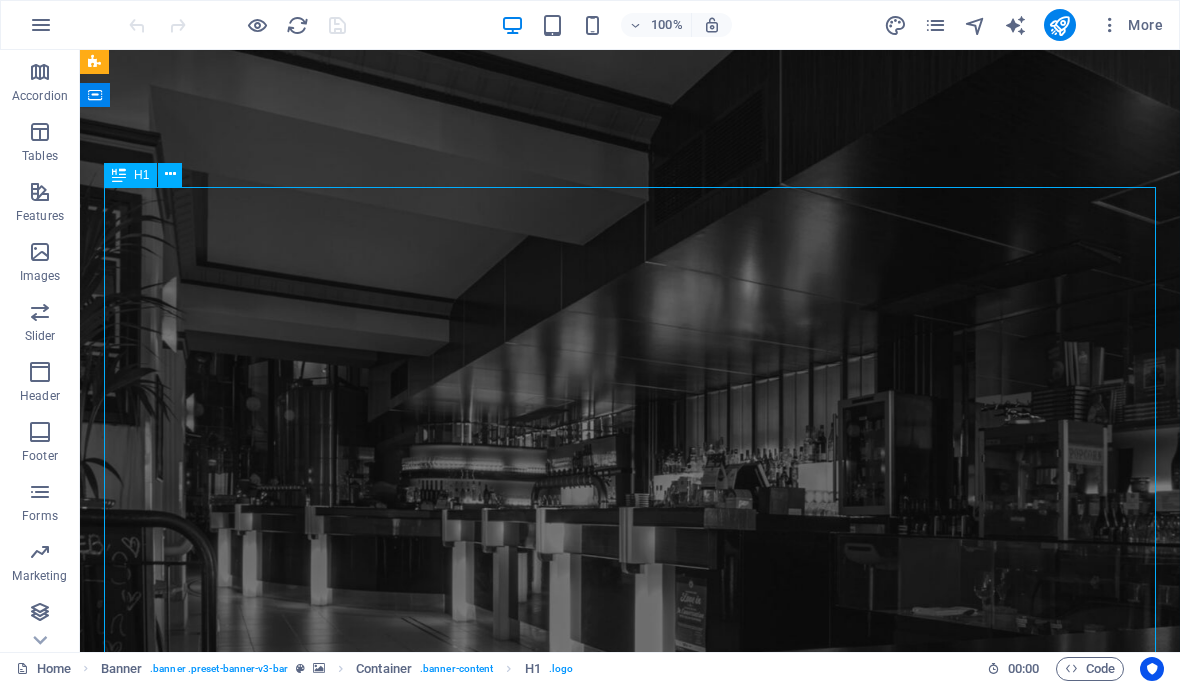 click on "Images" at bounding box center (40, 276) 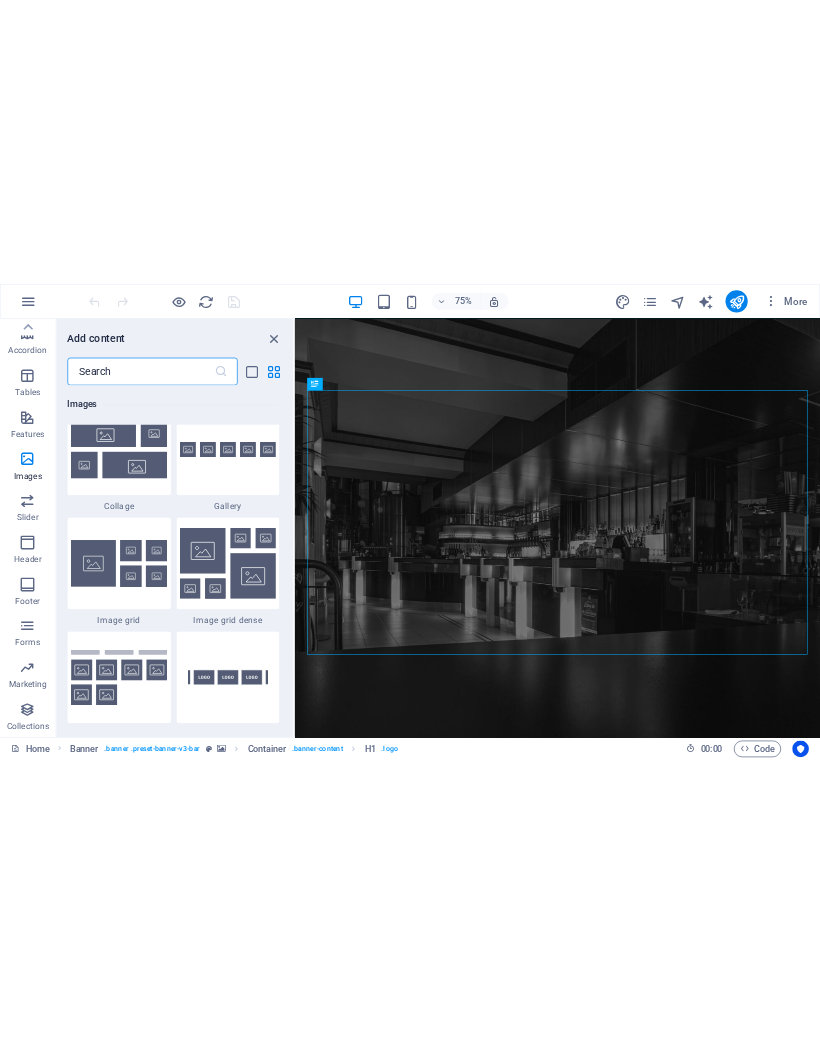 scroll, scrollTop: 10334, scrollLeft: 0, axis: vertical 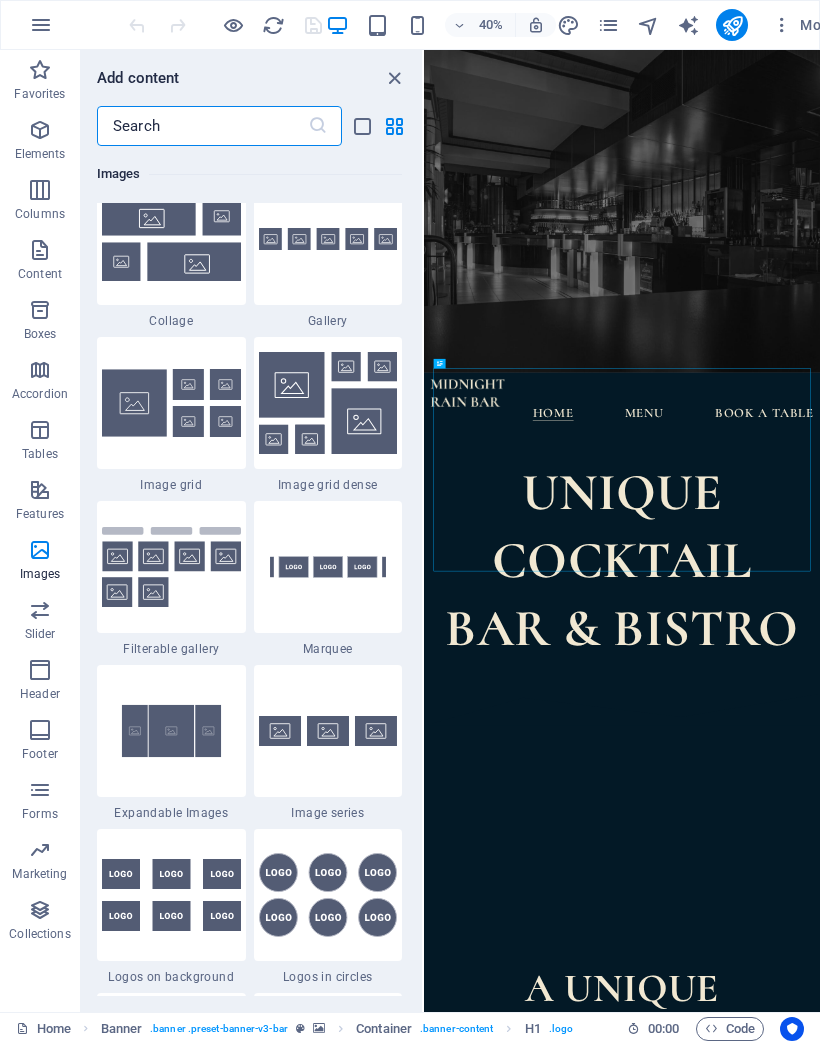 click on "unique cocktail bar & bistro" at bounding box center [919, 1323] 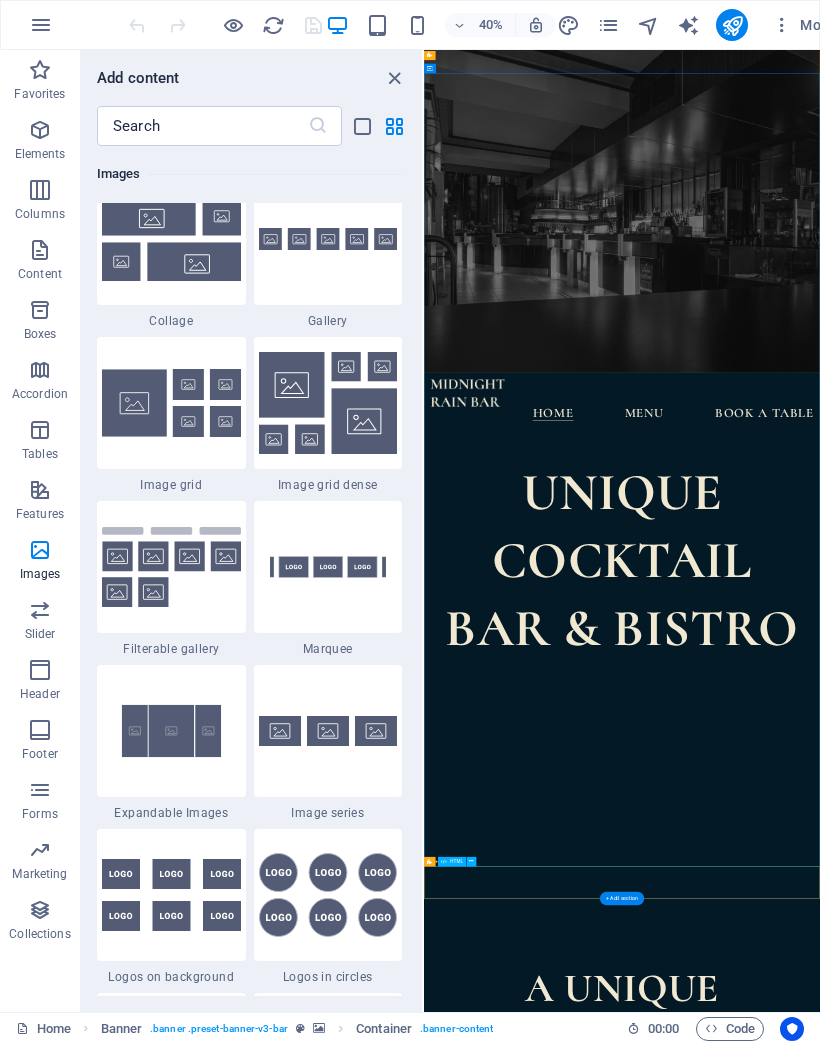 click at bounding box center (919, 1697) 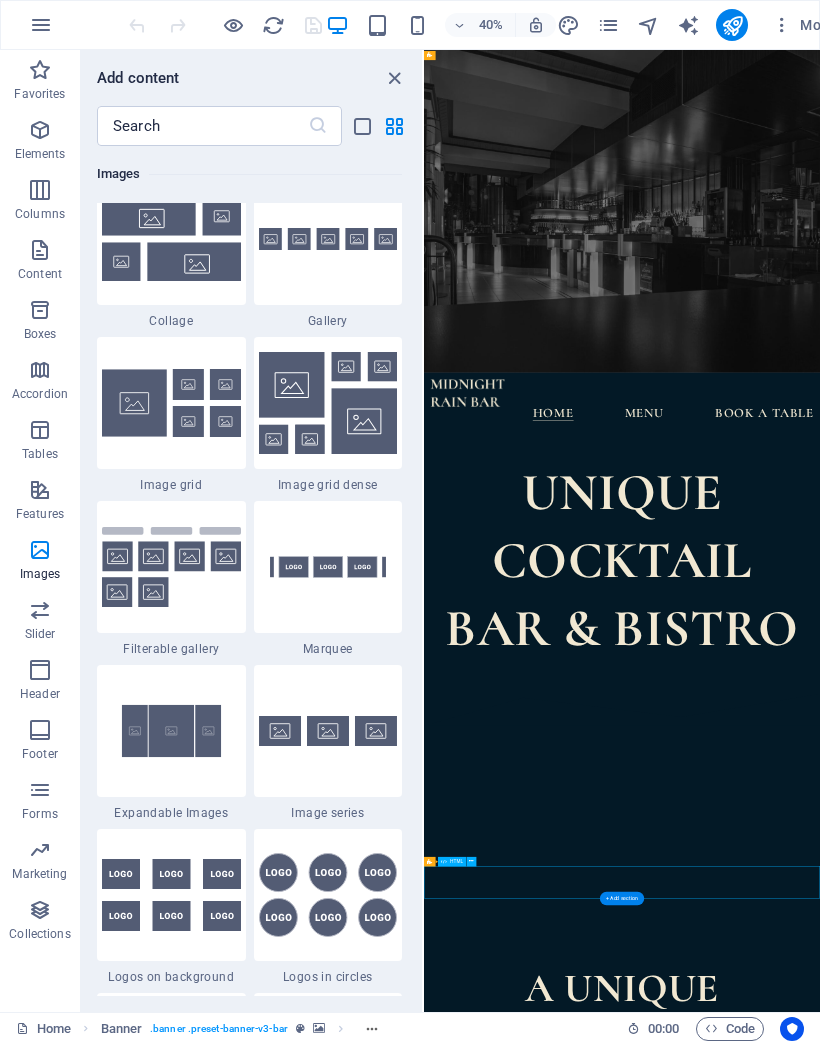 scroll, scrollTop: 34, scrollLeft: 0, axis: vertical 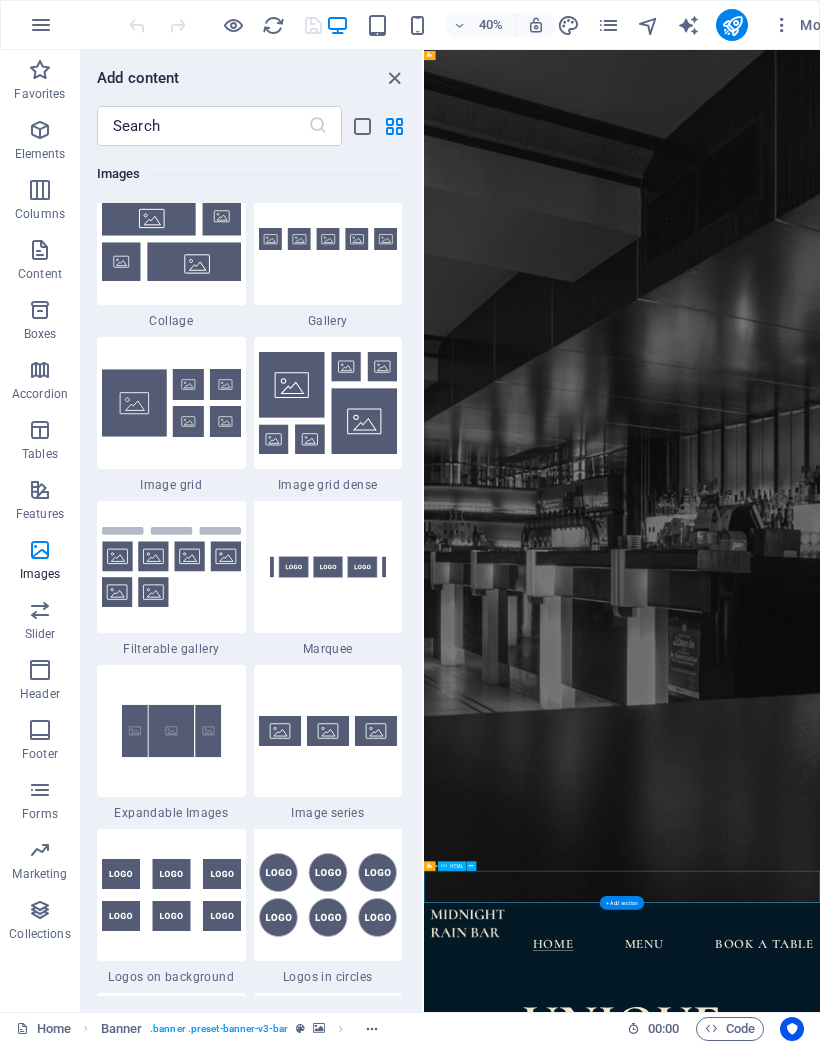 click on "unique cocktail bar & bistro" at bounding box center (919, 2650) 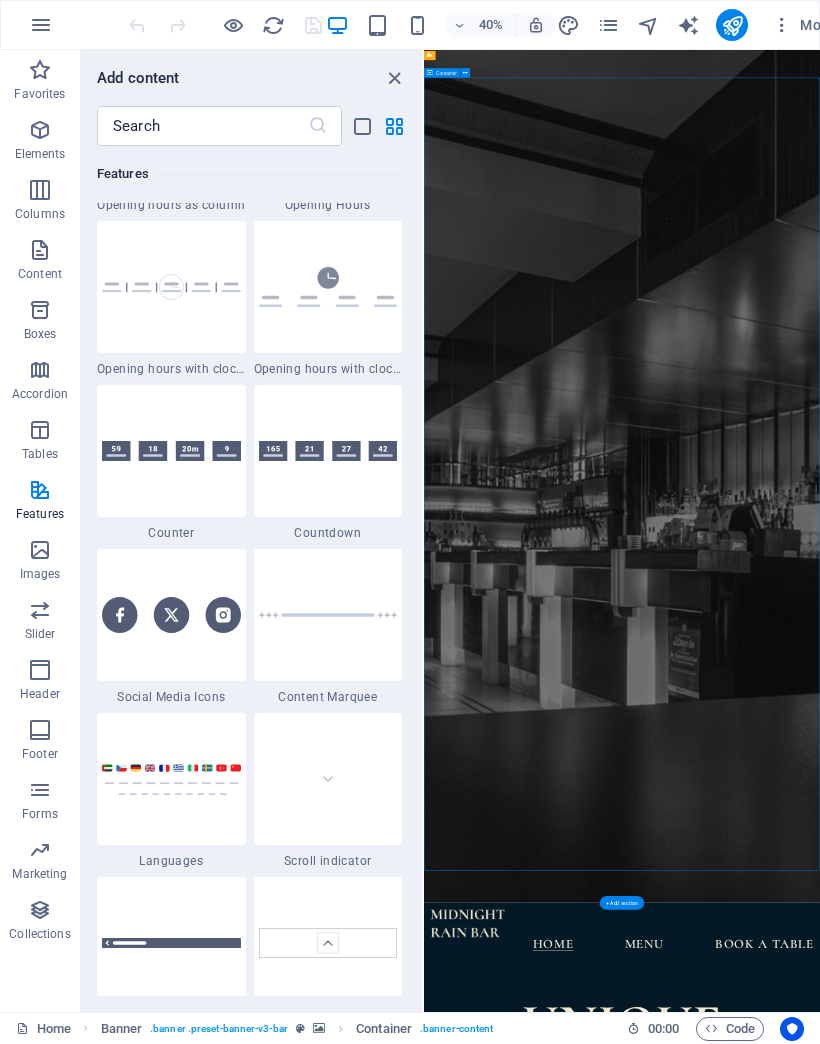 scroll, scrollTop: 8759, scrollLeft: 0, axis: vertical 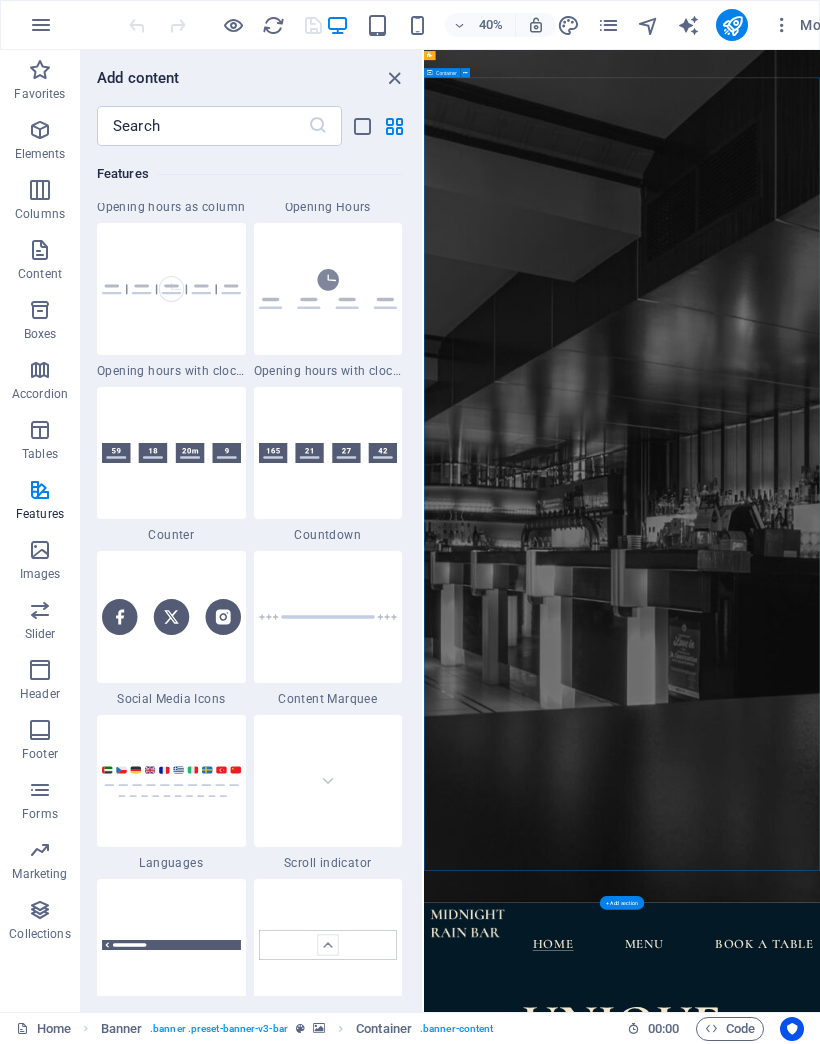 click on "Images" at bounding box center (40, 562) 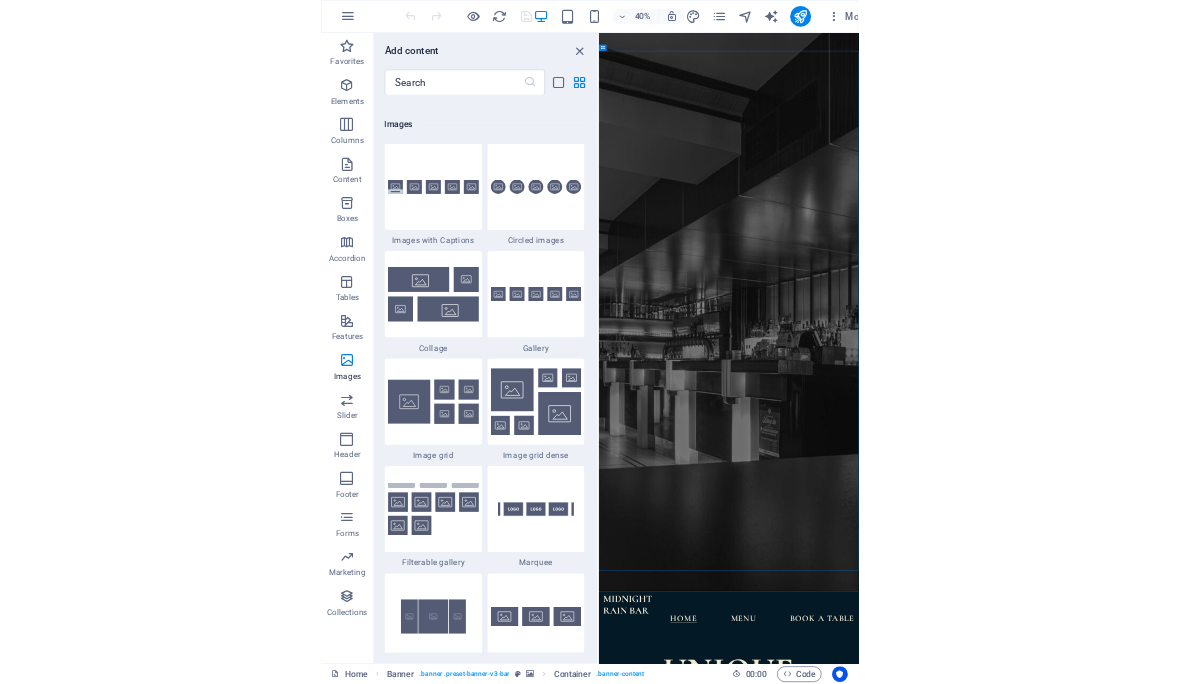 scroll, scrollTop: 10140, scrollLeft: 0, axis: vertical 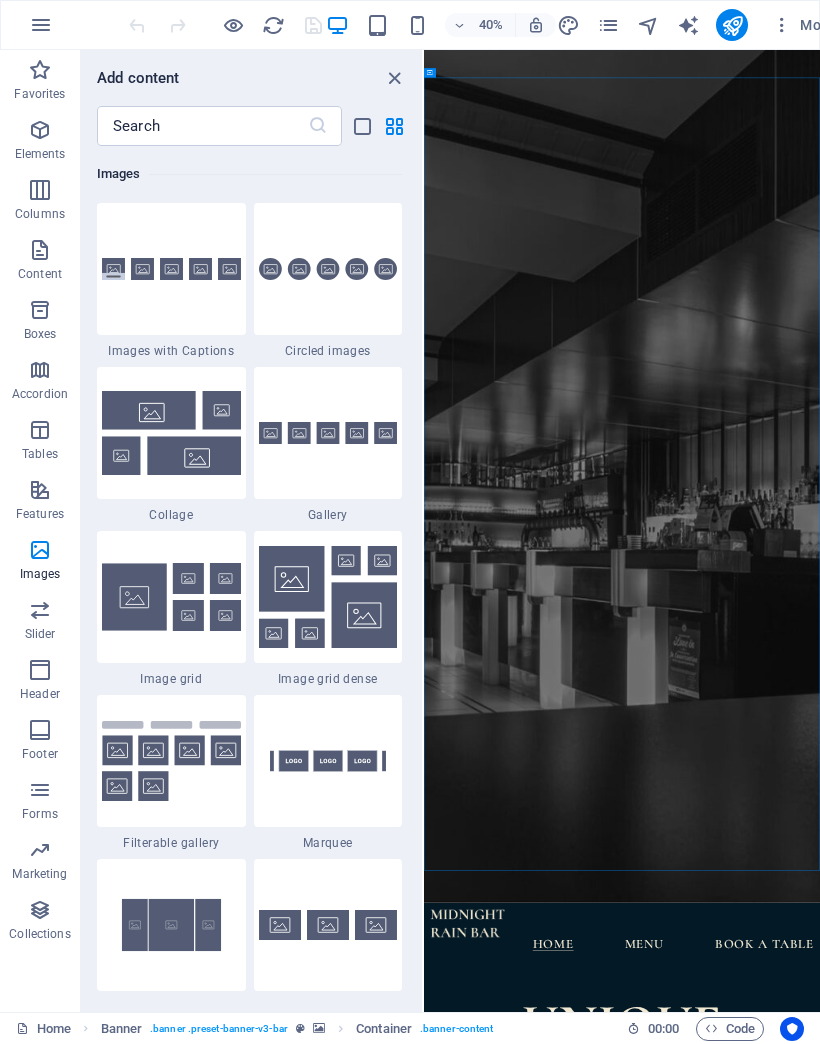 click at bounding box center (41, 25) 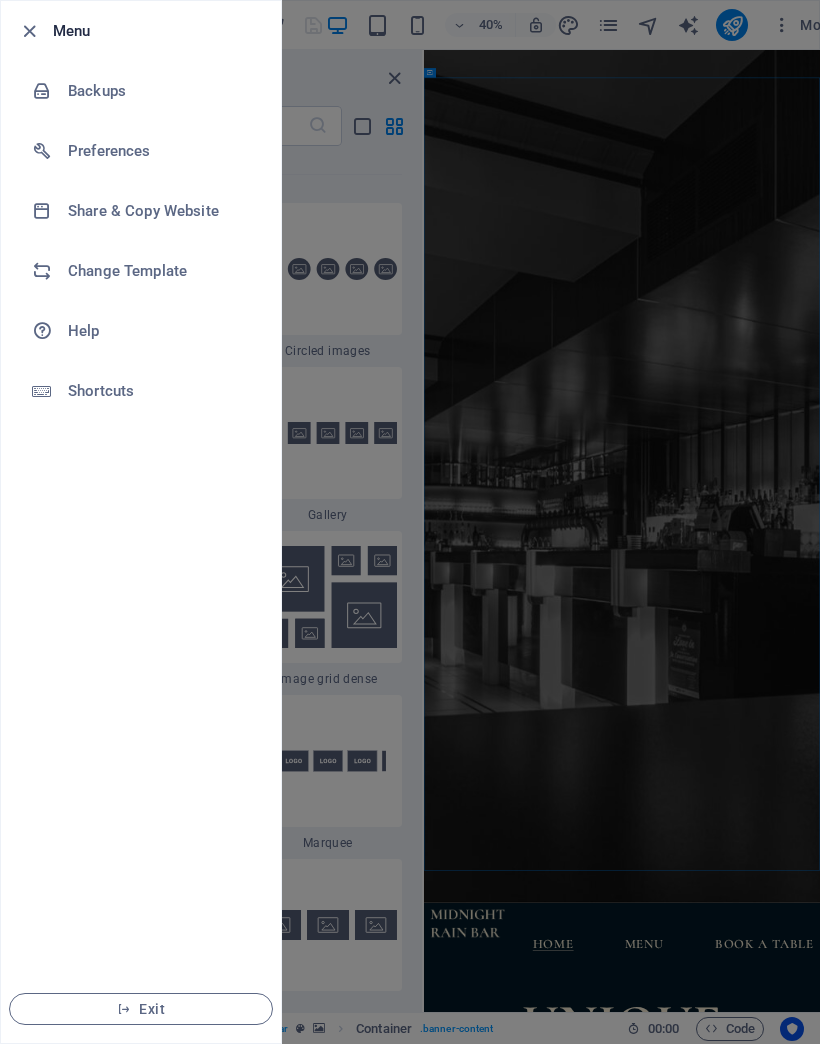 click at bounding box center (410, 522) 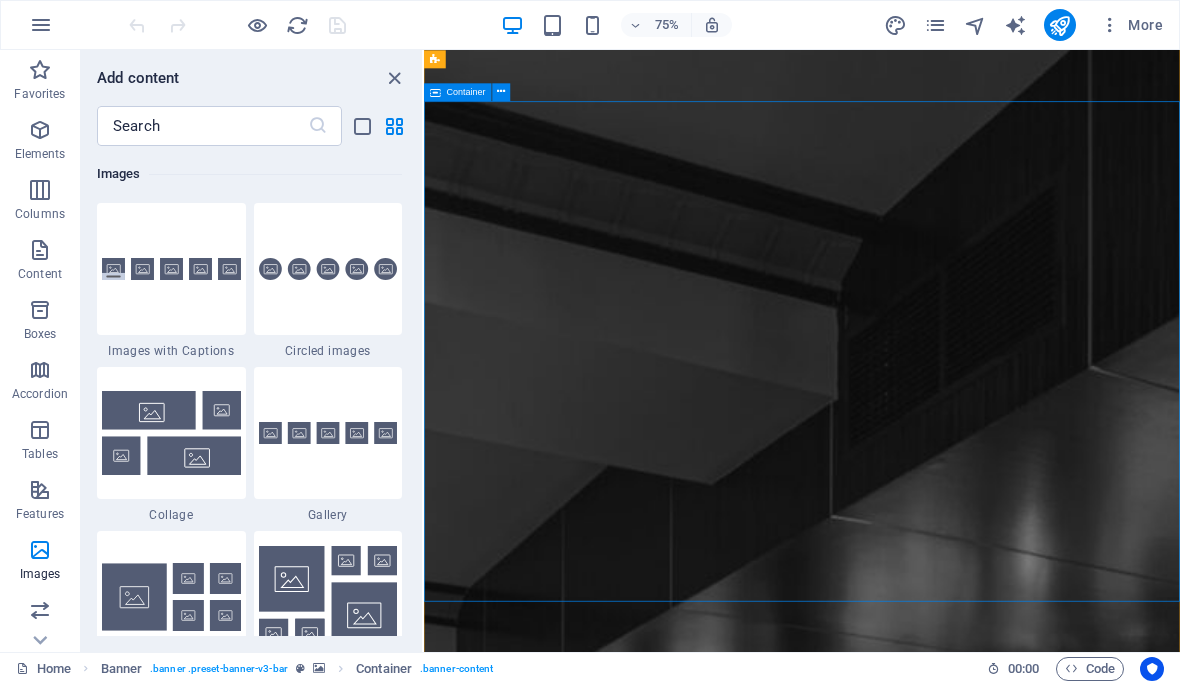 click at bounding box center [501, 92] 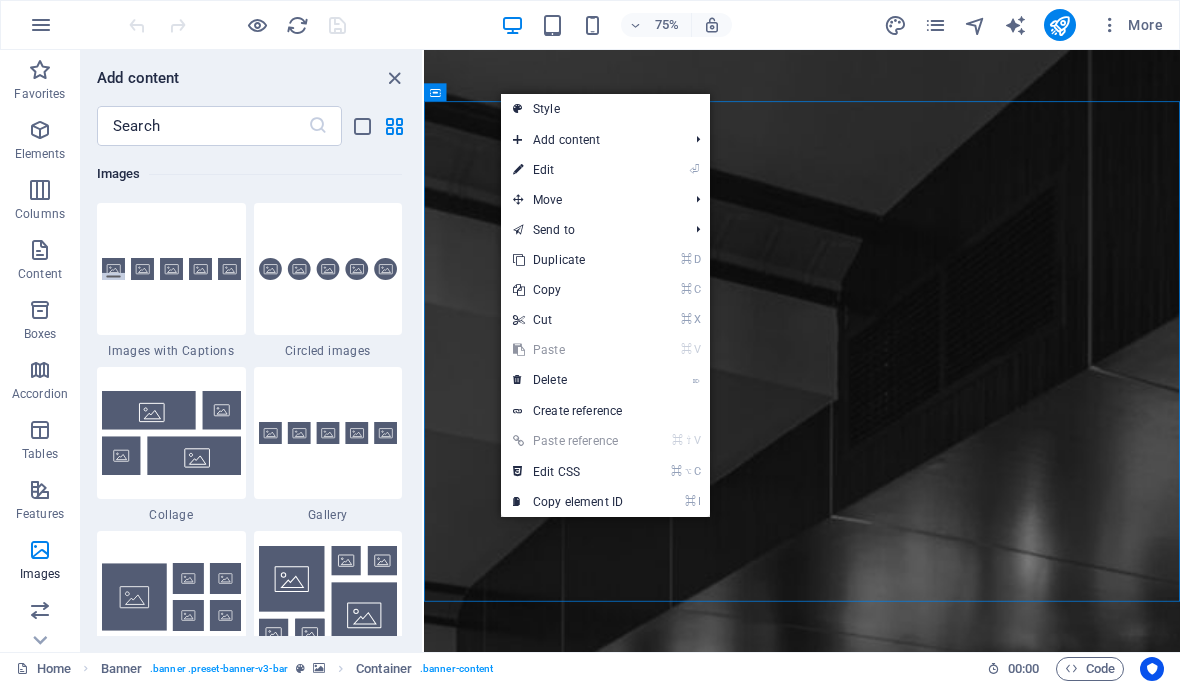 click at bounding box center (518, 170) 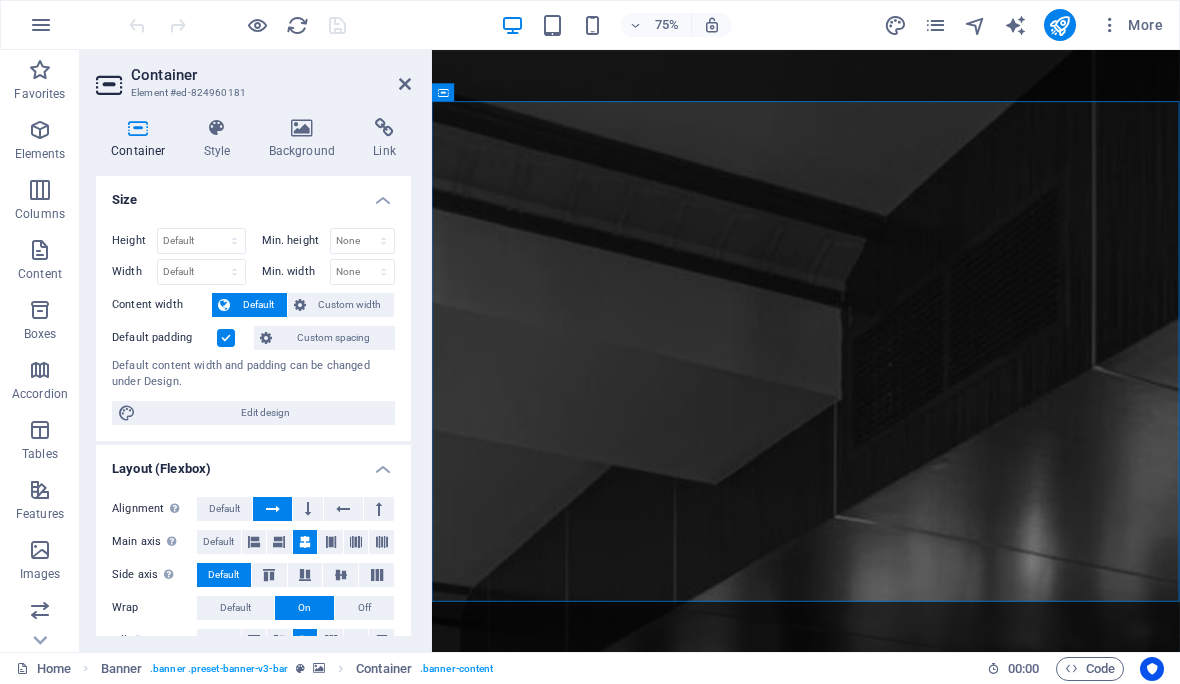 click at bounding box center (302, 128) 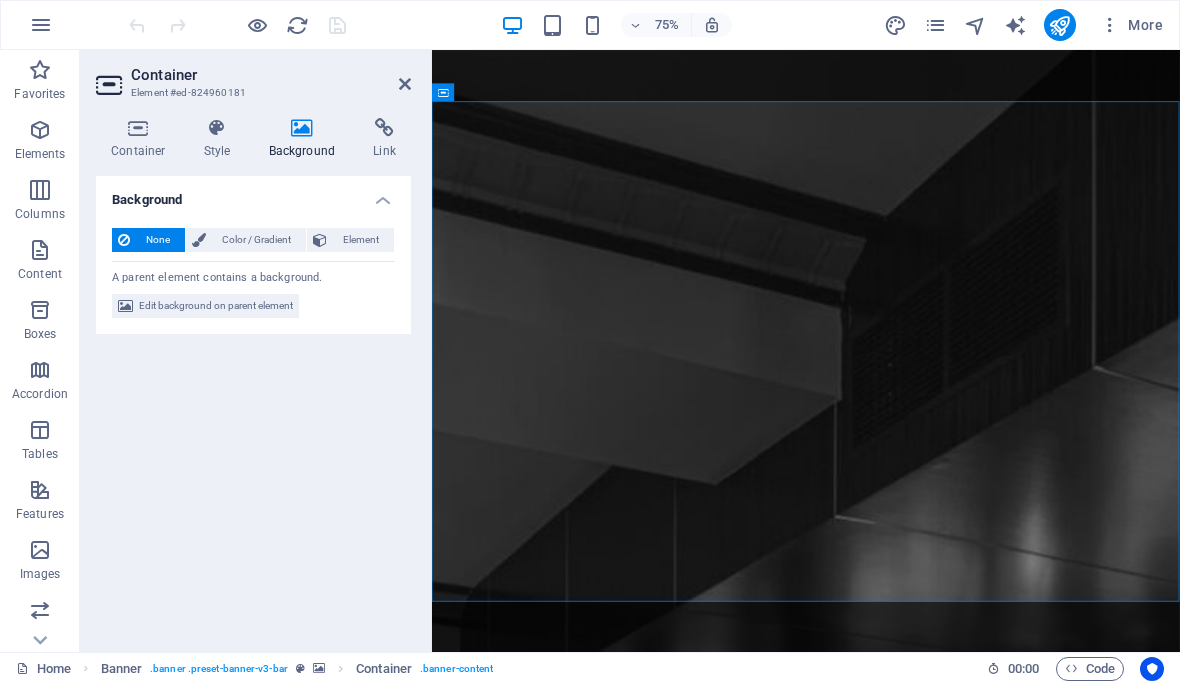 click on "Container" at bounding box center [142, 139] 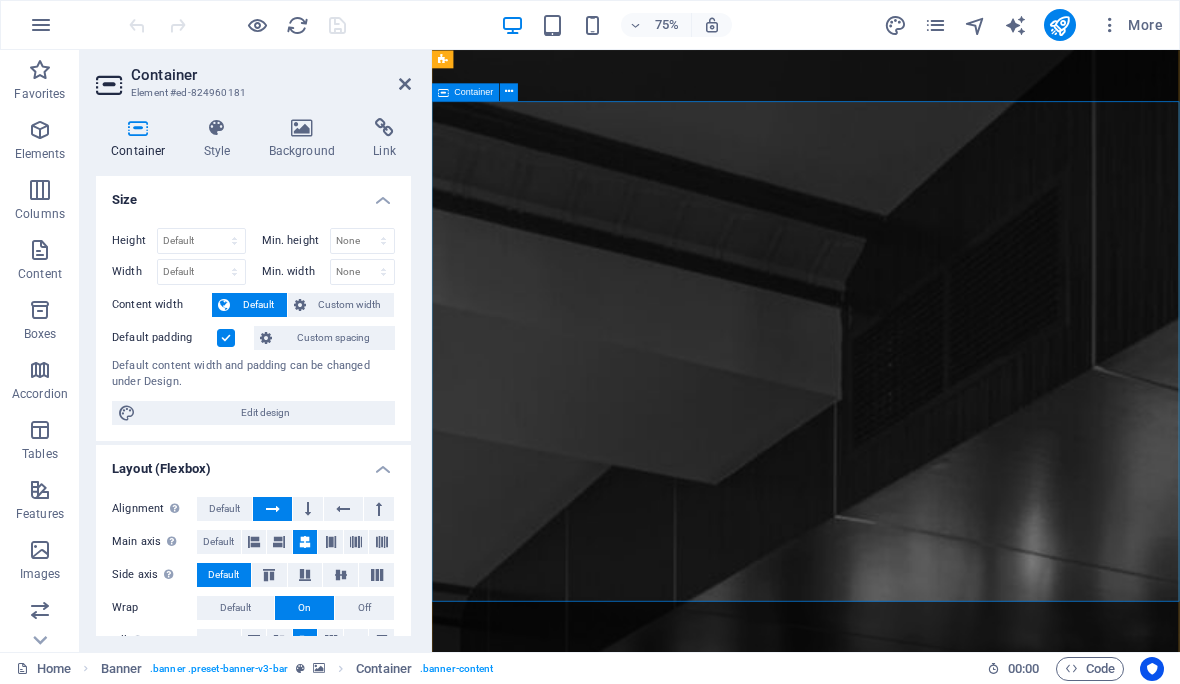 click at bounding box center (509, 92) 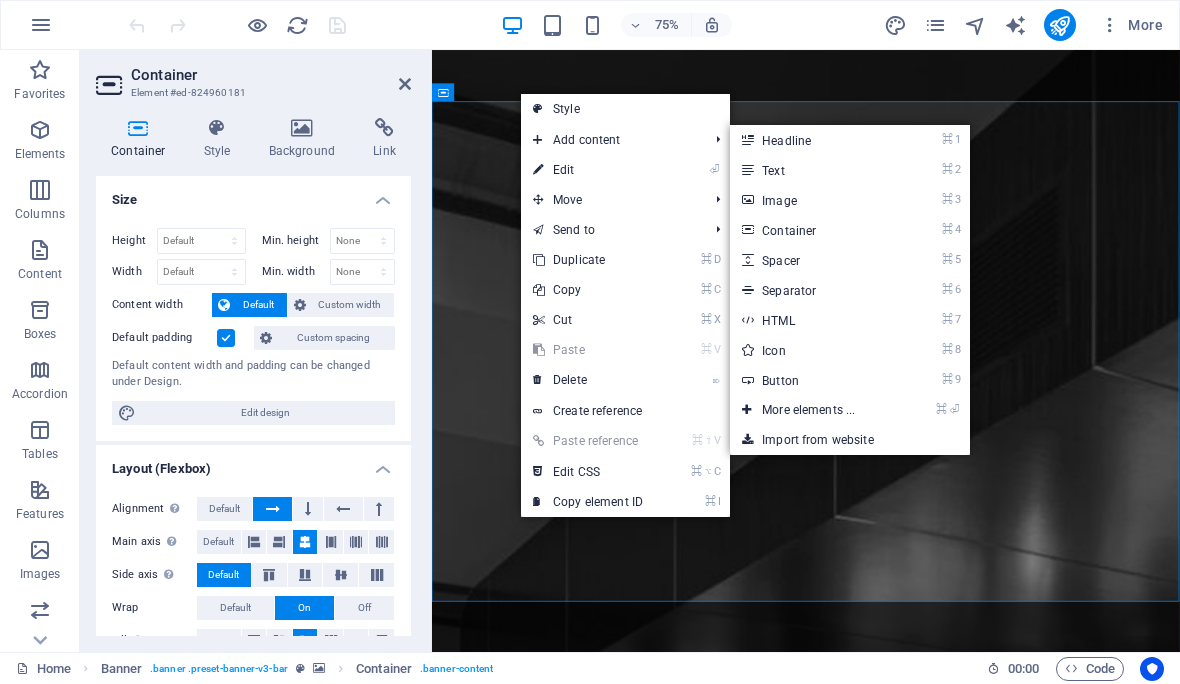 click on "⌘ 3  Image" at bounding box center [812, 200] 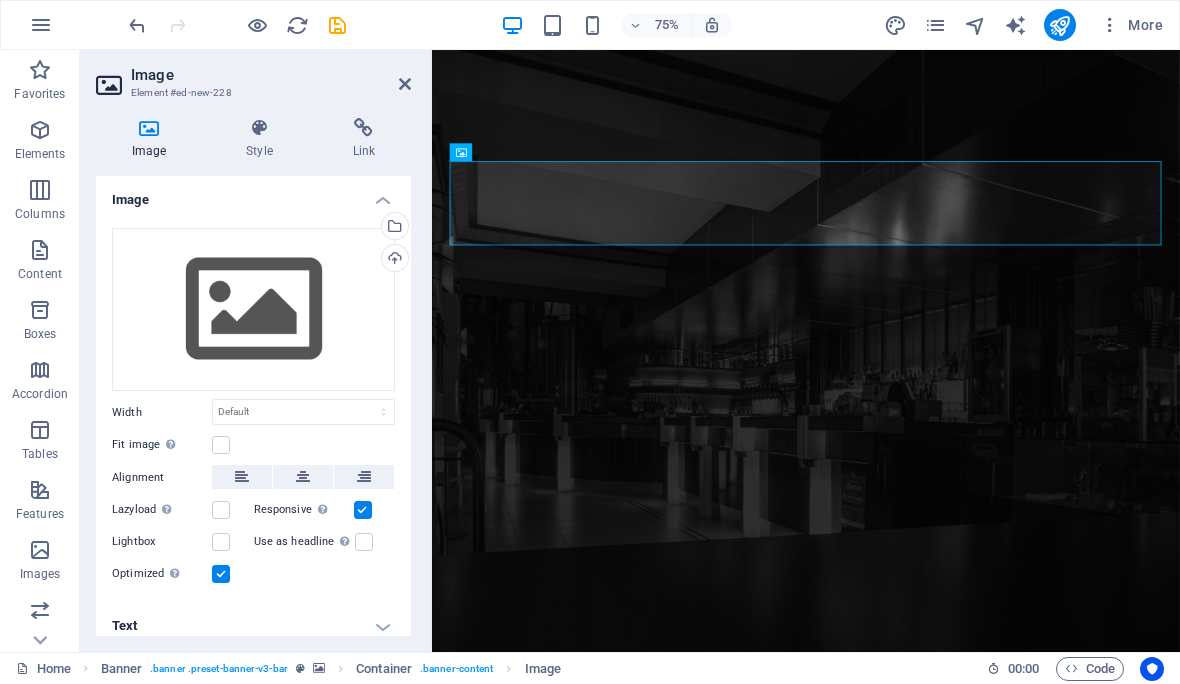 click on "Upload" at bounding box center (393, 260) 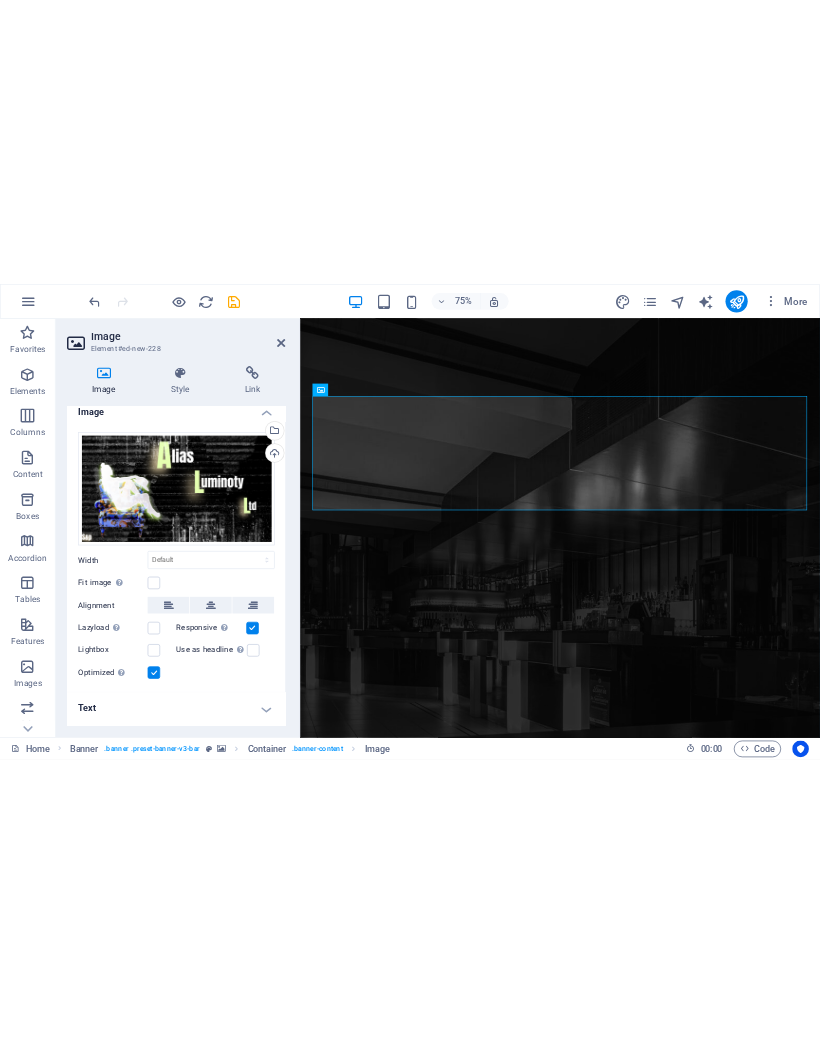 scroll, scrollTop: 14, scrollLeft: 0, axis: vertical 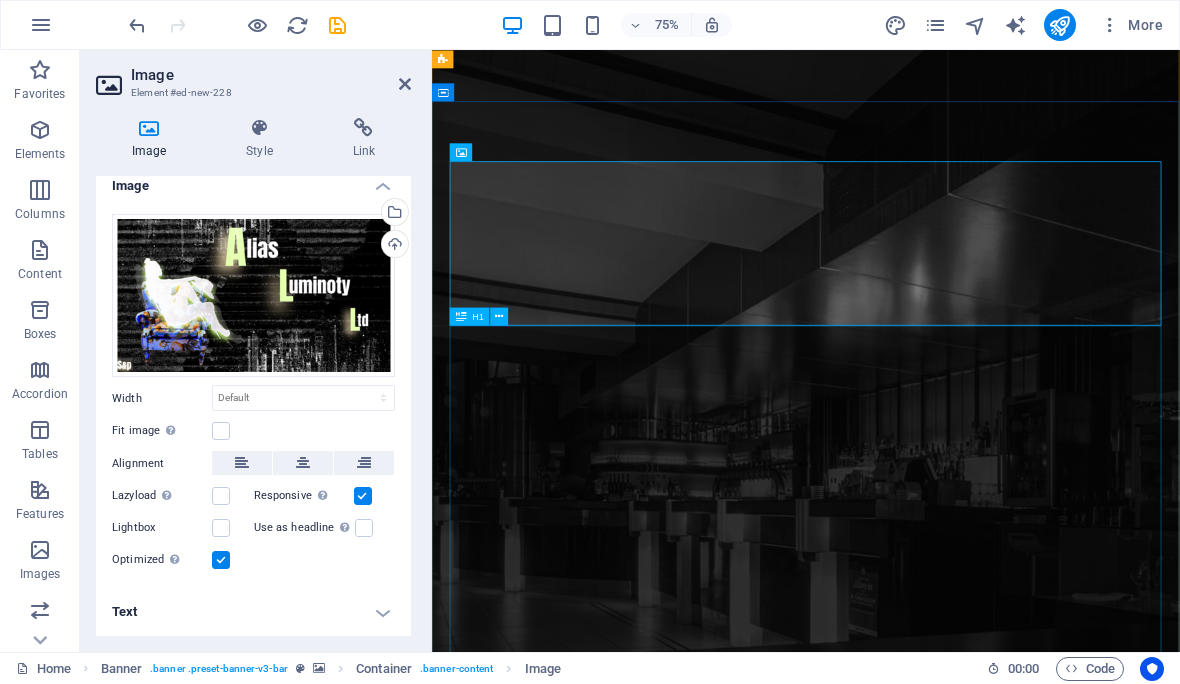 click on "unique cocktail bar & bistro" at bounding box center (930, 2114) 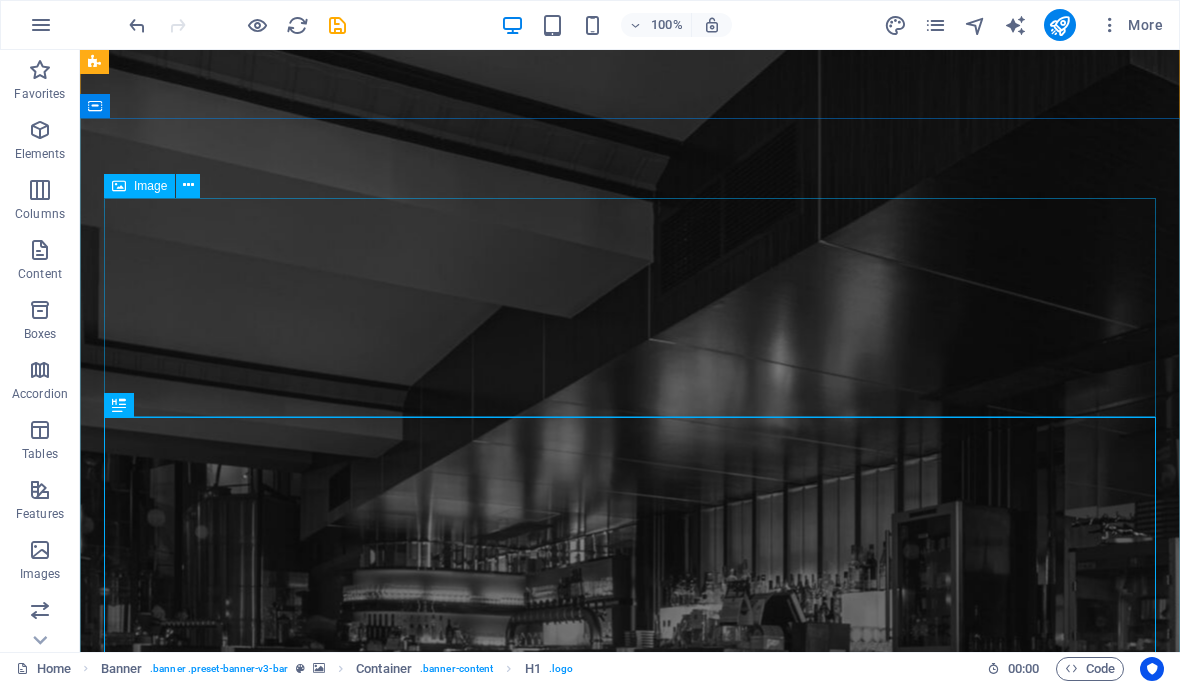 click at bounding box center [630, 1609] 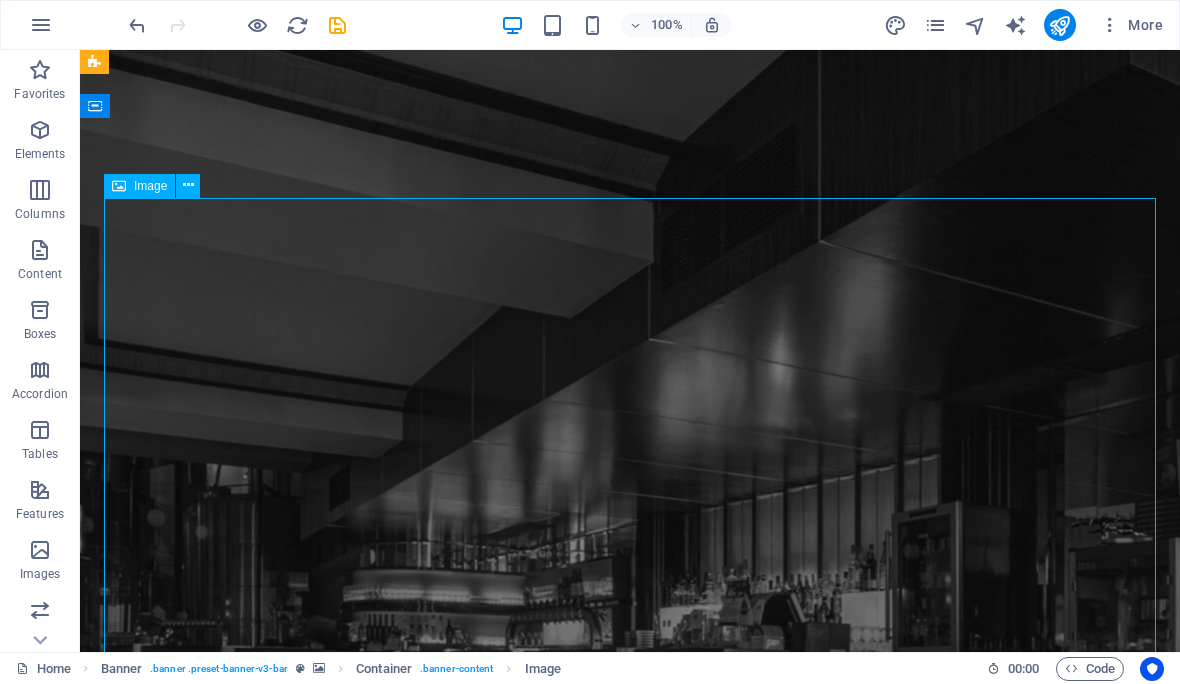 click at bounding box center [630, 1609] 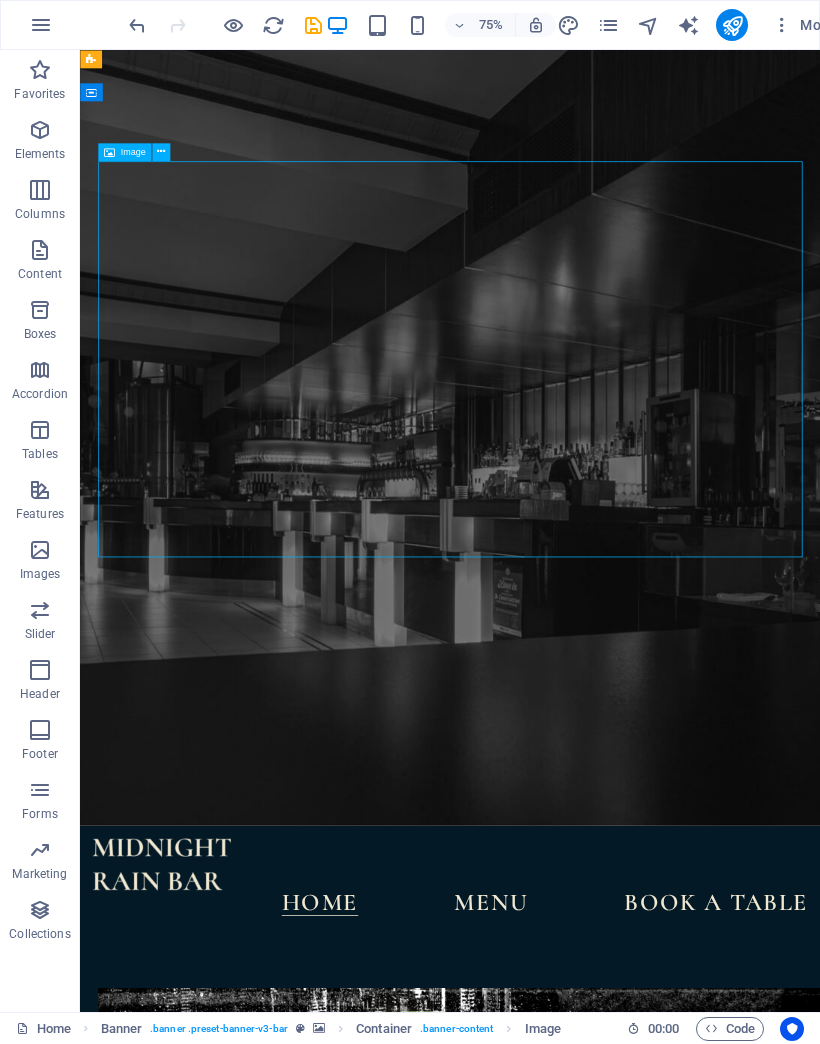 click on "unique cocktail bar & bistro" at bounding box center (573, 2108) 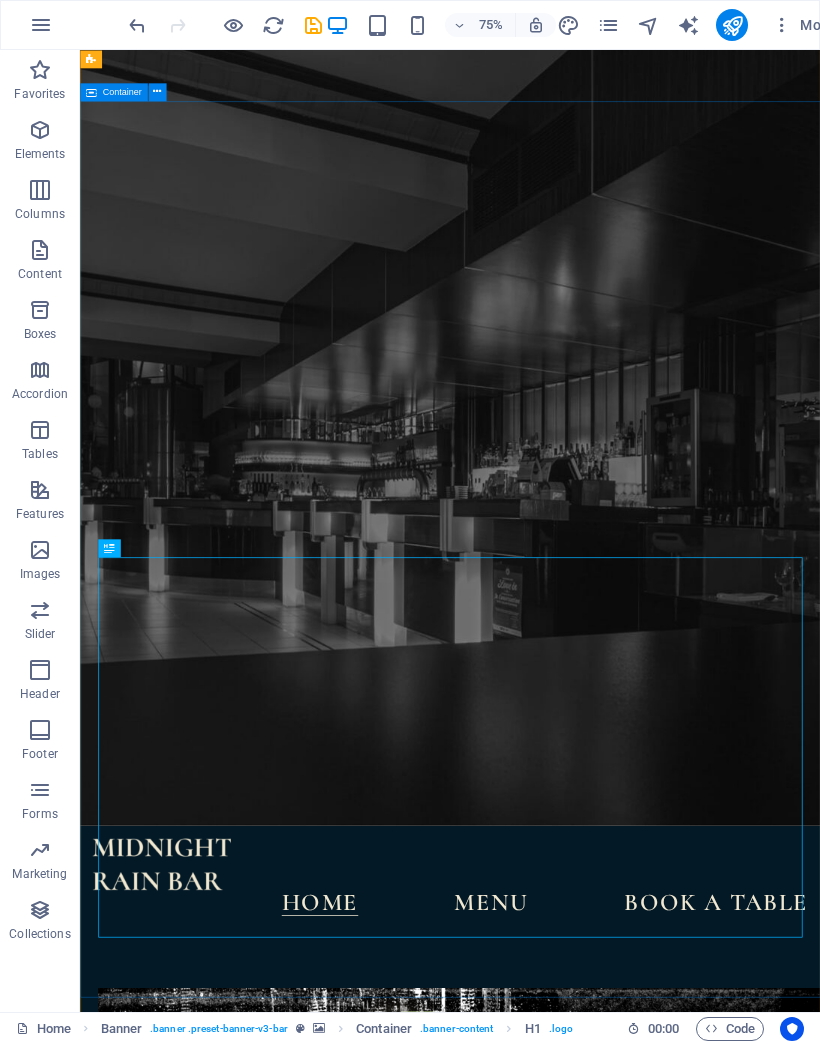 click on "unique cocktail bar & bistro" at bounding box center [573, 1831] 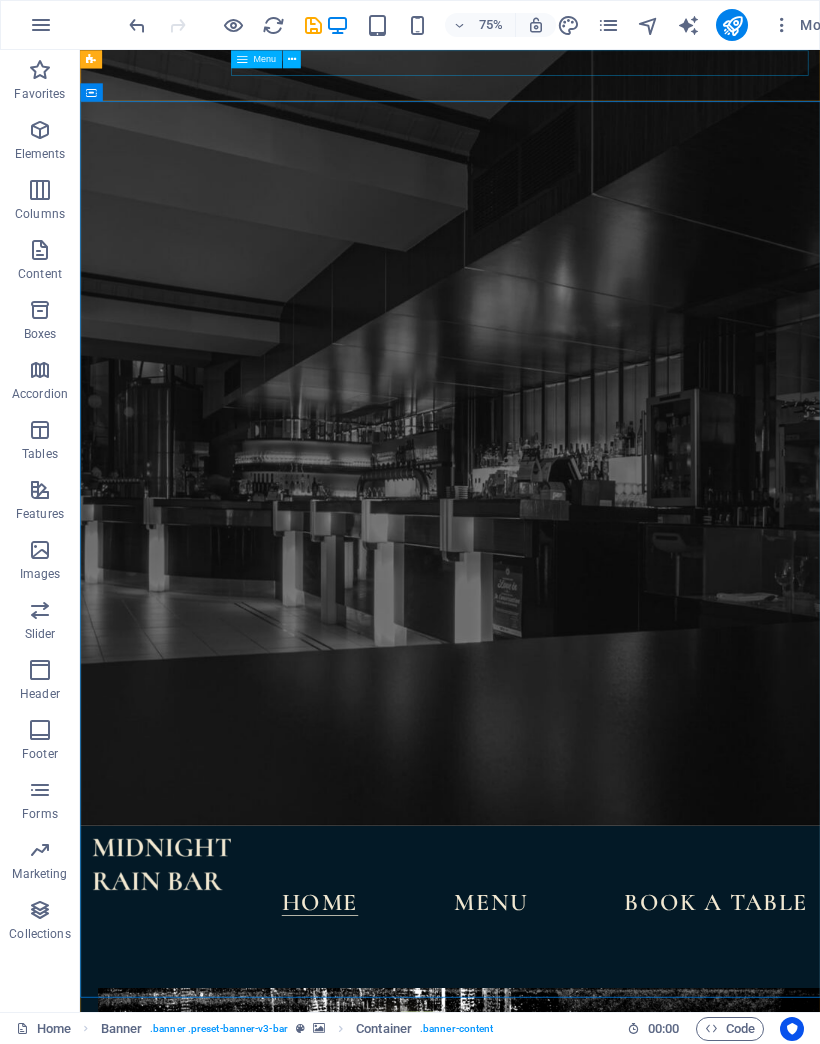 click on "Home Menu Book a table" at bounding box center (573, 1187) 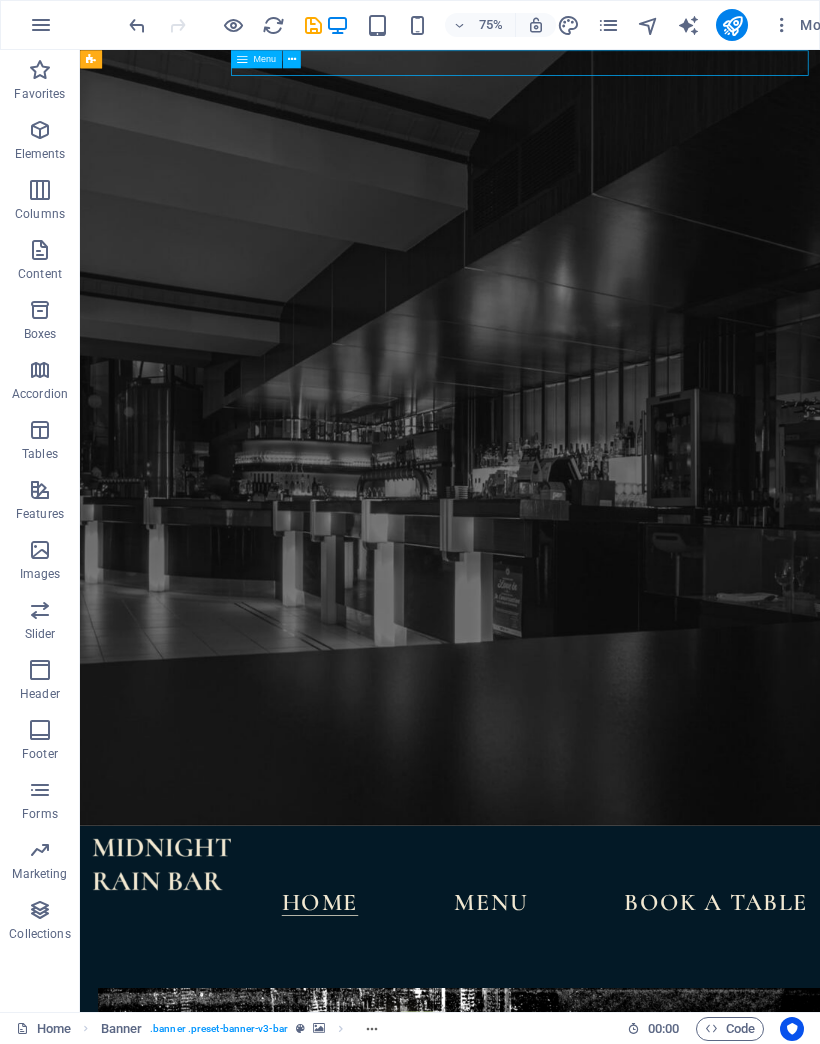 click on "unique cocktail bar & bistro" at bounding box center (573, 1831) 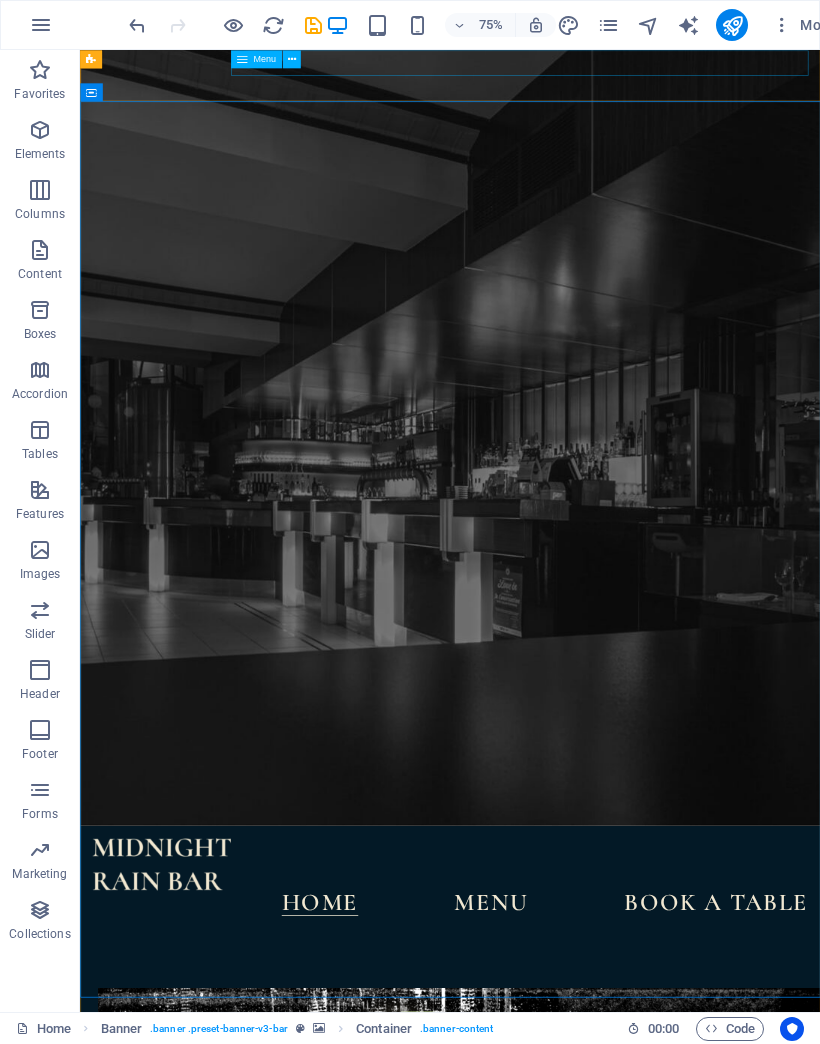 click on "Home Menu Book a table" at bounding box center [573, 1187] 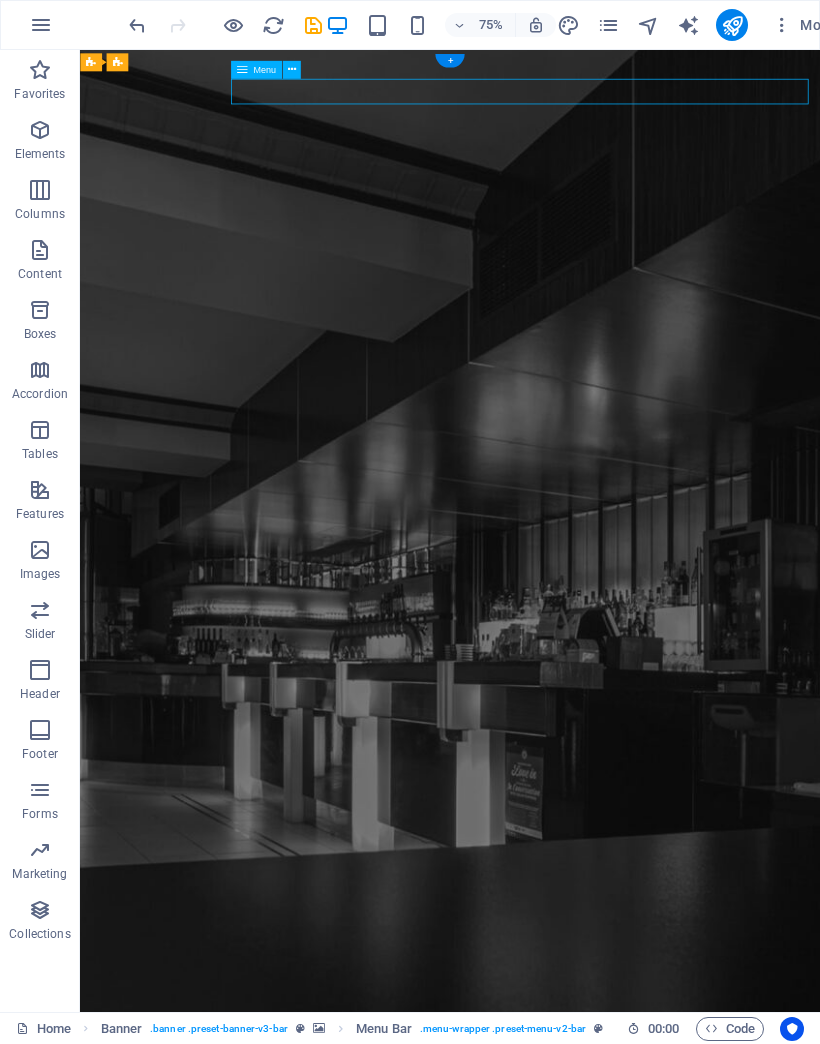 scroll, scrollTop: 0, scrollLeft: 0, axis: both 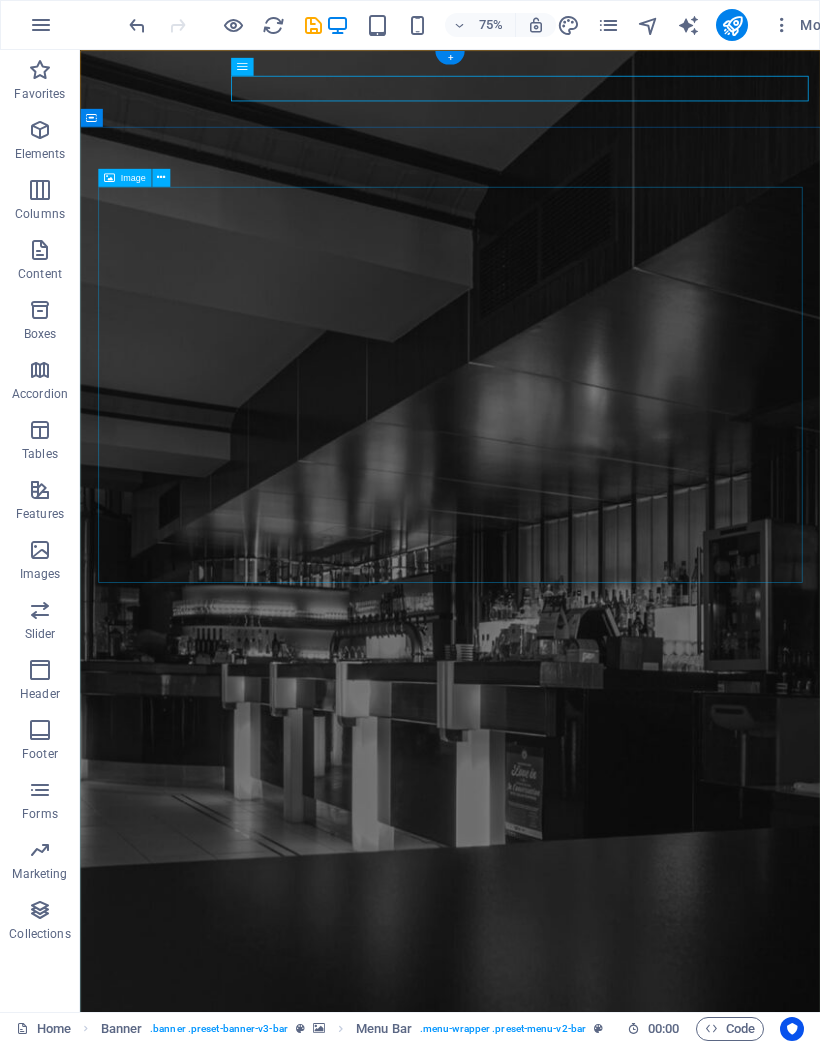 click at bounding box center (573, 1920) 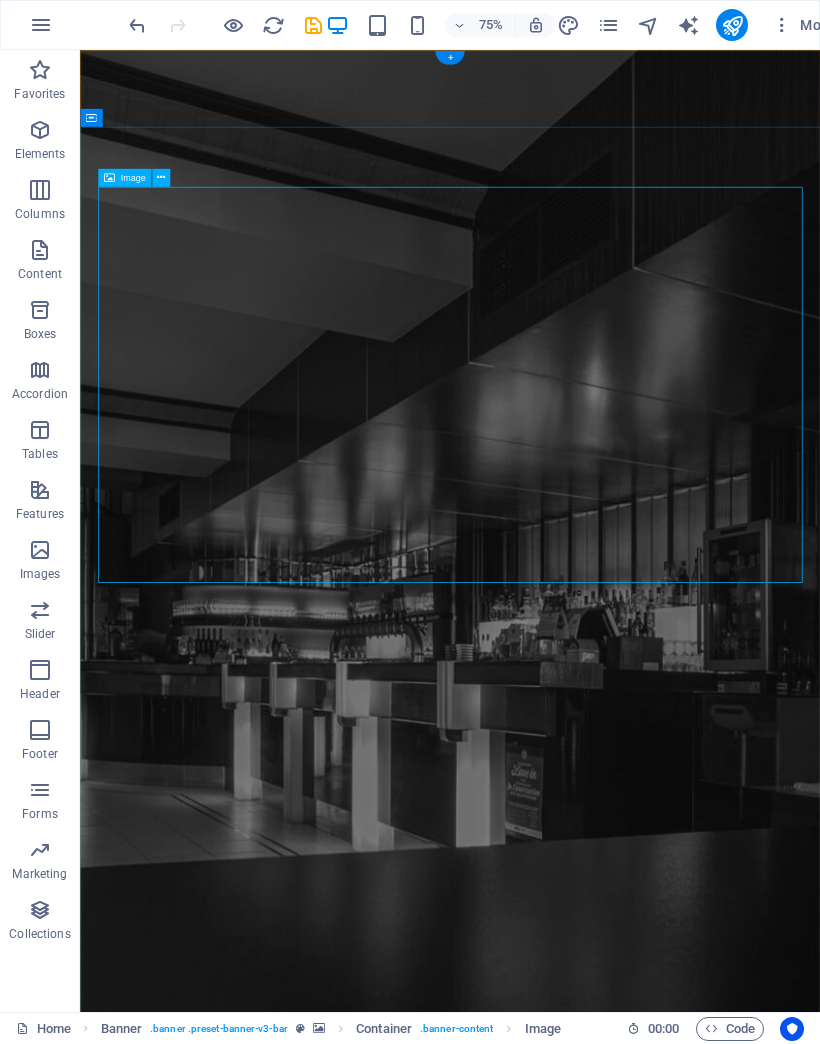click at bounding box center [161, 177] 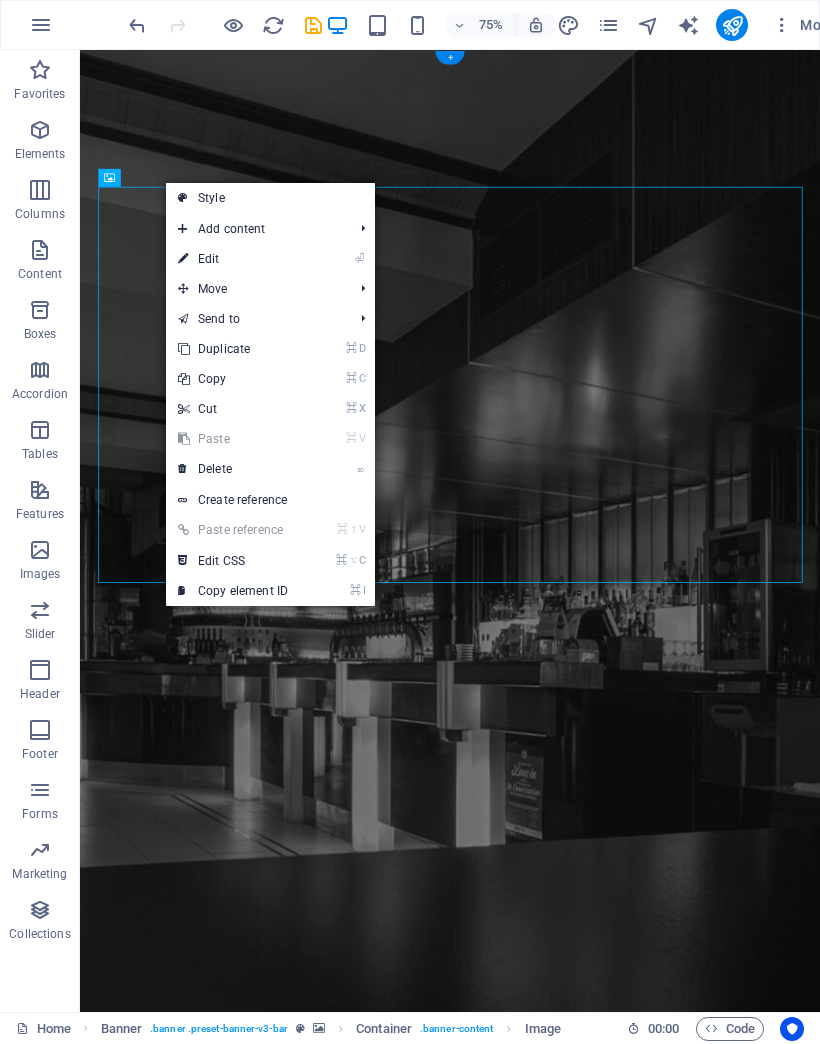 click on "⏎  Edit" at bounding box center [233, 259] 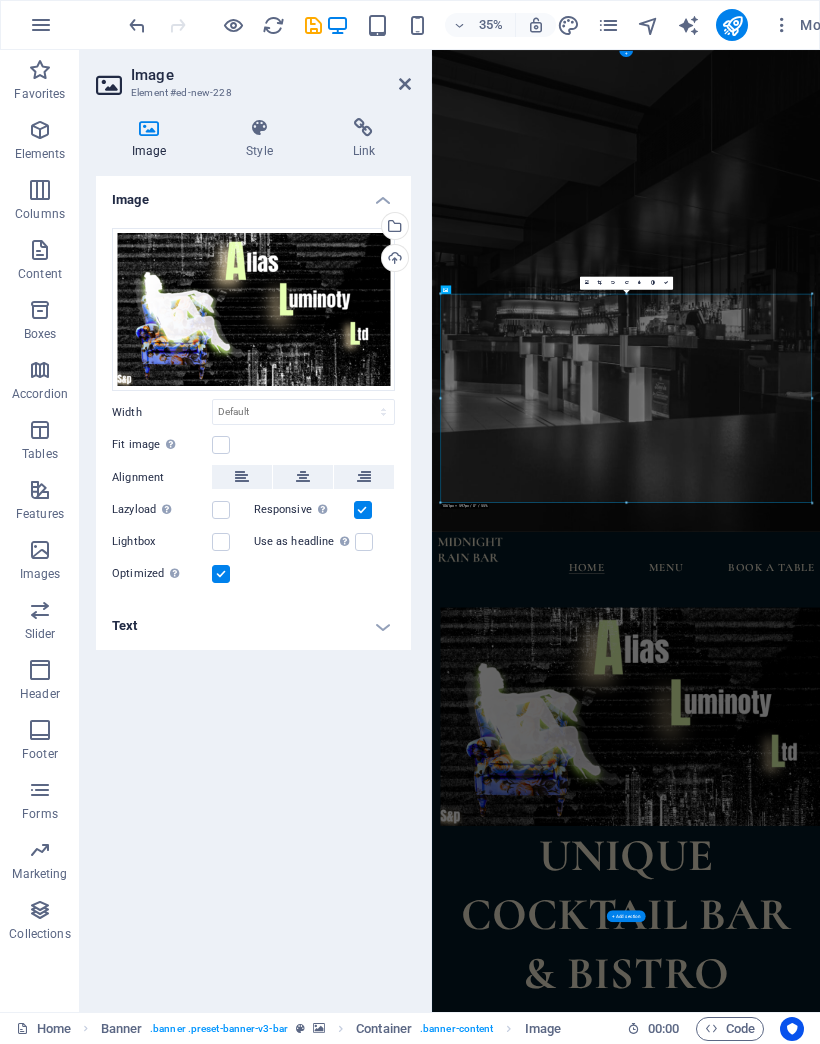 click on "unique cocktail bar & bistro" at bounding box center (986, 2208) 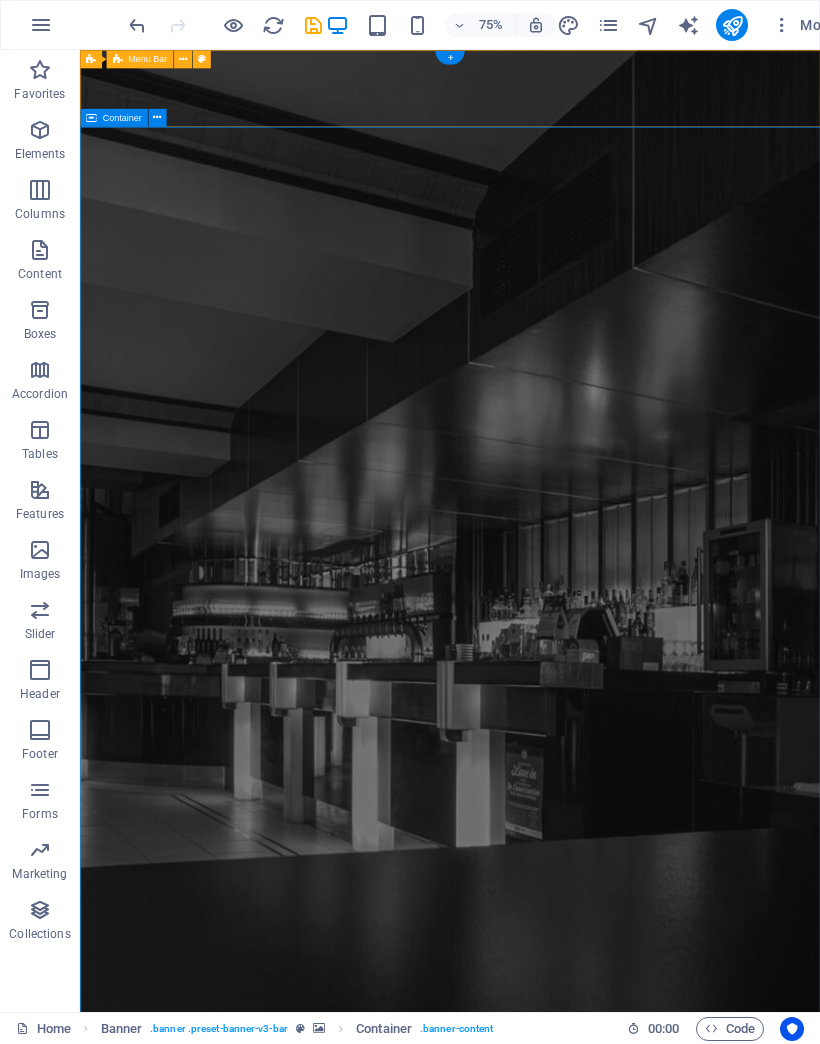 click at bounding box center (157, 117) 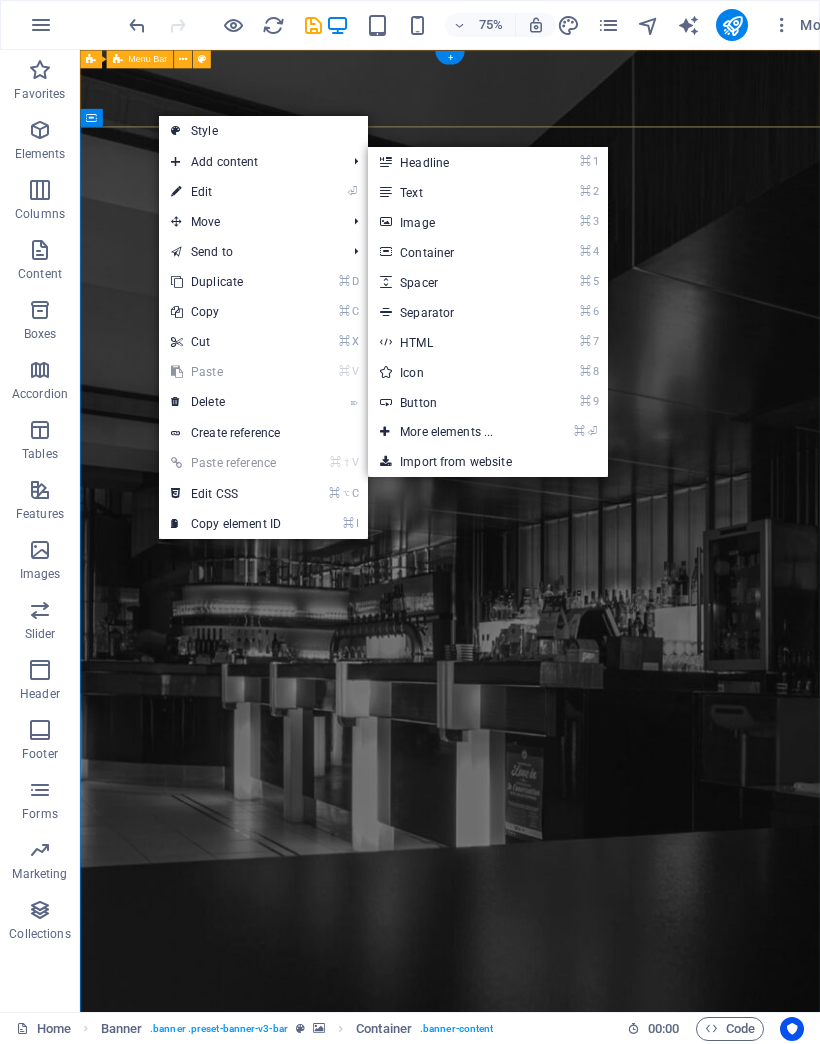 click on "⌘ 3  Image" at bounding box center (450, 222) 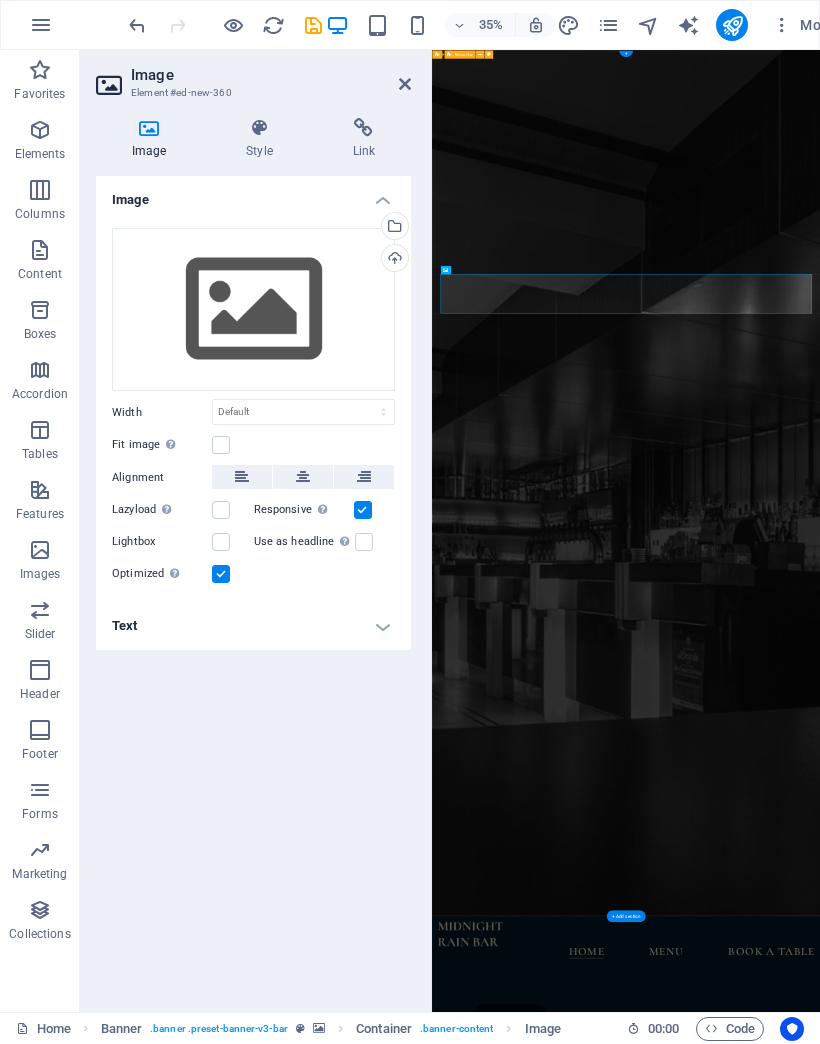 click on "Upload" at bounding box center (393, 260) 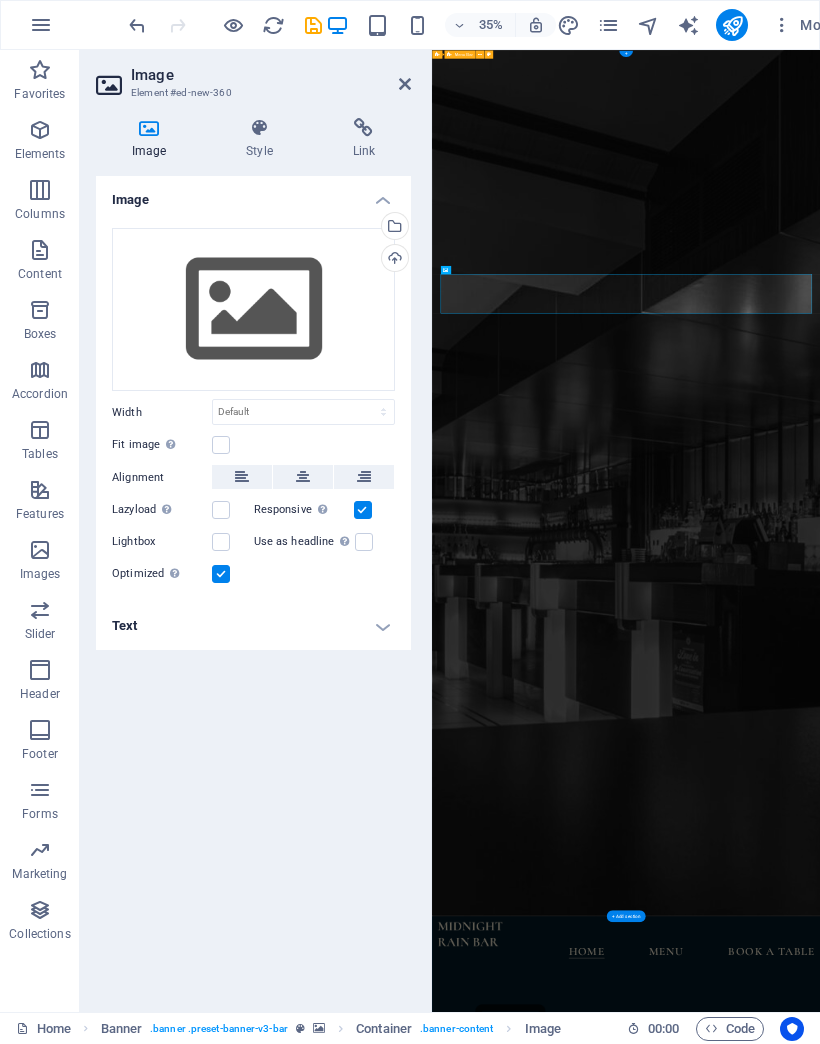 click on "Upload" at bounding box center [393, 260] 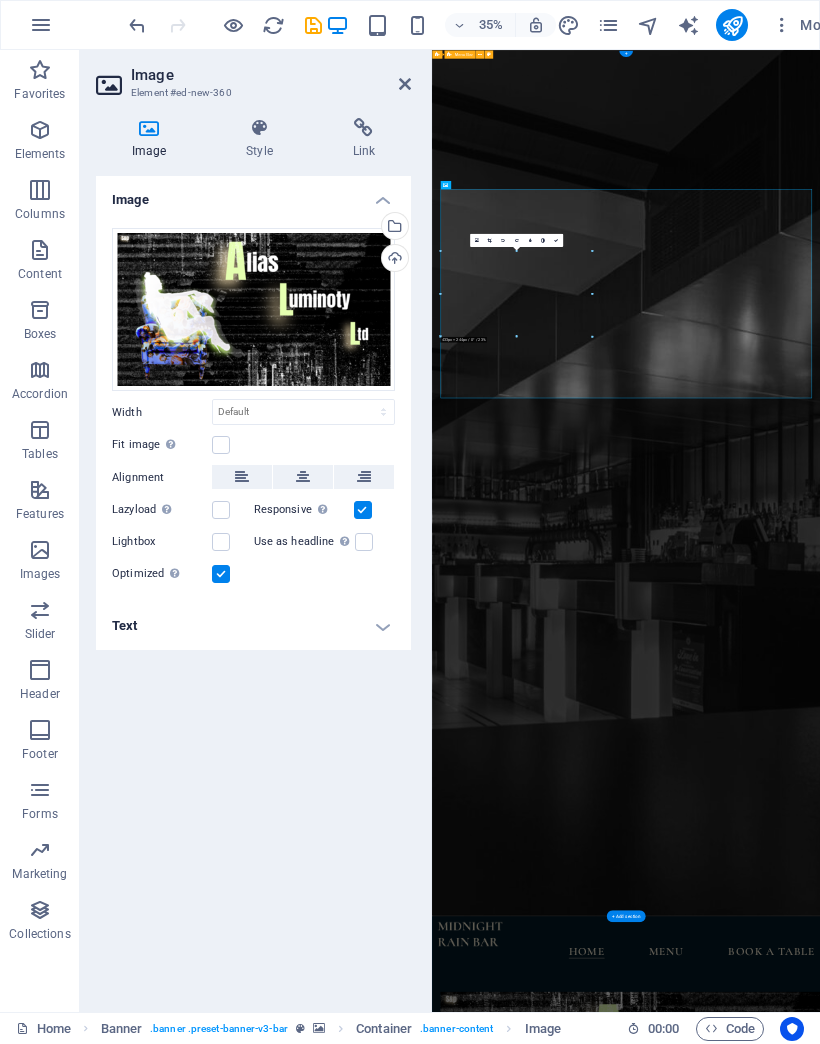 click at bounding box center (986, 3677) 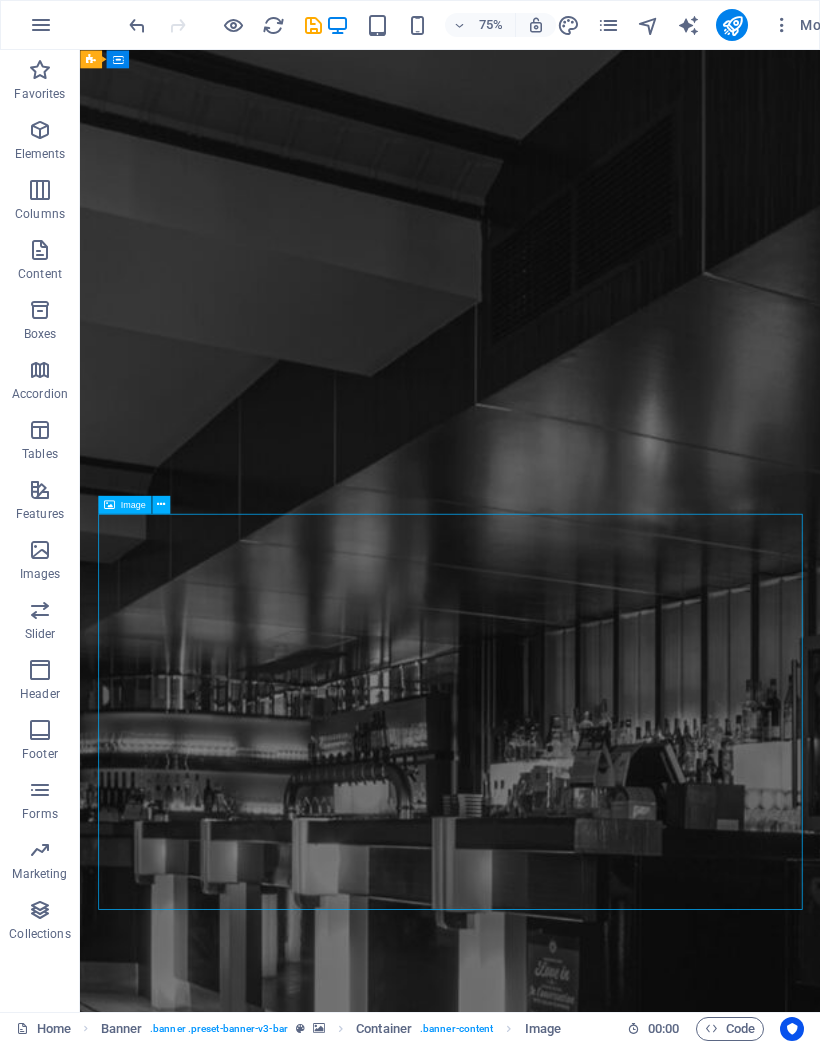 scroll, scrollTop: 92, scrollLeft: 0, axis: vertical 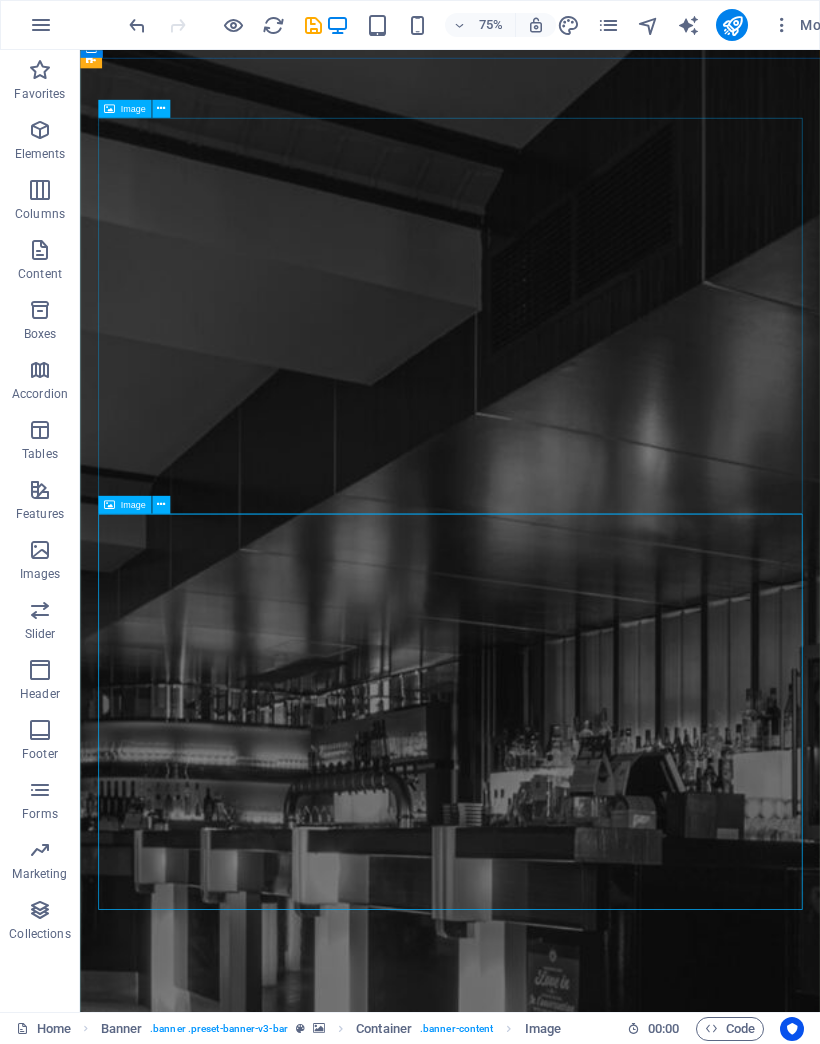 click on "Image" at bounding box center [125, 504] 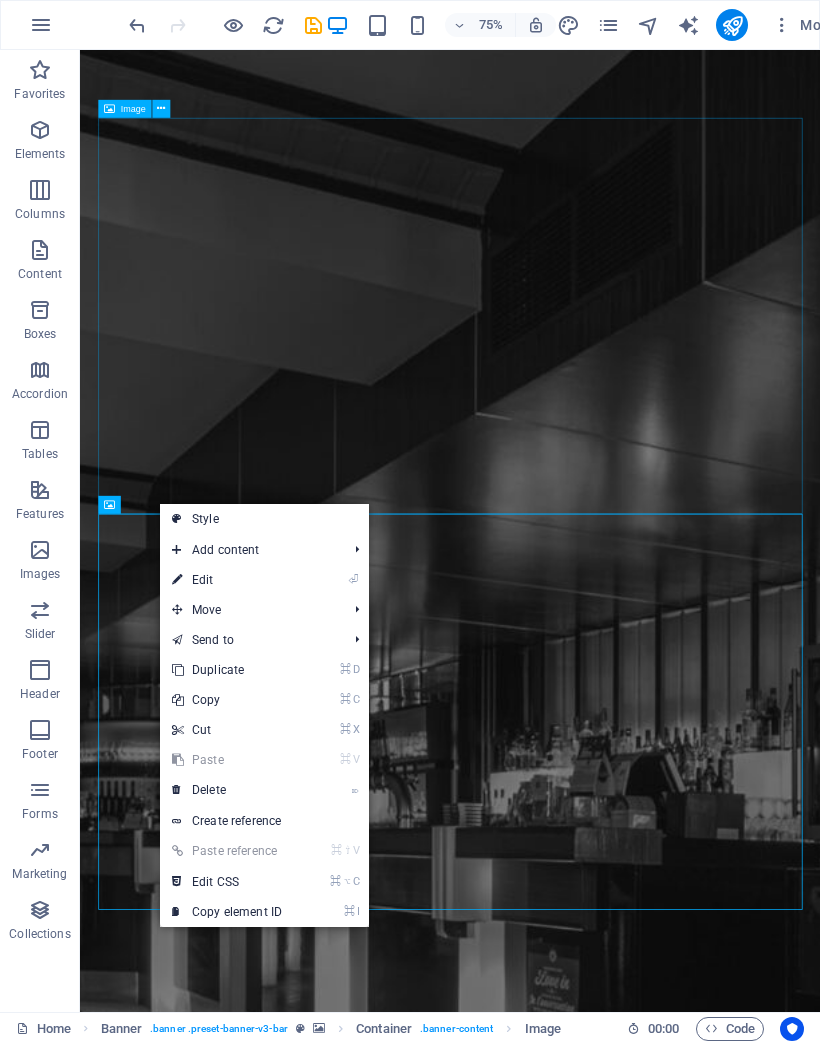 click on "⌦  Delete" at bounding box center (227, 790) 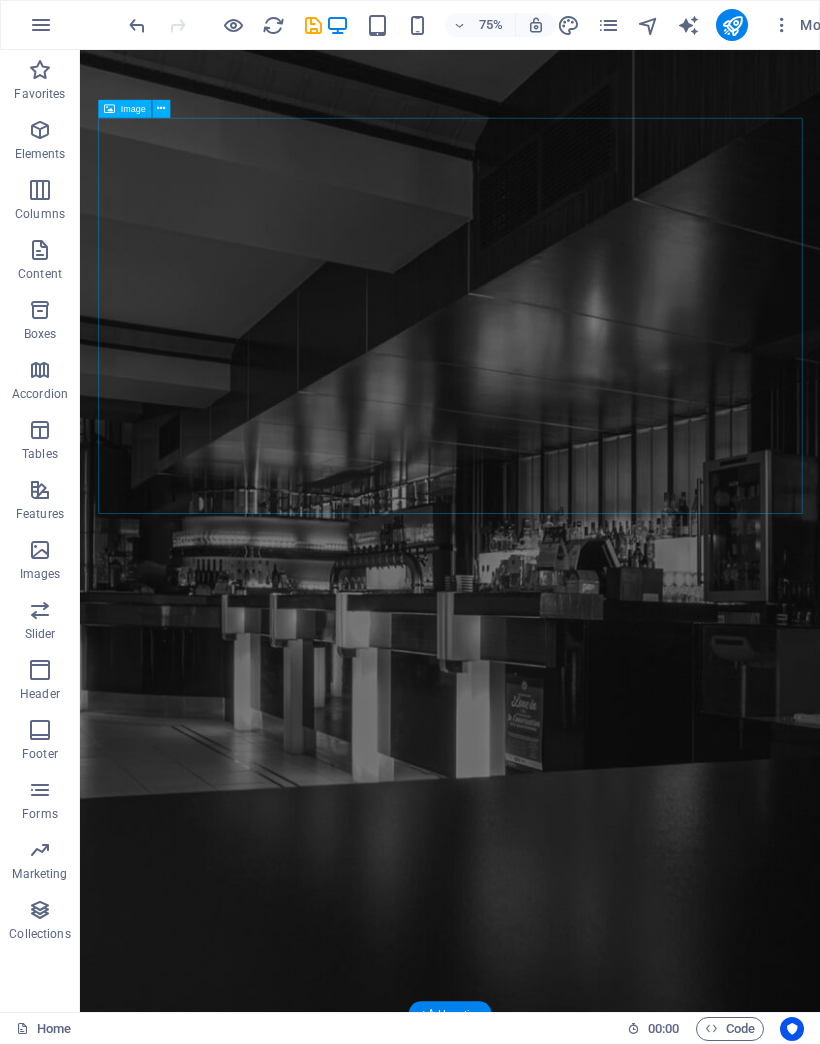 click on "unique cocktail bar & bistro" at bounding box center (573, 2359) 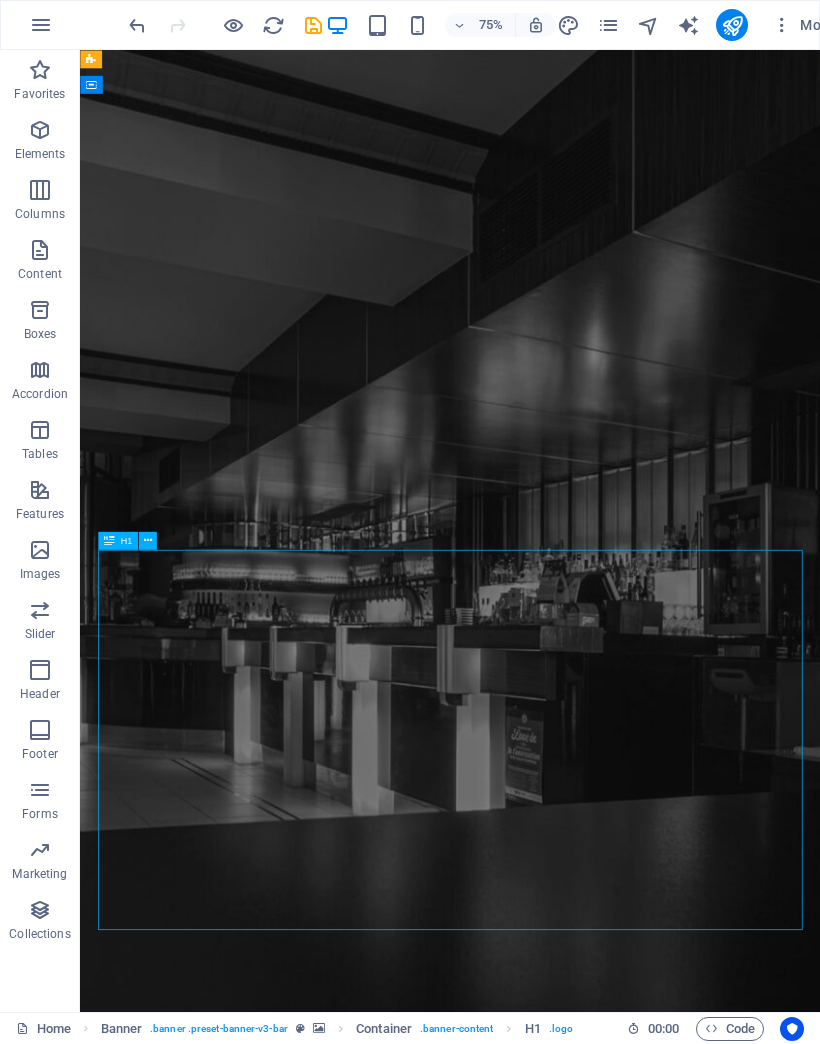 scroll, scrollTop: 49, scrollLeft: 0, axis: vertical 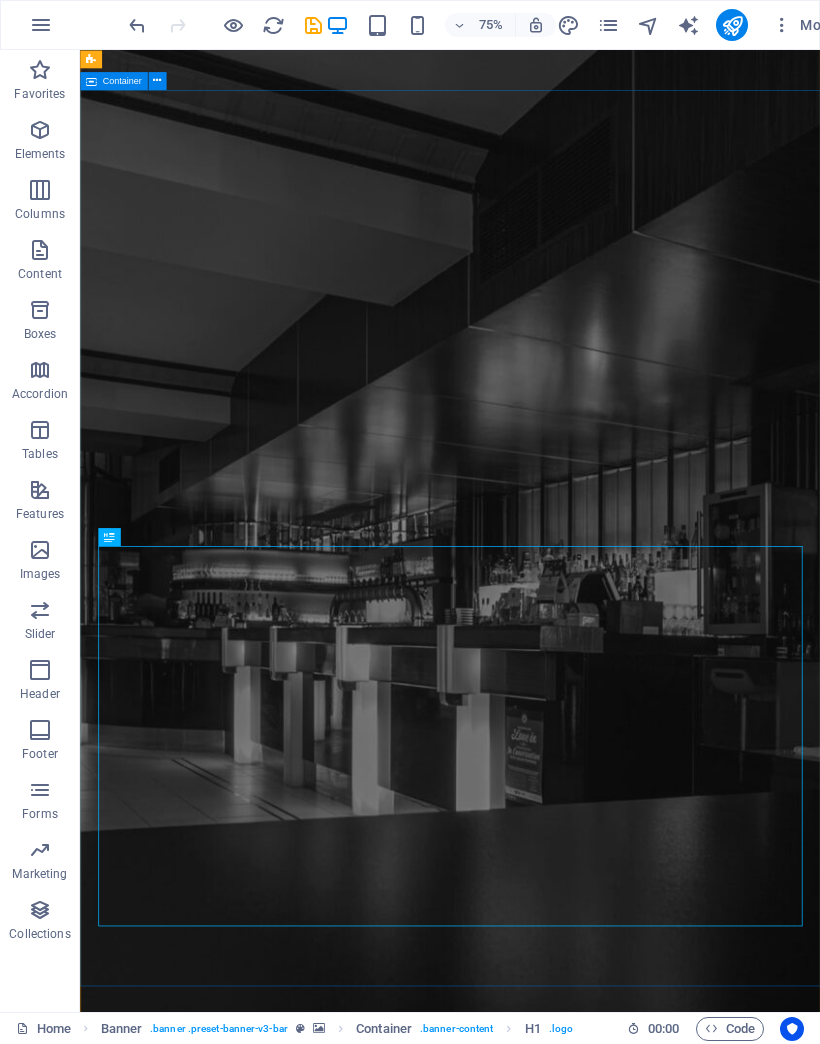 click on "unique cocktail bar & bistro" at bounding box center (573, 2125) 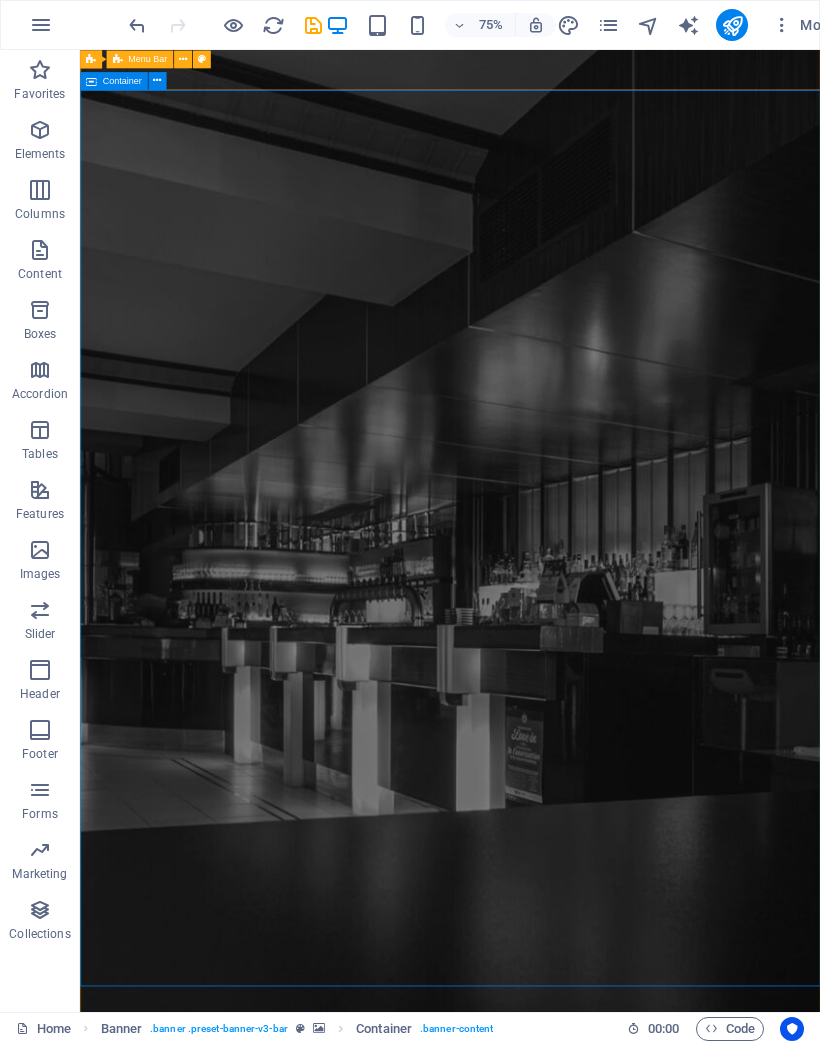 click at bounding box center [157, 81] 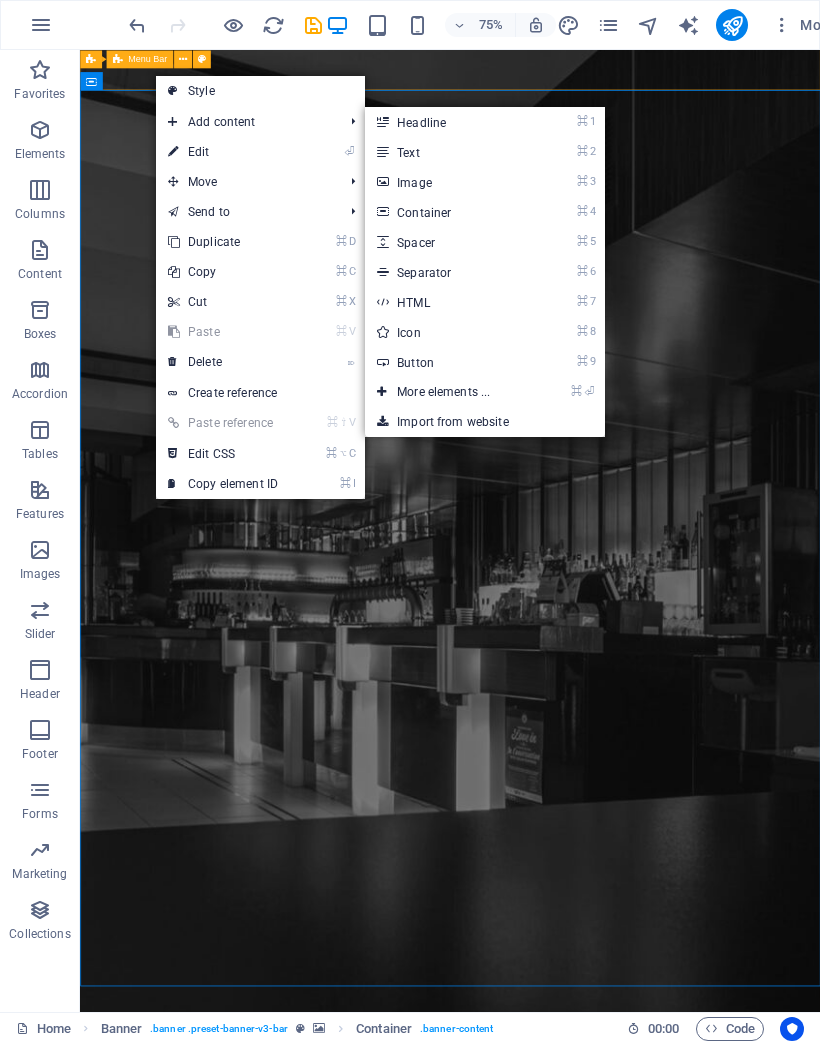 click on "⌘ 3  Image" at bounding box center (447, 182) 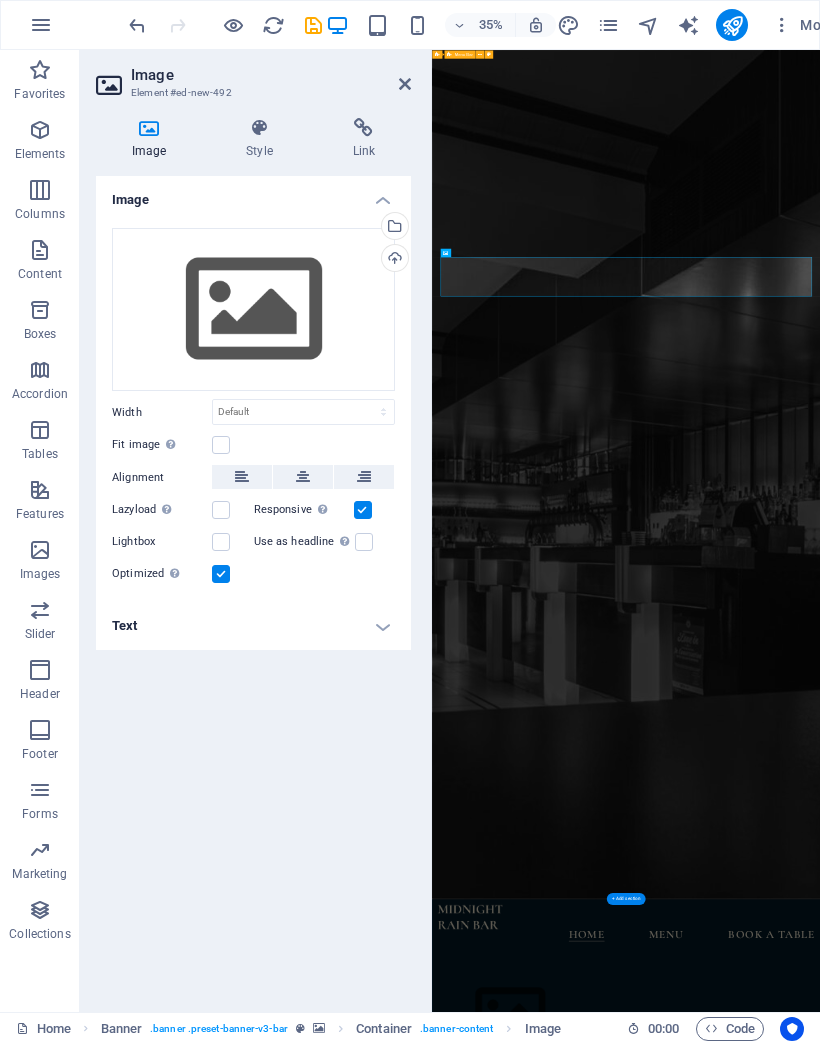 click on "Upload" at bounding box center (393, 260) 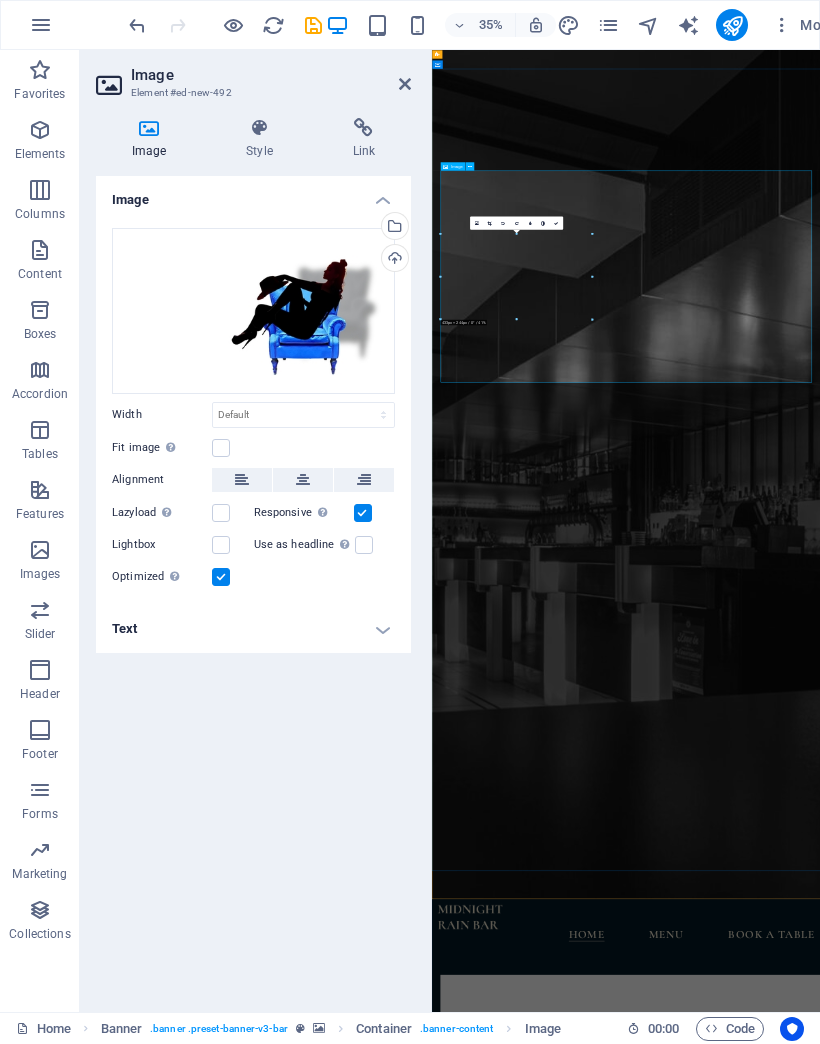 click at bounding box center (986, 3009) 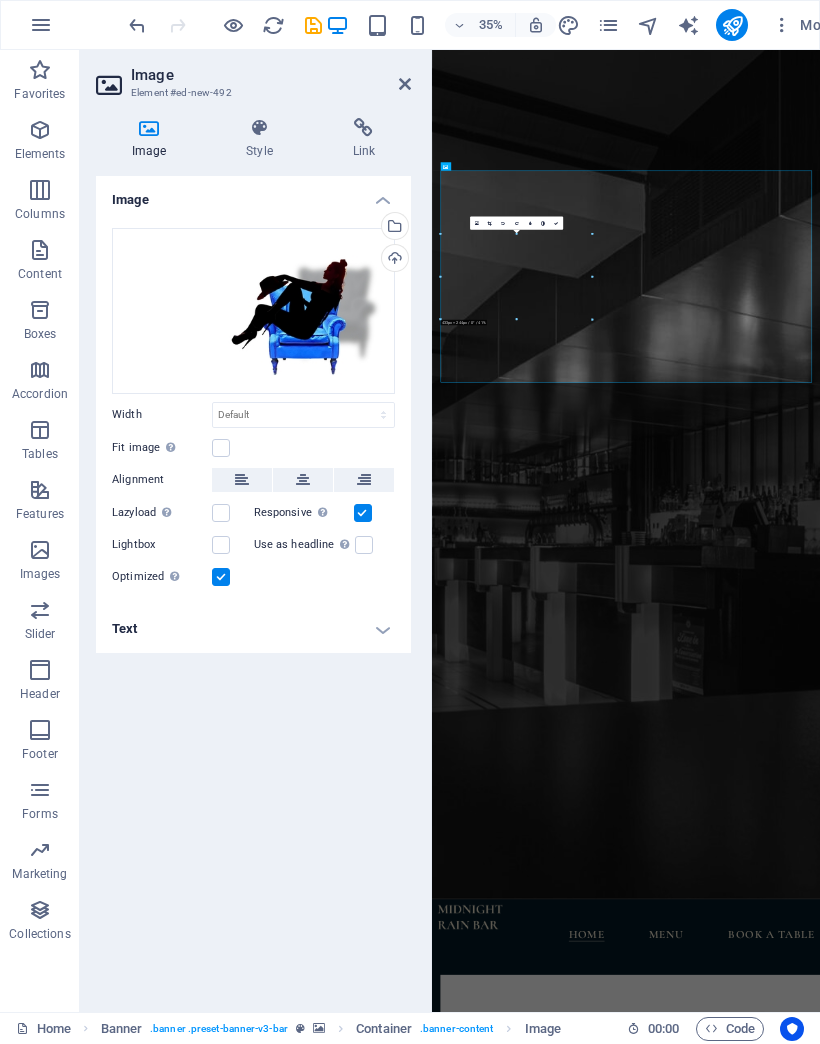 click at bounding box center [221, 513] 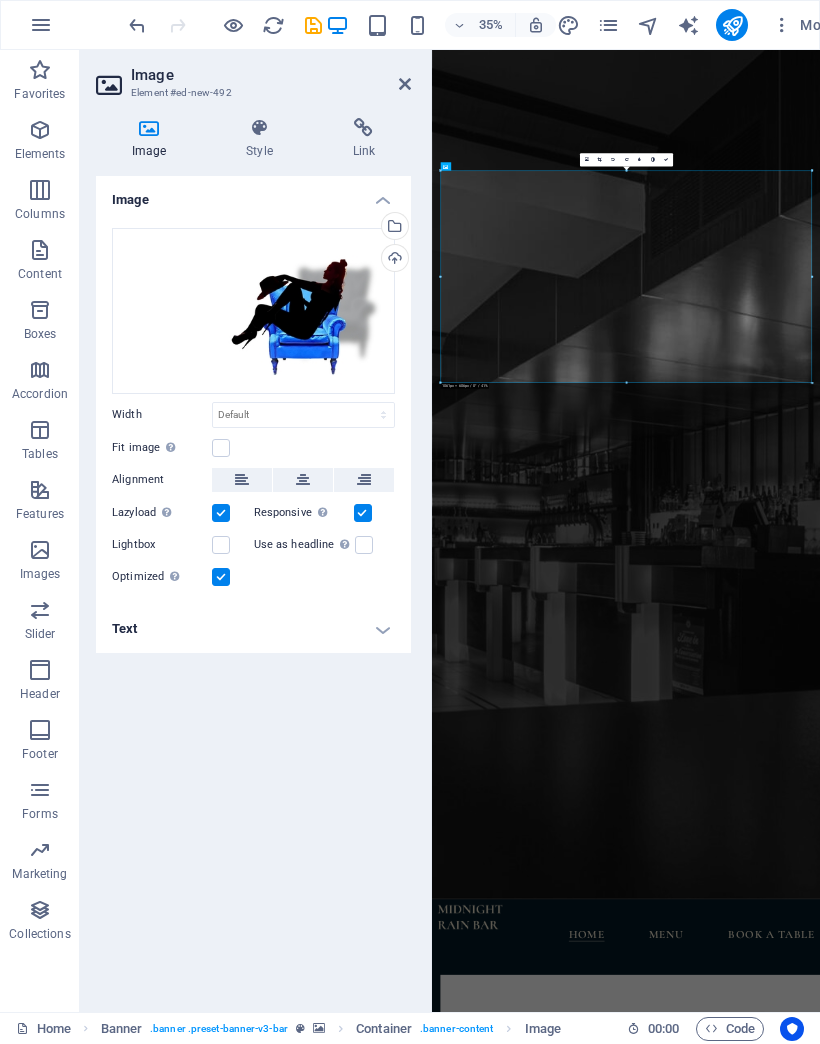 click on "Style" at bounding box center [263, 139] 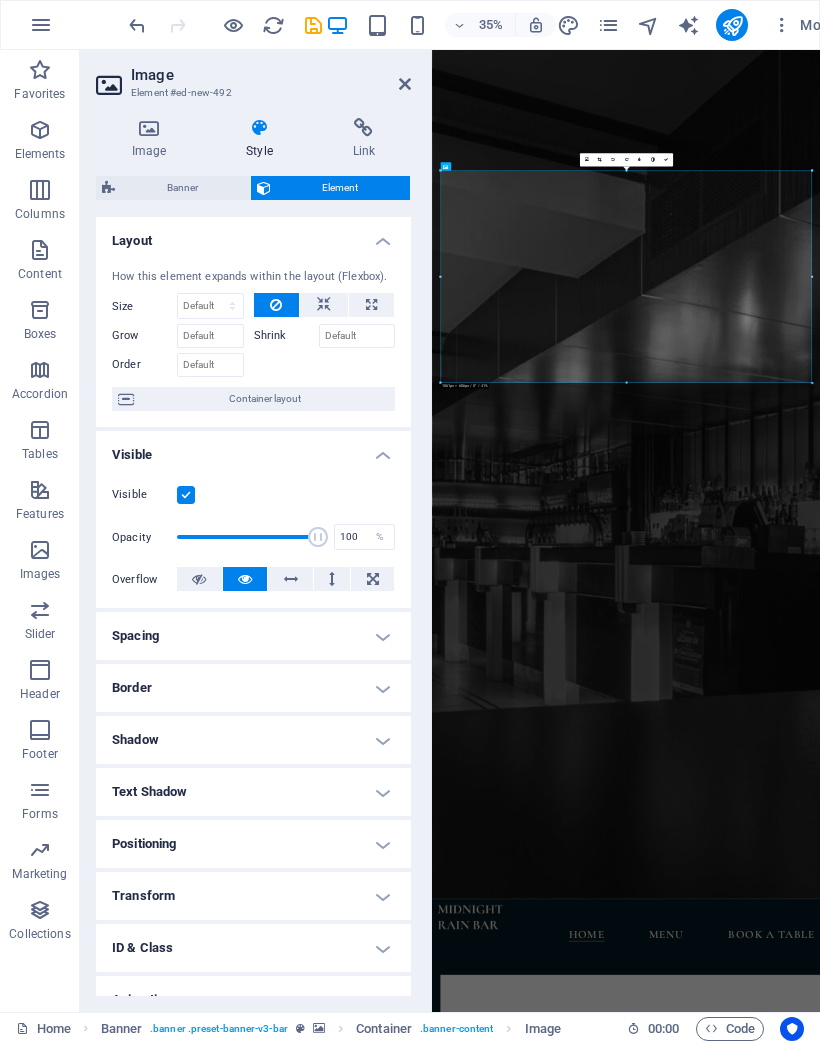 click at bounding box center [371, 305] 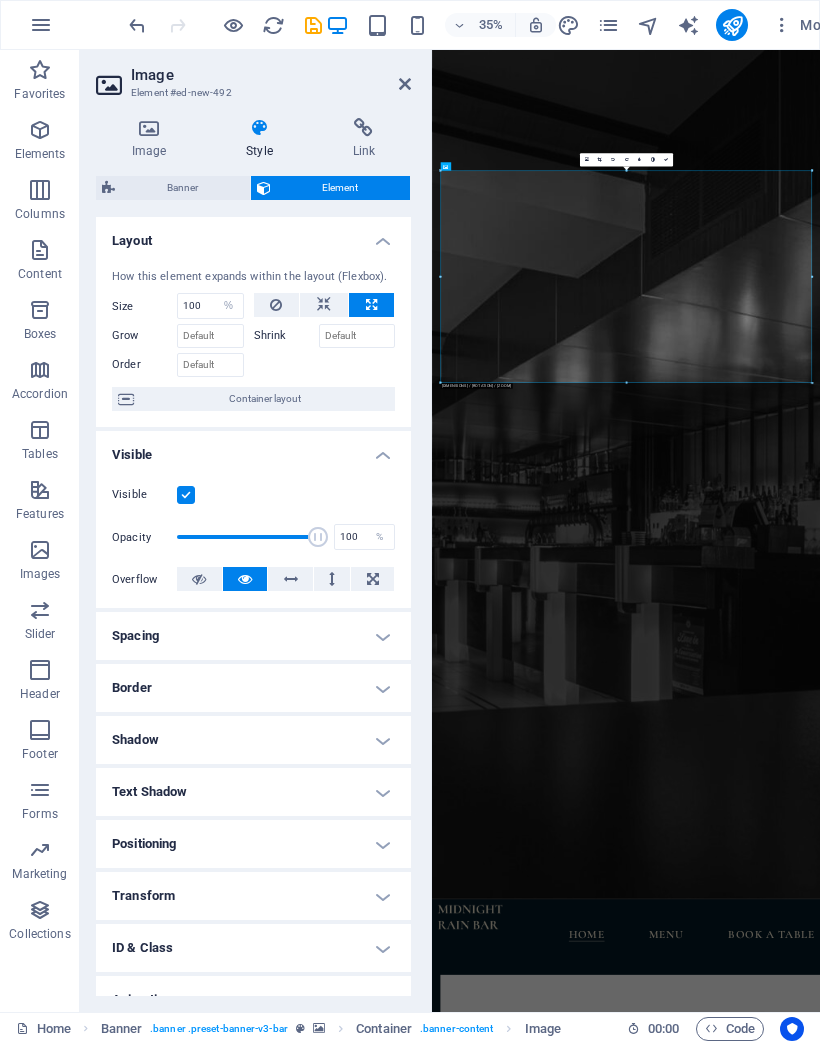 click at bounding box center [276, 305] 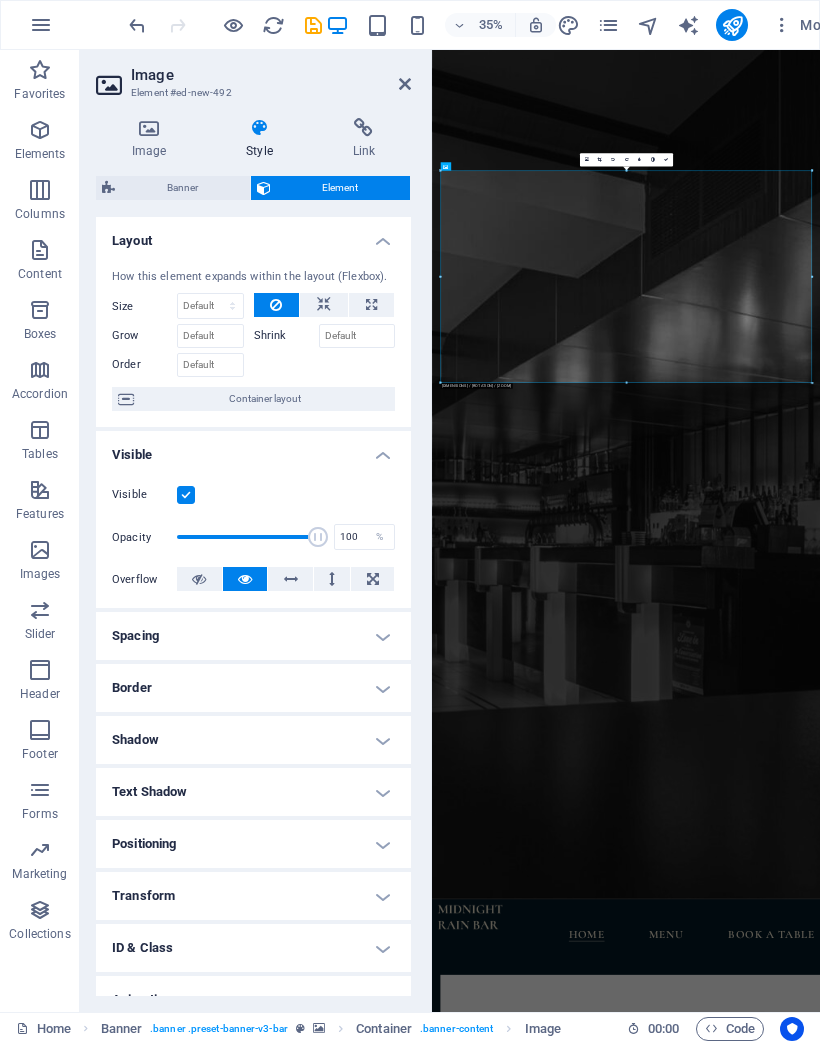 click on "Banner" at bounding box center (182, 188) 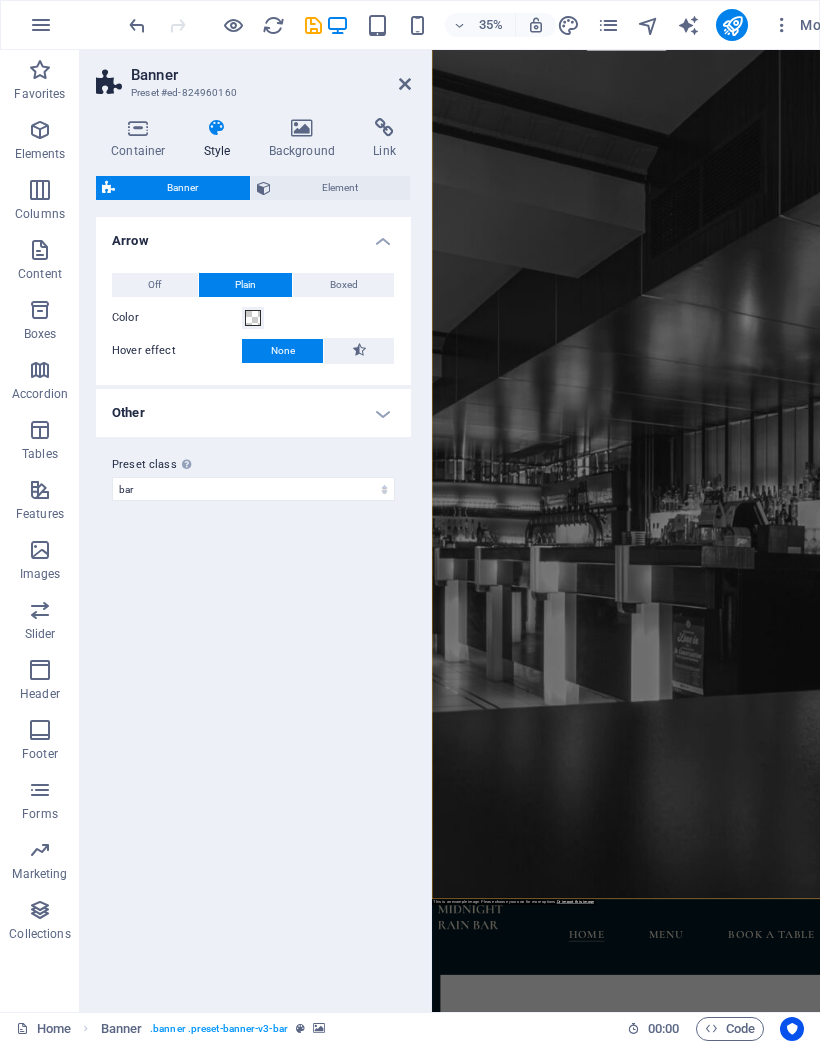 click on "Element" at bounding box center (341, 188) 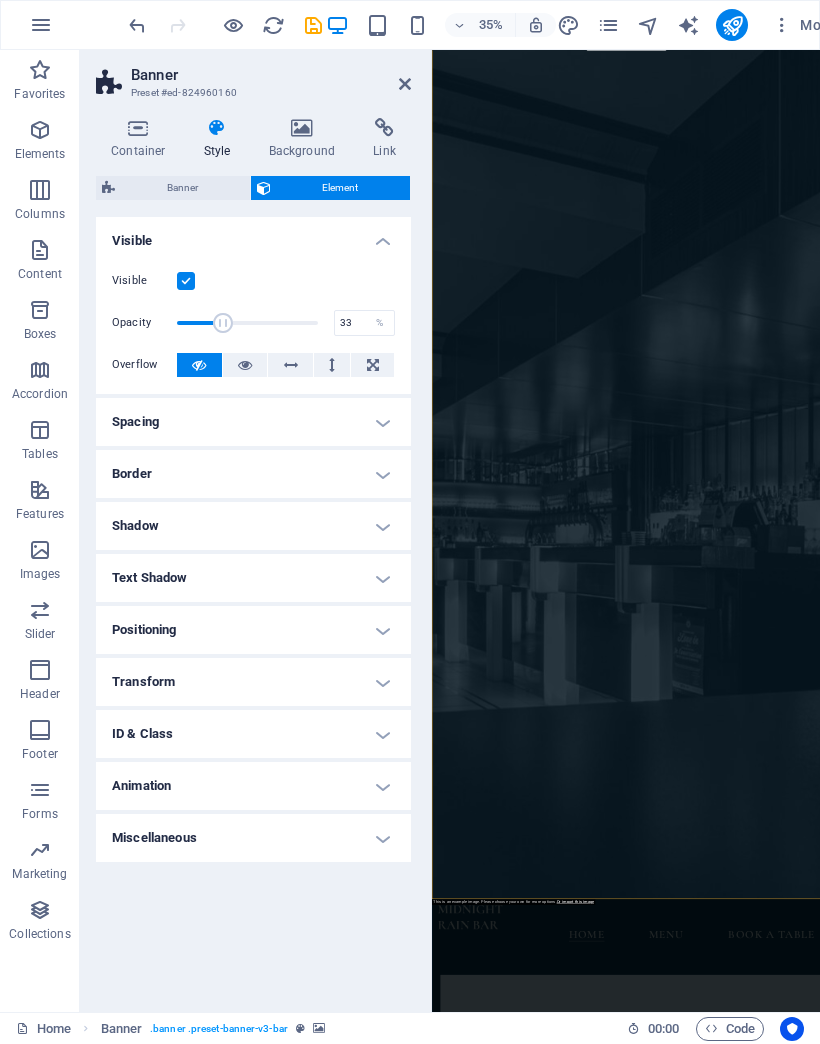 click on "Opacity 33 %" at bounding box center (253, 323) 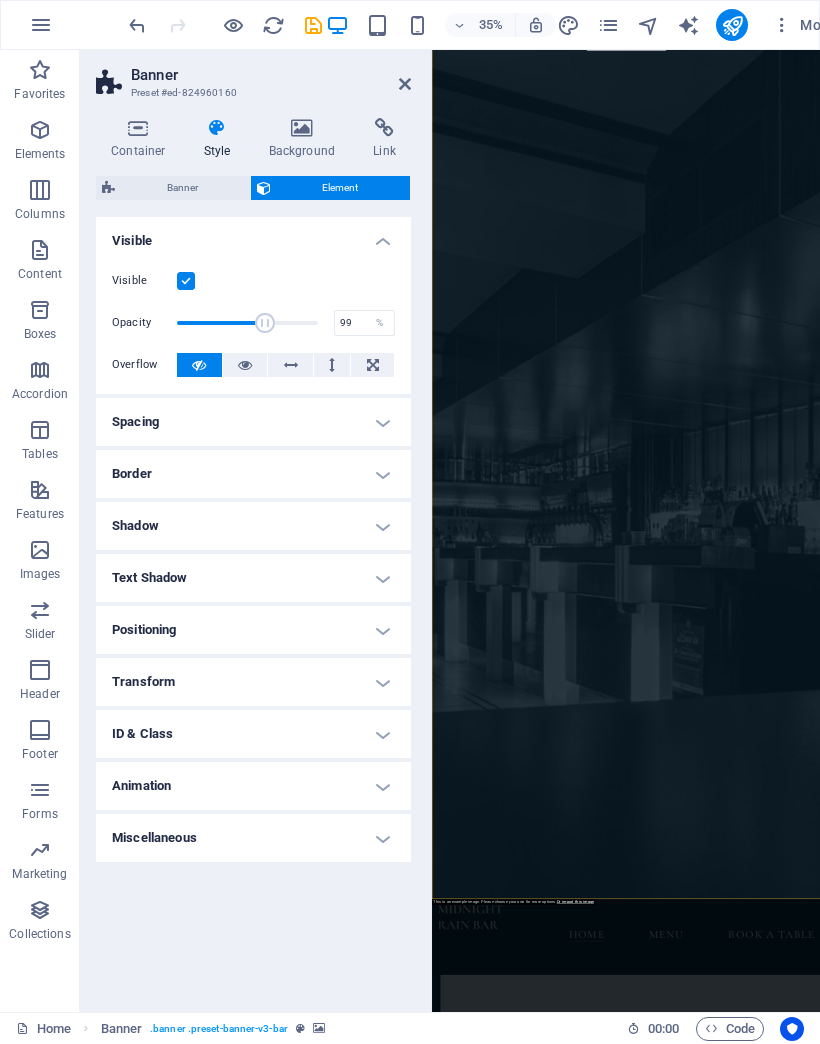 type on "100" 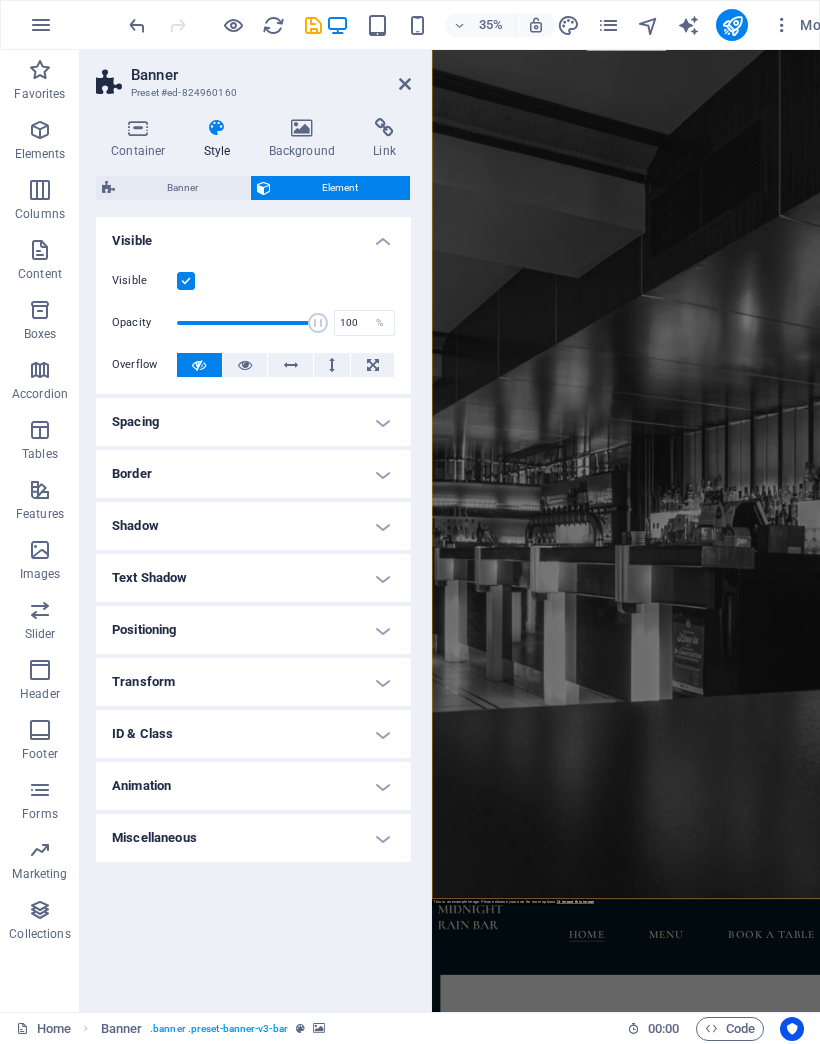 click at bounding box center (986, 3009) 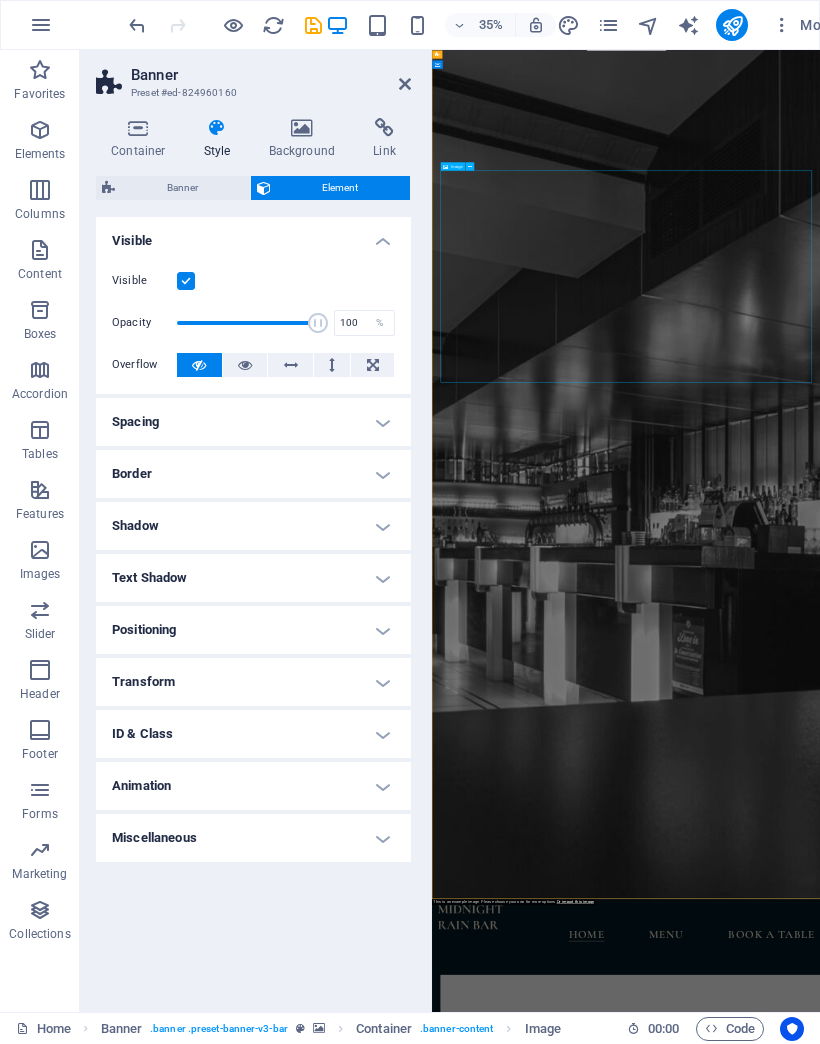 click on "Shadow" at bounding box center (253, 526) 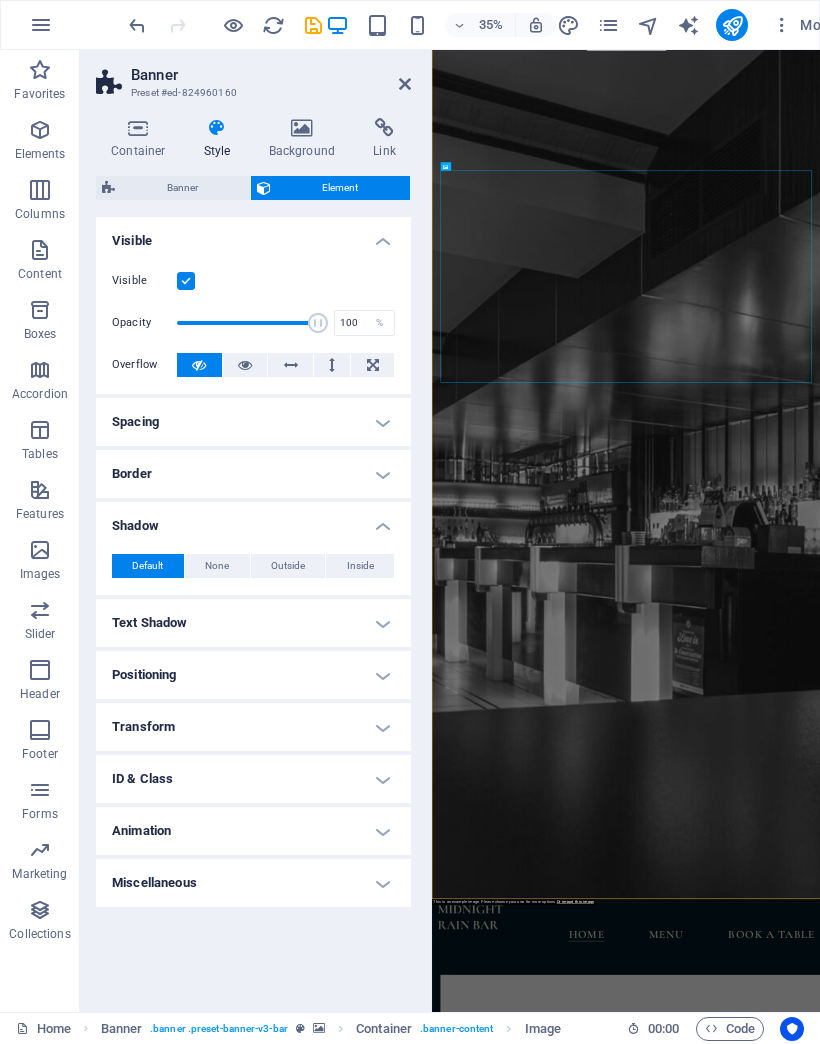click on "Outside" at bounding box center [288, 566] 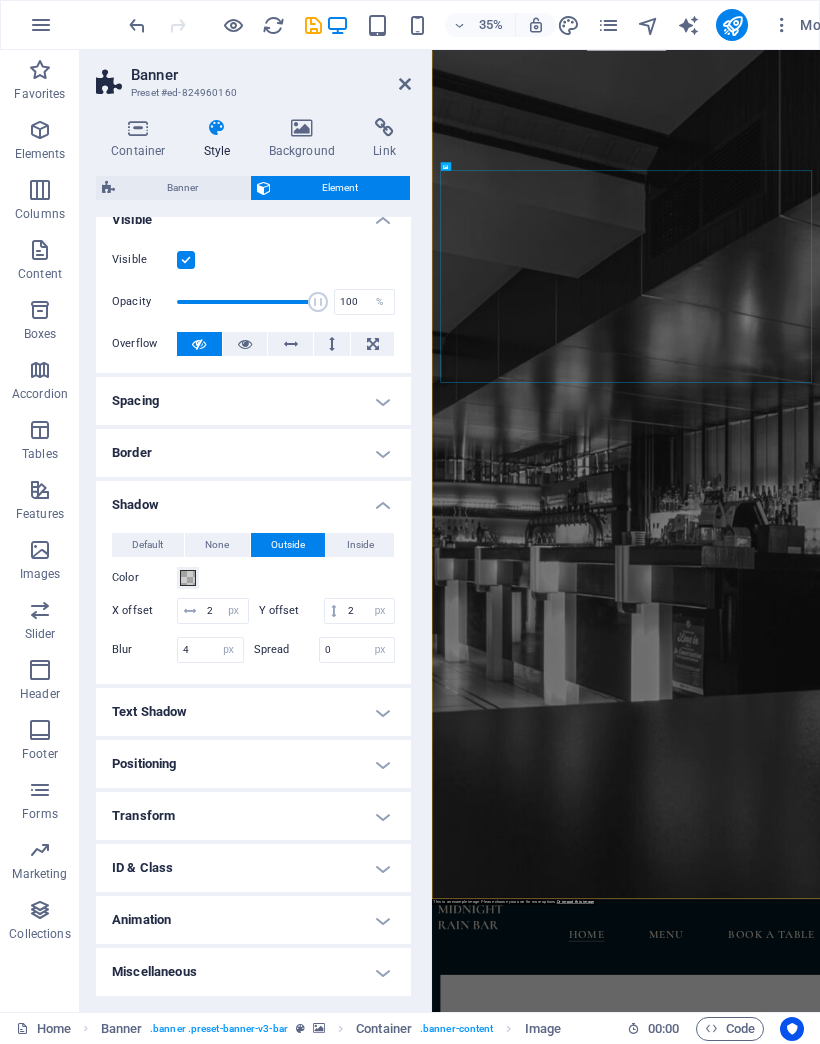 scroll, scrollTop: 20, scrollLeft: 0, axis: vertical 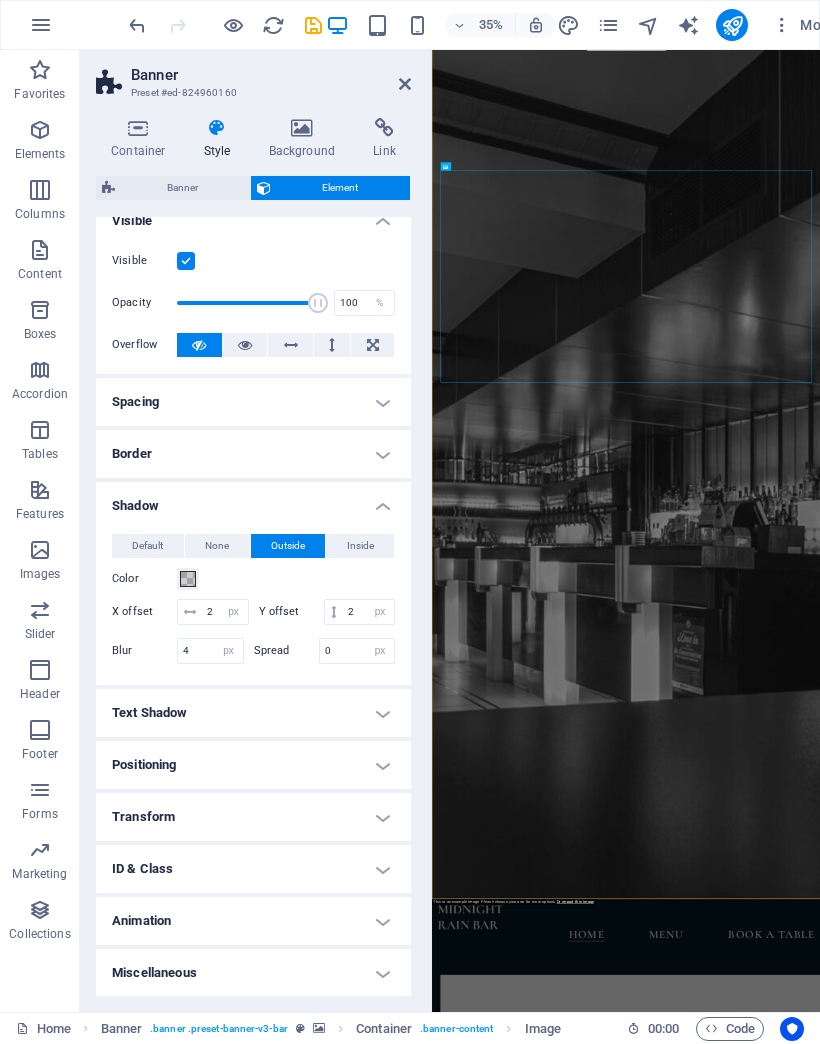 click on "Positioning" at bounding box center [253, 765] 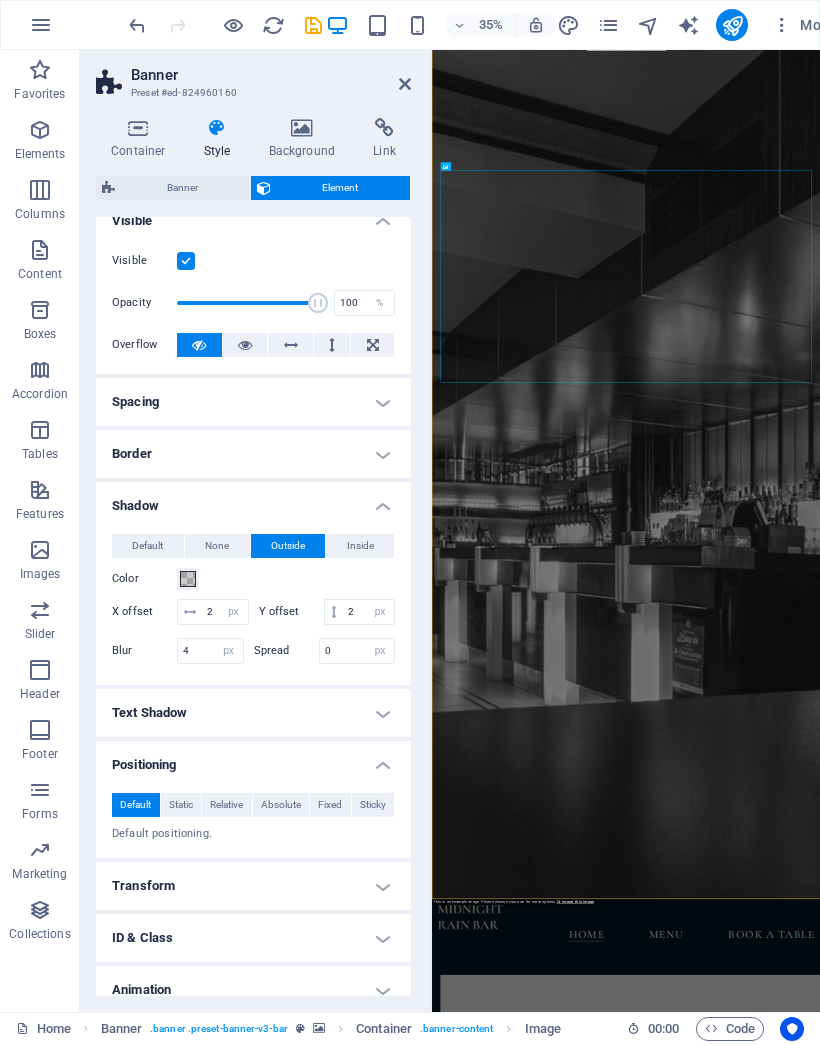 click on "Static" at bounding box center [181, 805] 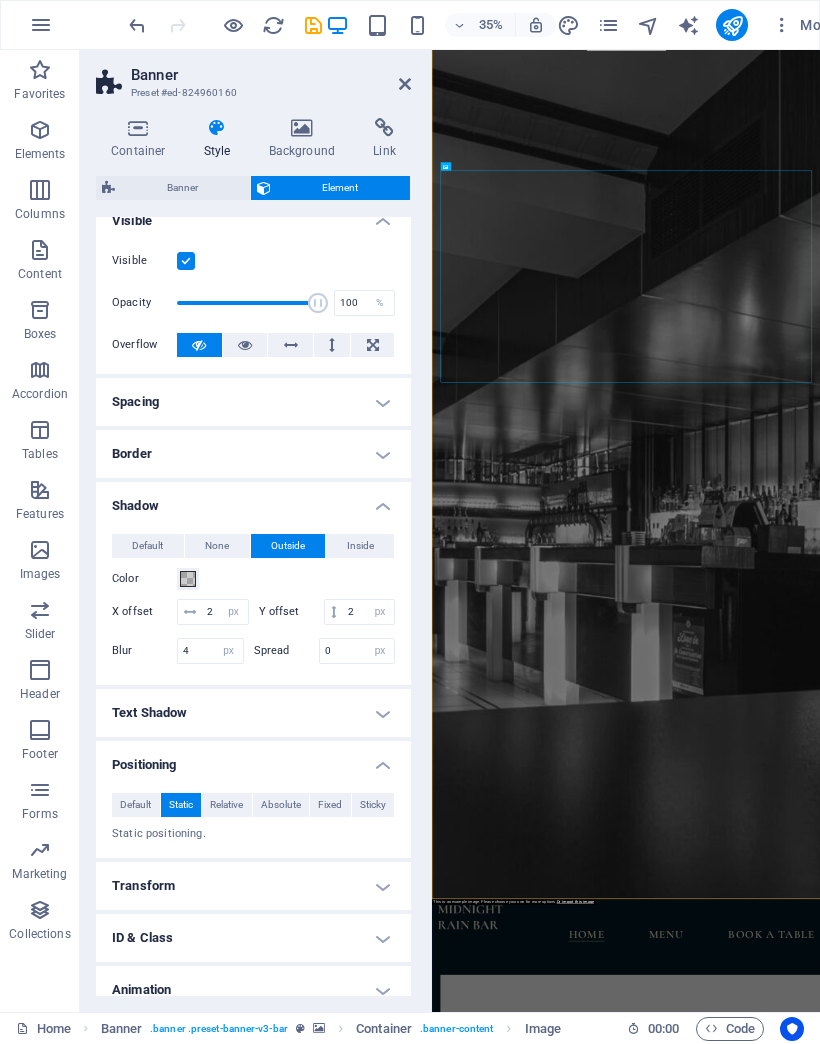 click on "Transform" at bounding box center (253, 886) 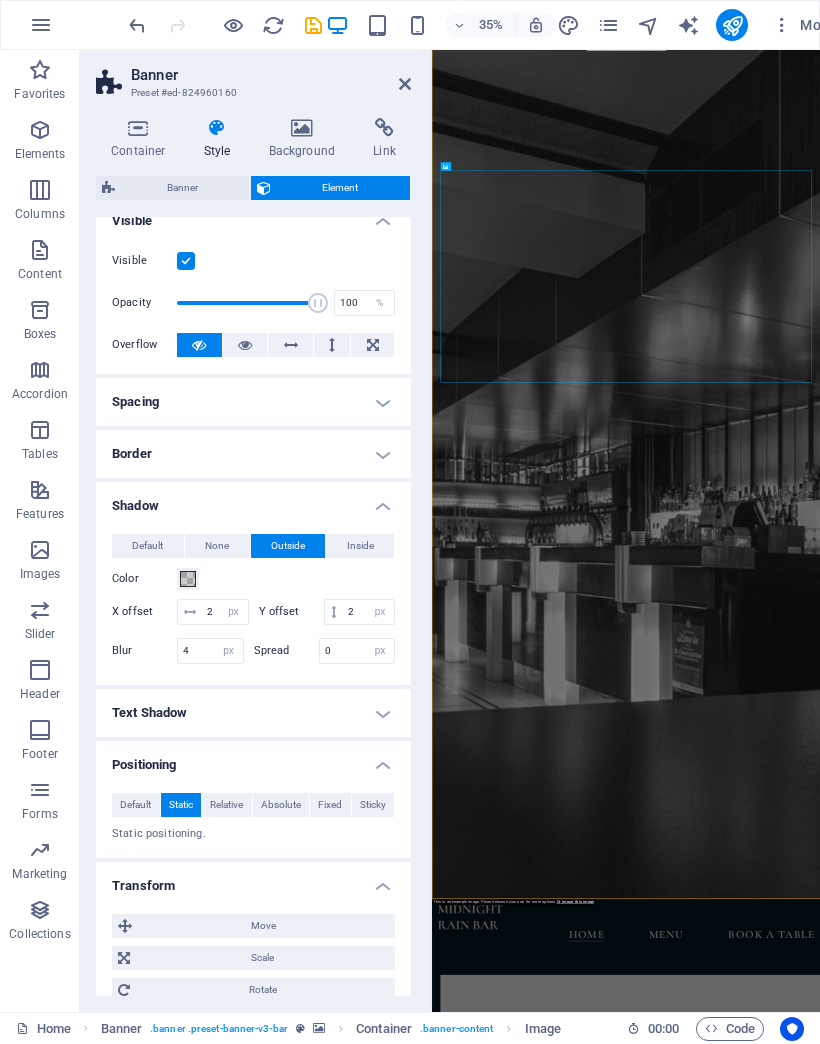 click on "Move" at bounding box center [263, 926] 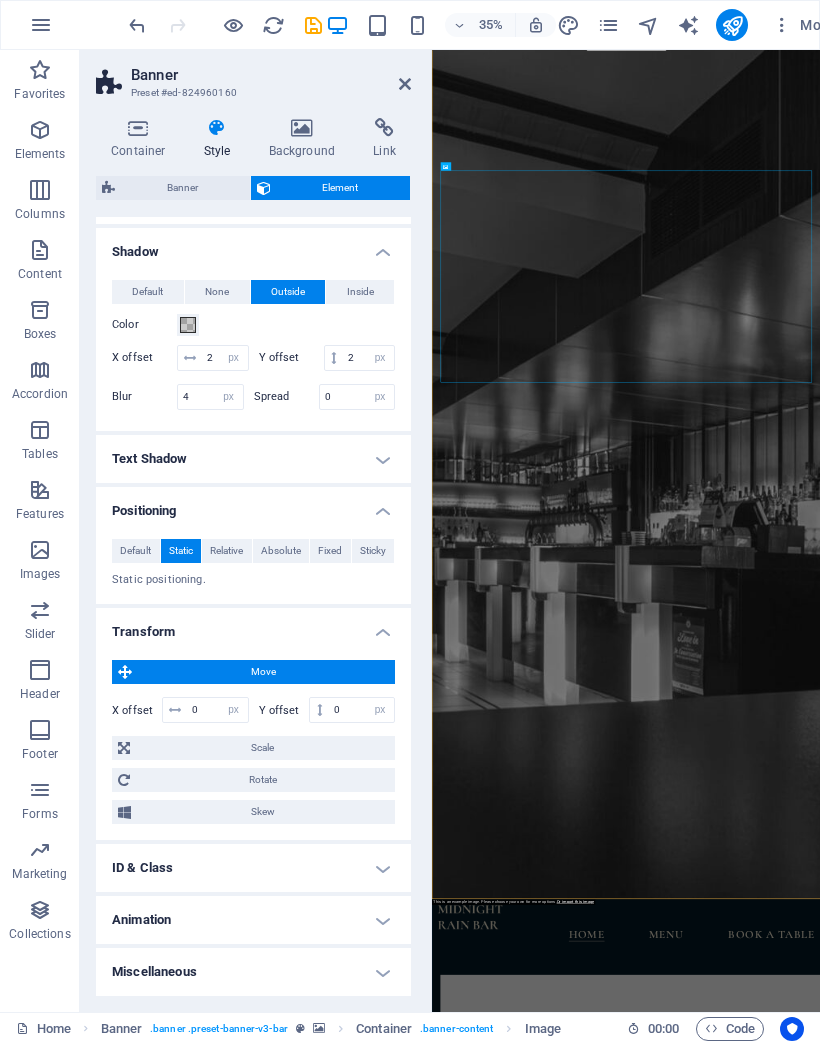 scroll, scrollTop: 273, scrollLeft: 0, axis: vertical 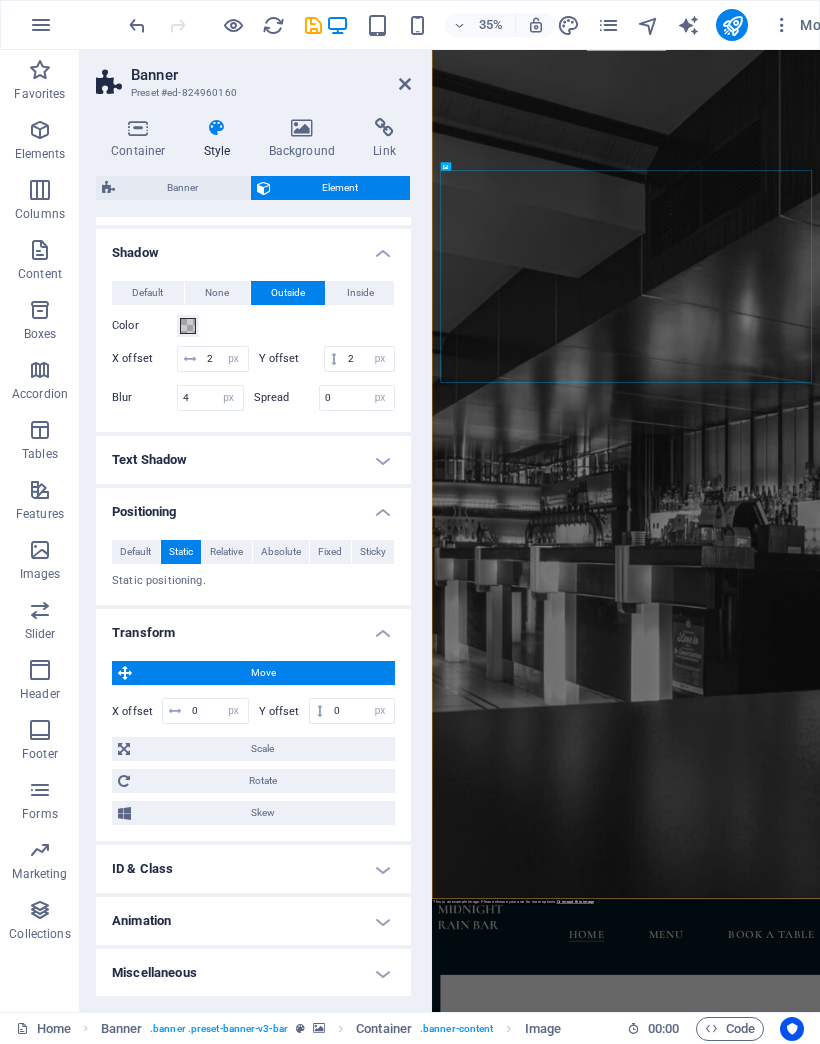 click on "ID & Class" at bounding box center [253, 869] 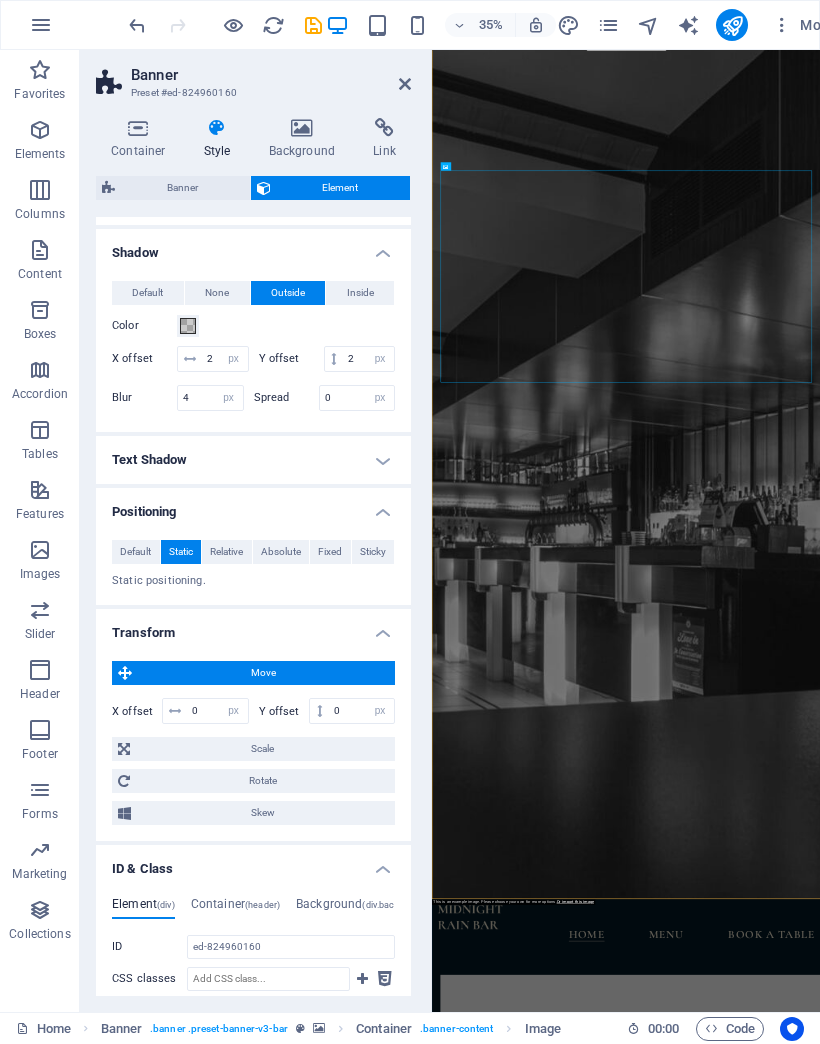 click on "Element  (div) Container  (header) Background  (div.background) ID ed-824960160 CSS classes 1 banner 2 preset-banner-v3-bar Assign HTML IDs and CSS classes for this element. Usually used to style the element via CSS. Leave blank when uncertain. ID Space and special character (except "-" or "_") are not accepted CSS classes Assign HTML IDs and CSS classes for this element. Usually used to style the element via CSS. Leave blank when uncertain. ID ed-824960178 CSS classes Assign HTML IDs and CSS classes for this element. Usually used to style the element via CSS. Leave blank when uncertain." at bounding box center [253, 1033] 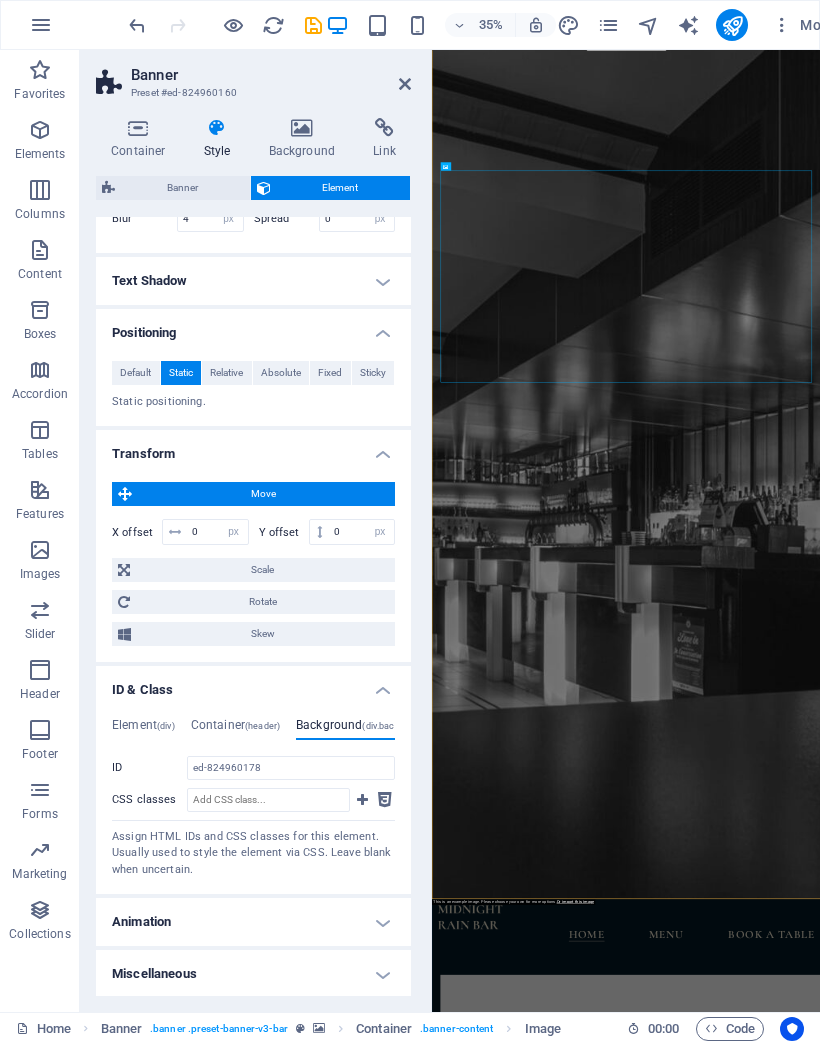 scroll, scrollTop: 451, scrollLeft: 0, axis: vertical 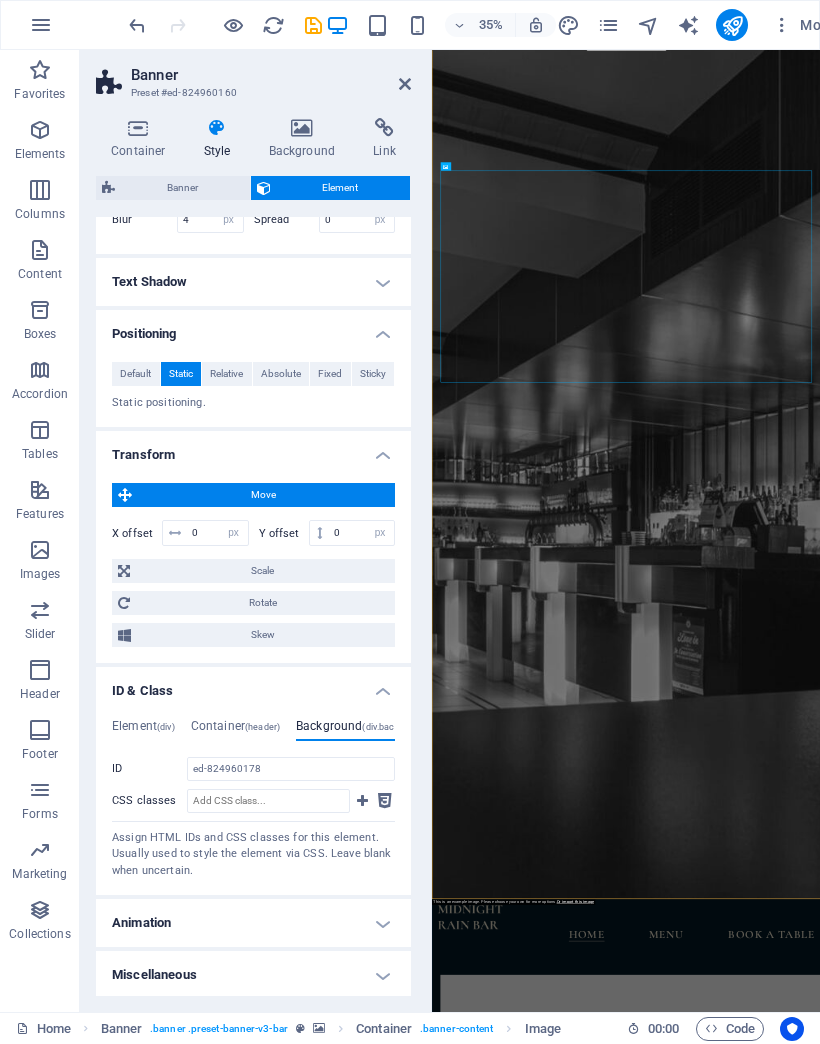 click on "Animation" at bounding box center (253, 923) 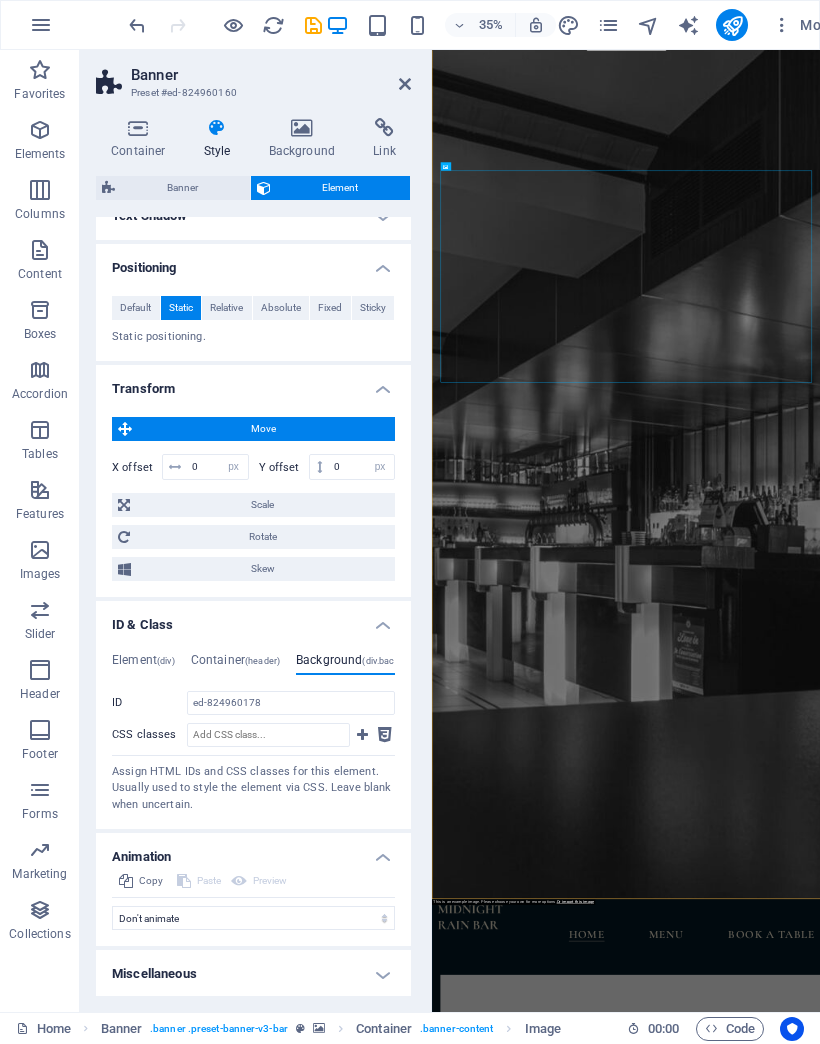 scroll, scrollTop: 516, scrollLeft: 0, axis: vertical 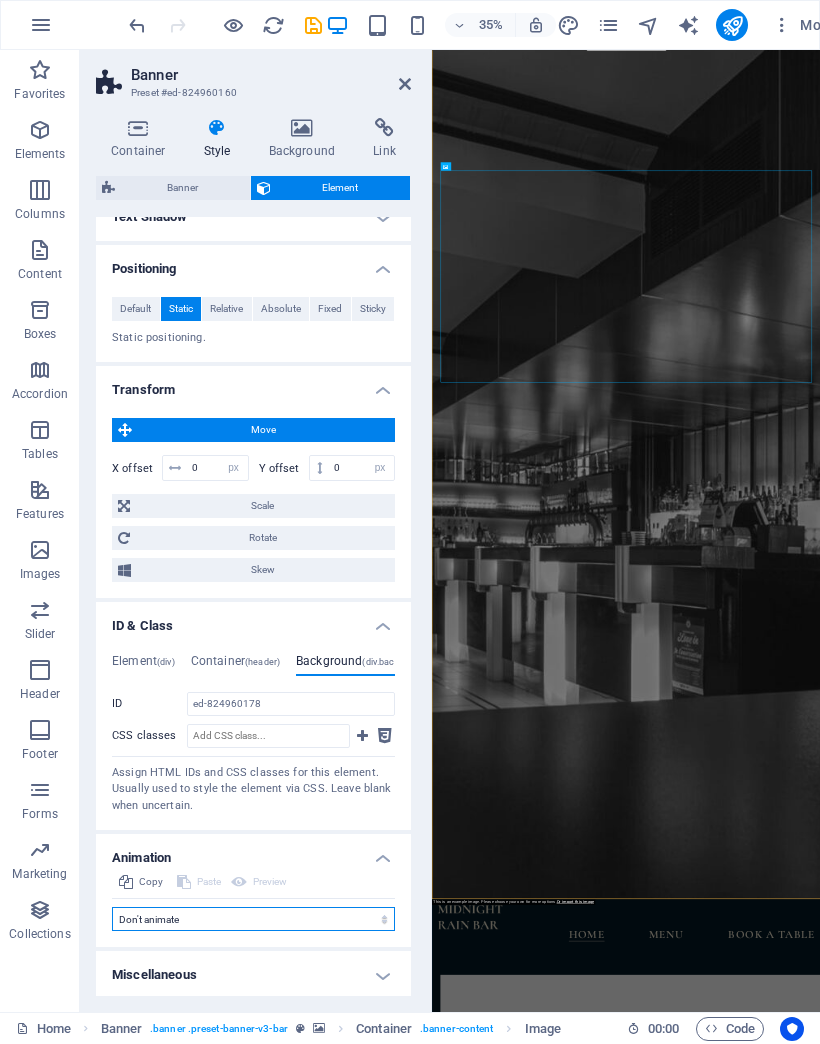 click on "Don't animate Show / Hide Slide up/down Zoom in/out Slide left to right Slide right to left Slide top to bottom Slide bottom to top Pulse Blink Open as overlay" at bounding box center (253, 919) 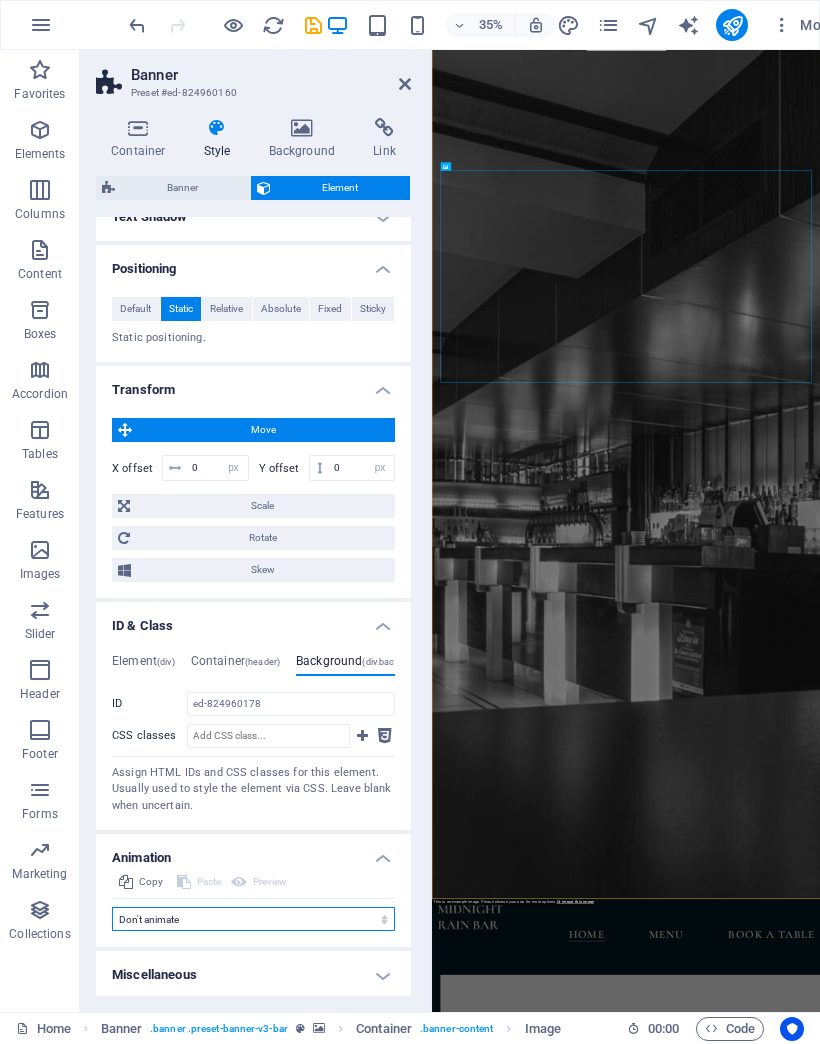 select on "fade" 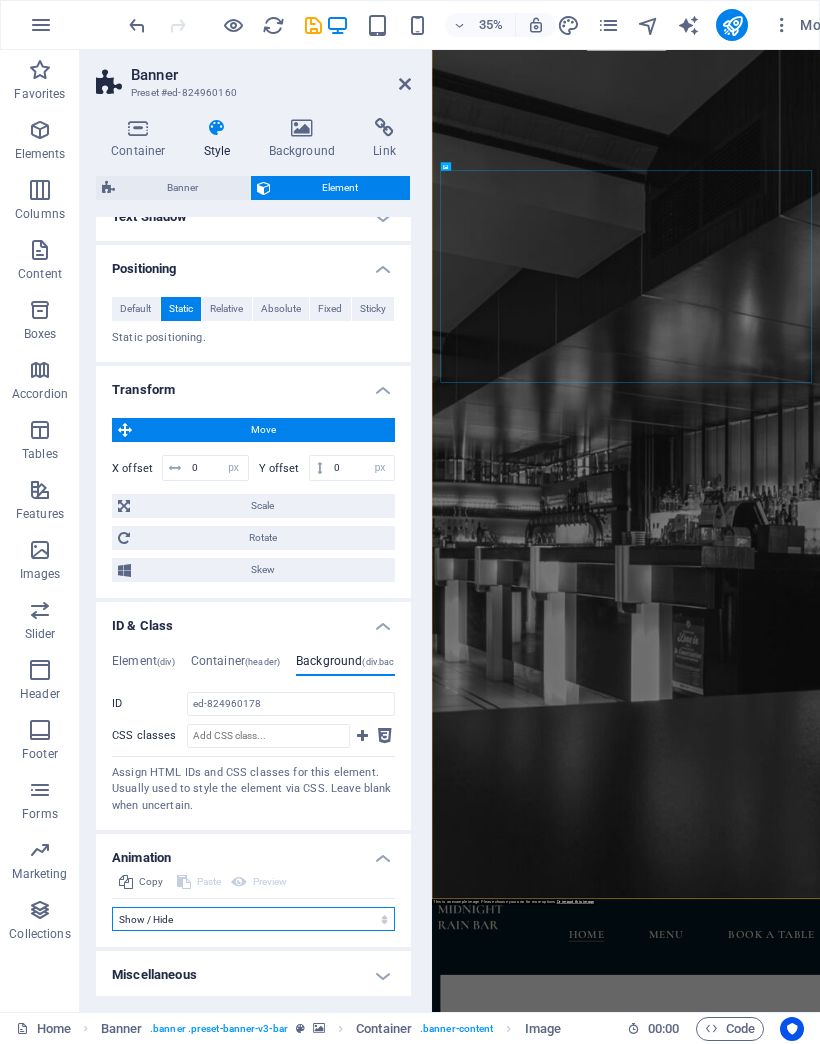 select on "scroll" 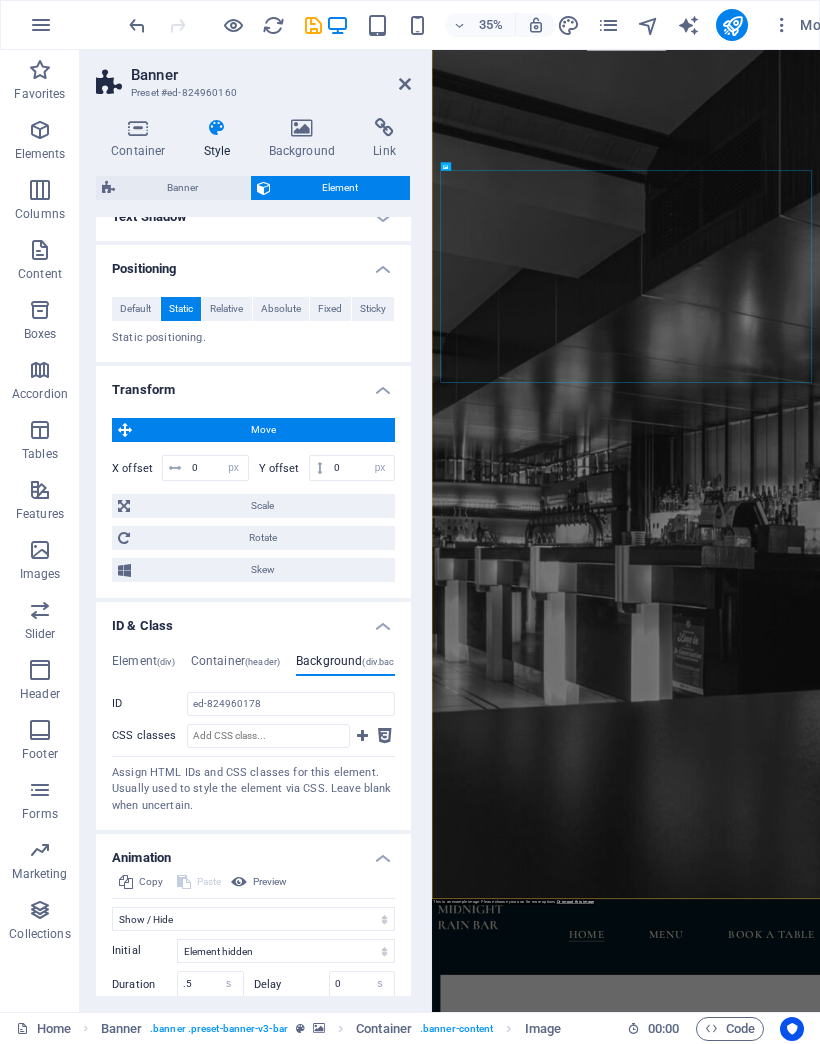click on "Scale" at bounding box center (262, 506) 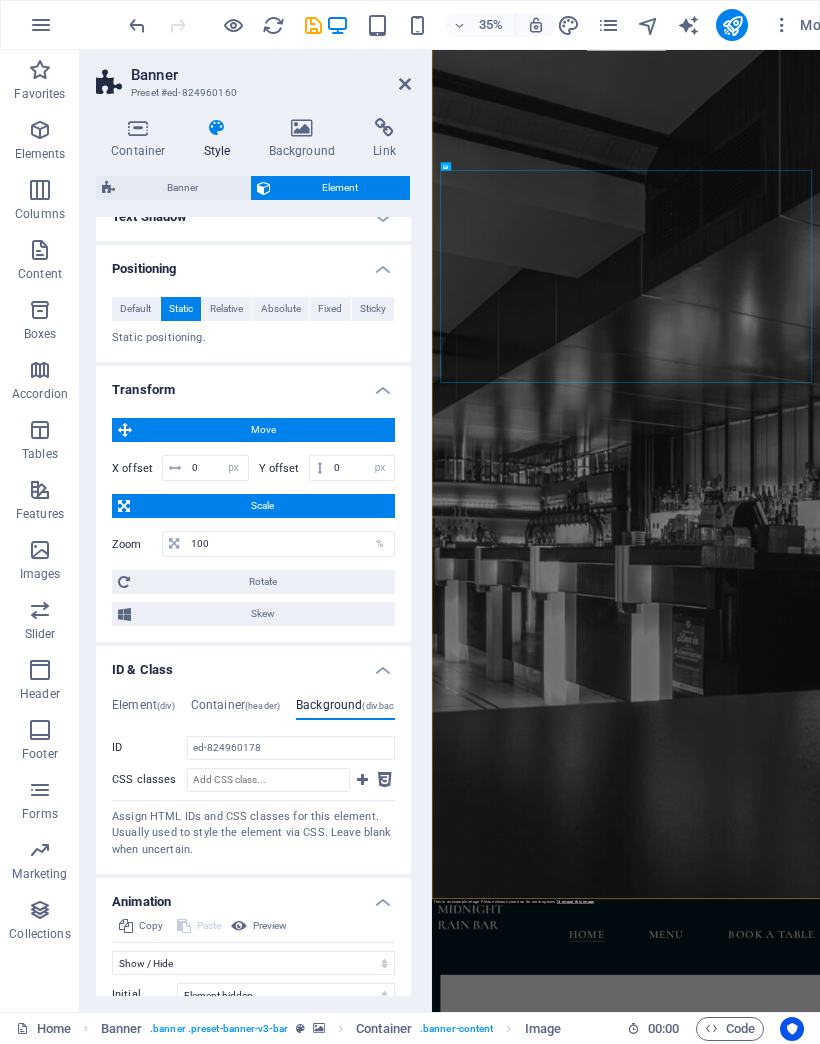 click on "Background  (div.background)" at bounding box center (364, 709) 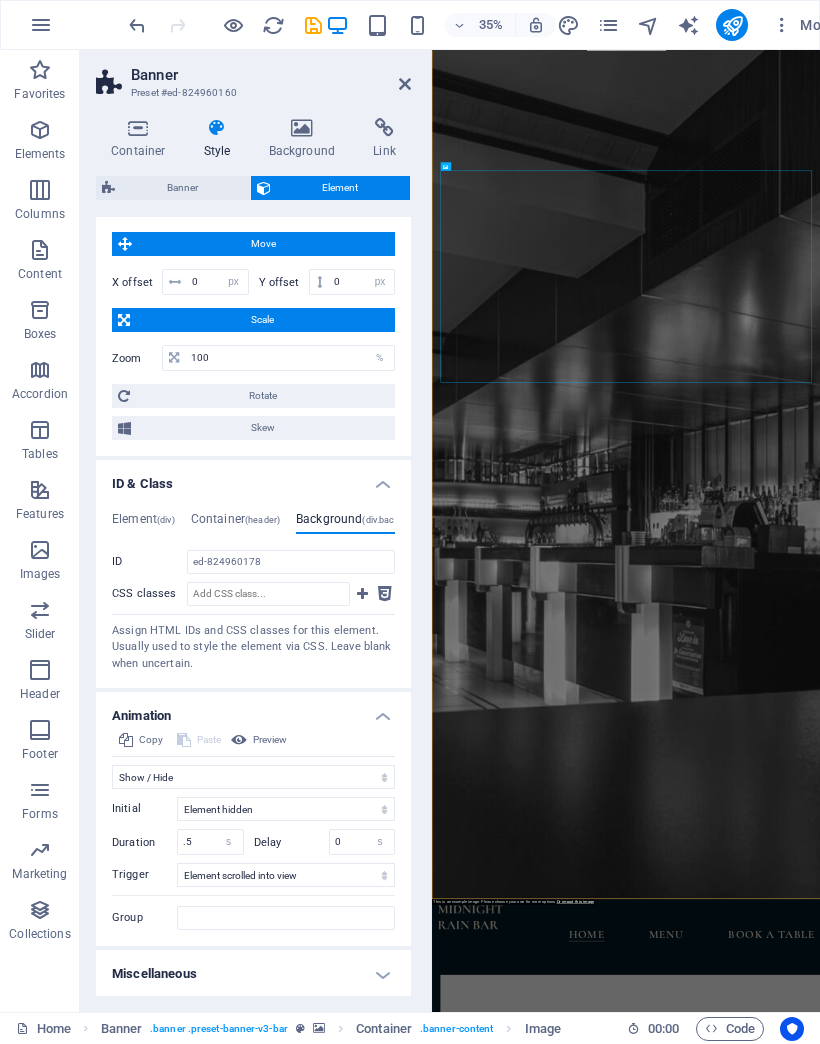 scroll, scrollTop: 701, scrollLeft: 0, axis: vertical 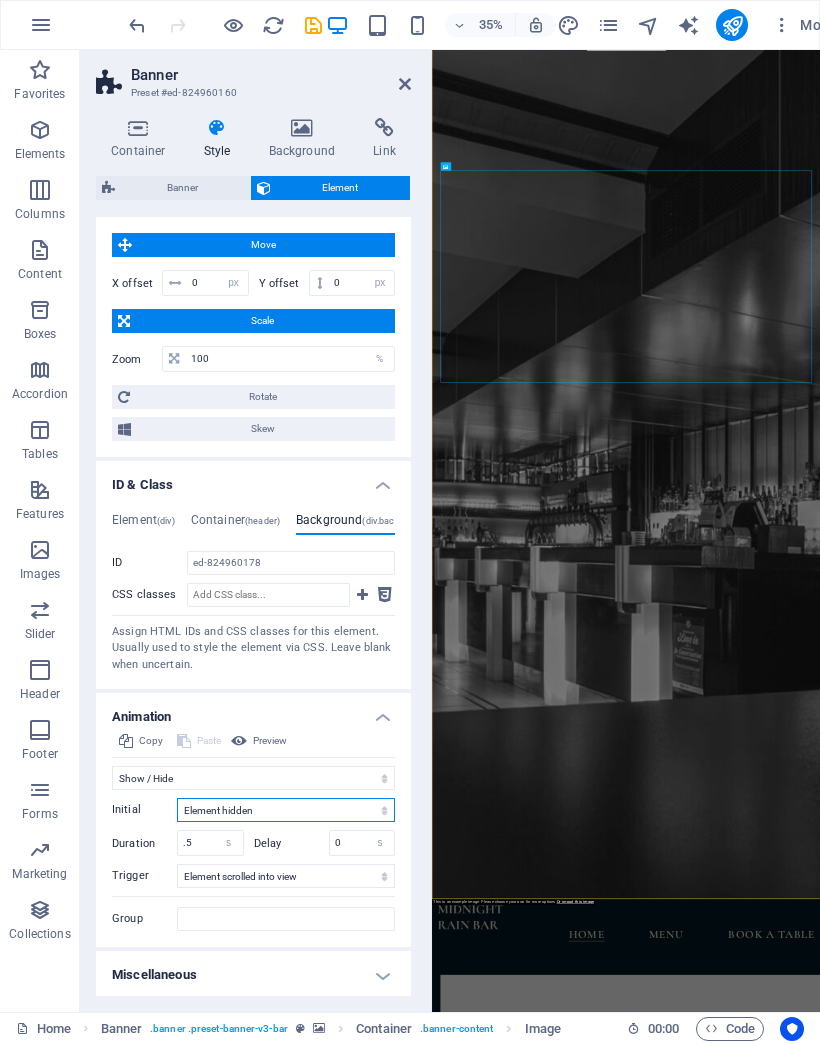 click on "Element hidden Element shown" at bounding box center [286, 810] 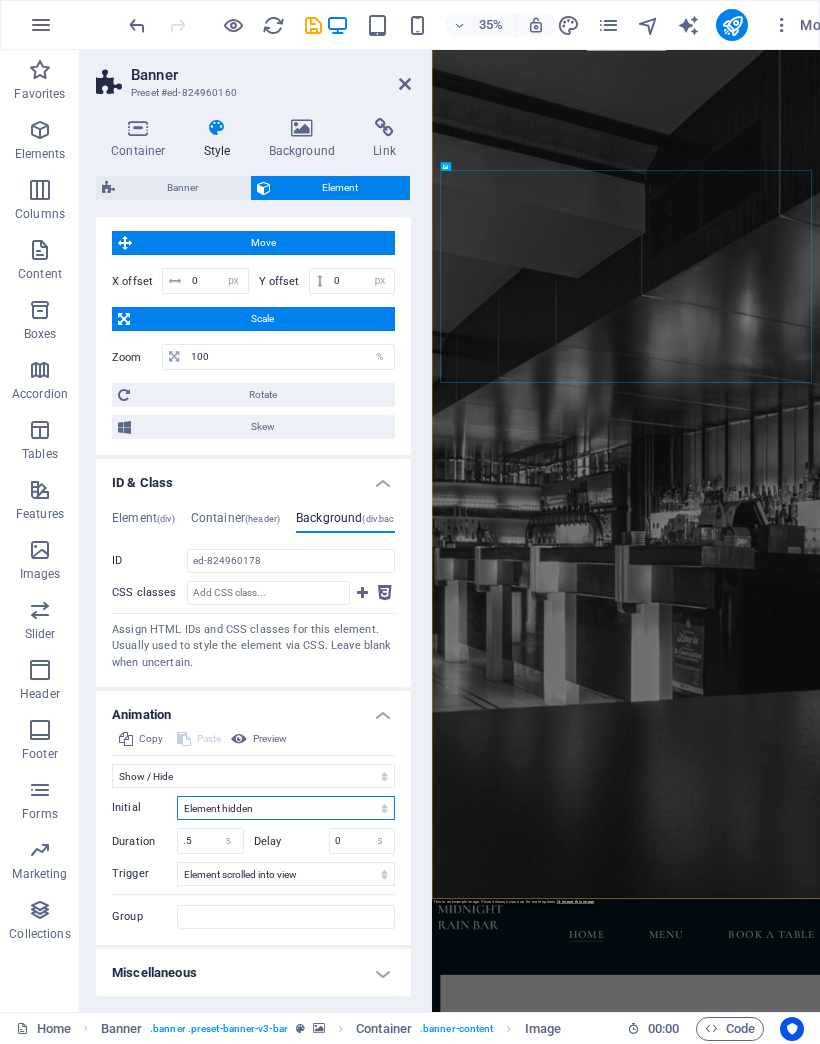 scroll, scrollTop: 701, scrollLeft: 0, axis: vertical 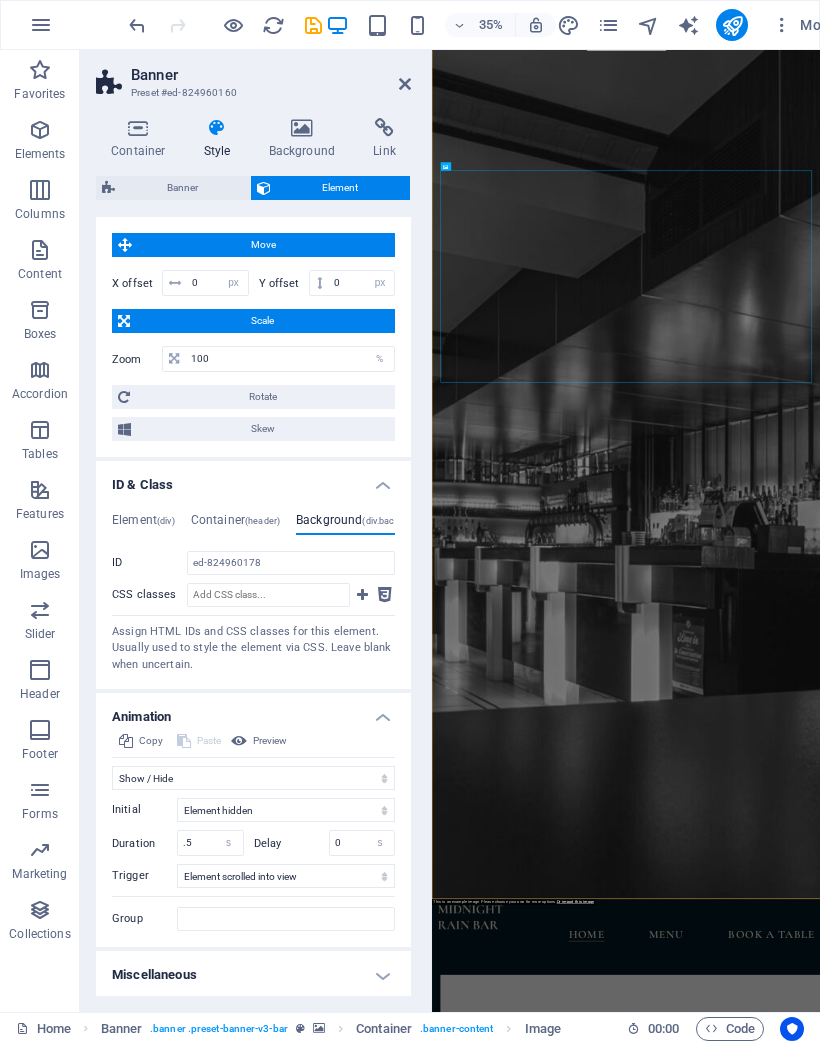 click on "Miscellaneous" at bounding box center [253, 975] 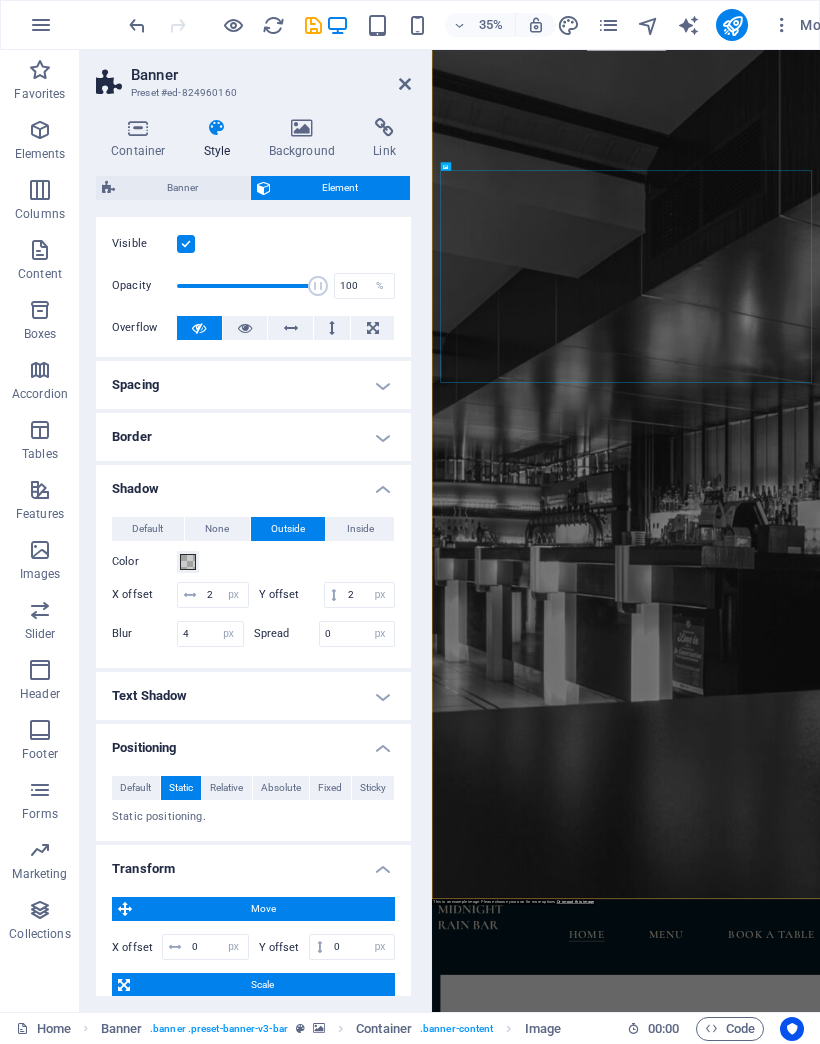 scroll, scrollTop: 37, scrollLeft: 0, axis: vertical 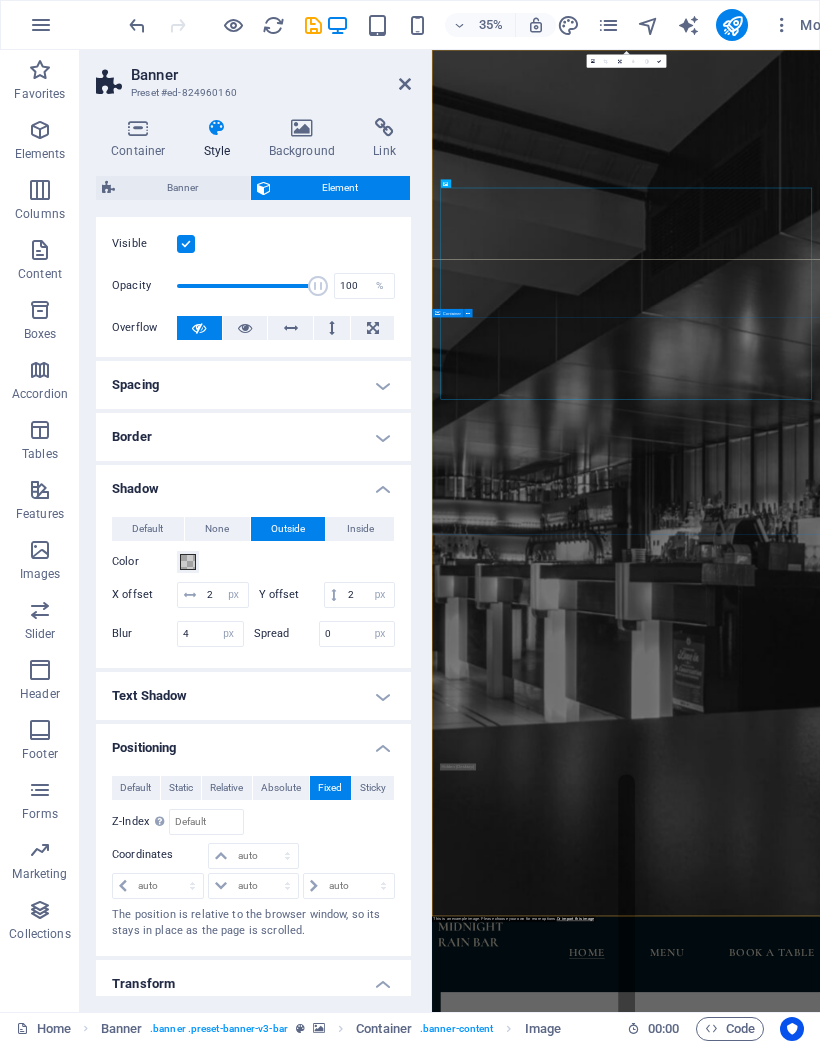click on "Our Menu Renowned for our elegant and modern flavors, fresh local ingredients and mindful preparation. Midnight Rain provides each guest with the magic of flavor and an unforgettable atmosphere which you will be eager to experience again. FULL MENU" at bounding box center (986, 3900) 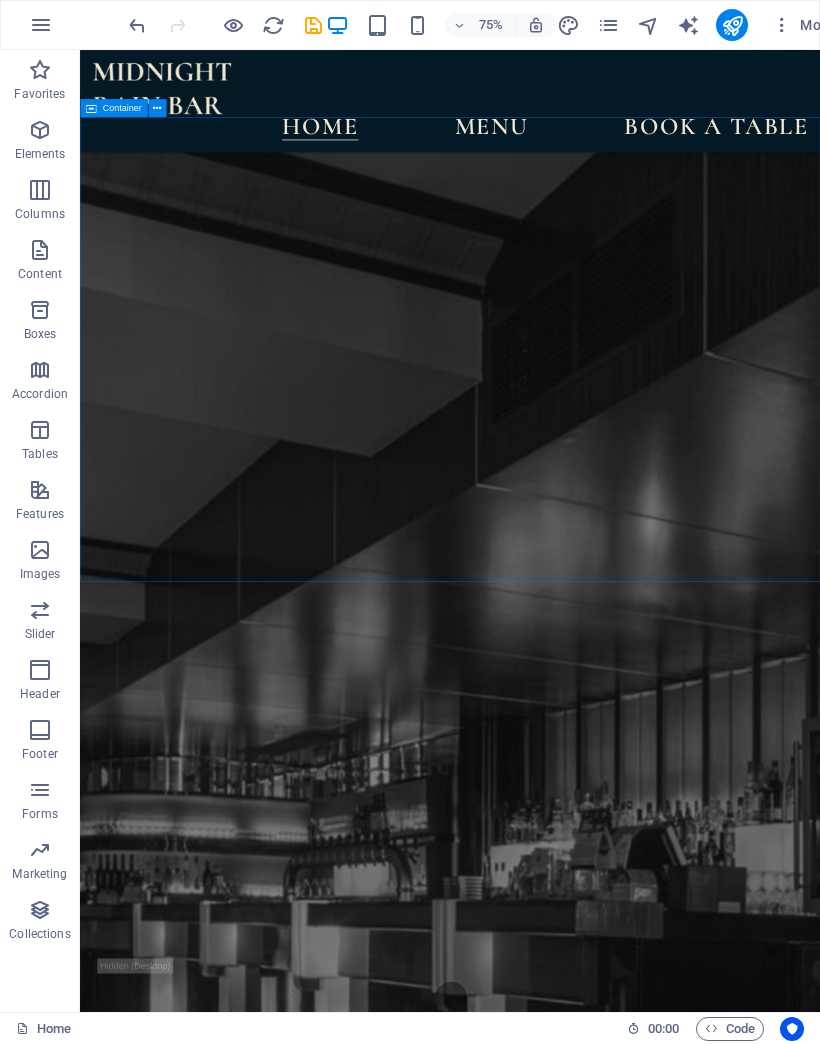 scroll, scrollTop: 721, scrollLeft: 0, axis: vertical 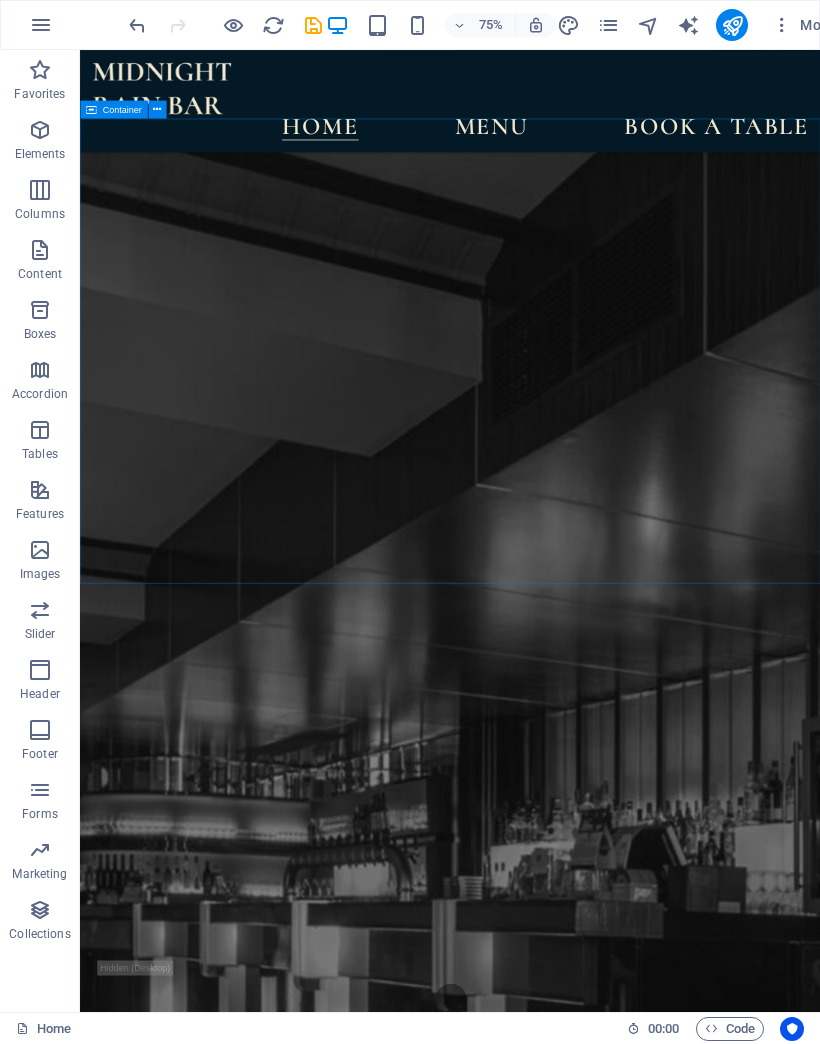 click at bounding box center (204, 3051) 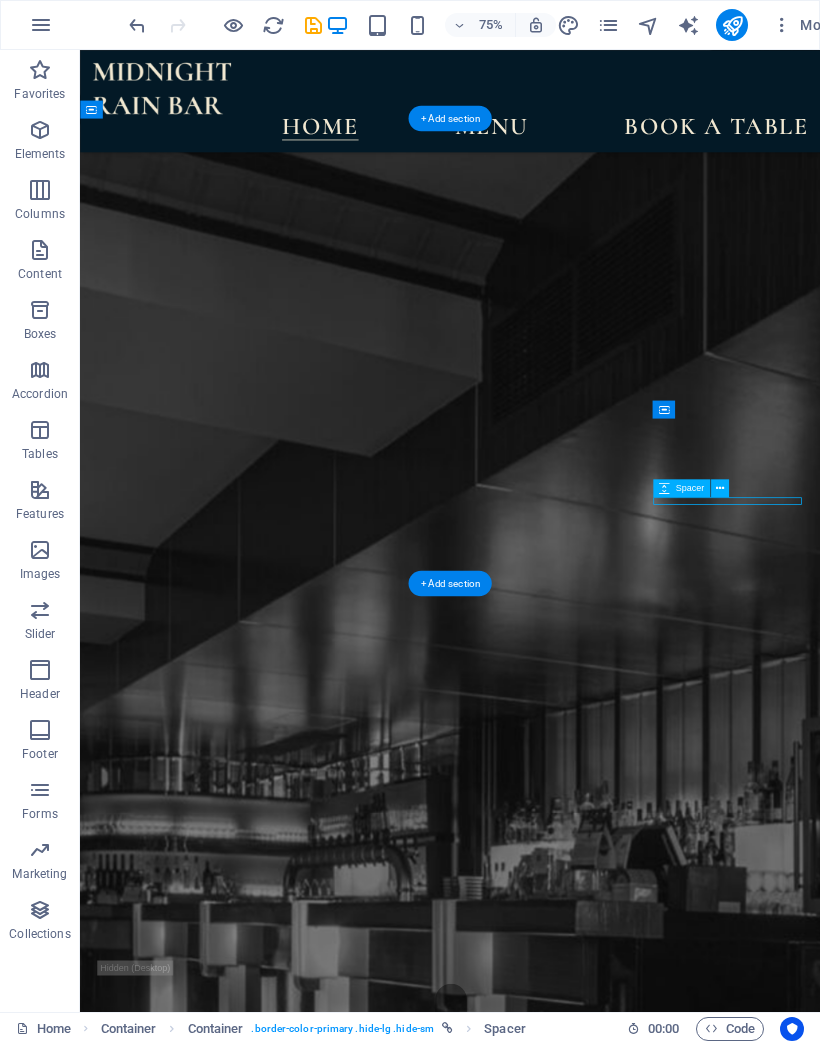 click on "Renowned for our elegant and modern flavors, fresh local ingredients and mindful preparation. Midnight Rain provides each guest with the magic of flavor and an unforgettable atmosphere which you will be eager to experience again." at bounding box center (573, 2948) 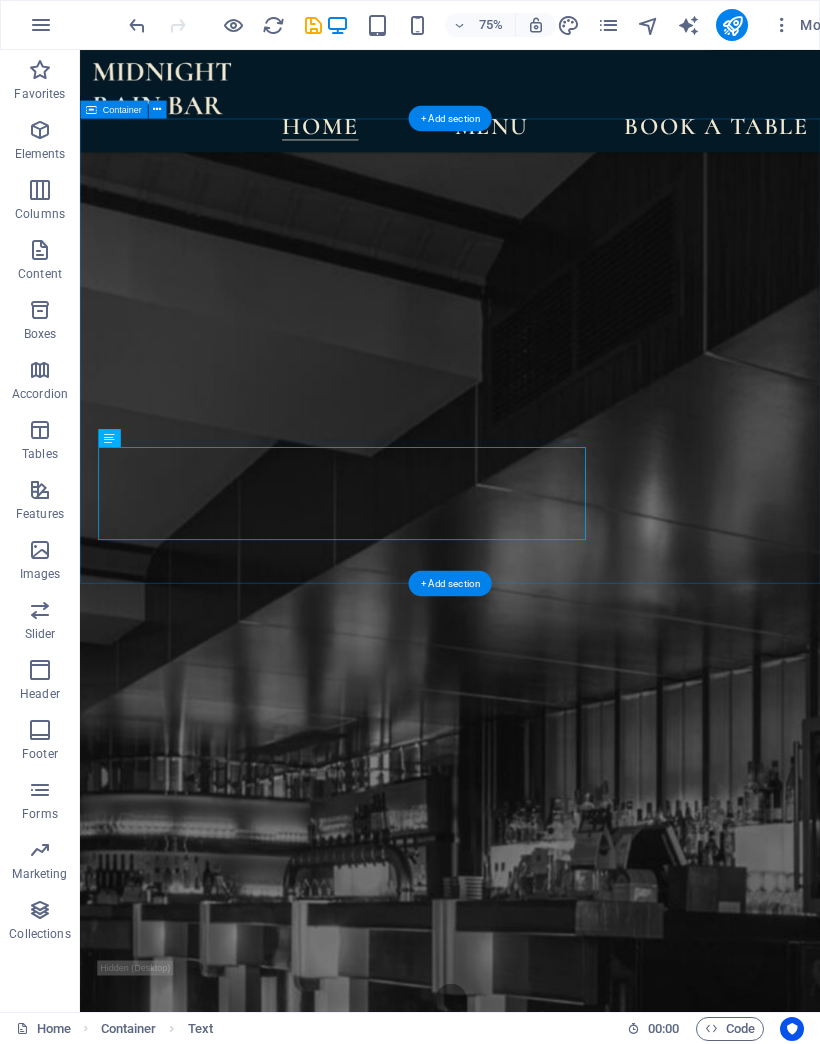 click on "Our Menu Renowned for our elegant and modern flavors, fresh local ingredients and mindful preparation. Midnight Rain provides each guest with the magic of flavor and an unforgettable atmosphere which you will be eager to experience again. FULL MENU" at bounding box center (573, 2923) 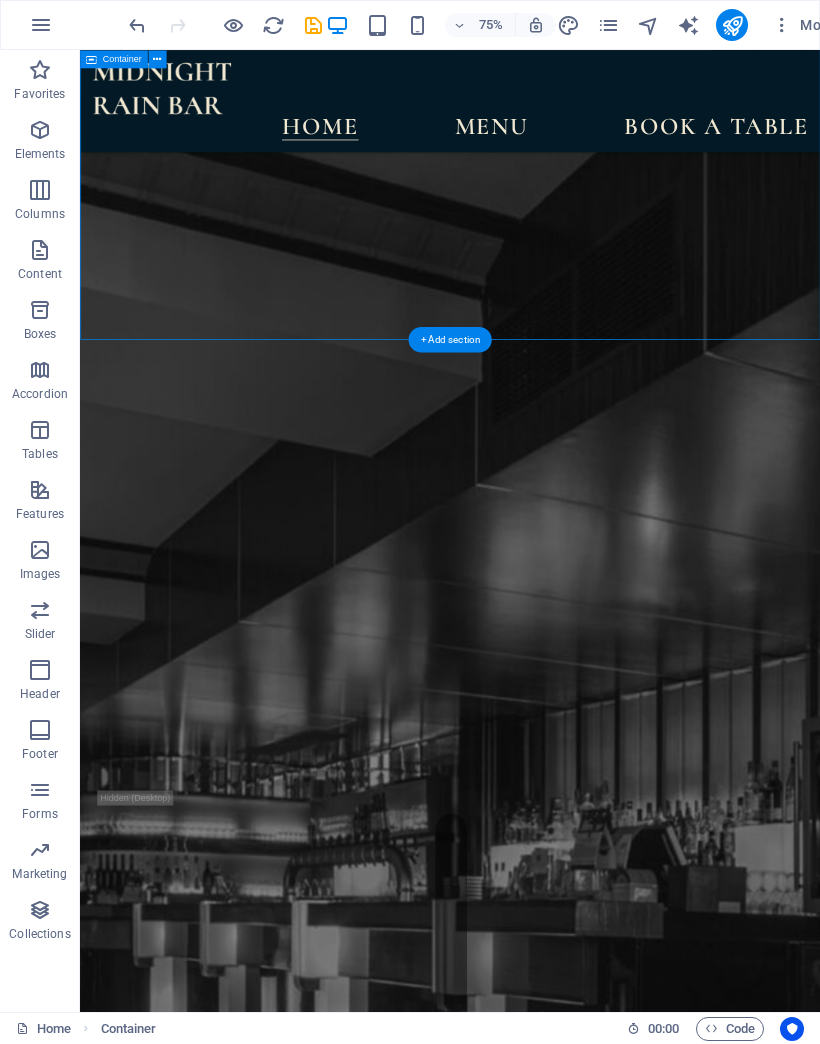 scroll, scrollTop: 1064, scrollLeft: 0, axis: vertical 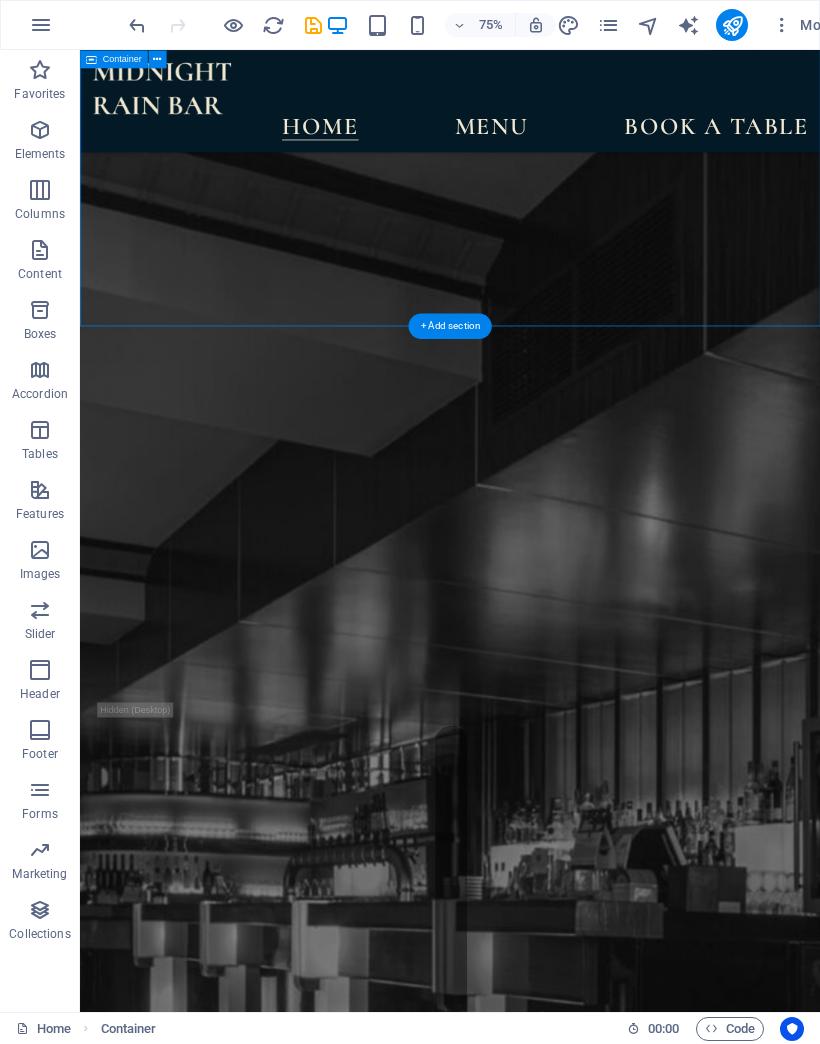 click on "DRINKS" at bounding box center [573, 9121] 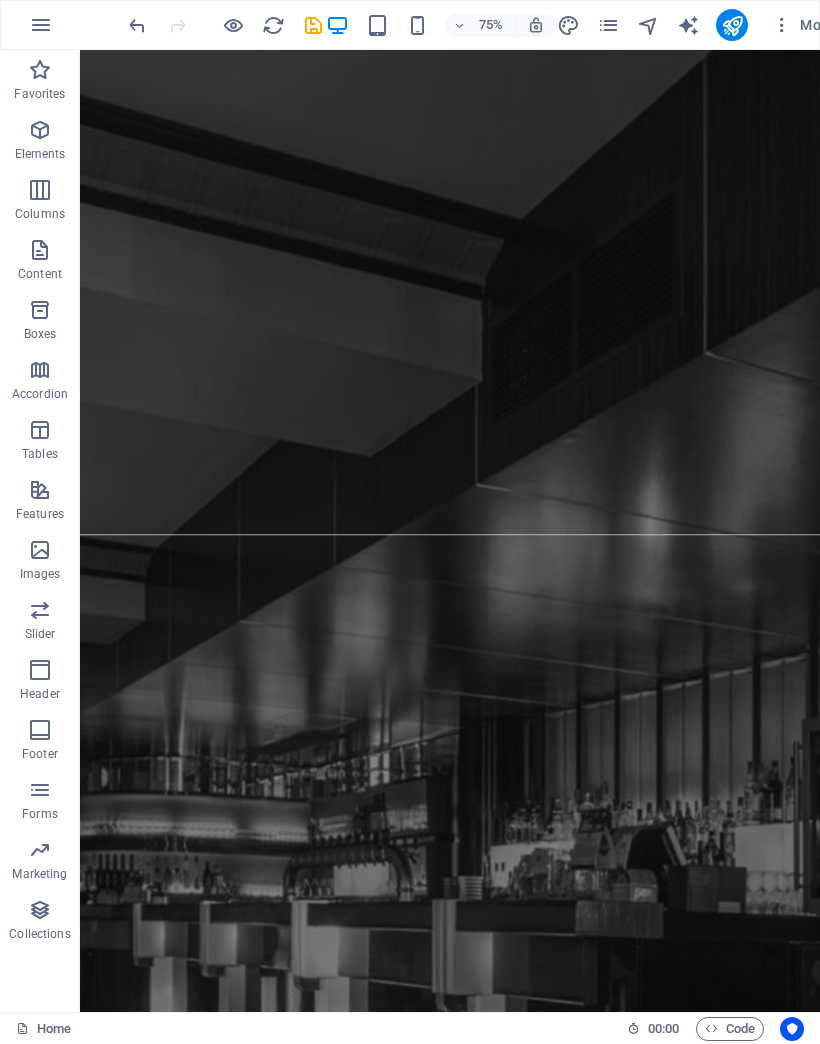scroll, scrollTop: 0, scrollLeft: 0, axis: both 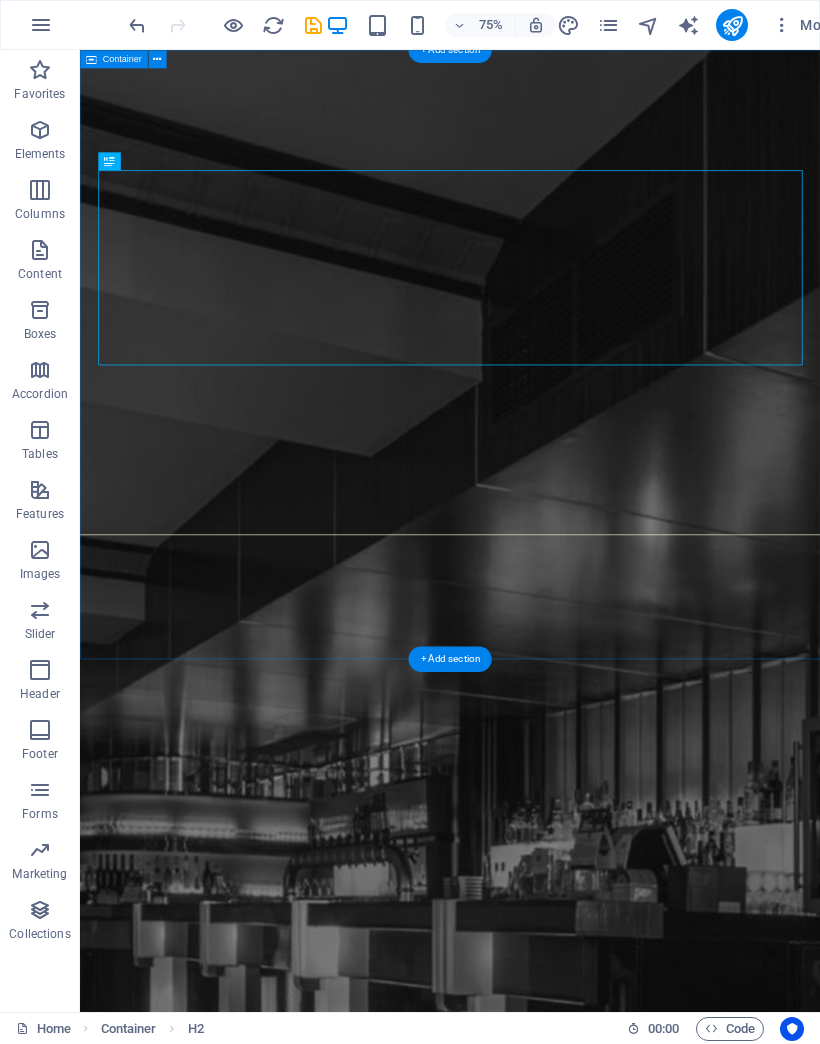 click on "A unique experience Midnight Rain is a unique cocktail bar and bistro located in downtown [CITY]. Our eclectic décor showcases original artwork by local artists, antique lighting, comfortable seating and inspired cocktails created by master mixologists. ​ ​    SCROLL DOWN ​ ​    SCROLL DOWN" at bounding box center [573, 1701] 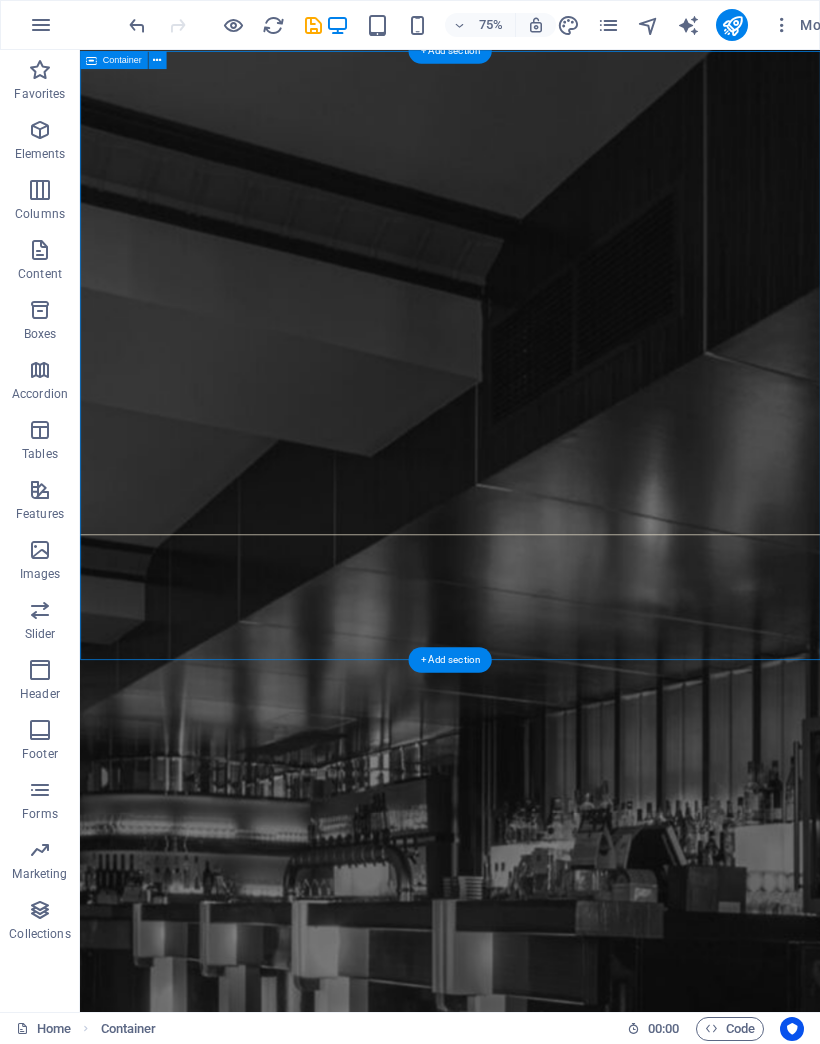scroll, scrollTop: 0, scrollLeft: 0, axis: both 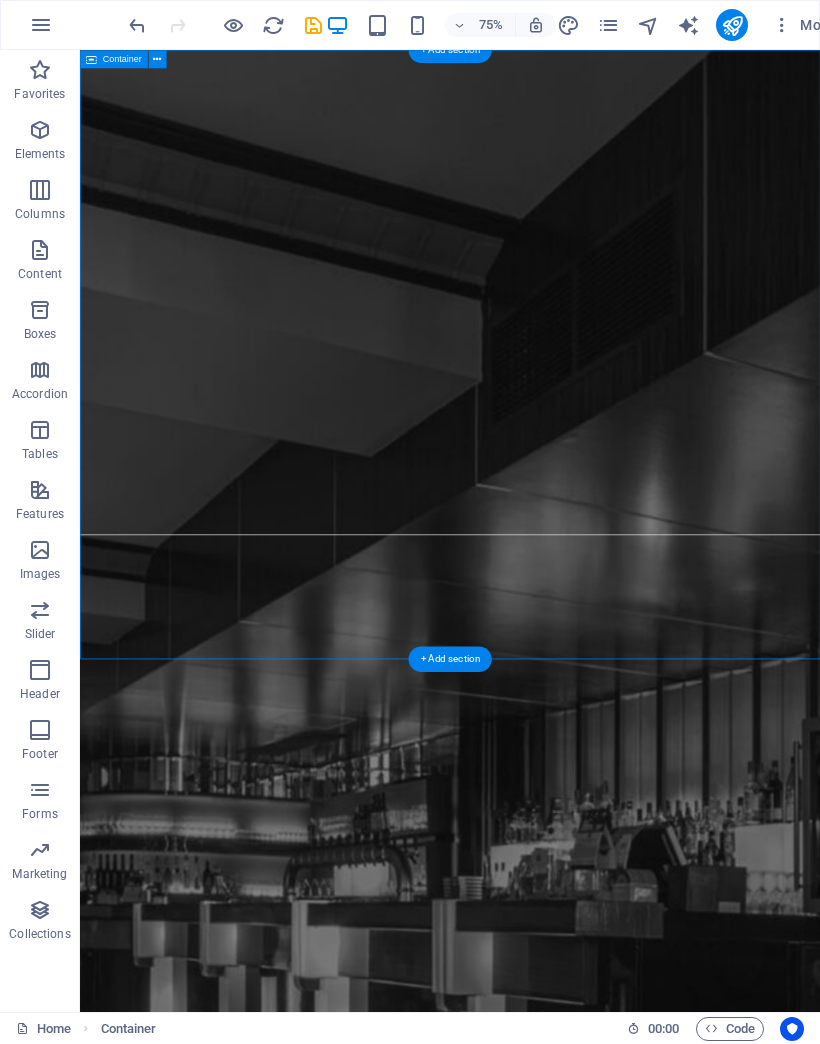 click on "A unique experience" at bounding box center [573, 340] 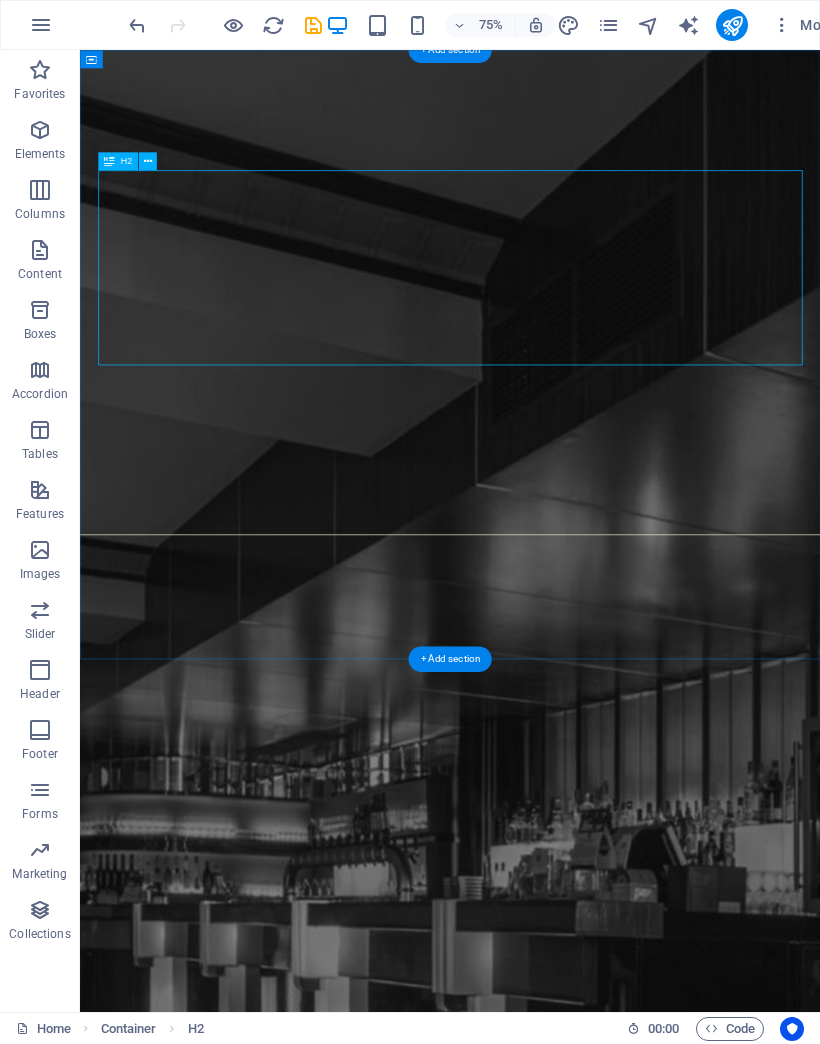 click on "H2" at bounding box center (132, 161) 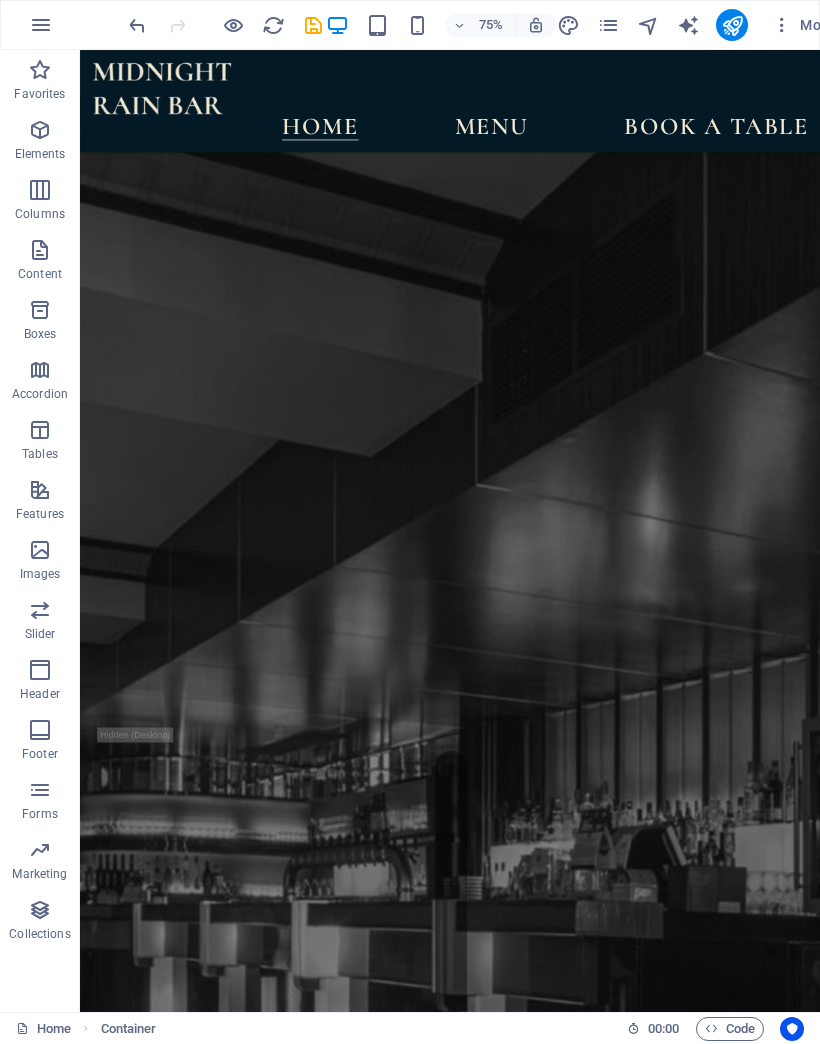 scroll, scrollTop: 1028, scrollLeft: 0, axis: vertical 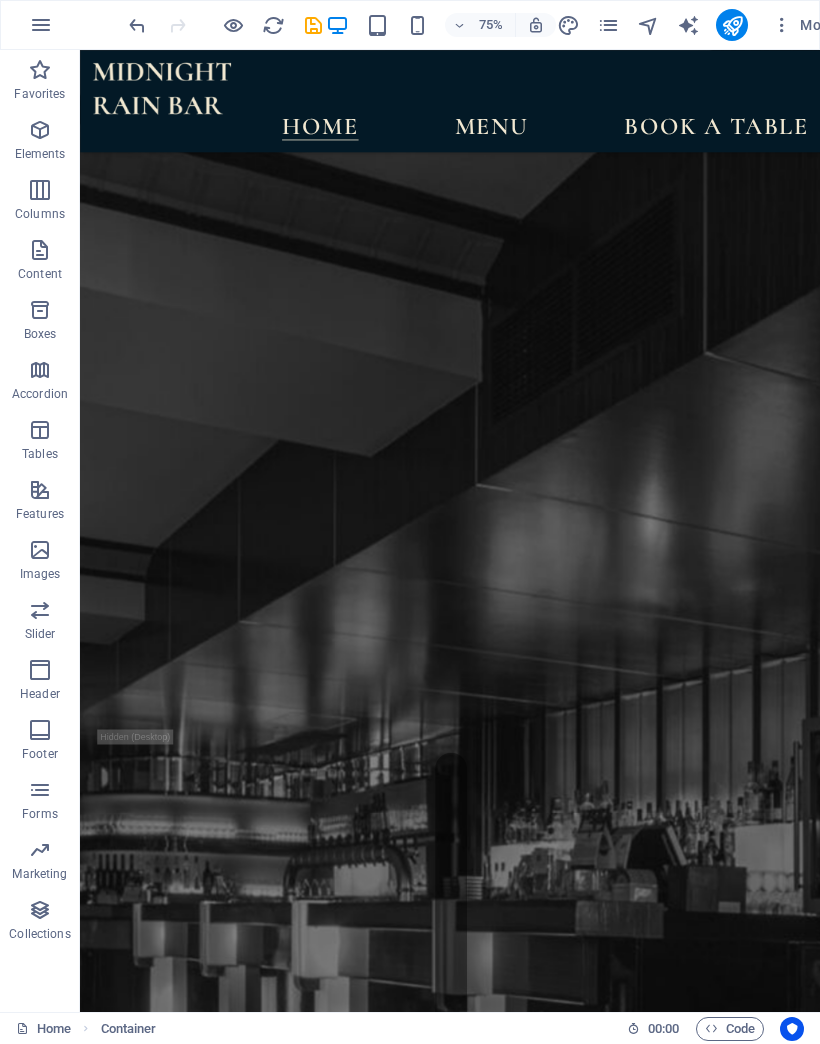 click on "DRINKS" at bounding box center [573, 9157] 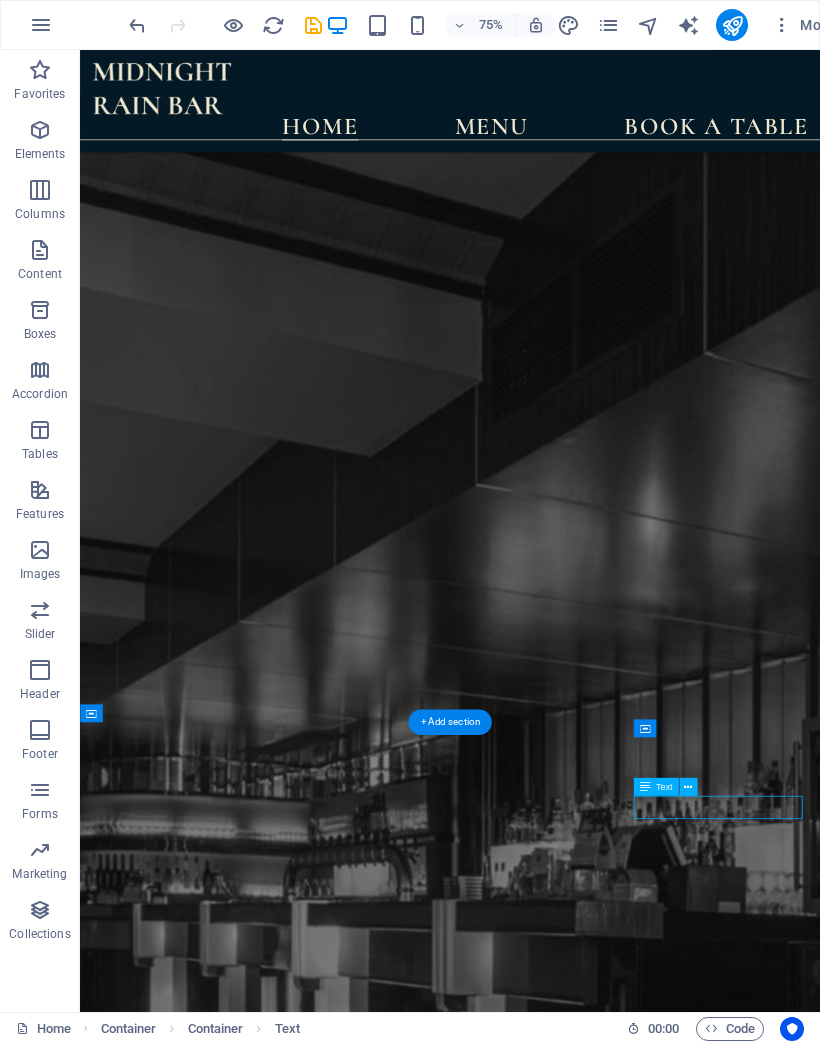 click at bounding box center [137, 25] 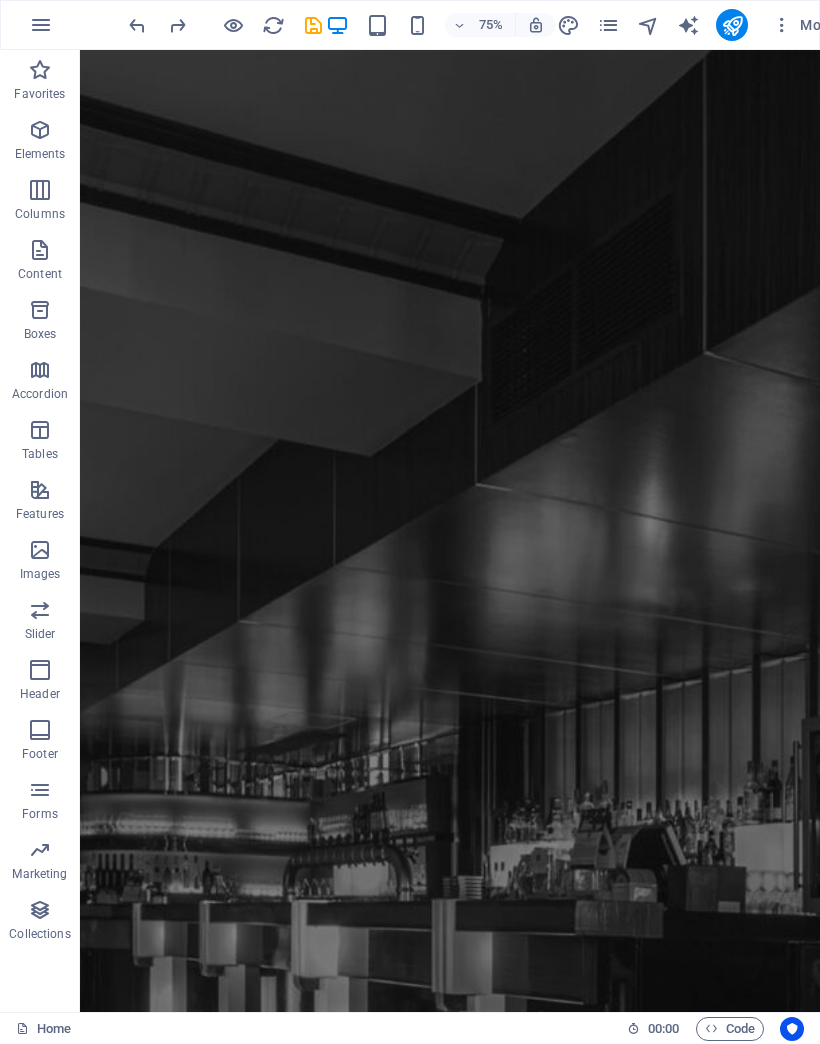 scroll, scrollTop: 0, scrollLeft: 0, axis: both 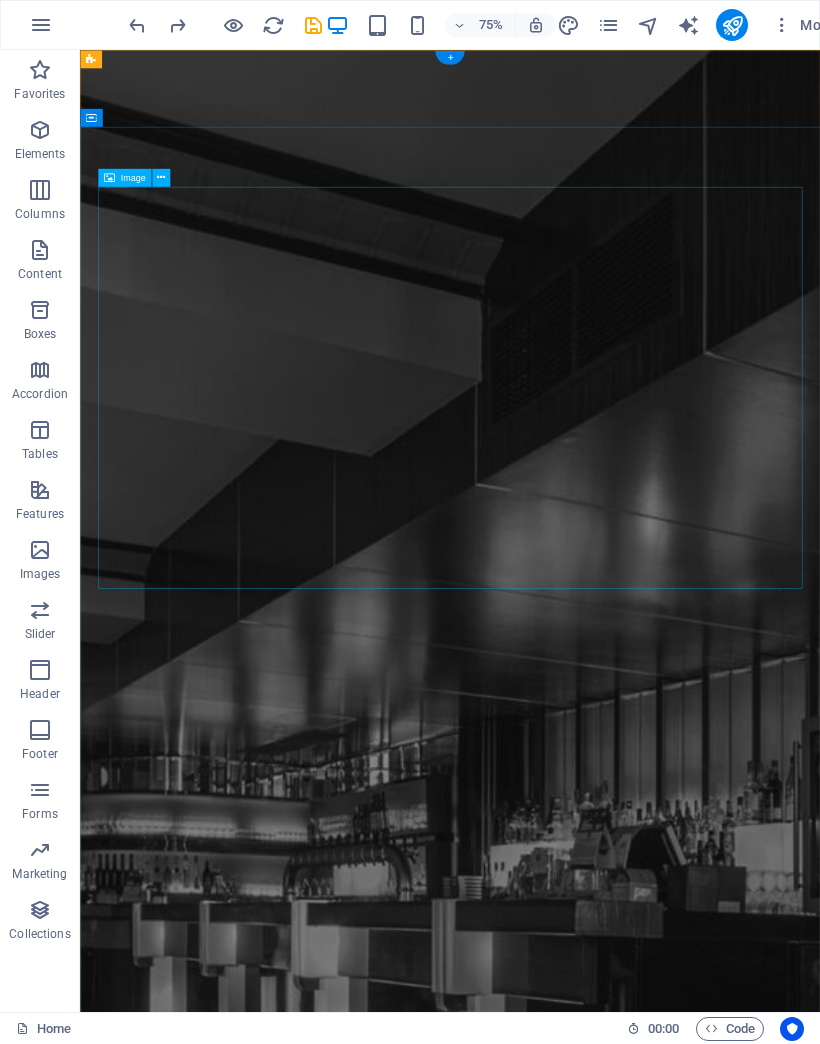 click at bounding box center (573, 2462) 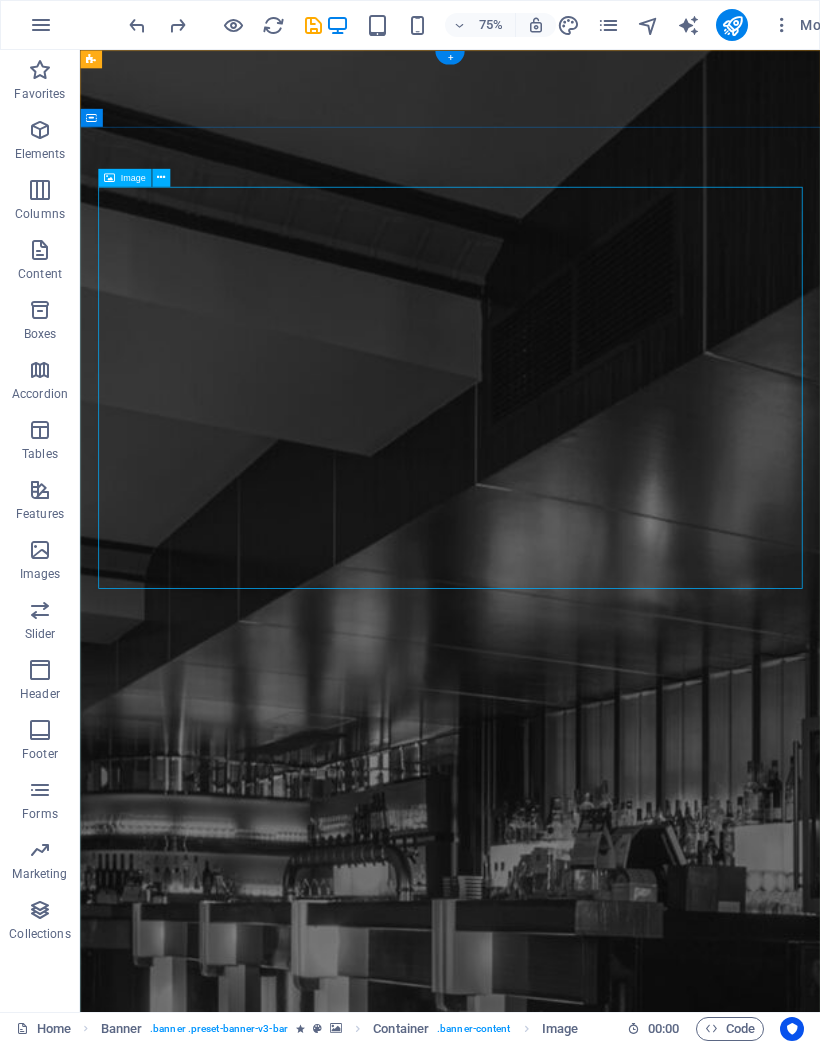 click at bounding box center (161, 177) 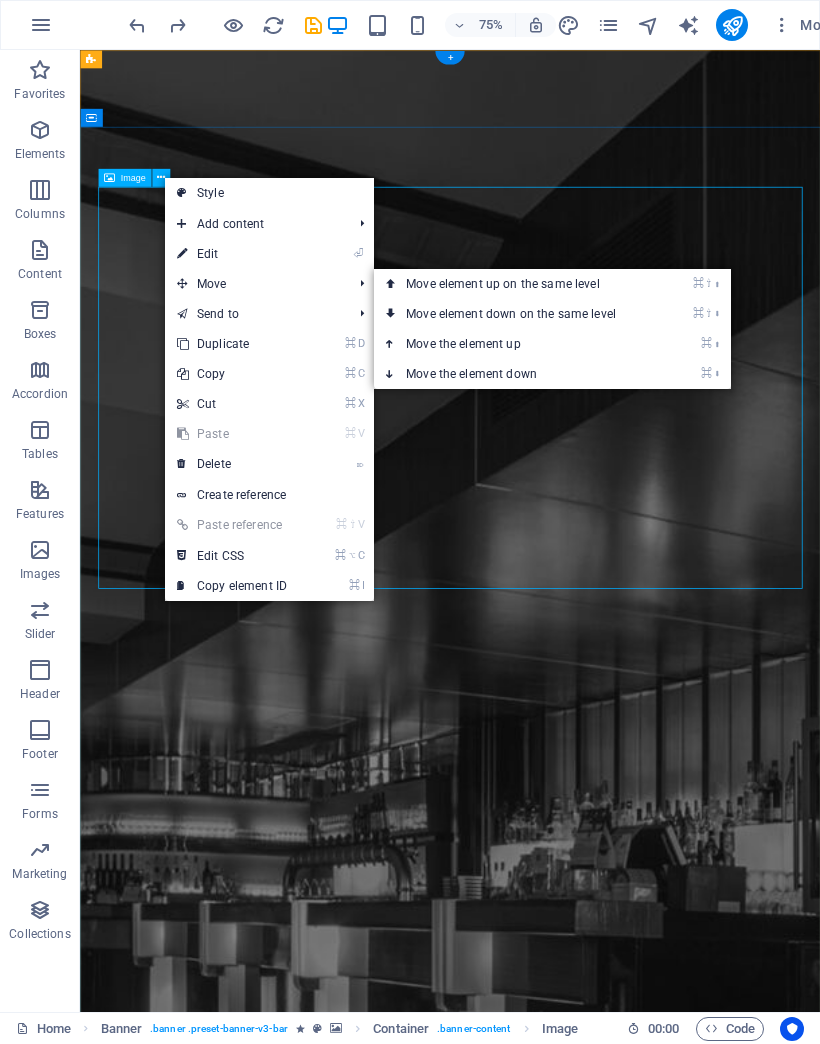 click at bounding box center [573, 2462] 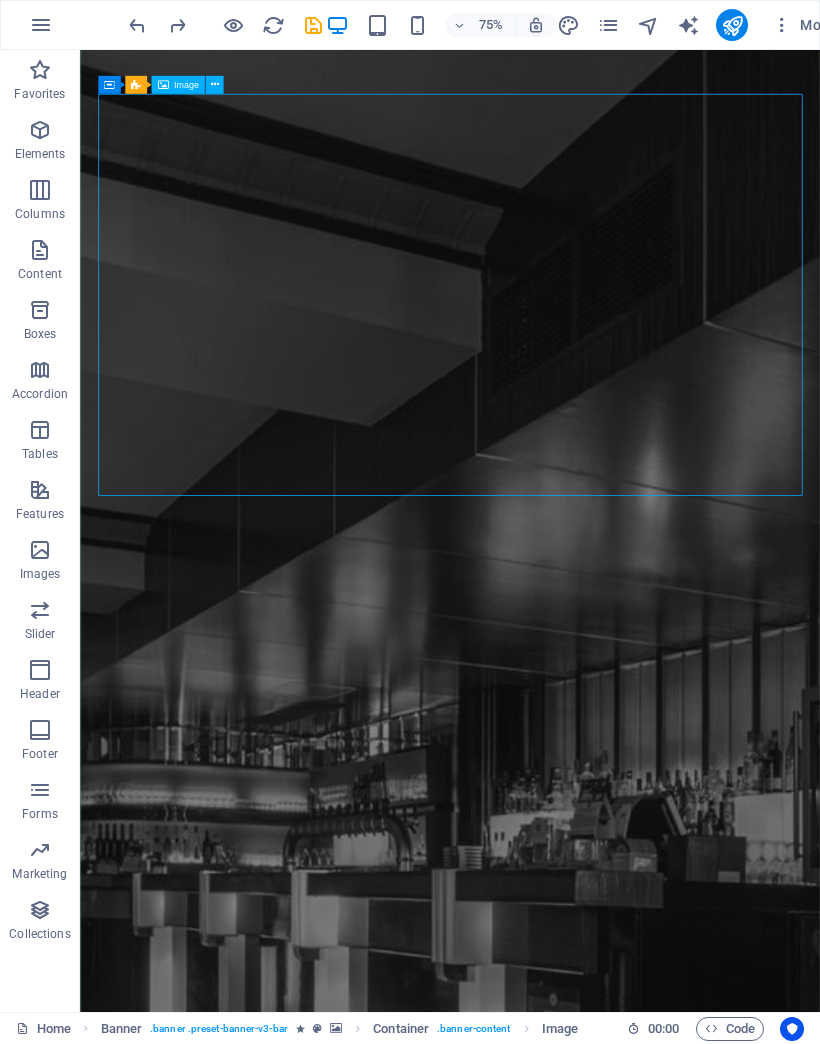 scroll, scrollTop: 24, scrollLeft: 0, axis: vertical 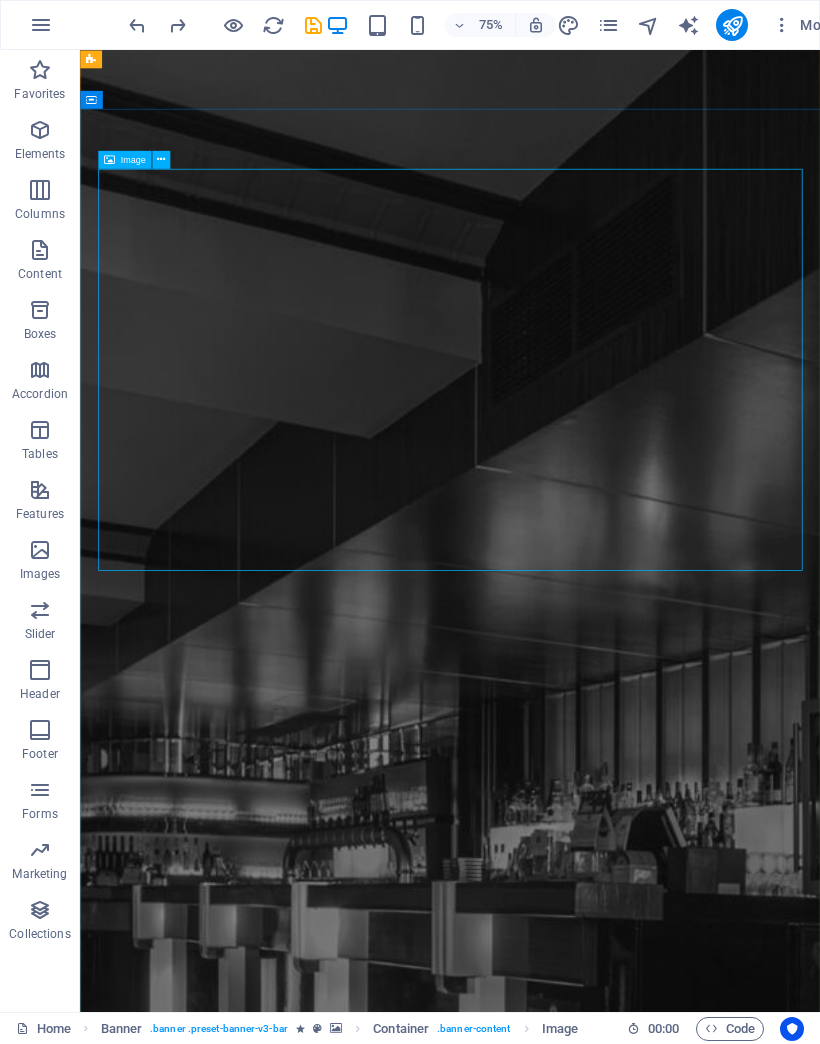 click at bounding box center [161, 159] 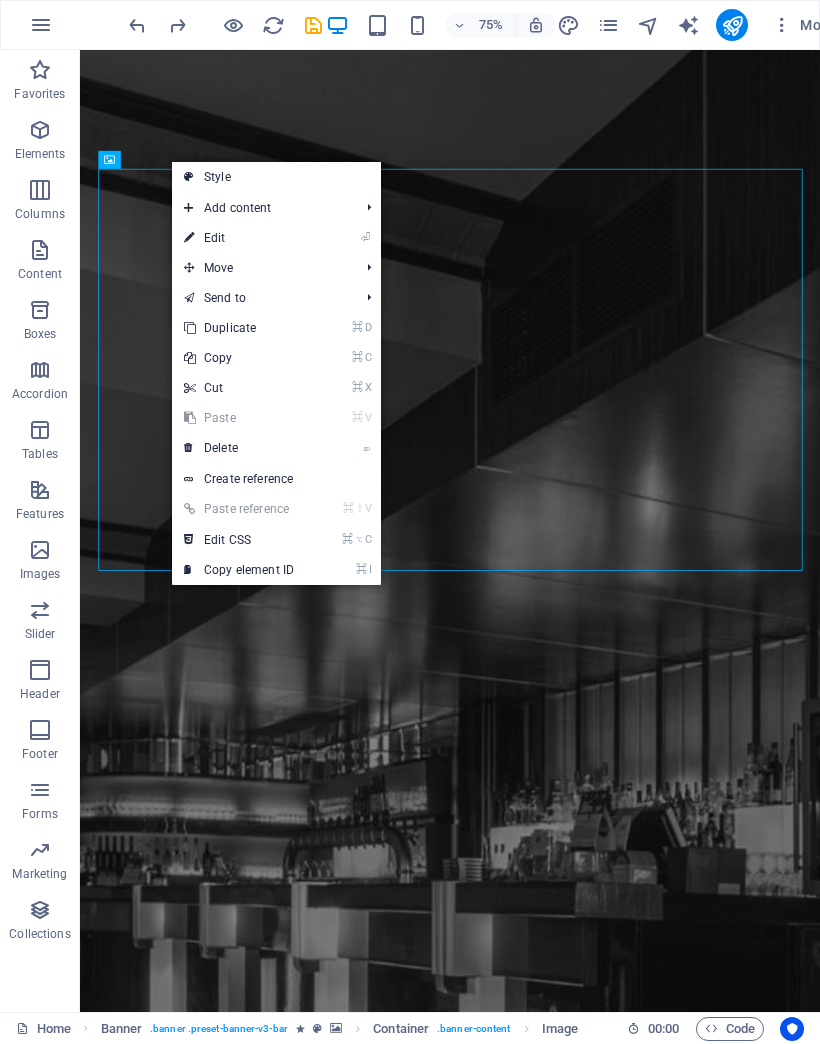 click on "⏎  Edit" at bounding box center [239, 238] 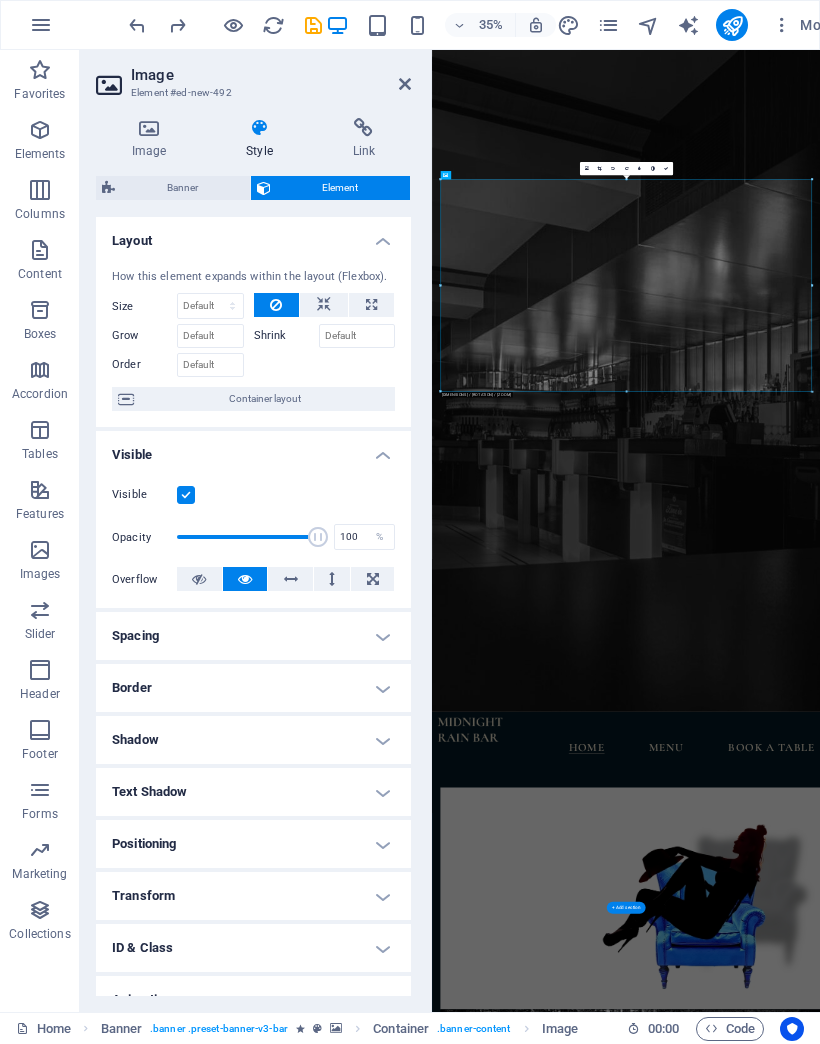 click on "Banner" at bounding box center (182, 188) 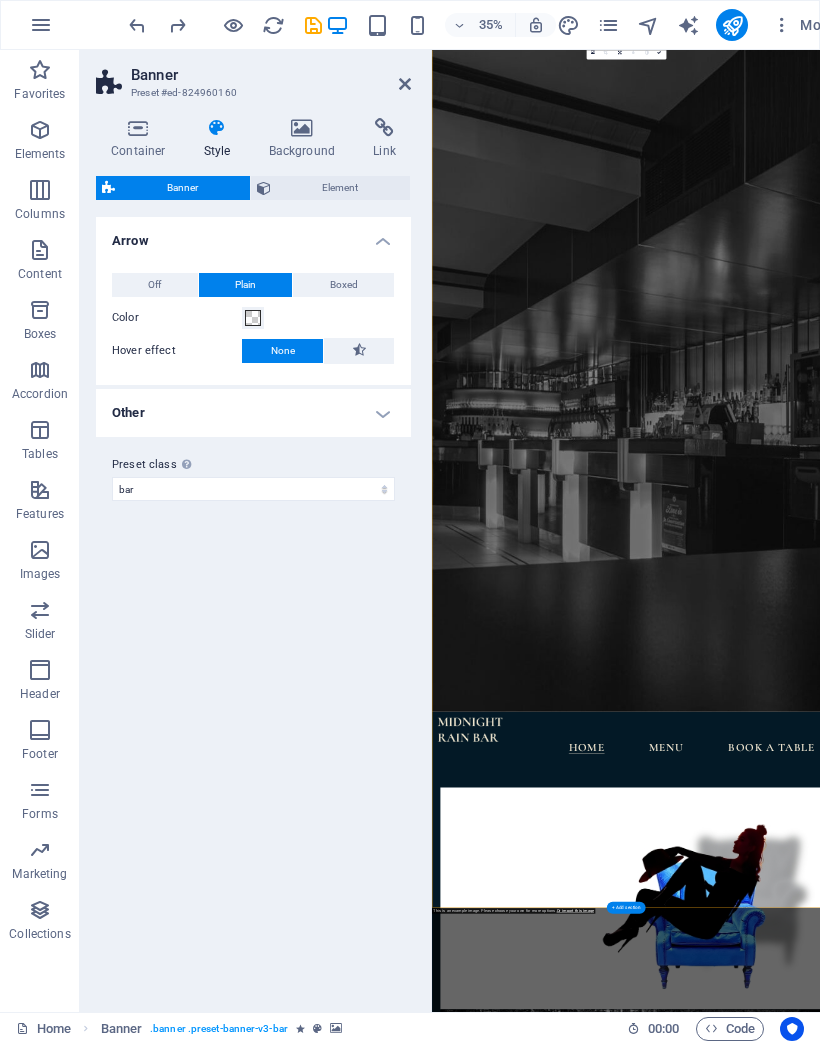 click on "Boxed" at bounding box center (343, 285) 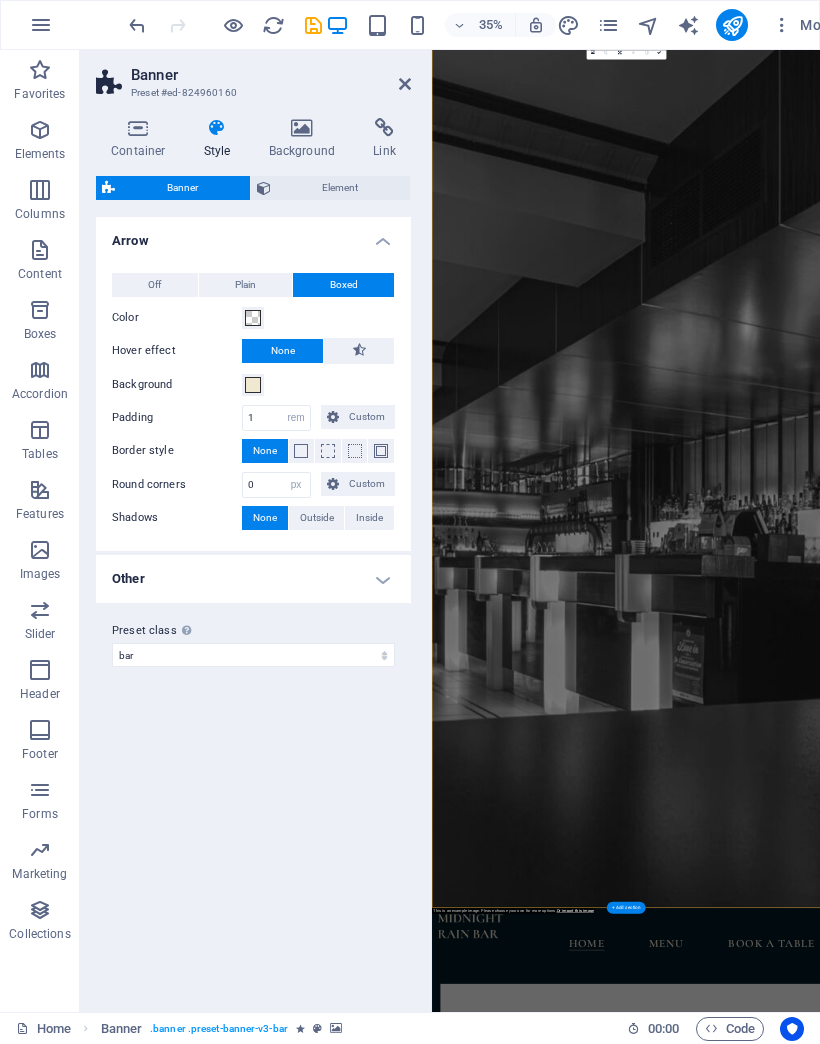 click on "Plain" at bounding box center [245, 285] 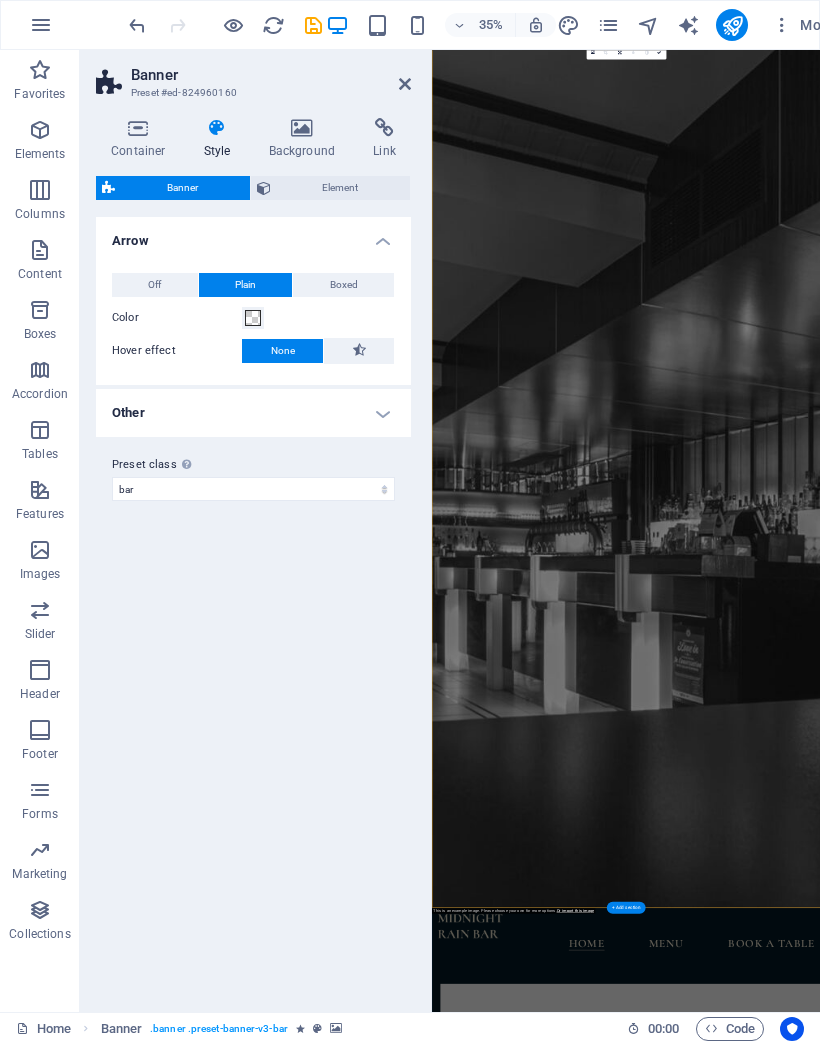 click on "Boxed" at bounding box center [344, 285] 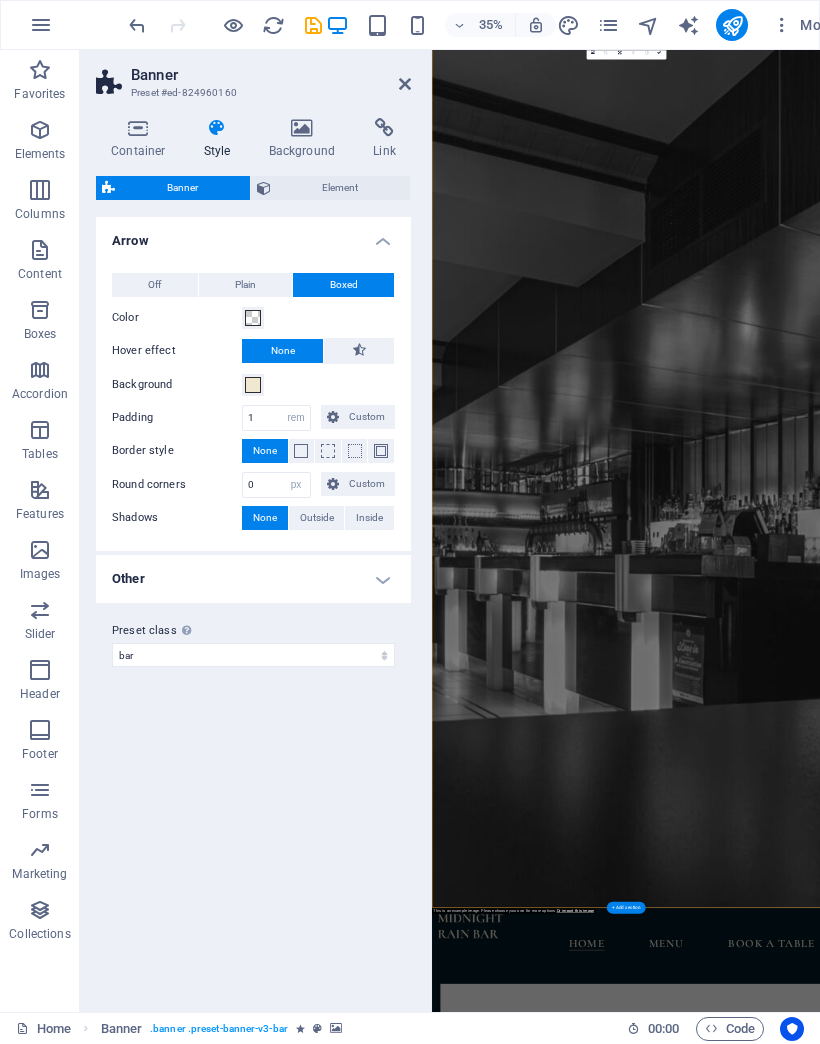 click at bounding box center (359, 350) 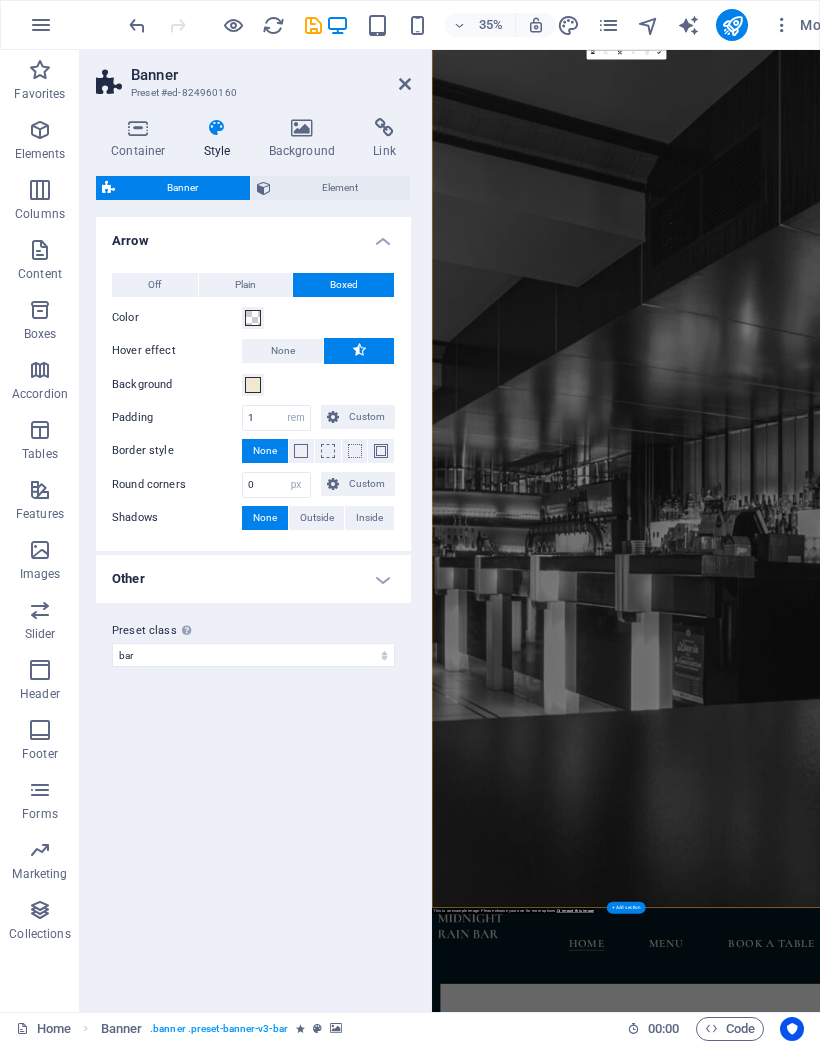 click at bounding box center [328, 451] 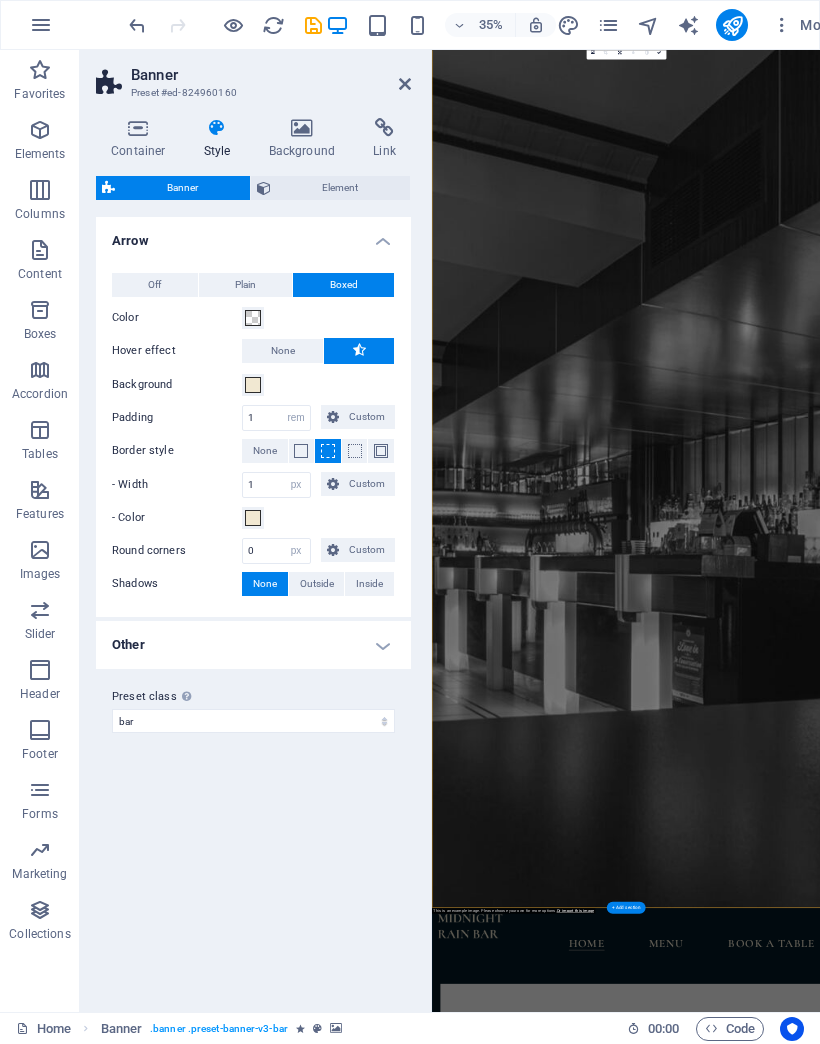 click at bounding box center (355, 451) 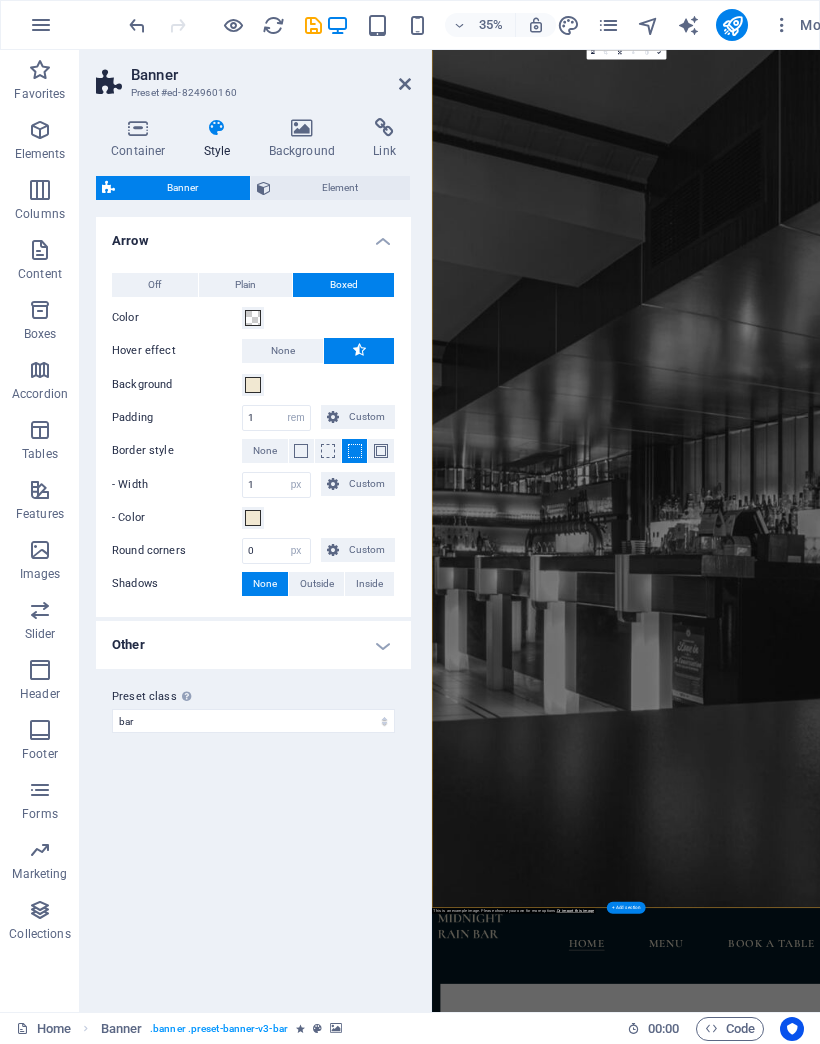 click at bounding box center (986, 3034) 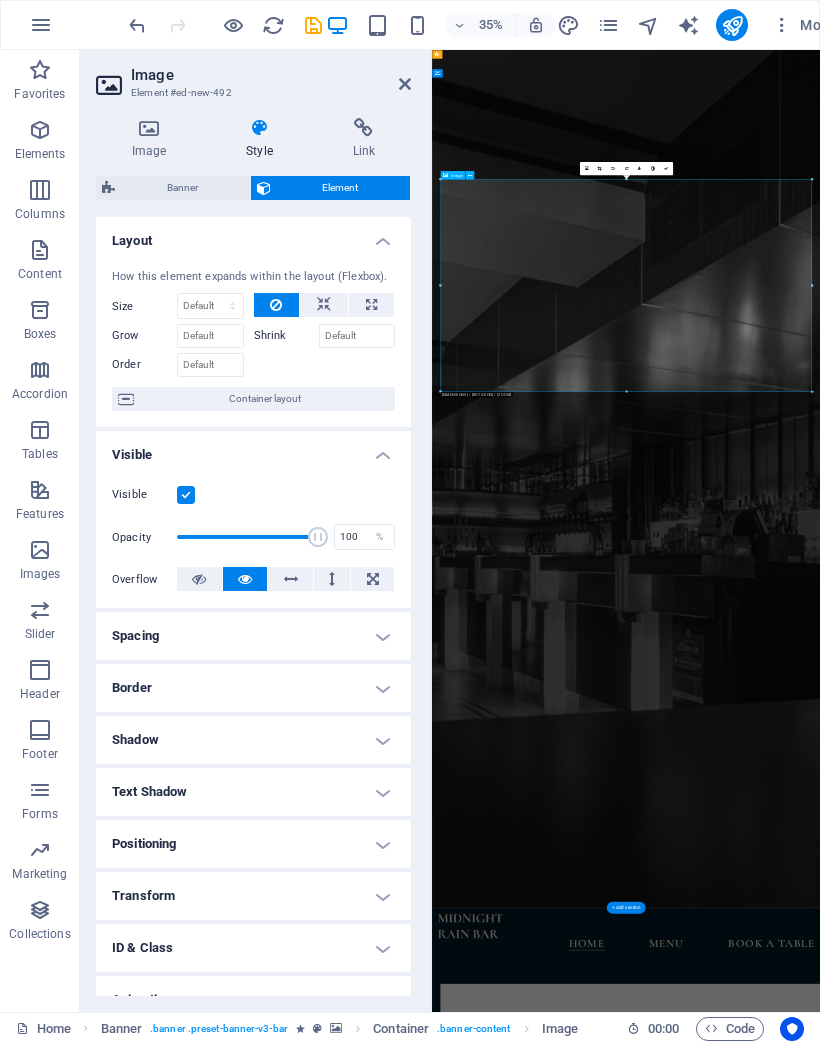 click at bounding box center (986, 3034) 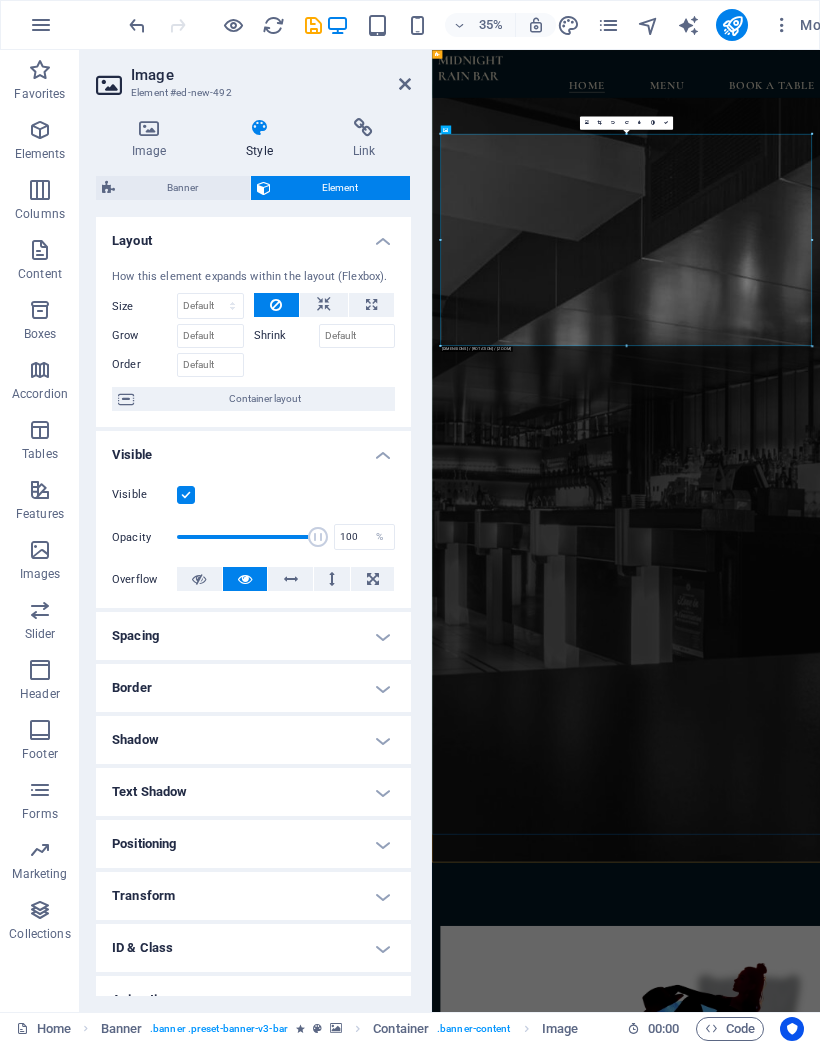 scroll, scrollTop: 161, scrollLeft: 0, axis: vertical 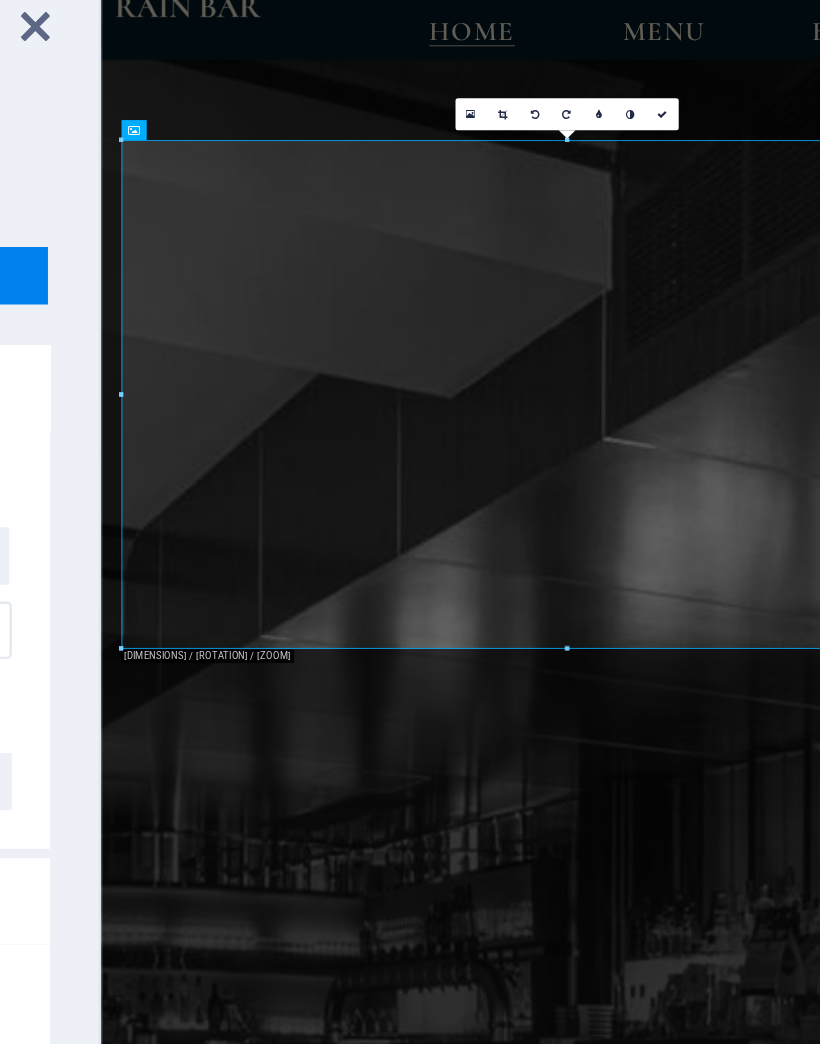 click at bounding box center (599, 120) 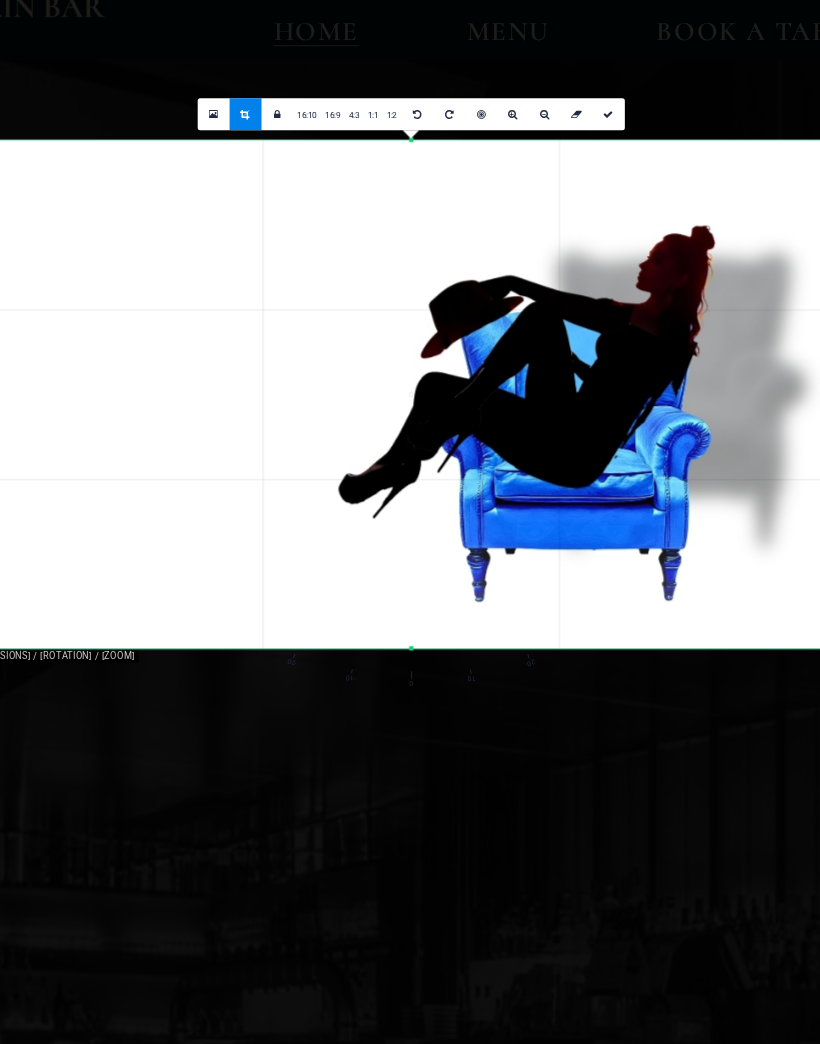 click at bounding box center (556, 120) 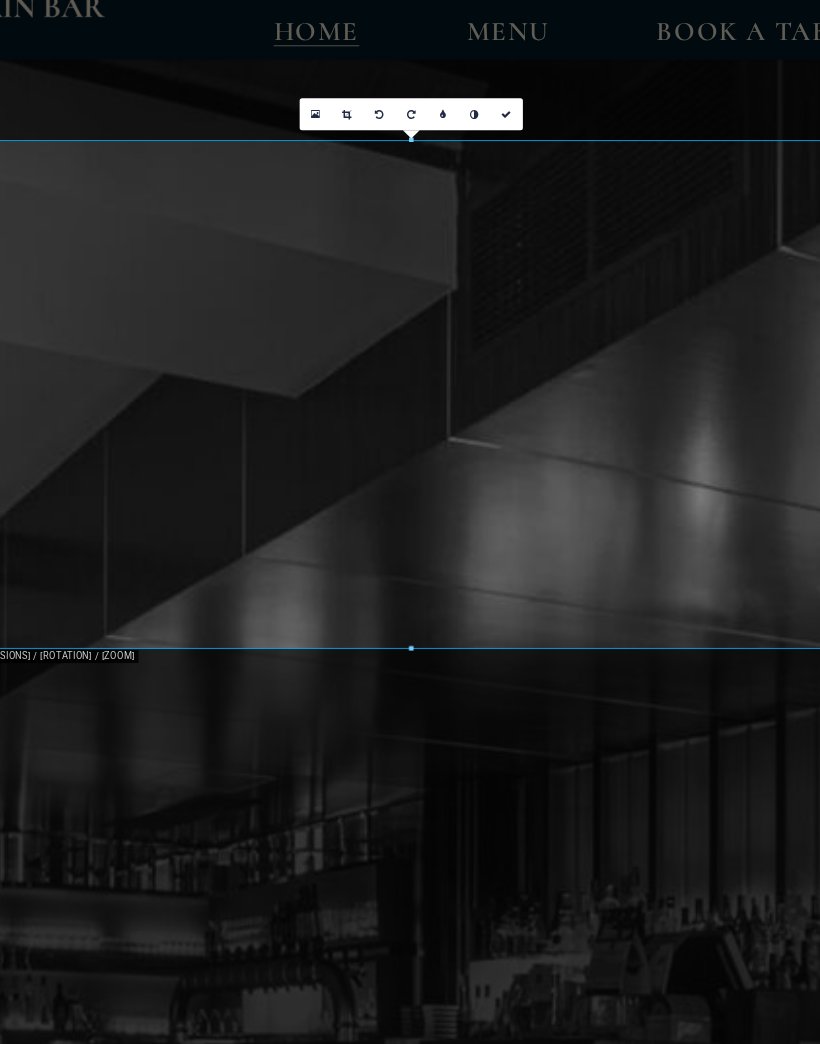click at bounding box center [599, 120] 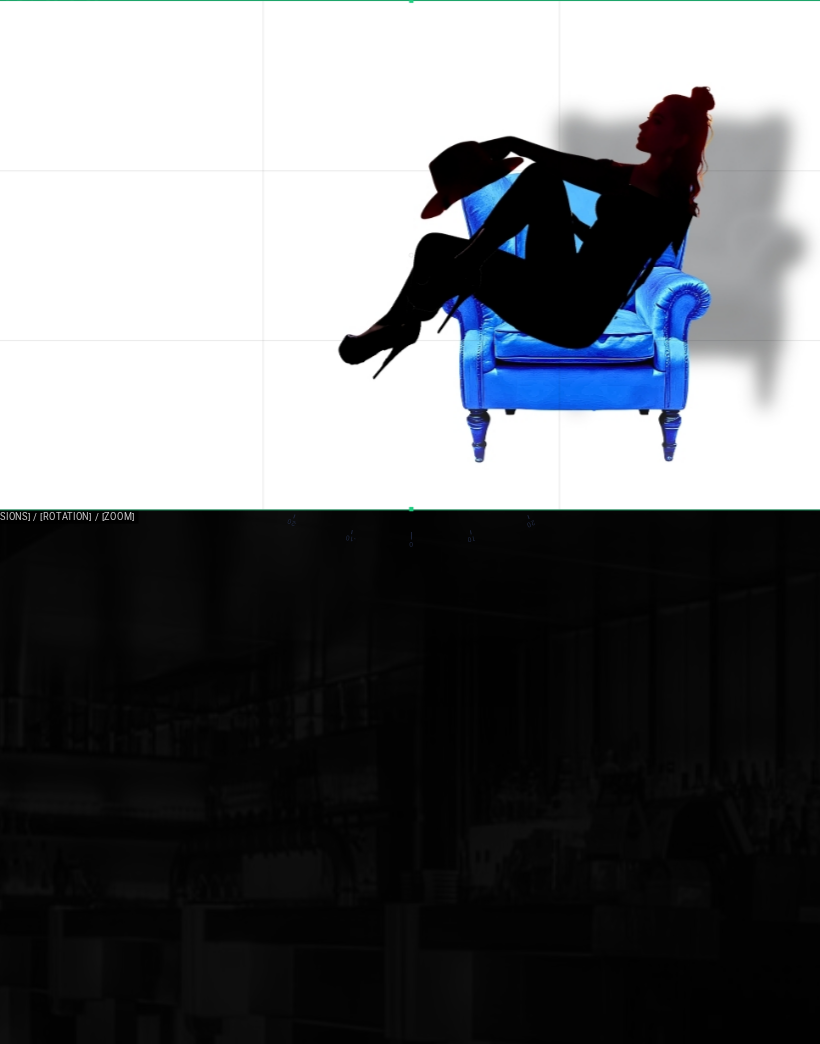 scroll, scrollTop: 340, scrollLeft: 0, axis: vertical 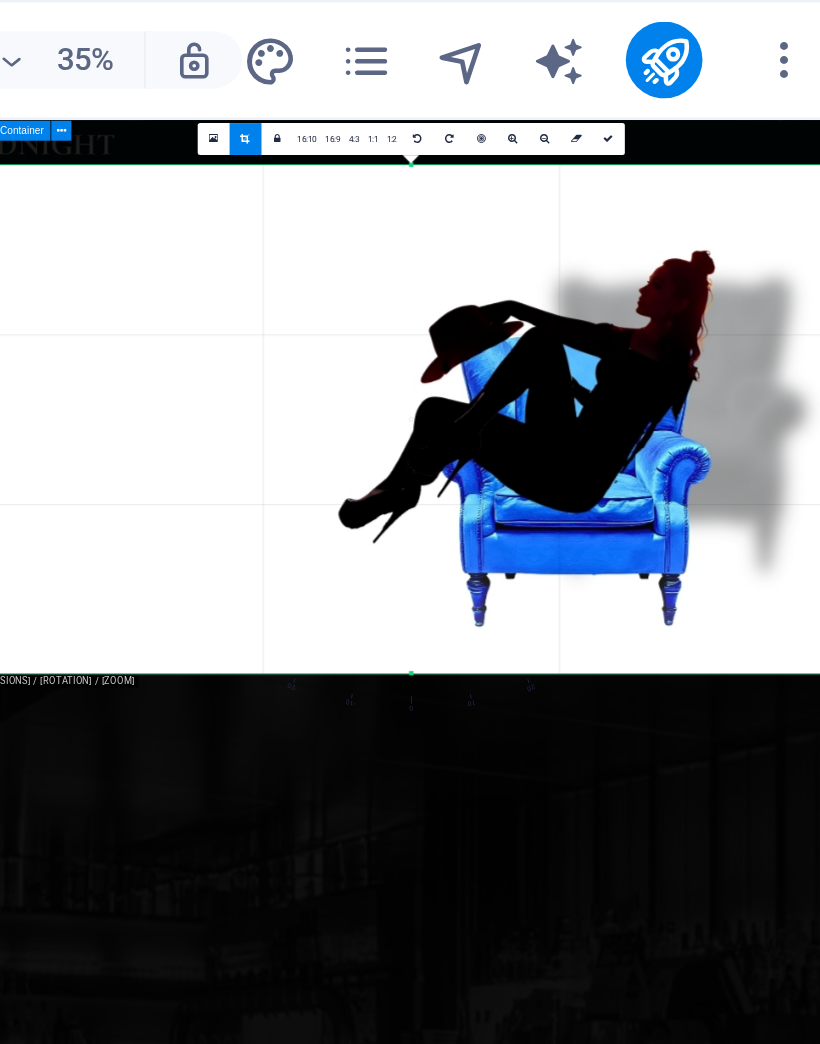 click at bounding box center [625, 174] 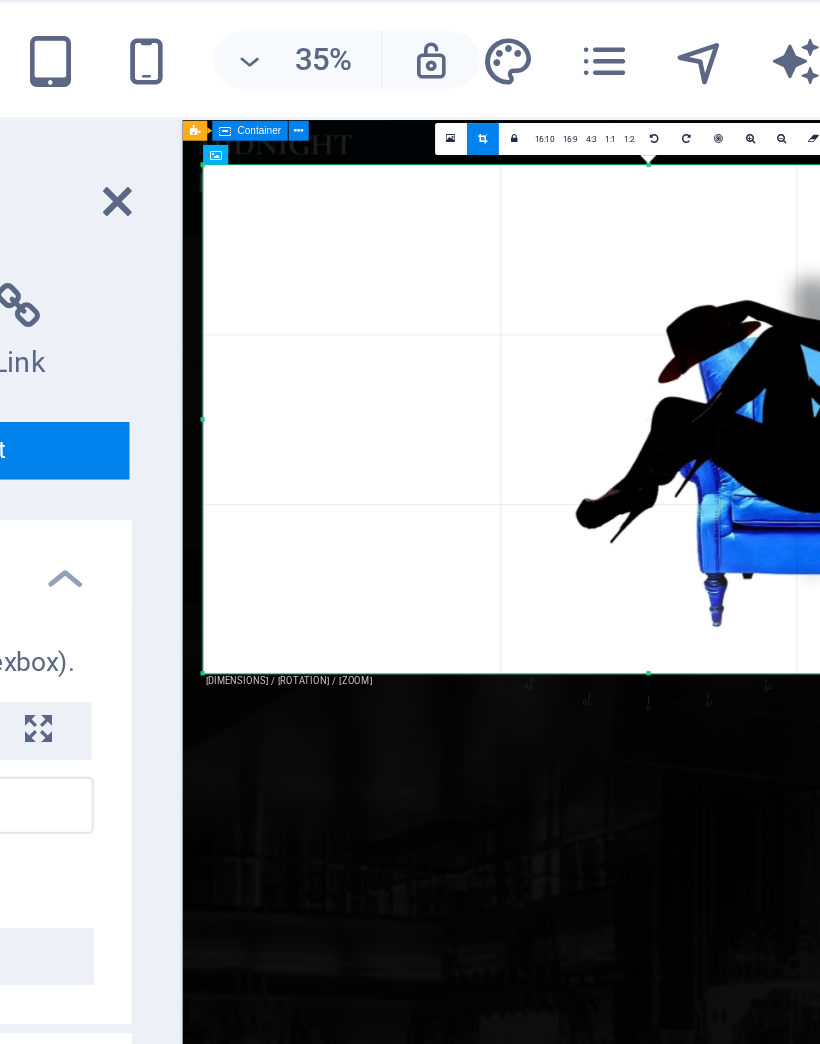 click at bounding box center [625, 174] 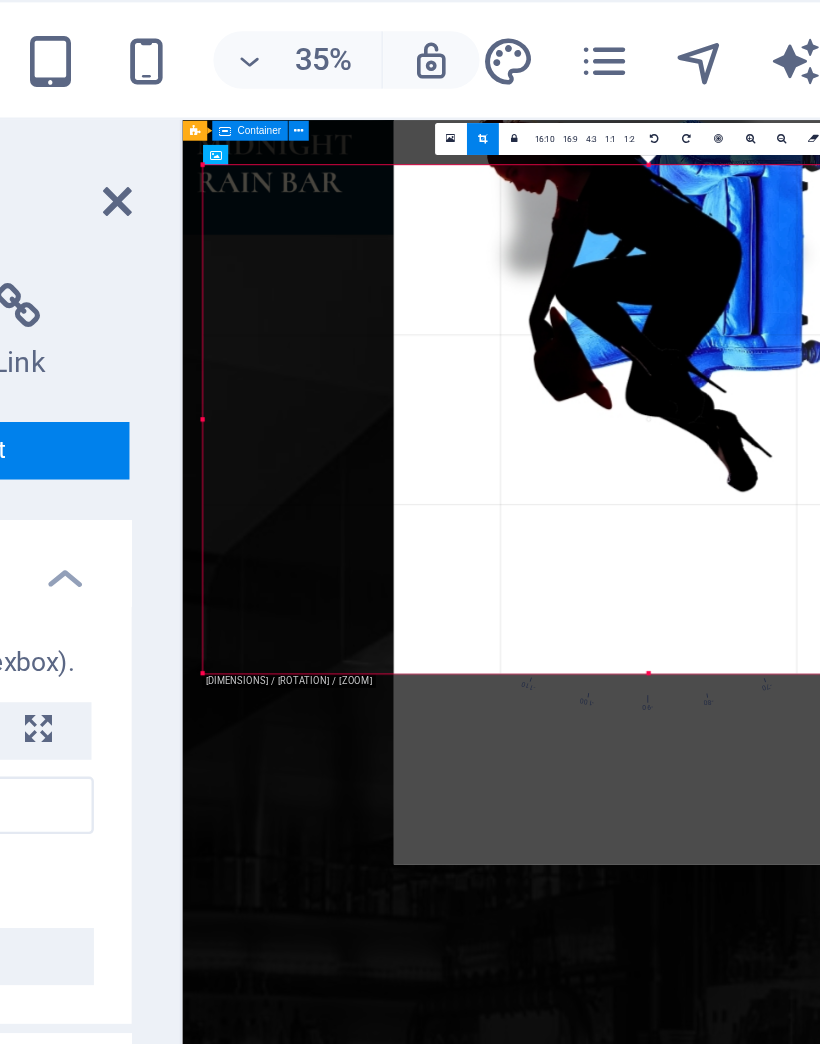 click at bounding box center (628, 57) 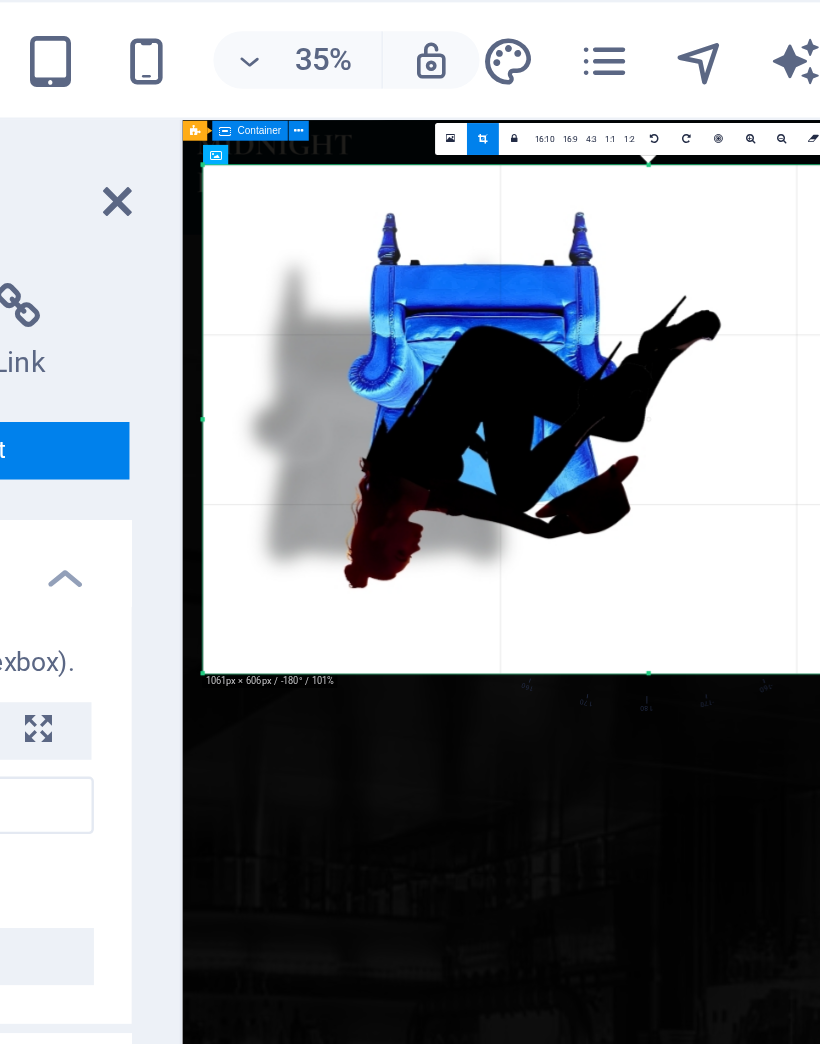 click at bounding box center [629, 58] 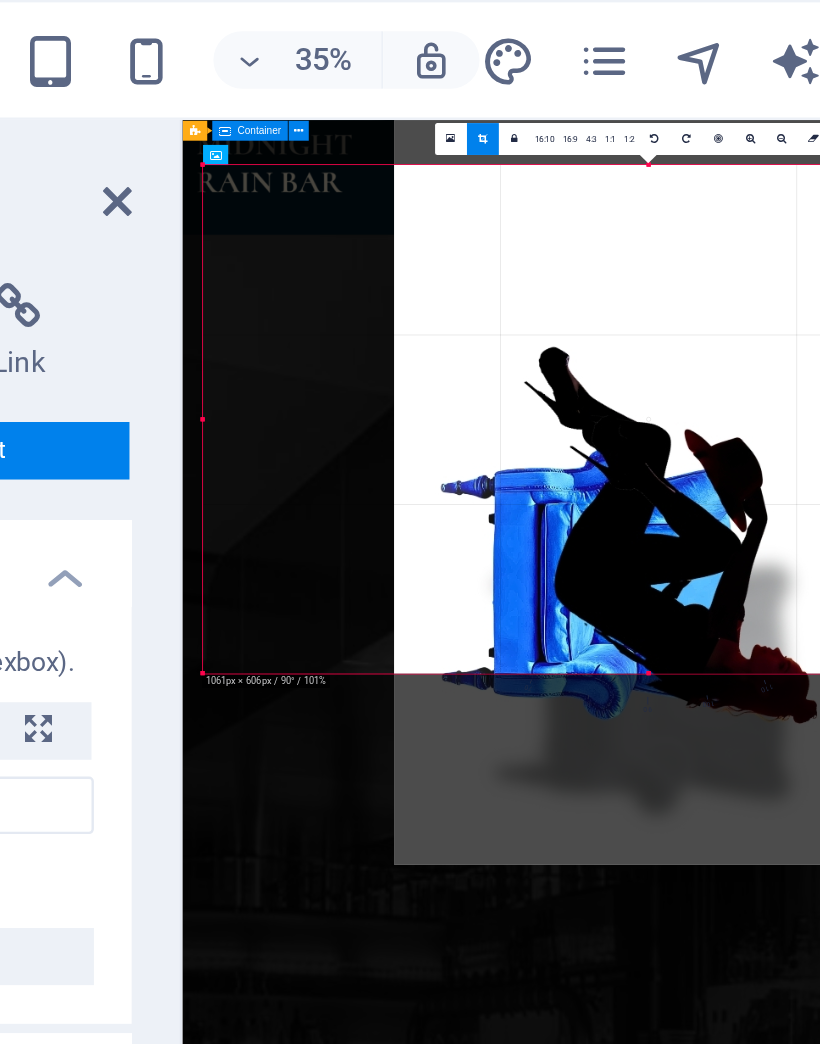 click at bounding box center [626, 174] 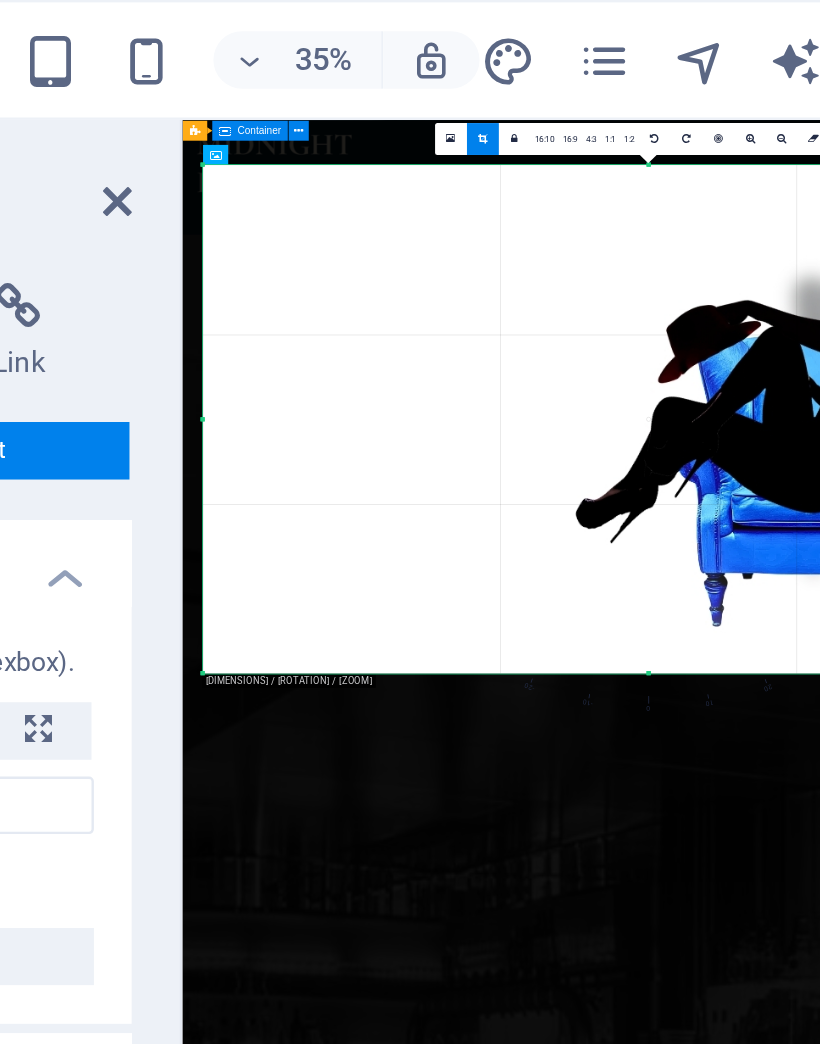 click at bounding box center [556, 57] 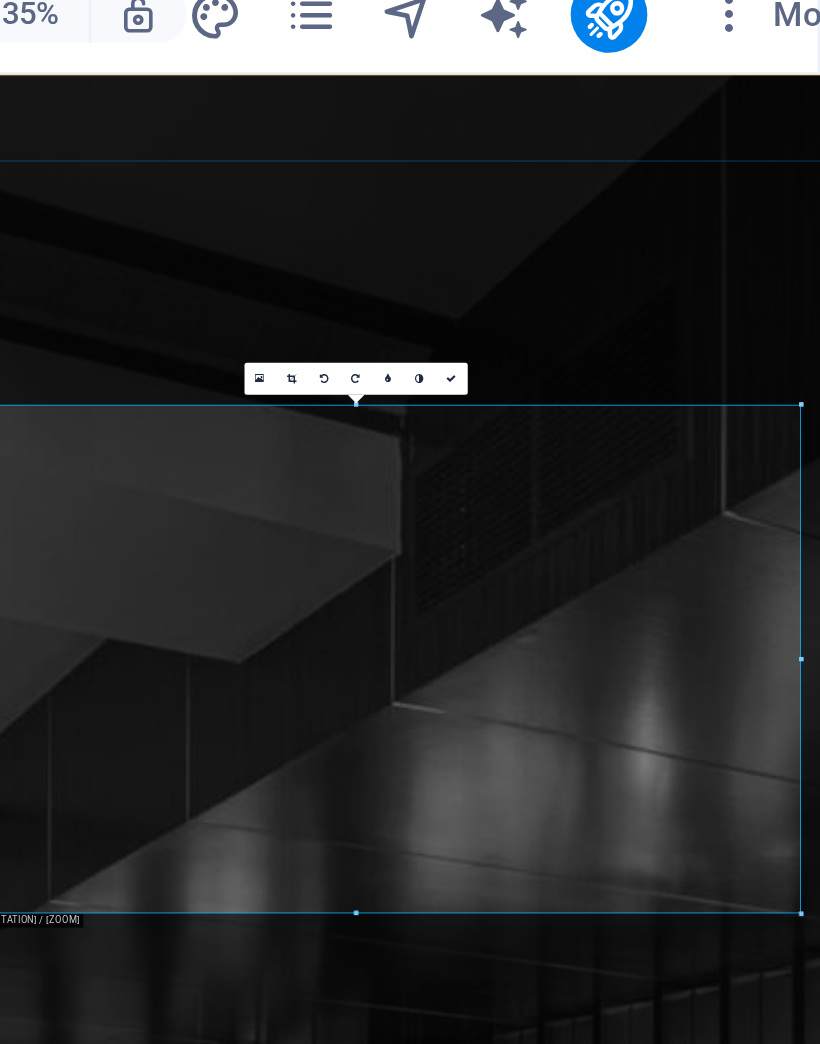 scroll, scrollTop: 0, scrollLeft: 0, axis: both 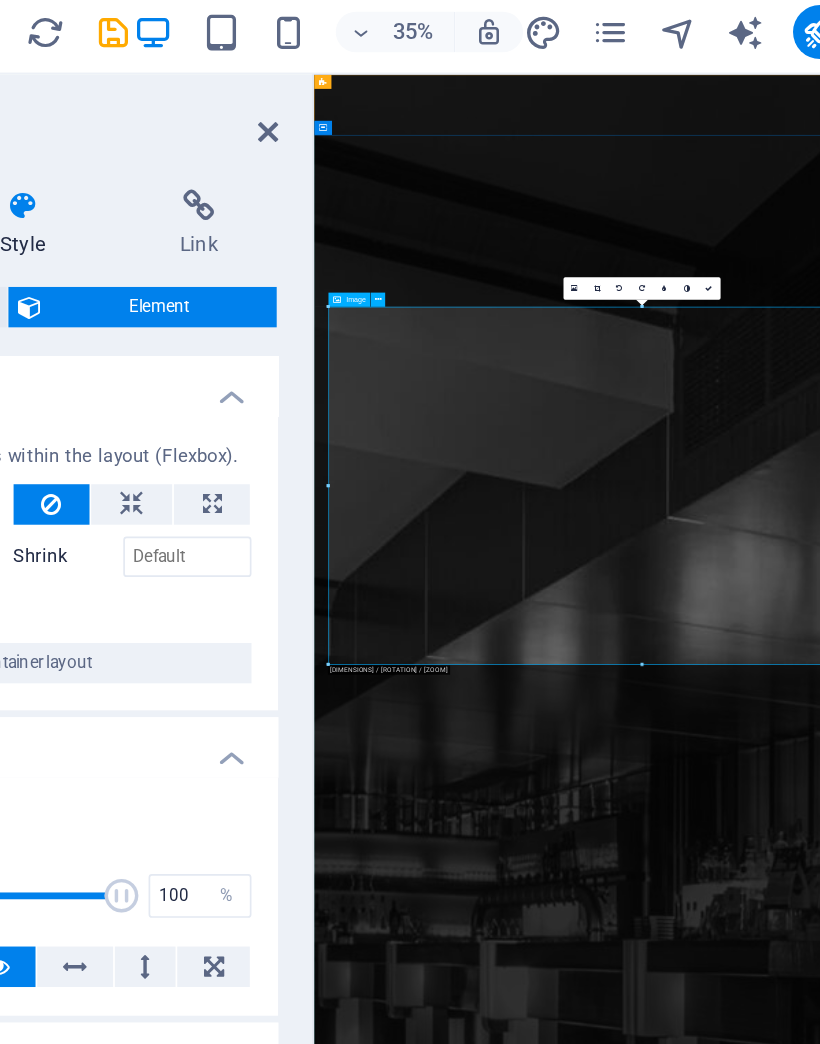 click at bounding box center (625, 187) 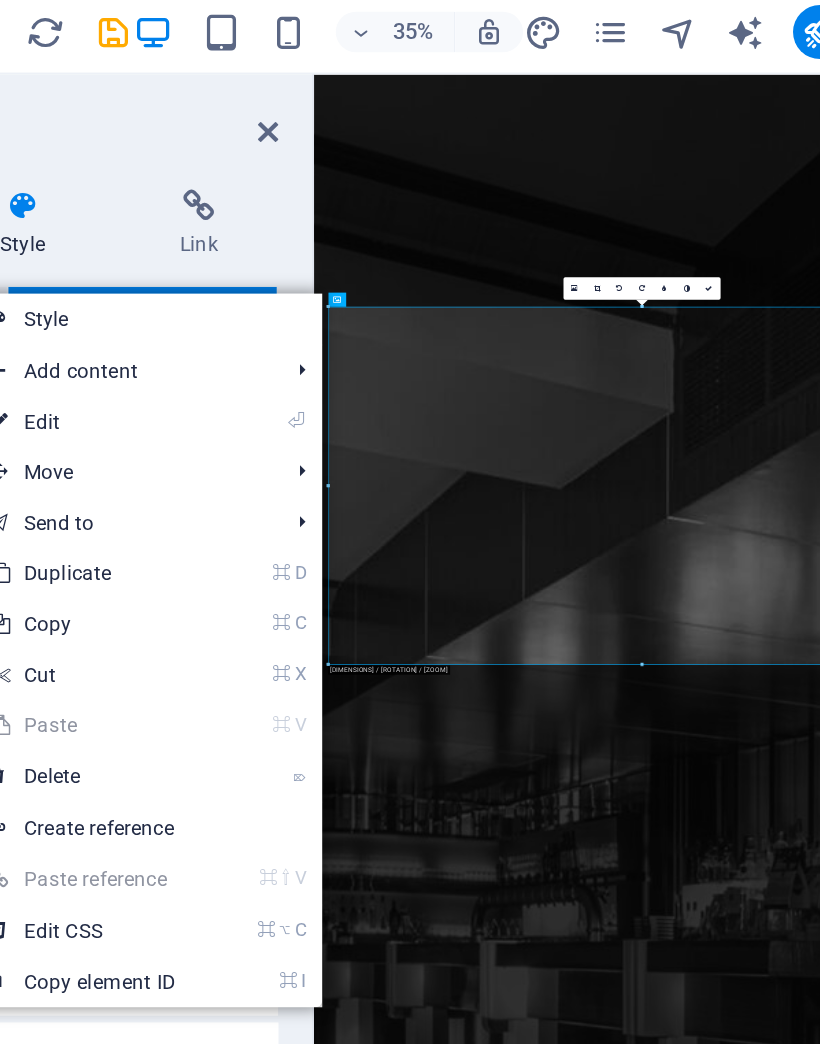 click on "Style" at bounding box center [332, 195] 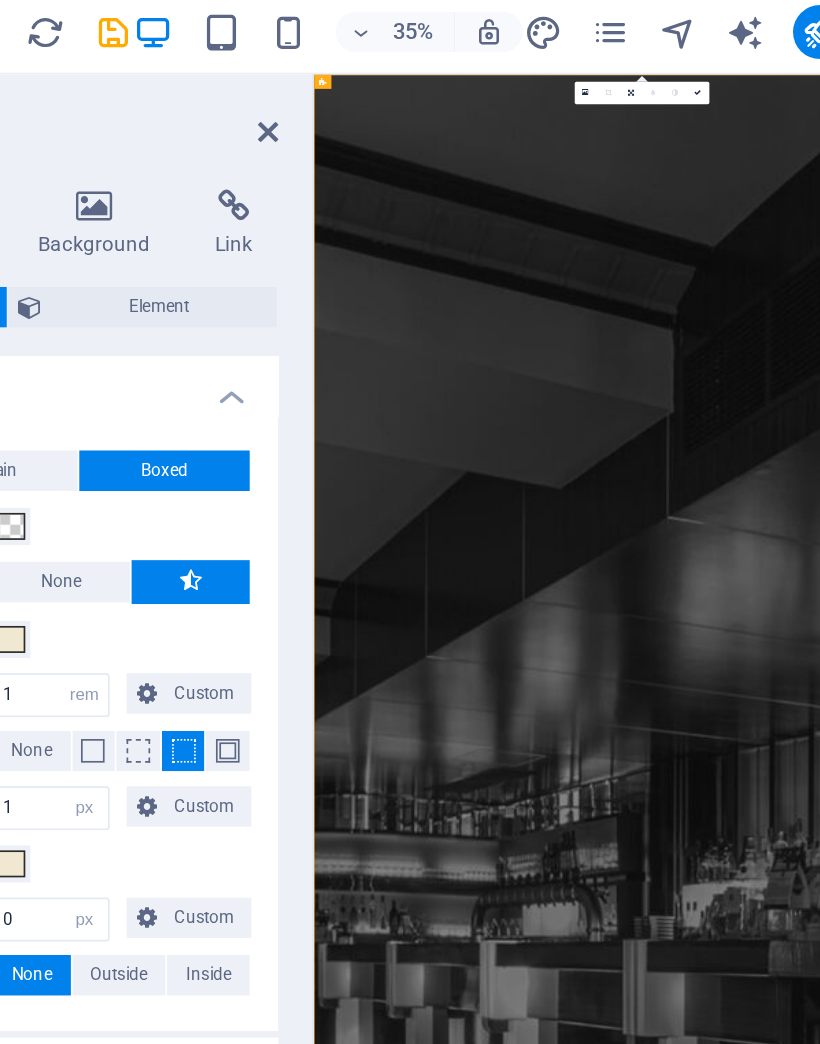 click at bounding box center (381, 451) 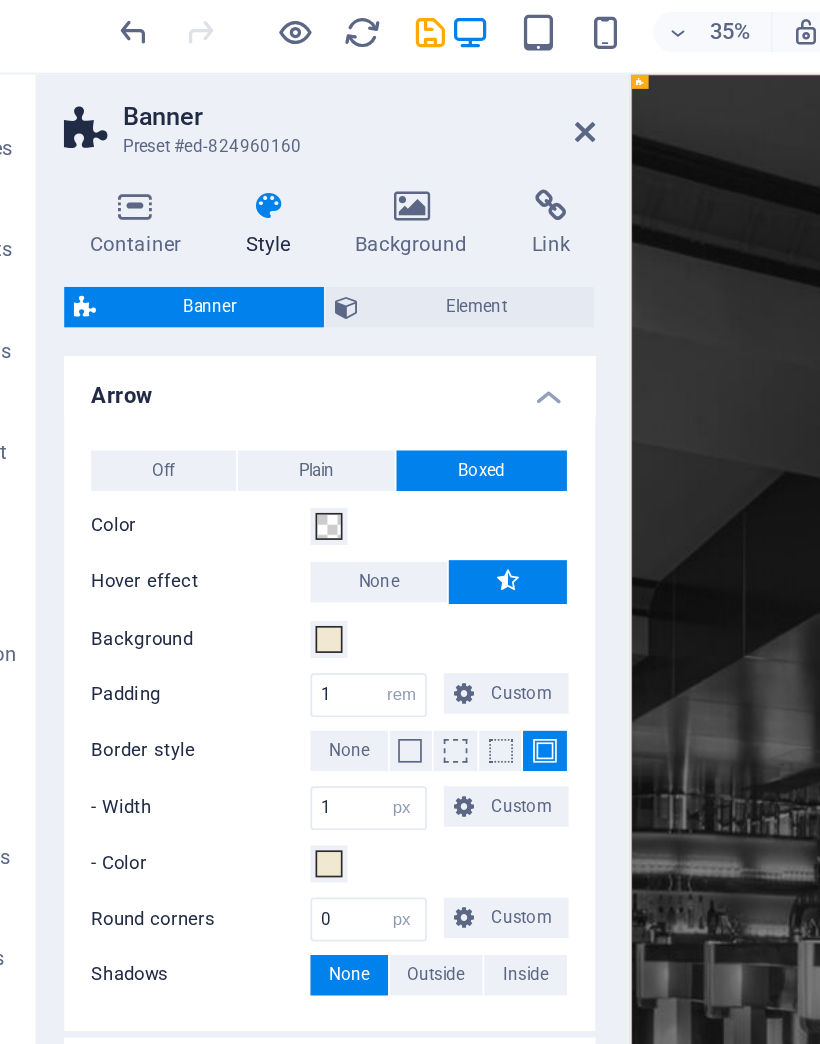 click on "Element" at bounding box center (341, 188) 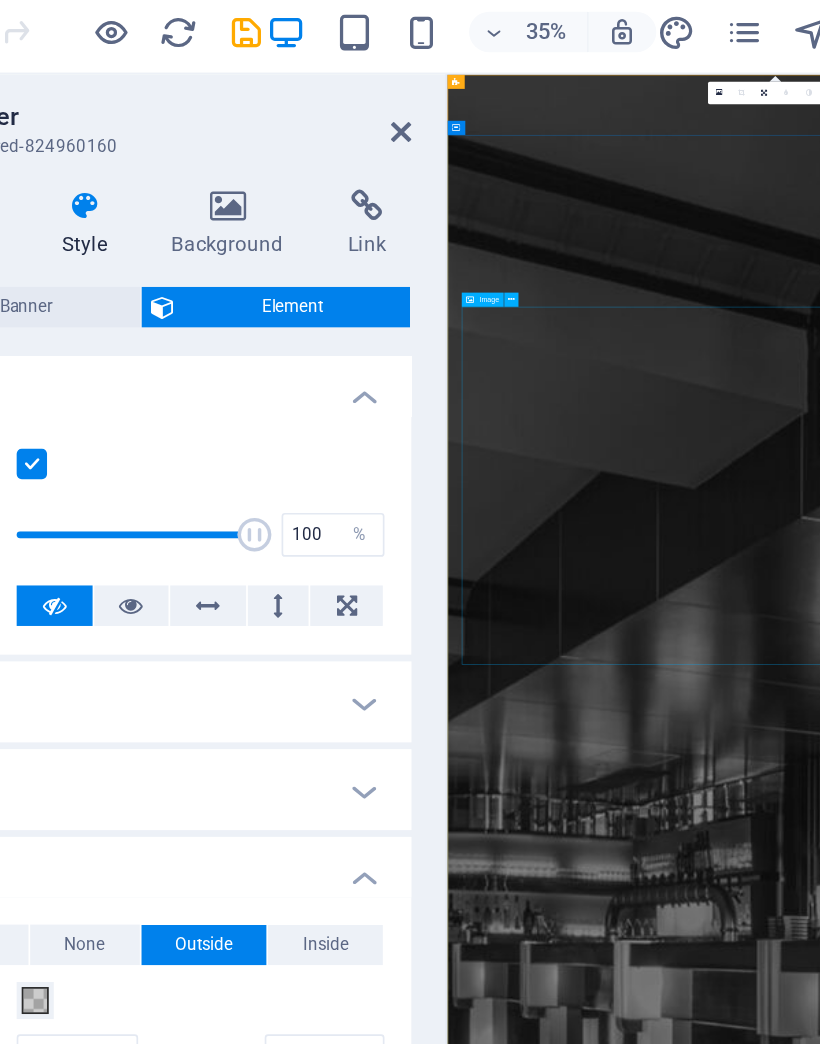 click at bounding box center [1001, 3082] 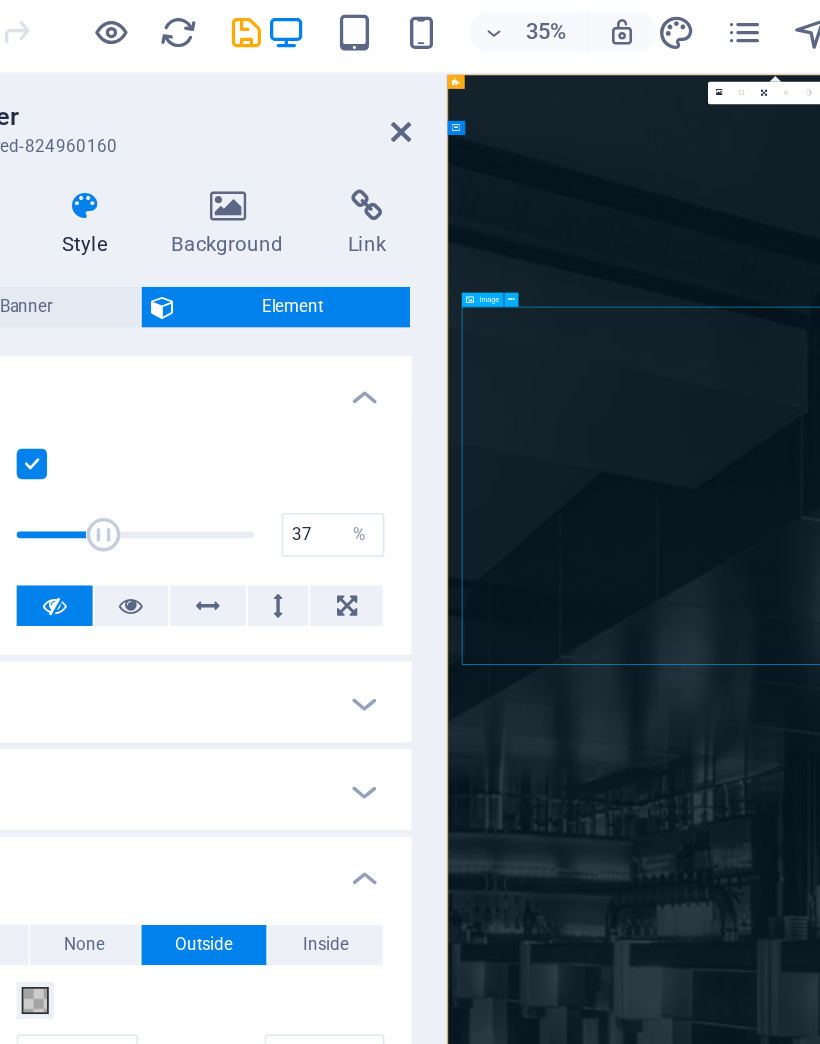 type on "92" 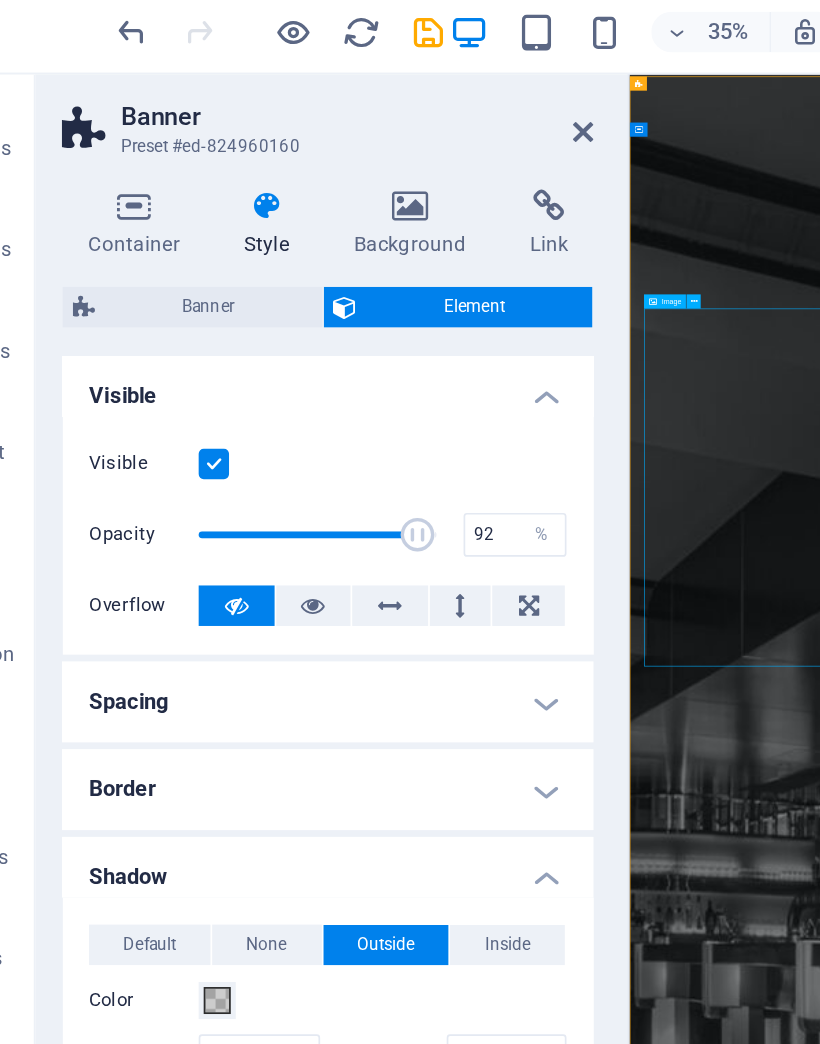 scroll, scrollTop: -6, scrollLeft: 0, axis: vertical 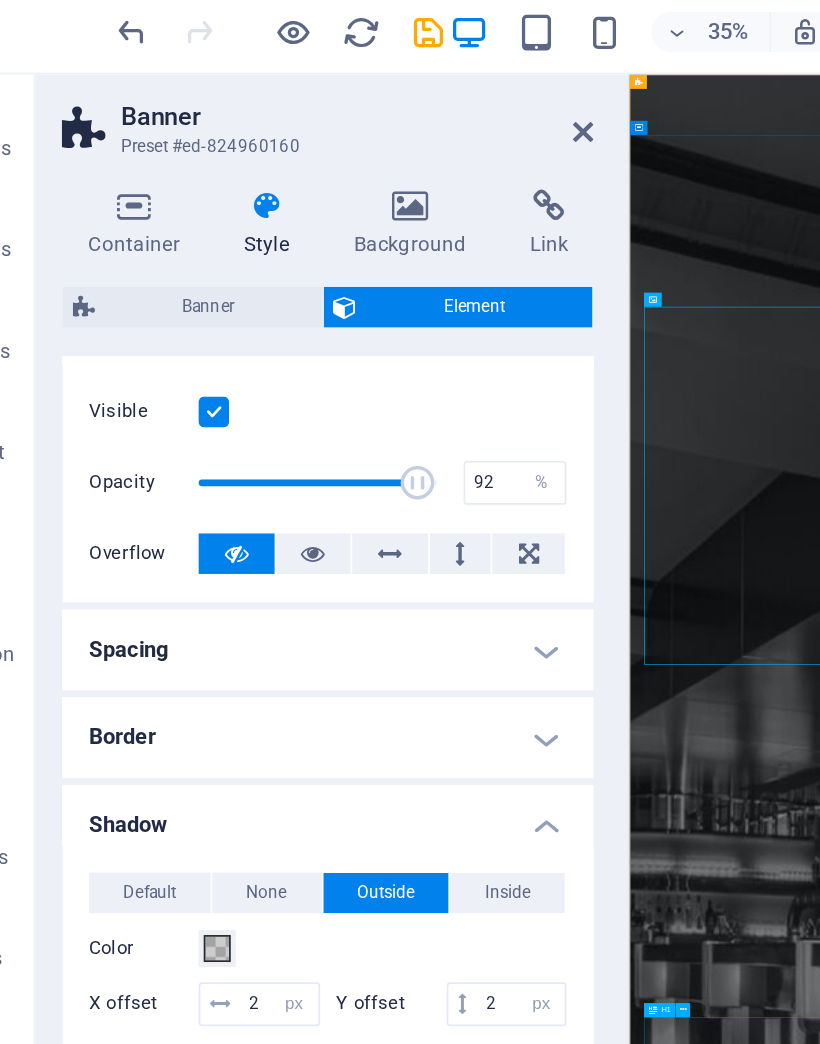 click on "unique cocktail bar & bistro" at bounding box center [1183, 4276] 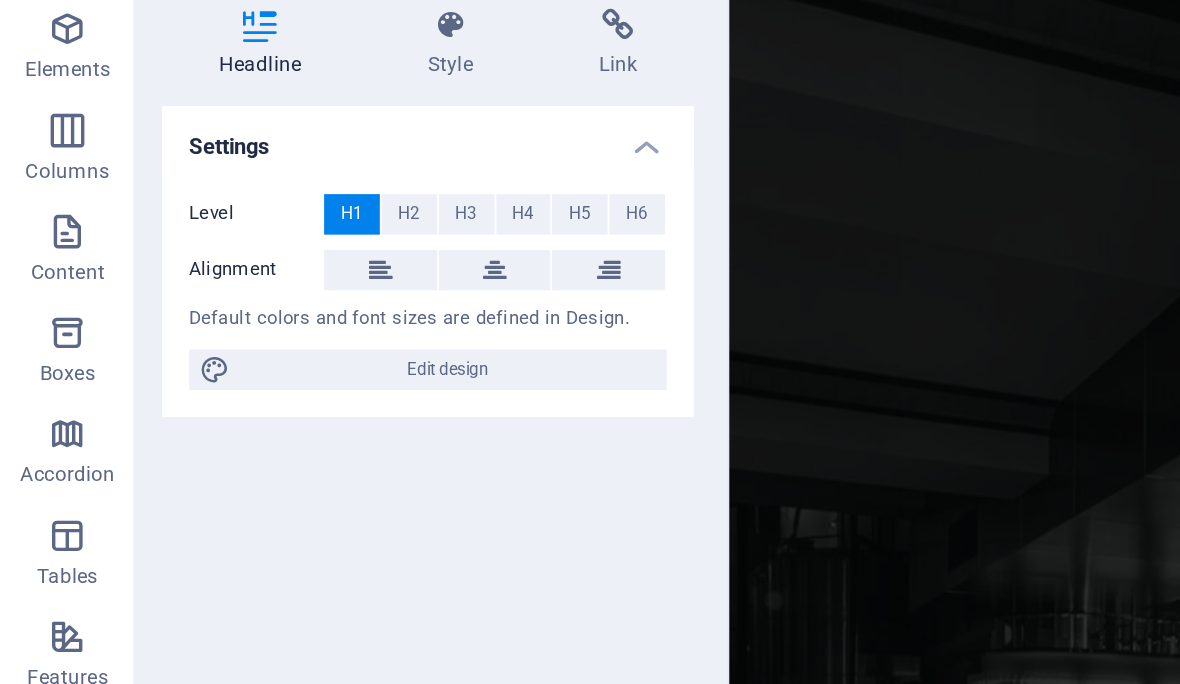 scroll, scrollTop: 1109, scrollLeft: 0, axis: vertical 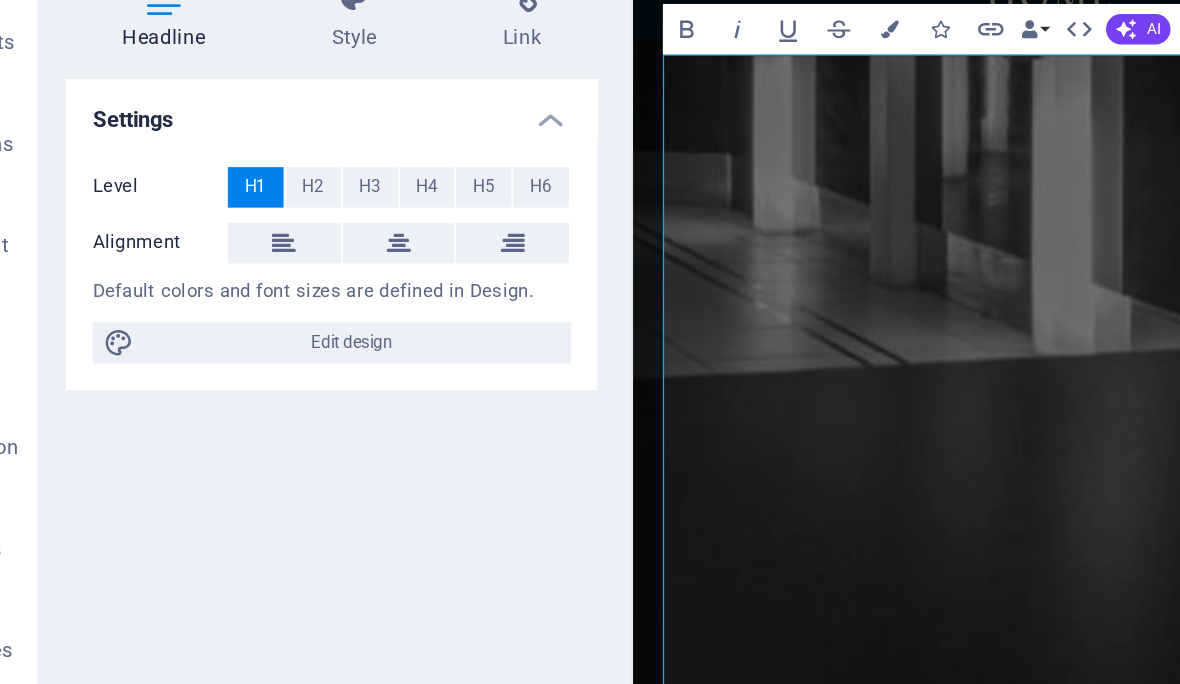 click on "unique cocktail bar & bistro" at bounding box center [1131, 2248] 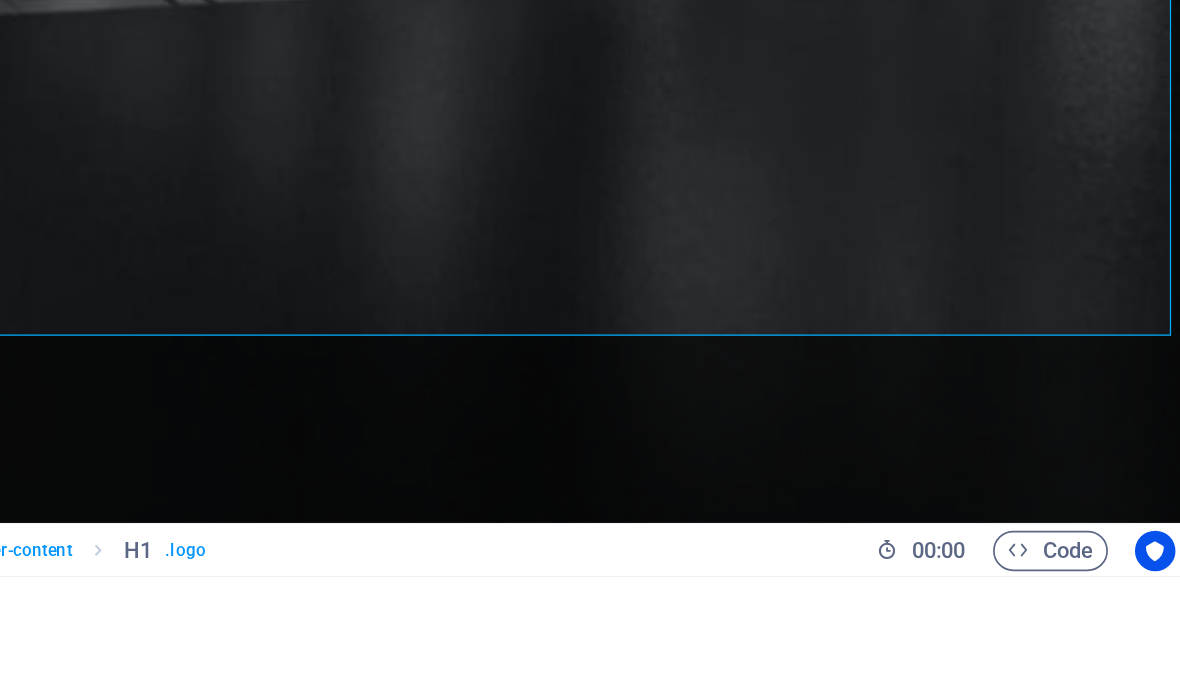 click on "unique cocktail bar & bistro" at bounding box center (438, 1887) 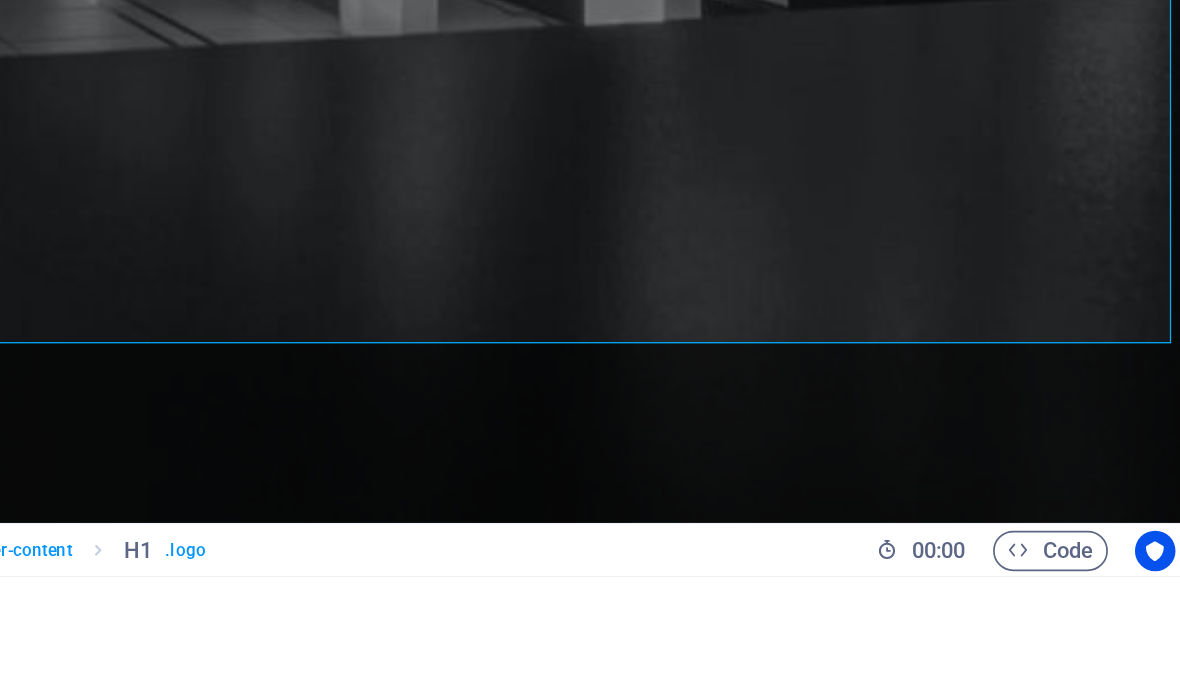 scroll, scrollTop: 979, scrollLeft: 0, axis: vertical 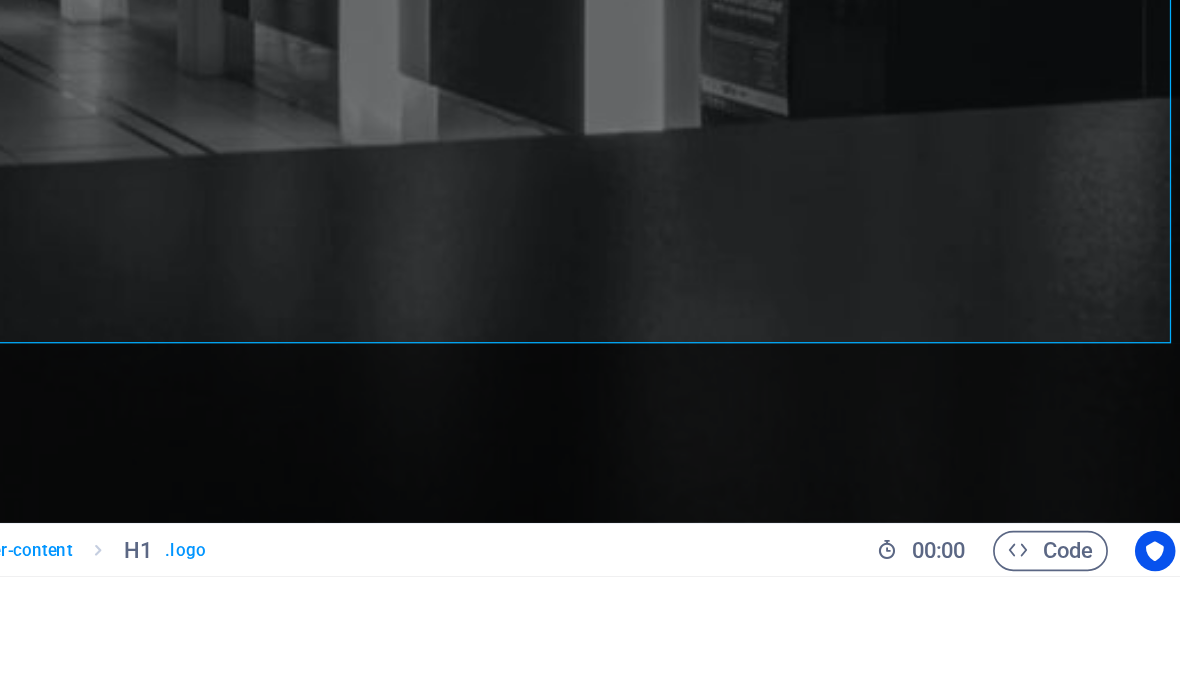 type 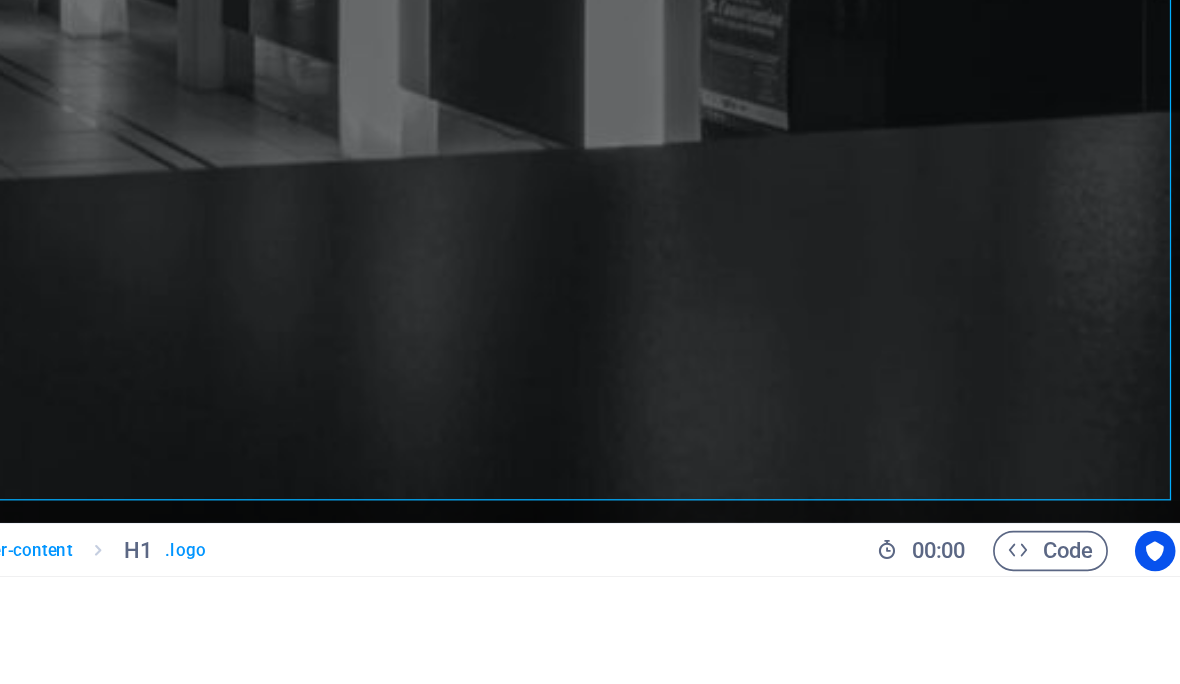 click on "unique cocktail bar & bistrou" at bounding box center (438, 2017) 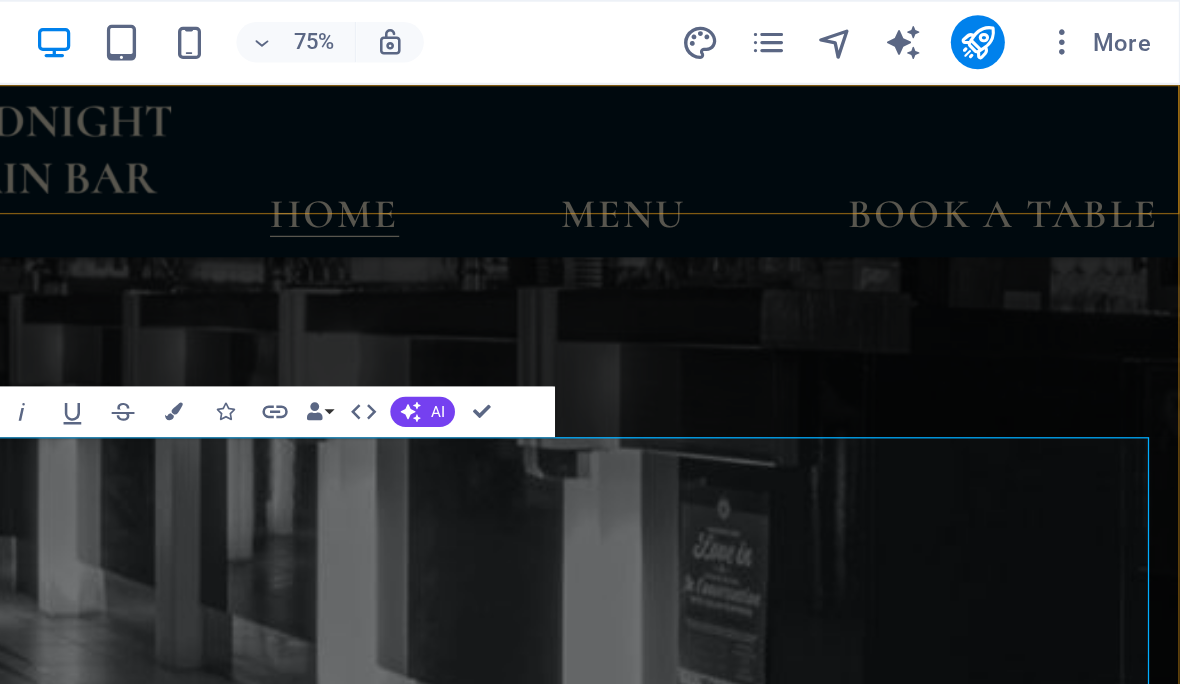 click on "Home Menu Book a table" at bounding box center (416, 152) 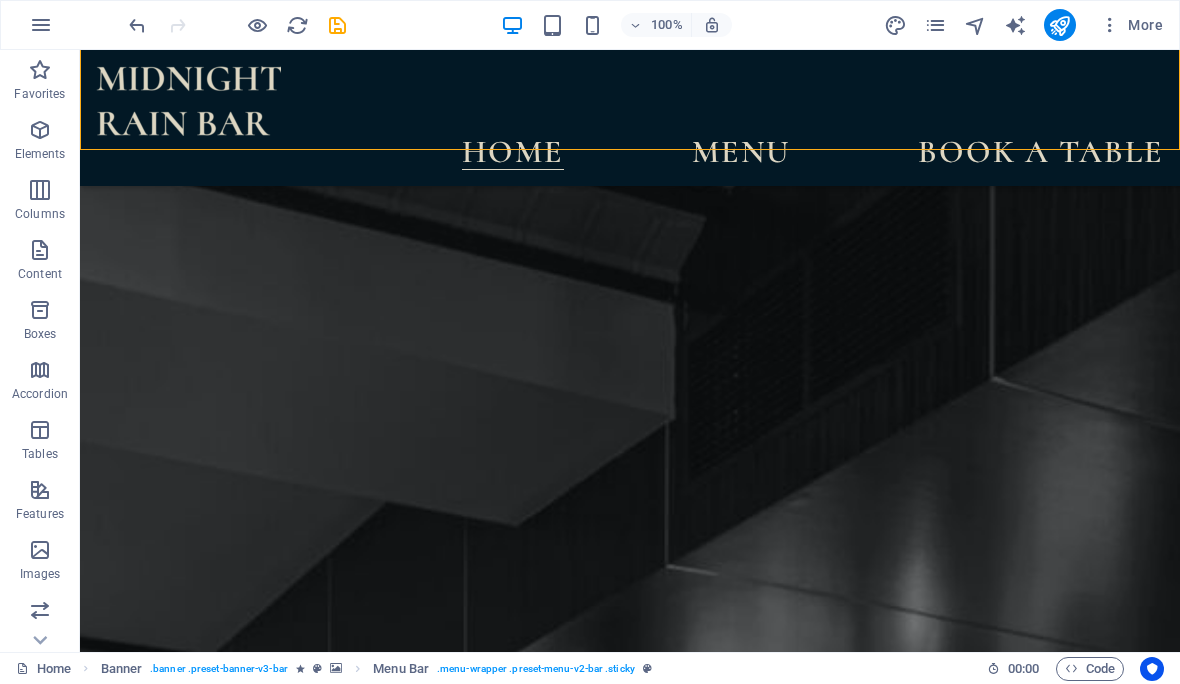 scroll, scrollTop: 104, scrollLeft: 0, axis: vertical 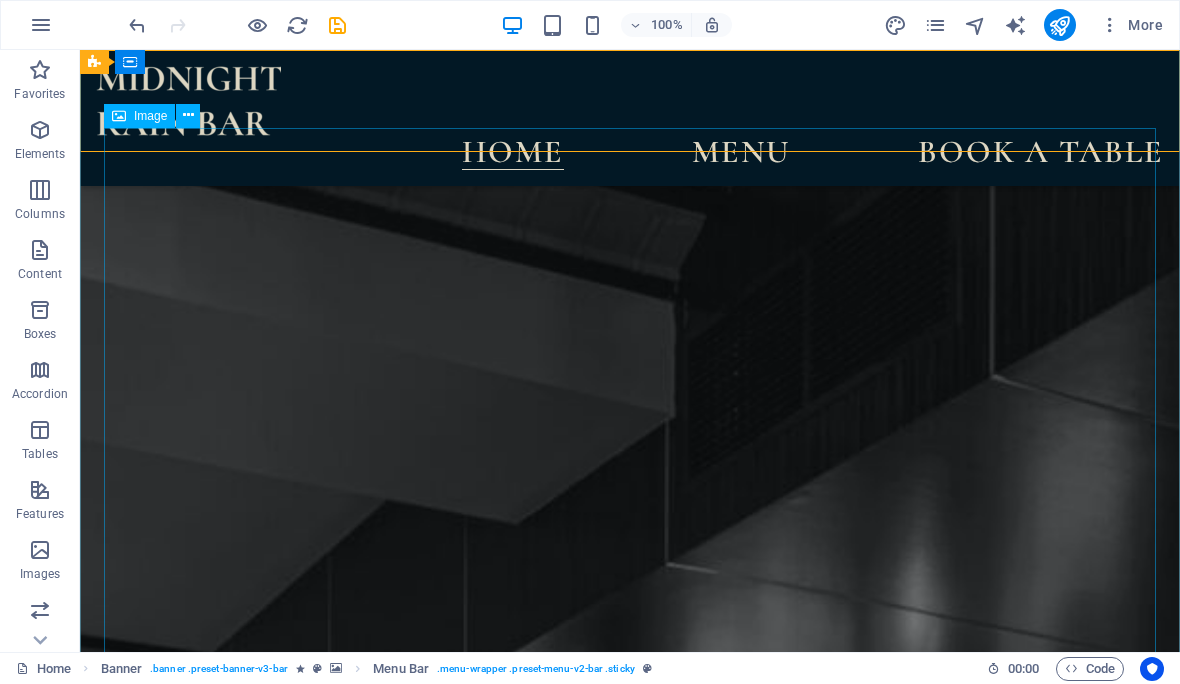 click at bounding box center [630, 2484] 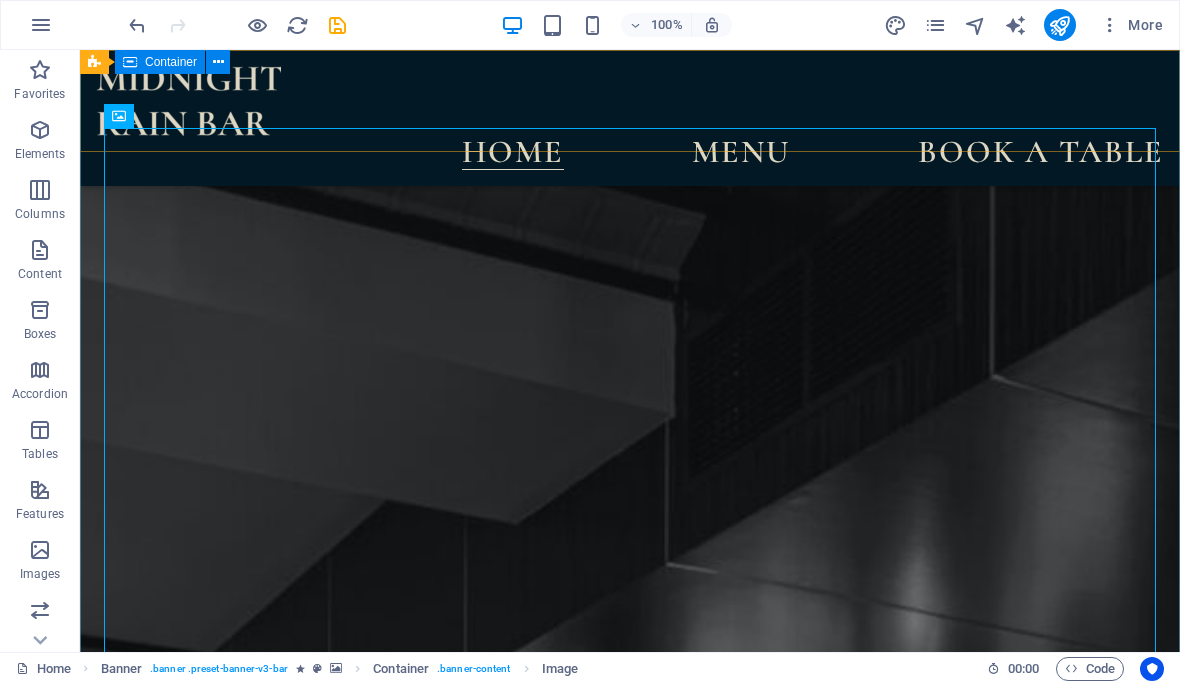 click at bounding box center (218, 62) 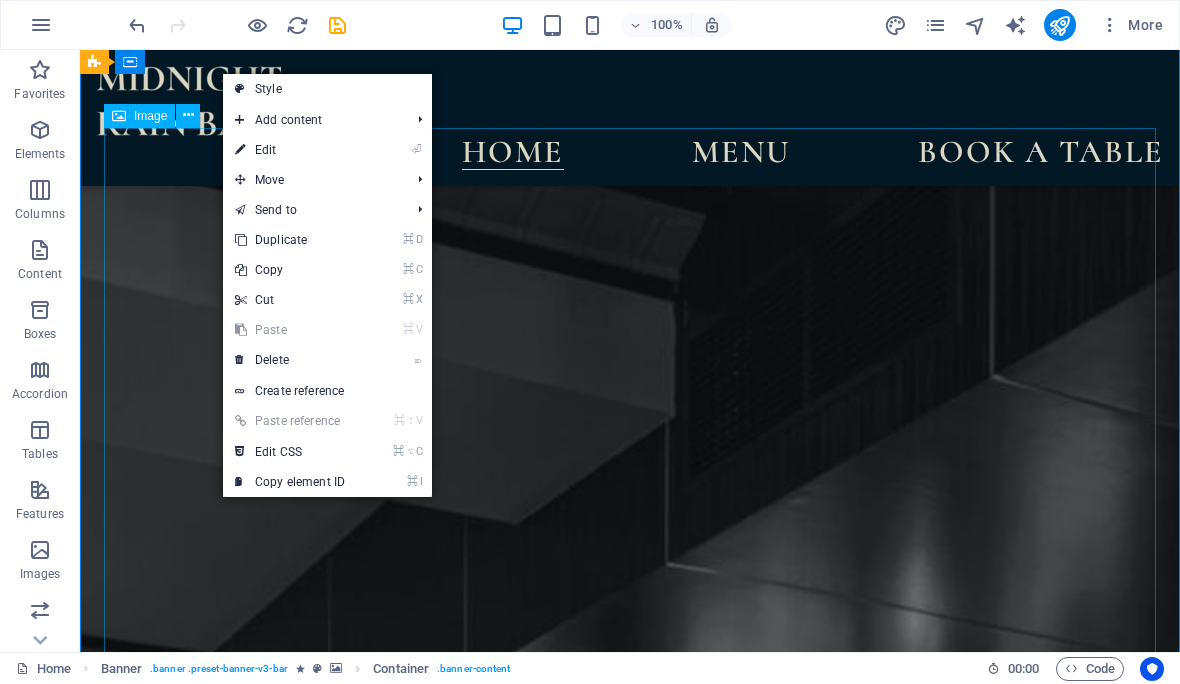 click at bounding box center (630, 2484) 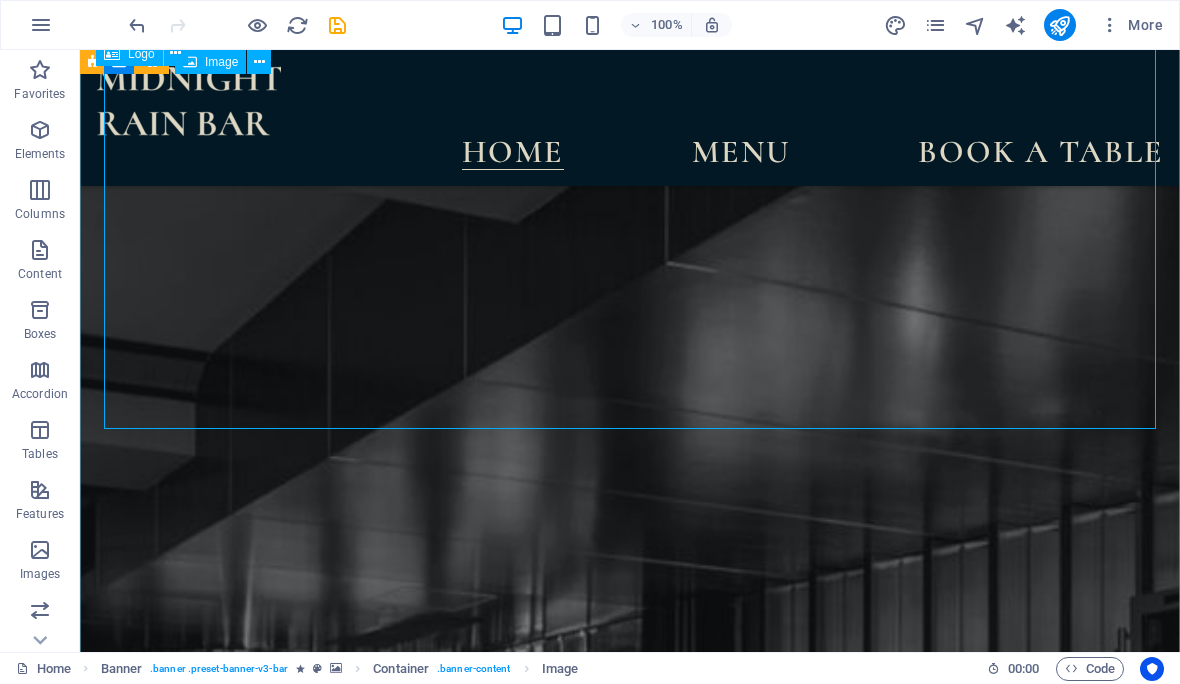 scroll, scrollTop: 403, scrollLeft: 0, axis: vertical 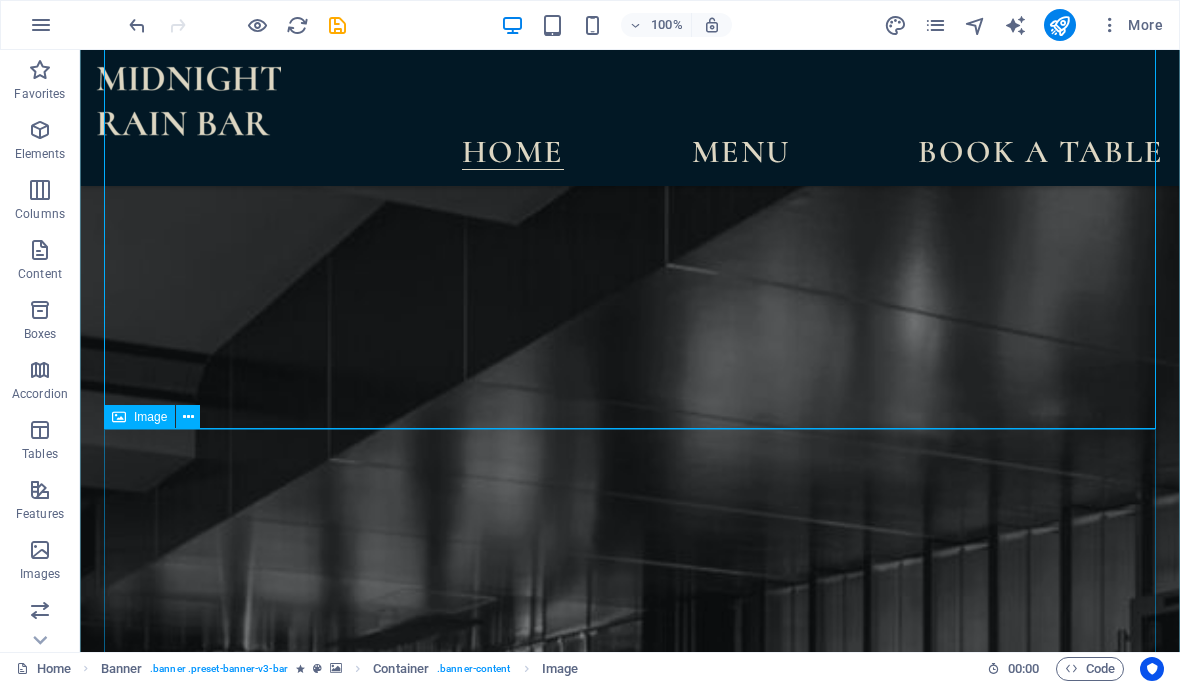 click at bounding box center [630, 2808] 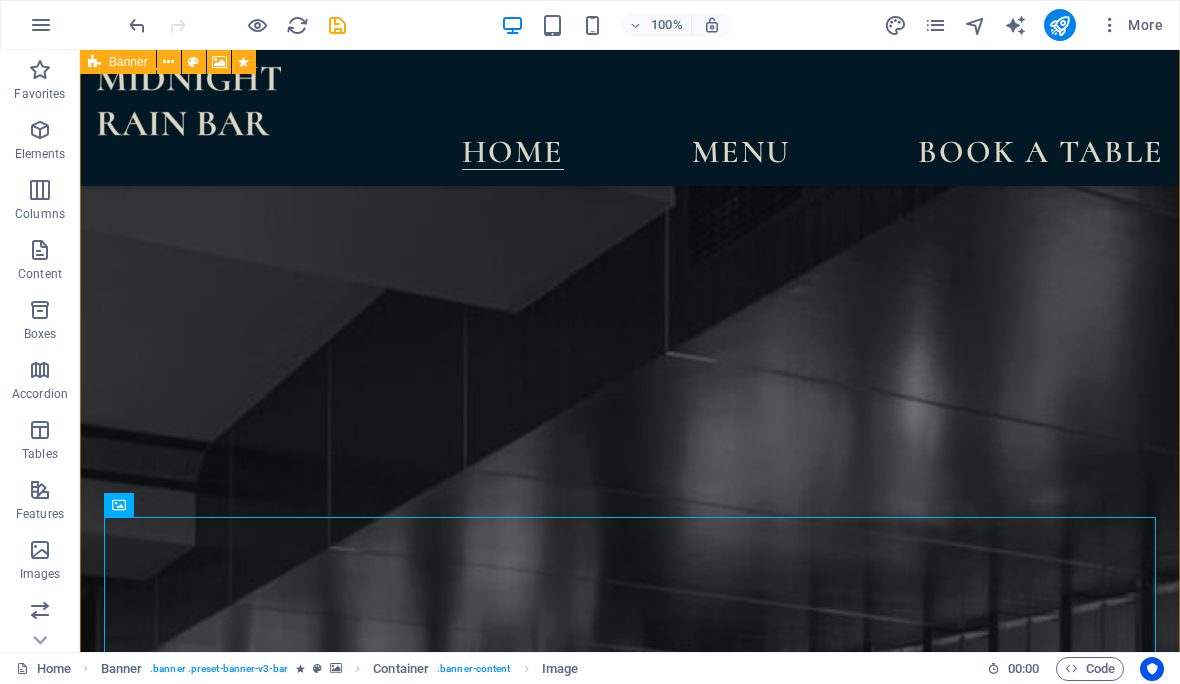 scroll, scrollTop: 313, scrollLeft: 0, axis: vertical 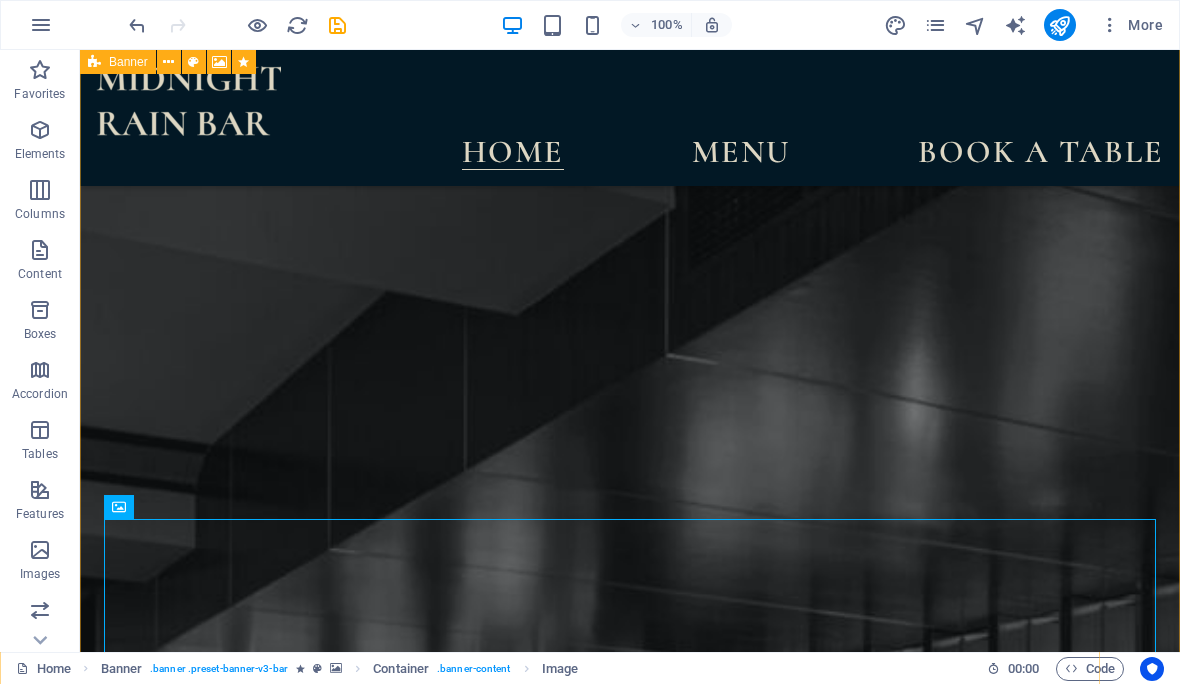 click at bounding box center (630, 2275) 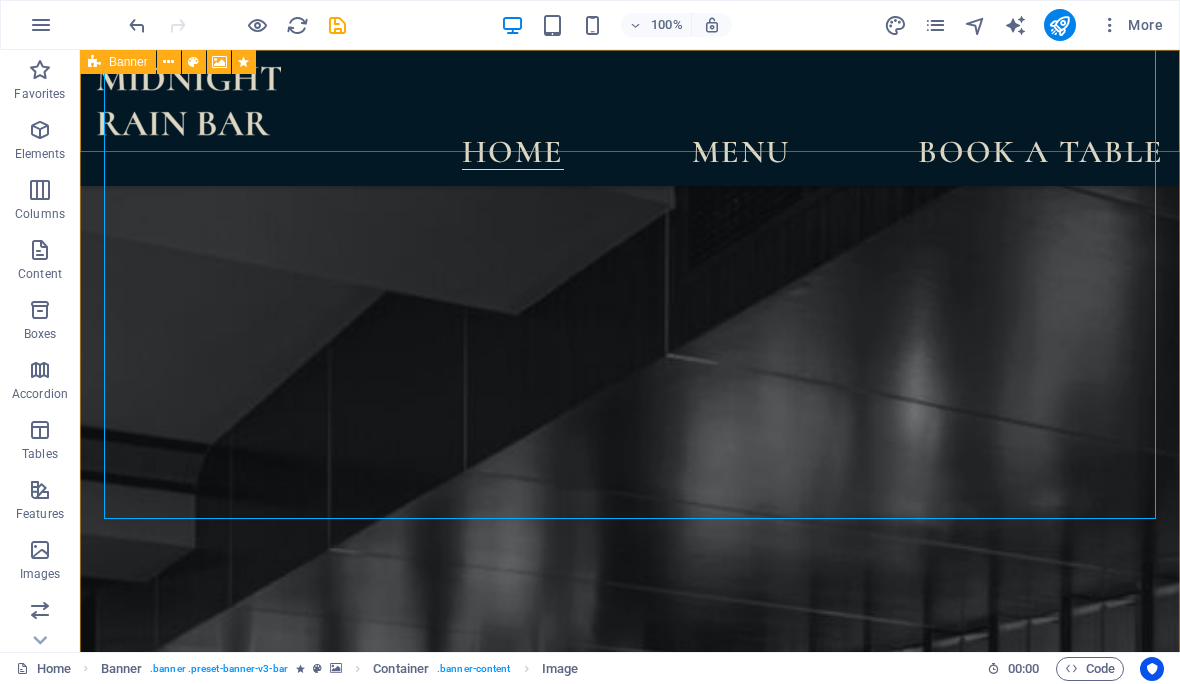click on "Banner" at bounding box center (118, 62) 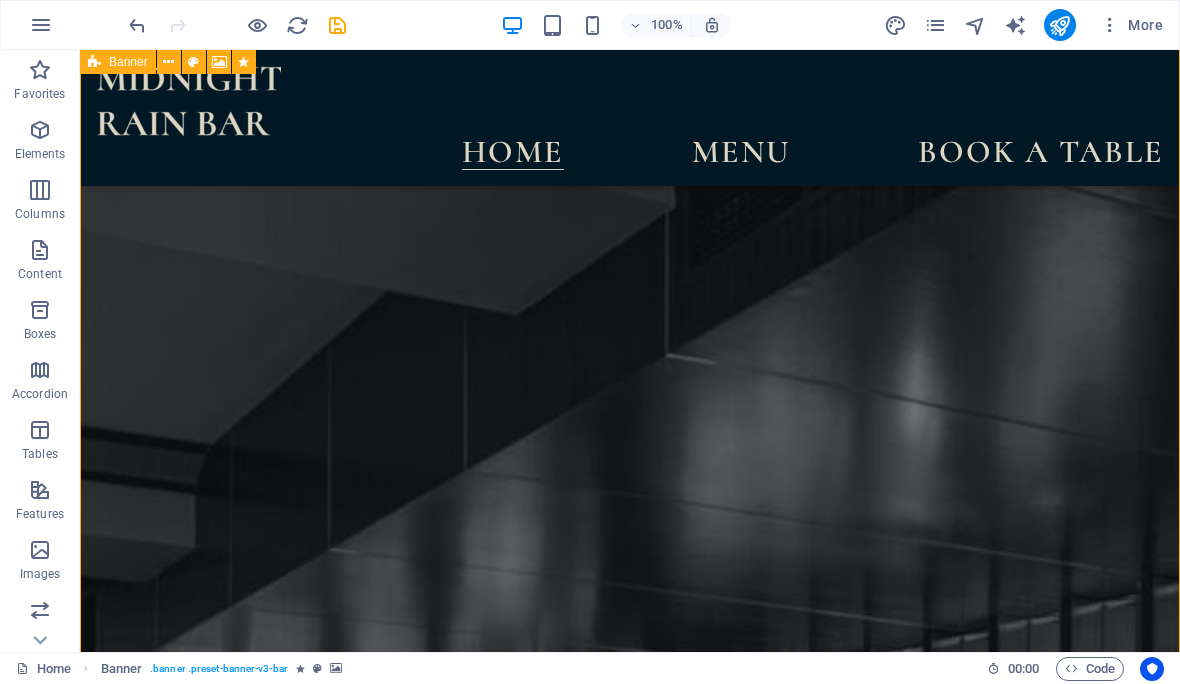 click on "Banner" at bounding box center (118, 62) 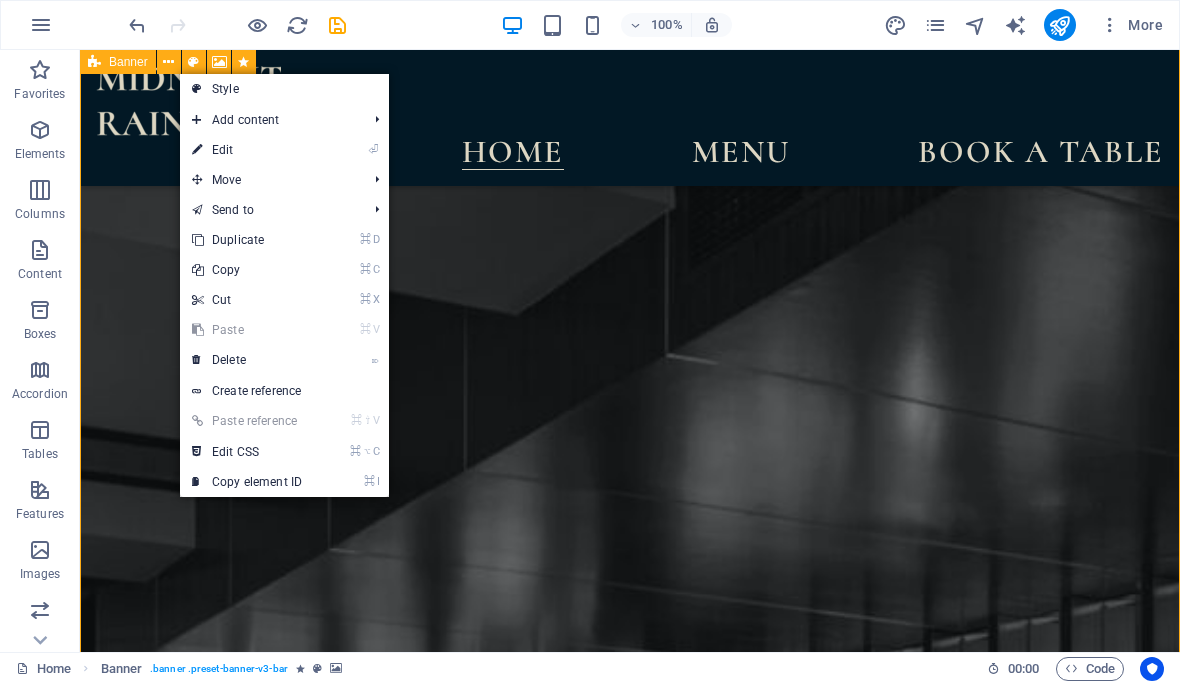click at bounding box center (194, 62) 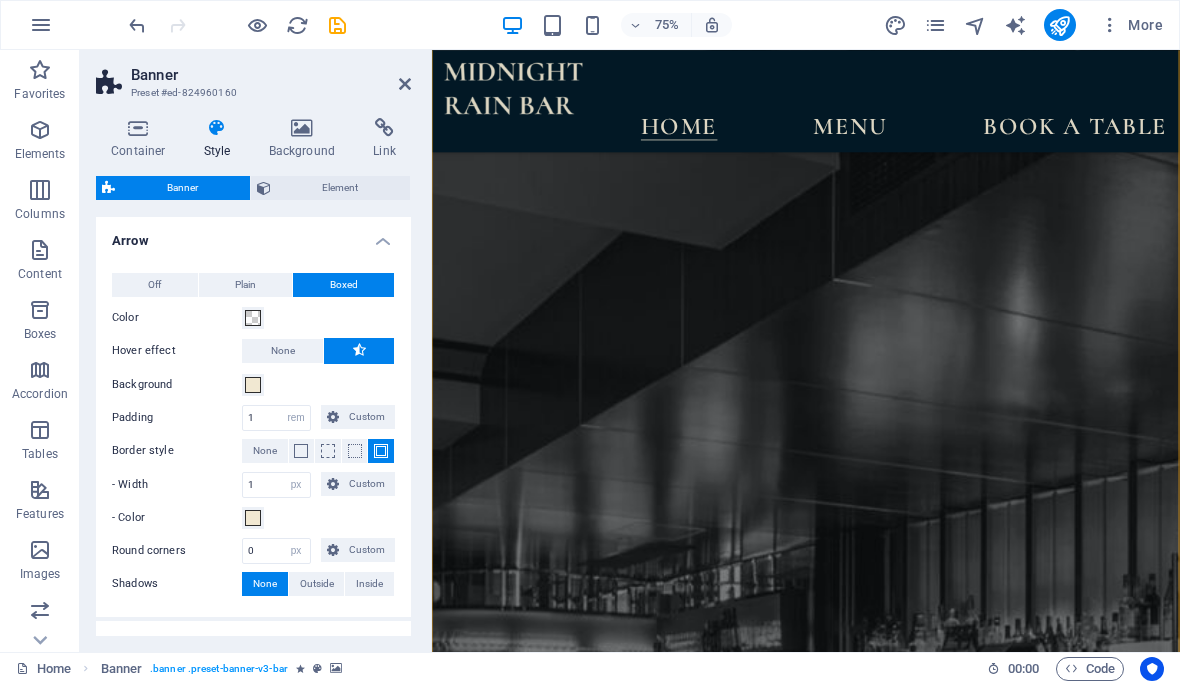 click at bounding box center [138, 128] 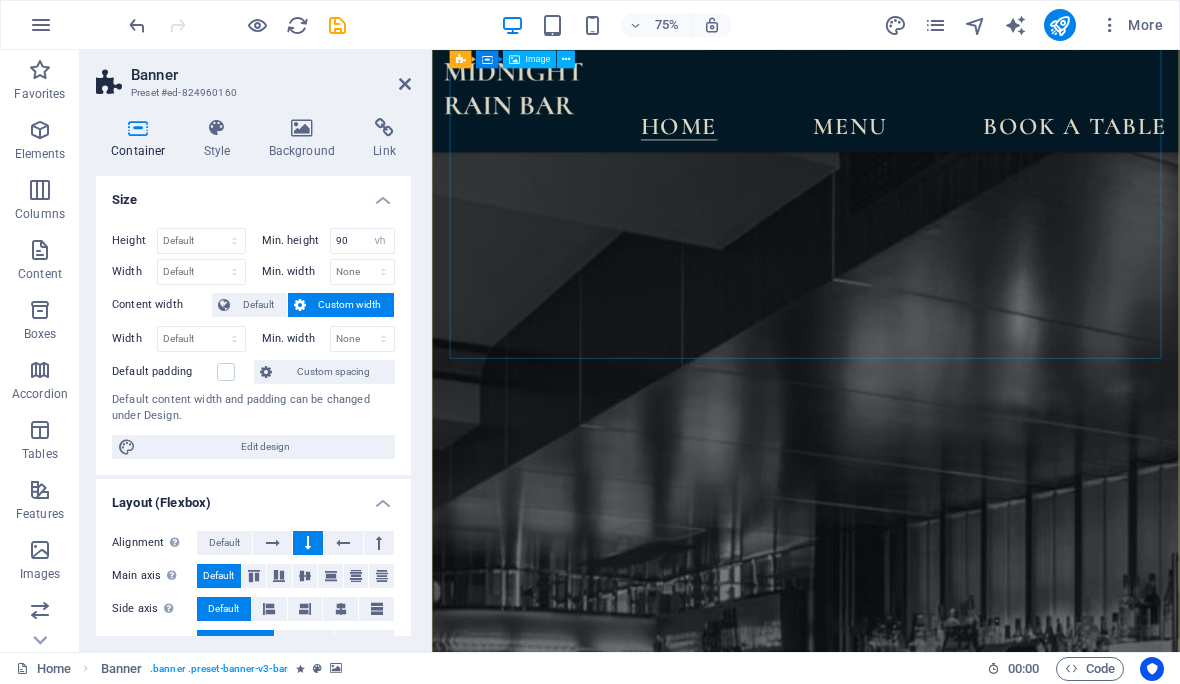 click at bounding box center [930, 2246] 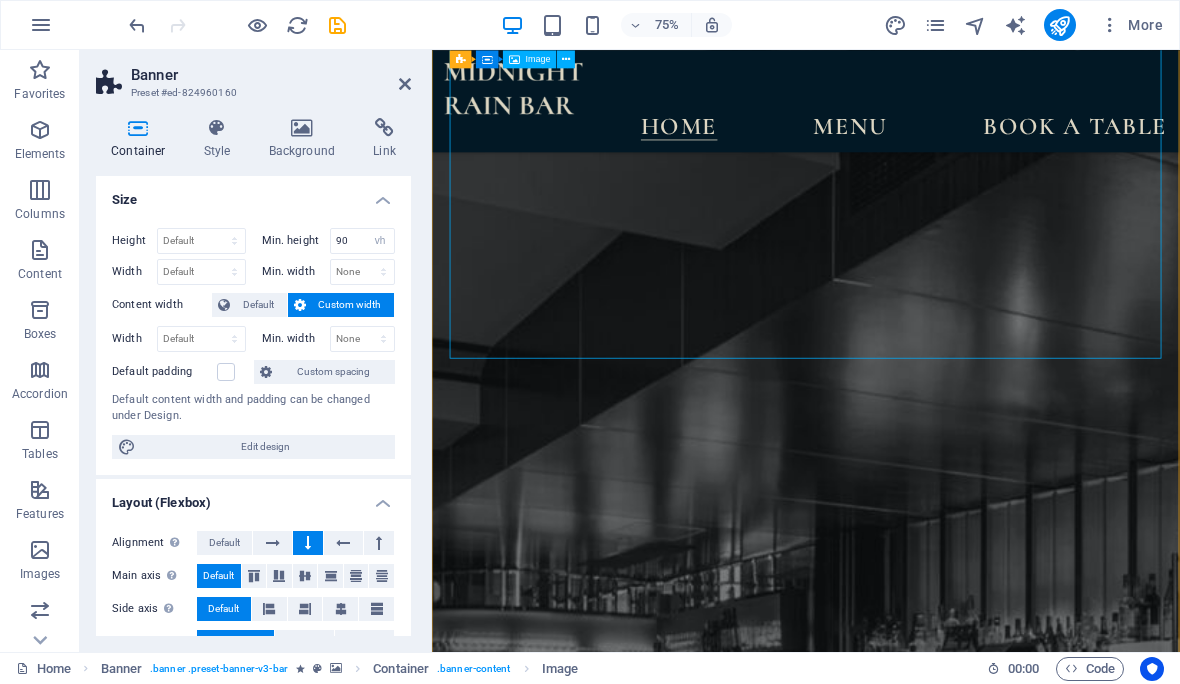 click at bounding box center (217, 128) 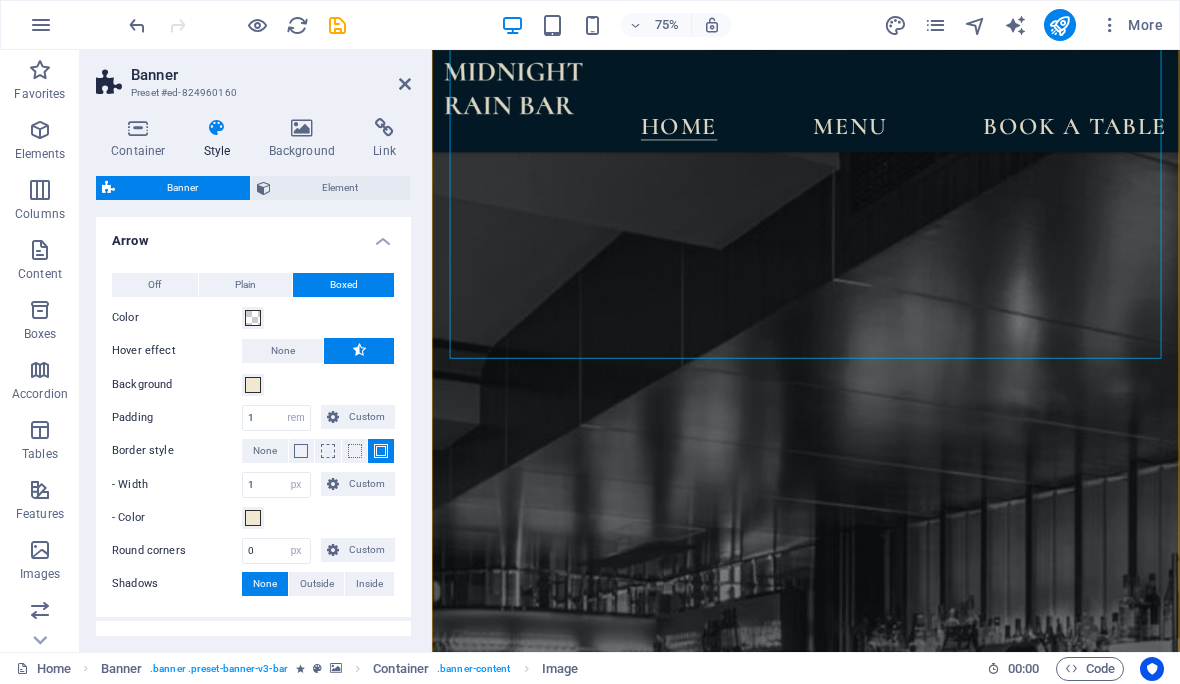 click on "Element" at bounding box center [331, 188] 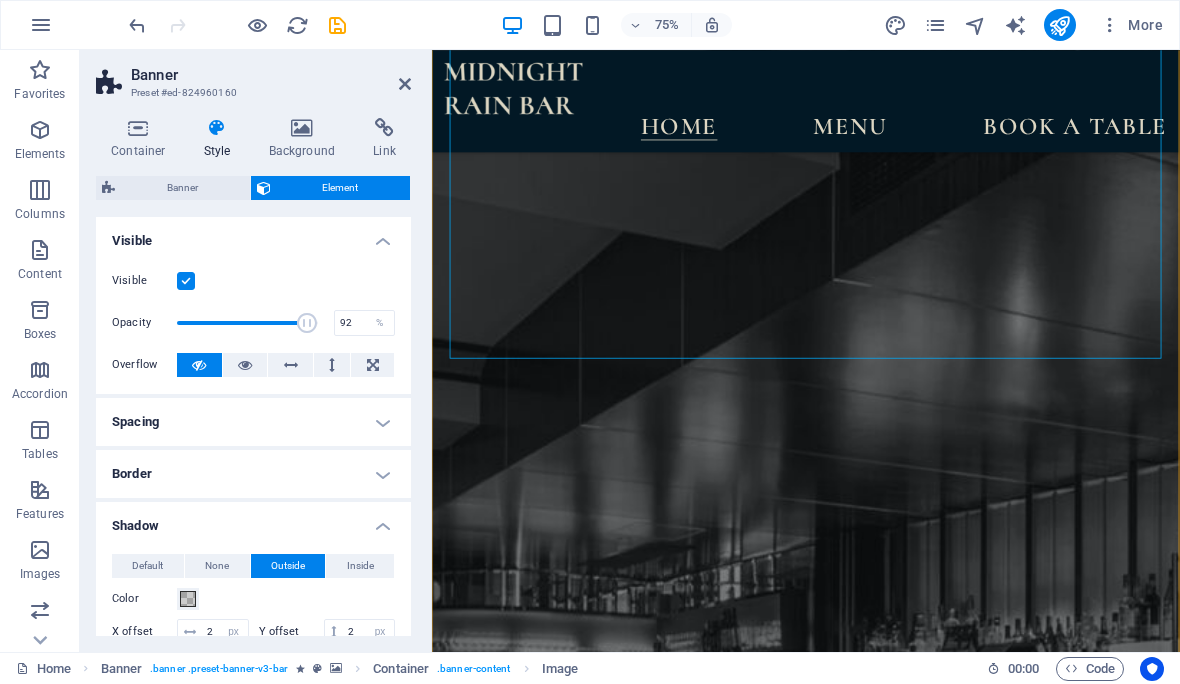 click at bounding box center [290, 365] 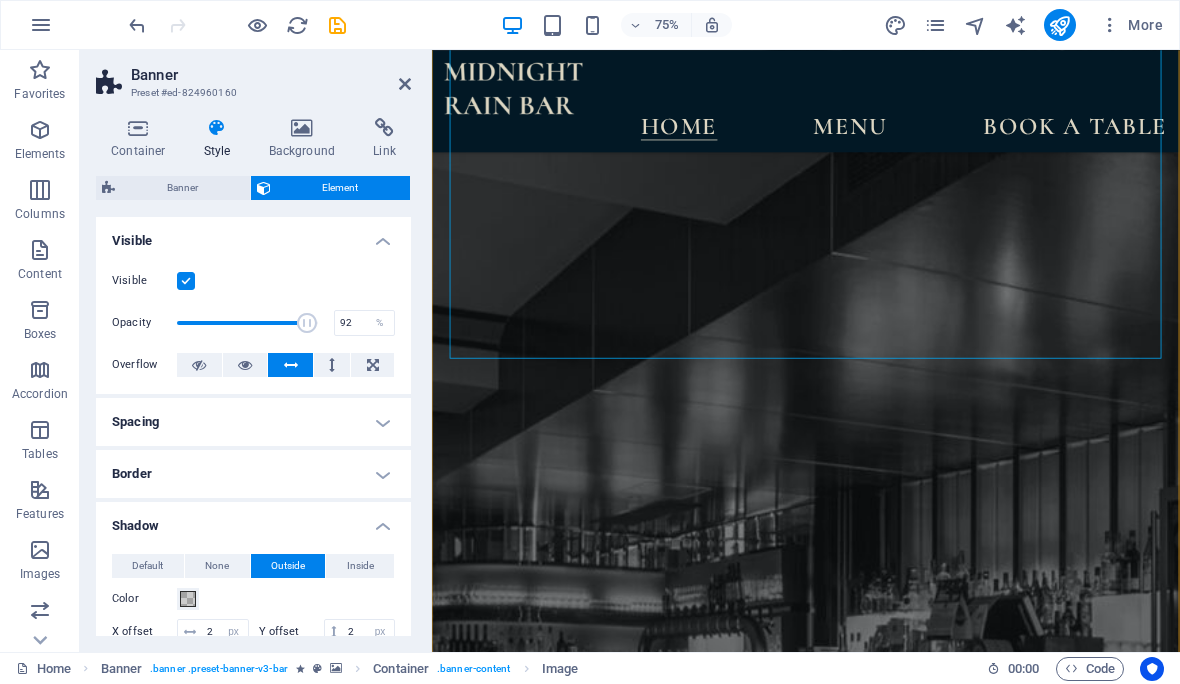 click at bounding box center [372, 365] 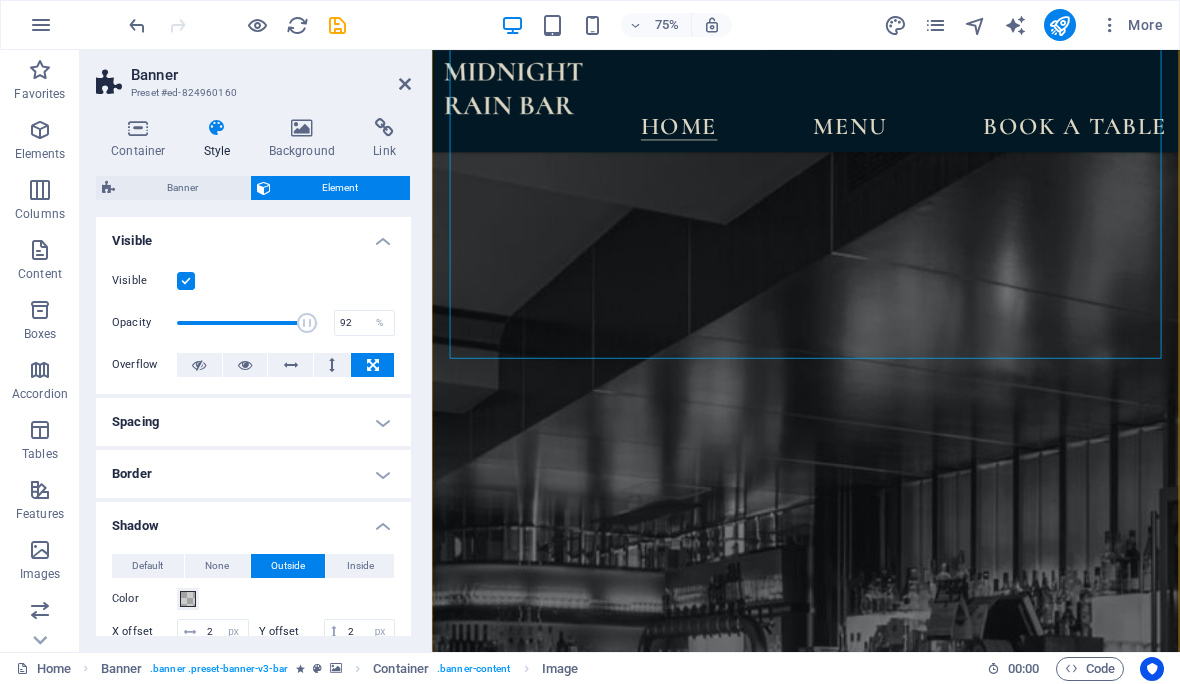 click at bounding box center [332, 365] 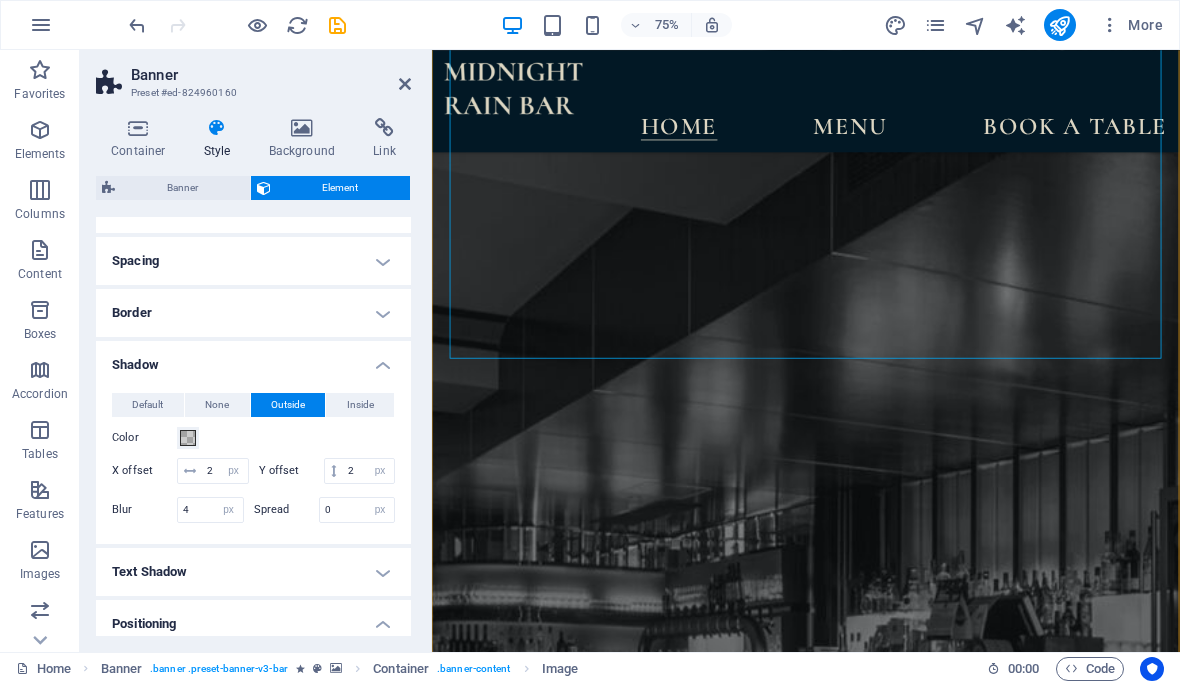 scroll, scrollTop: 162, scrollLeft: 0, axis: vertical 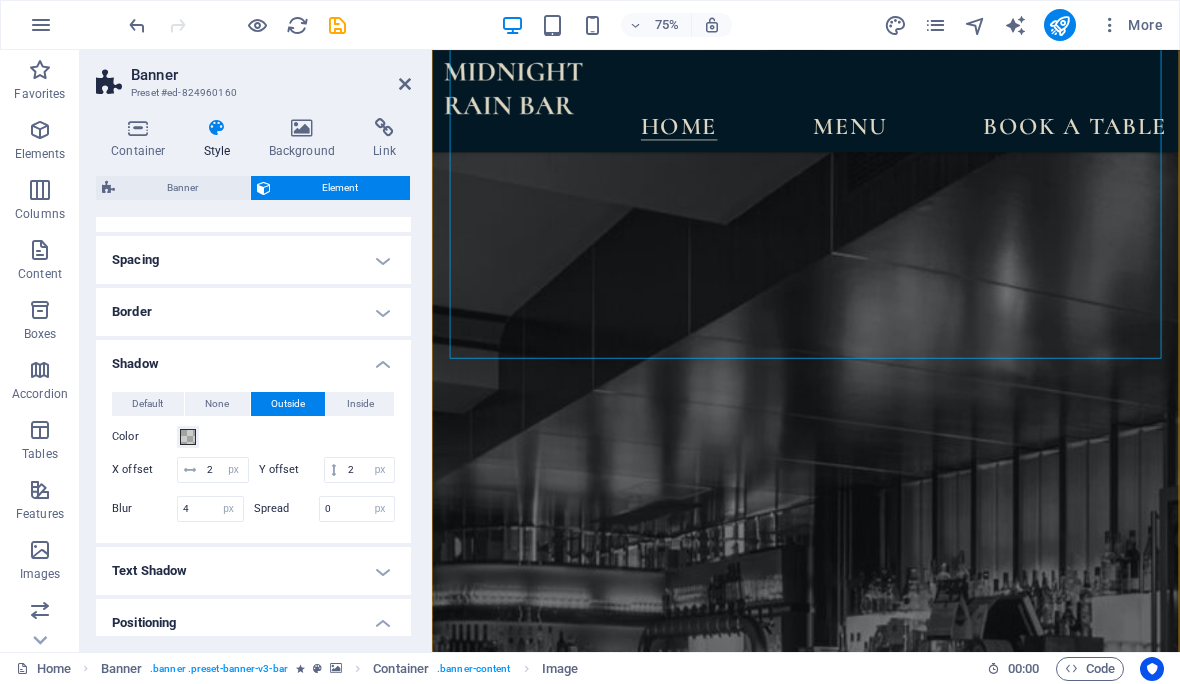 click on "Inside" at bounding box center (360, 404) 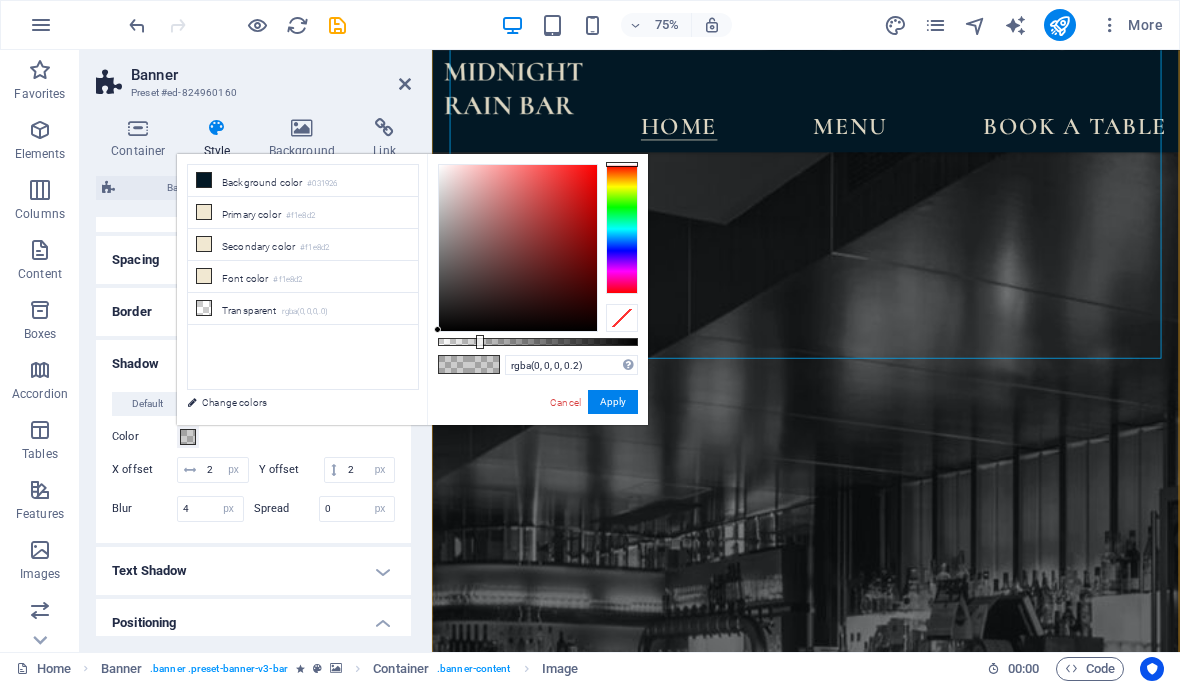 click on "Background color
[COLOR]" at bounding box center [303, 181] 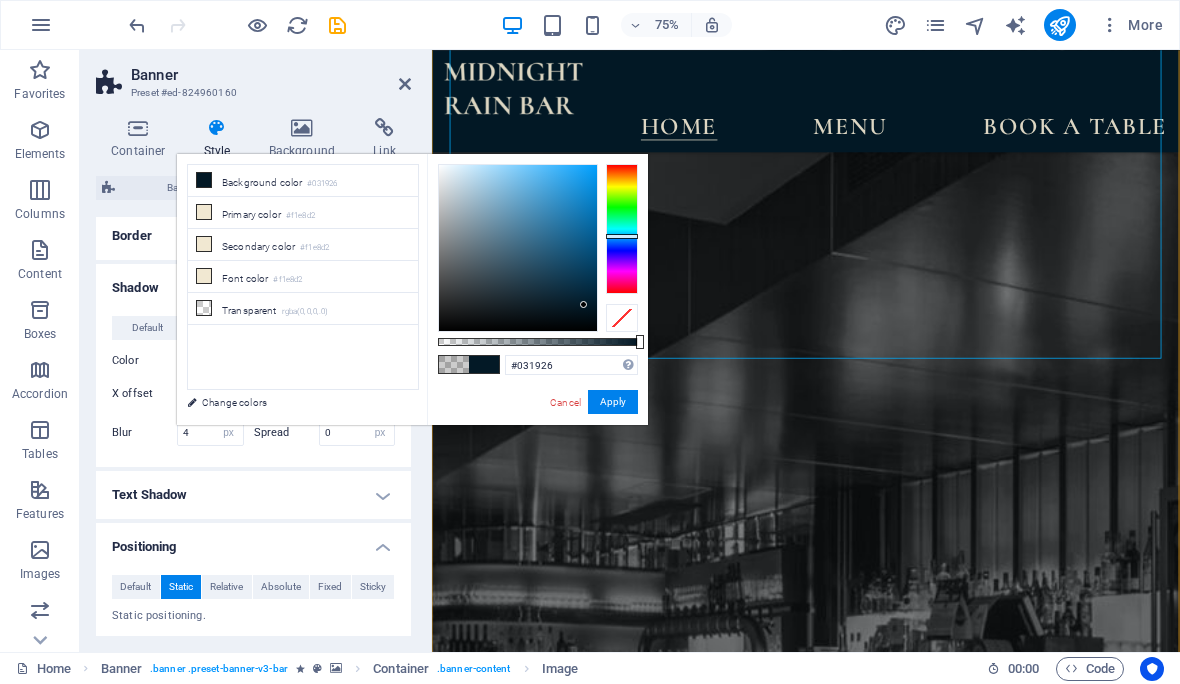 scroll, scrollTop: 240, scrollLeft: 0, axis: vertical 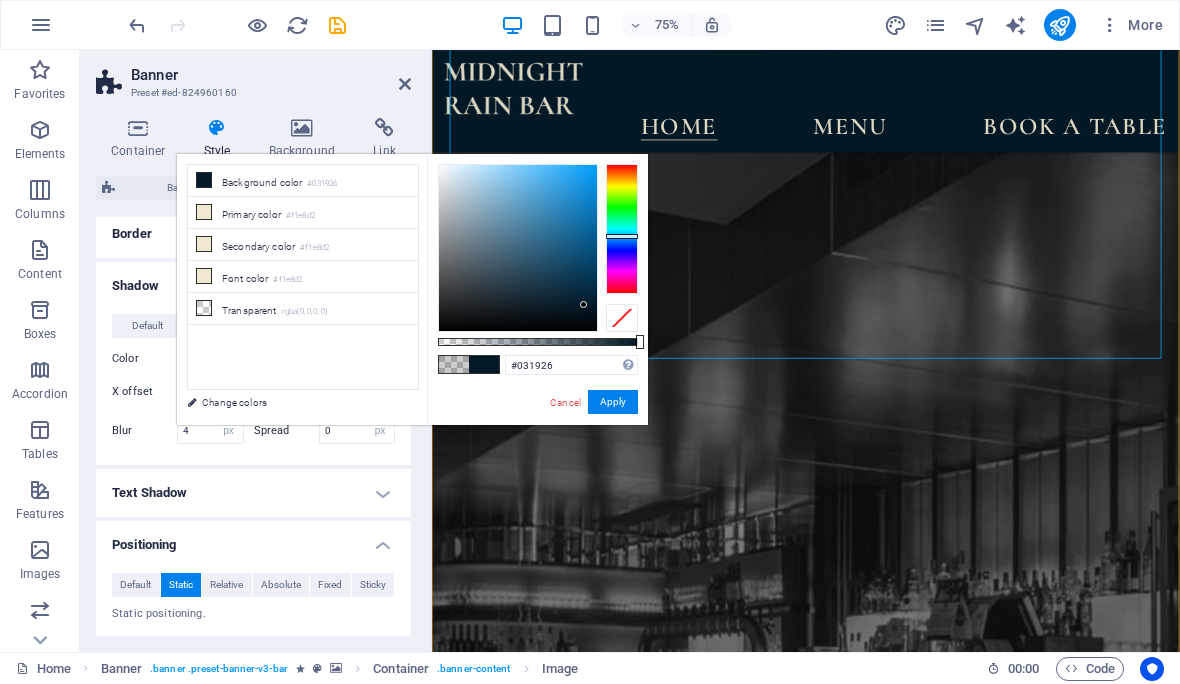 click on "Sticky" at bounding box center [373, 585] 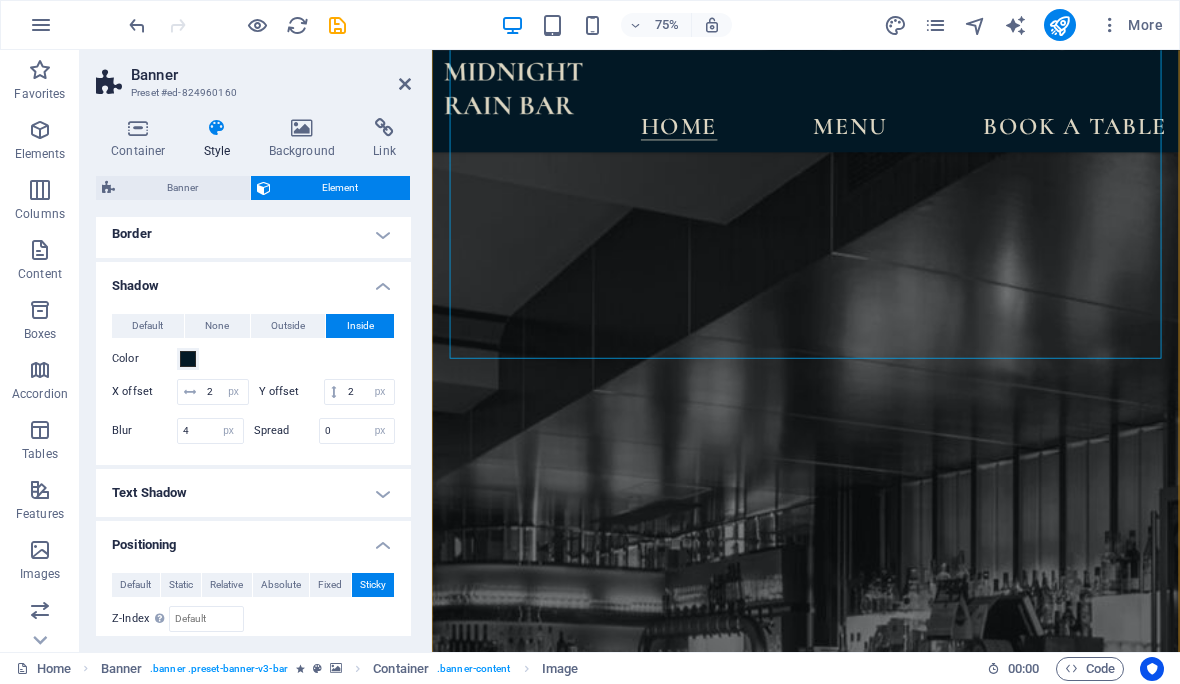 click on "Background" at bounding box center (306, 139) 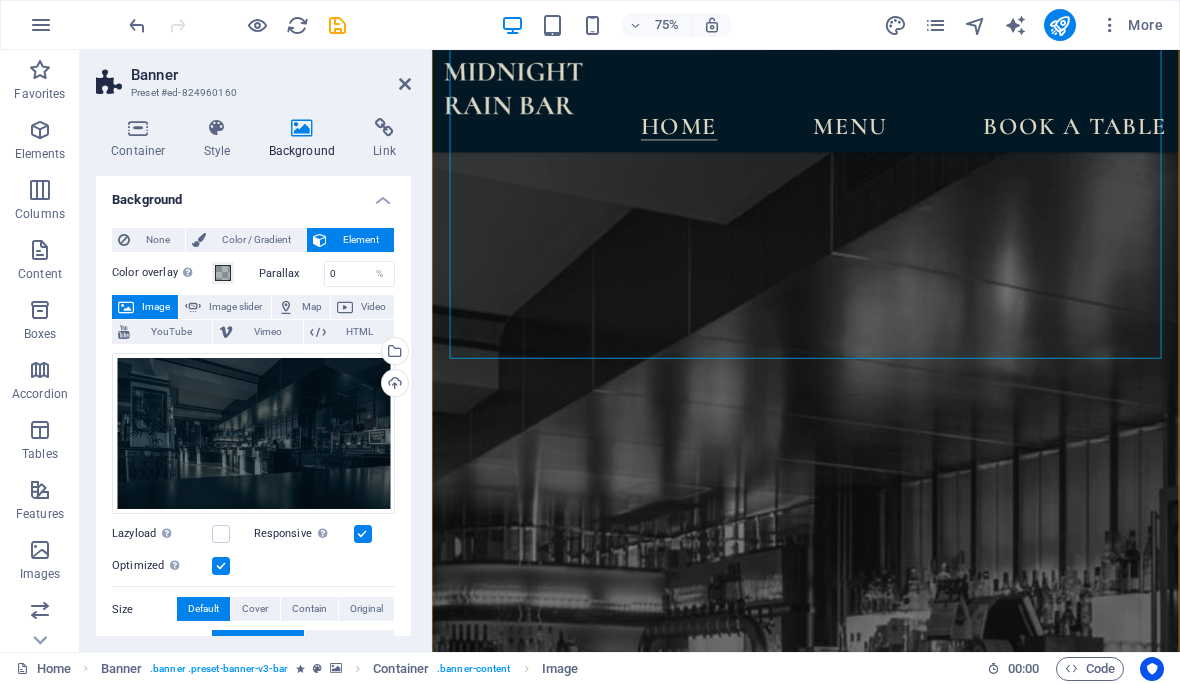 click on "Upload" at bounding box center (393, 385) 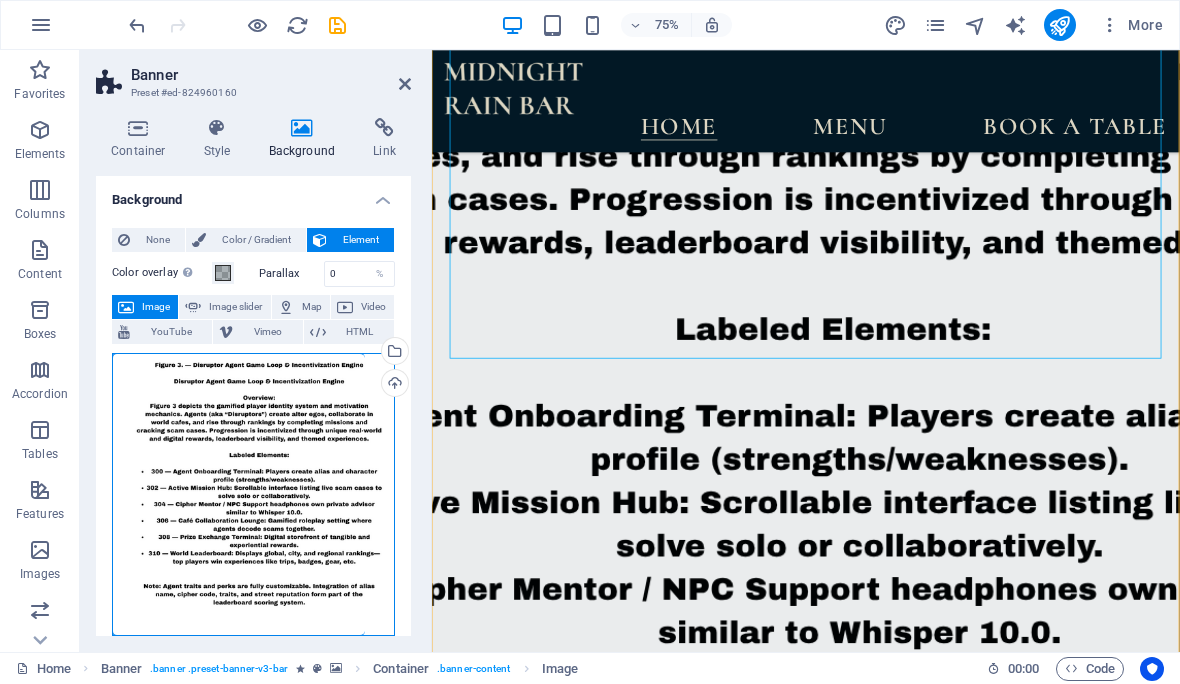 click on "Drag files here, click to choose files or select files from Files or our free stock photos & videos" at bounding box center [253, 494] 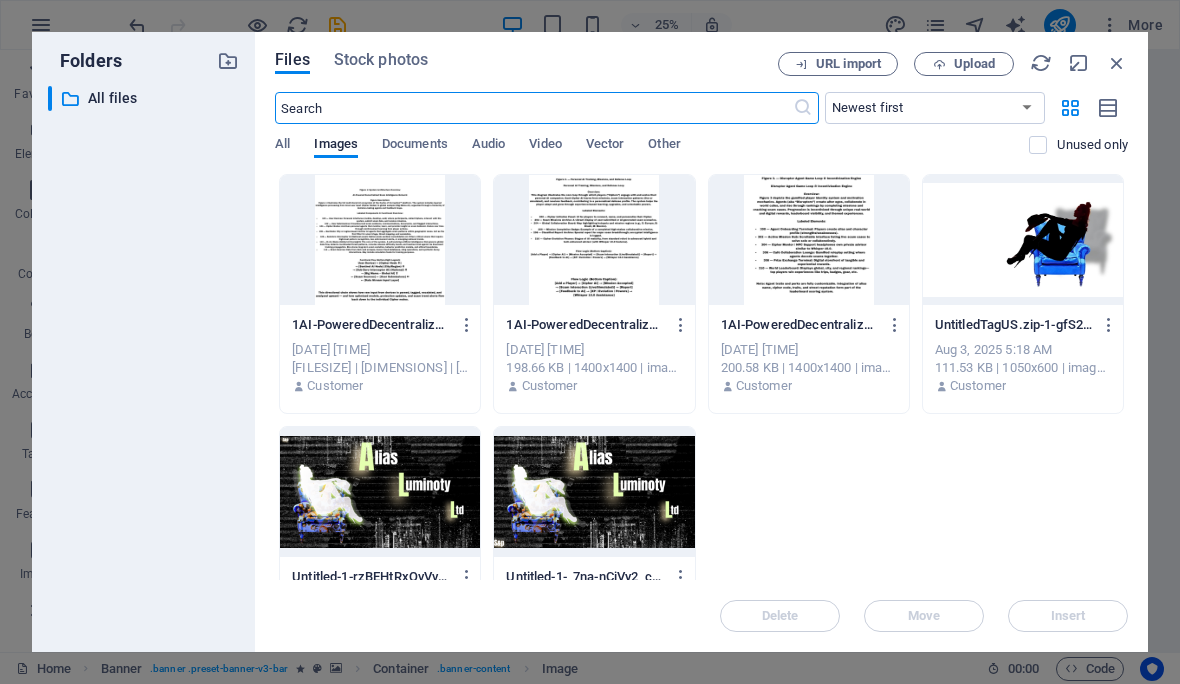 click at bounding box center [1023, 240] 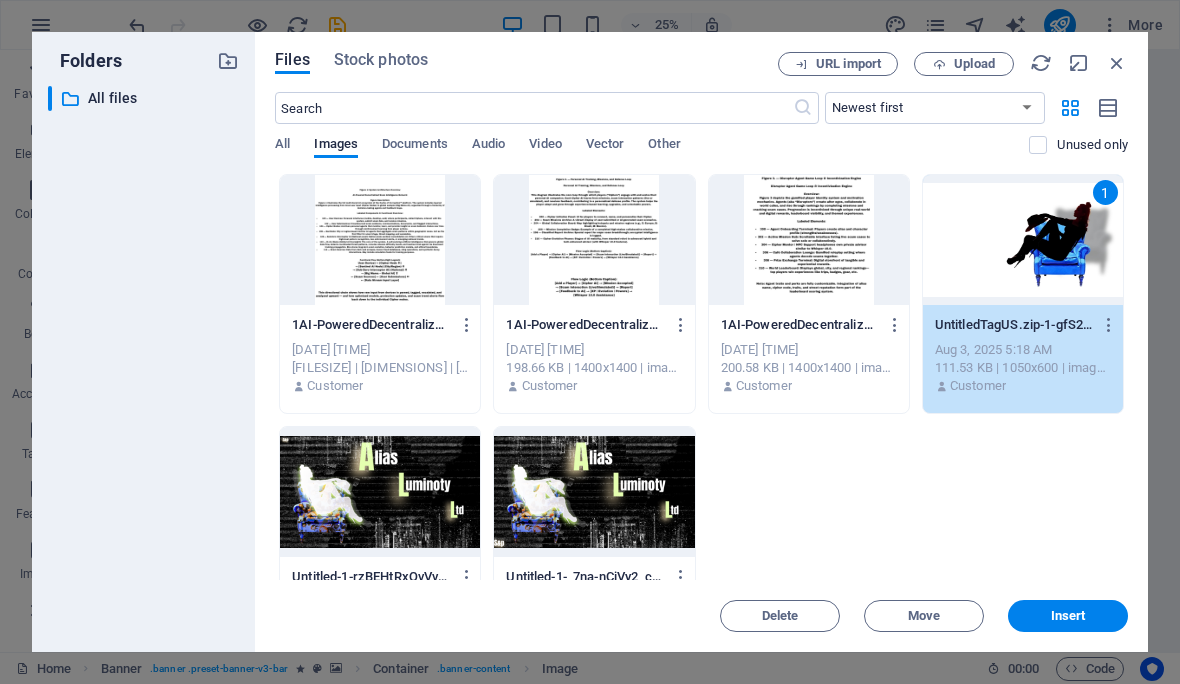 click on "Insert" at bounding box center (1068, 616) 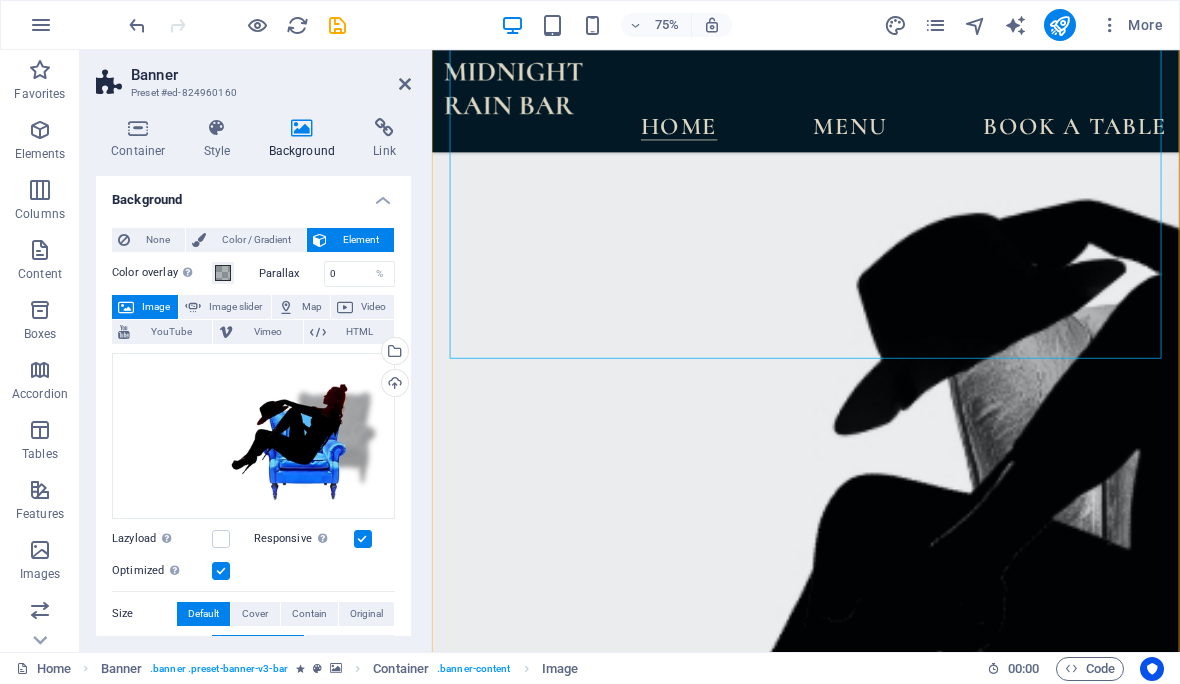click at bounding box center (930, 2129) 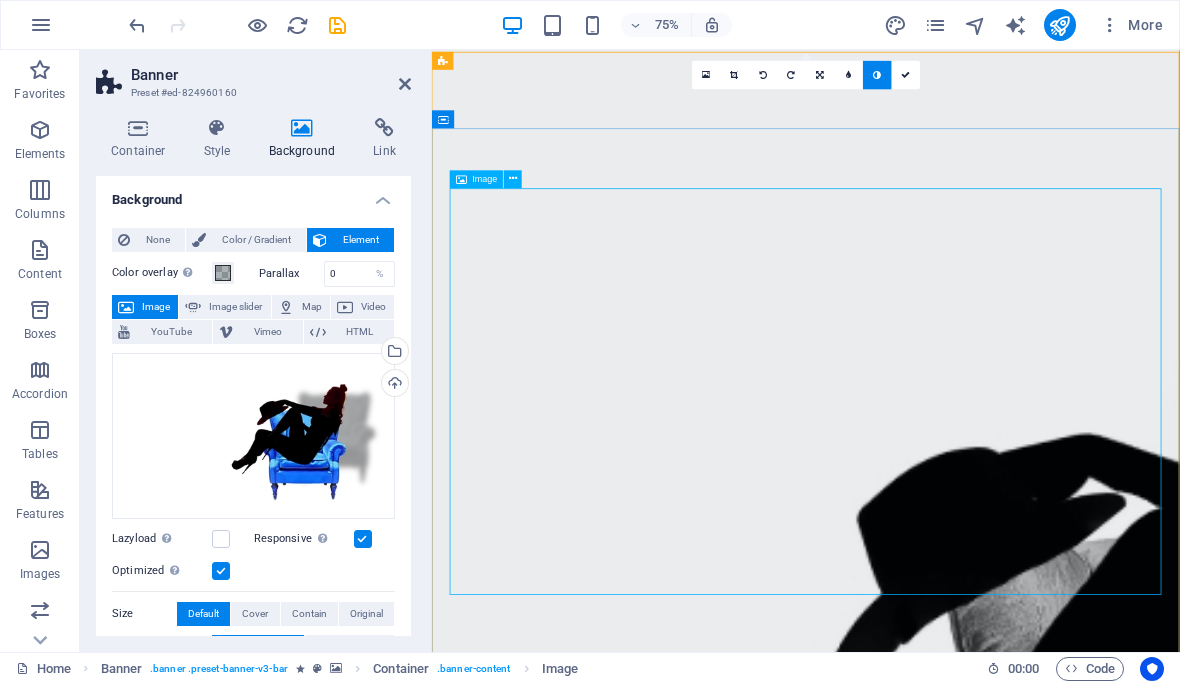 scroll, scrollTop: 0, scrollLeft: 0, axis: both 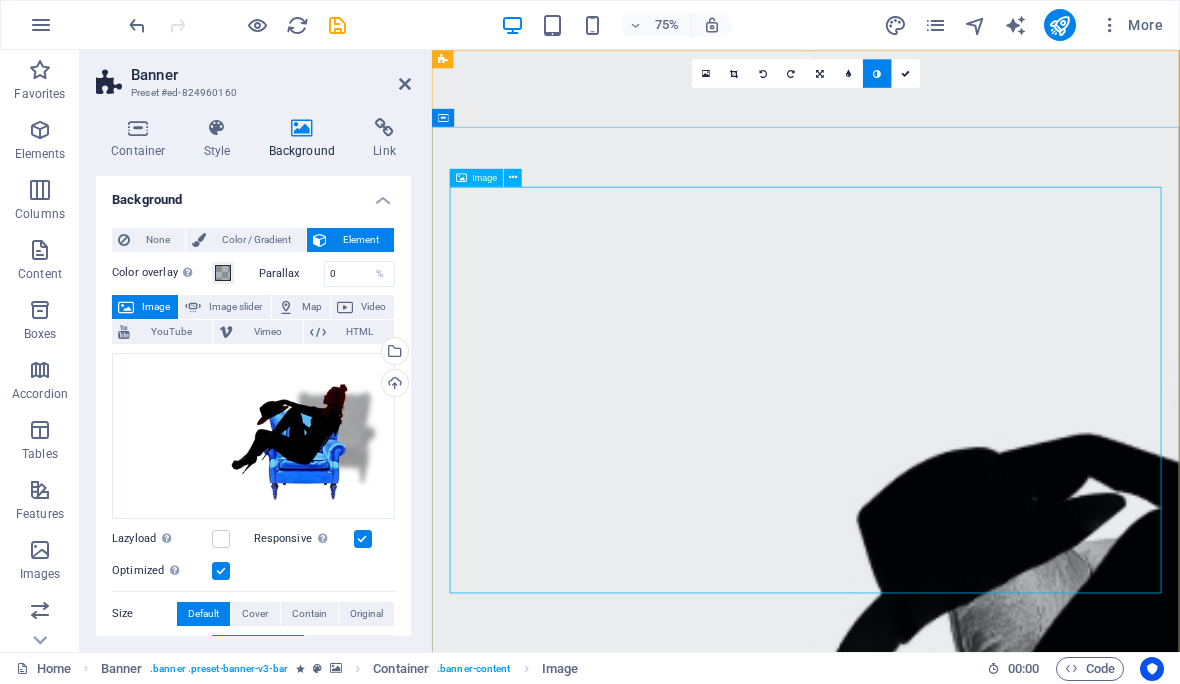 click at bounding box center [930, 2476] 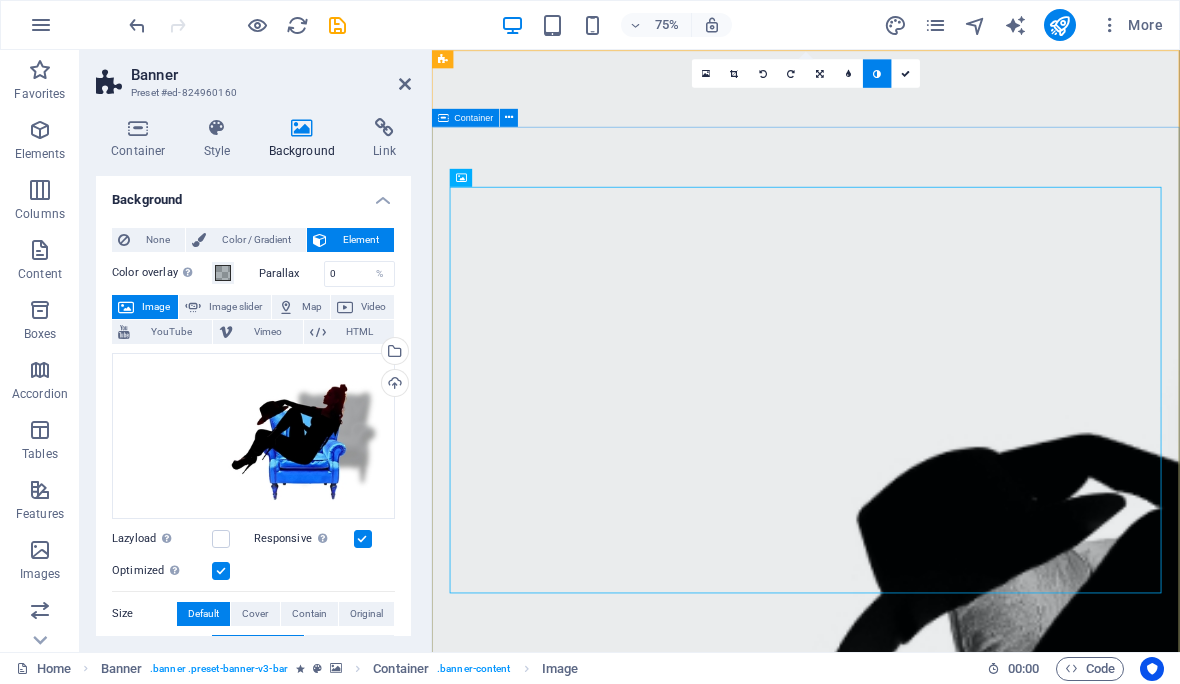 click on "unique cocktail bar & bistrou" at bounding box center [930, 3009] 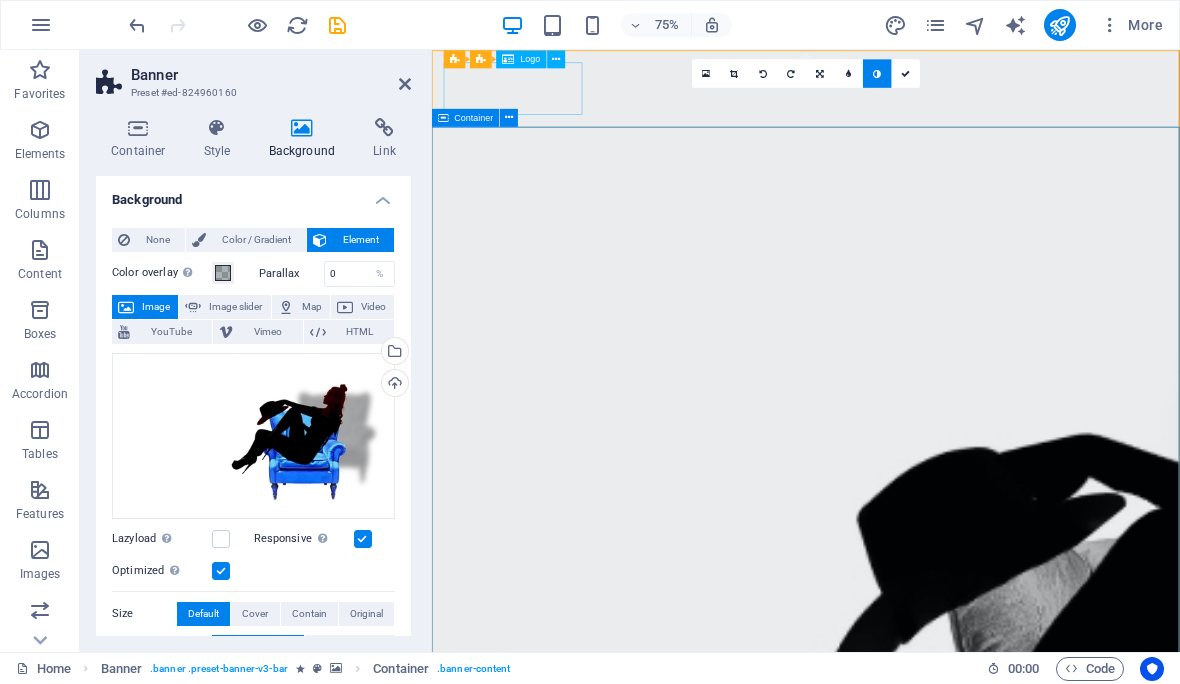 click at bounding box center (556, 59) 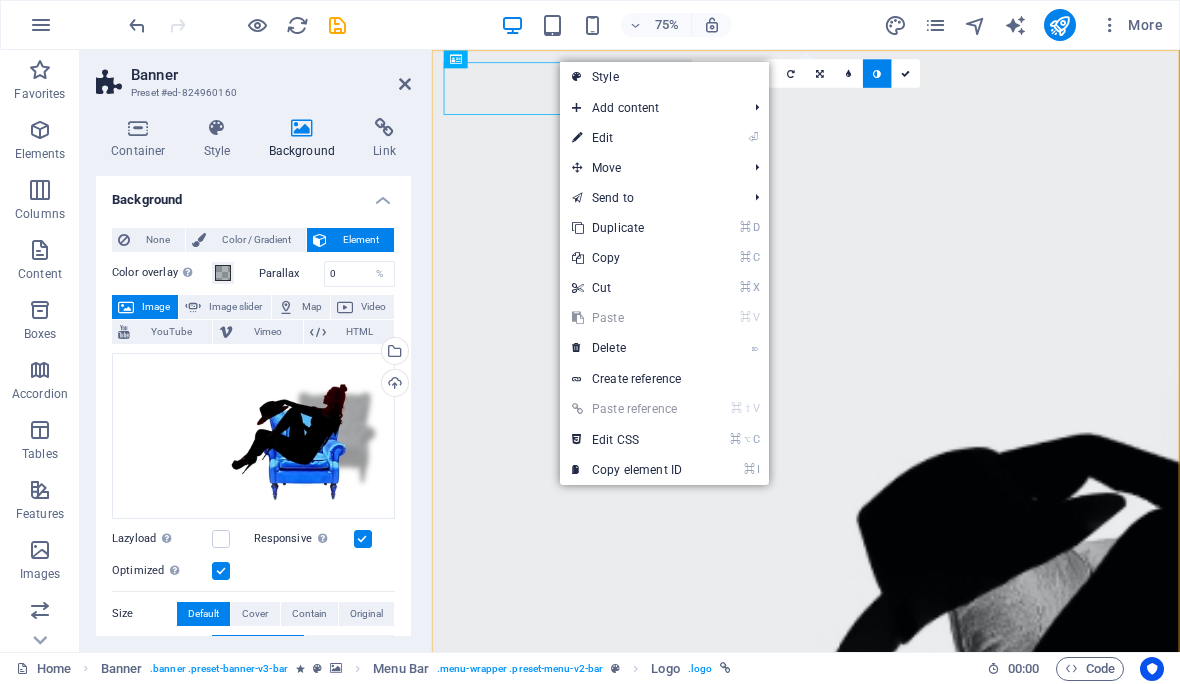 click on "⌦  Delete" at bounding box center (627, 348) 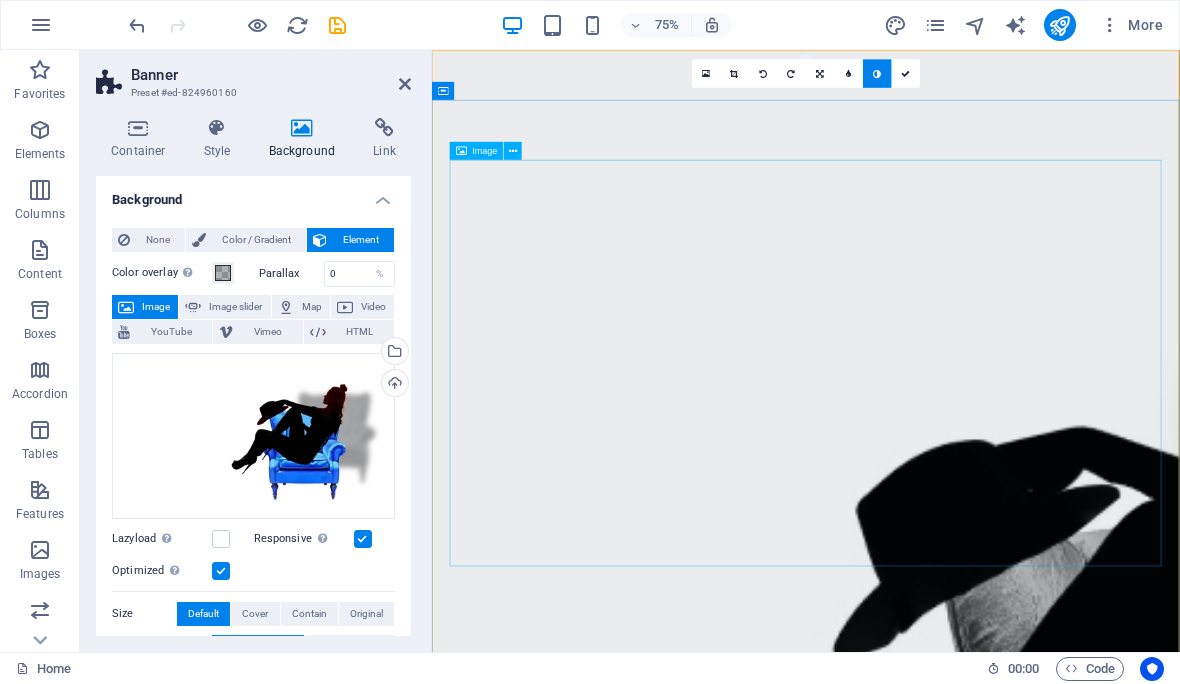 click at bounding box center [930, 2370] 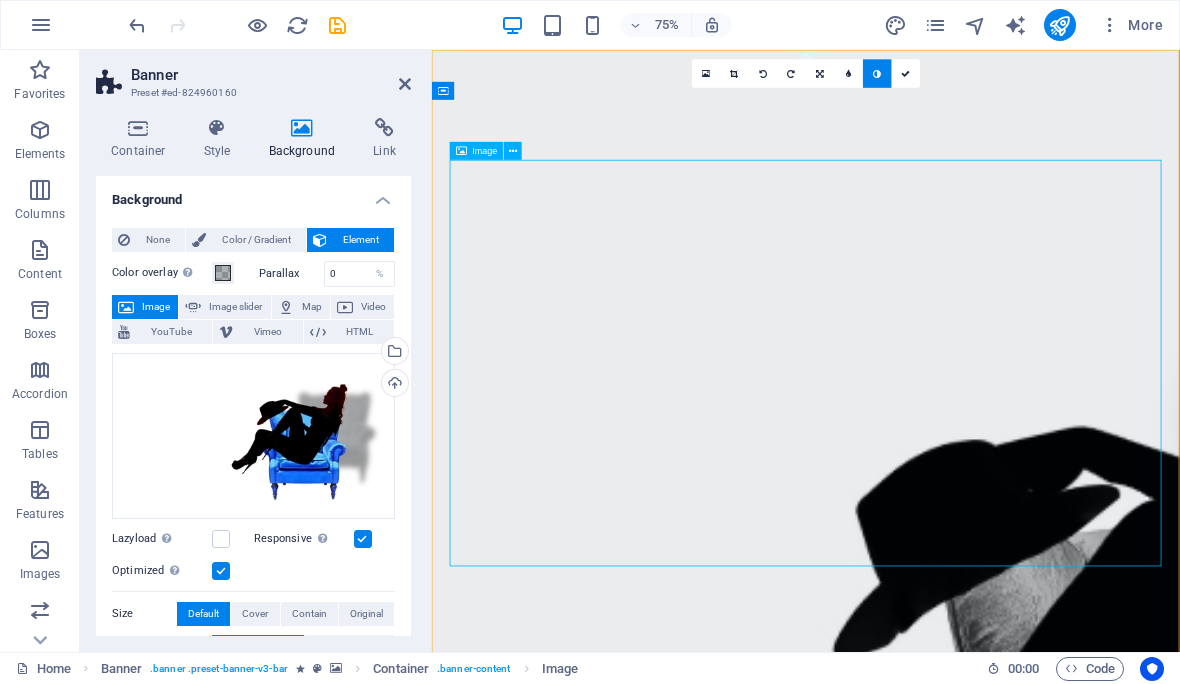 click at bounding box center [930, 2370] 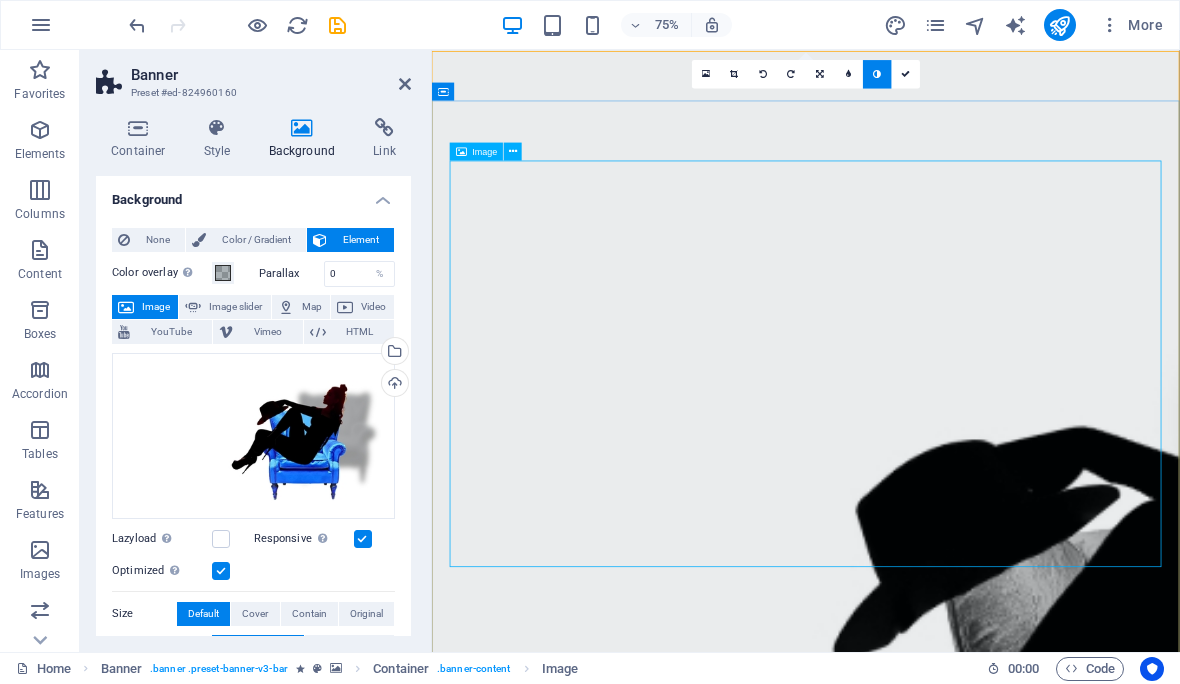scroll, scrollTop: 0, scrollLeft: 0, axis: both 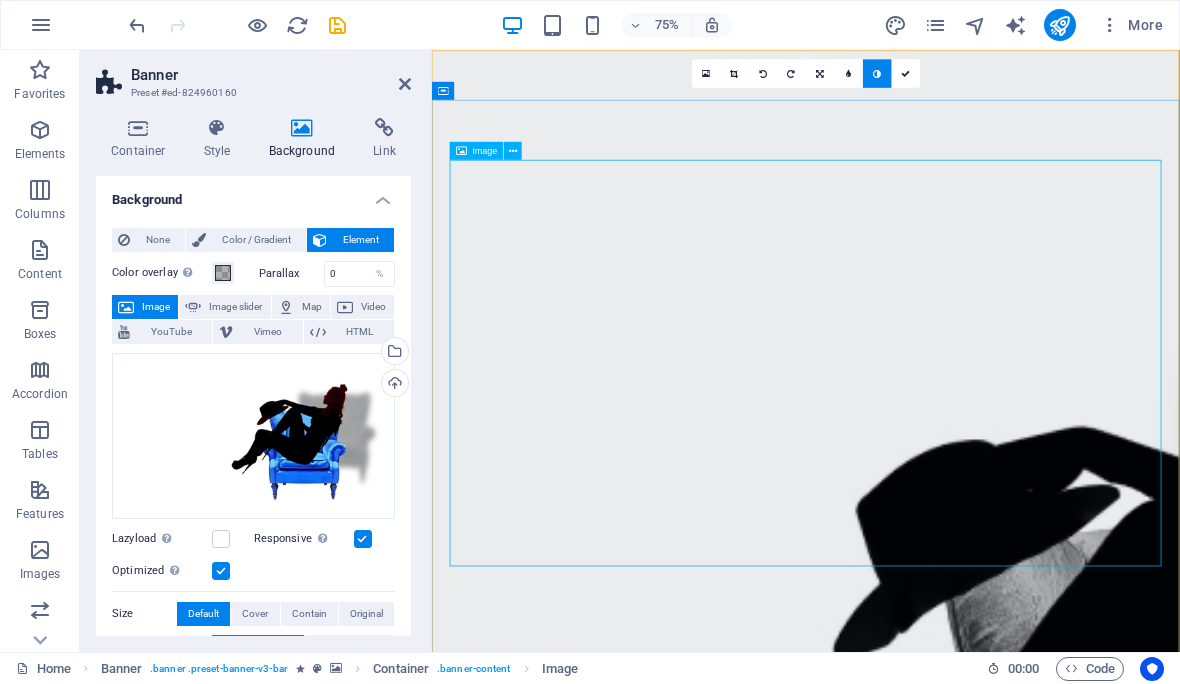 click at bounding box center [930, 2370] 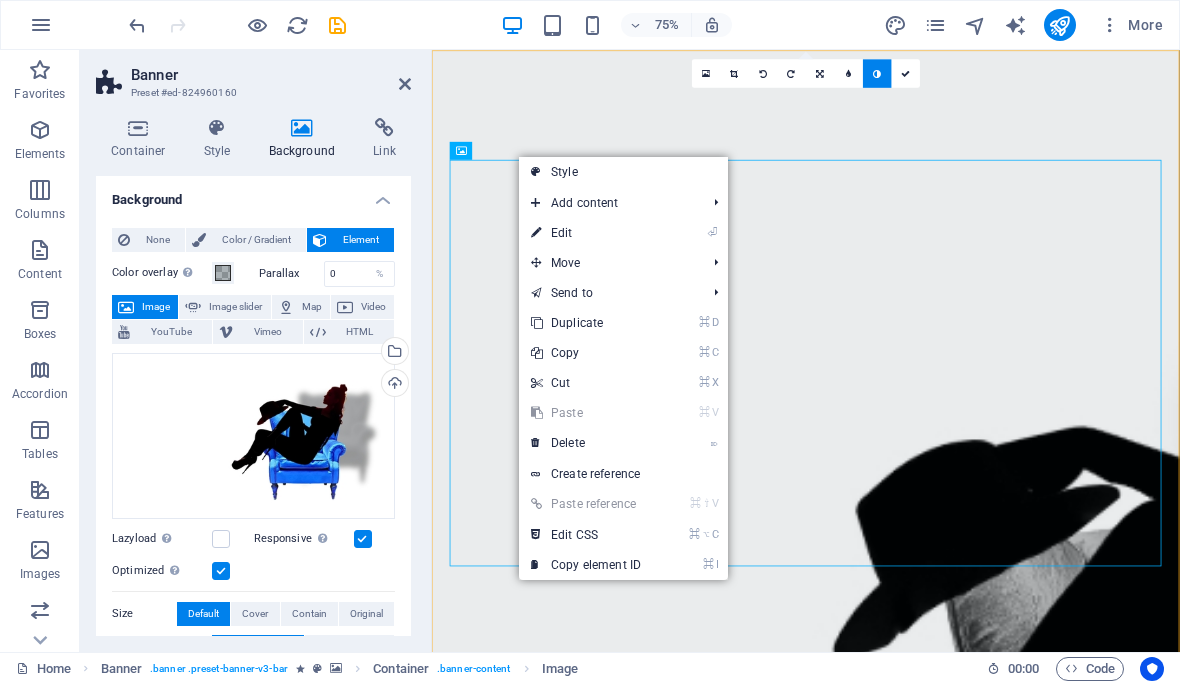 click on "⌦  Delete" at bounding box center (586, 443) 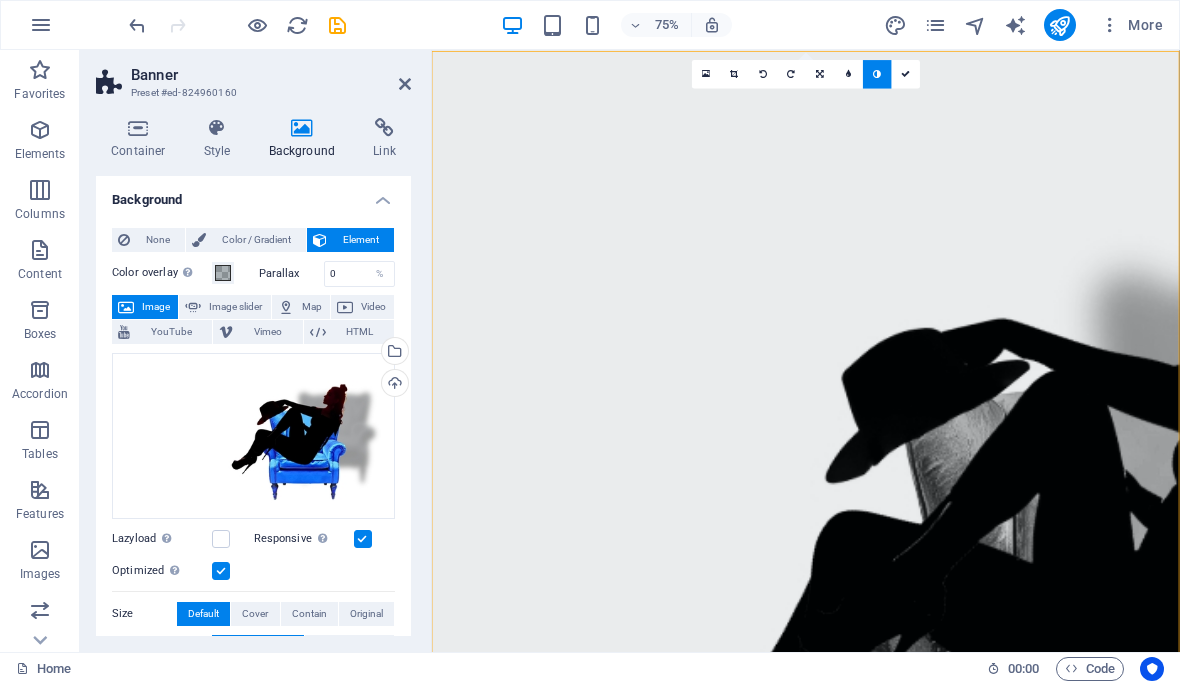 scroll, scrollTop: 0, scrollLeft: 0, axis: both 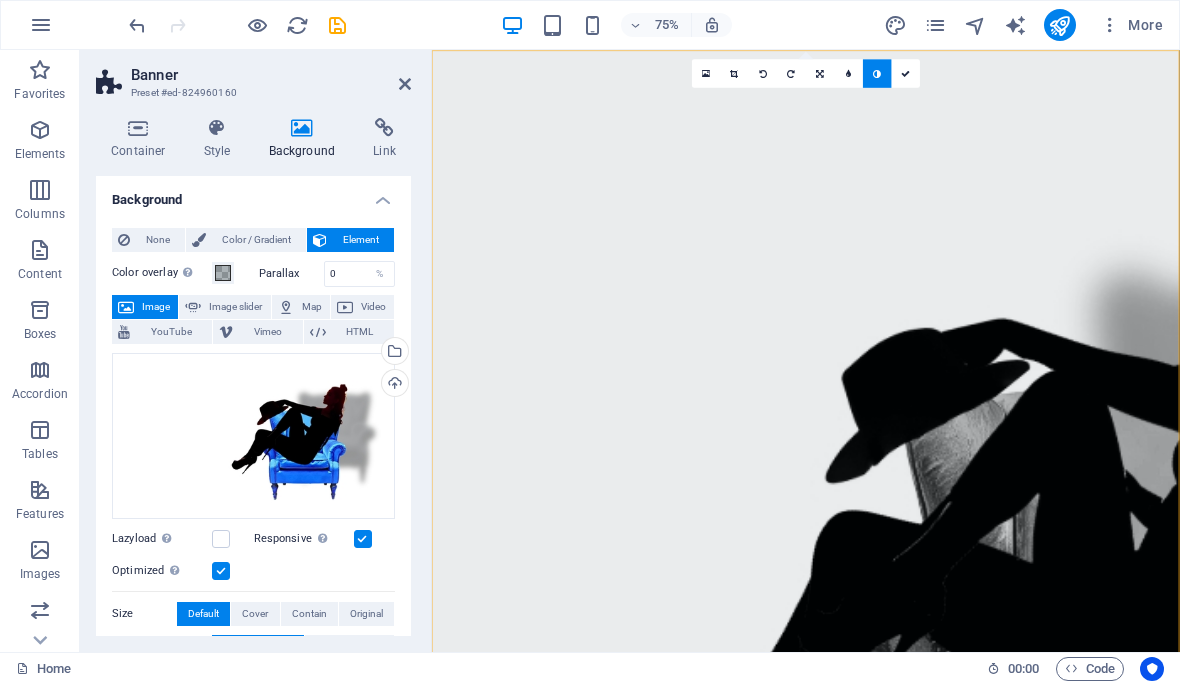 click on "unique cocktail bar & bistrou" at bounding box center [930, 2077] 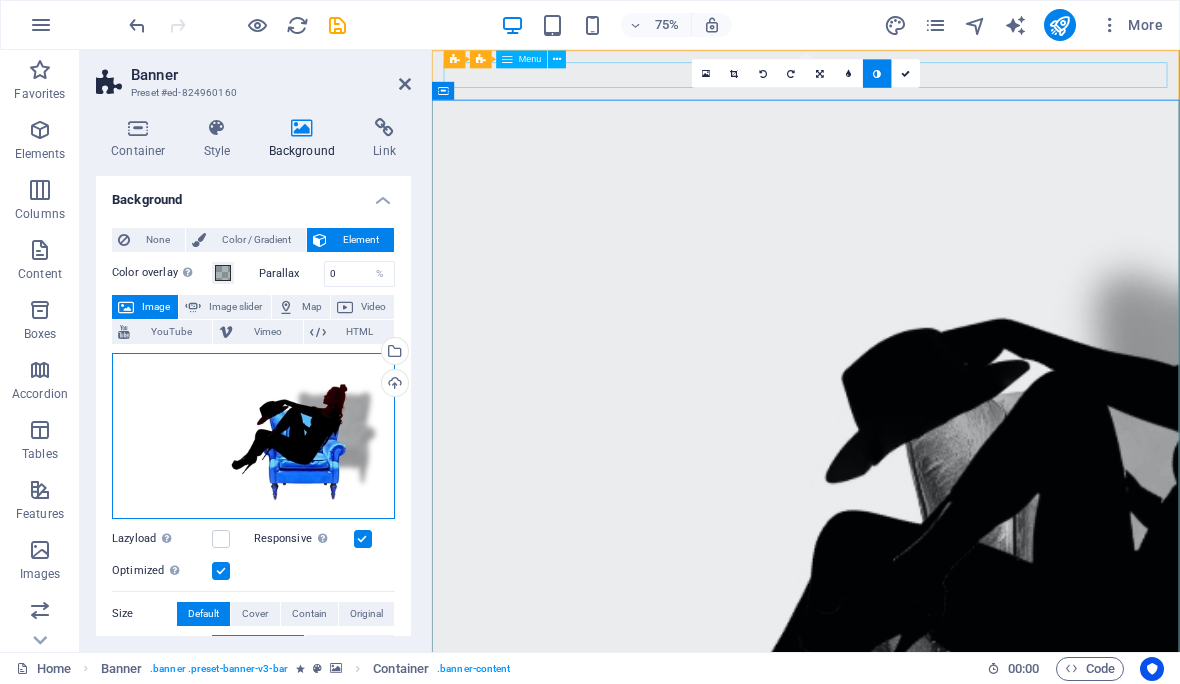 click on "Drag files here, click to choose files or select files from Files or our free stock photos & videos" at bounding box center (253, 436) 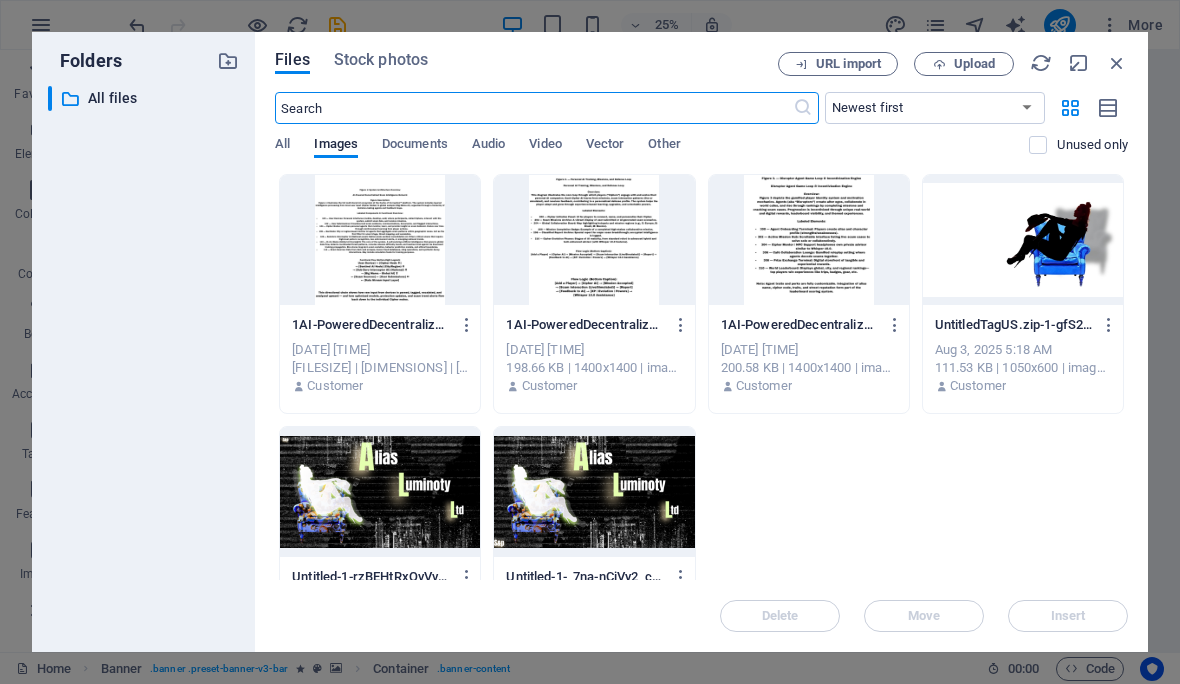 click at bounding box center [1023, 240] 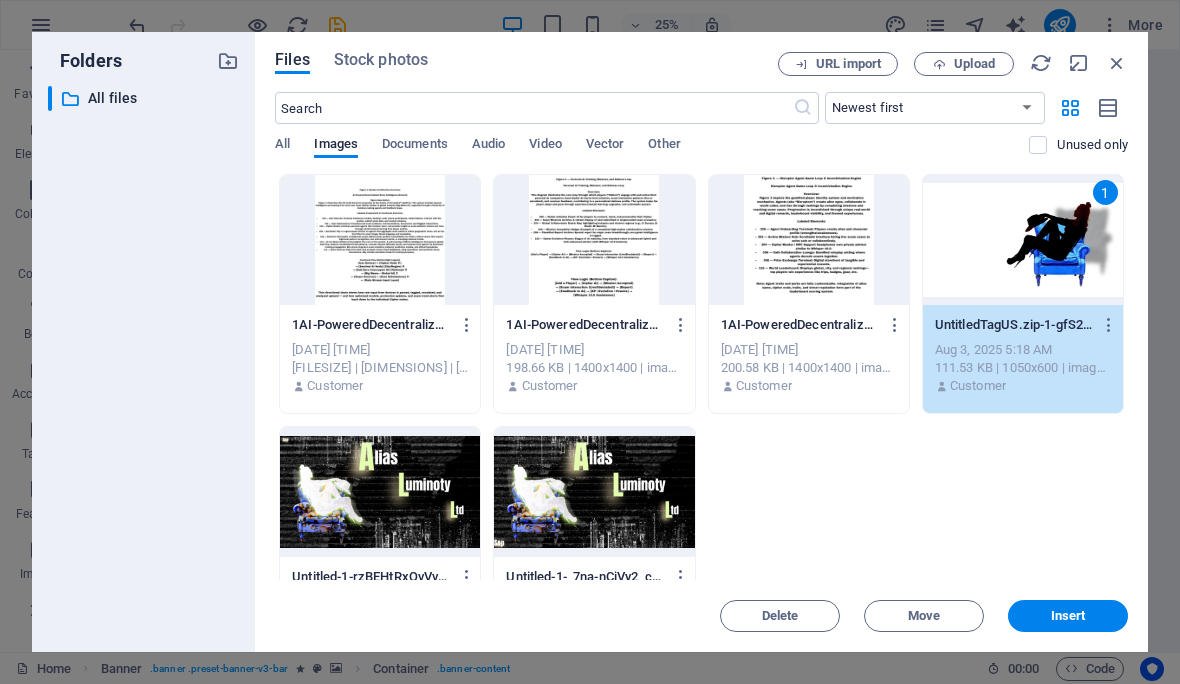 click on "Insert" at bounding box center (1068, 616) 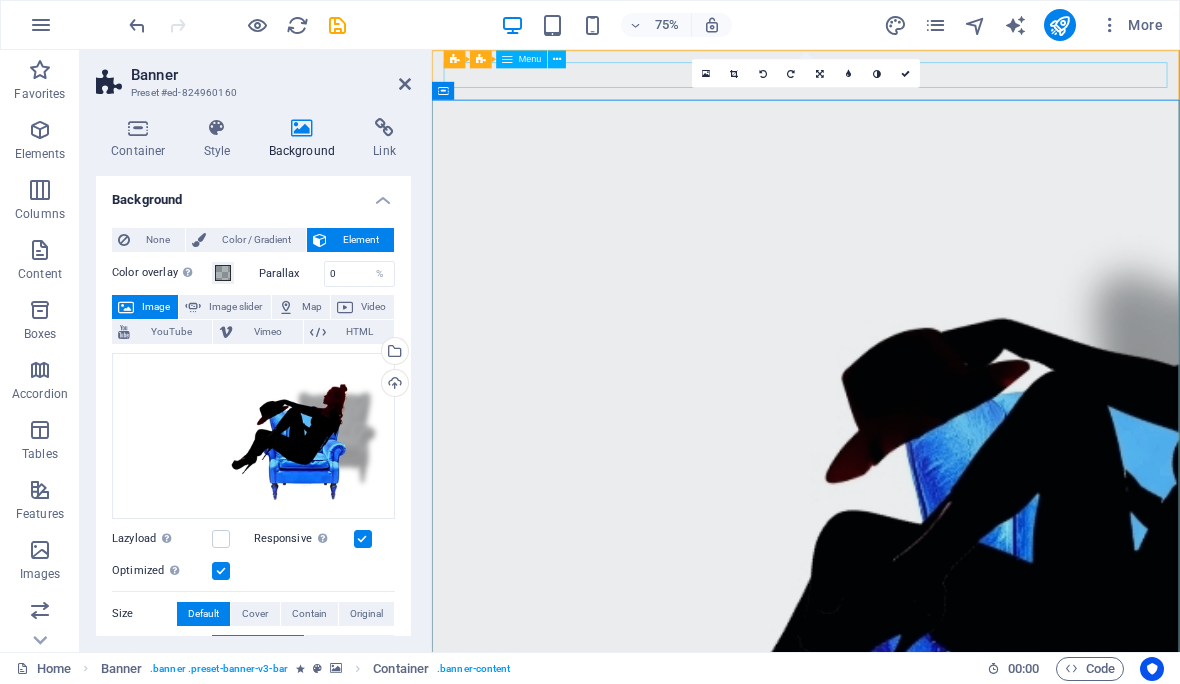 click on "Color / Gradient" at bounding box center (256, 240) 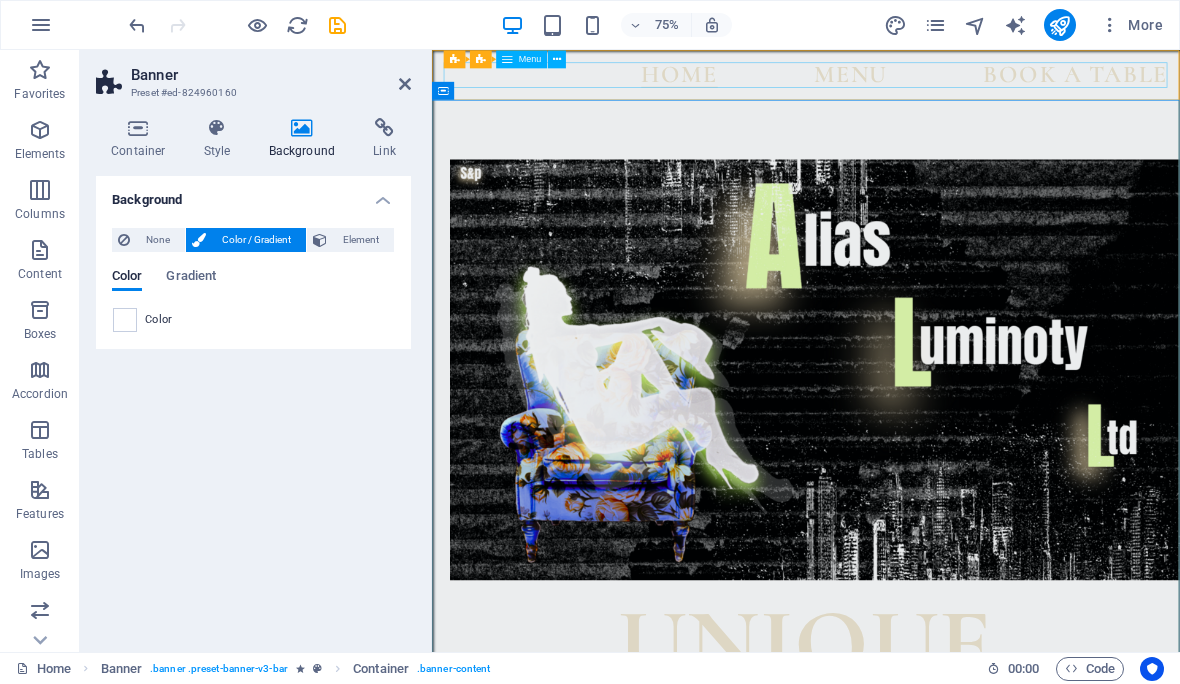 click on "Gradient" at bounding box center (191, 280) 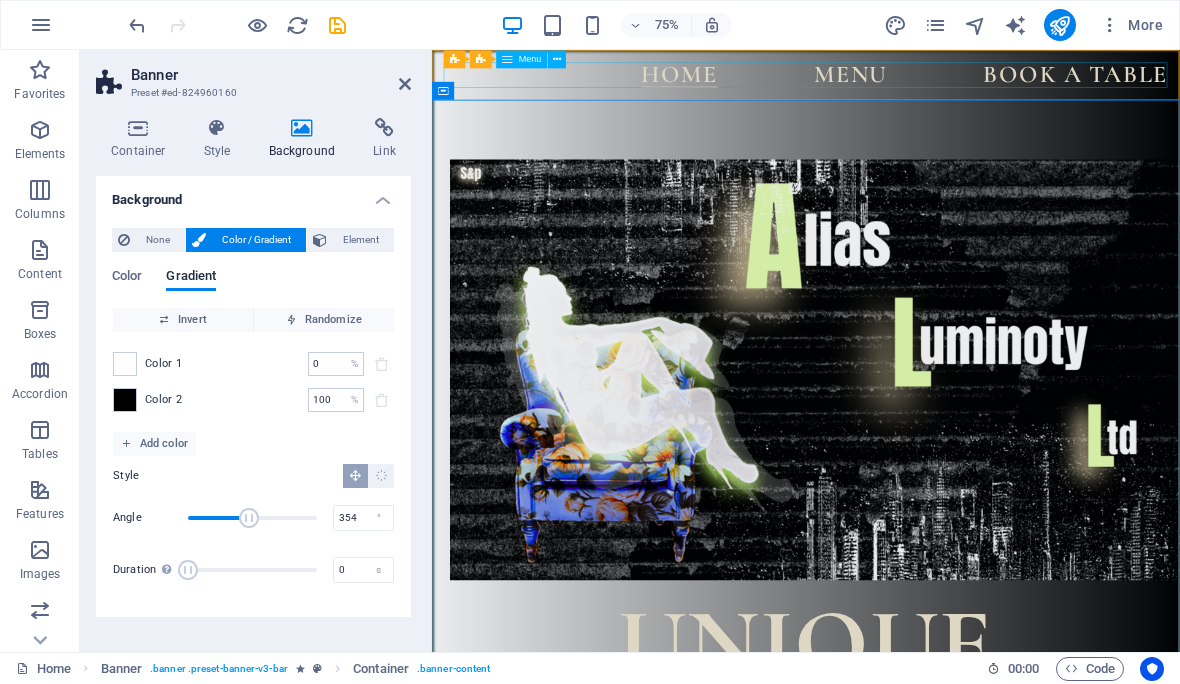 type on "357" 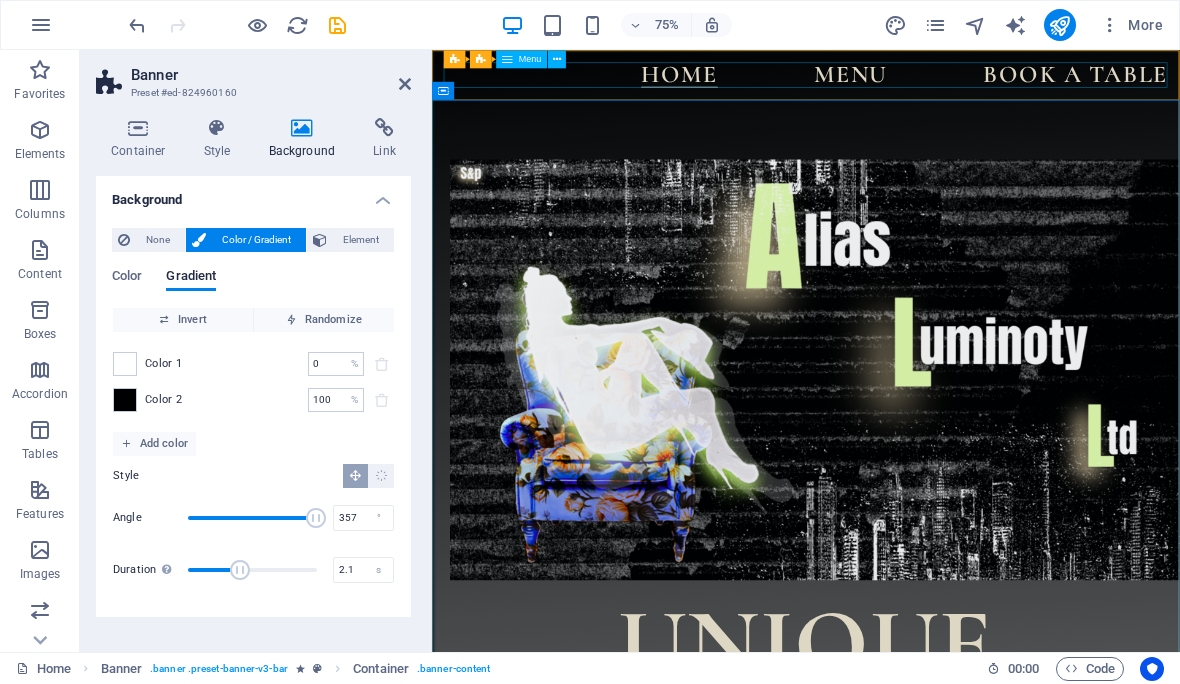 type on "0" 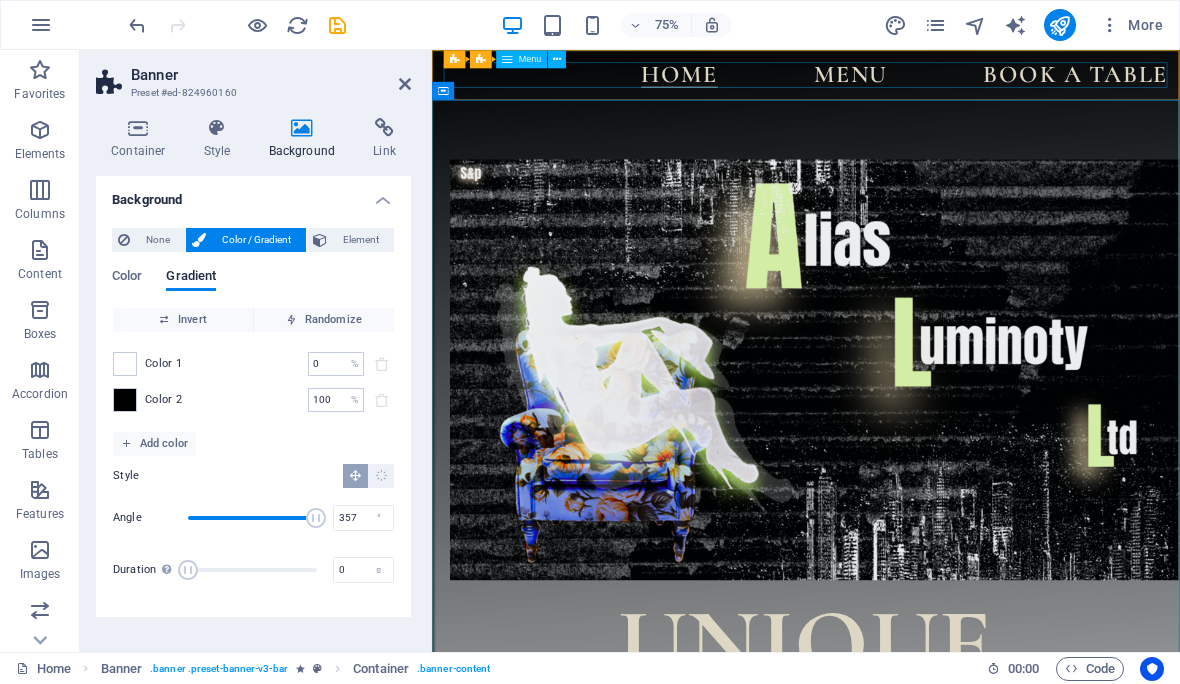 click on "Randomize" at bounding box center [324, 320] 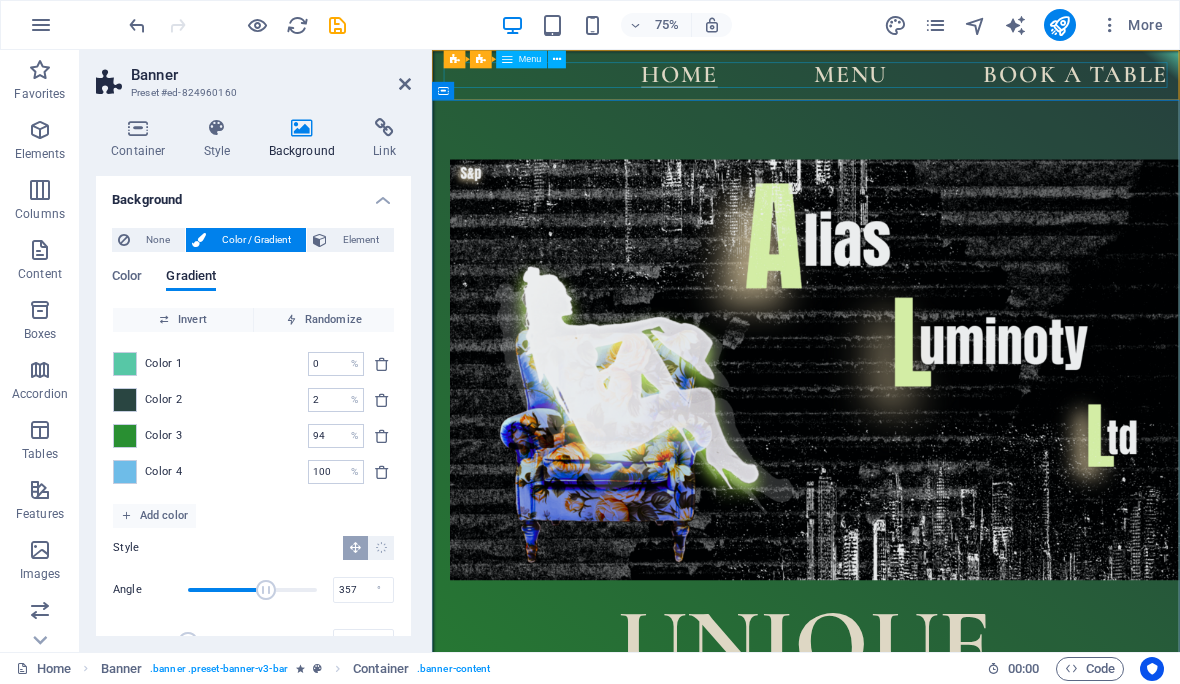 type on "2" 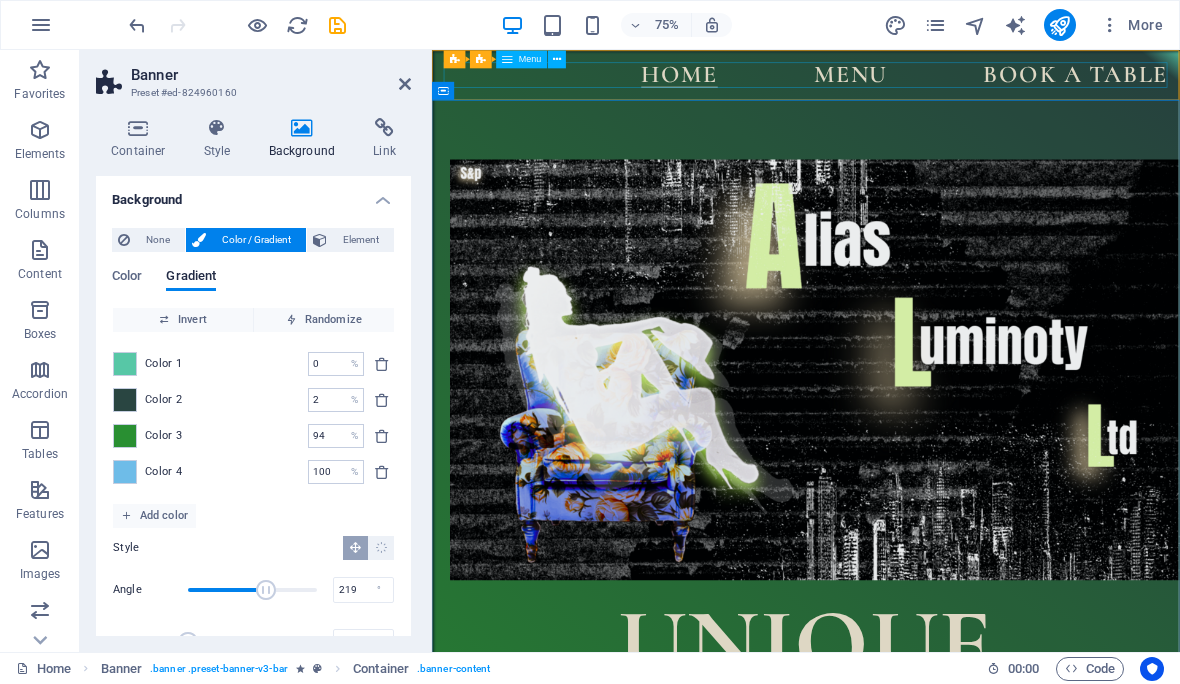 click at bounding box center [125, 364] 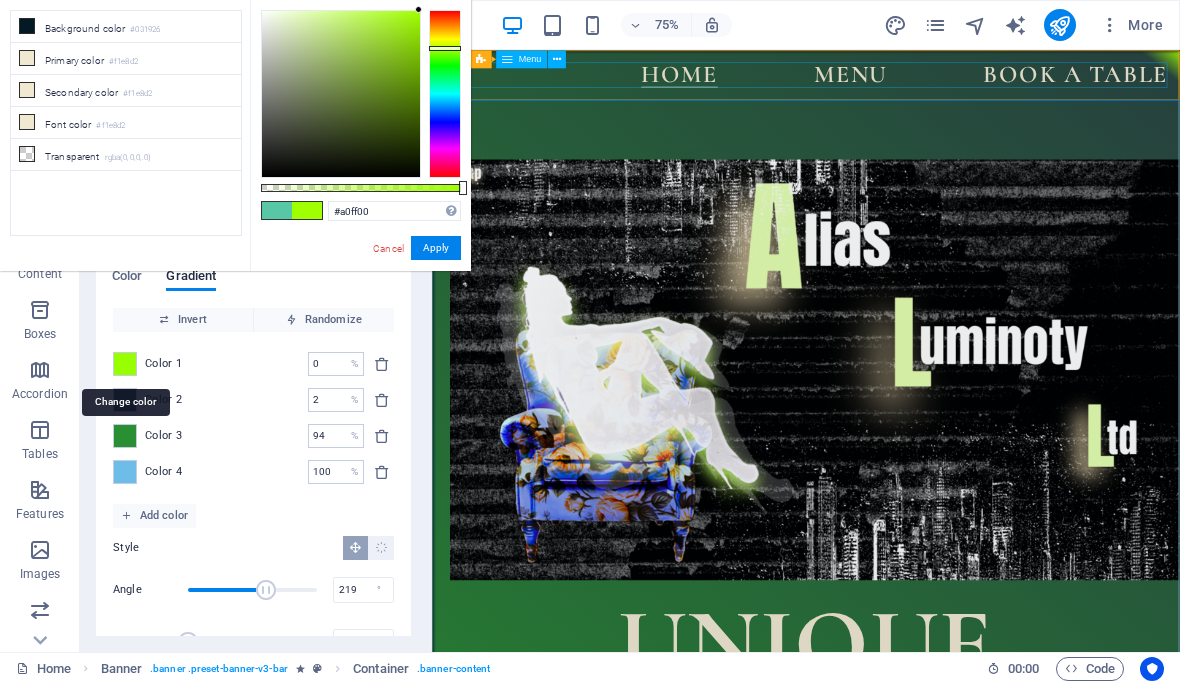 type on "#a9ff00" 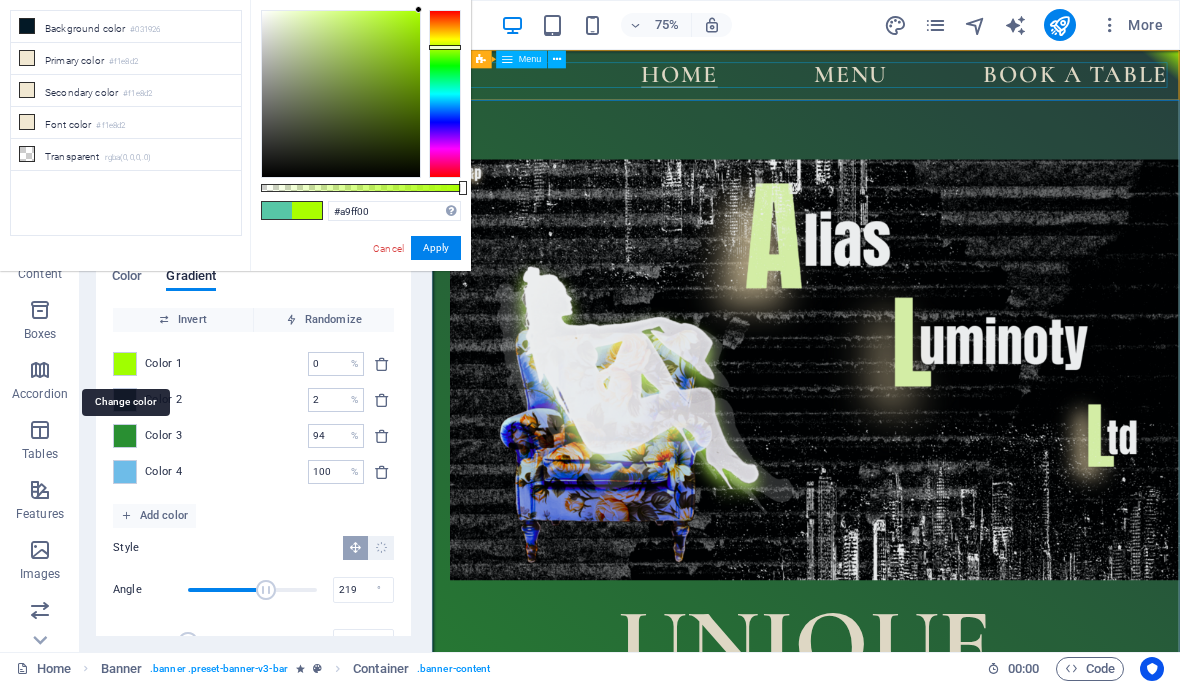 click at bounding box center (125, 364) 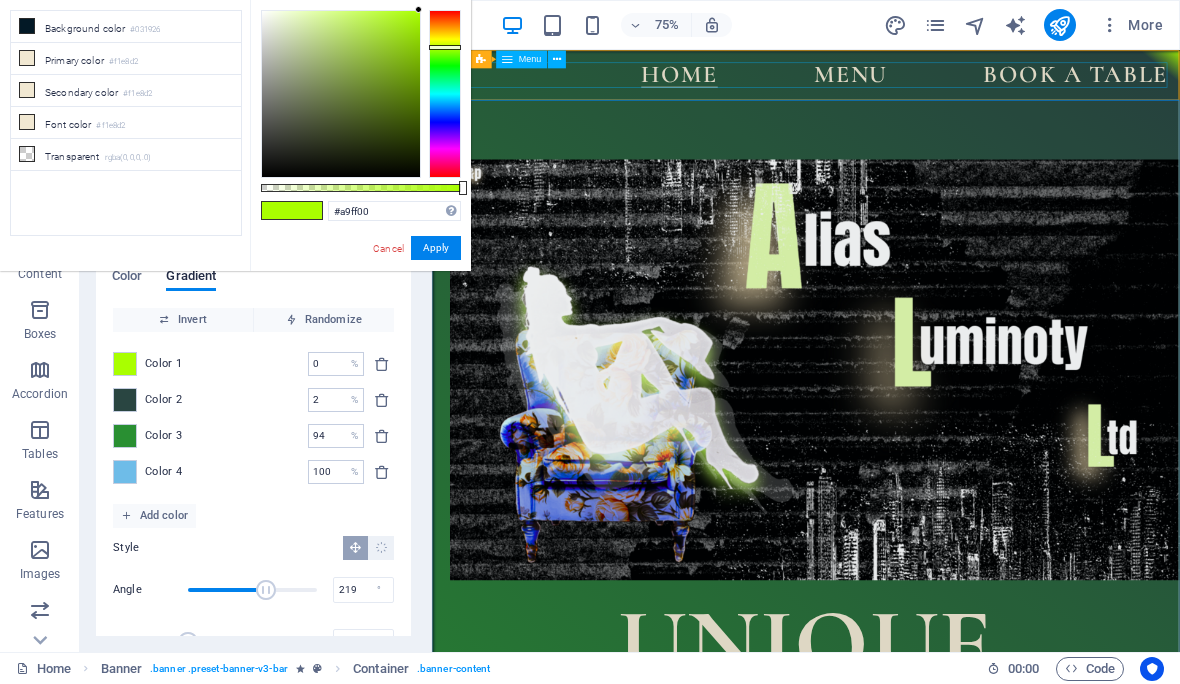 click at bounding box center (355, 547) 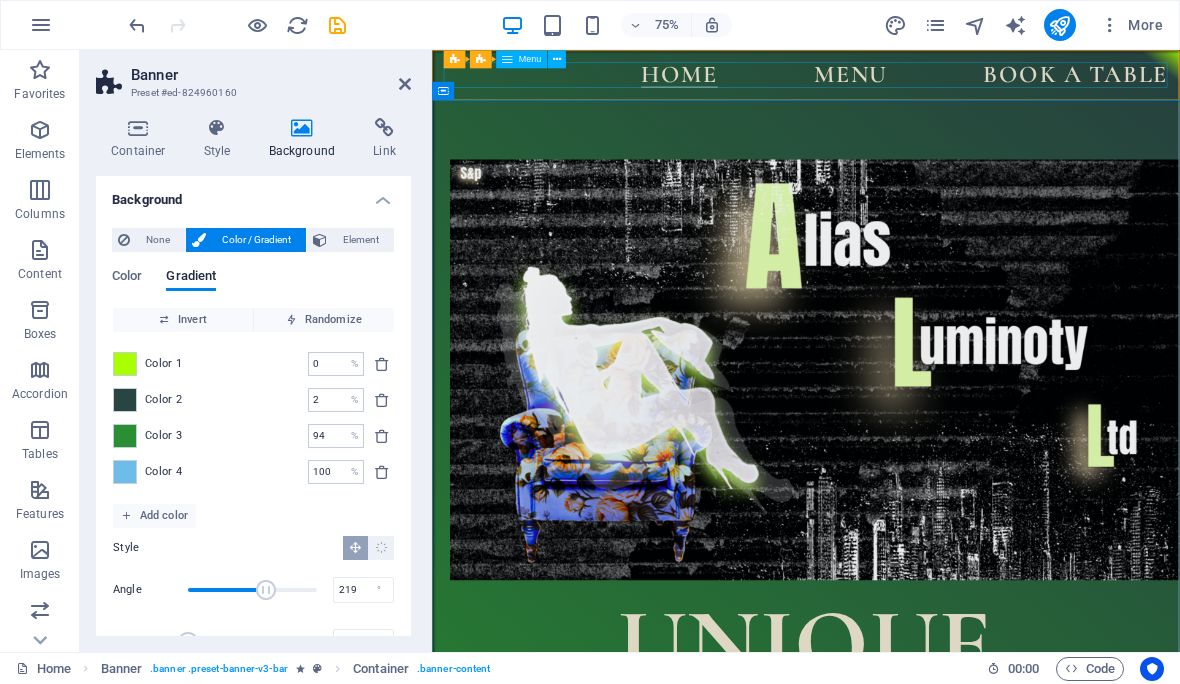 click on "Element" at bounding box center [360, 240] 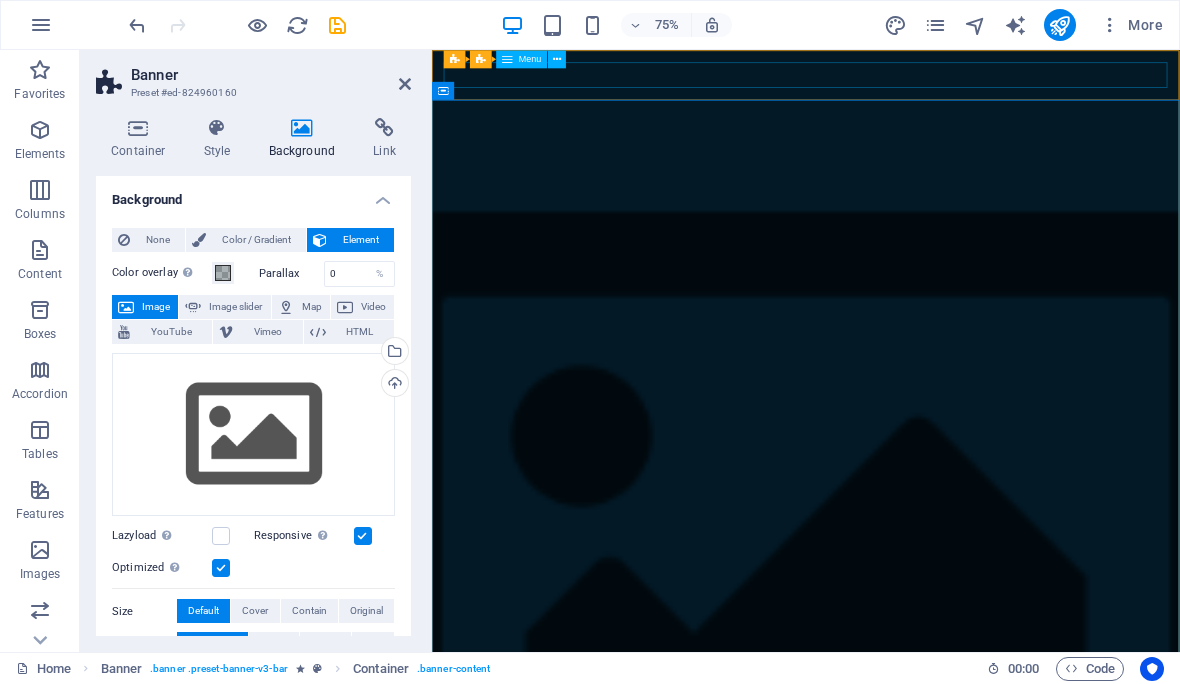 scroll, scrollTop: 0, scrollLeft: 0, axis: both 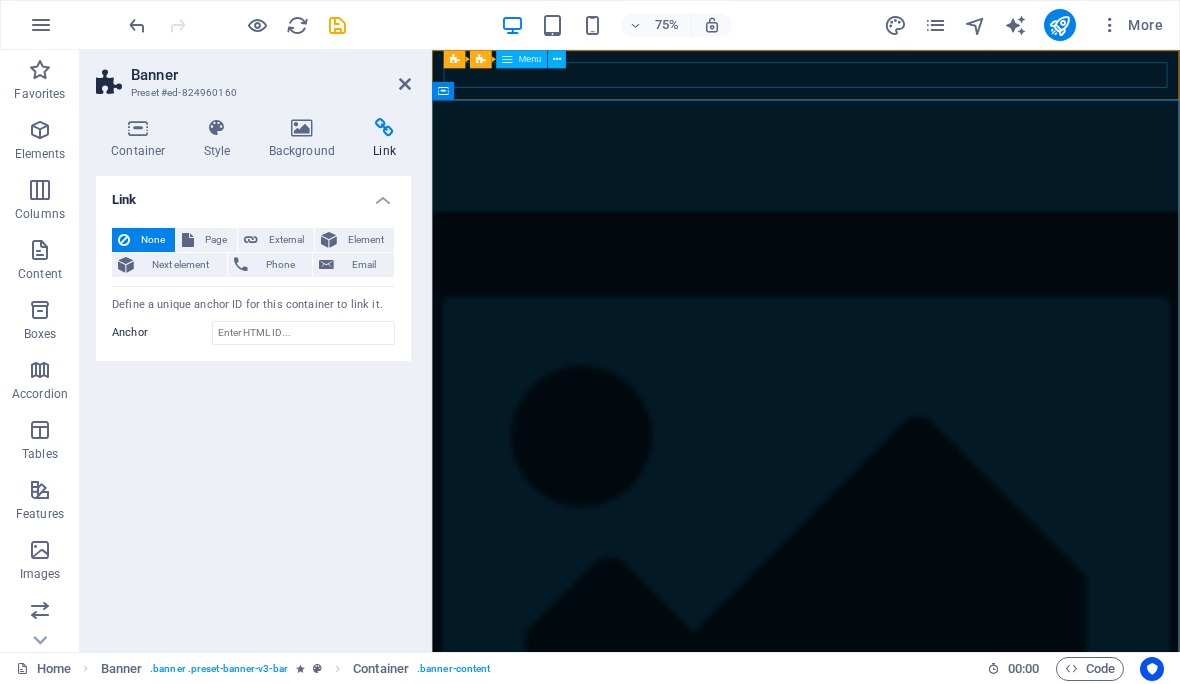 click on "Style" at bounding box center (221, 139) 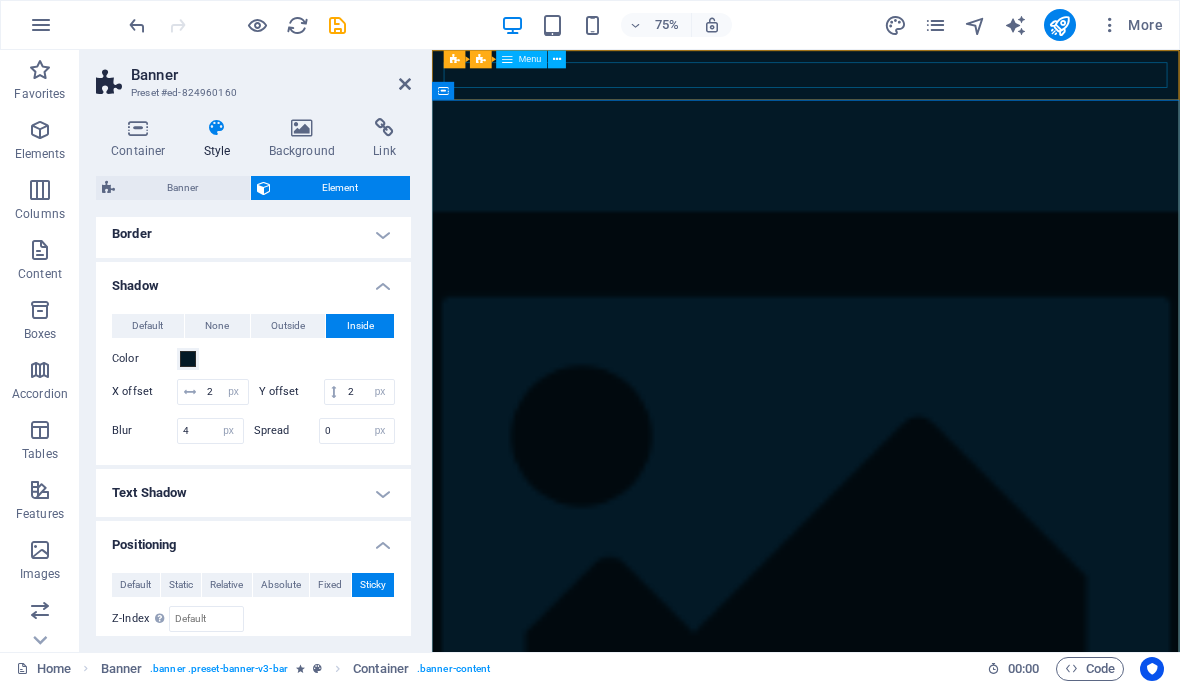 click on "Menu" at bounding box center (522, 59) 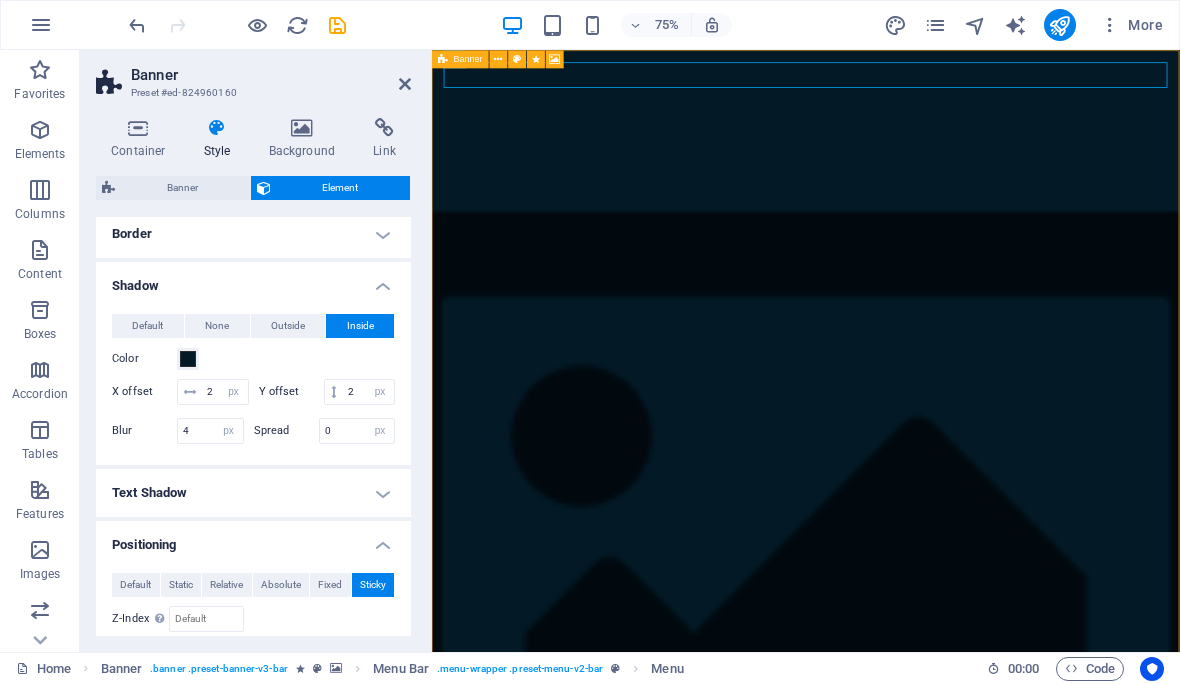 click on "Banner" at bounding box center [460, 59] 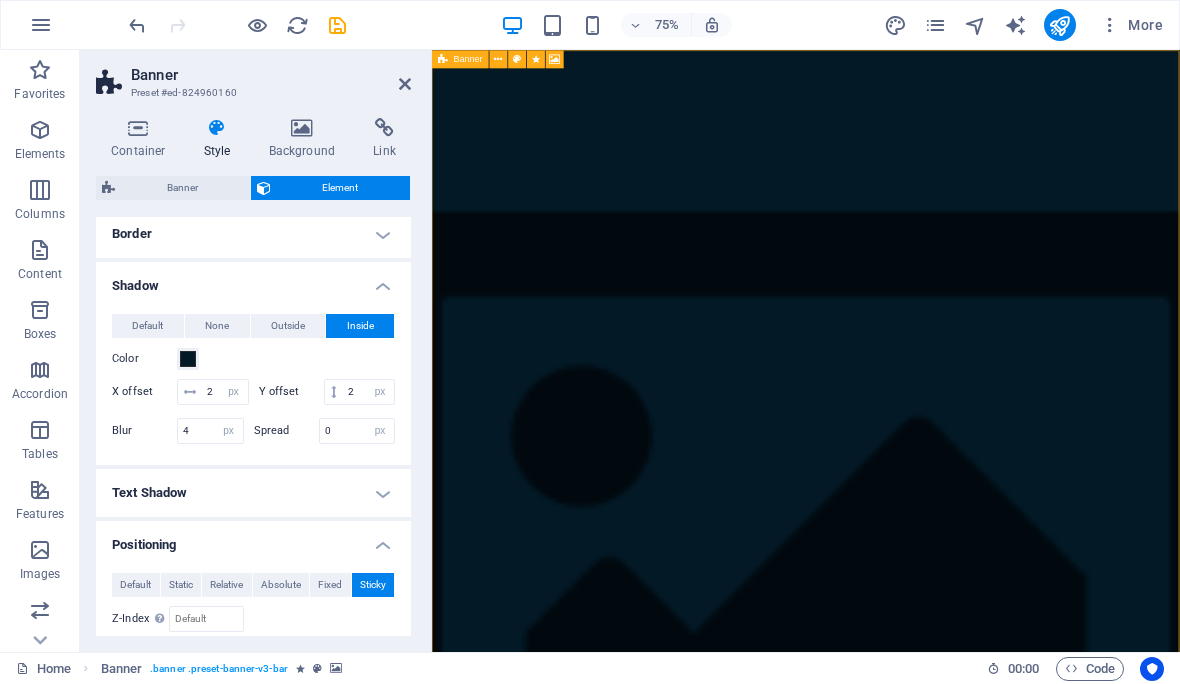 click on "Banner" at bounding box center [468, 59] 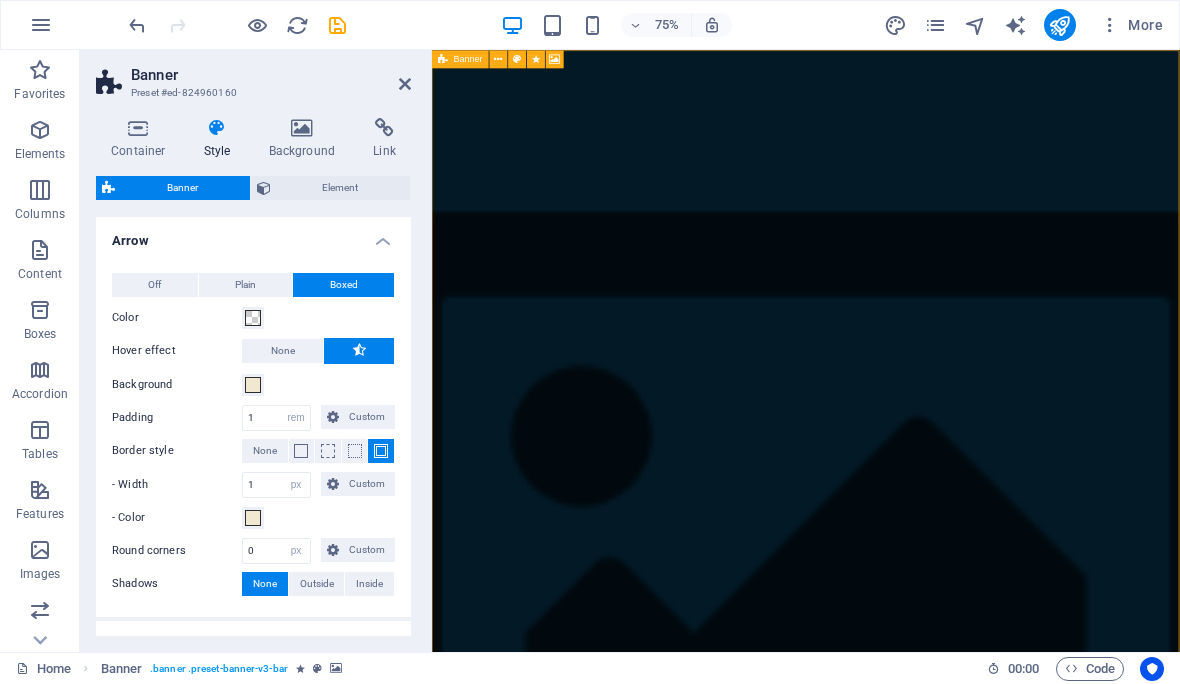 click on "Element" at bounding box center (341, 188) 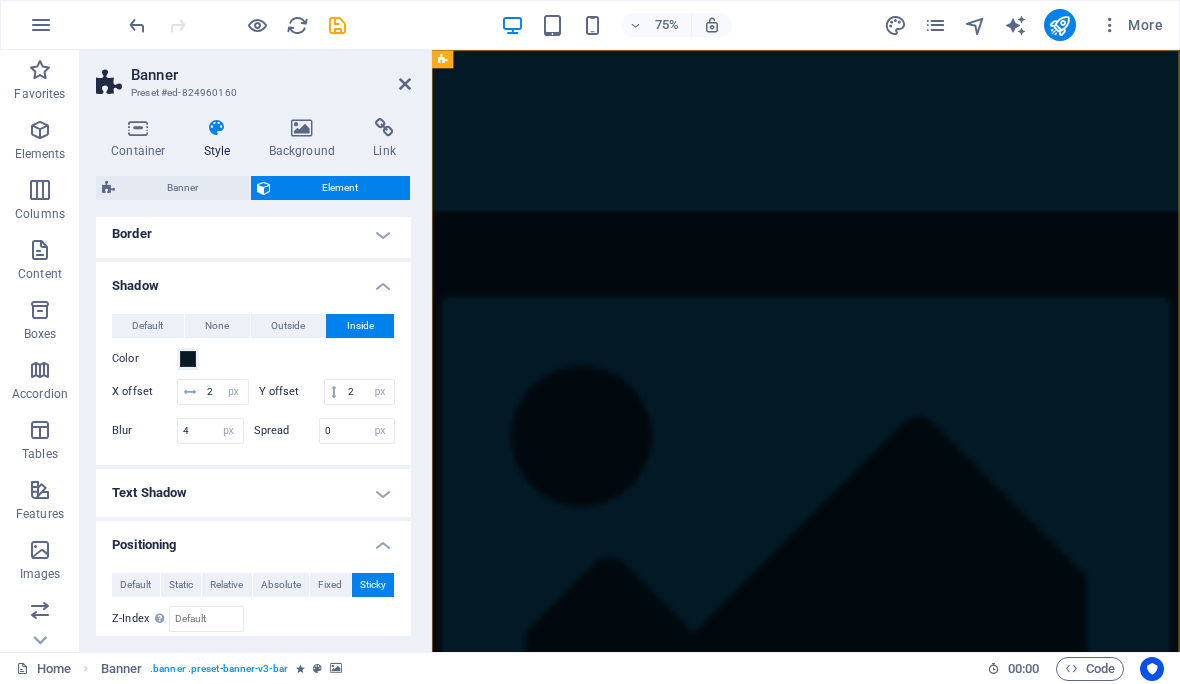 click at bounding box center [302, 128] 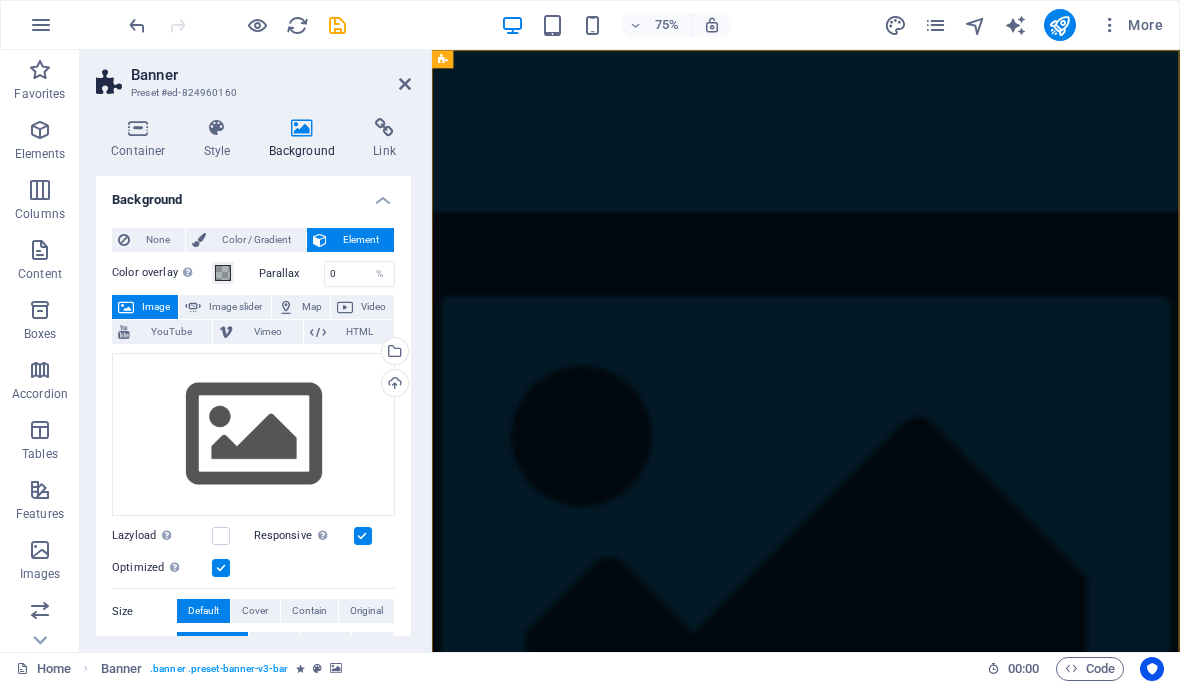 click at bounding box center [384, 128] 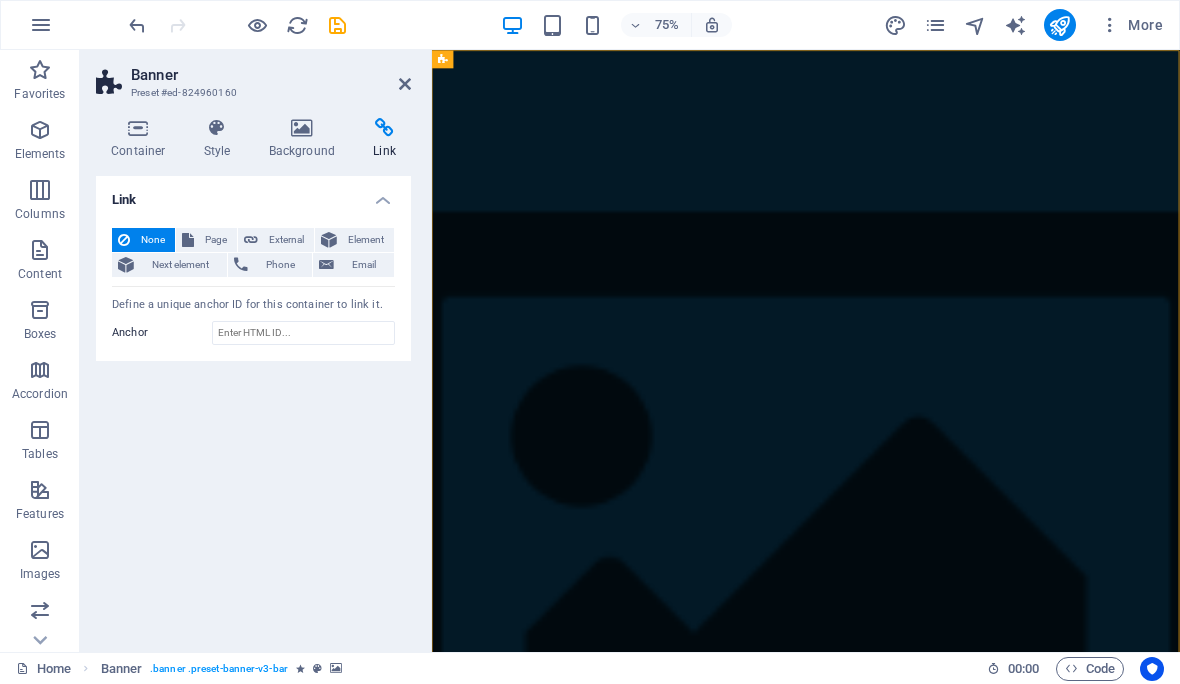 click on "Email" at bounding box center (364, 265) 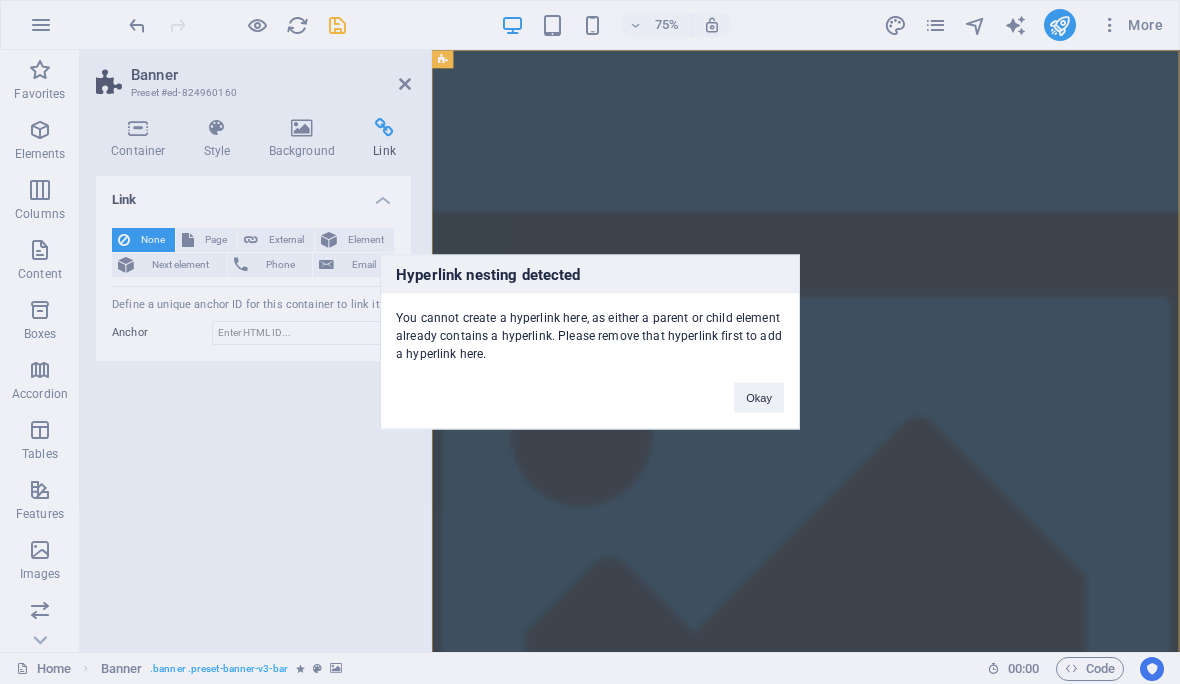 click on "Okay" at bounding box center (759, 398) 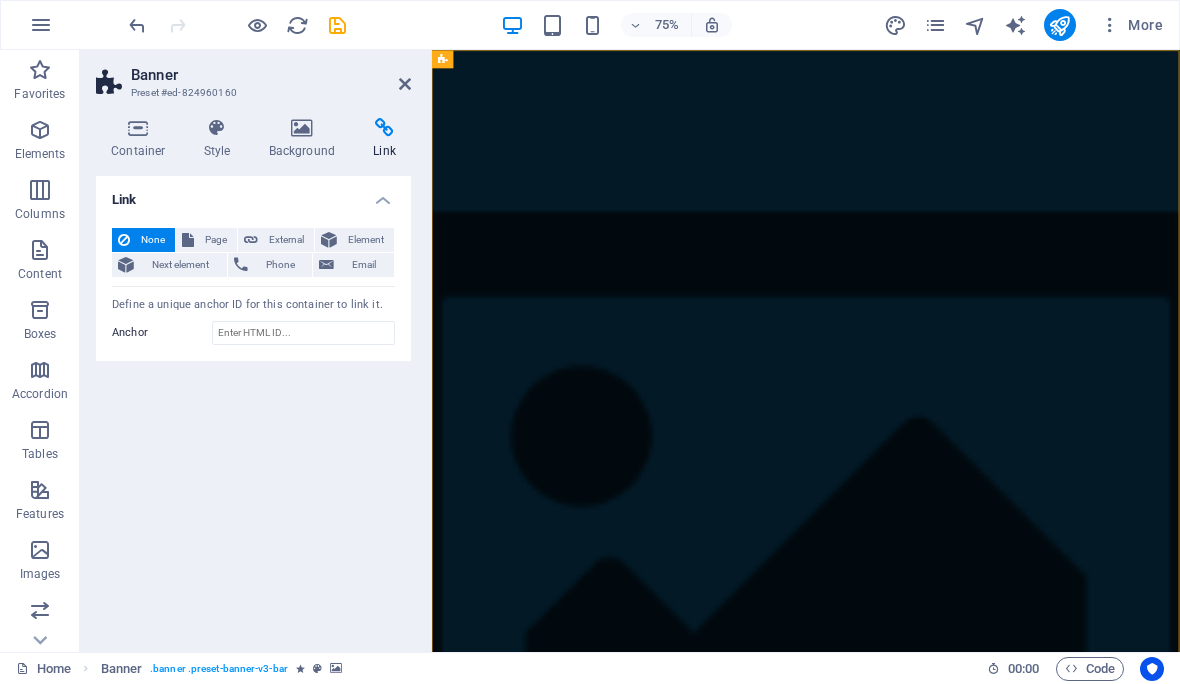 click on "Home Menu Book a table" at bounding box center (930, 1430) 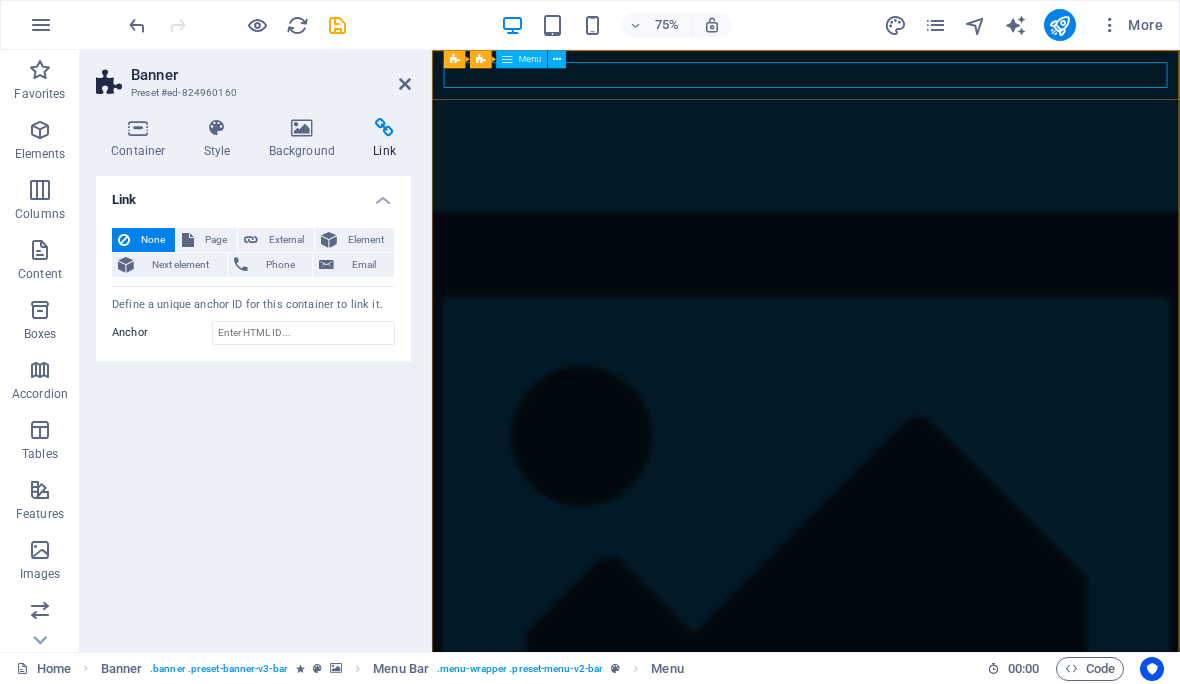 click on "Menu" at bounding box center [530, 59] 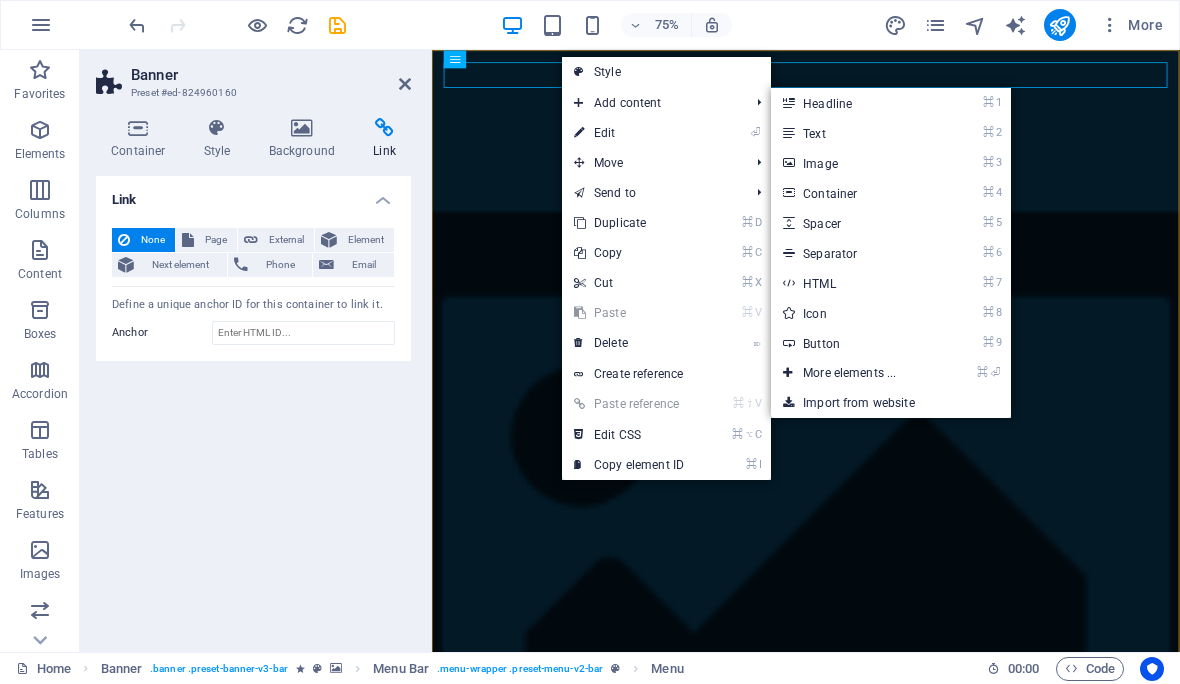 click on "⌘ 9  Button" at bounding box center (853, 343) 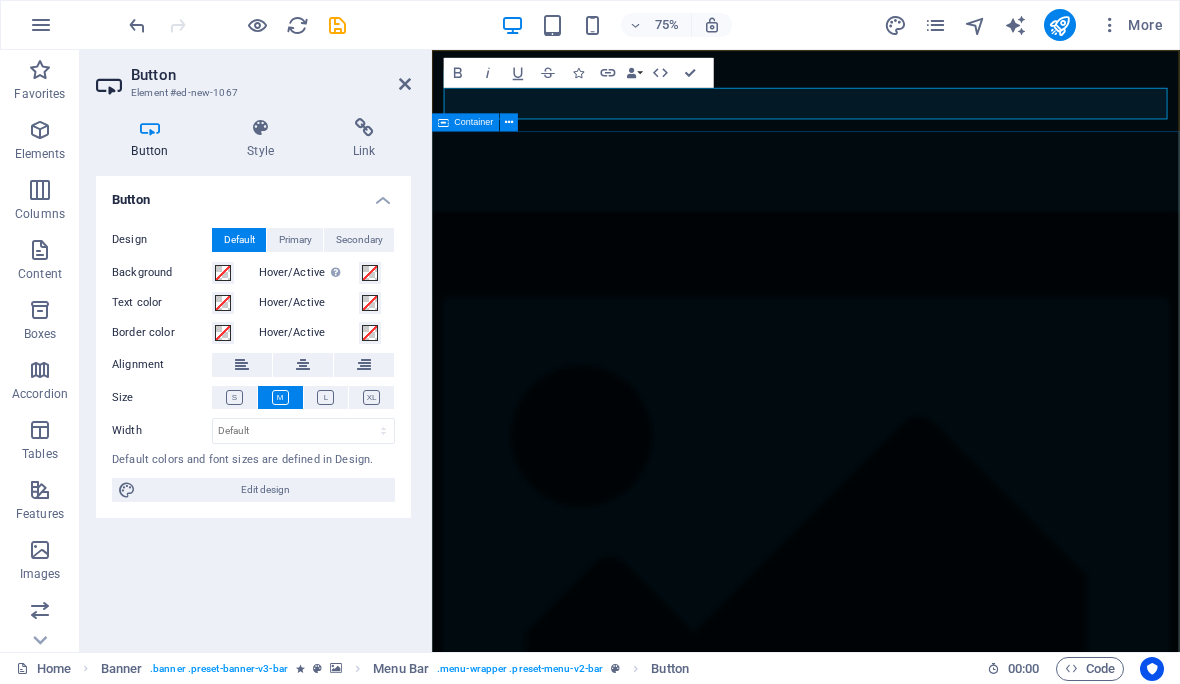 click on "unique cocktail bar & bistrou" at bounding box center (930, 2120) 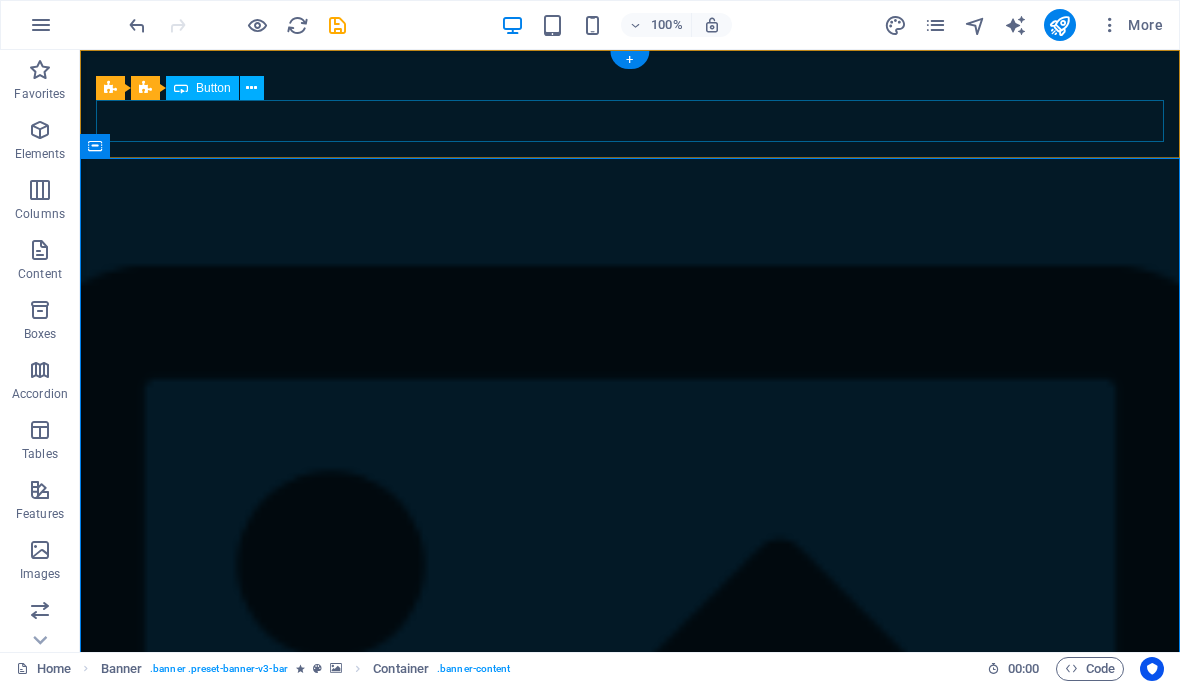 click on "Button label" at bounding box center (630, 1468) 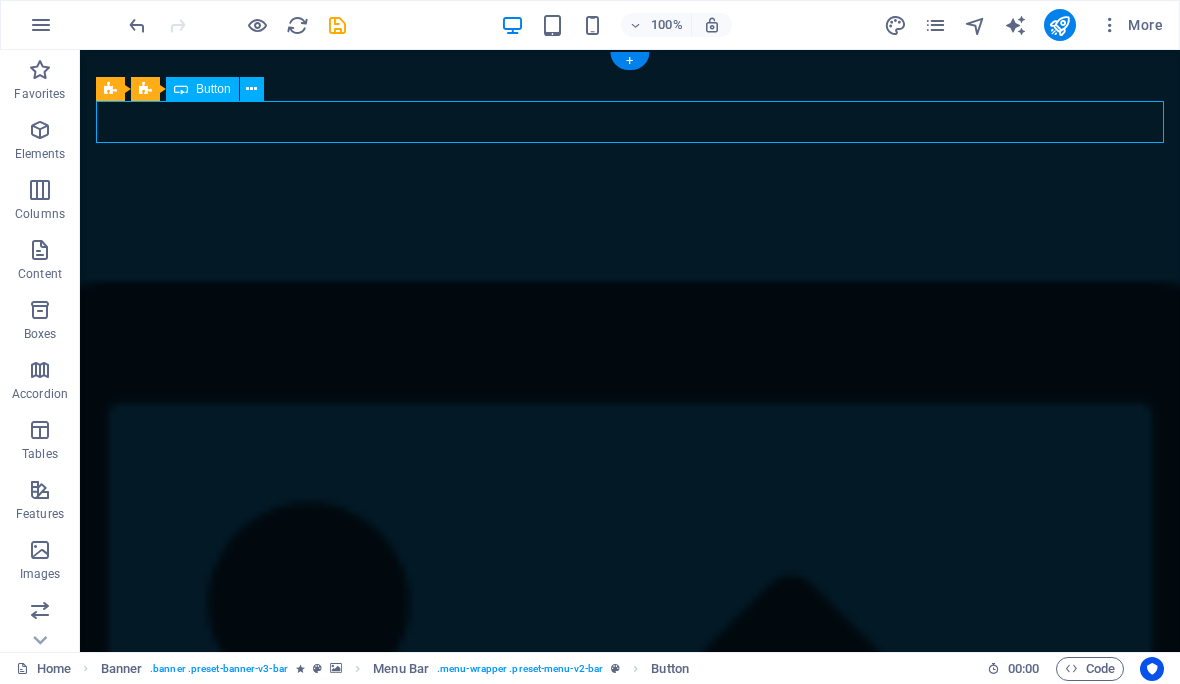 scroll, scrollTop: 0, scrollLeft: 0, axis: both 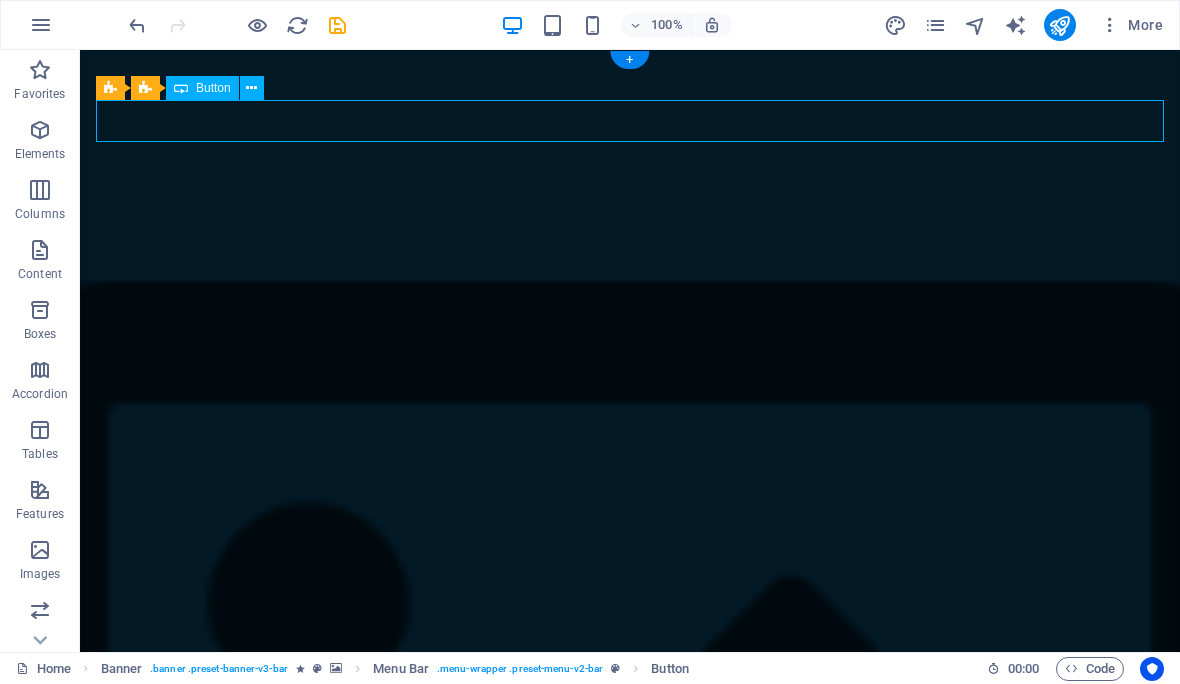 click on "Button label" at bounding box center [630, 1568] 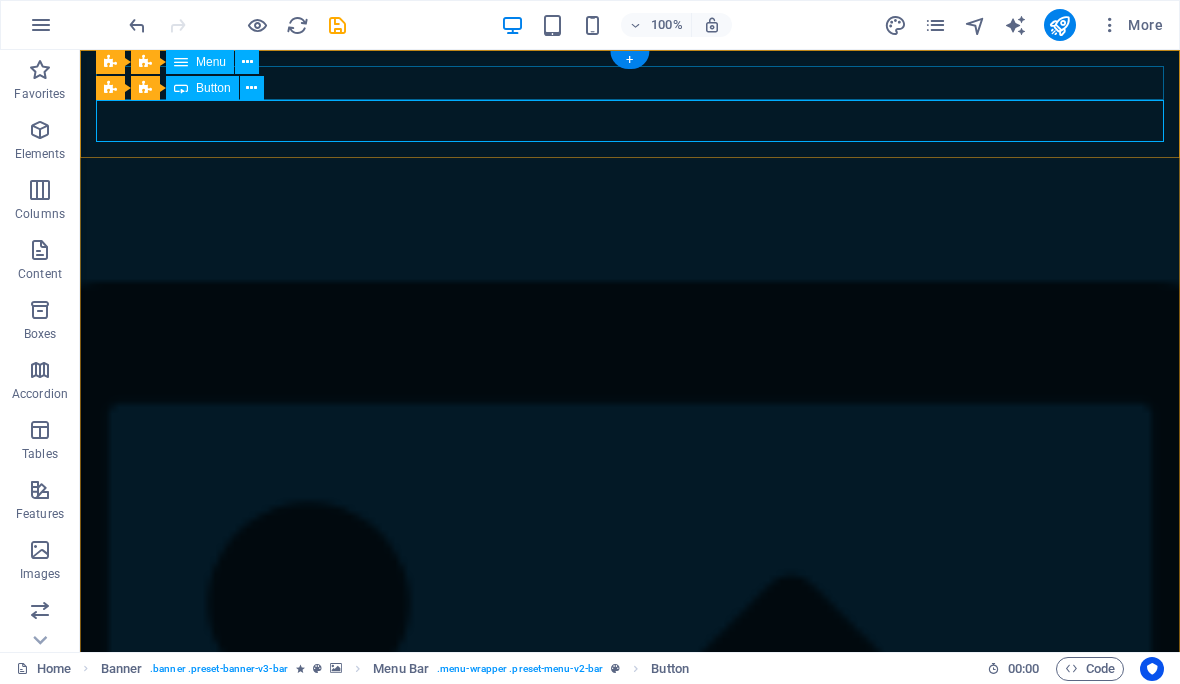 click at bounding box center [247, 62] 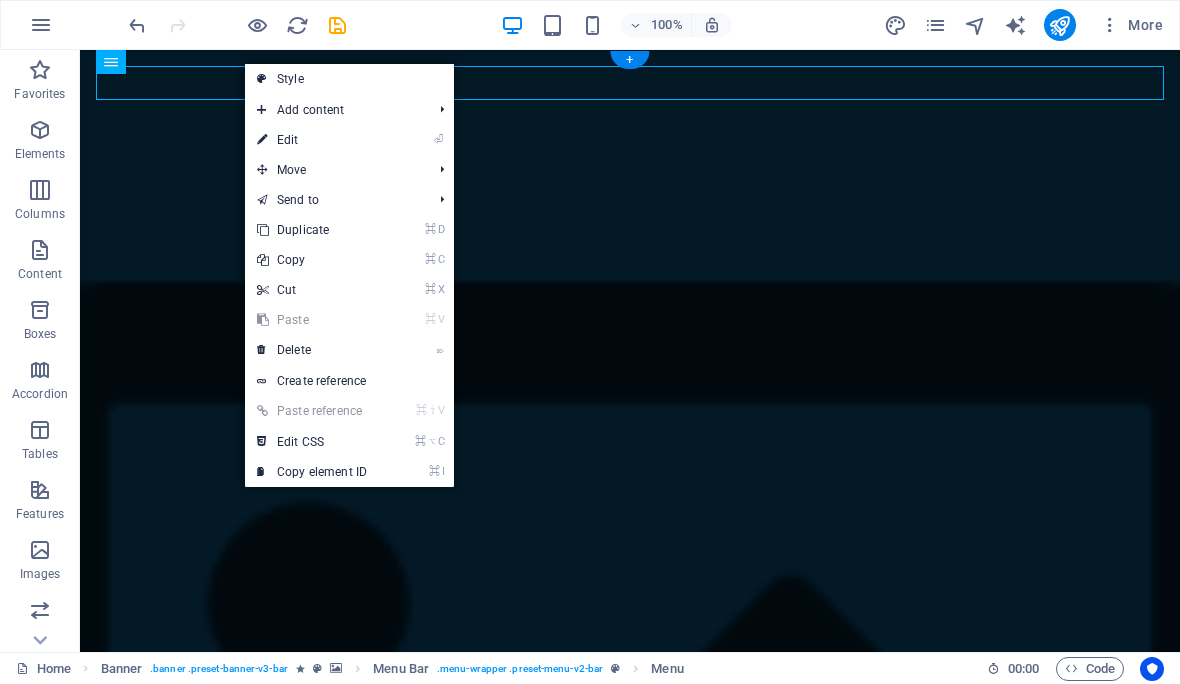 click on "Style" at bounding box center [349, 79] 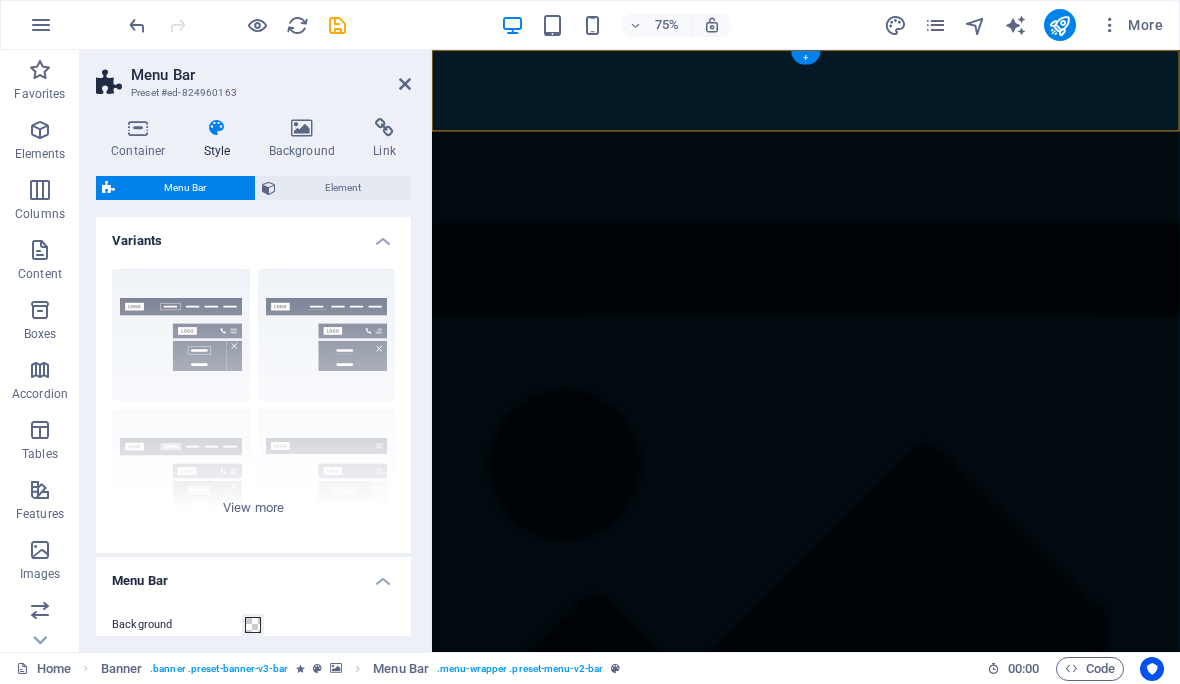 click on "Border Centered Default Fixed Loki Trigger Wide XXL" at bounding box center (253, 403) 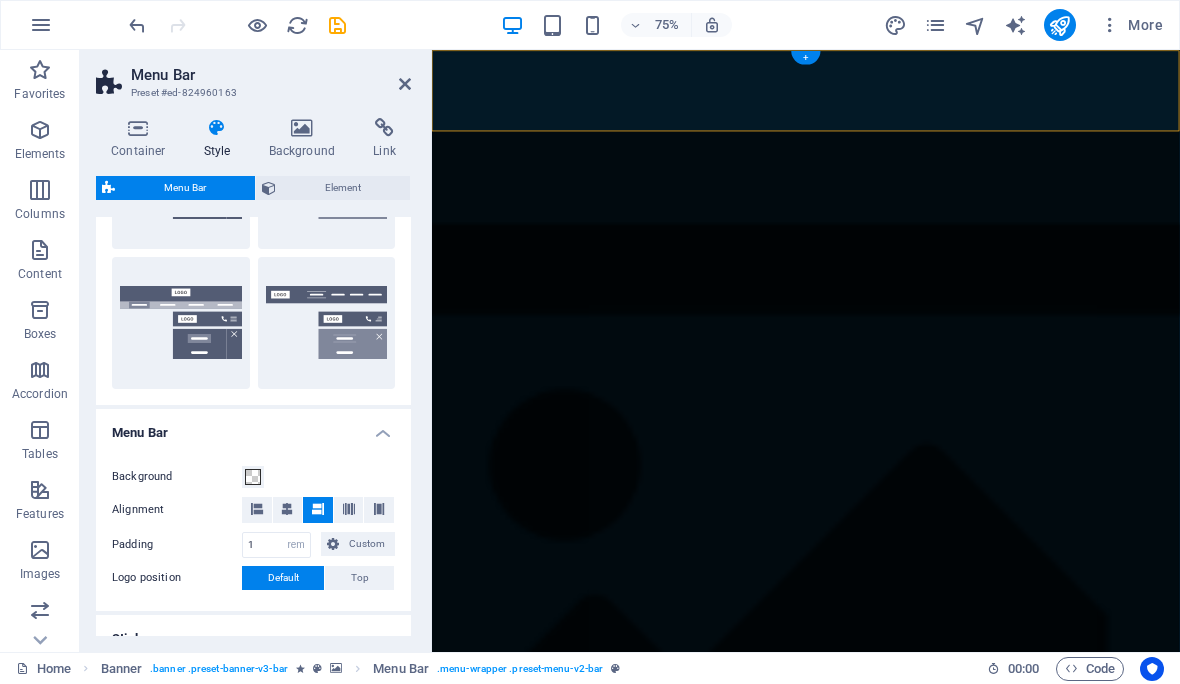 scroll, scrollTop: 435, scrollLeft: 0, axis: vertical 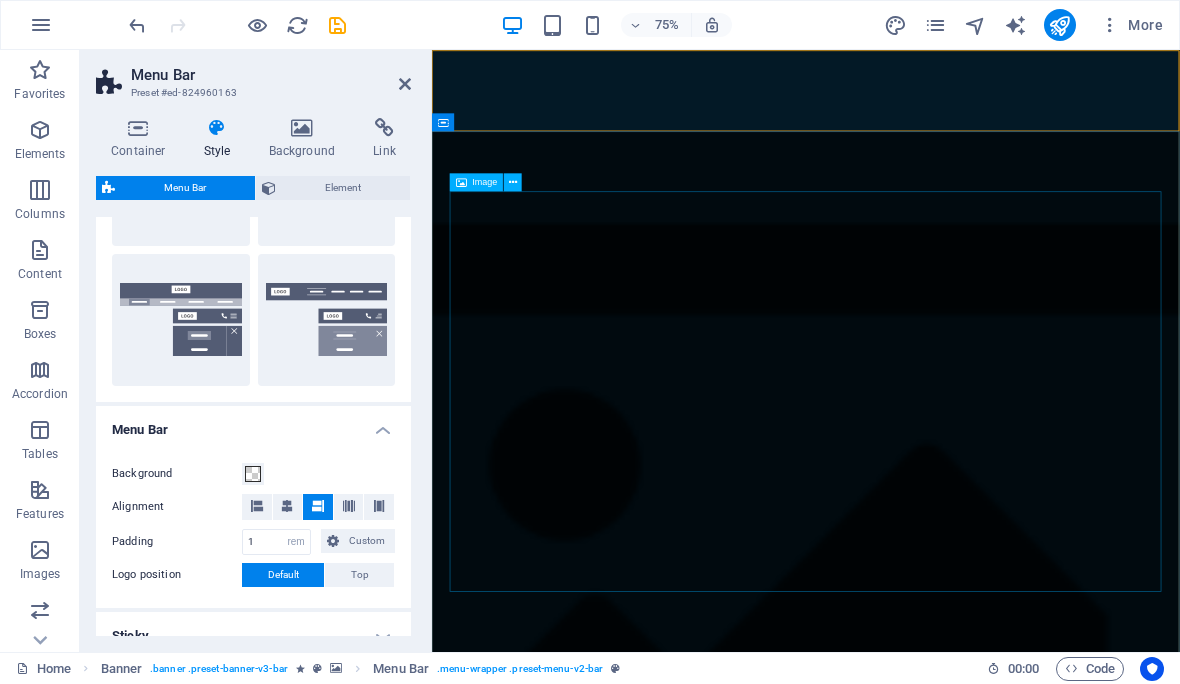 click at bounding box center (930, 1966) 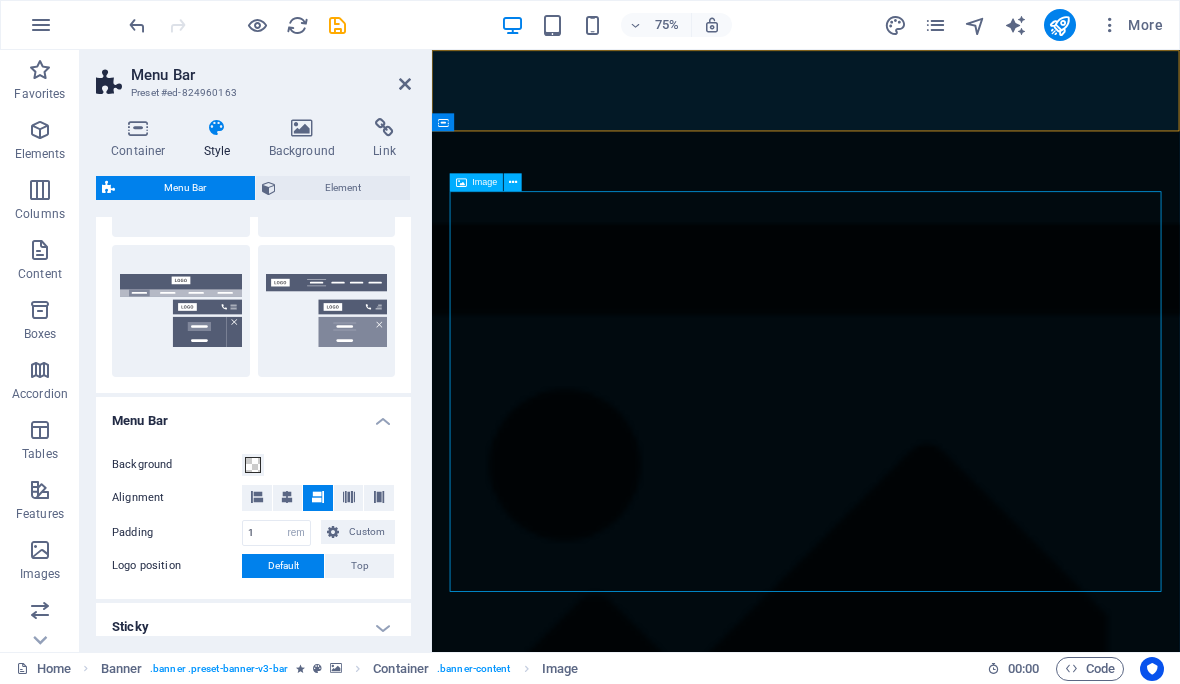 scroll, scrollTop: 0, scrollLeft: 0, axis: both 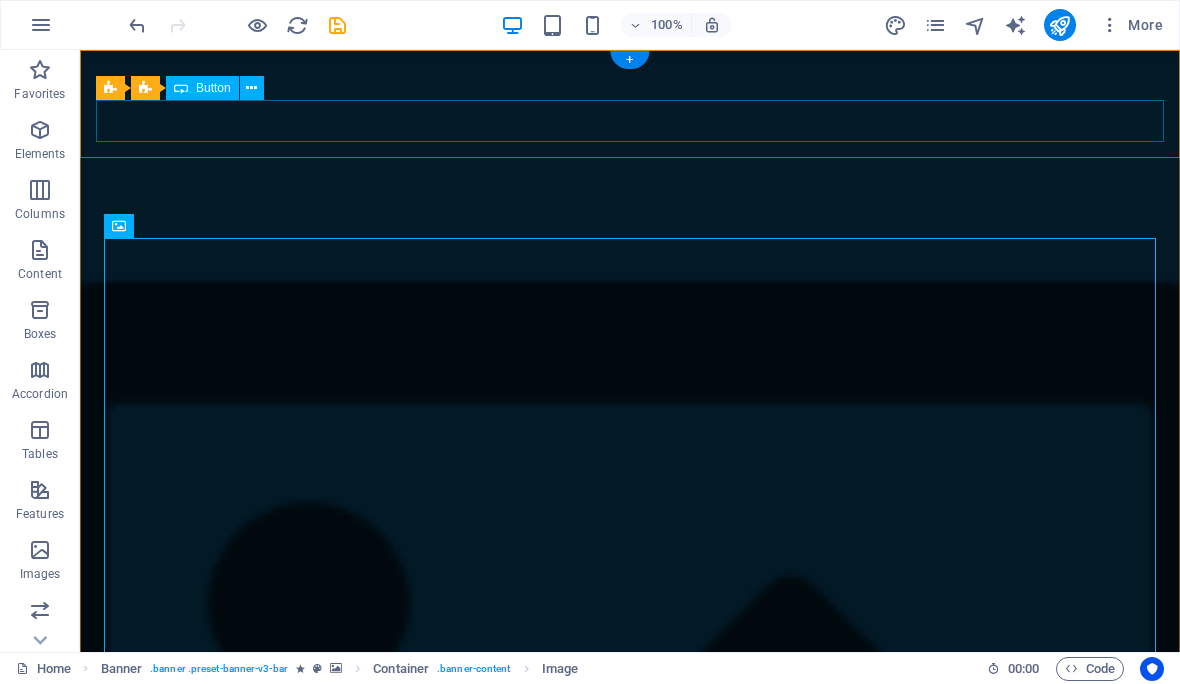 click on "Button label" at bounding box center [630, 1568] 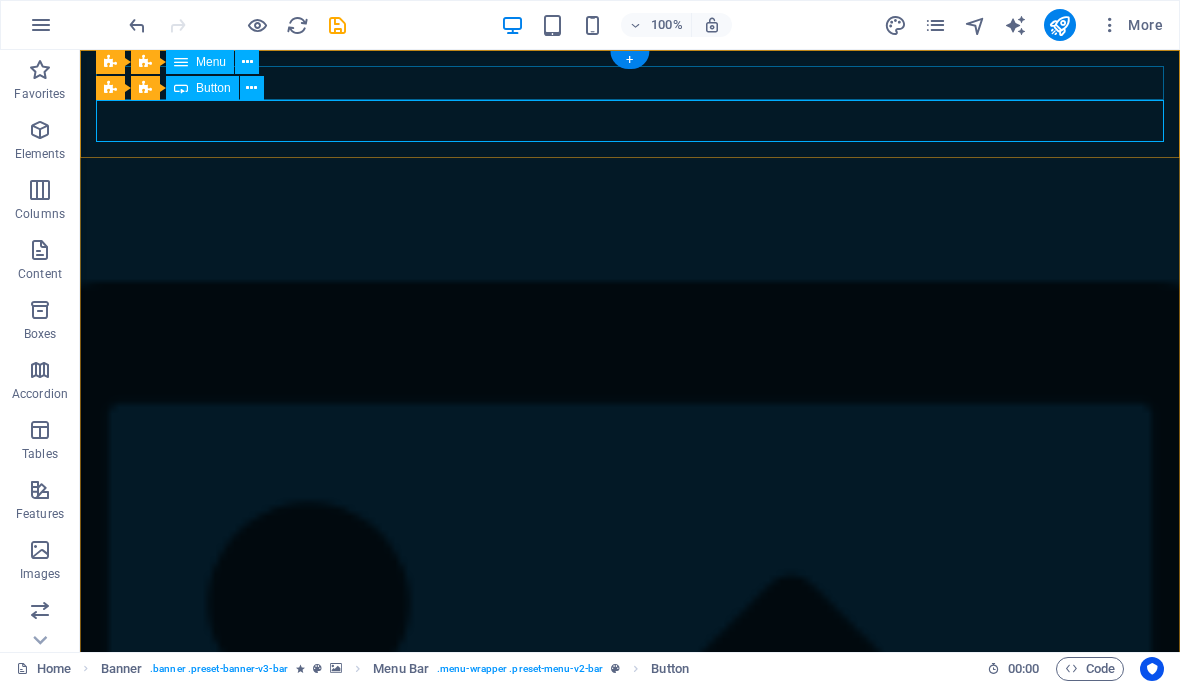 click at bounding box center [251, 88] 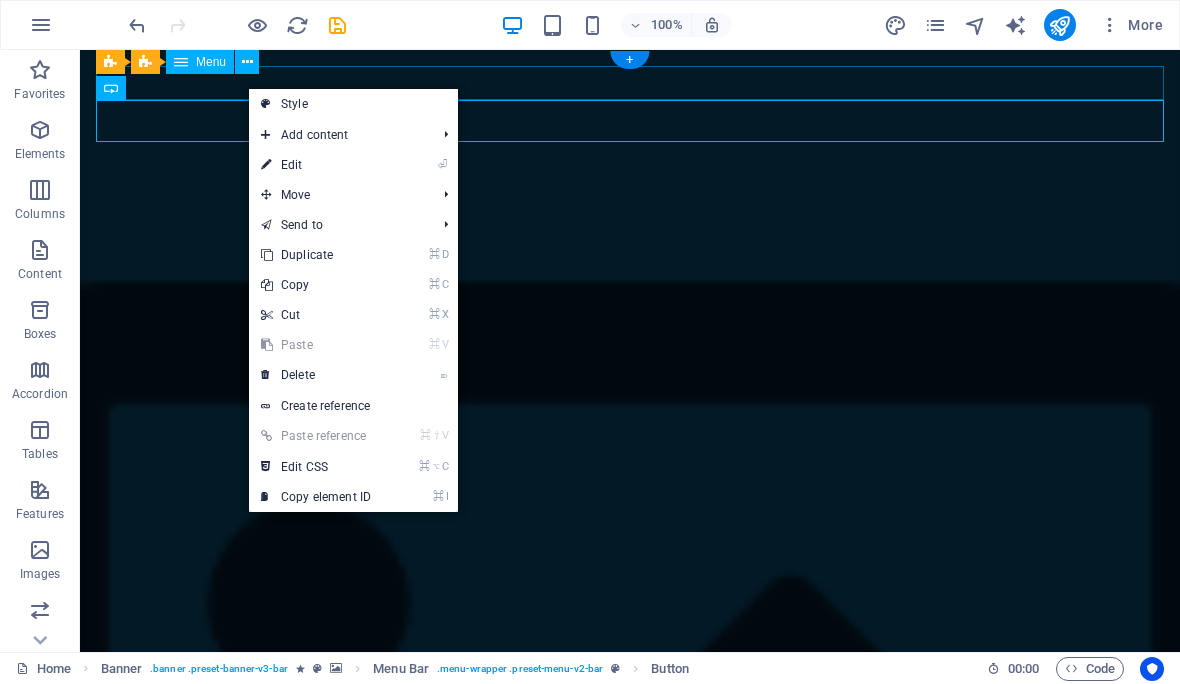 click on "⌦  Delete" at bounding box center (316, 375) 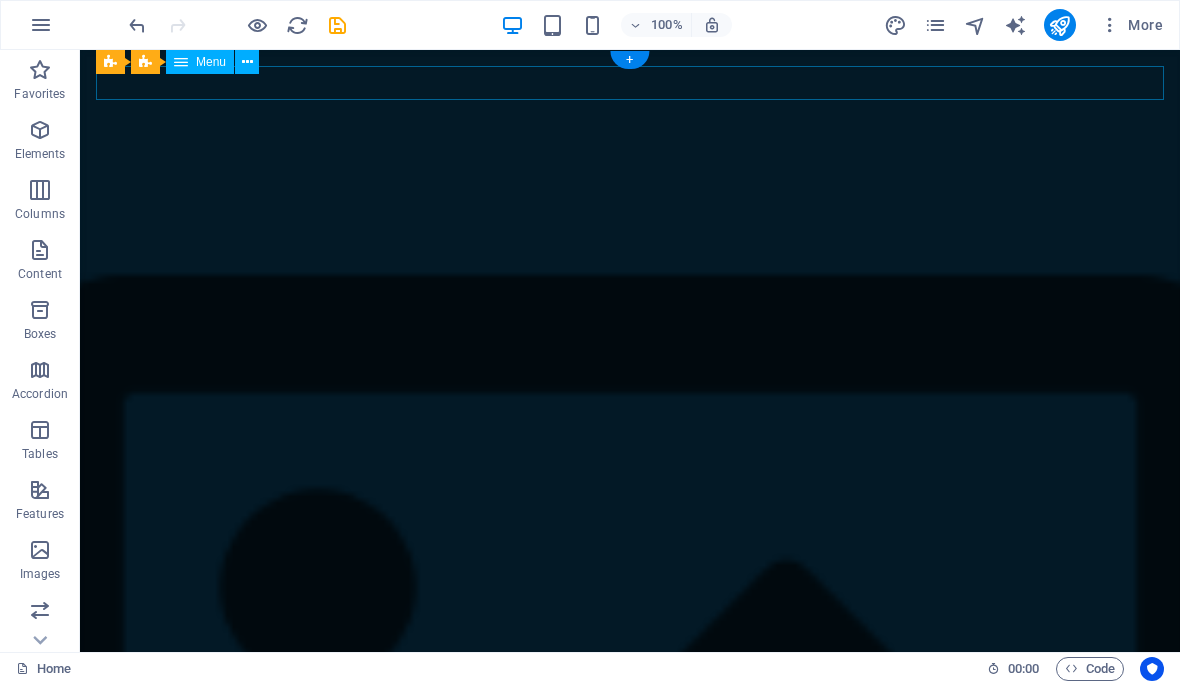click on "Home Menu Book a table" at bounding box center (630, 1488) 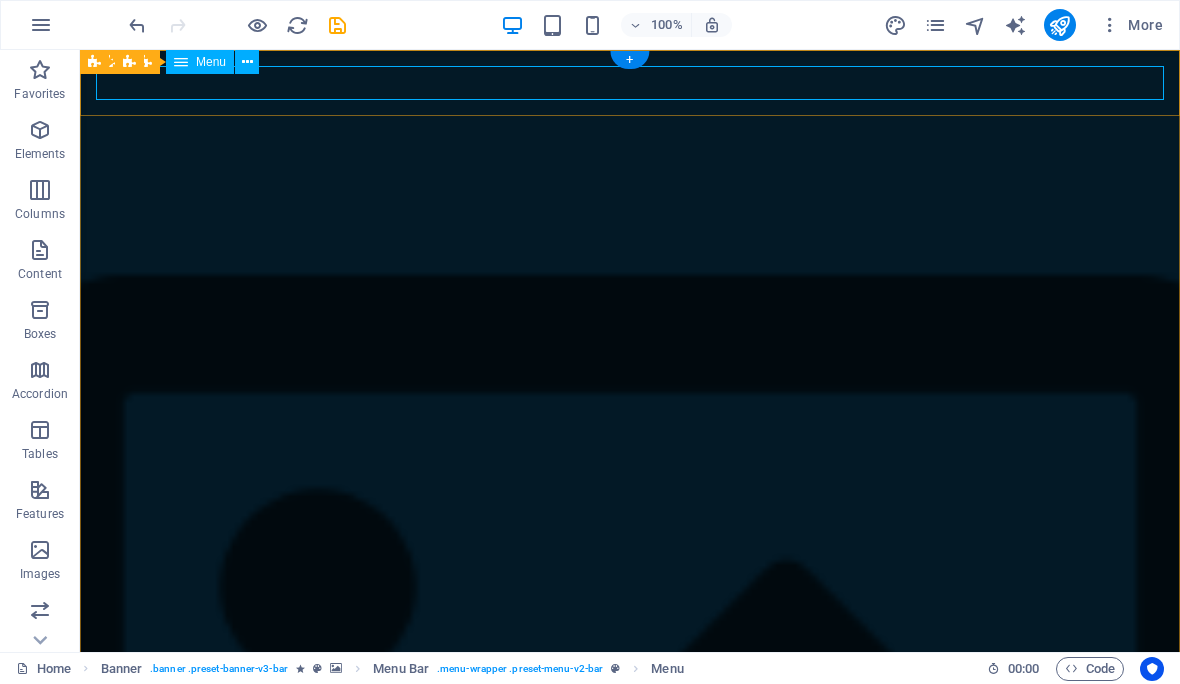 click at bounding box center [247, 62] 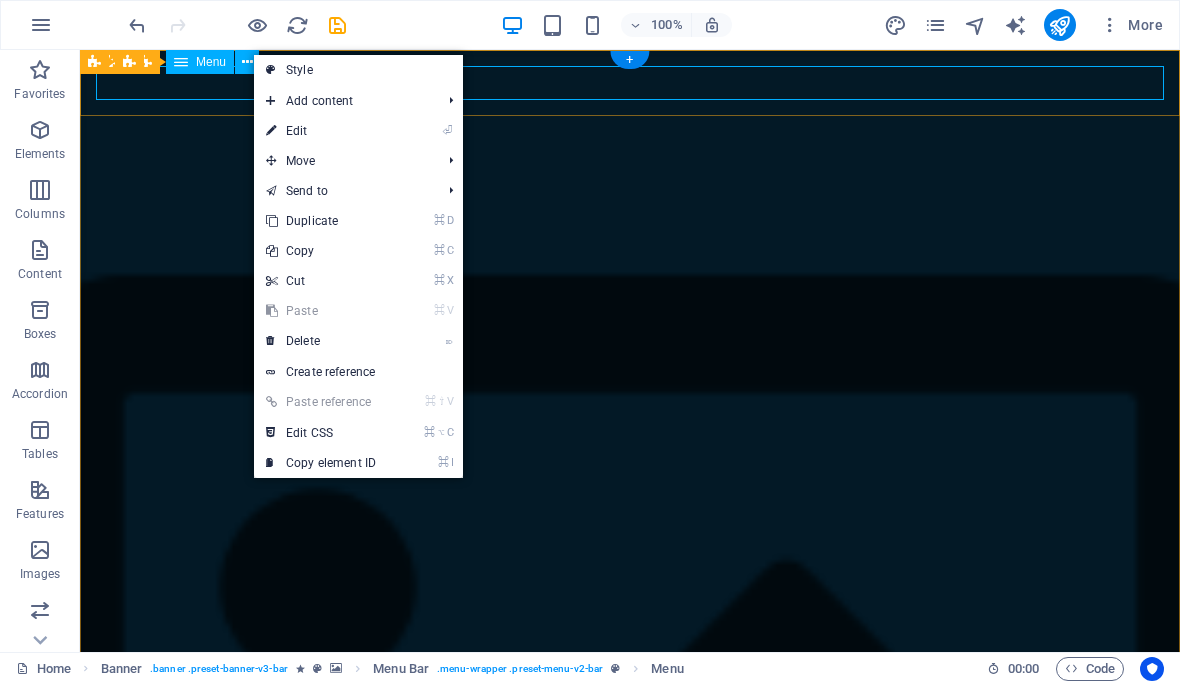 click on "+" at bounding box center (629, 60) 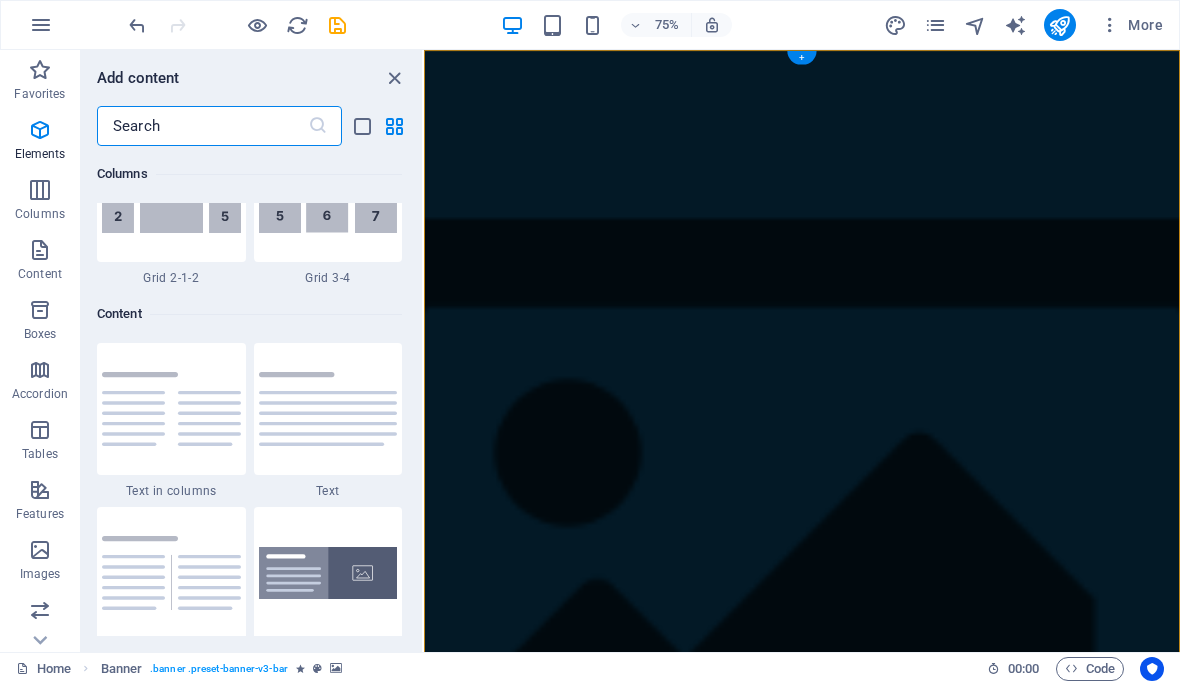 scroll, scrollTop: 3499, scrollLeft: 0, axis: vertical 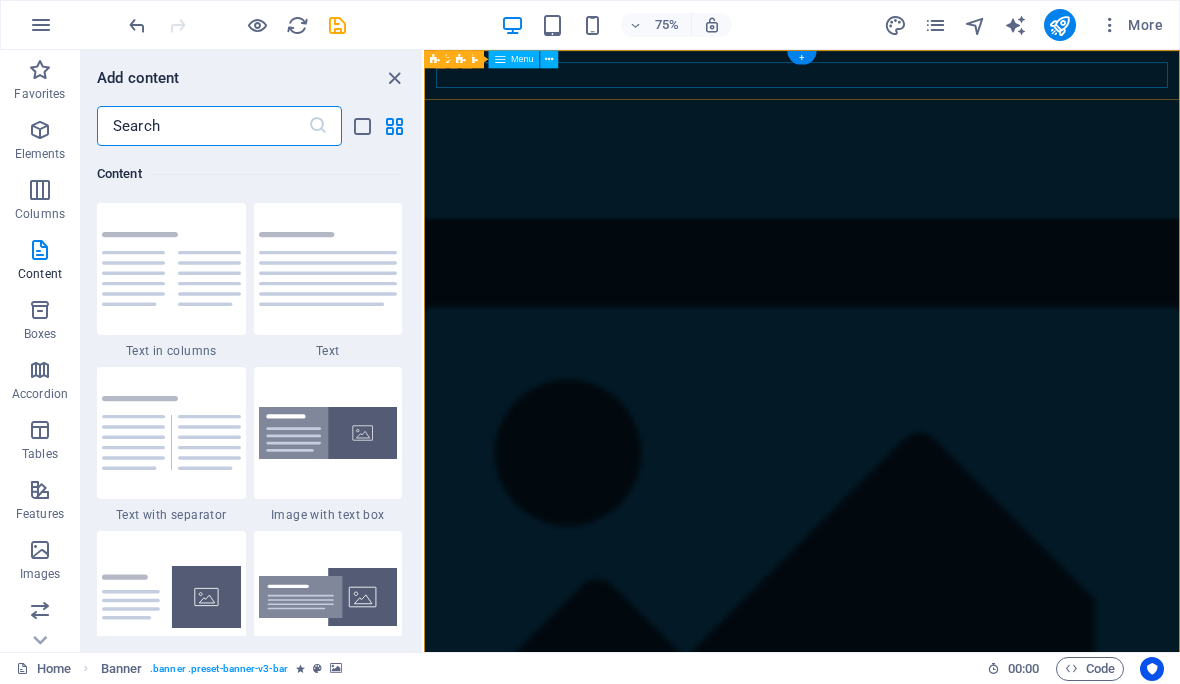 click on "Home Menu Book a table" at bounding box center (928, 1488) 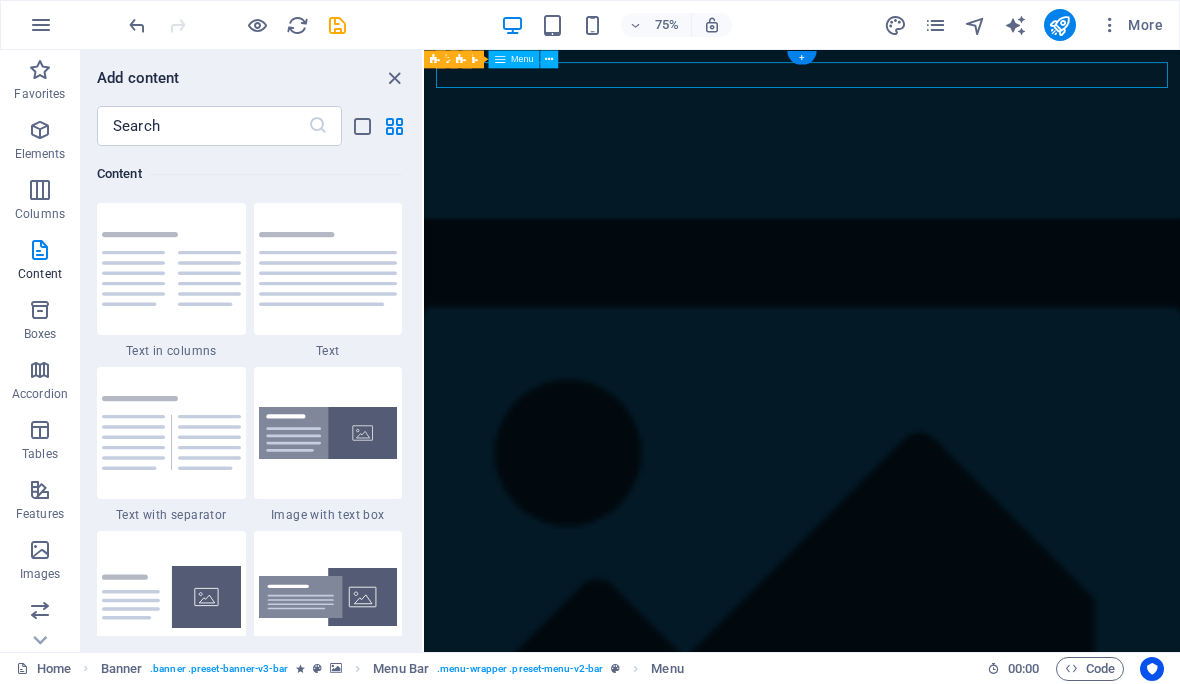 click on "Home Menu Book a table" at bounding box center (928, 1488) 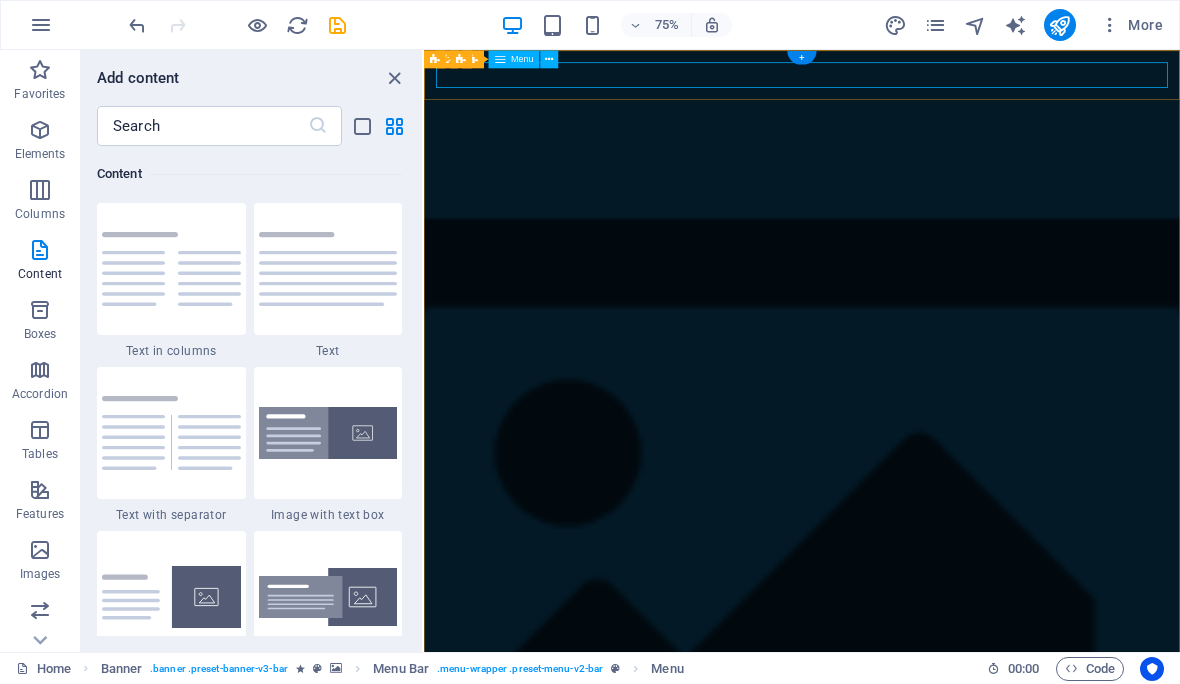 click at bounding box center [549, 59] 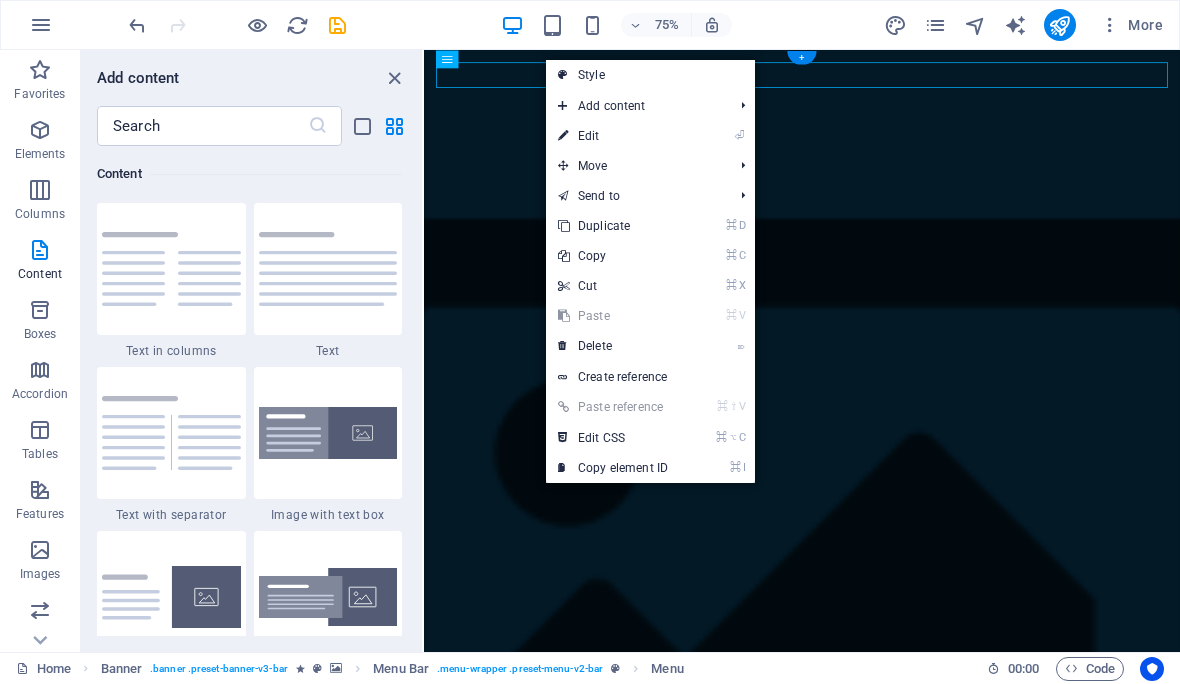 click on "⏎  Edit" at bounding box center [613, 136] 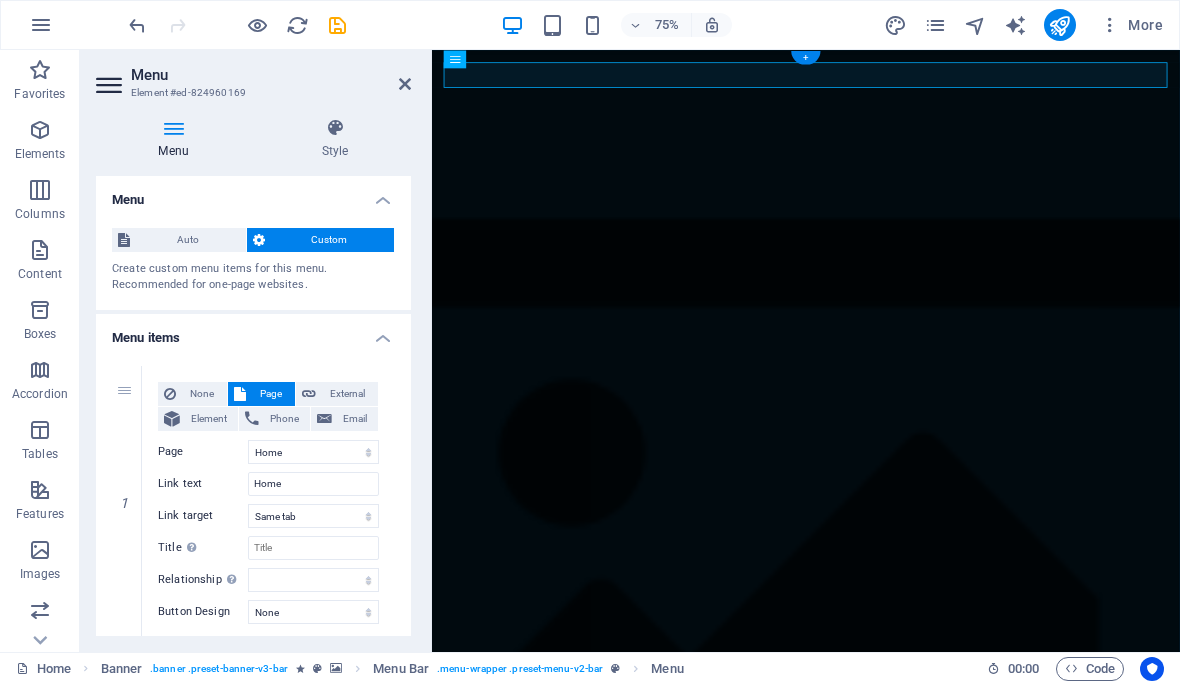 click on "Home Menu Book a table" at bounding box center [930, 1488] 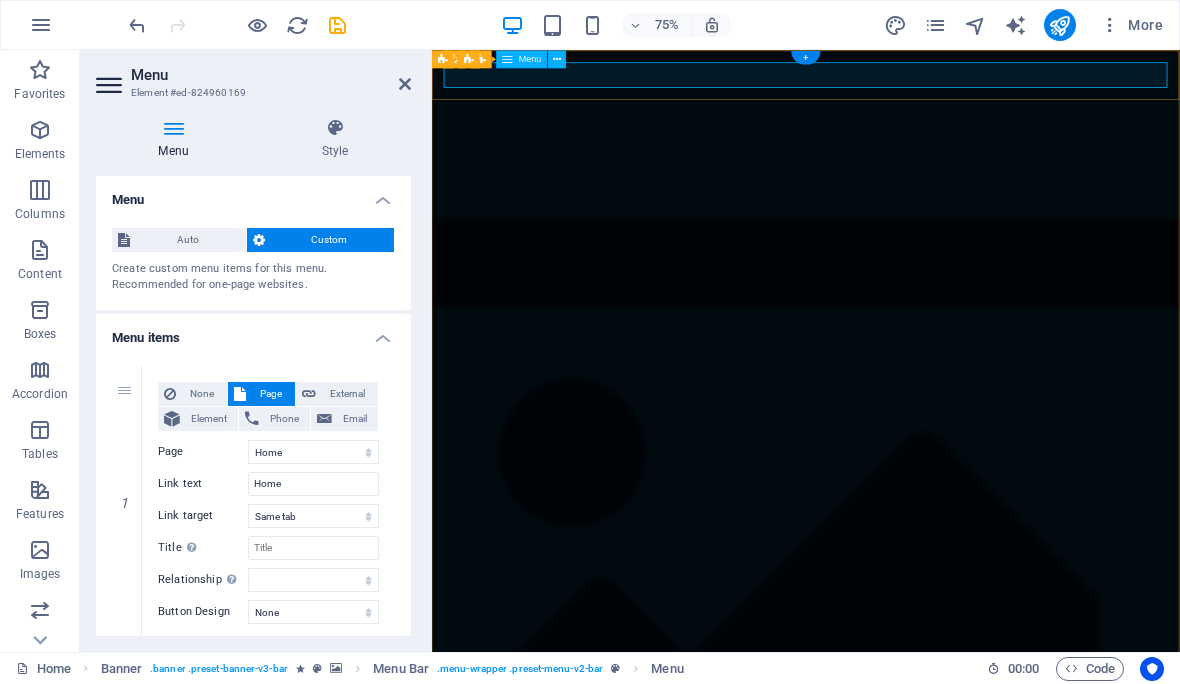 click on "Home Menu Book a table" at bounding box center (930, 1488) 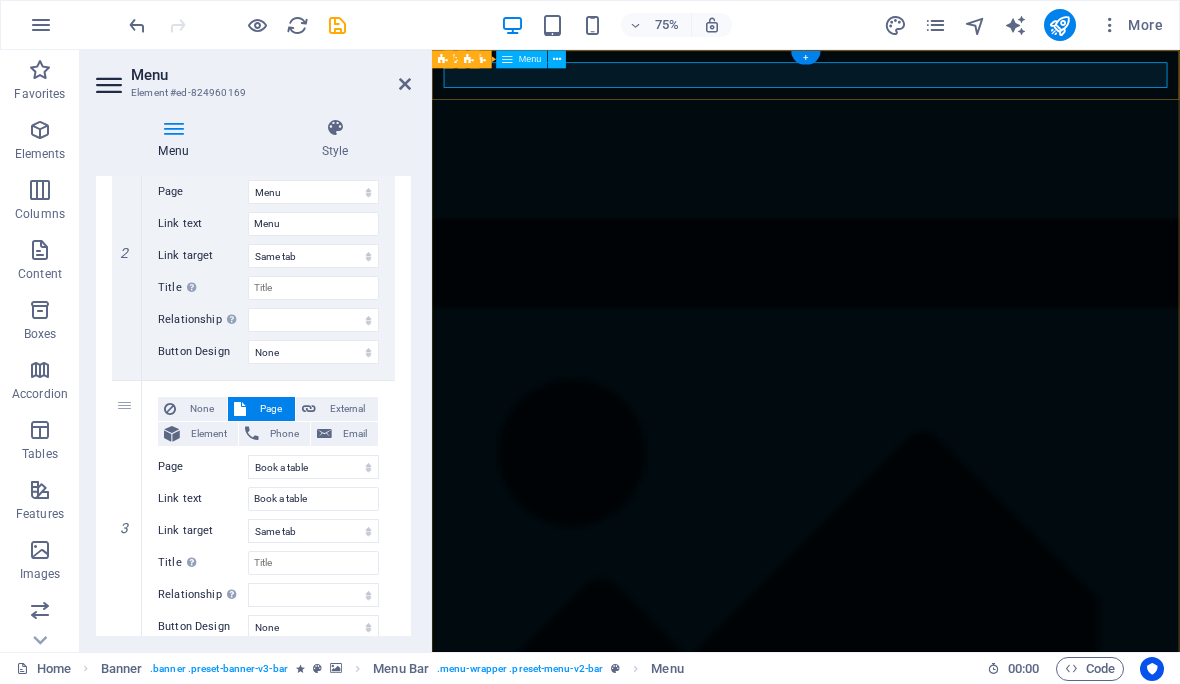 scroll, scrollTop: 541, scrollLeft: 0, axis: vertical 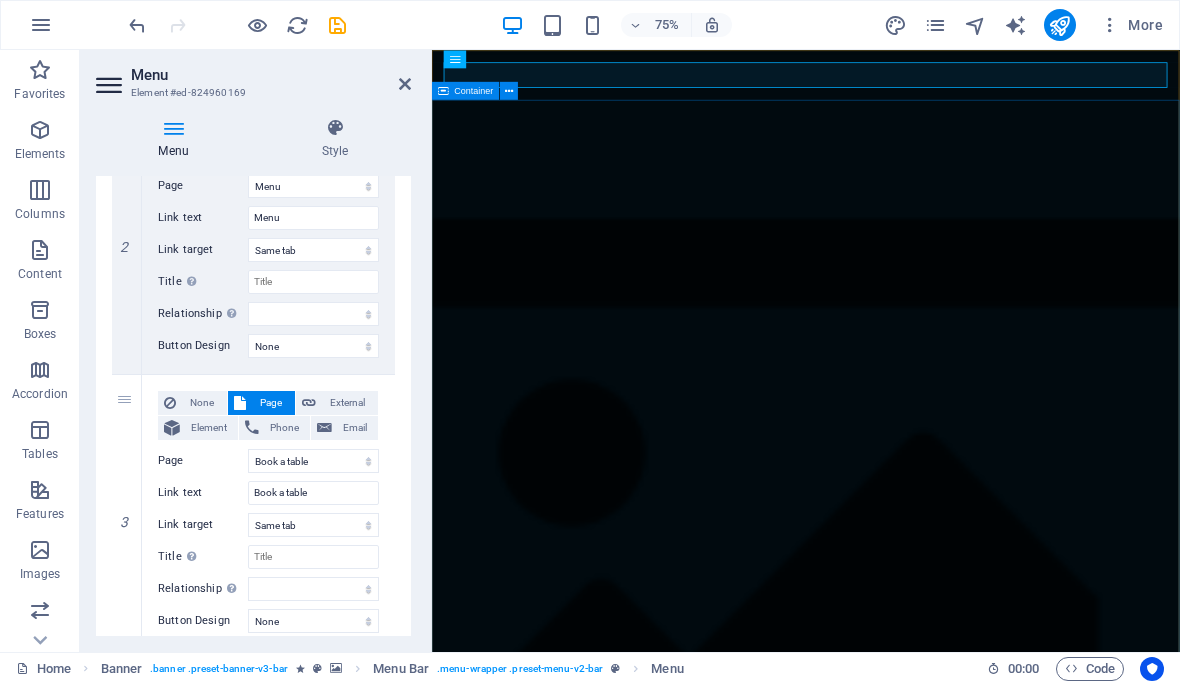click on "unique cocktail bar & bistrou" at bounding box center (930, 2135) 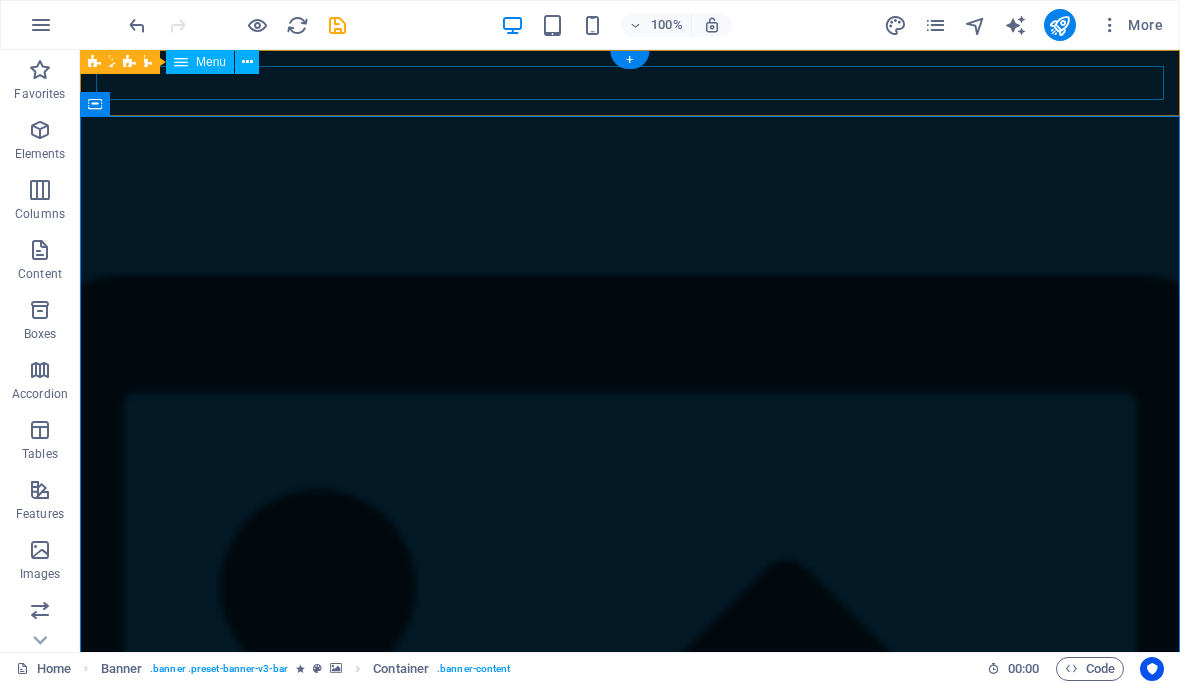click on "Home Menu Book a table" at bounding box center [630, 1488] 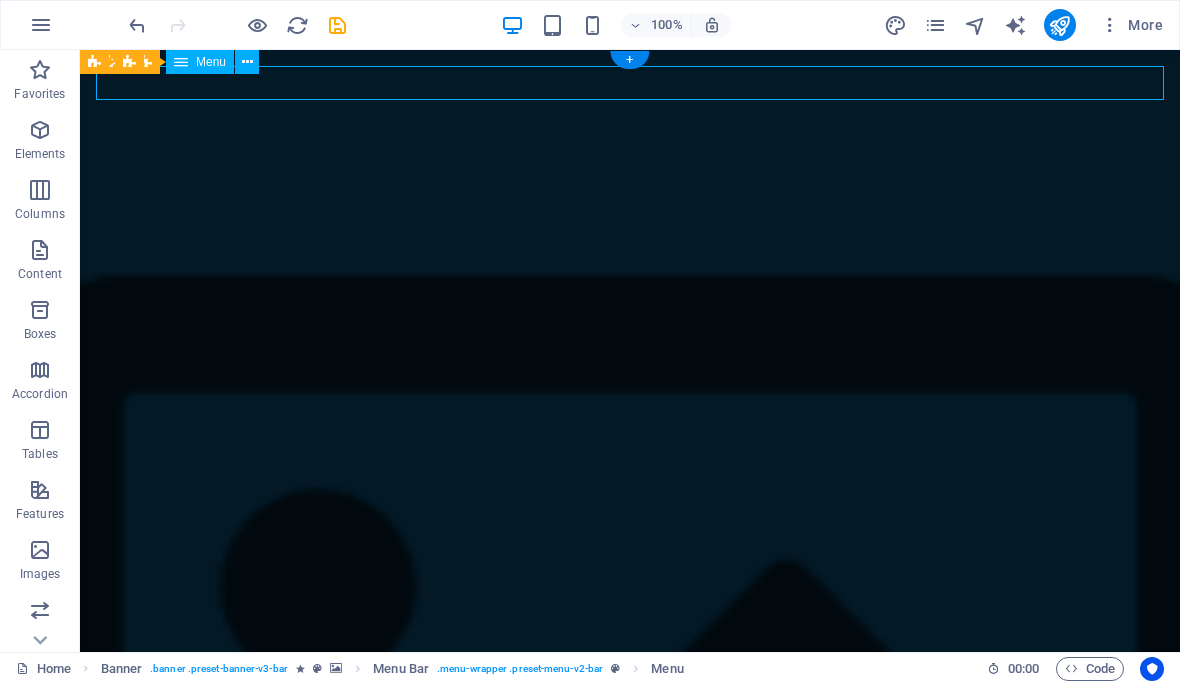 click on "Home Menu Book a table" at bounding box center (630, 1488) 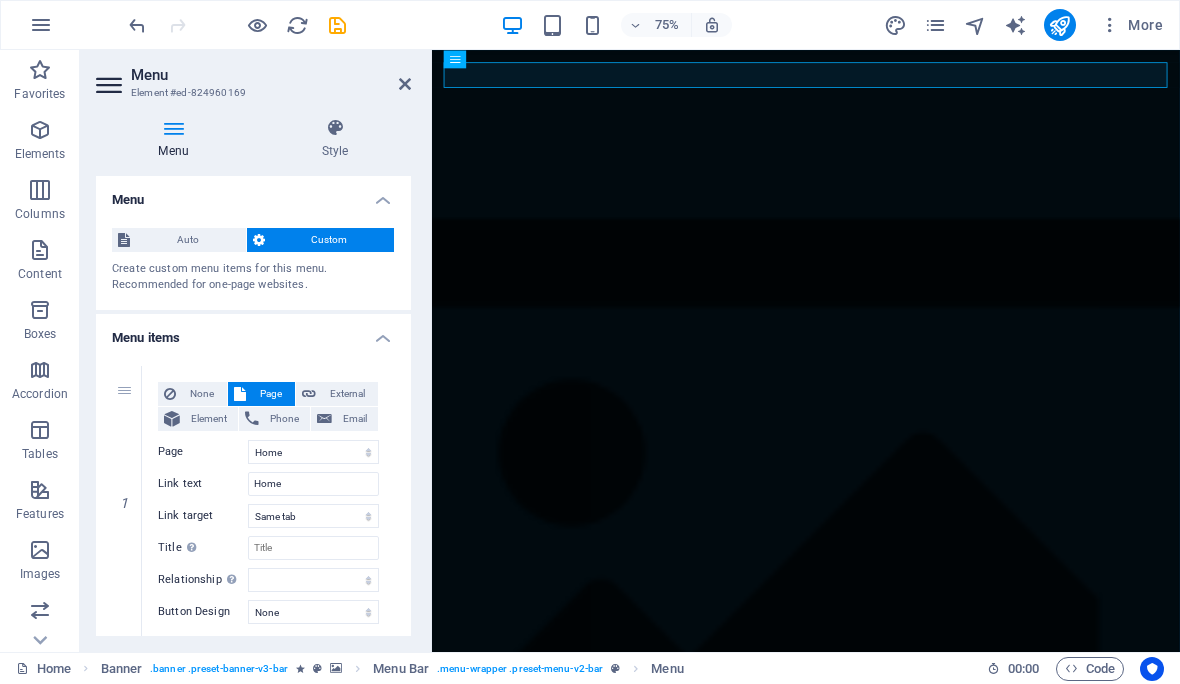 click on "Custom" at bounding box center [330, 240] 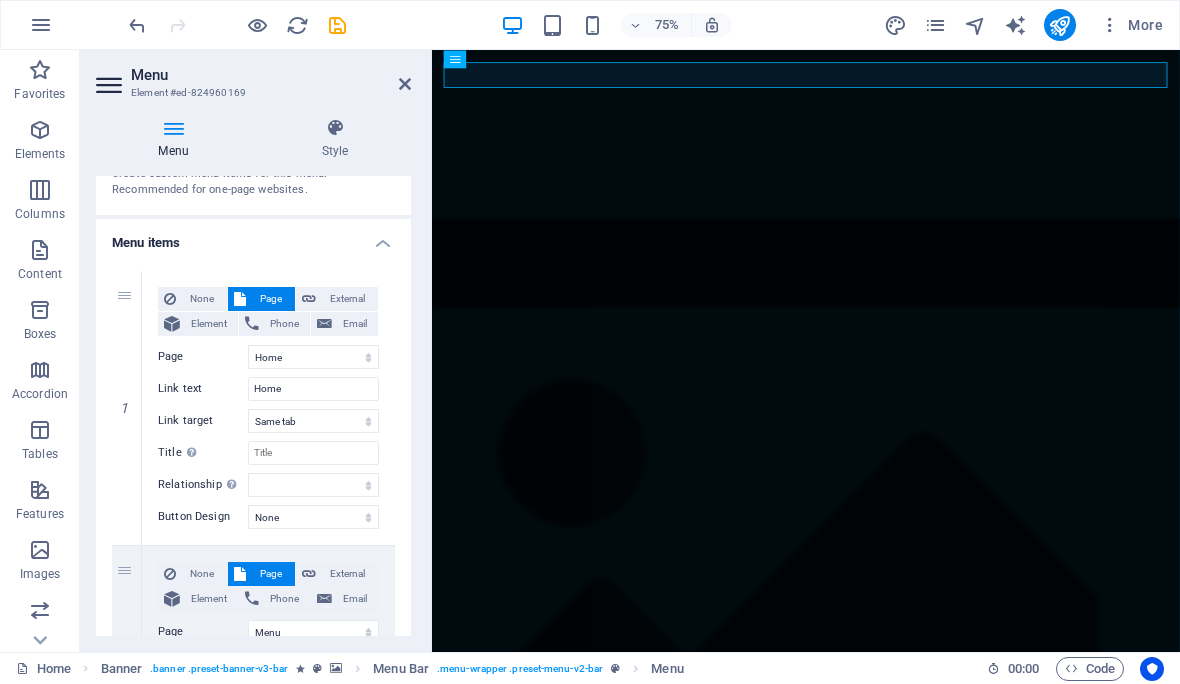 scroll, scrollTop: 99, scrollLeft: 0, axis: vertical 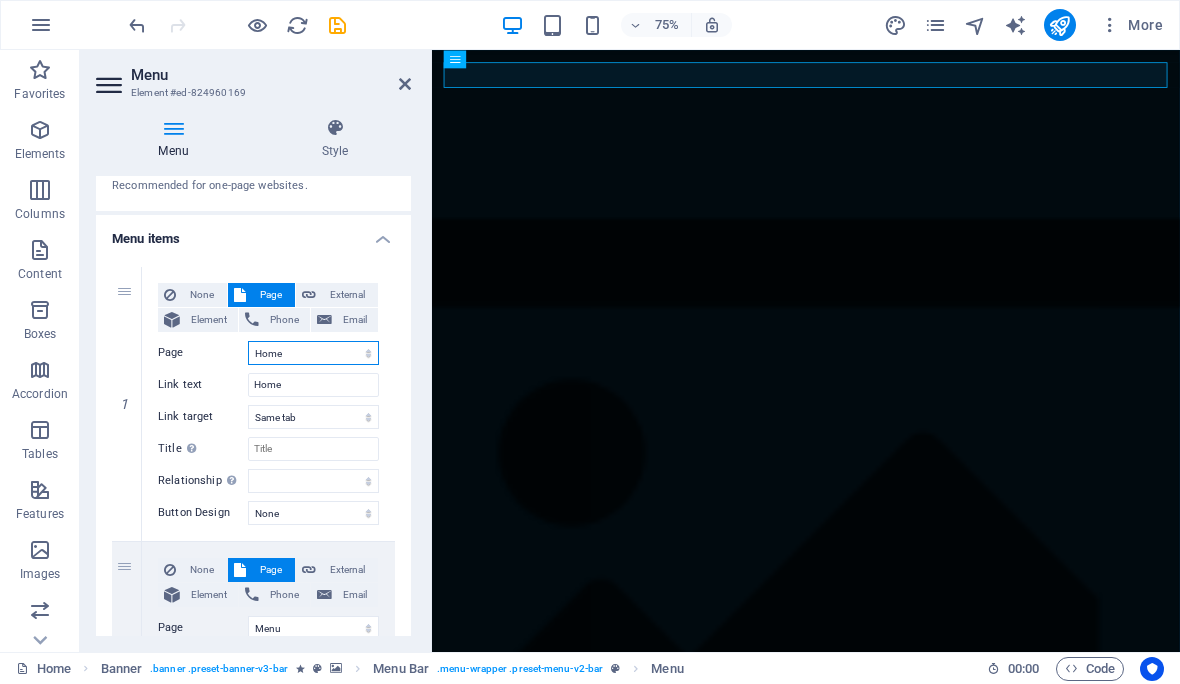 click on "Home Menu Book a table Legal Notice Privacy" at bounding box center (313, 353) 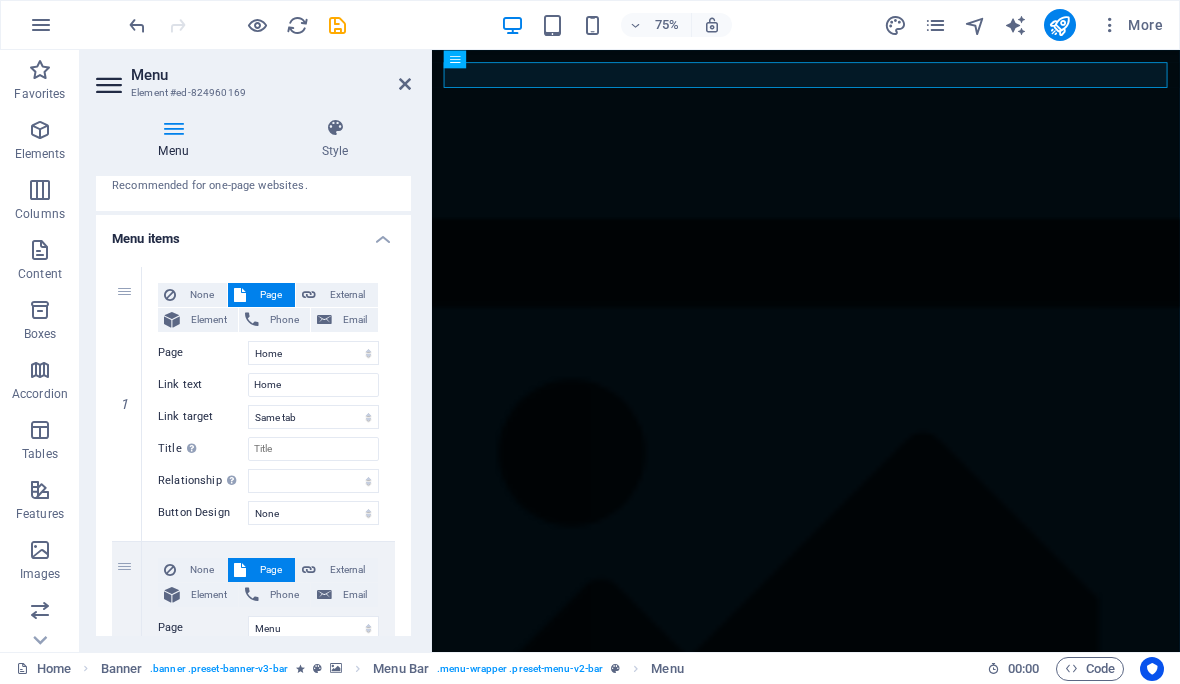 click on "External" at bounding box center (347, 295) 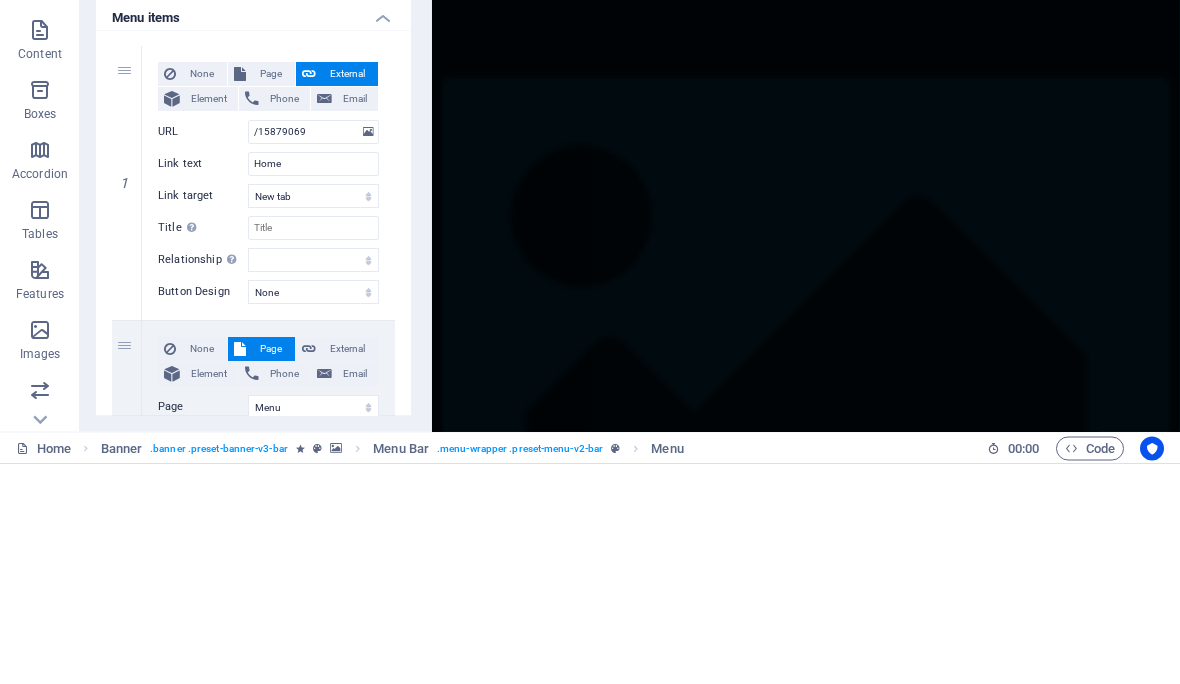 click on "Element" at bounding box center [209, 320] 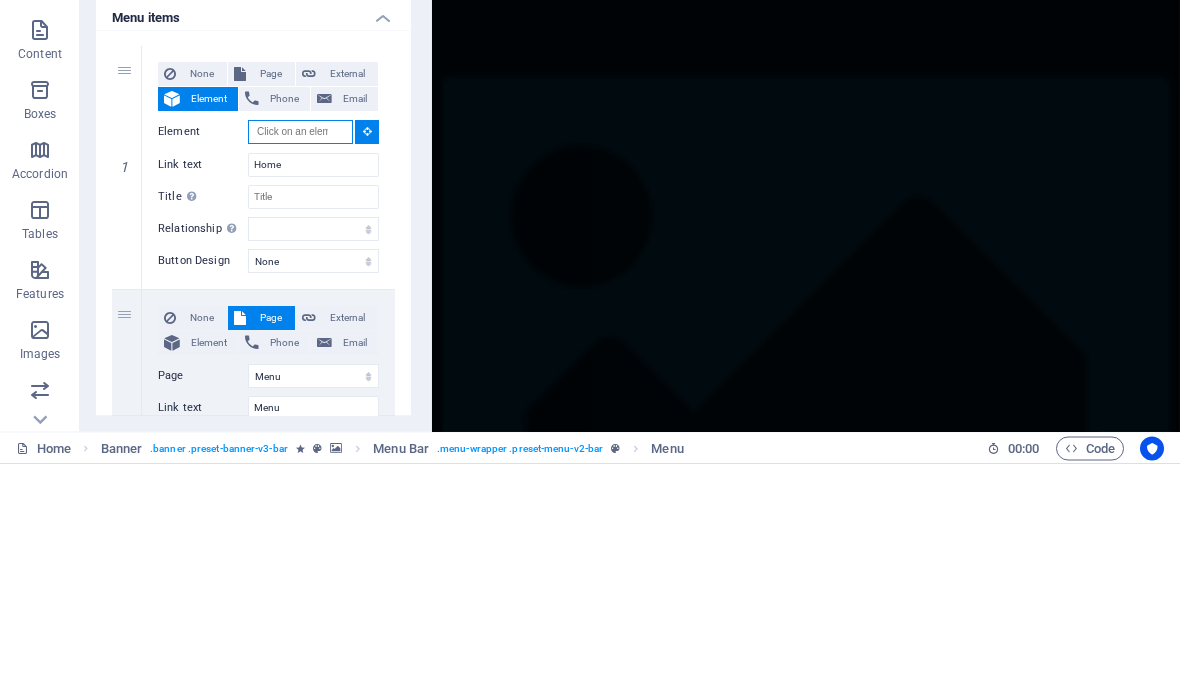 type on "I" 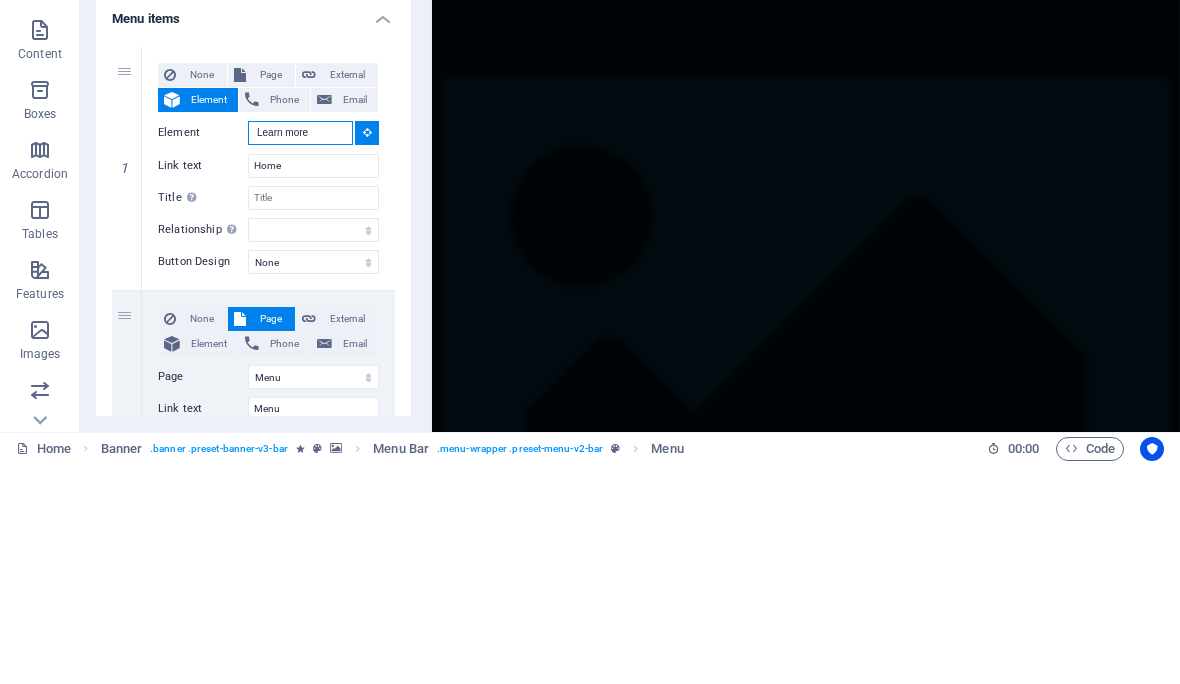 type on "Learn more" 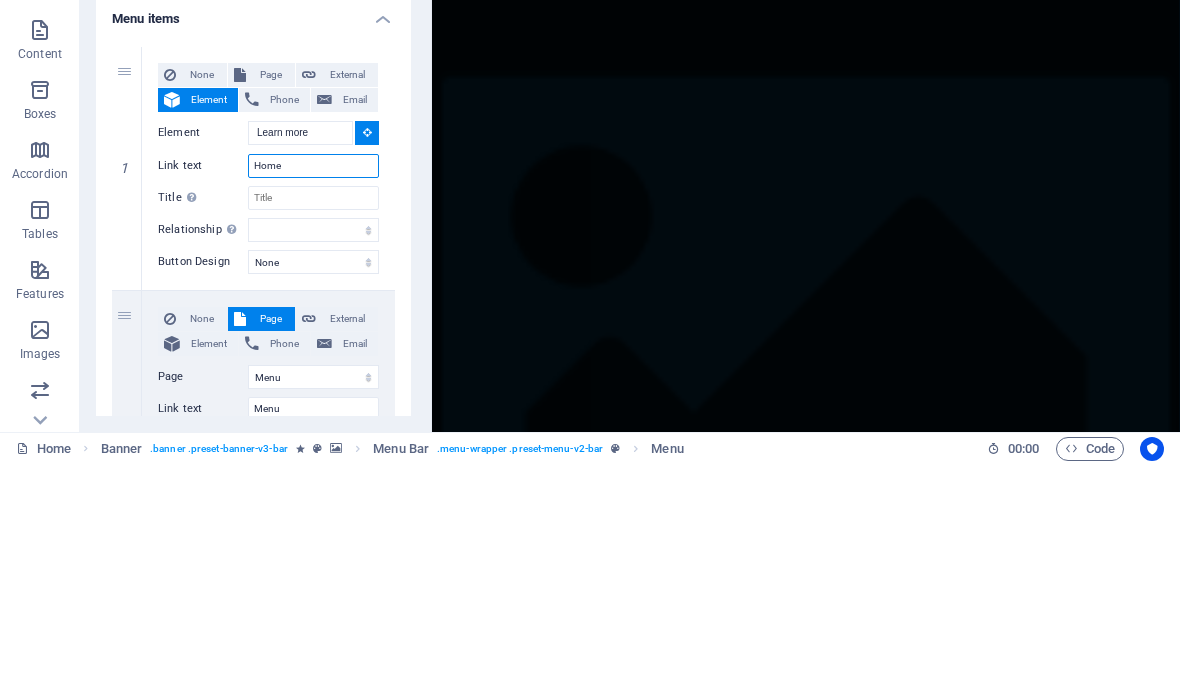click on "Home" at bounding box center [313, 386] 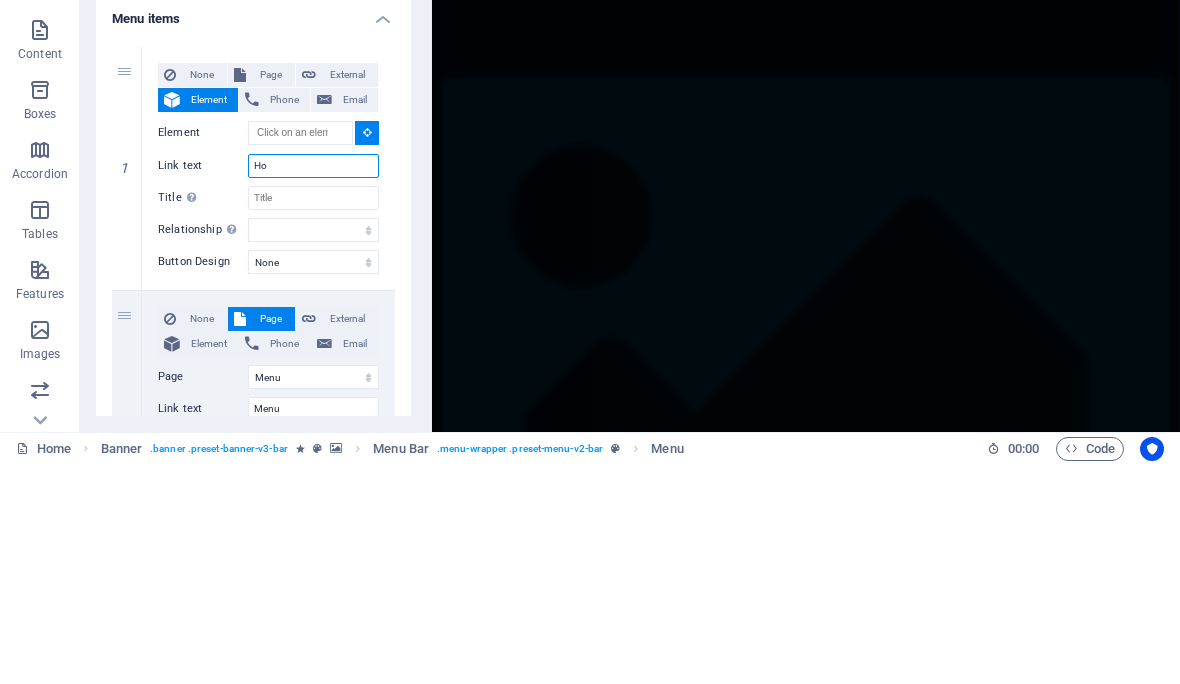 type on "H" 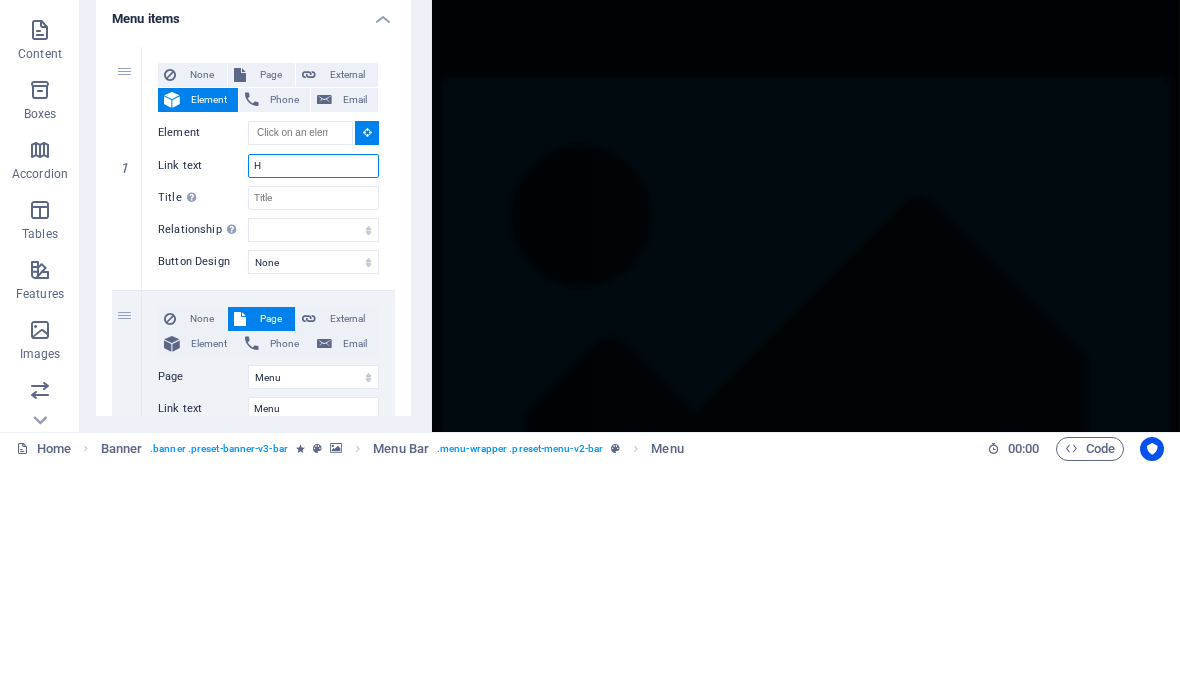 type 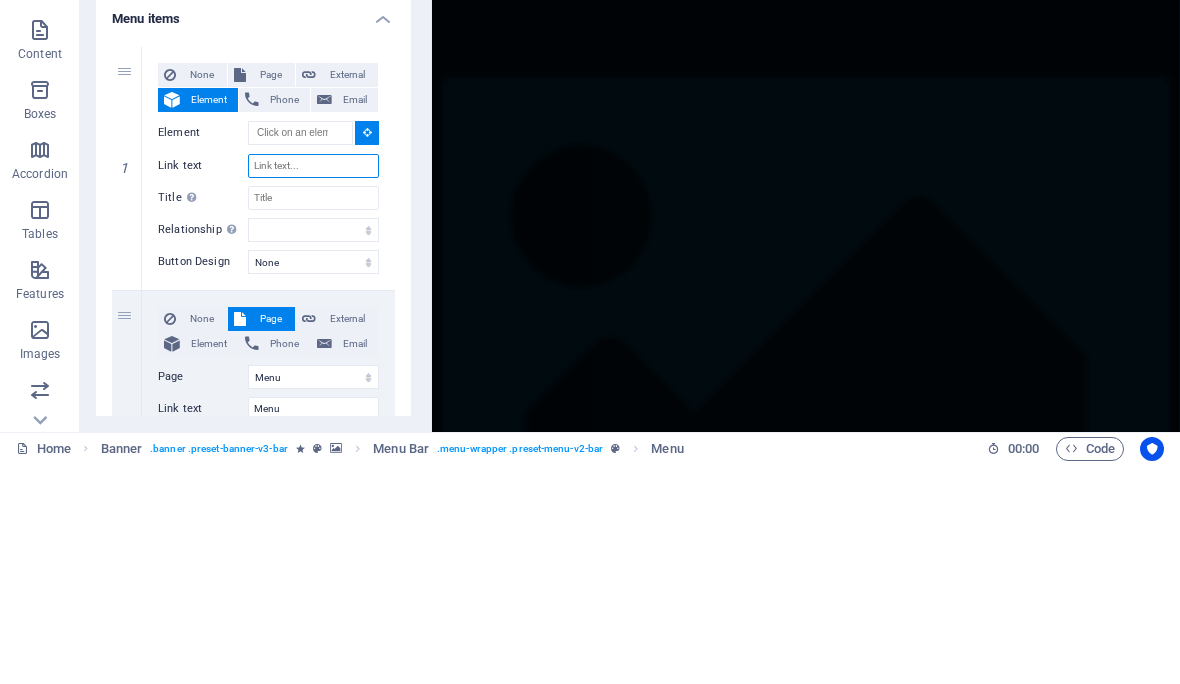 select 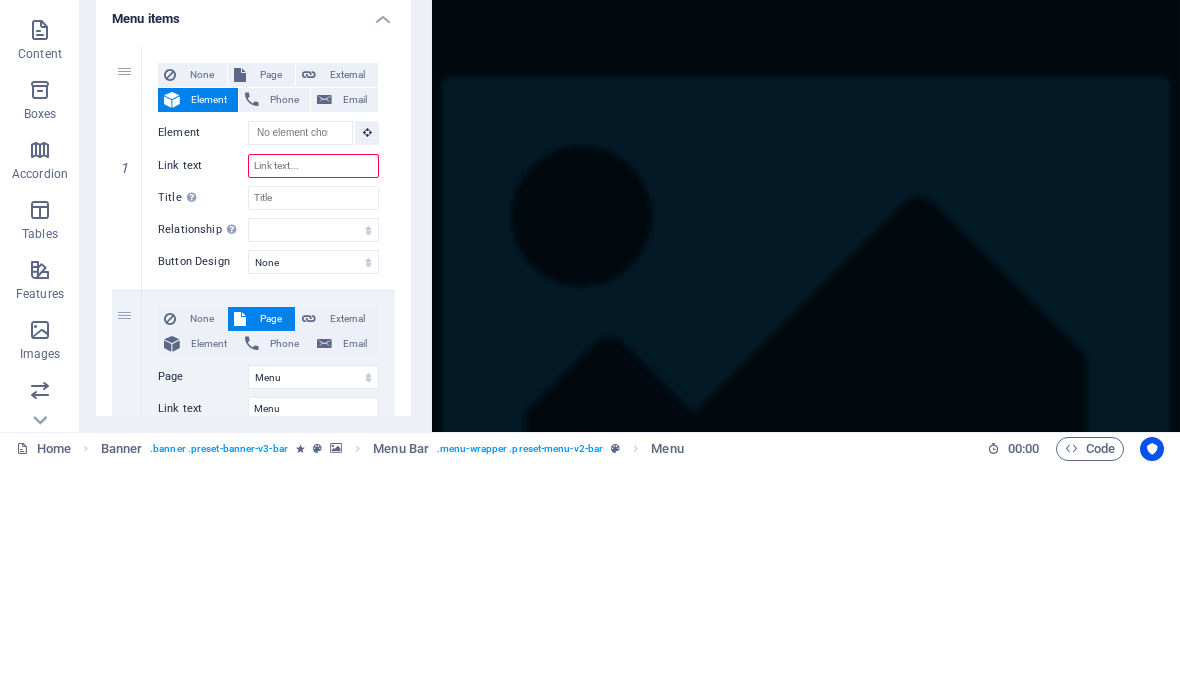 type on "L" 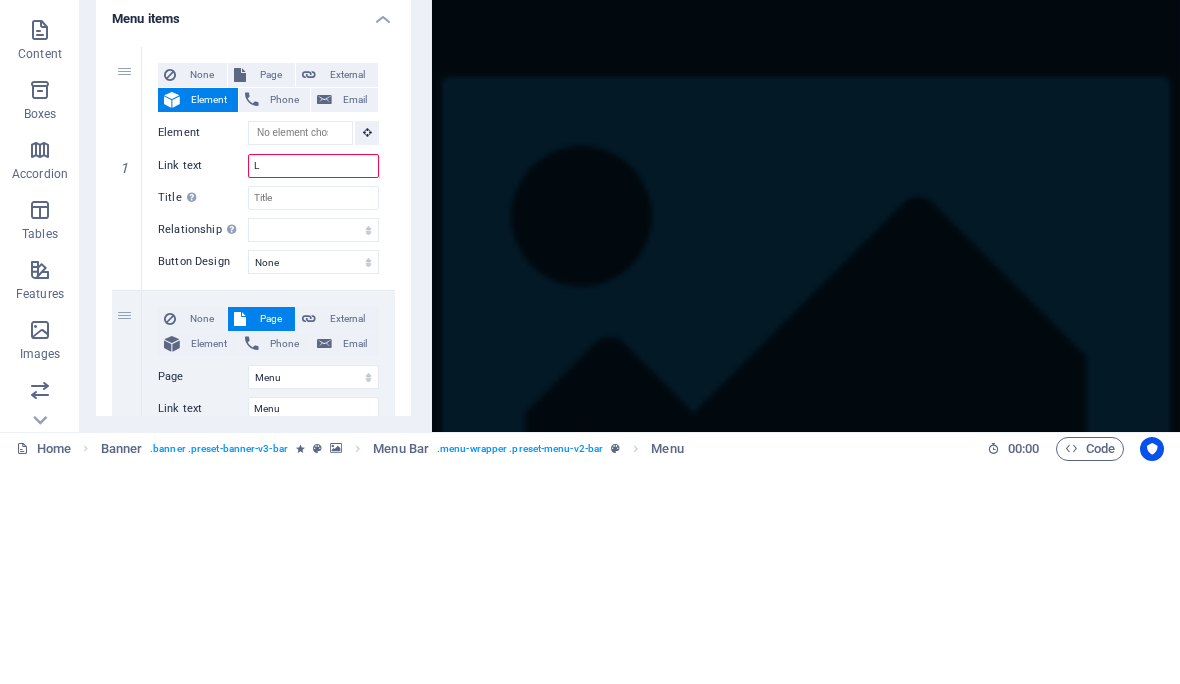 select 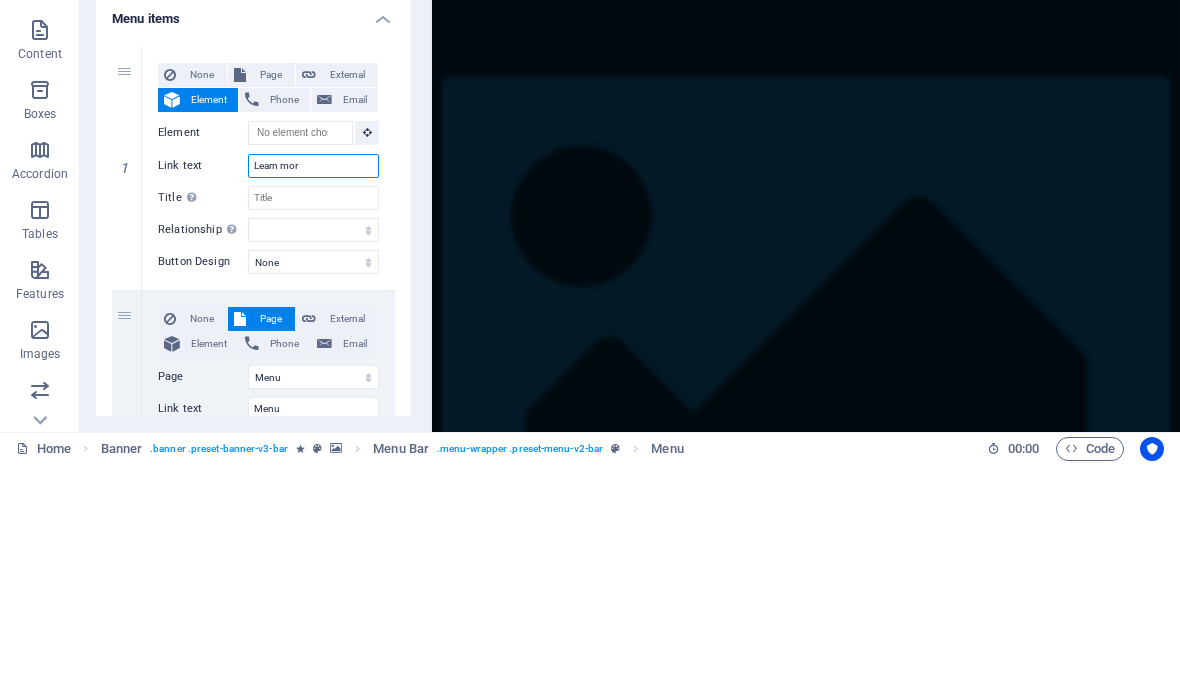type on "Learn more" 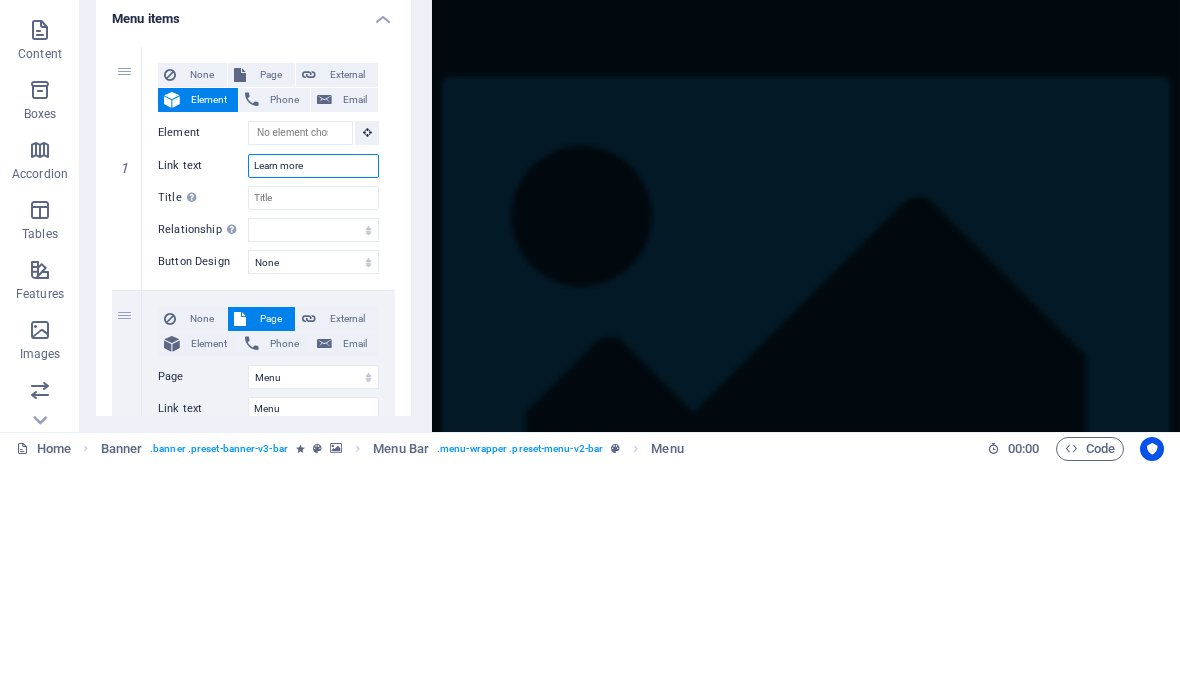 select 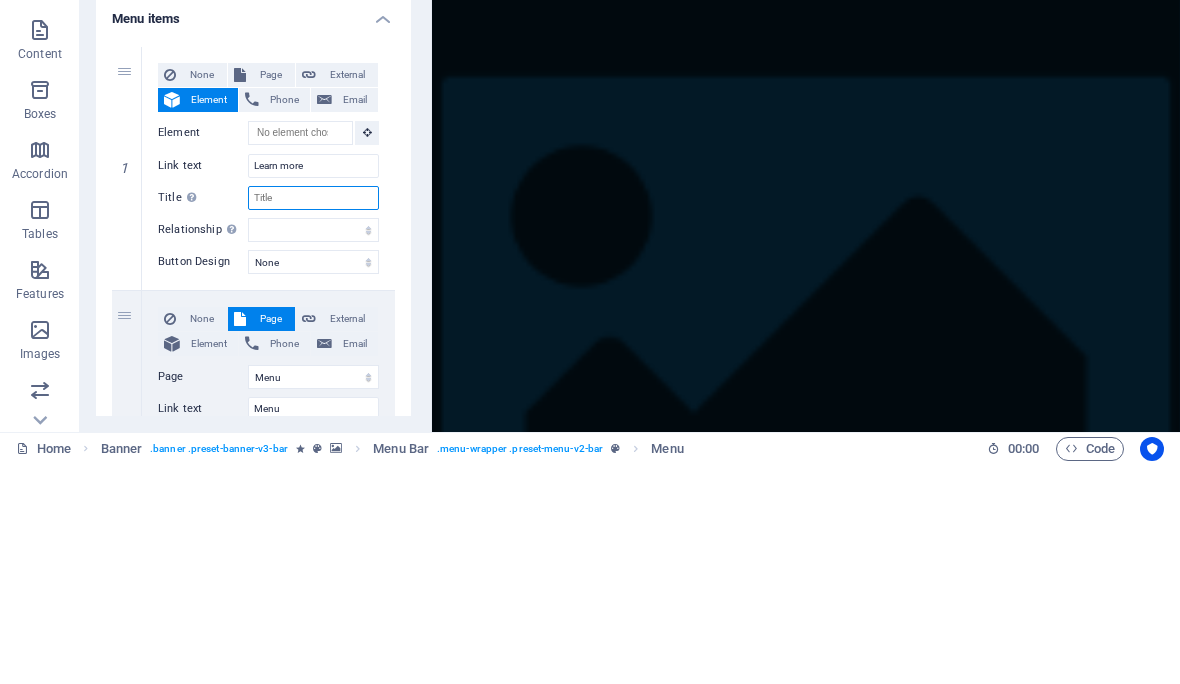 click on "Title Additional link description, should not be the same as the link text. The title is most often shown as a tooltip text when the mouse moves over the element. Leave empty if uncertain." at bounding box center (313, 418) 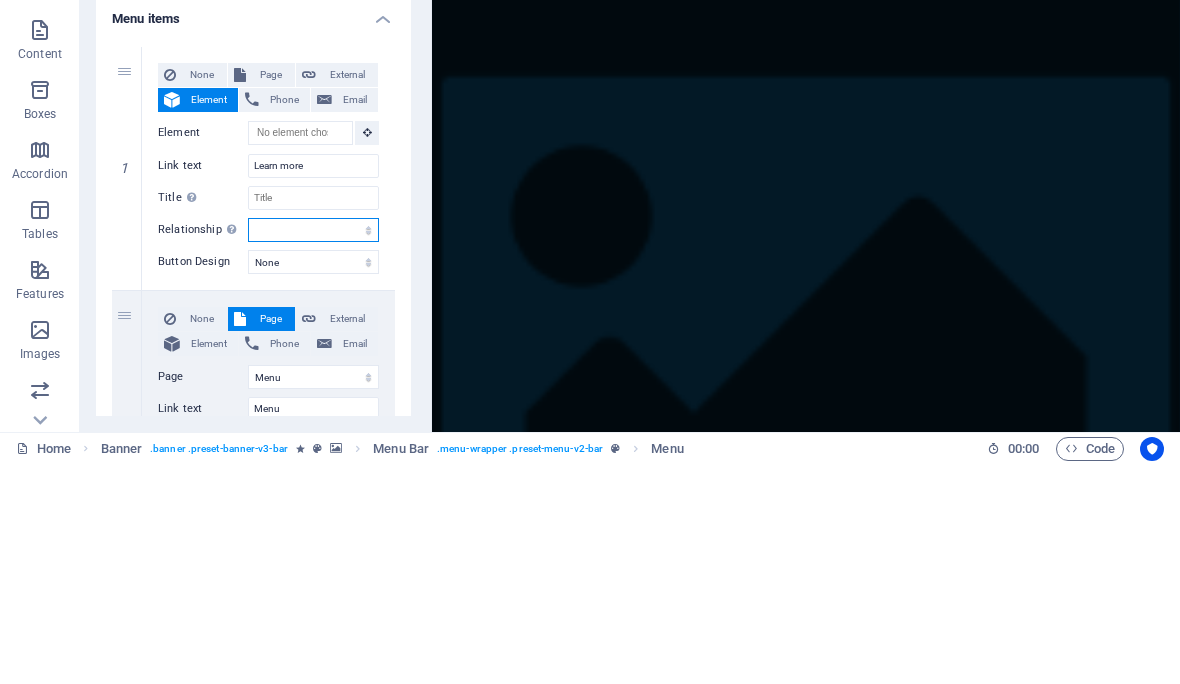 click on "alternate author bookmark external help license next nofollow noreferrer noopener prev search tag" at bounding box center (313, 450) 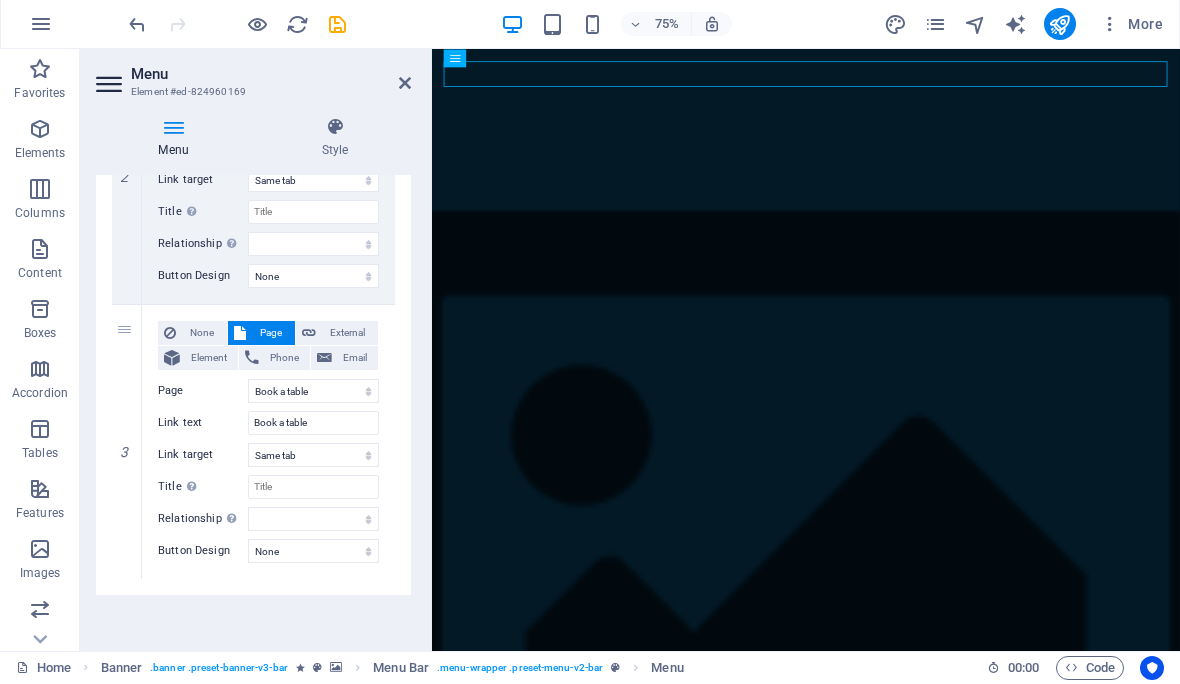 scroll, scrollTop: 580, scrollLeft: 0, axis: vertical 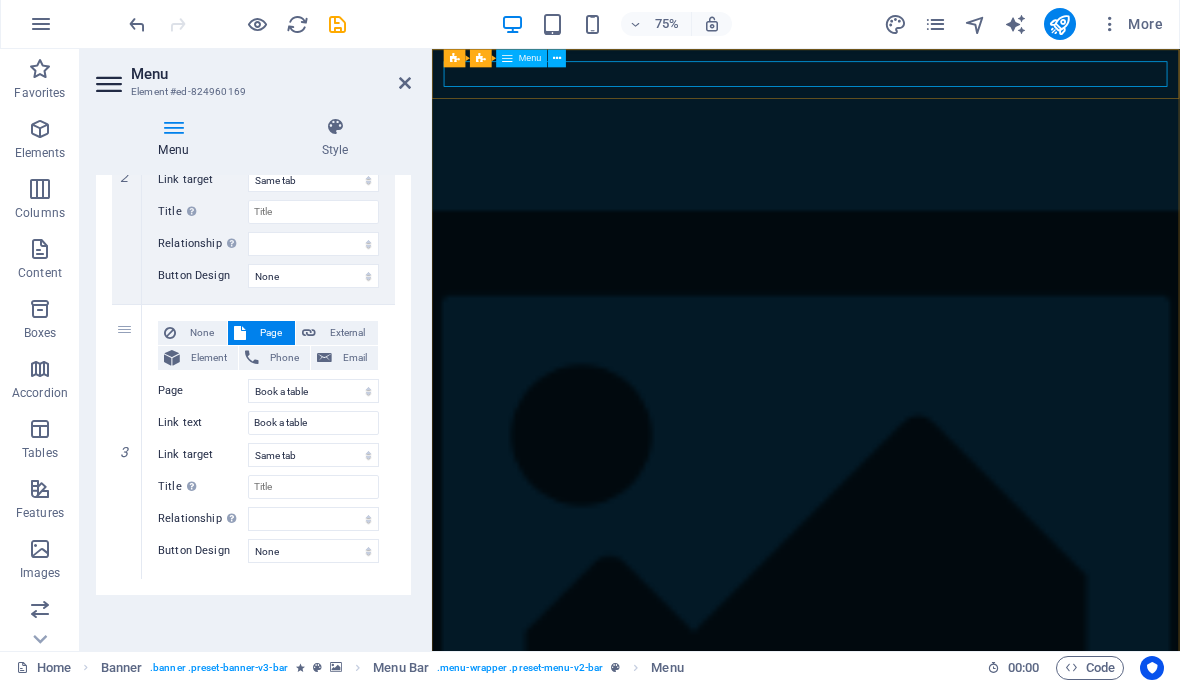 click on "Learn more Menu Book a table" at bounding box center (930, 1429) 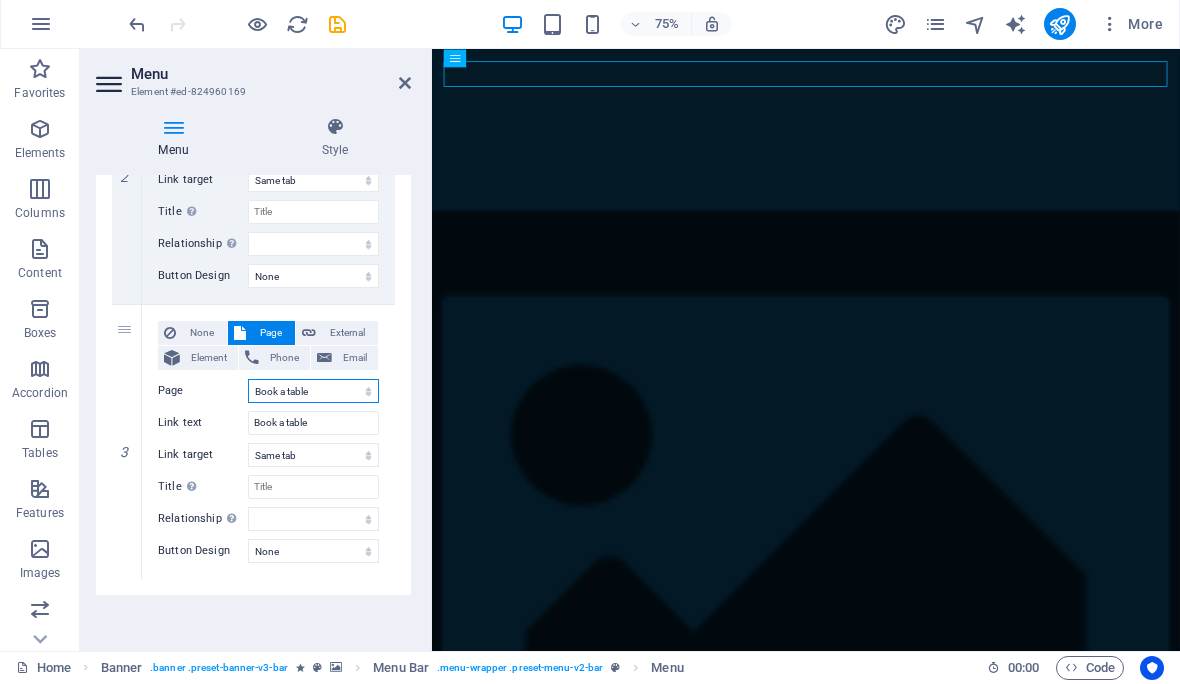 click on "Home Menu Book a table Legal Notice Privacy" at bounding box center [313, 392] 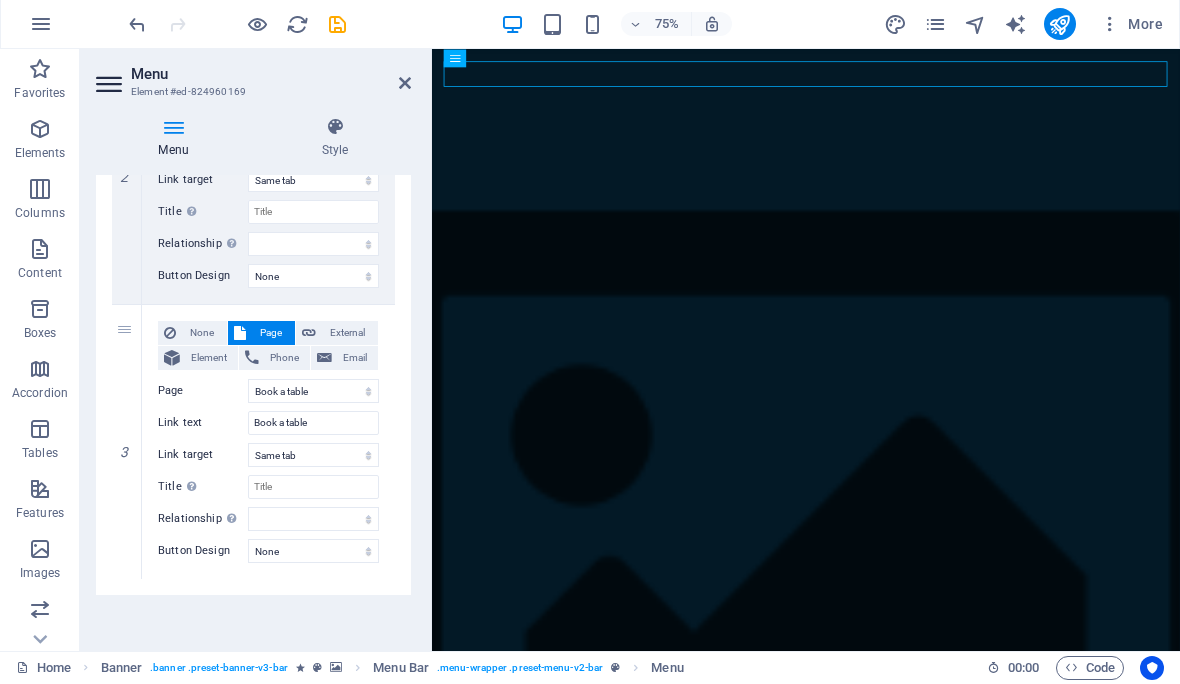 click on "External" at bounding box center (347, 334) 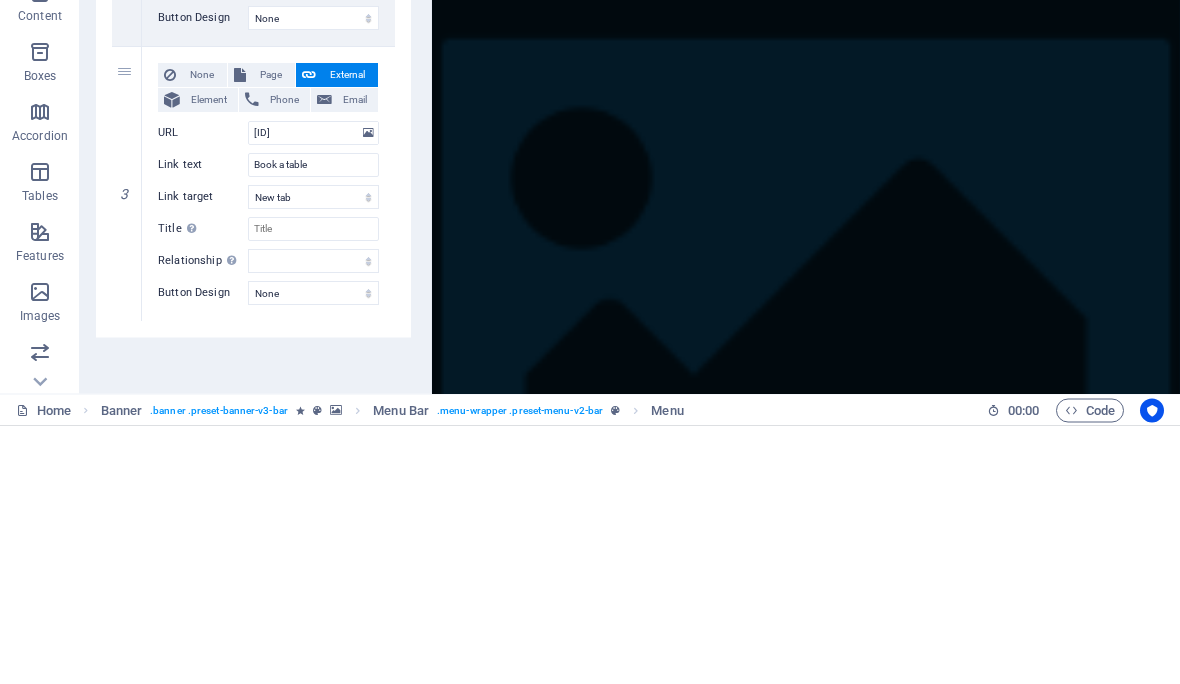 click on "None" at bounding box center (201, 334) 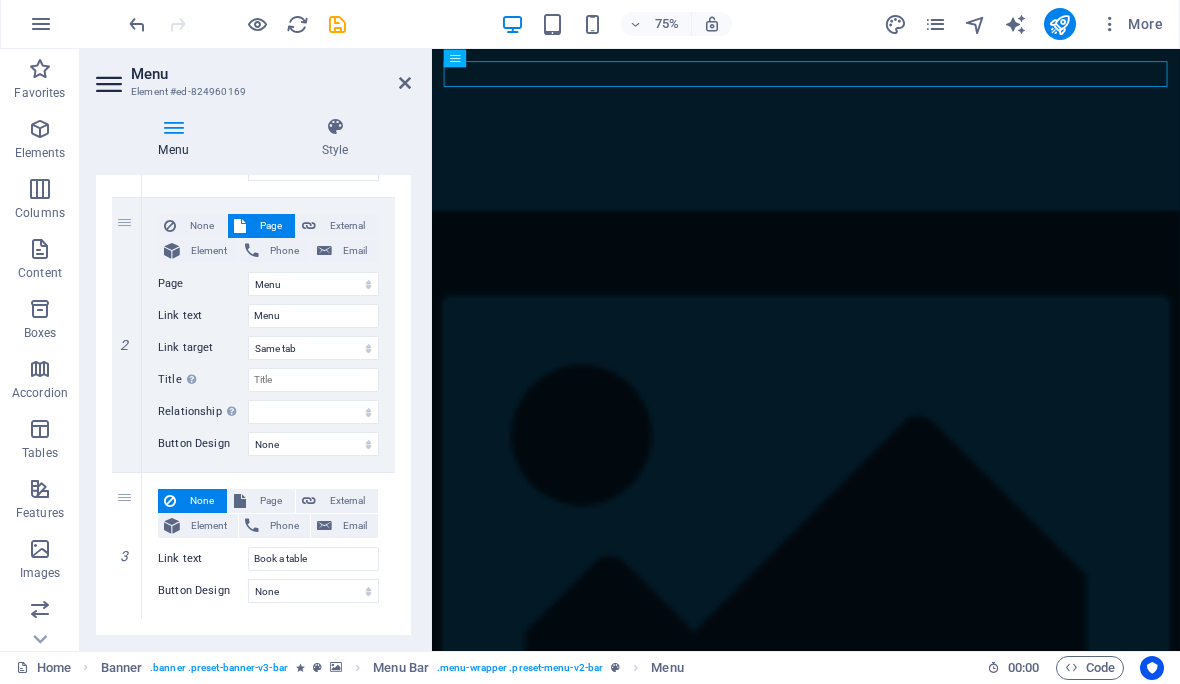 scroll, scrollTop: 409, scrollLeft: 0, axis: vertical 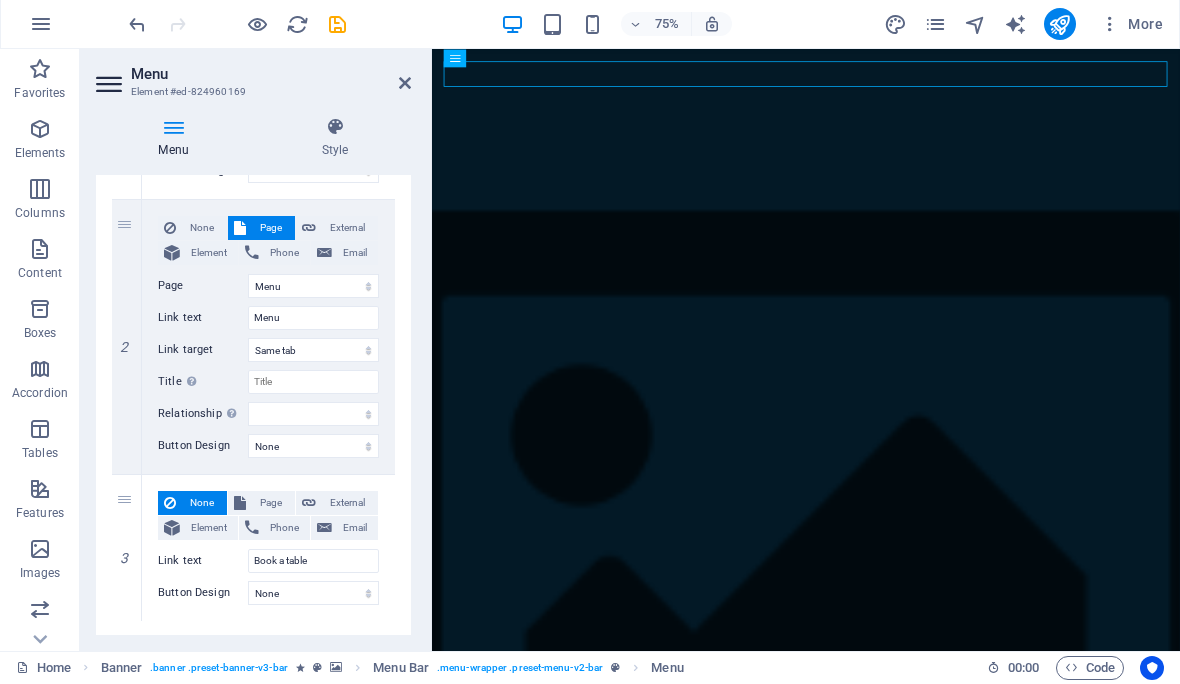 click on "Email" at bounding box center [355, 254] 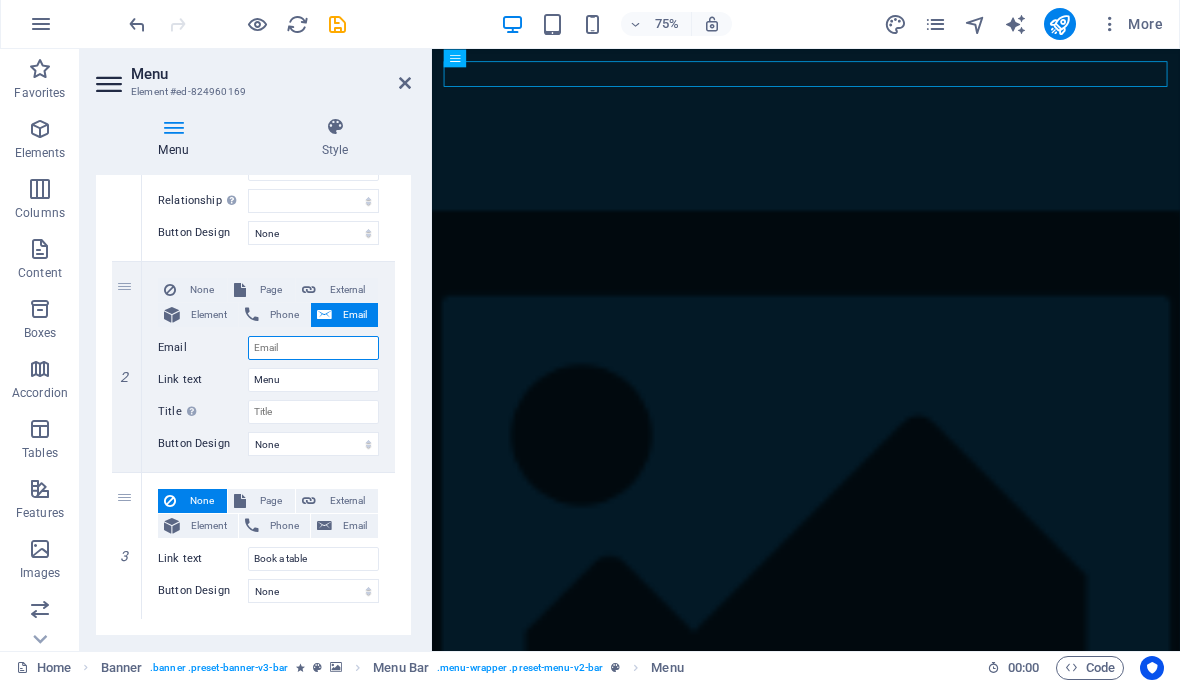 scroll, scrollTop: 345, scrollLeft: 0, axis: vertical 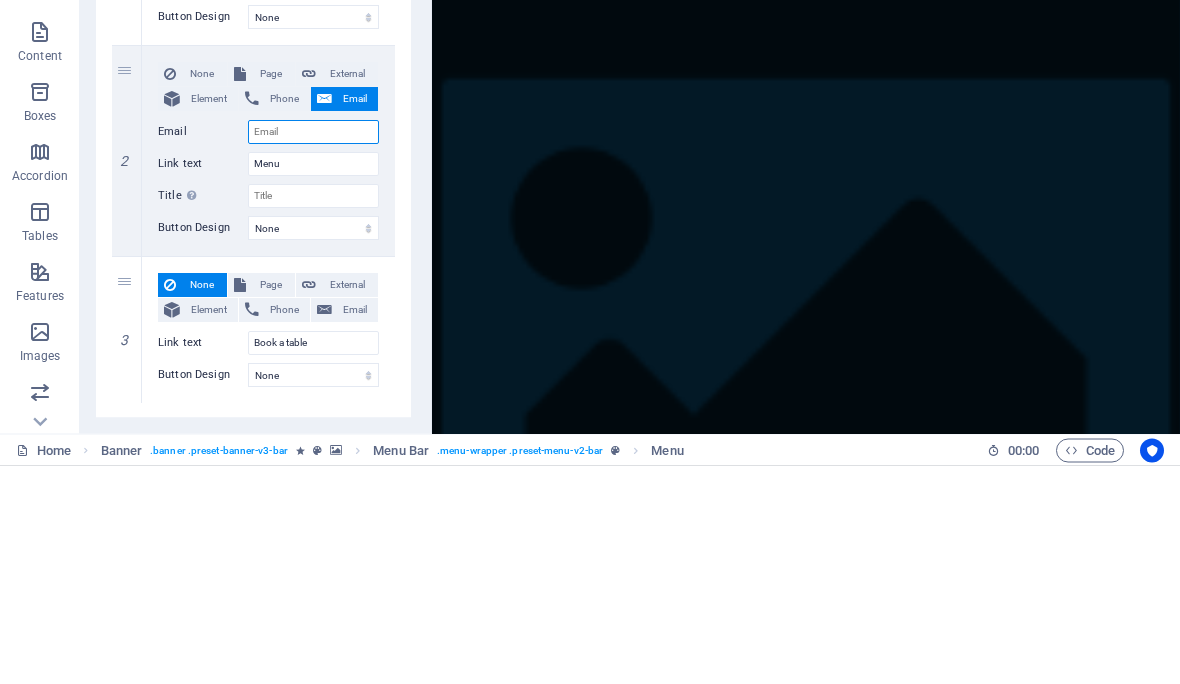 type on "a" 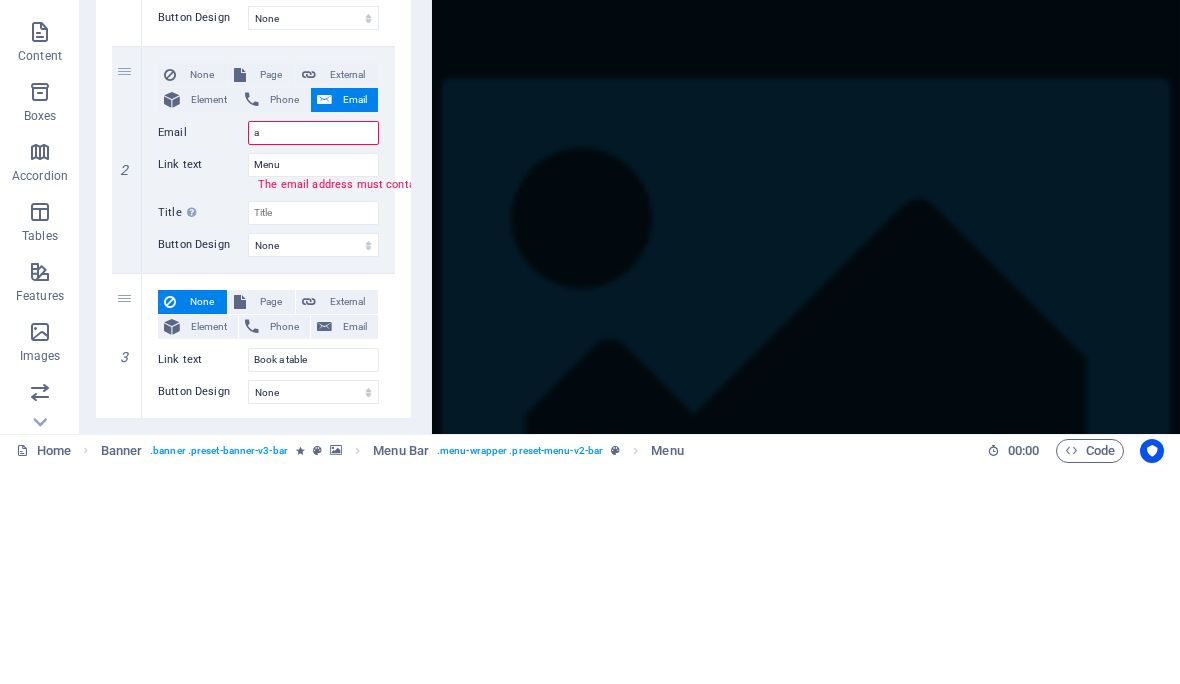 type 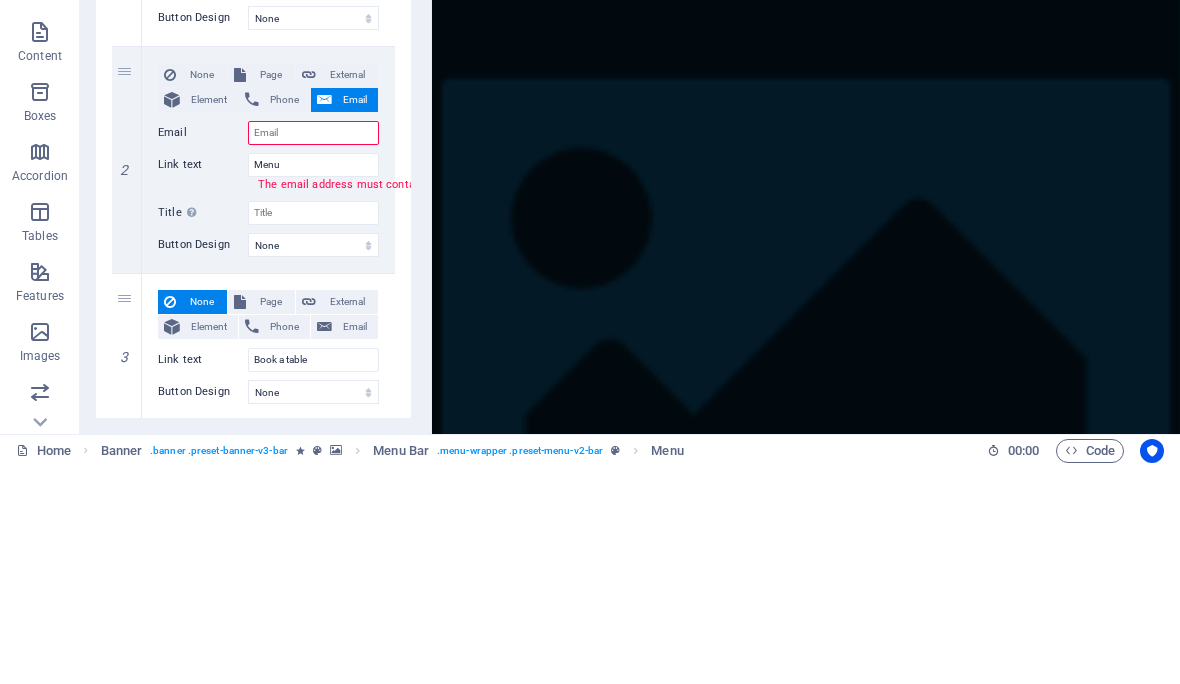 select 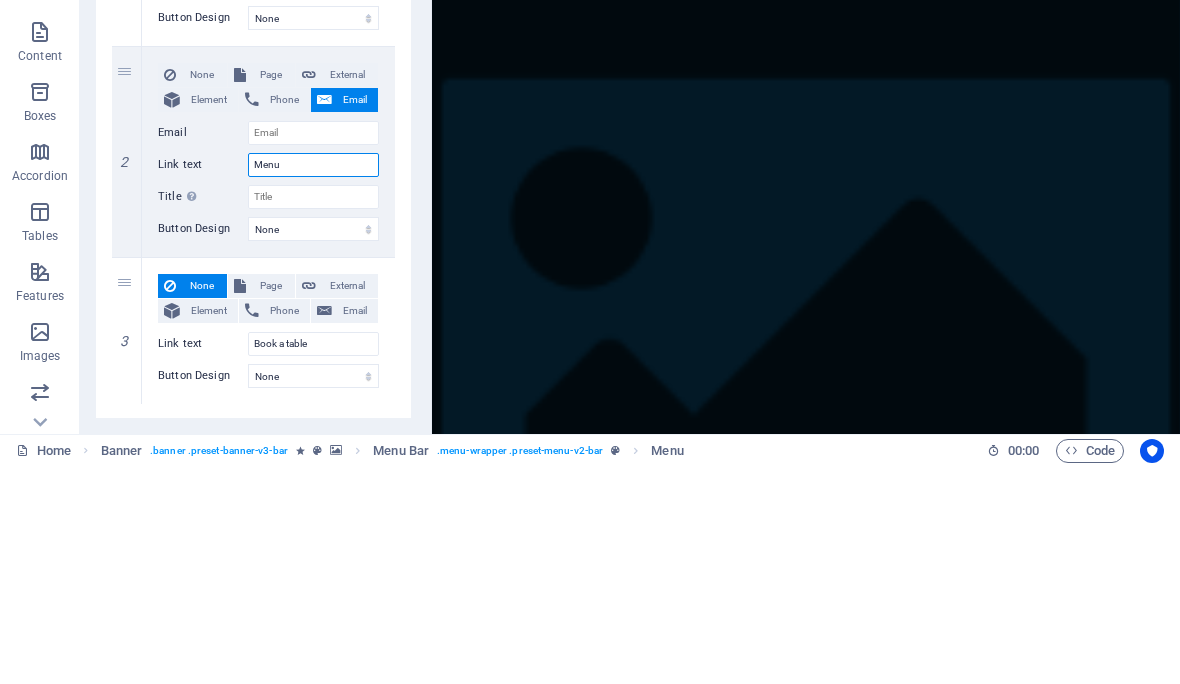 click on "Menu" at bounding box center [313, 383] 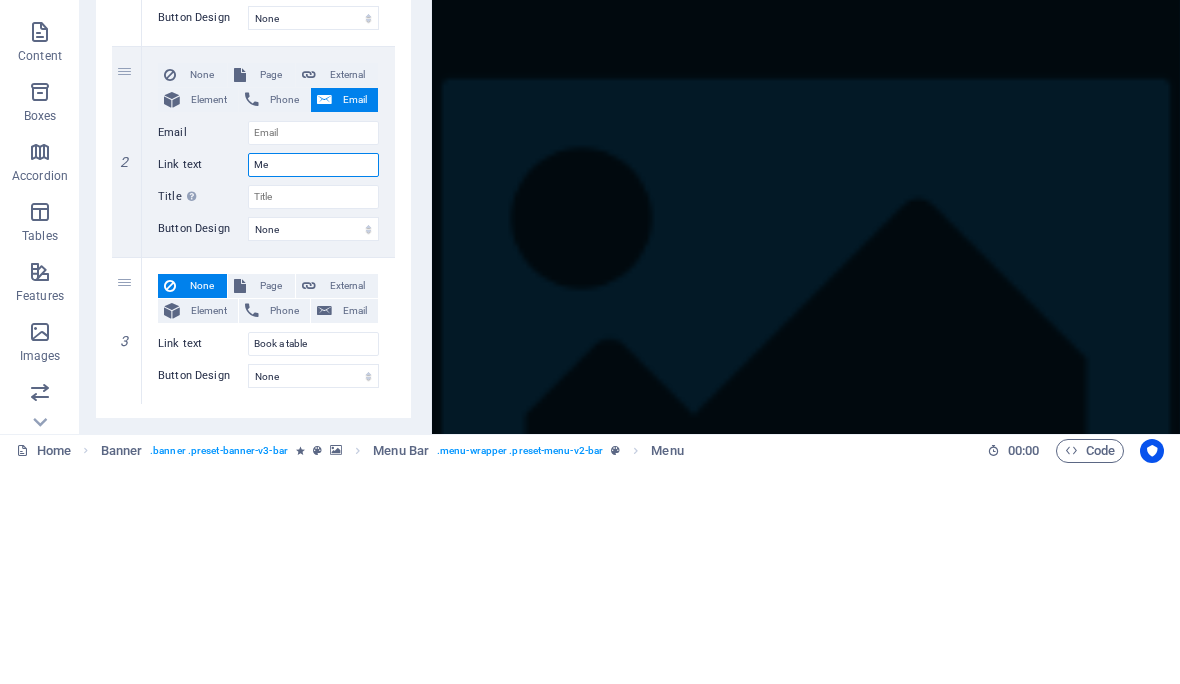 type on "M" 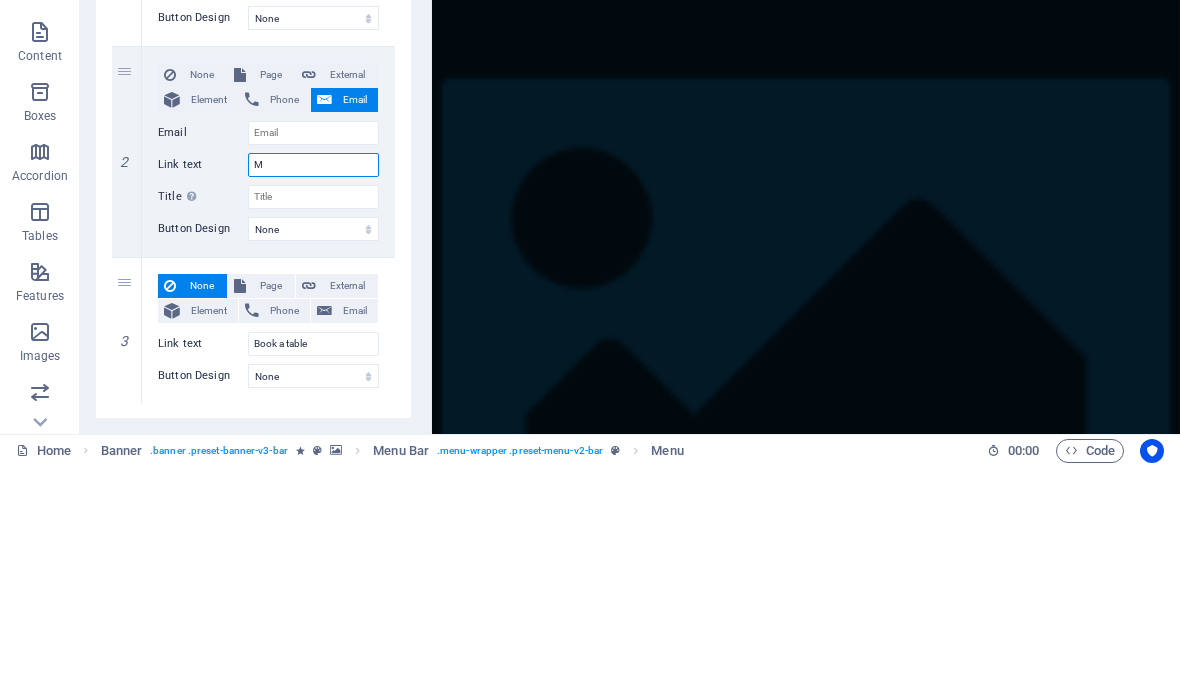 type 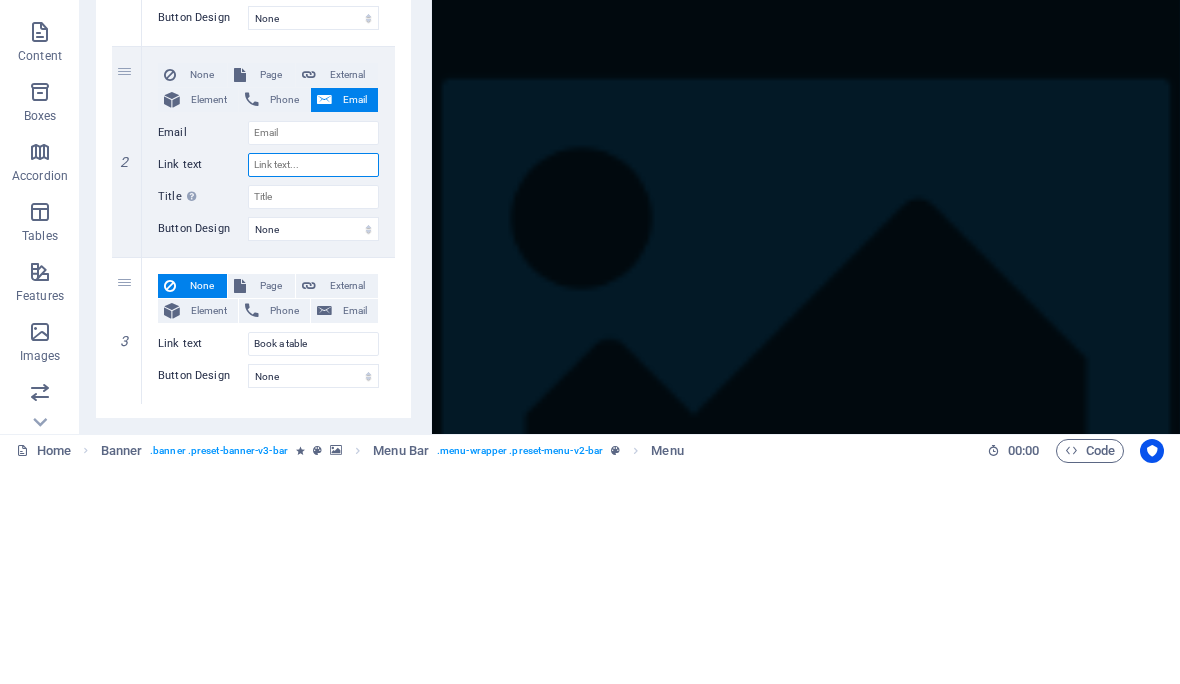 select 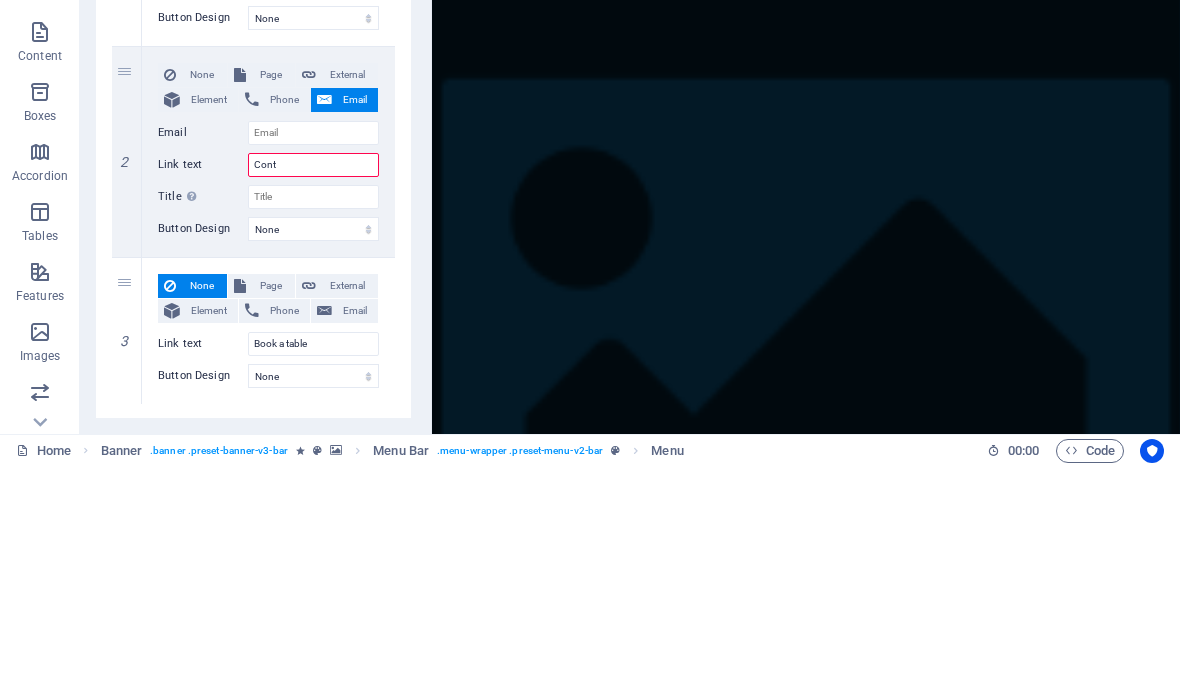 type on "Conta" 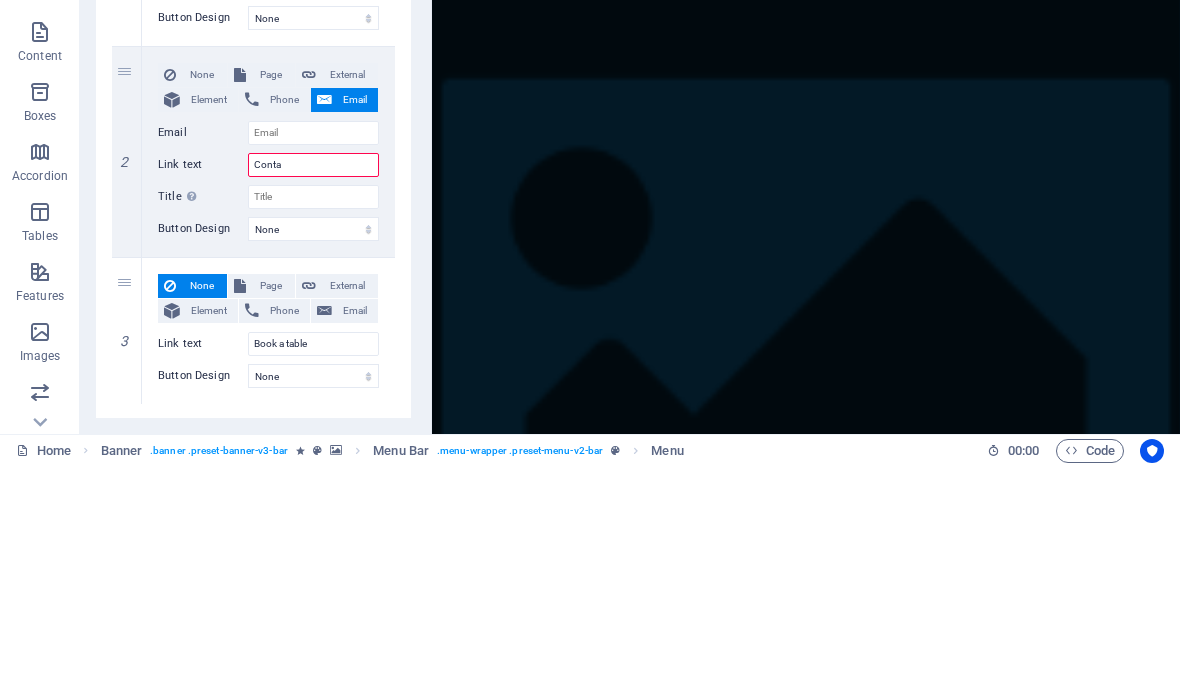 select 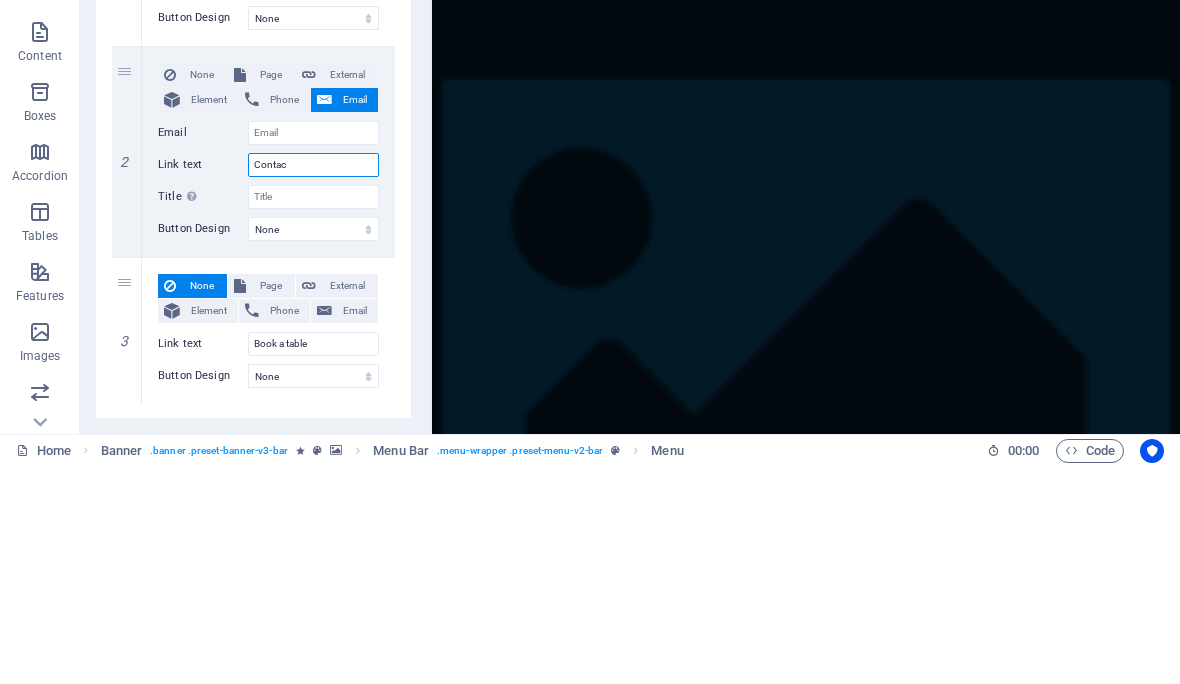 type on "Contact" 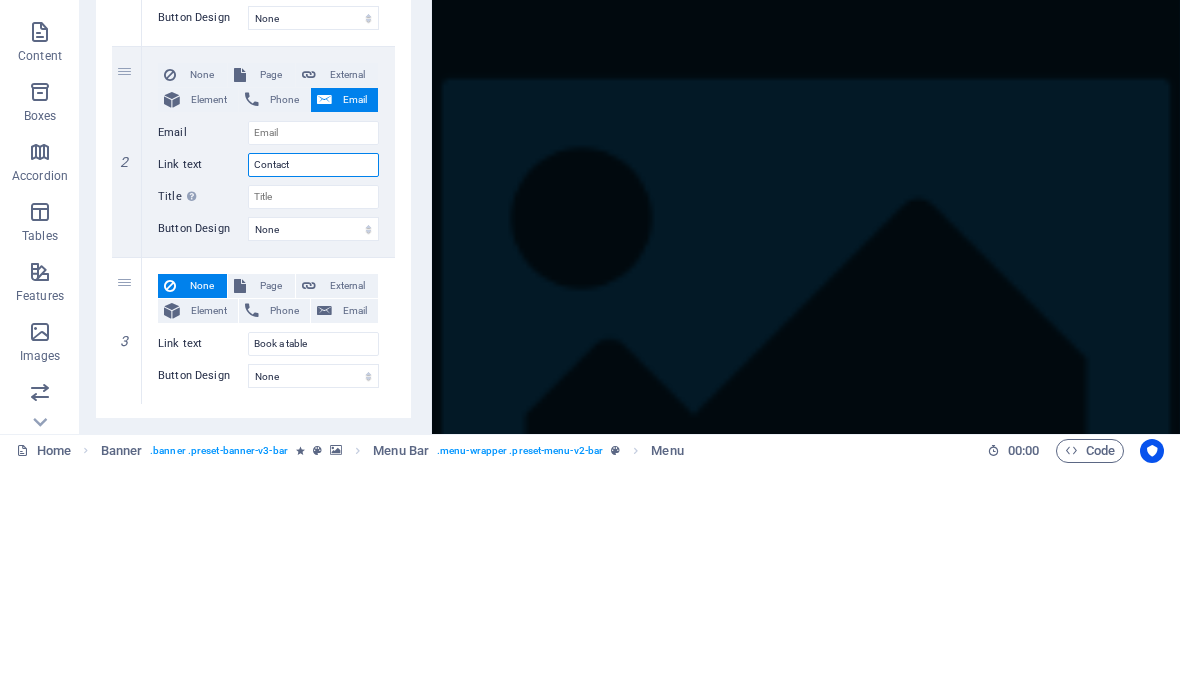 select 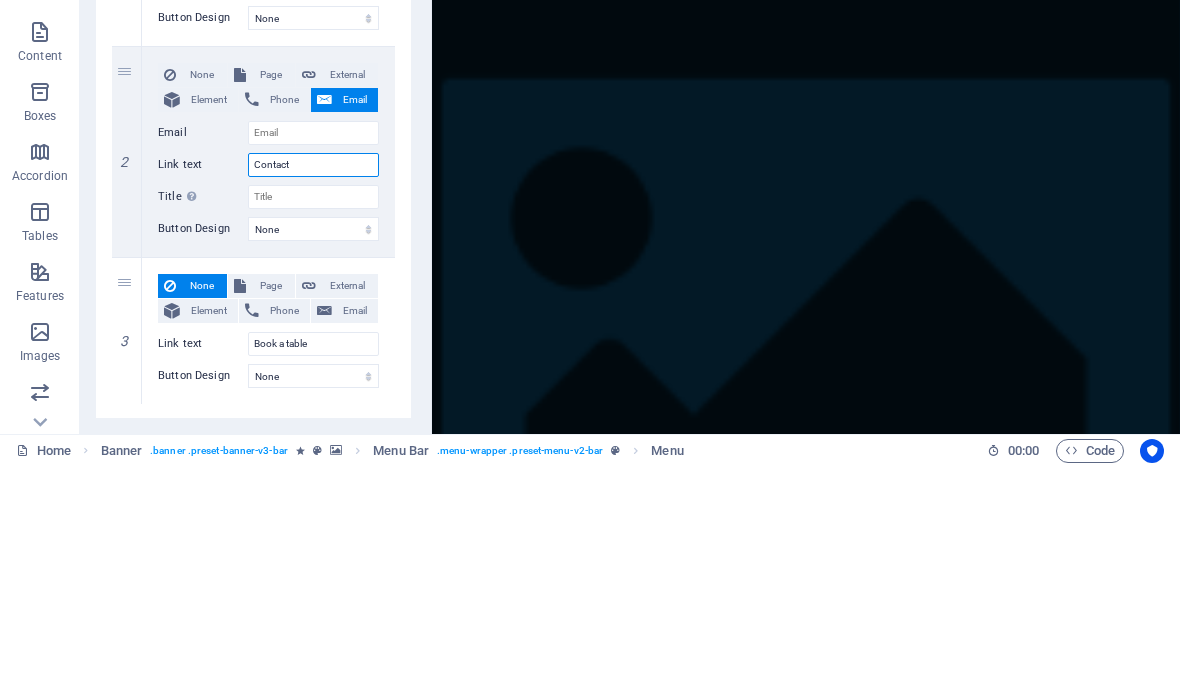 type on "Contact" 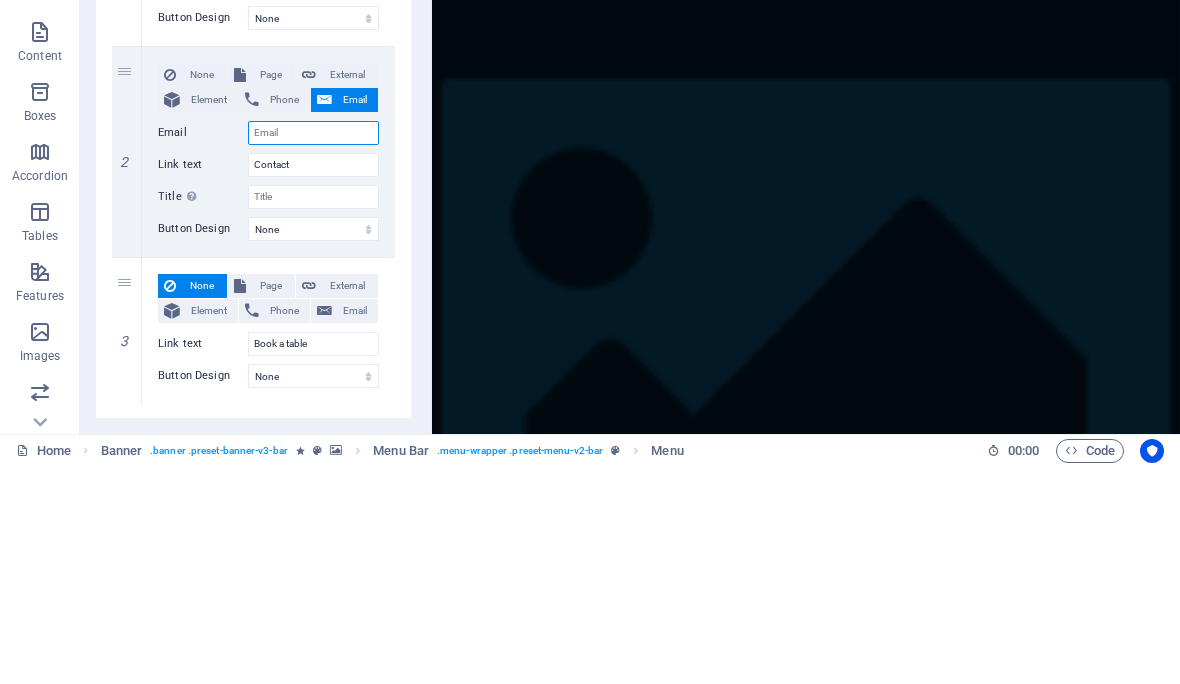 click on "Email" at bounding box center [313, 351] 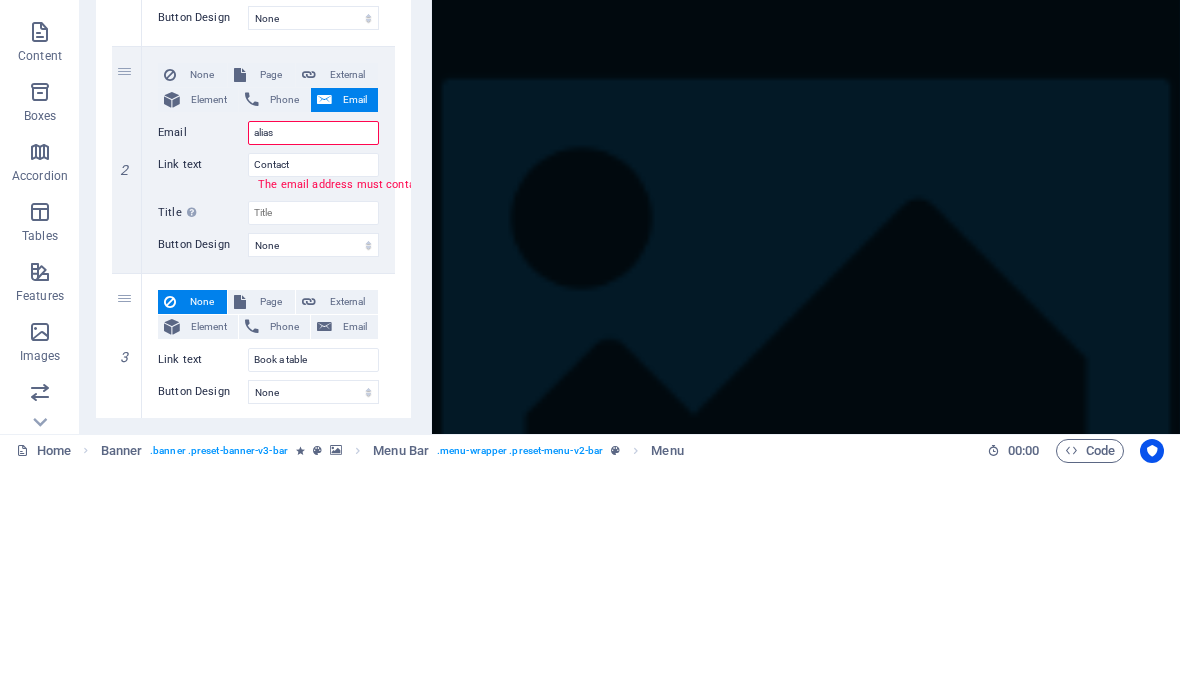 click on "The email address must contain an @." at bounding box center (368, 403) 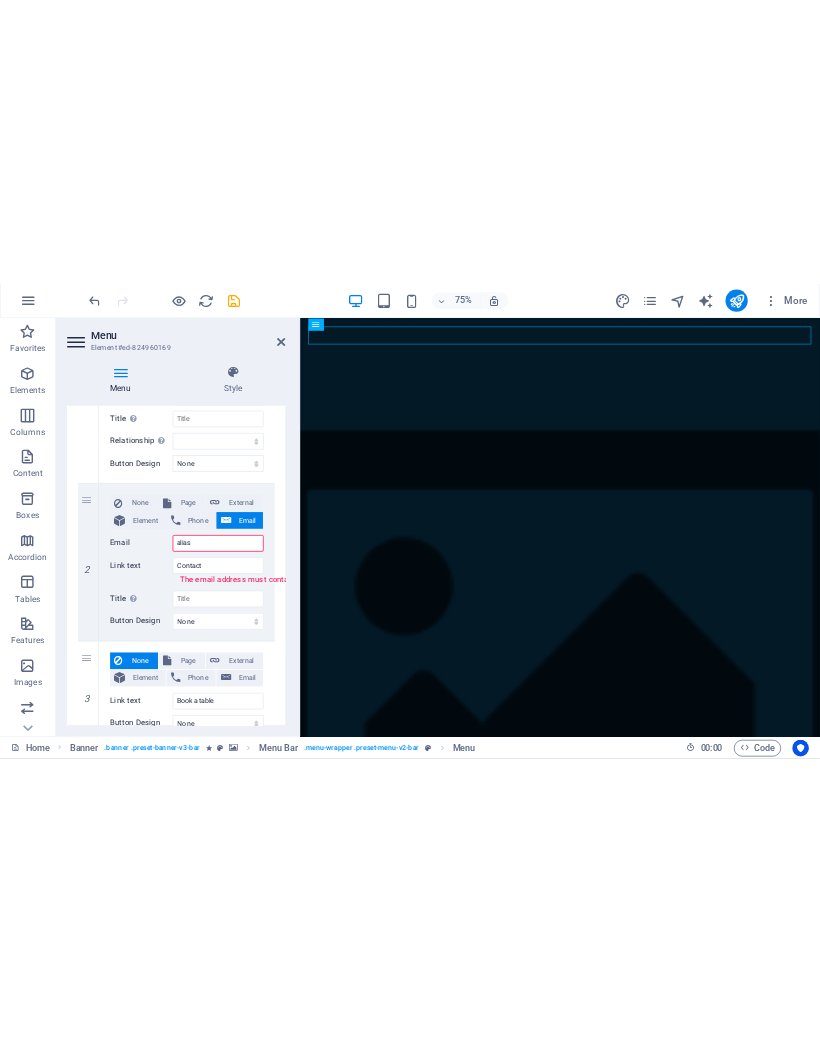 scroll, scrollTop: 320, scrollLeft: 0, axis: vertical 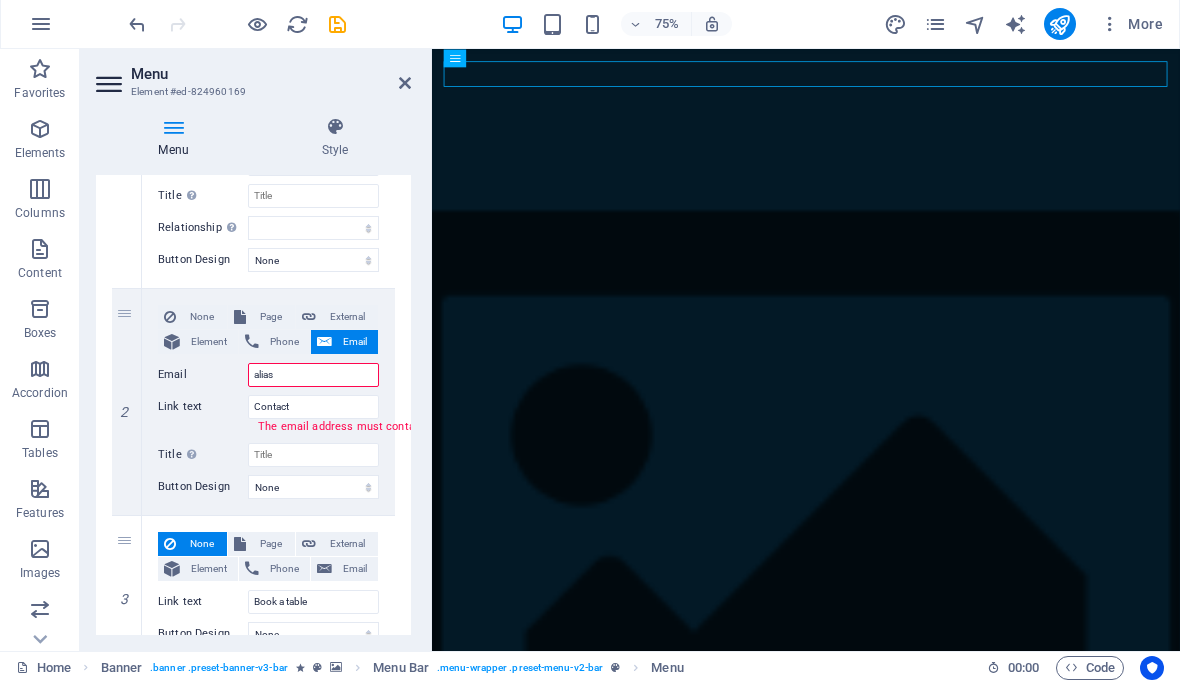 click on "alias" at bounding box center [313, 376] 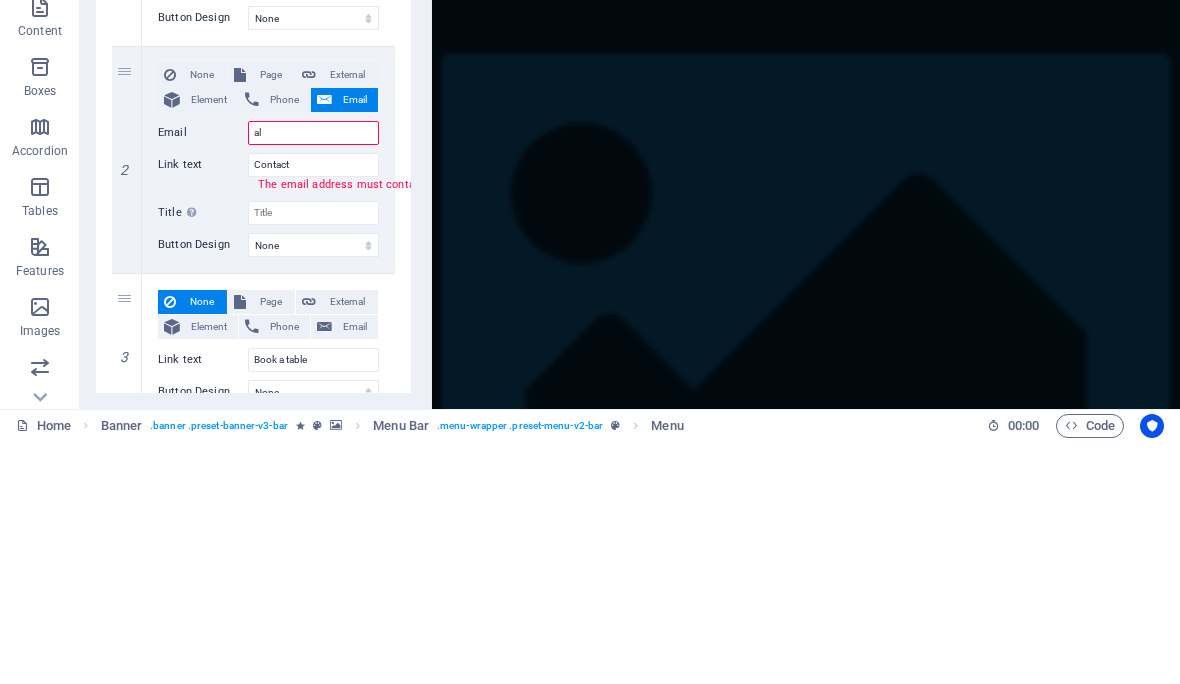 type on "a" 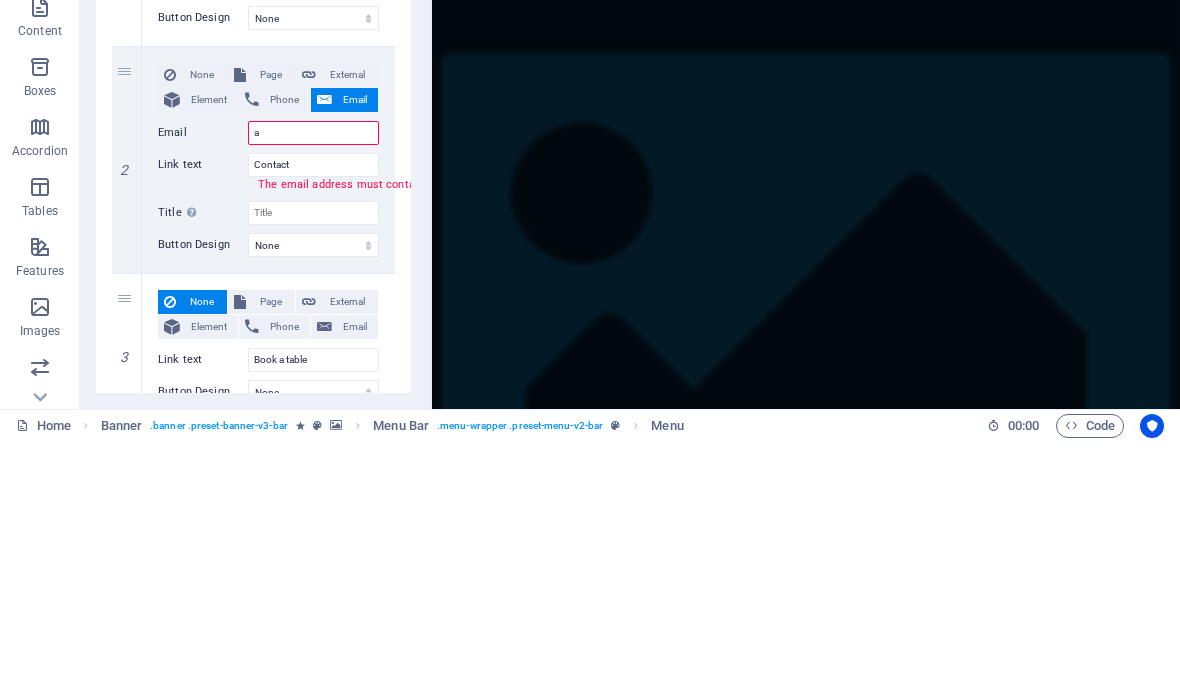 type 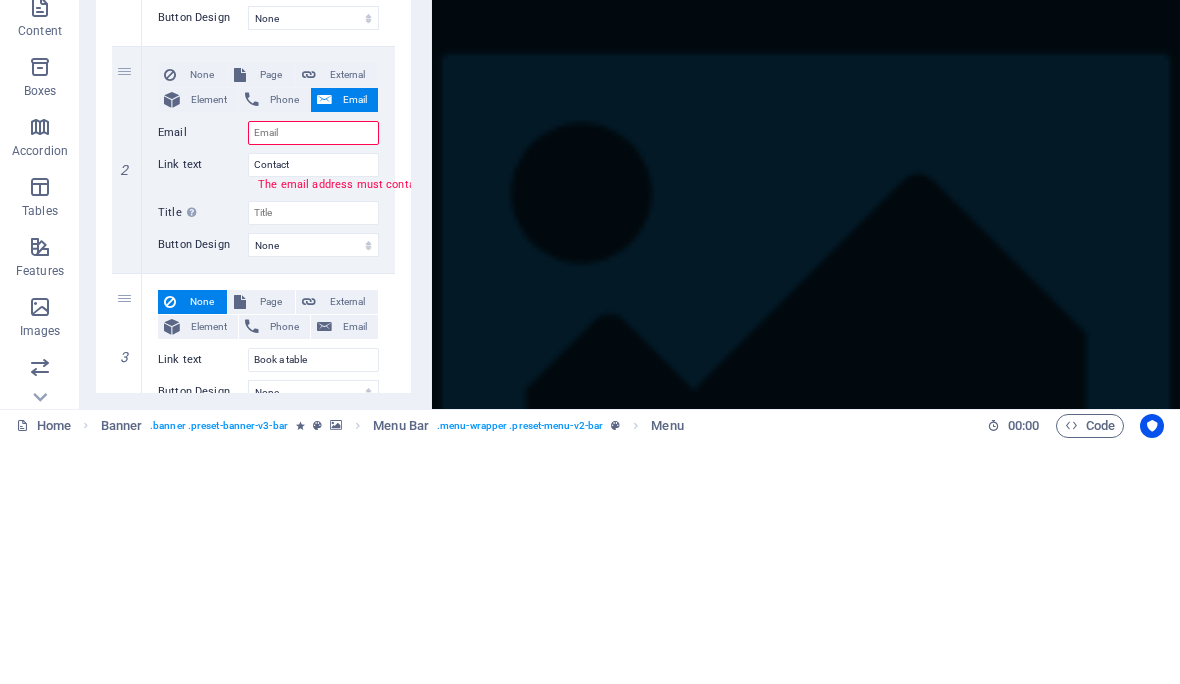 select 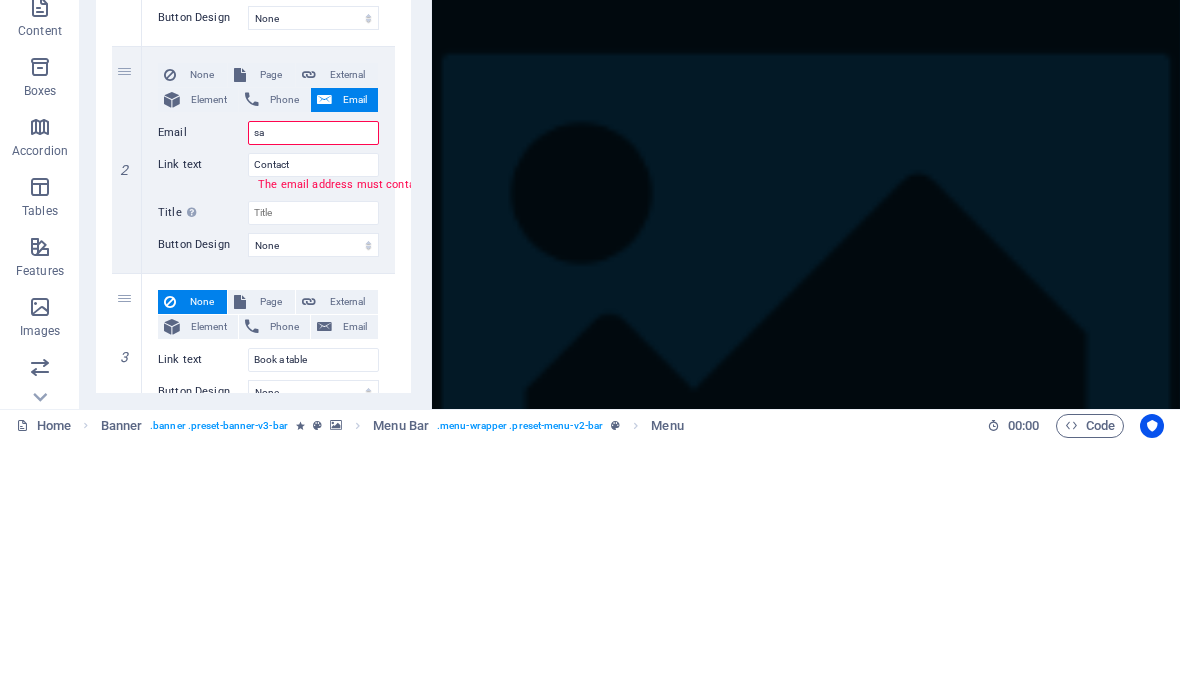 type on "s" 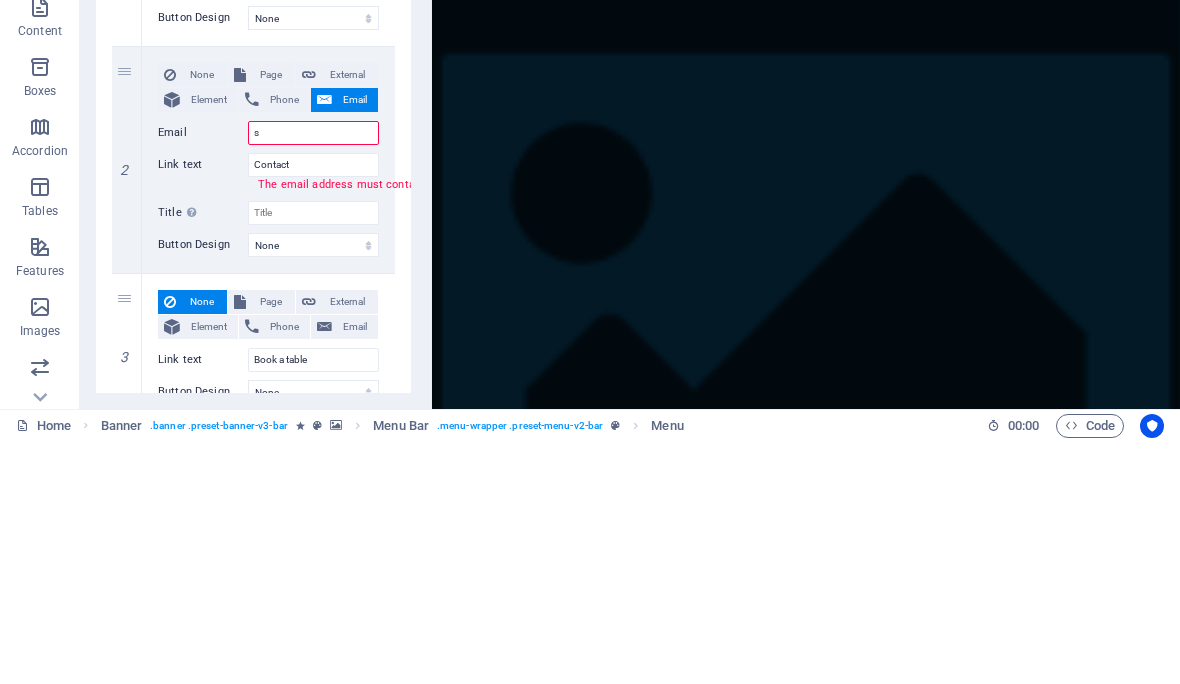 type 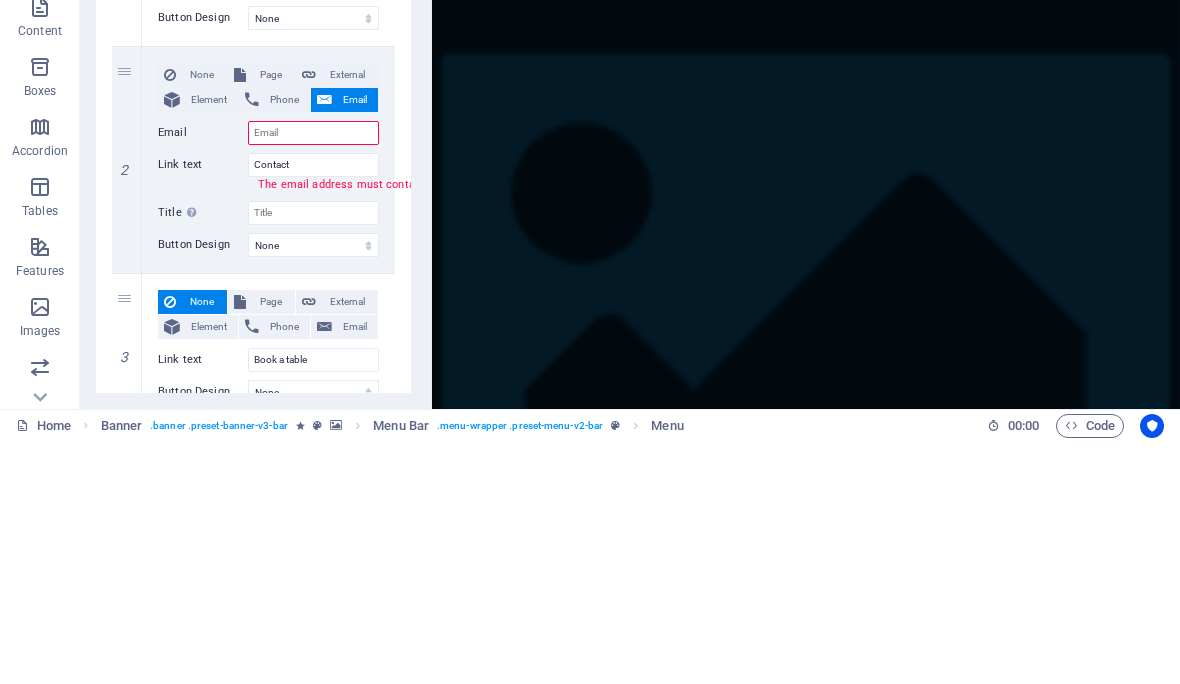 select 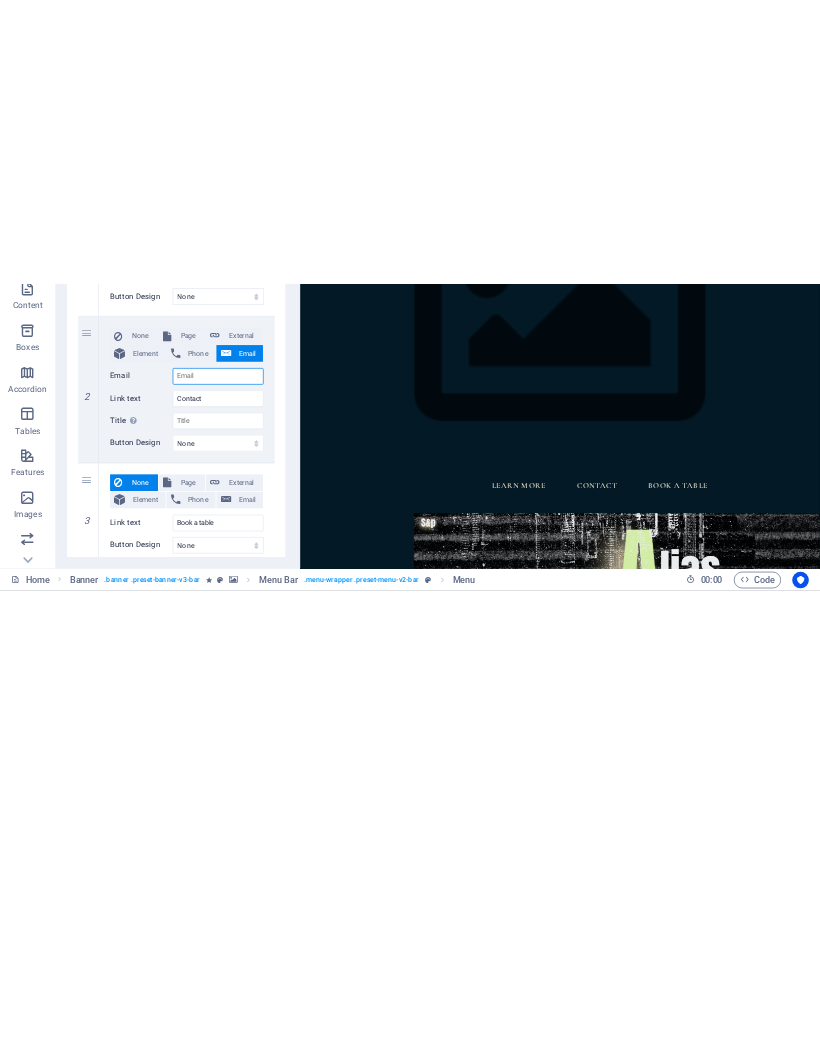scroll, scrollTop: 0, scrollLeft: 0, axis: both 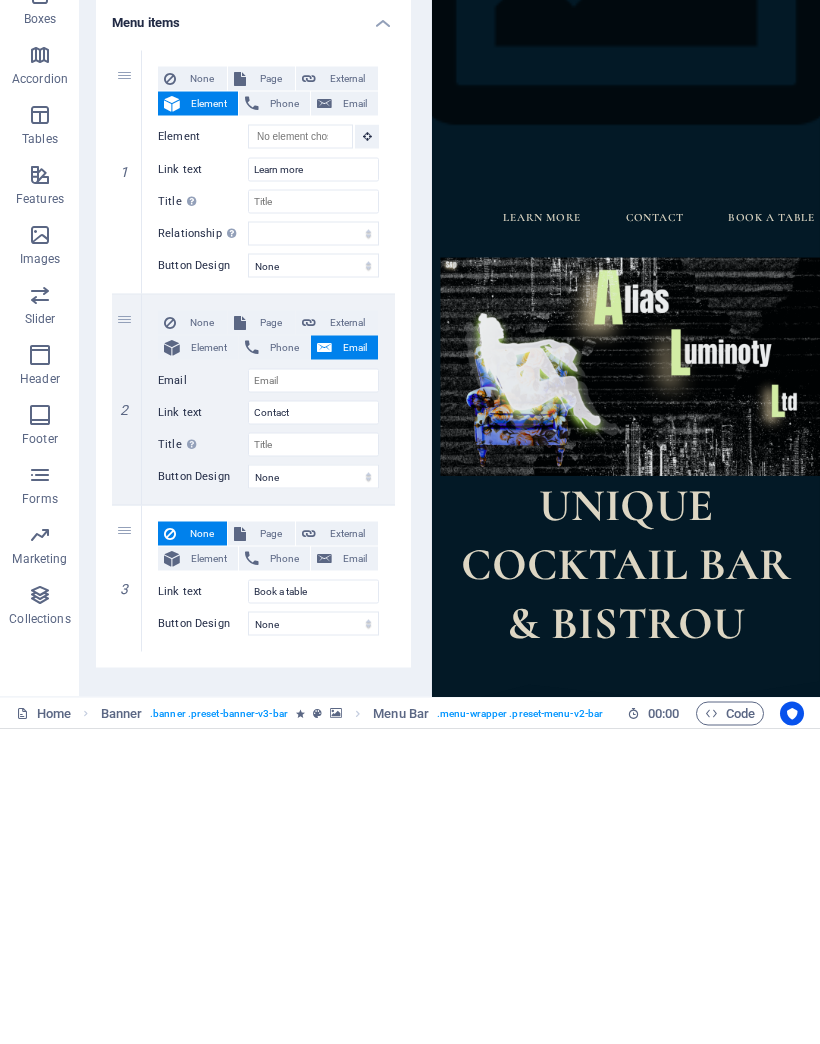 click on "Email" at bounding box center [355, 663] 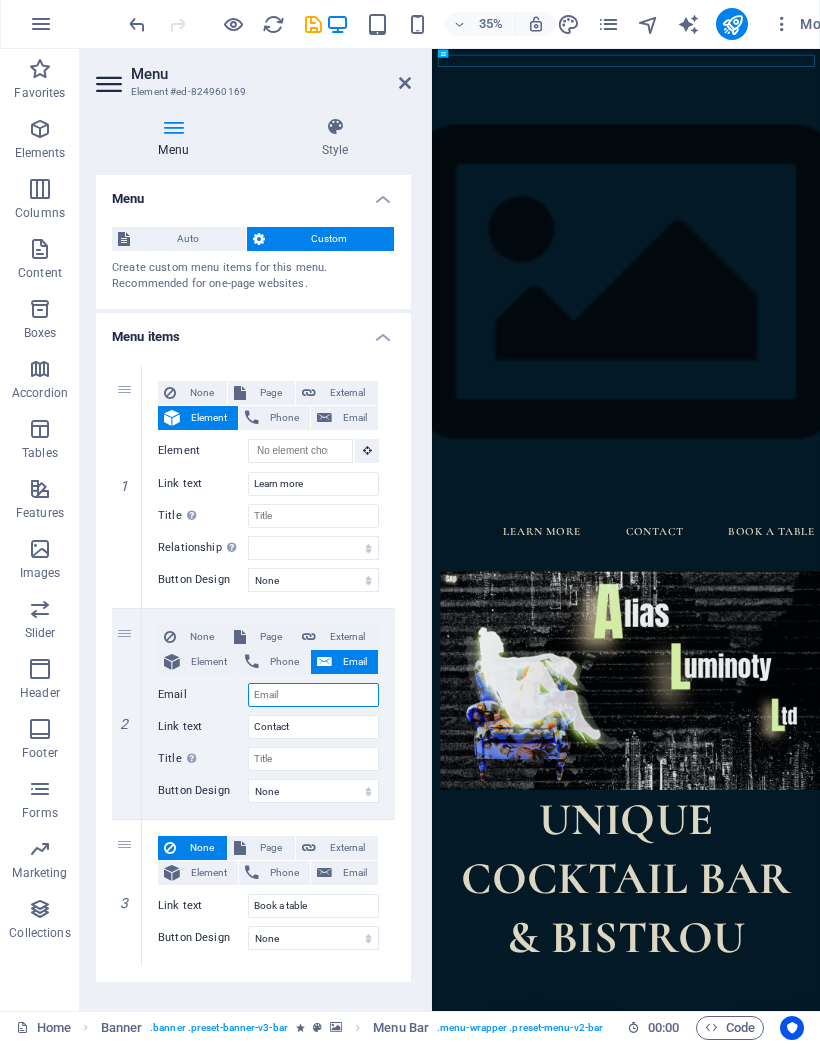 click on "Email" at bounding box center (313, 696) 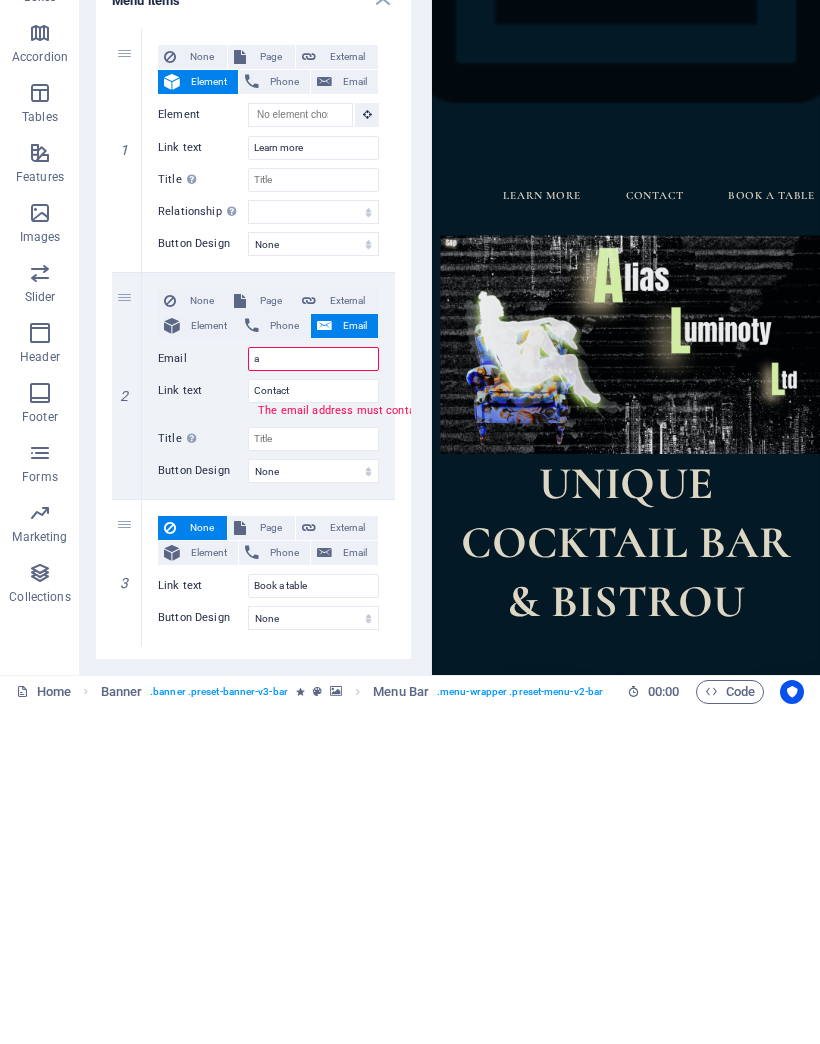 click at bounding box center [429, 531] 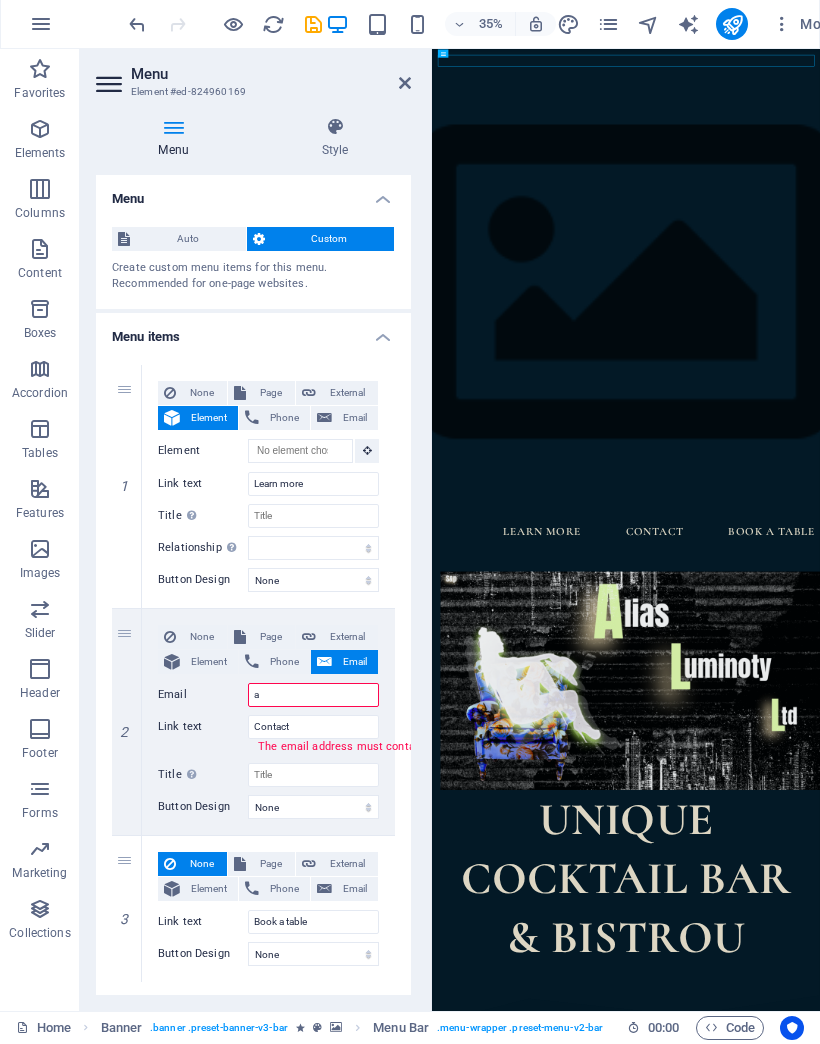 click on "a" at bounding box center [313, 696] 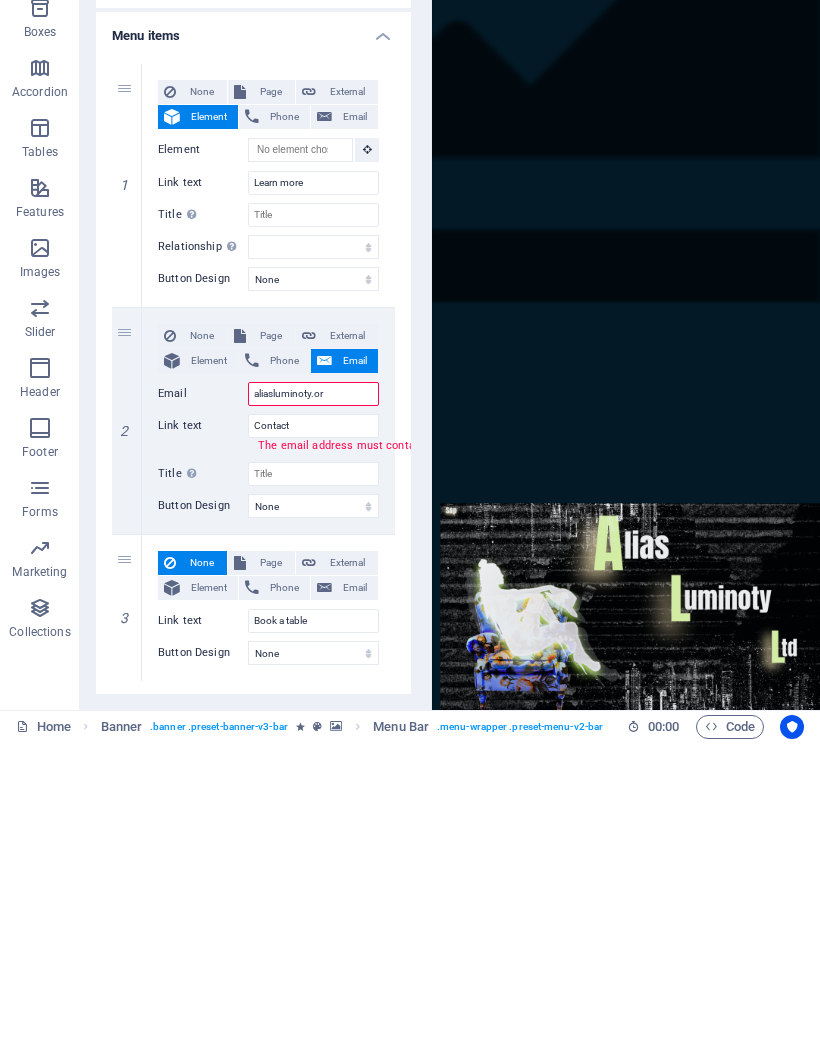 scroll, scrollTop: 462, scrollLeft: 0, axis: vertical 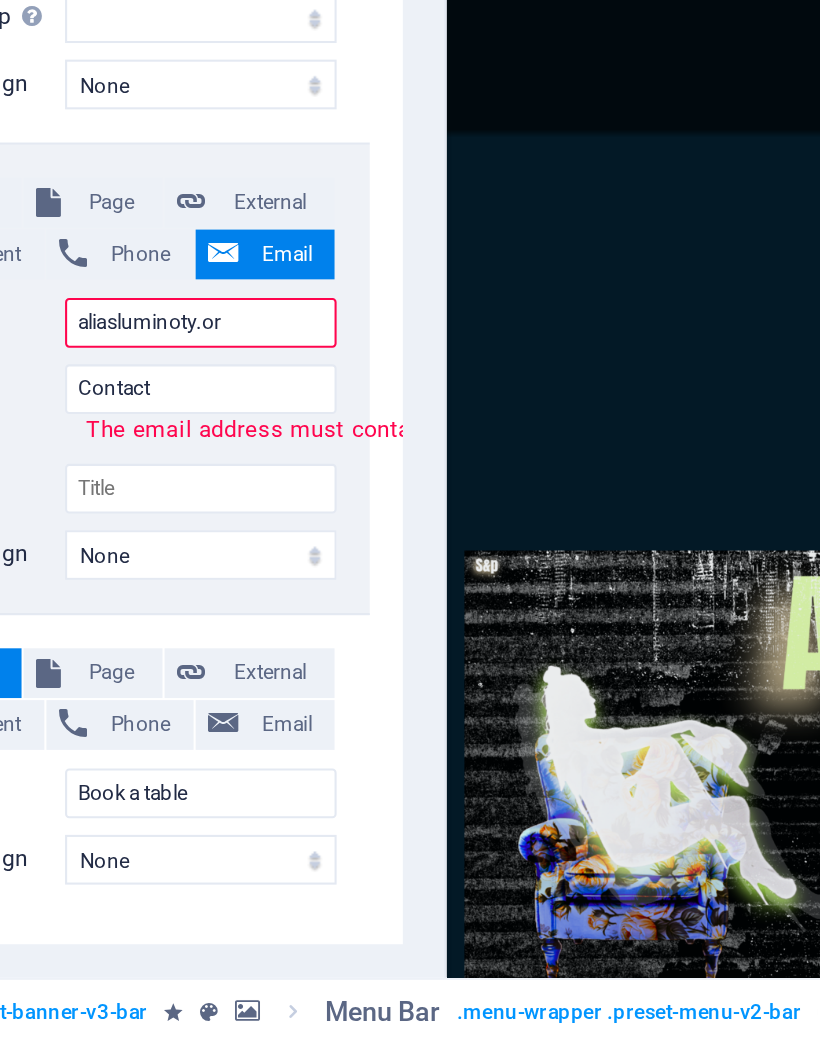 click on "None Page External Element Phone Email Page Home Menu Book a table Legal Notice Privacy Element
URL /15879072 Phone Email aliasluminoty.or Link text Contact The email address must contain an @. Link target New tab Same tab Overlay Title Additional link description, should not be the same as the link text. The title is most often shown as a tooltip text when the mouse moves over the element. Leave empty if uncertain. Relationship Sets the  relationship of this link to the link target . For example, the value "nofollow" instructs search engines not to follow the link. Can be left empty. alternate author bookmark external help license next nofollow noreferrer noopener prev search tag Button Design None Default Primary Secondary" at bounding box center (268, 723) 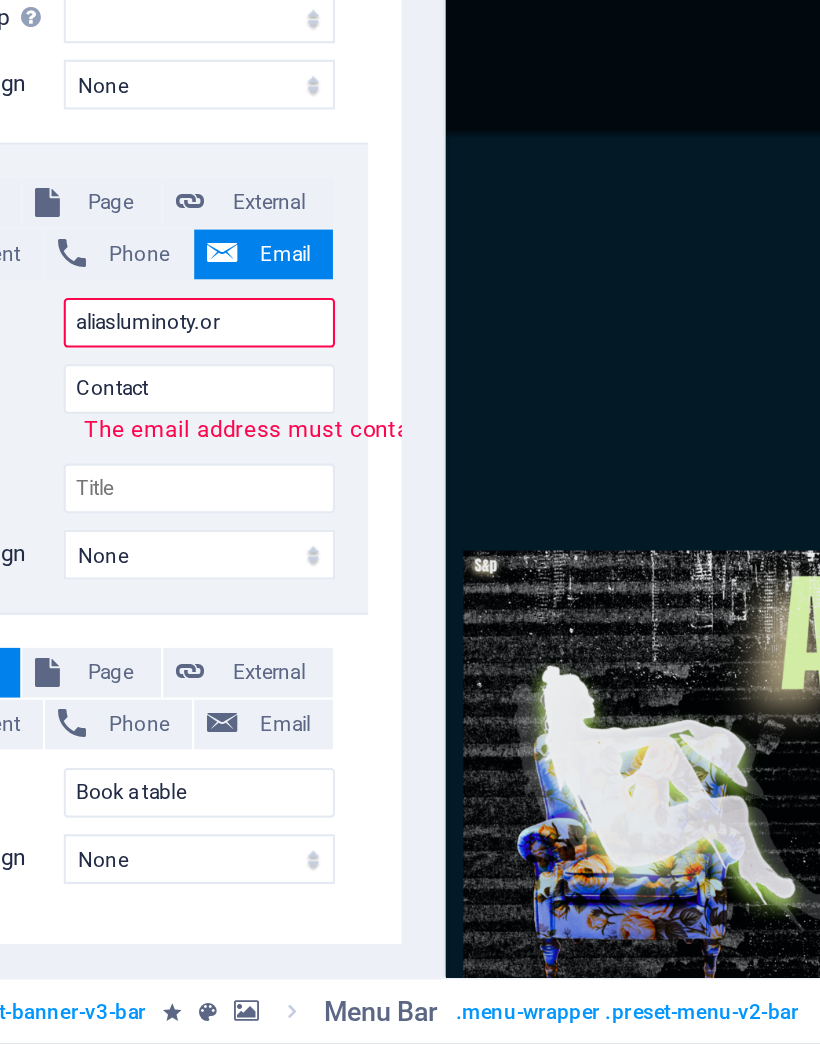 click on "None Page External Element Phone Email Page Home Menu Book a table Legal Notice Privacy Element
URL /15879072 Phone Email aliasluminoty.or Link text Contact The email address must contain an @. Link target New tab Same tab Overlay Title Additional link description, should not be the same as the link text. The title is most often shown as a tooltip text when the mouse moves over the element. Leave empty if uncertain. Relationship Sets the  relationship of this link to the link target . For example, the value "nofollow" instructs search engines not to follow the link. Can be left empty. alternate author bookmark external help license next nofollow noreferrer noopener prev search tag Button Design None Default Primary Secondary" at bounding box center [268, 723] 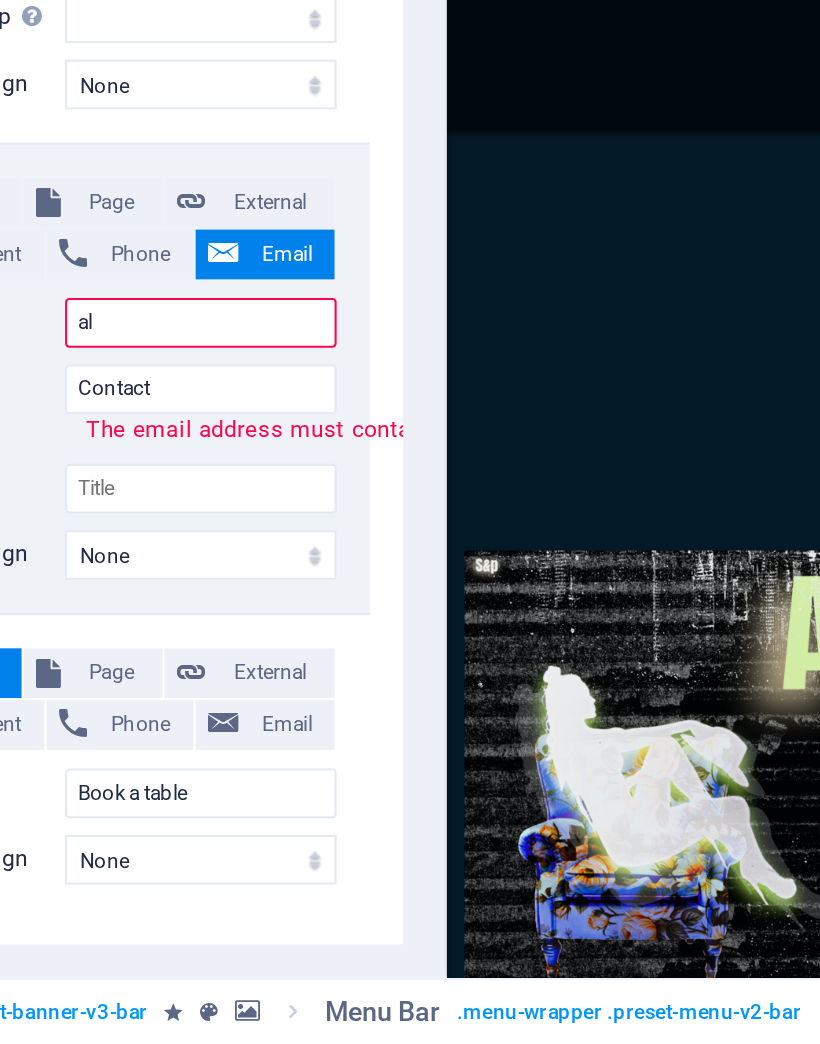 type on "a" 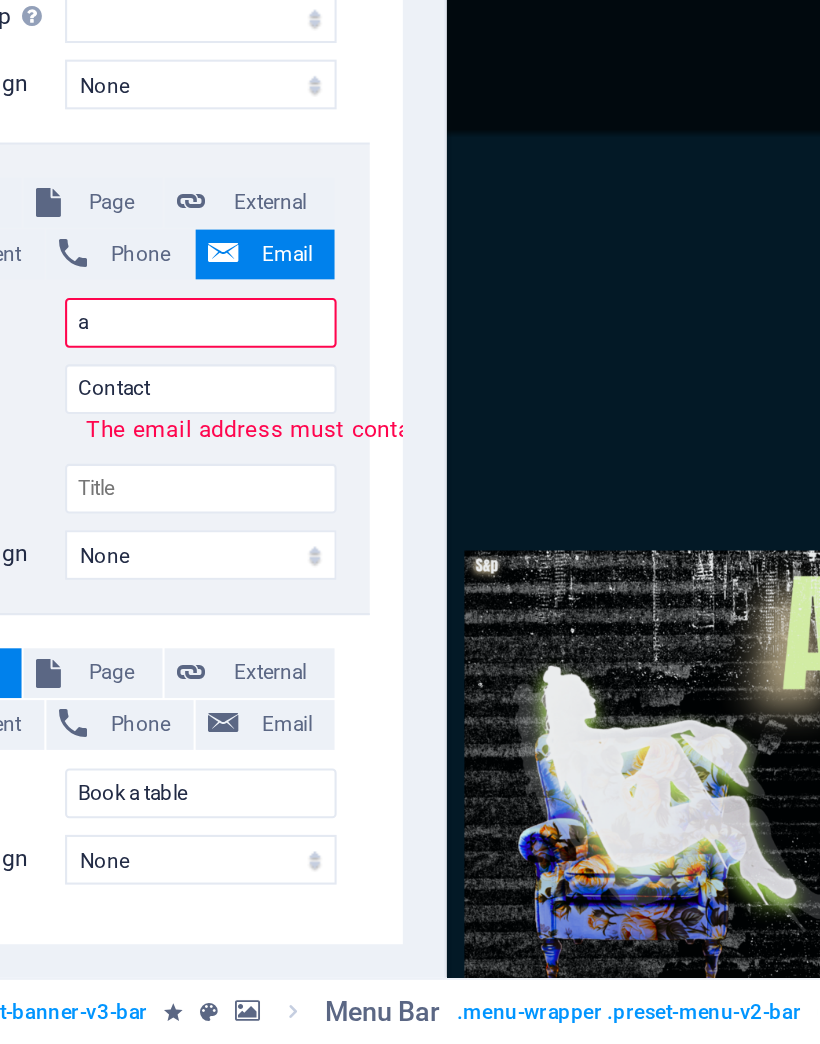 type 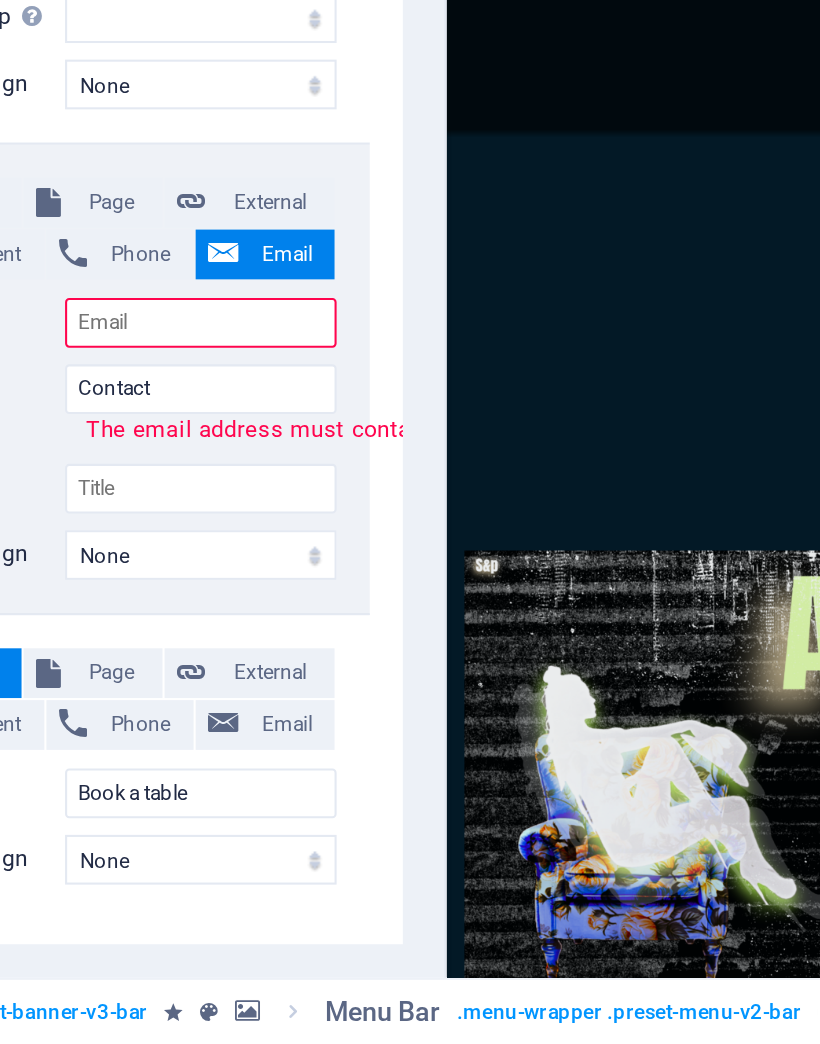 select 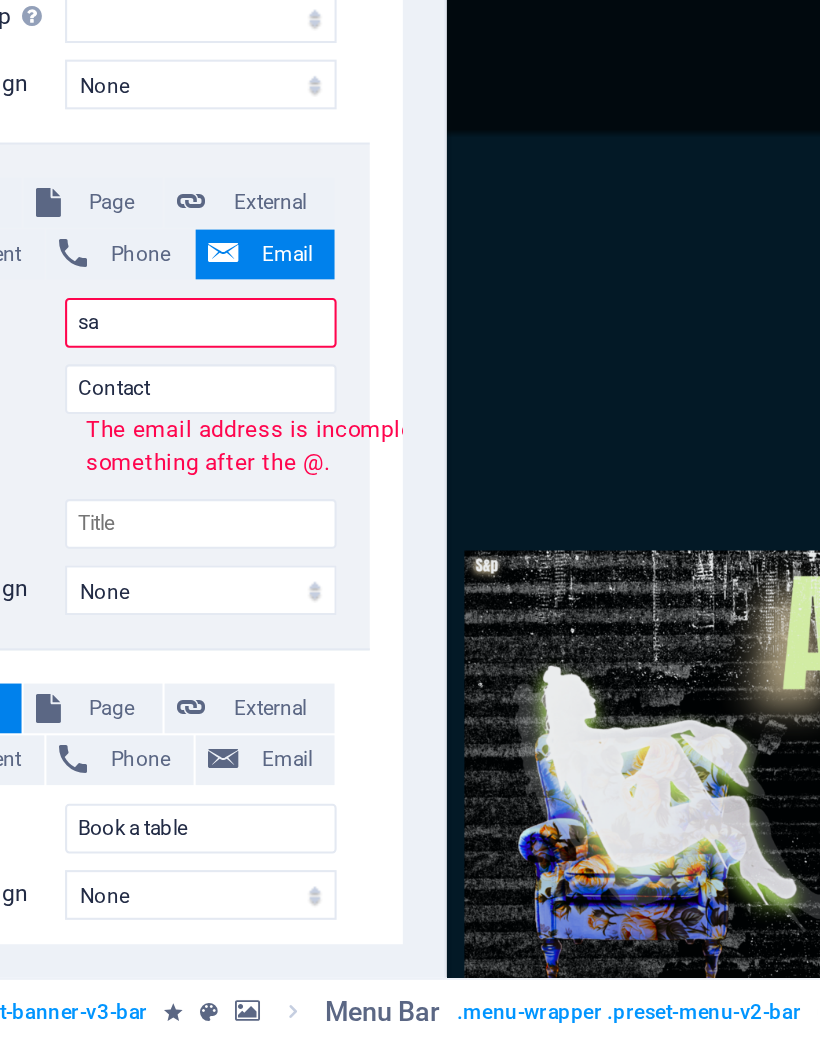 type on "s" 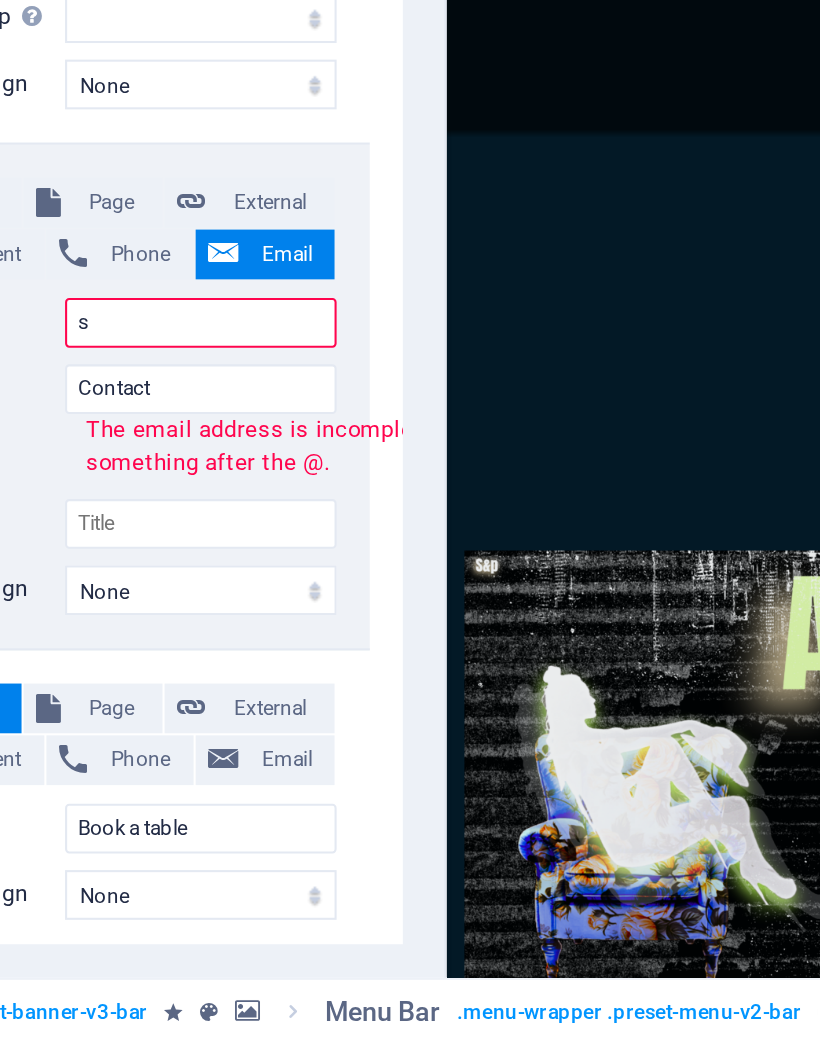 type 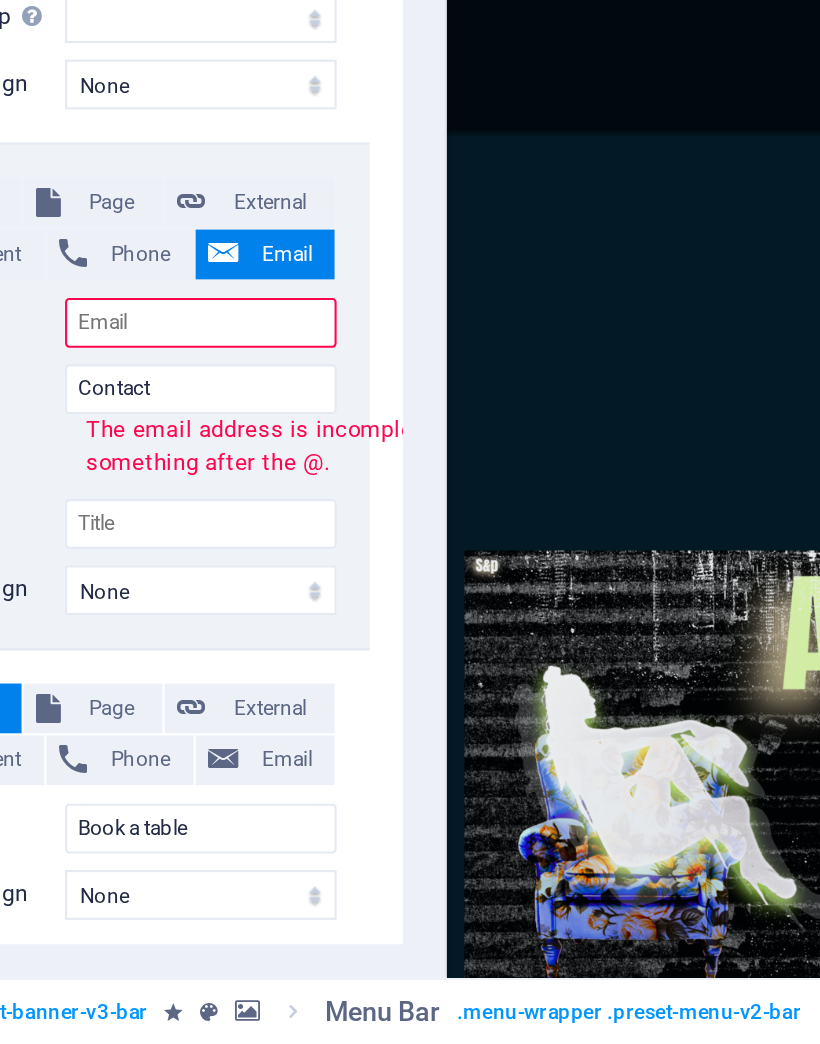 select 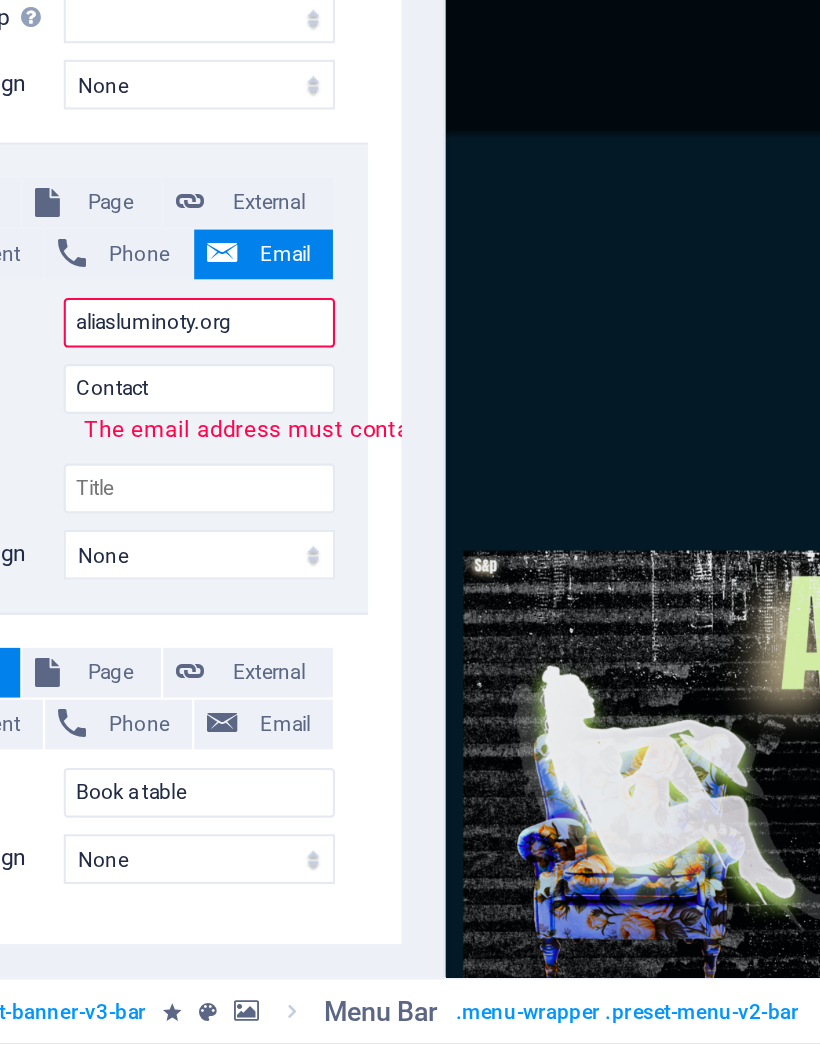click on "aliasluminoty.org" at bounding box center (313, 696) 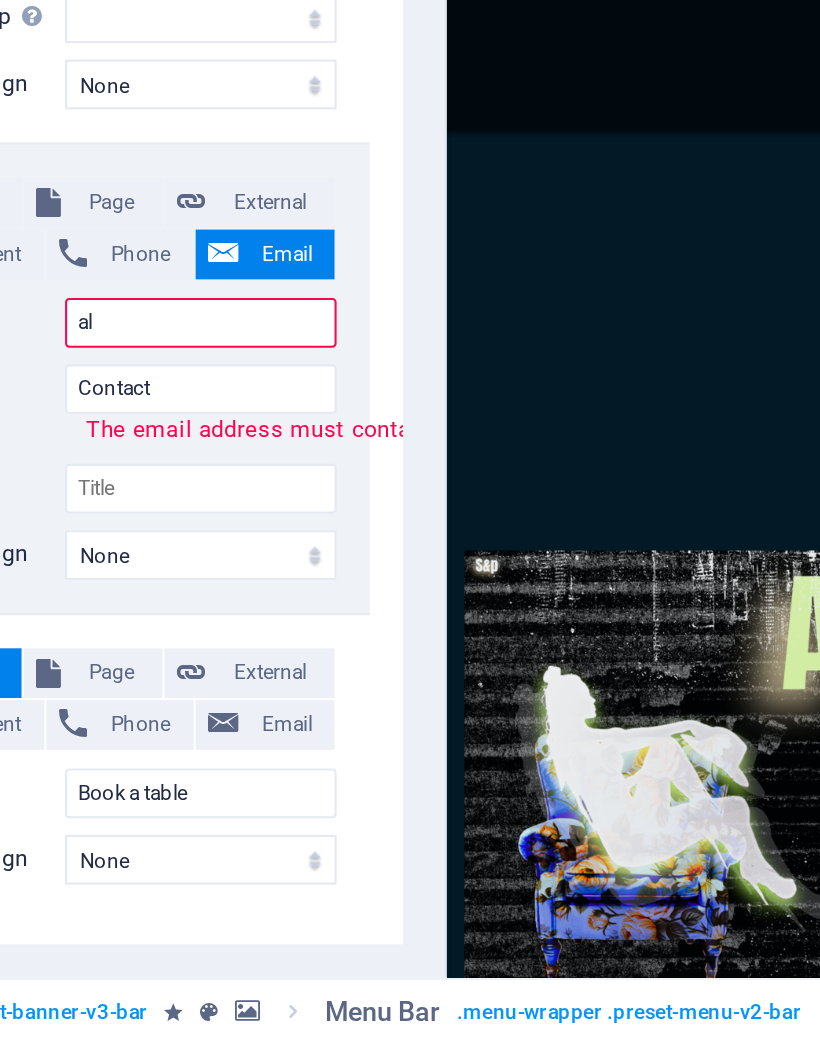 type on "a" 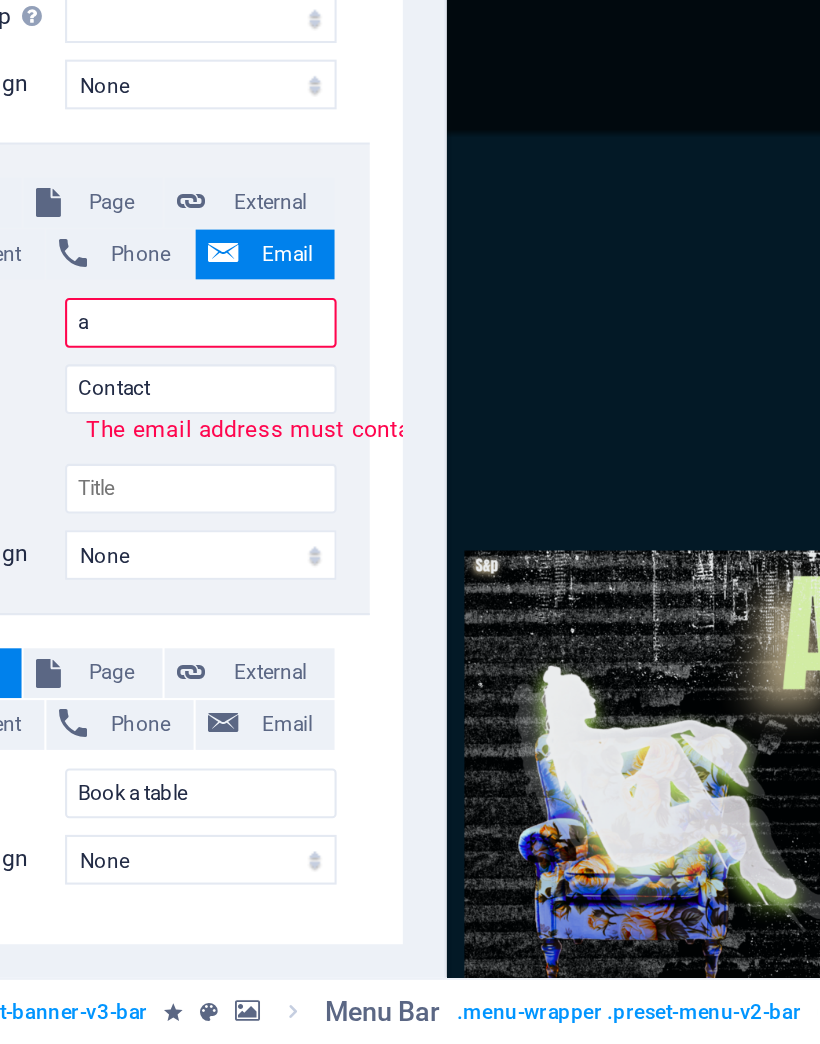 type 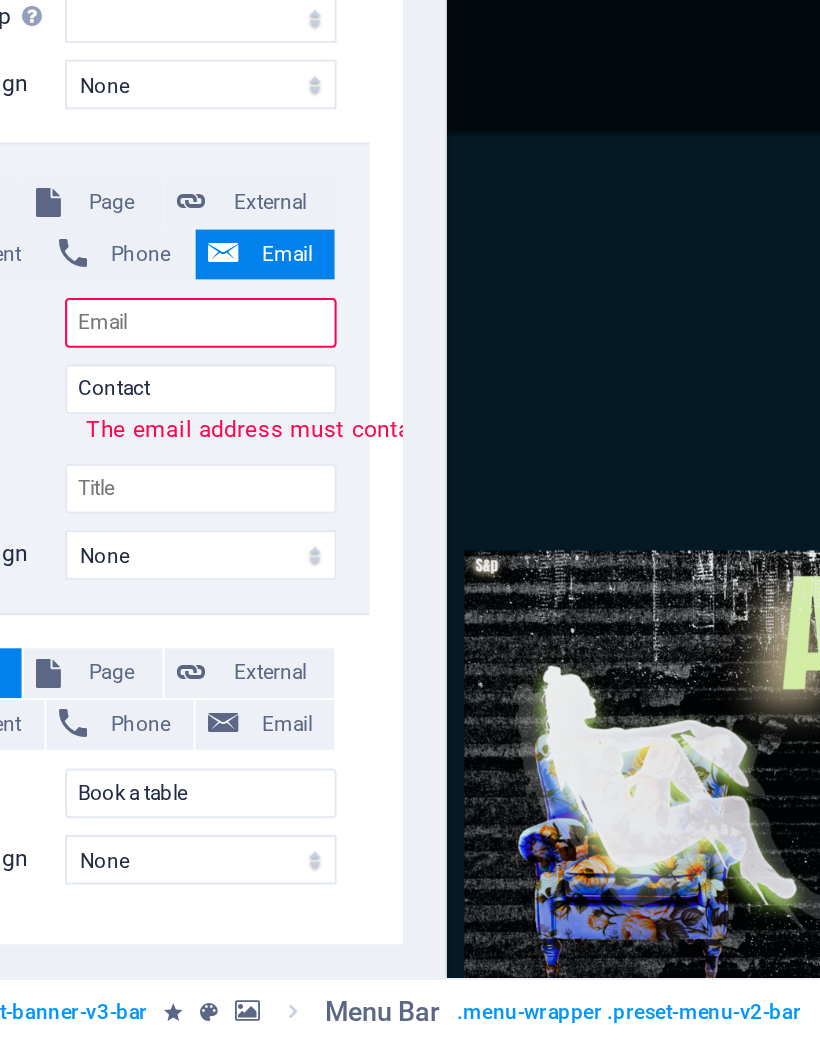 select 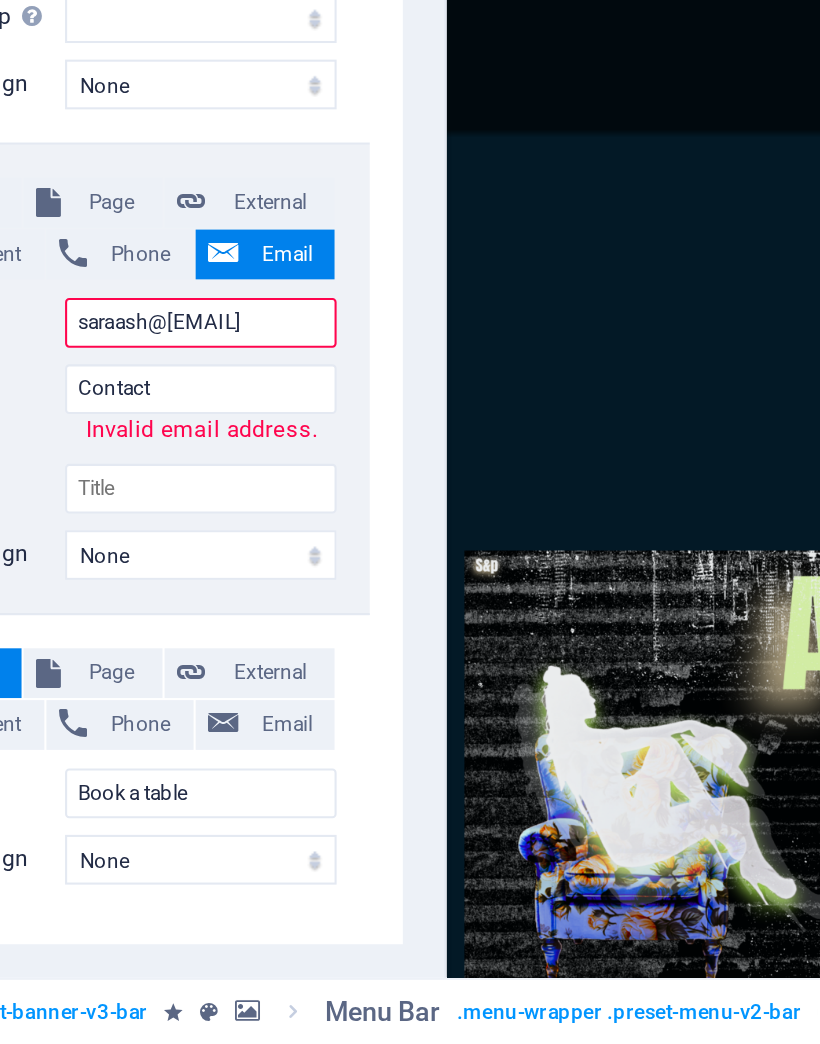 type on "support@example.com" 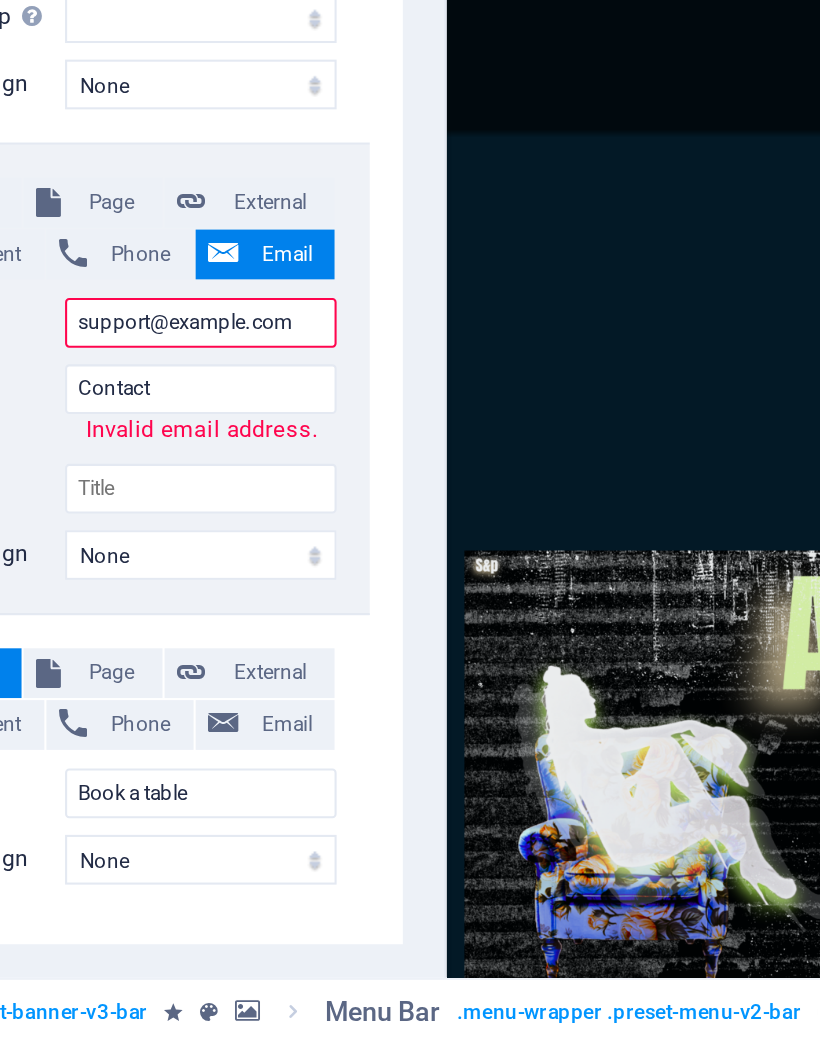 select 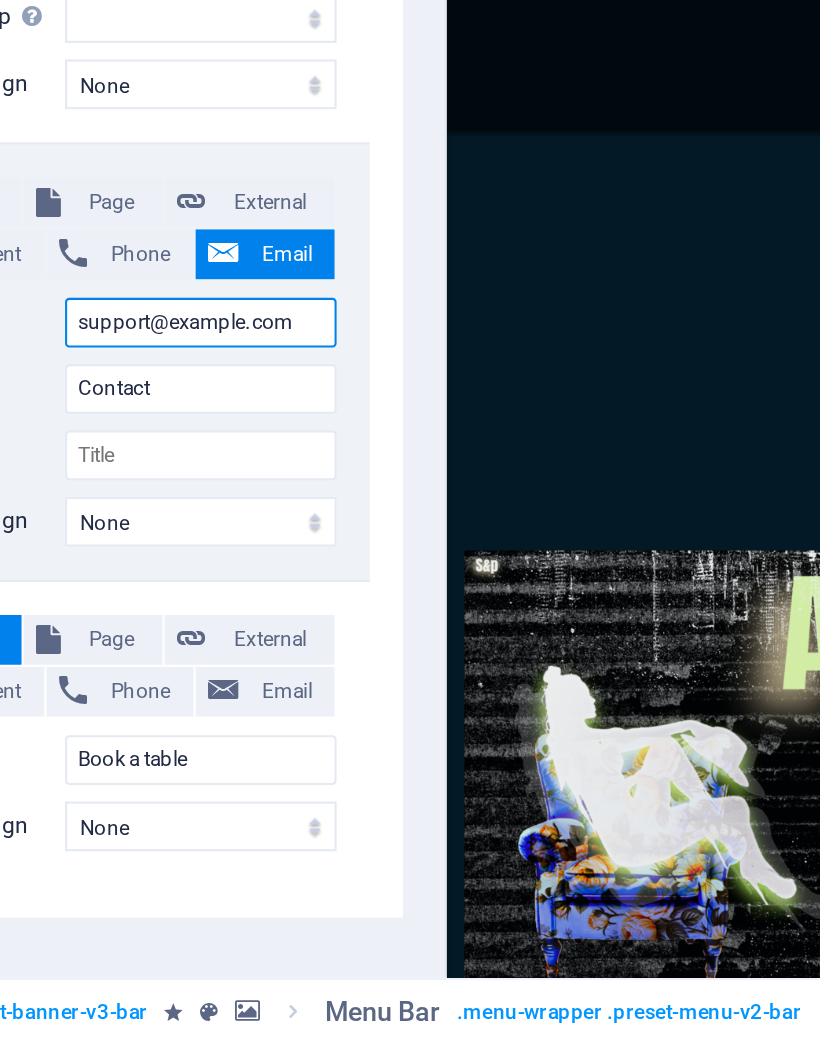 type on "saraash@[EMAIL]" 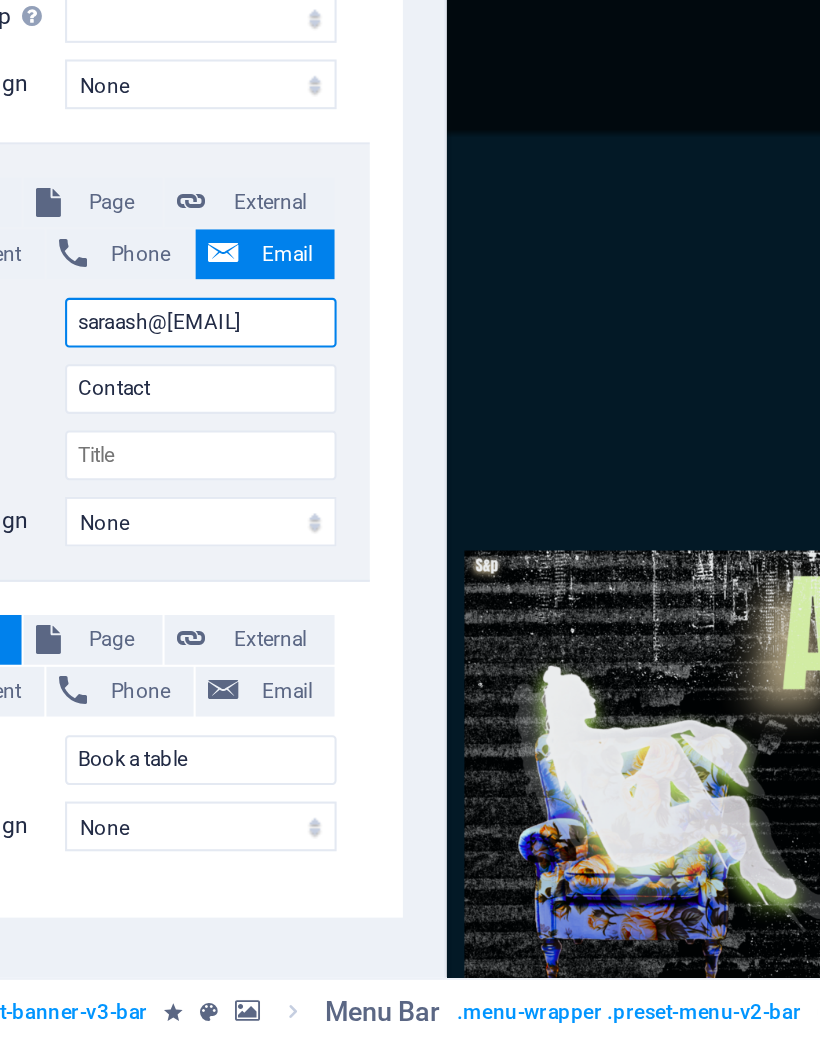 select 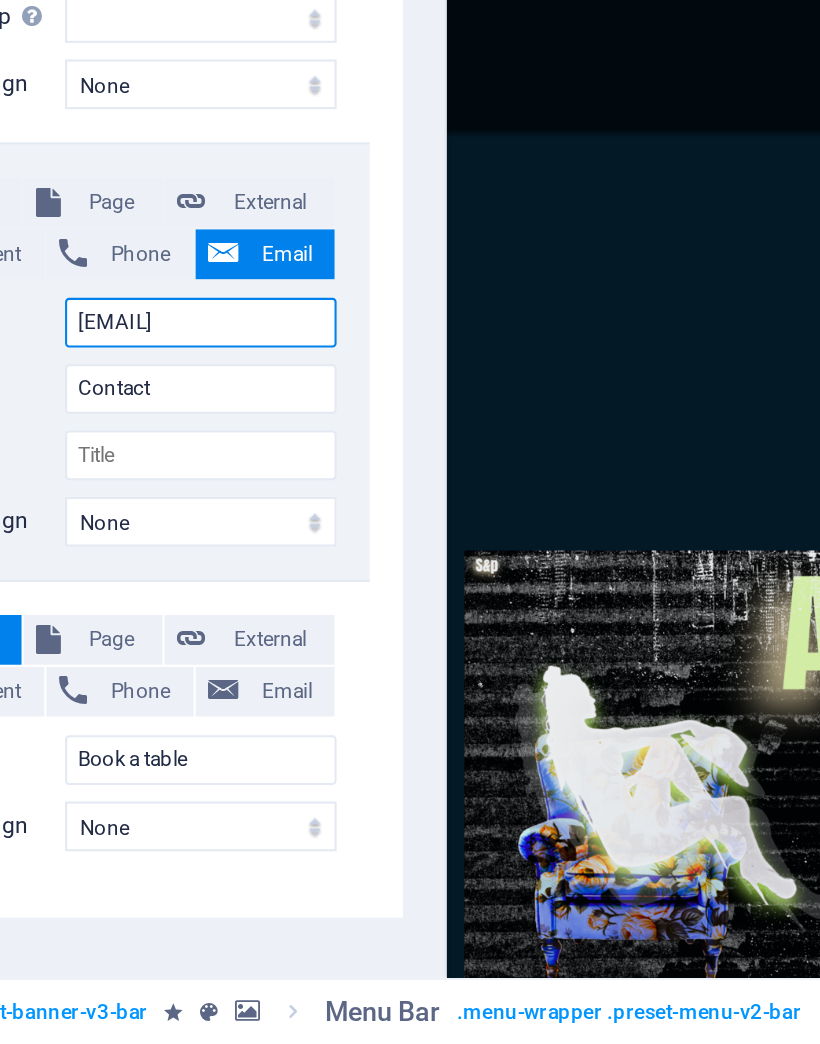 select 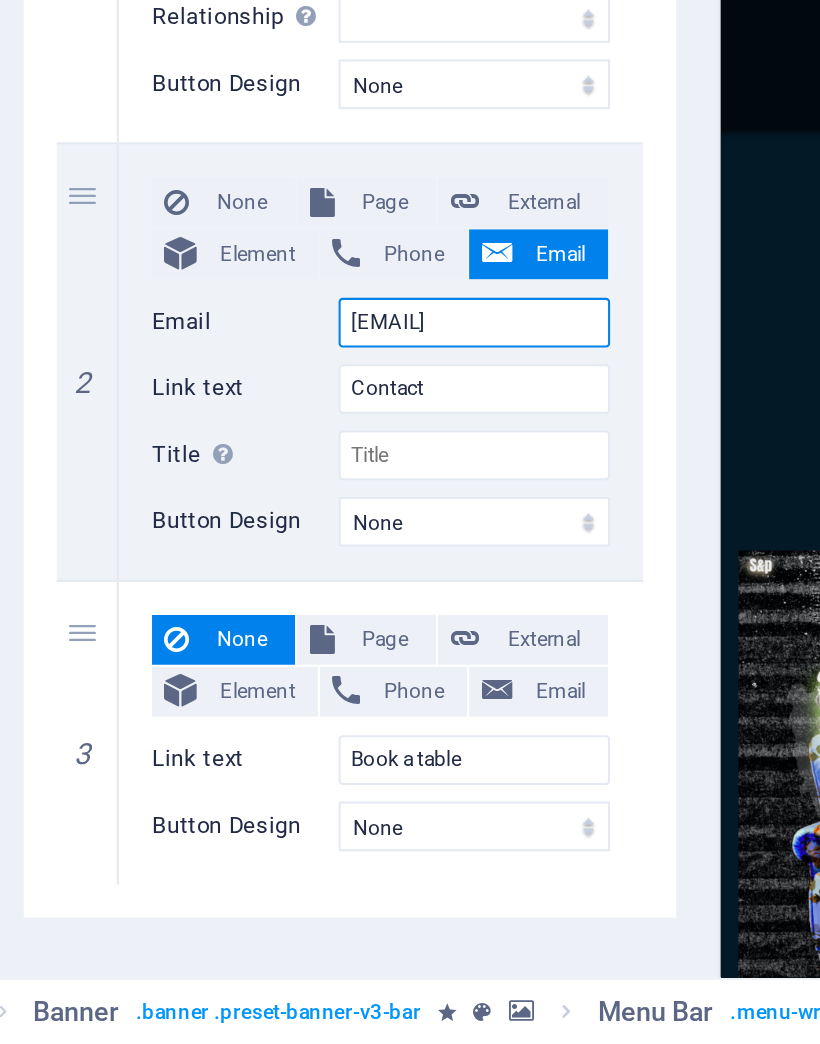 type on "[EMAIL]" 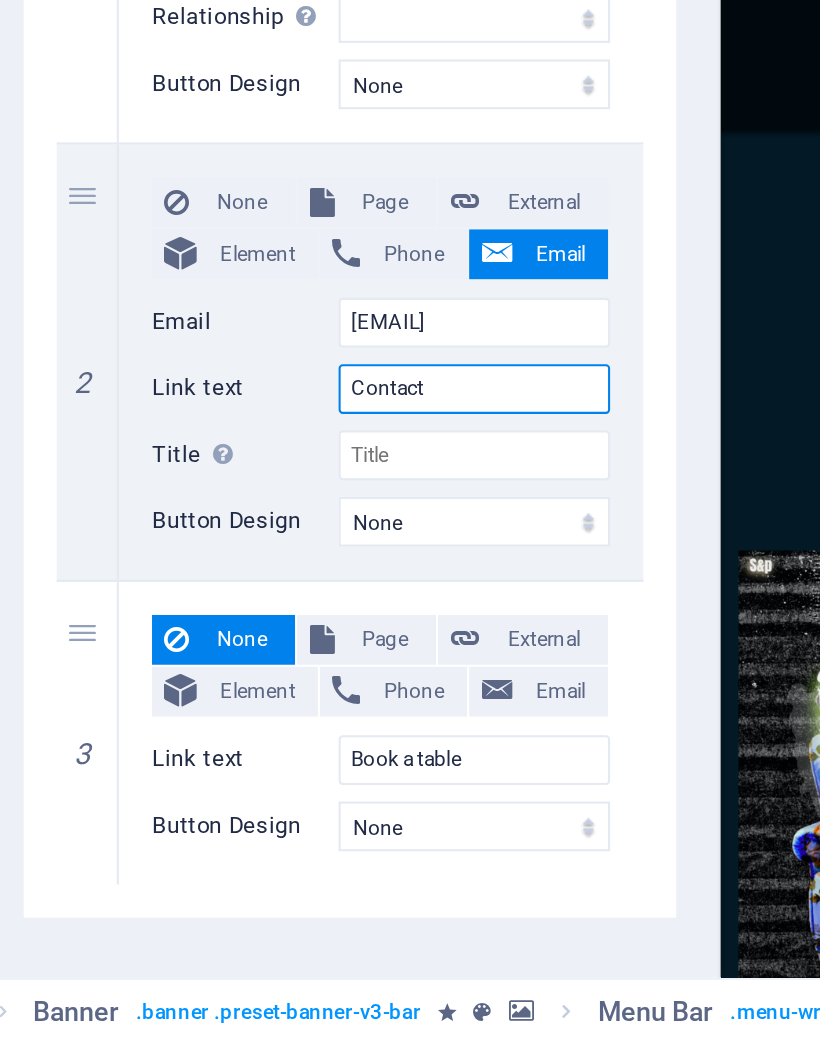 click on "Contact" at bounding box center [313, 728] 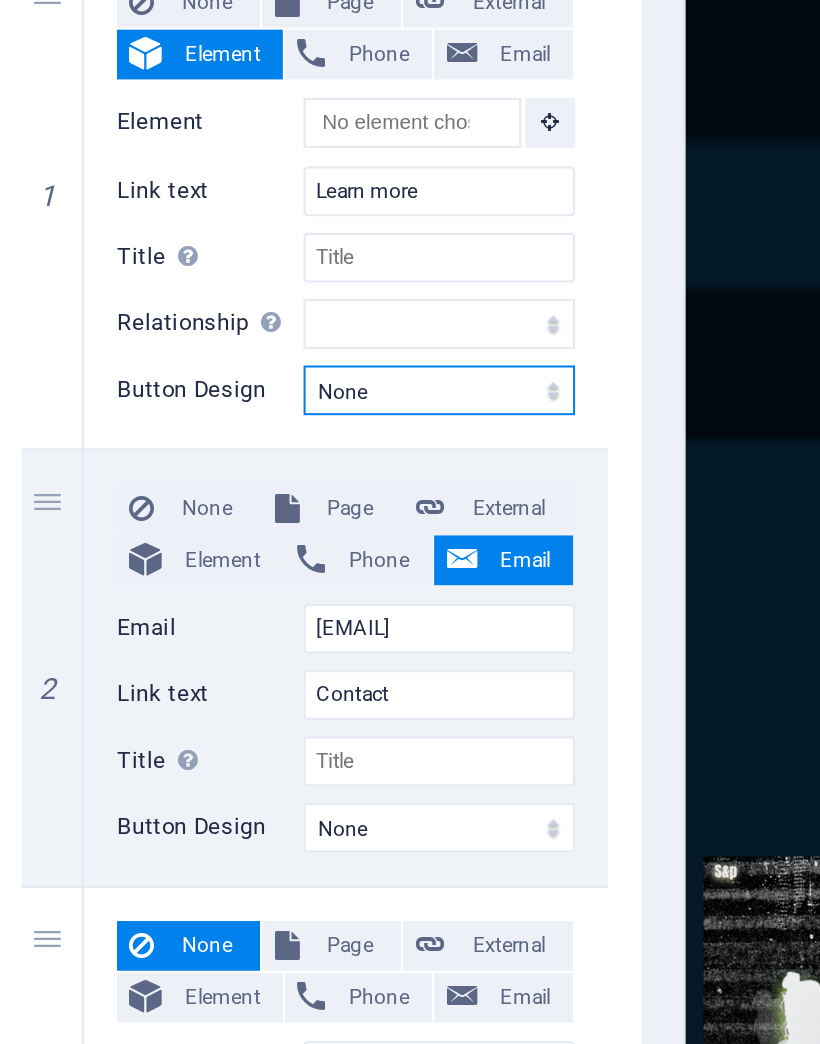 click on "None Default Primary Secondary" at bounding box center [313, 581] 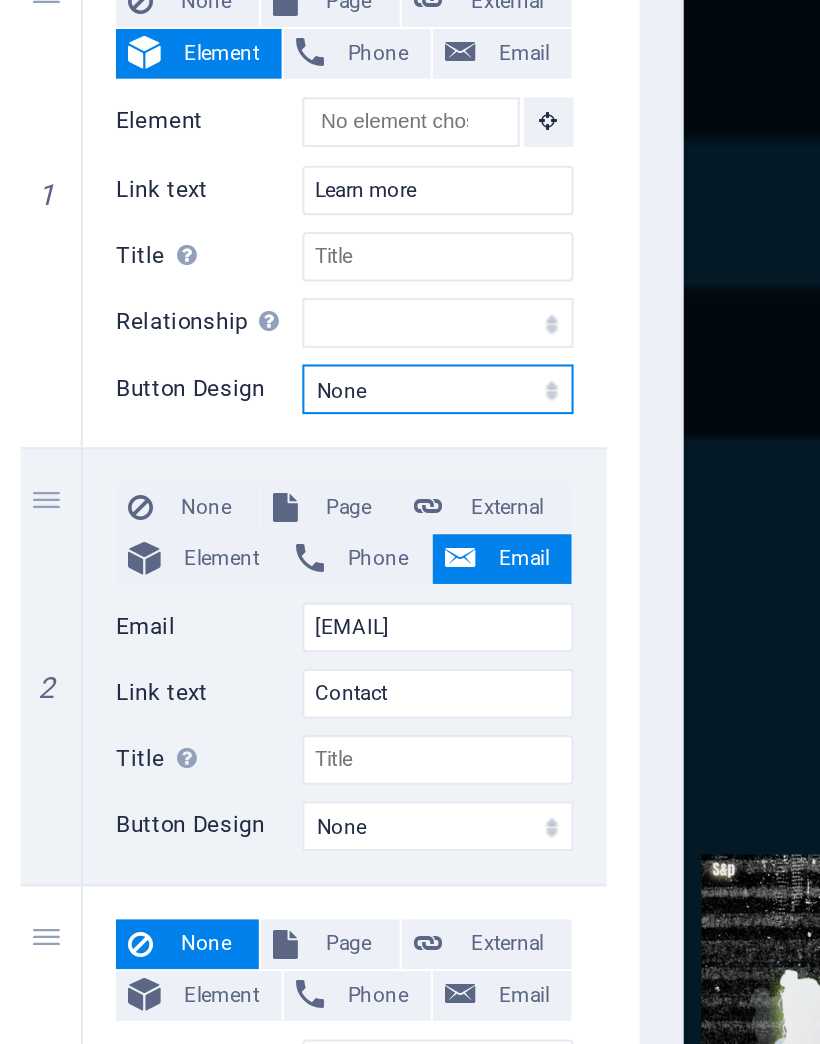 select on "primary" 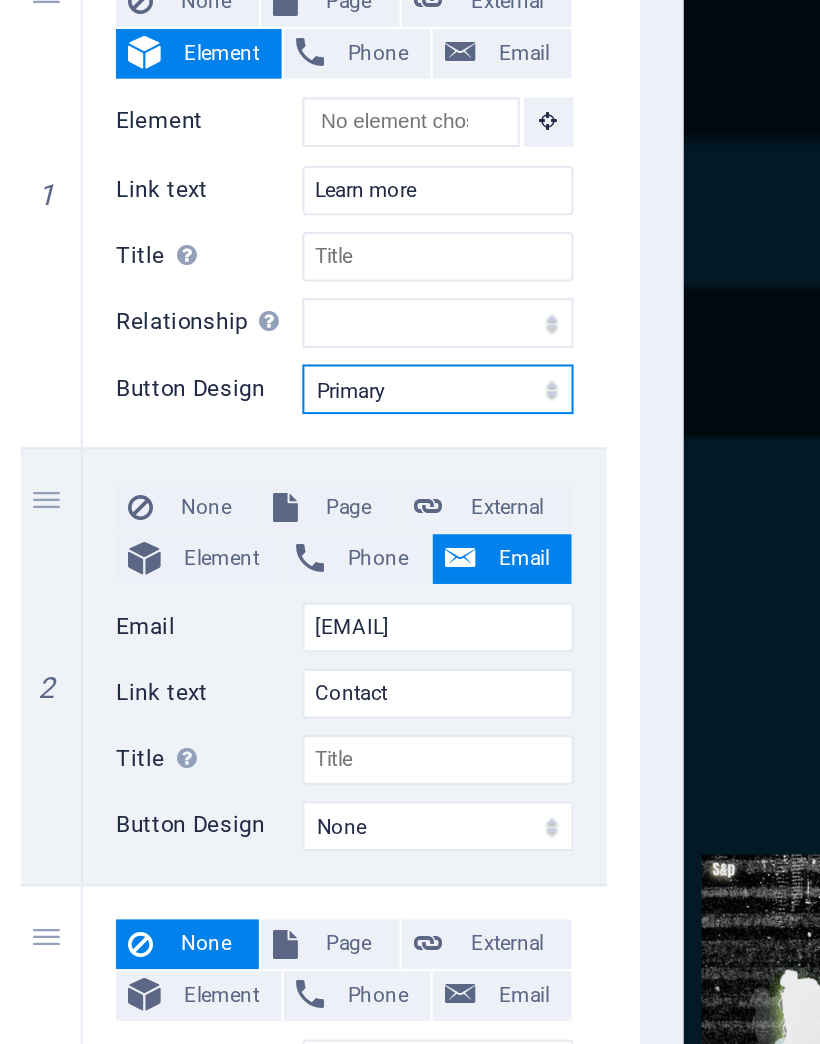 select 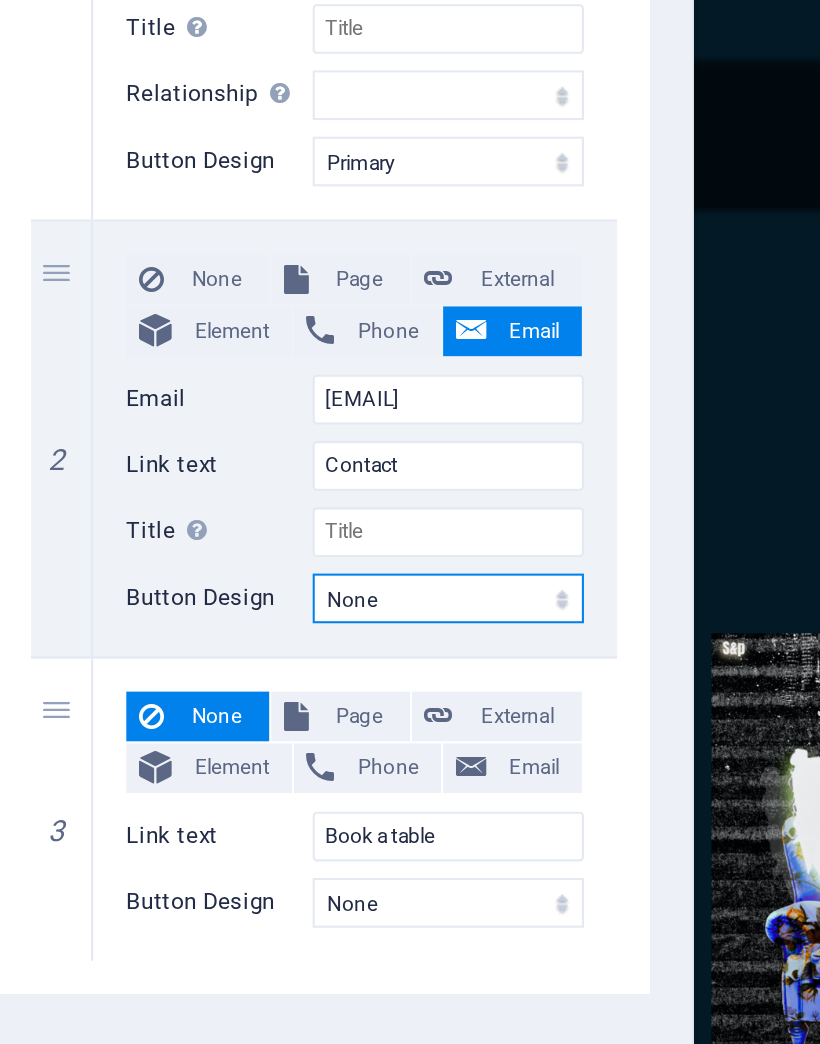 click on "None Default Primary Secondary" at bounding box center [313, 792] 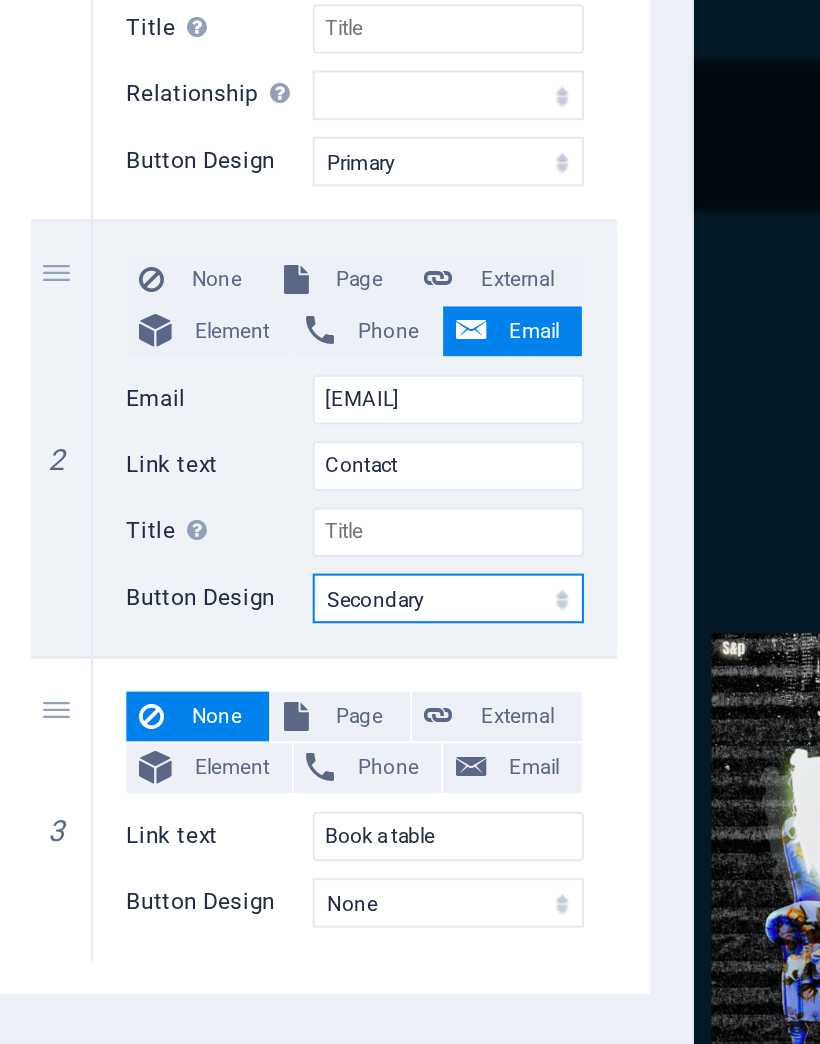 select 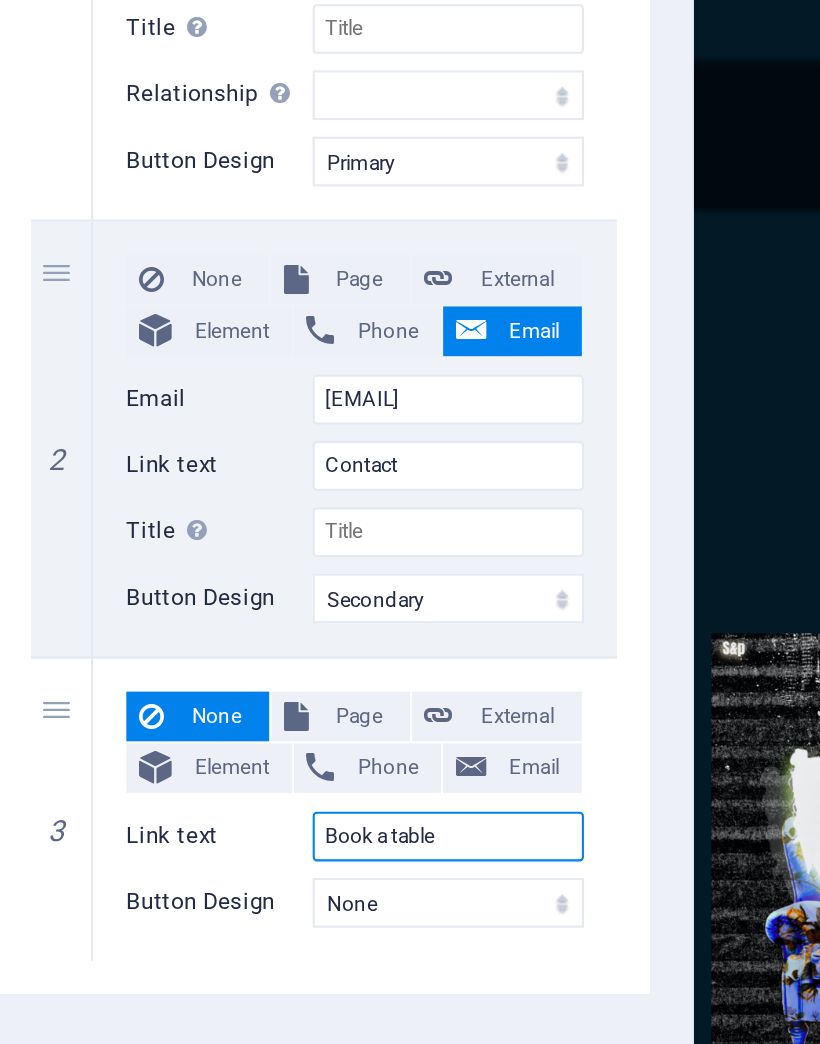 click on "Book a table" at bounding box center (313, 907) 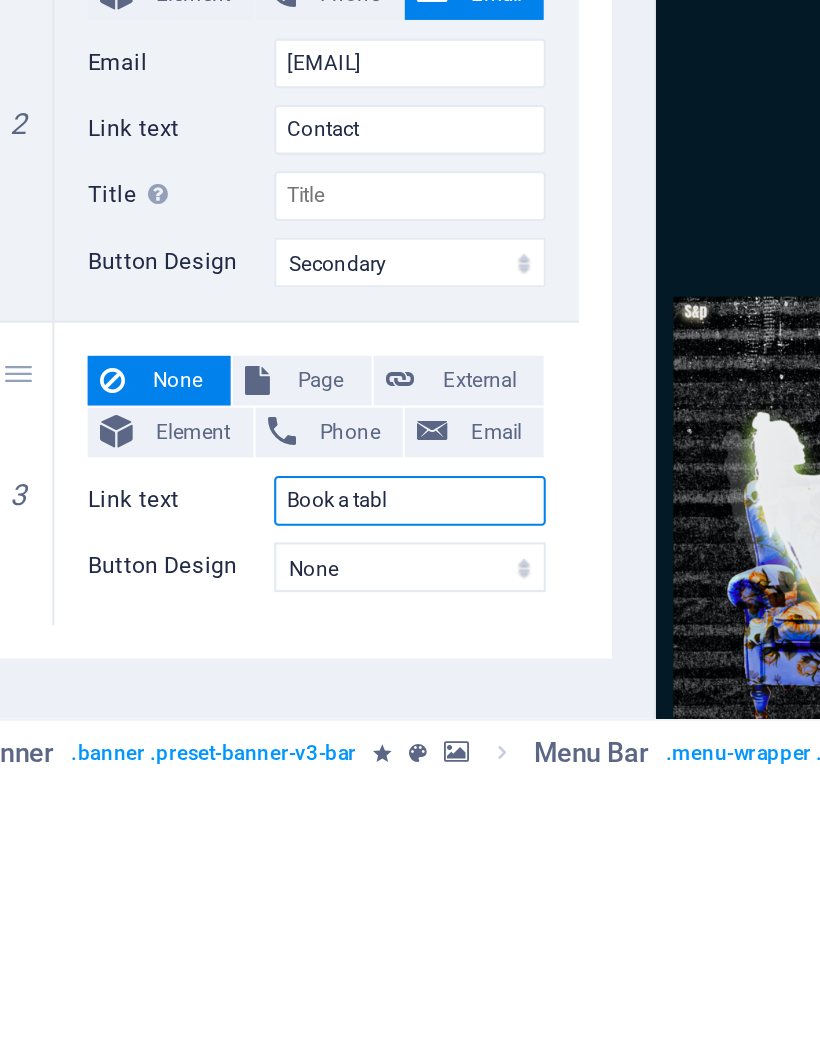 type on "Book a tab" 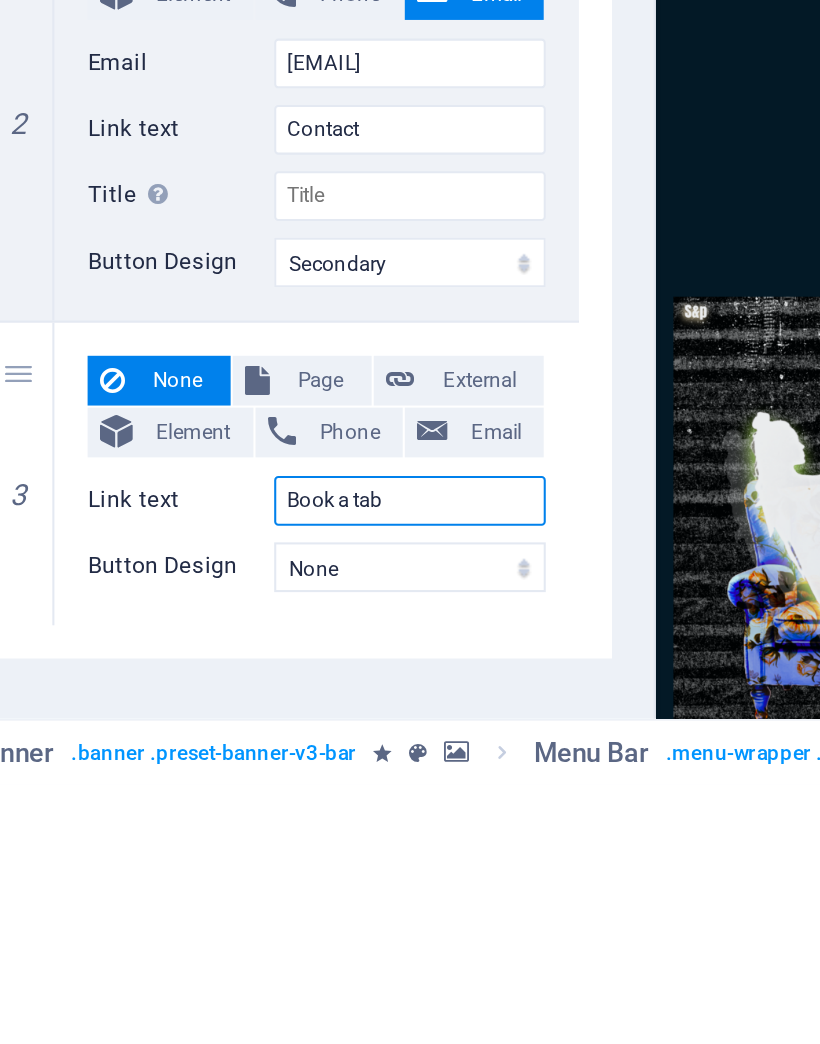 select 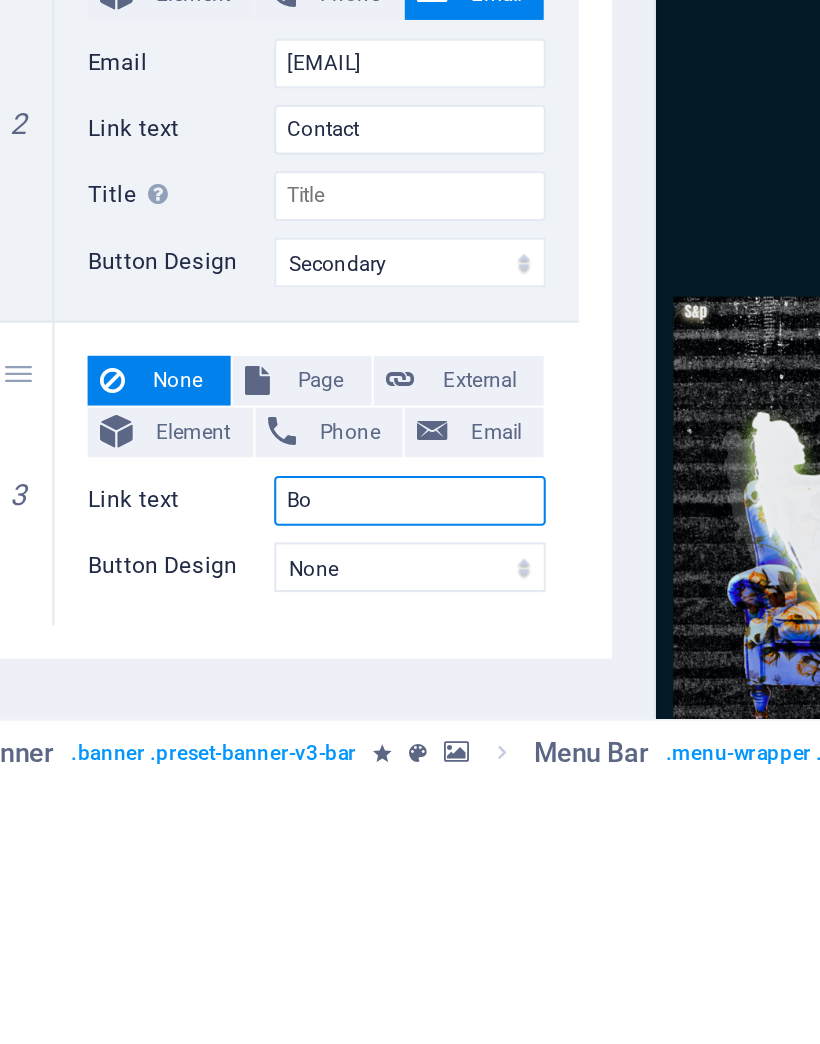 type on "B" 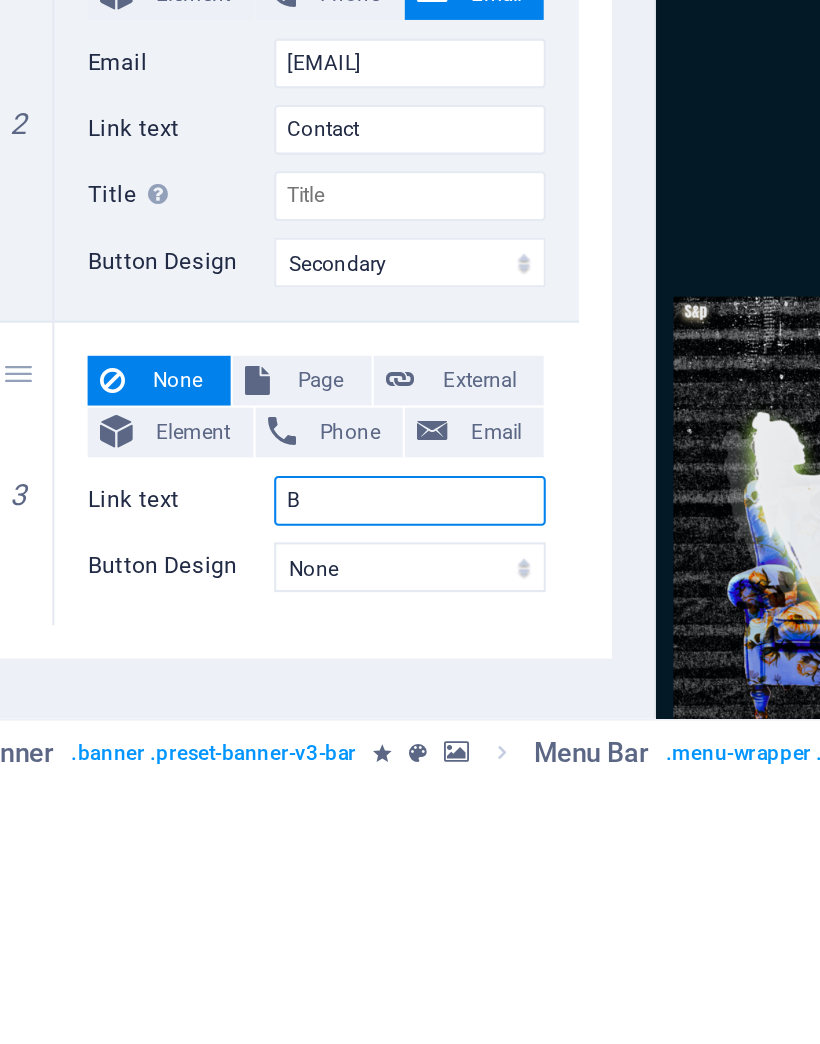 type 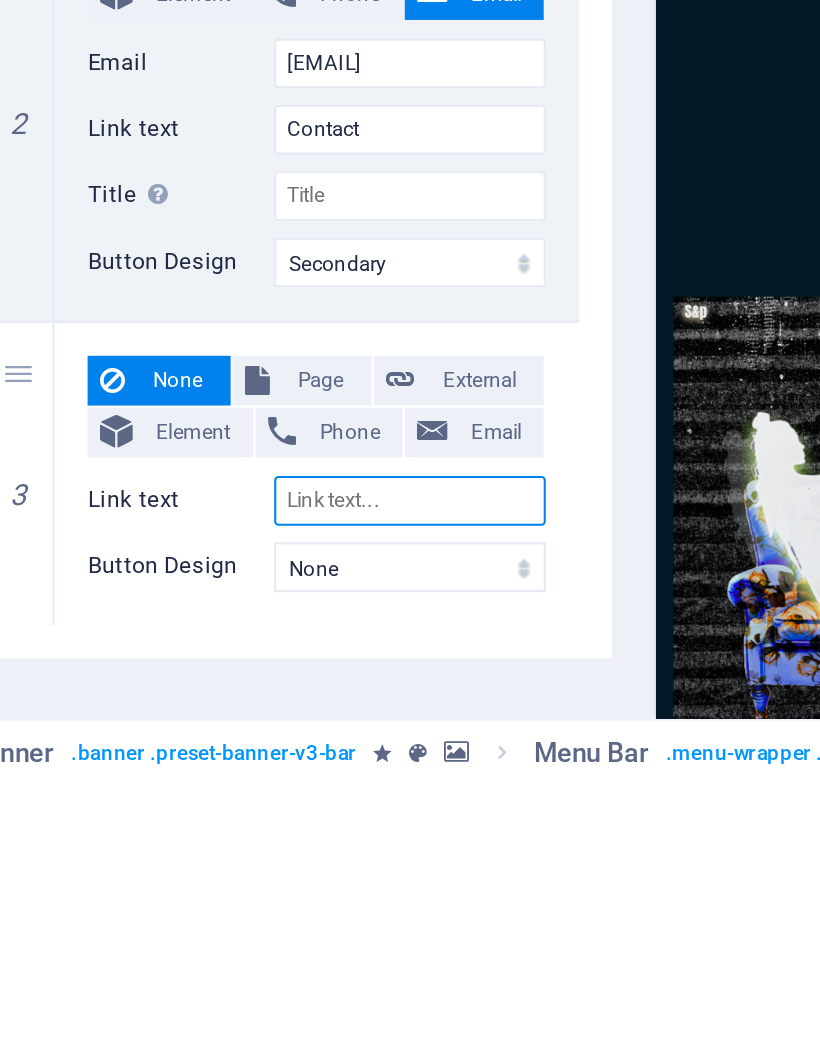 select 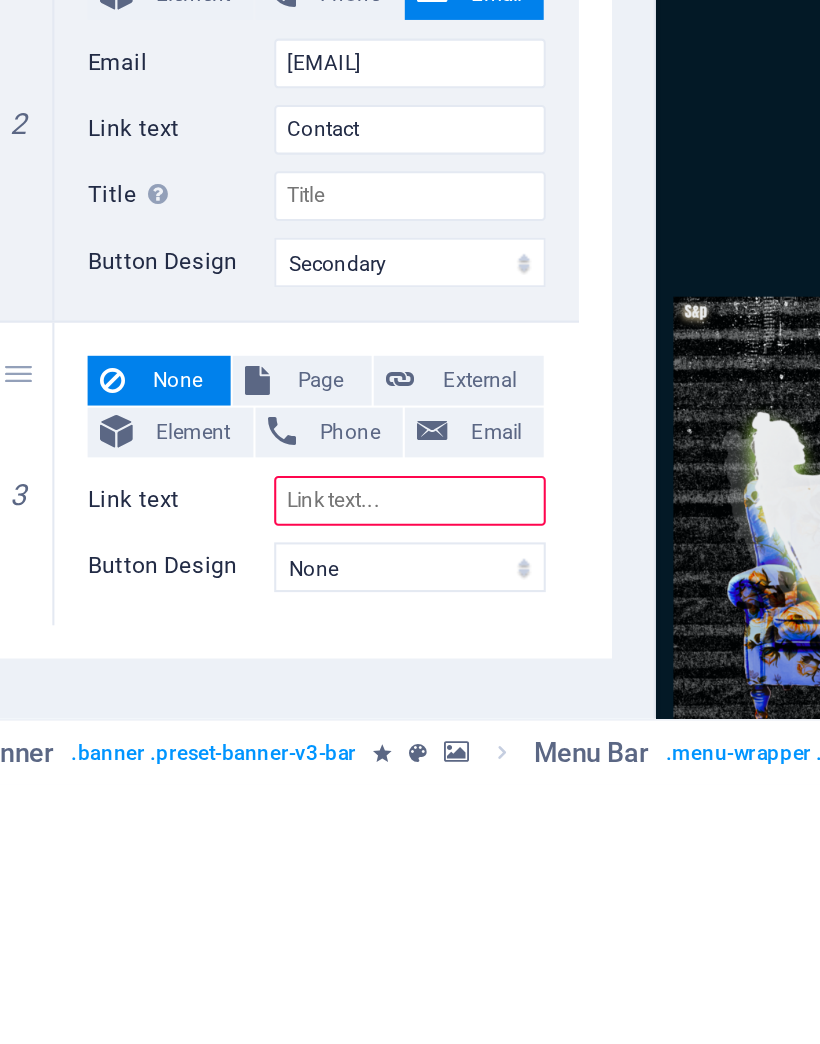 type on "O" 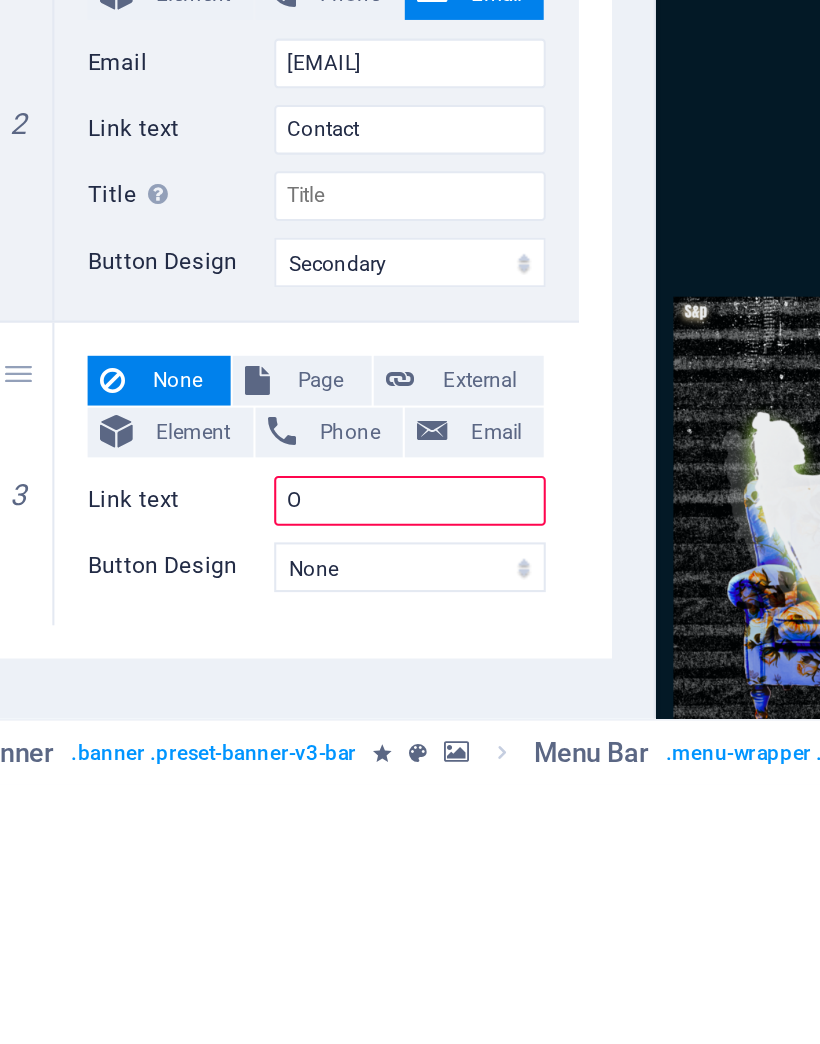 select 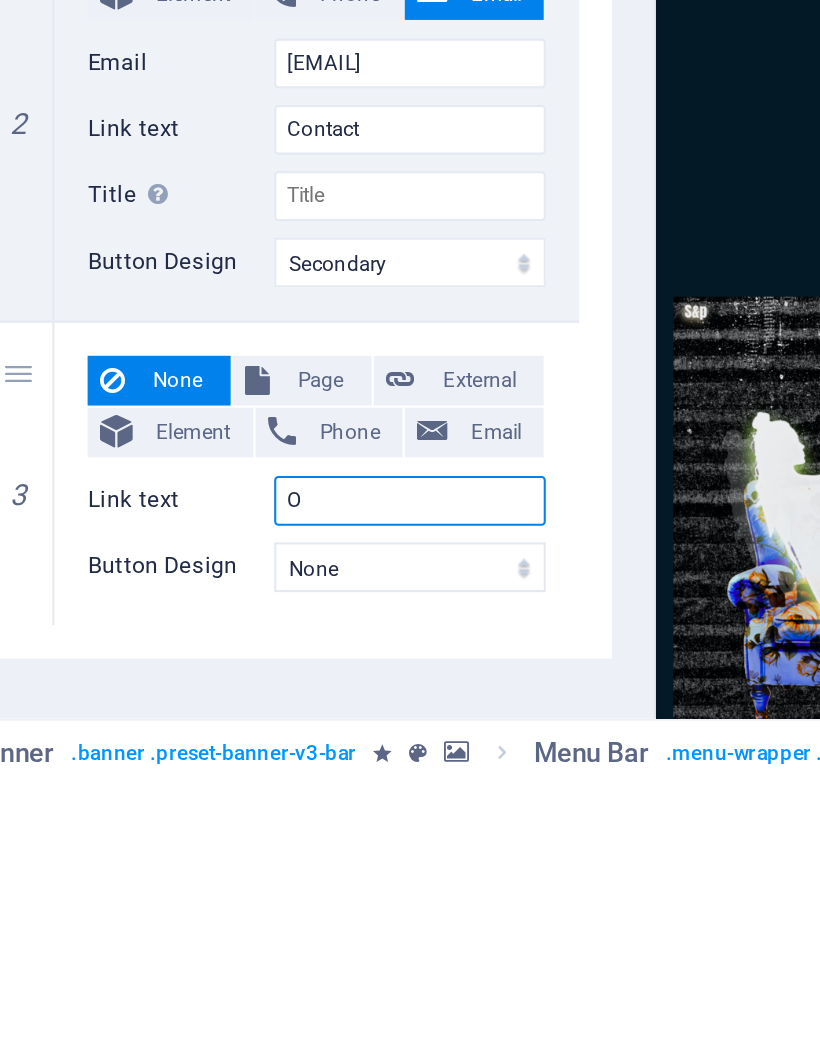 type on "Op" 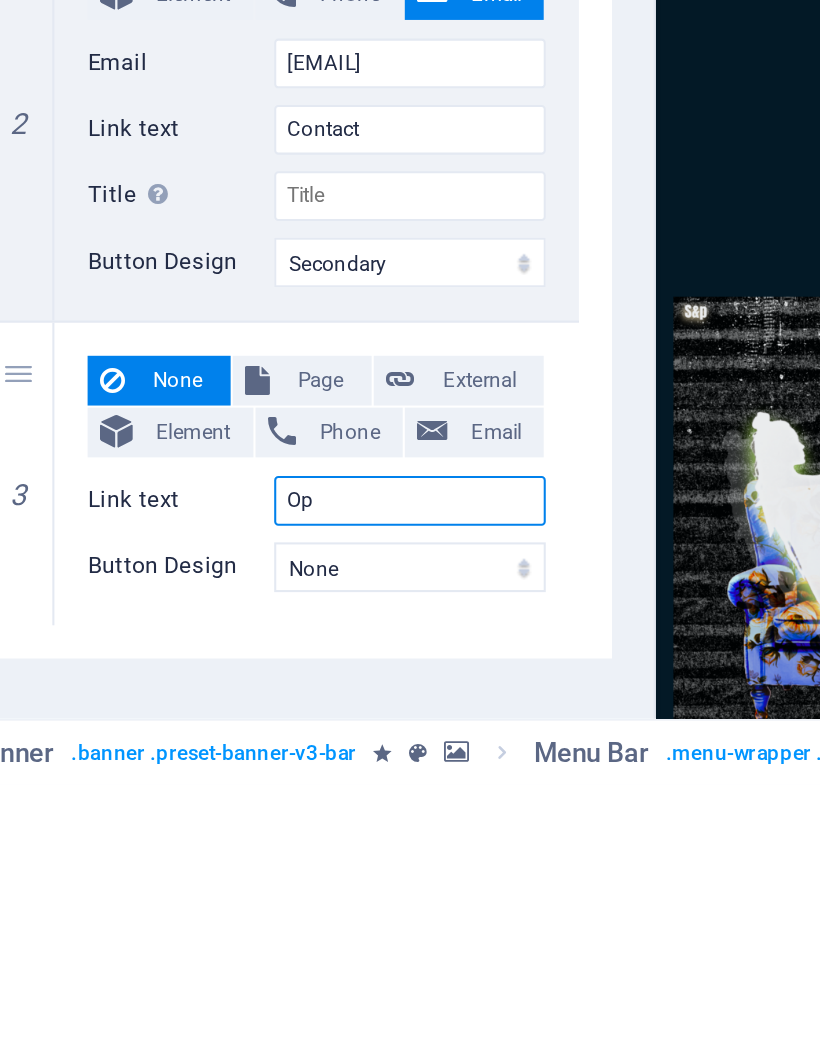 select 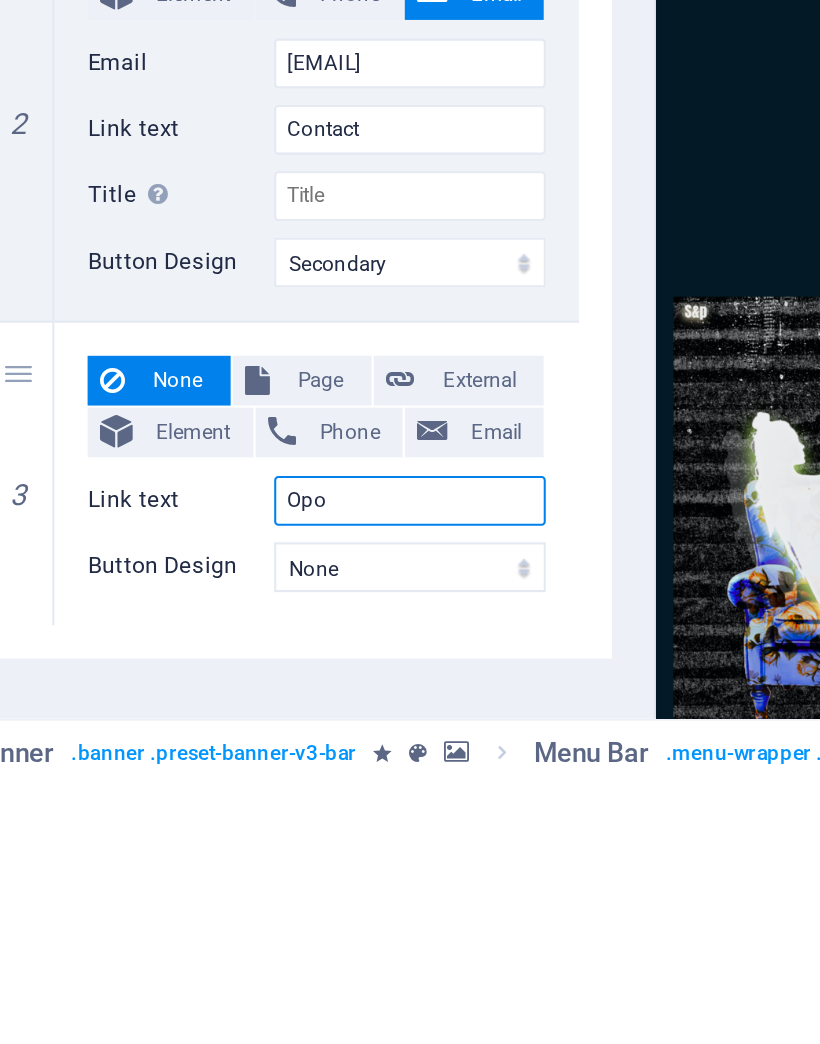 select 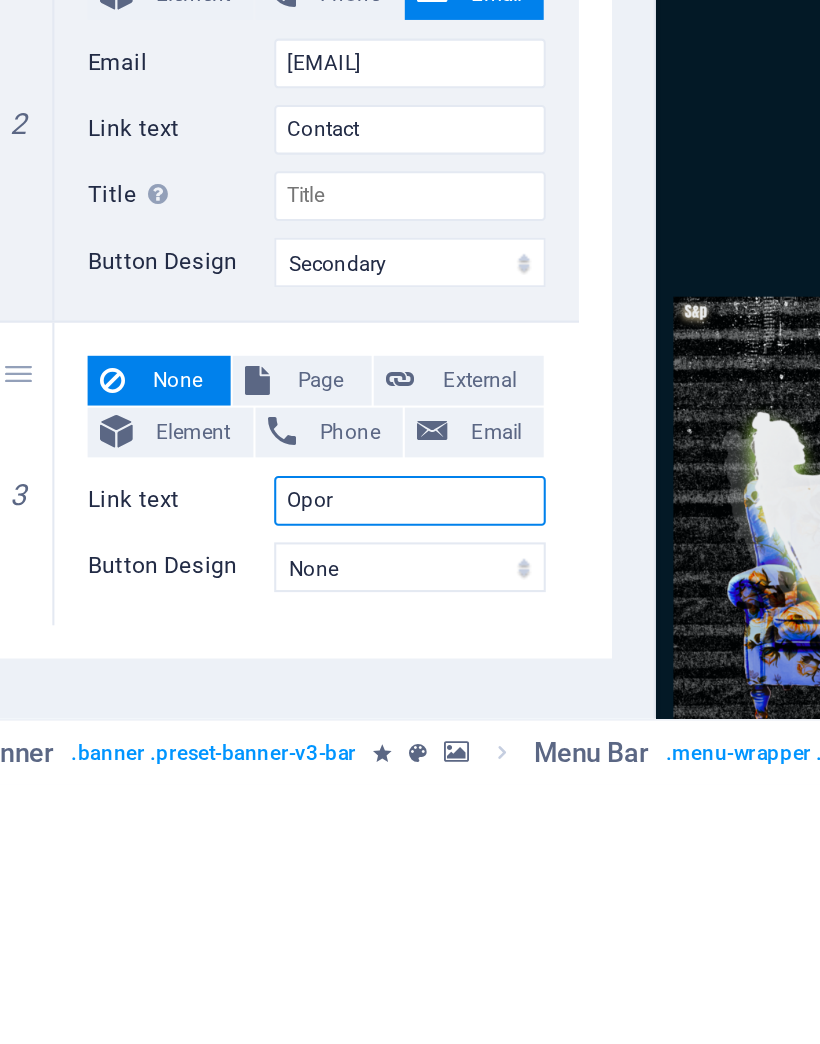 type on "Oport" 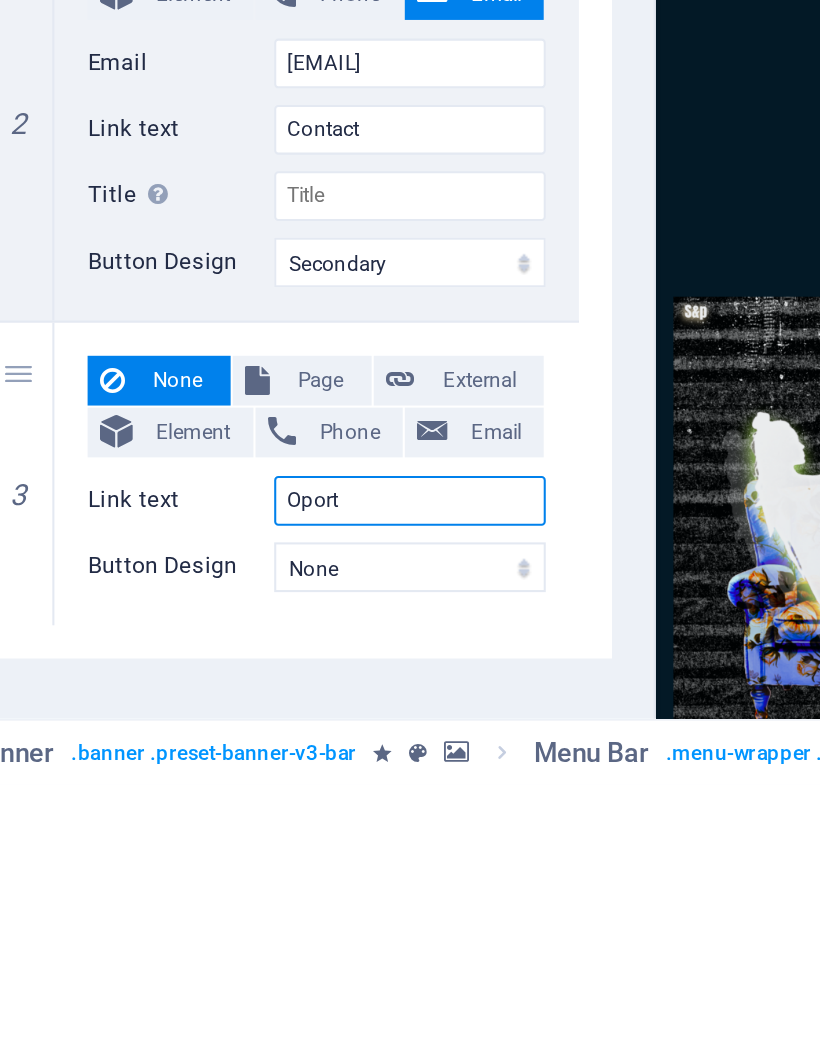 select 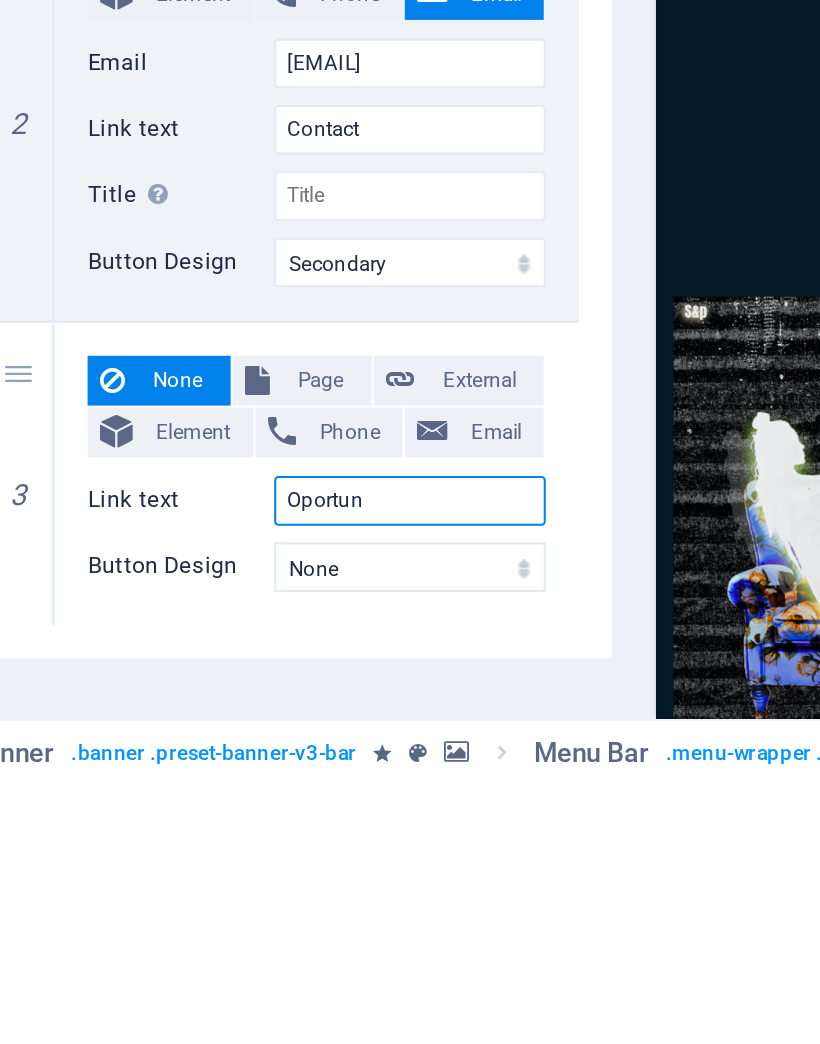type on "Oportuni" 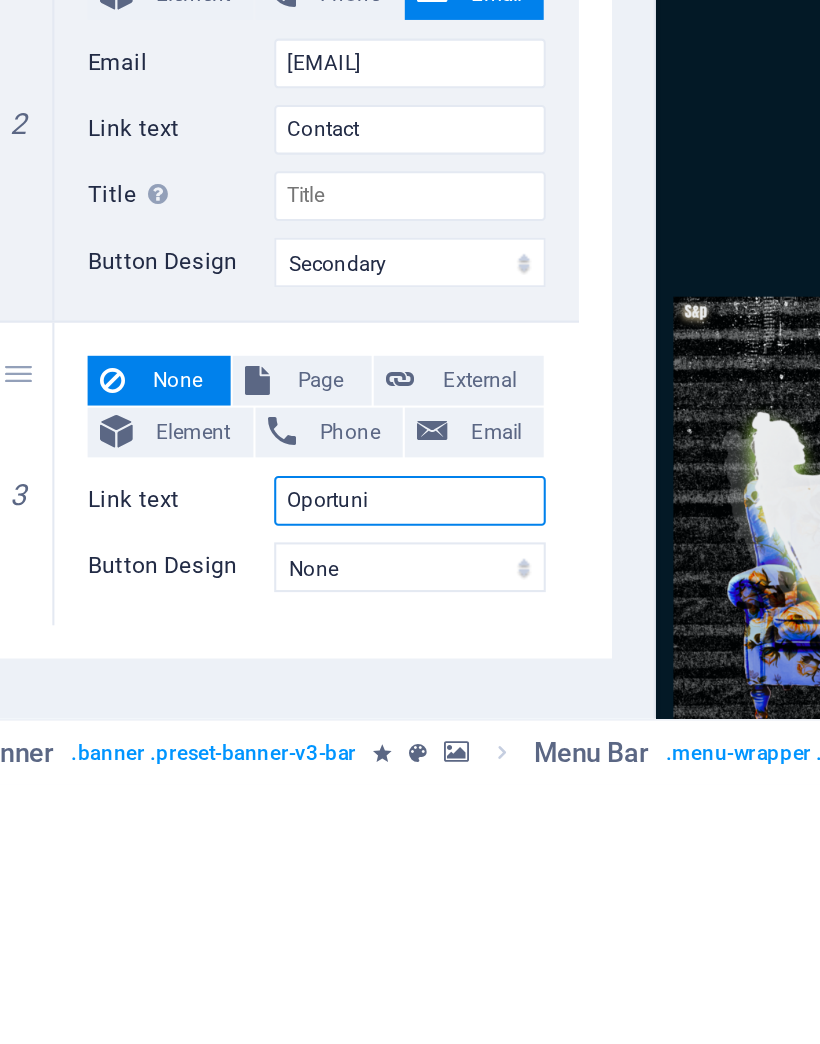 select 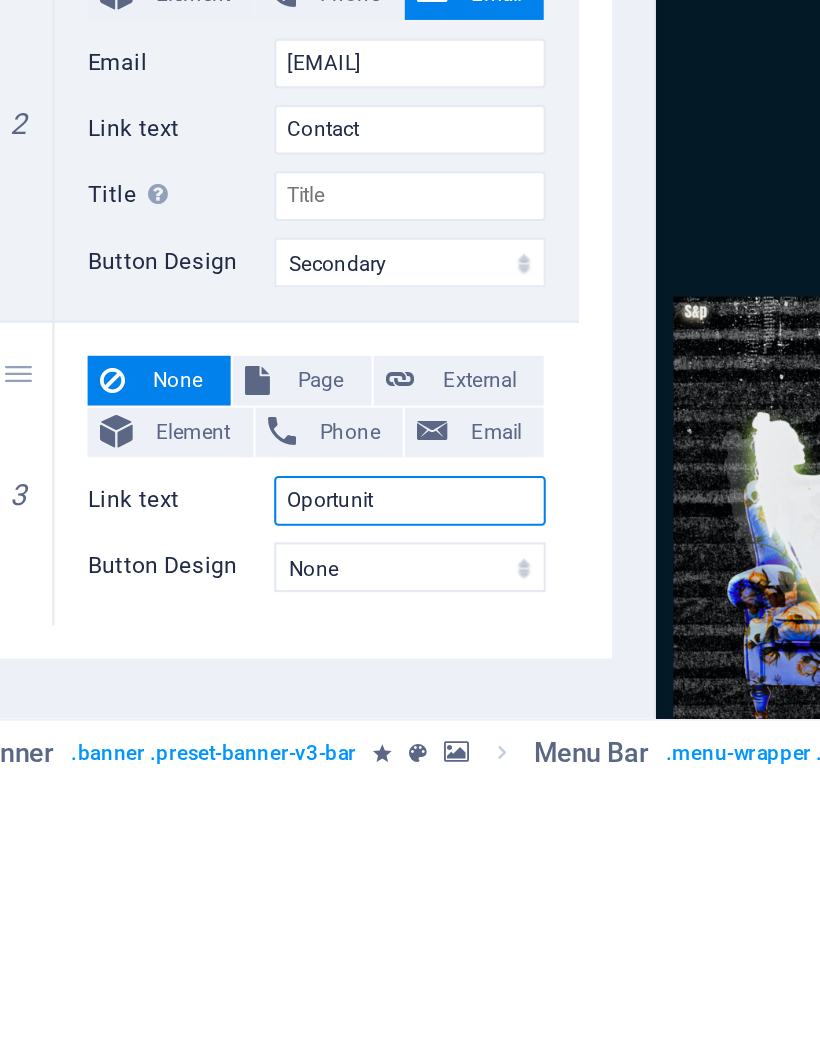 select 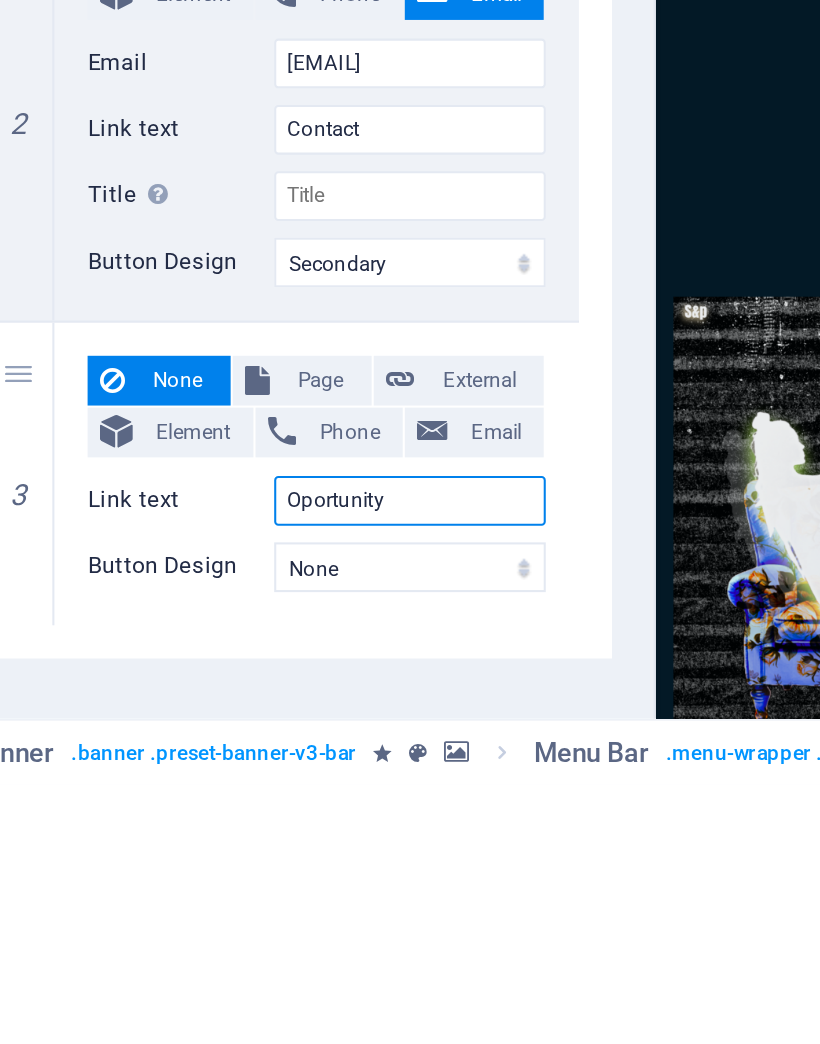 select 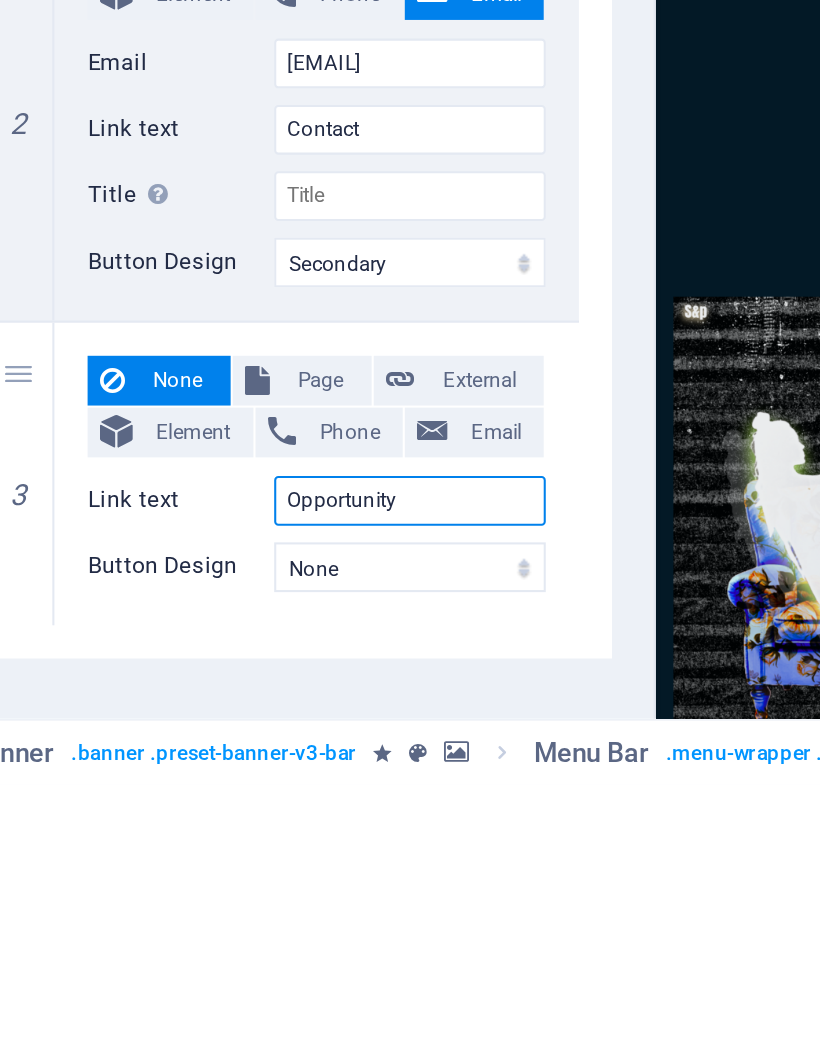 type on "Opportunity" 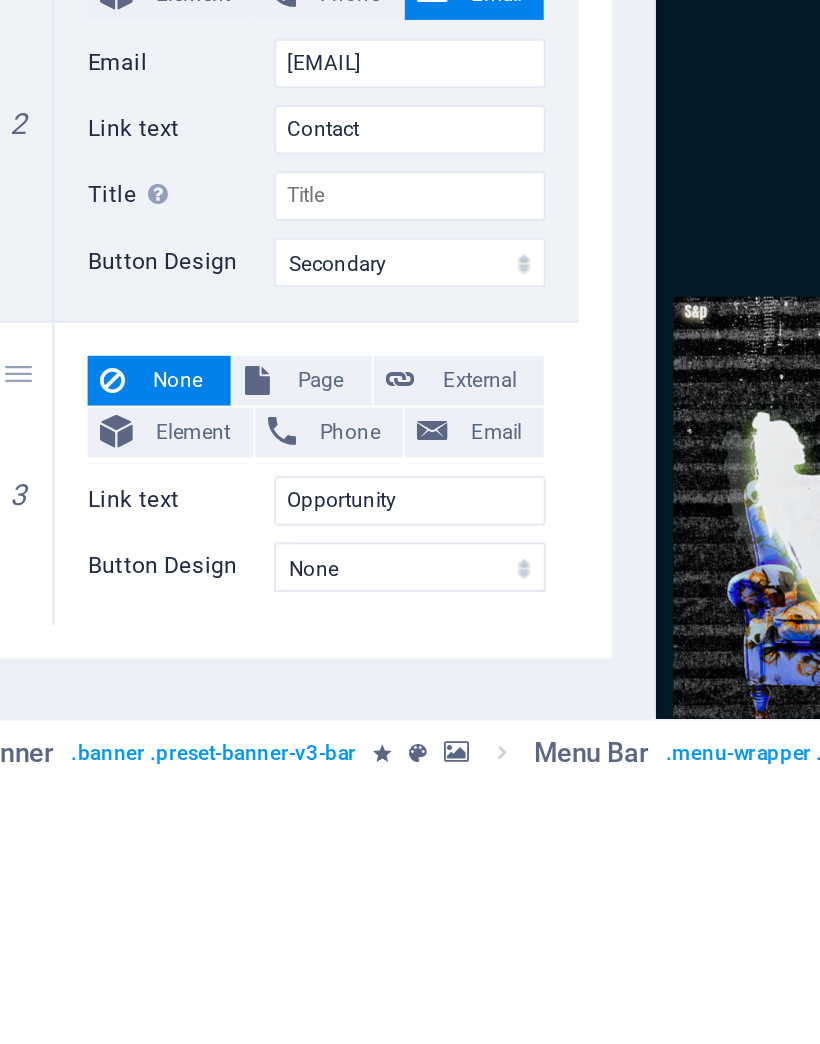 click on "Page" at bounding box center (270, 849) 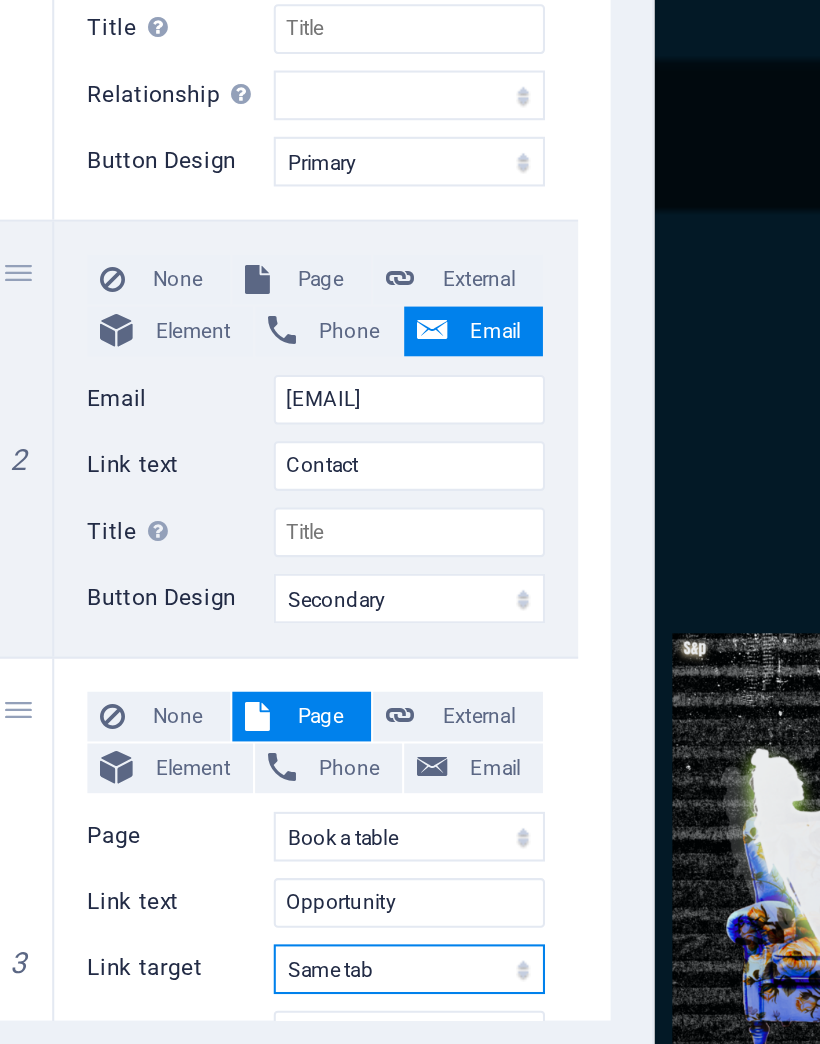 click on "New tab Same tab Overlay" at bounding box center (313, 971) 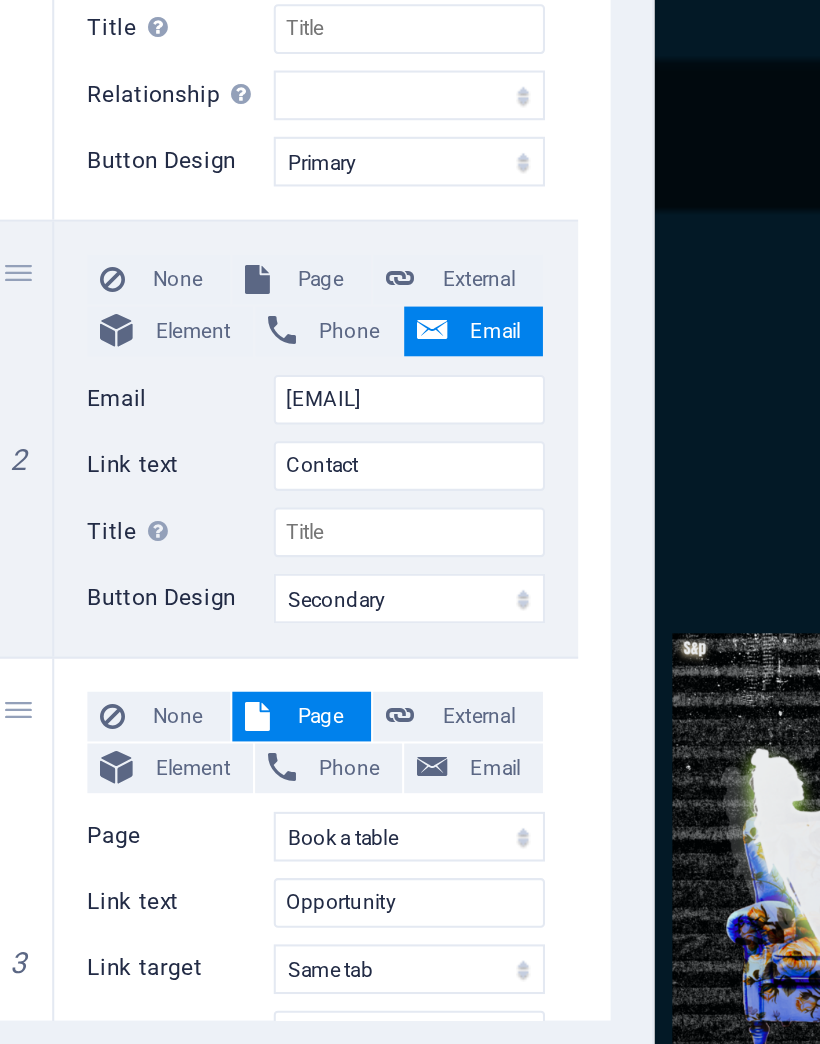 click on "External" at bounding box center (347, 849) 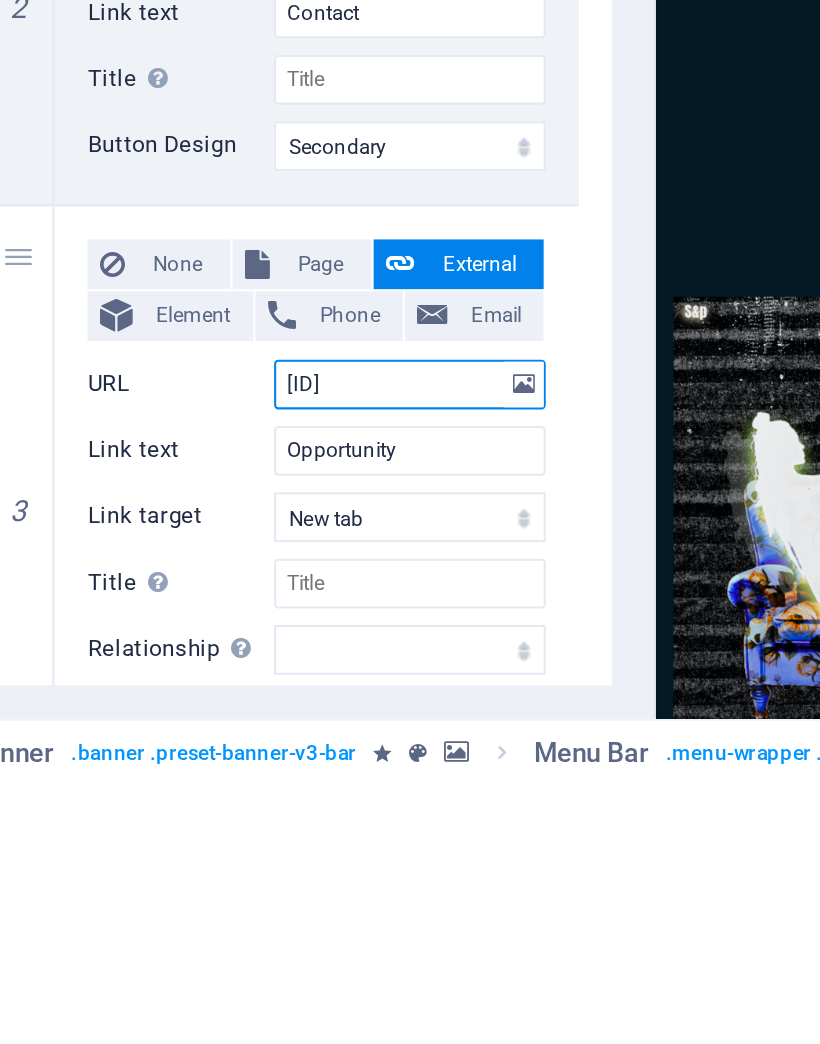 scroll, scrollTop: 63, scrollLeft: 0, axis: vertical 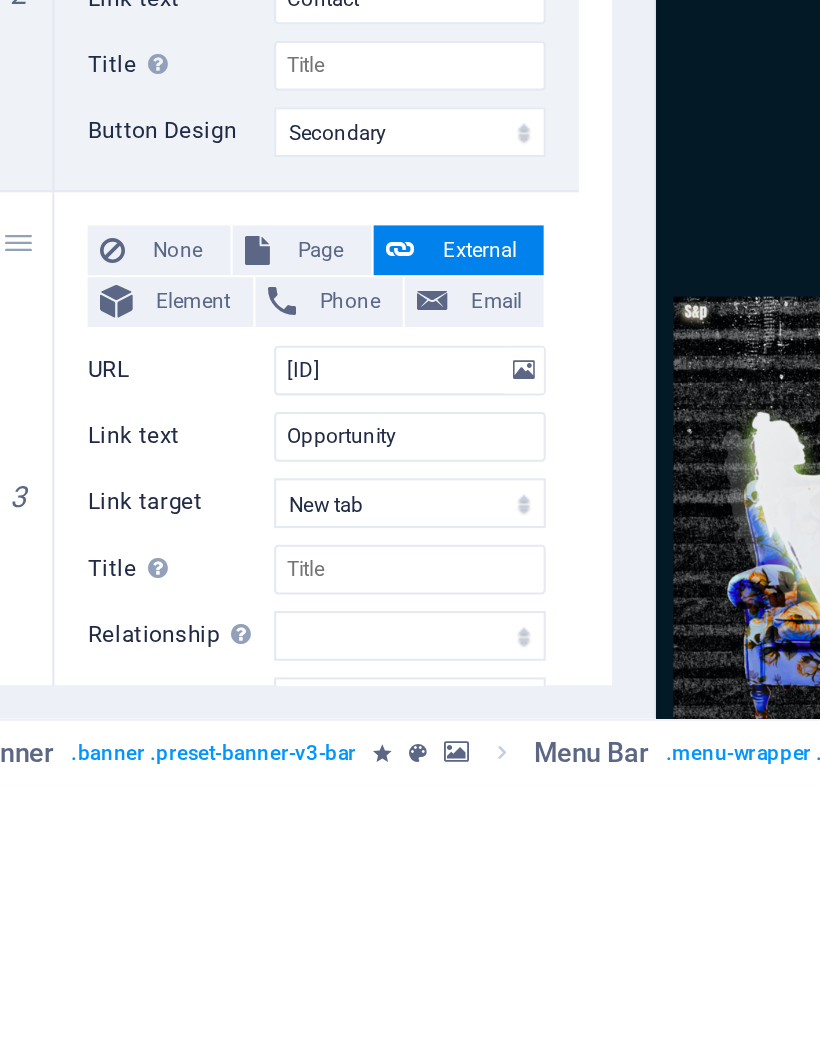 click on "Page" at bounding box center [270, 786] 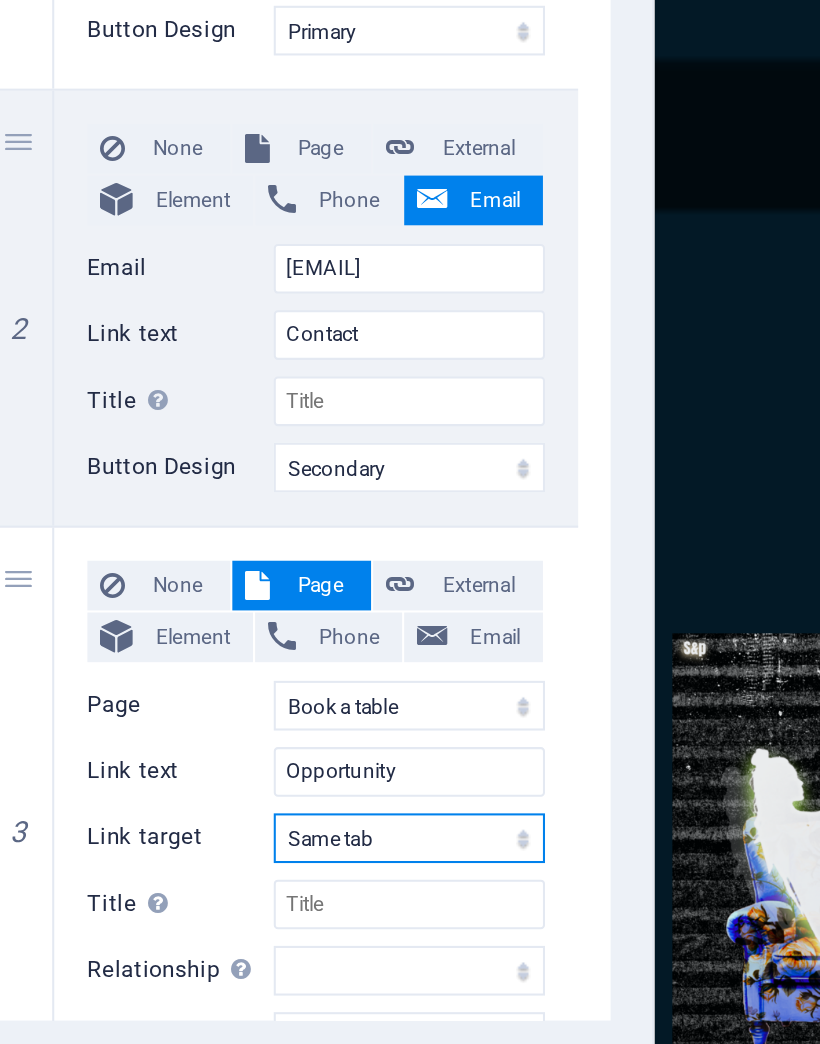 click on "New tab Same tab Overlay" at bounding box center (313, 908) 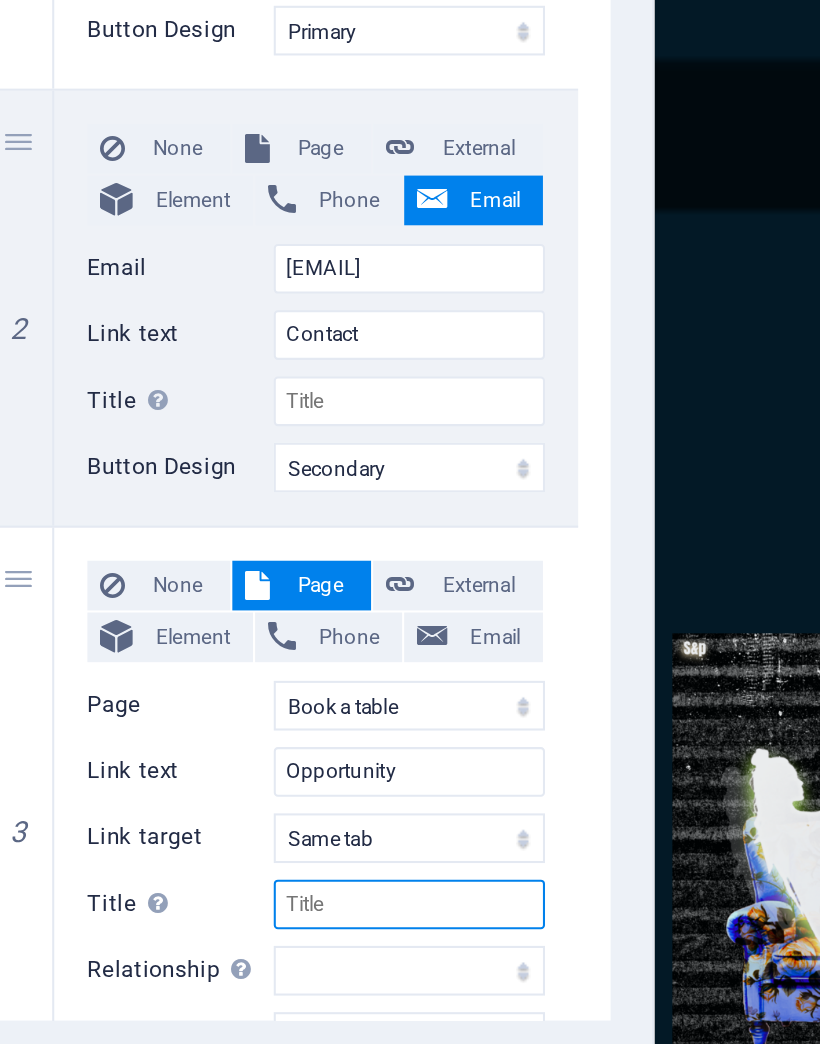 click on "Title Additional link description, should not be the same as the link text. The title is most often shown as a tooltip text when the mouse moves over the element. Leave empty if uncertain." at bounding box center [313, 940] 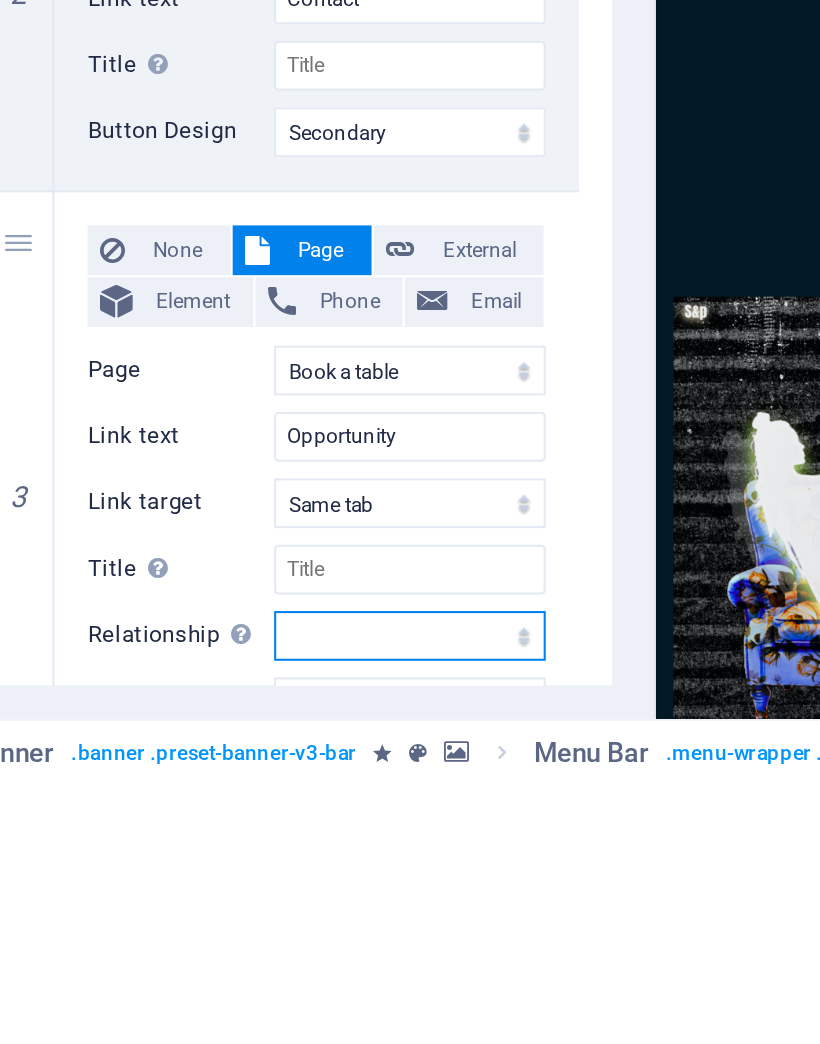 click on "alternate author bookmark external help license next nofollow noreferrer noopener prev search tag" at bounding box center [313, 972] 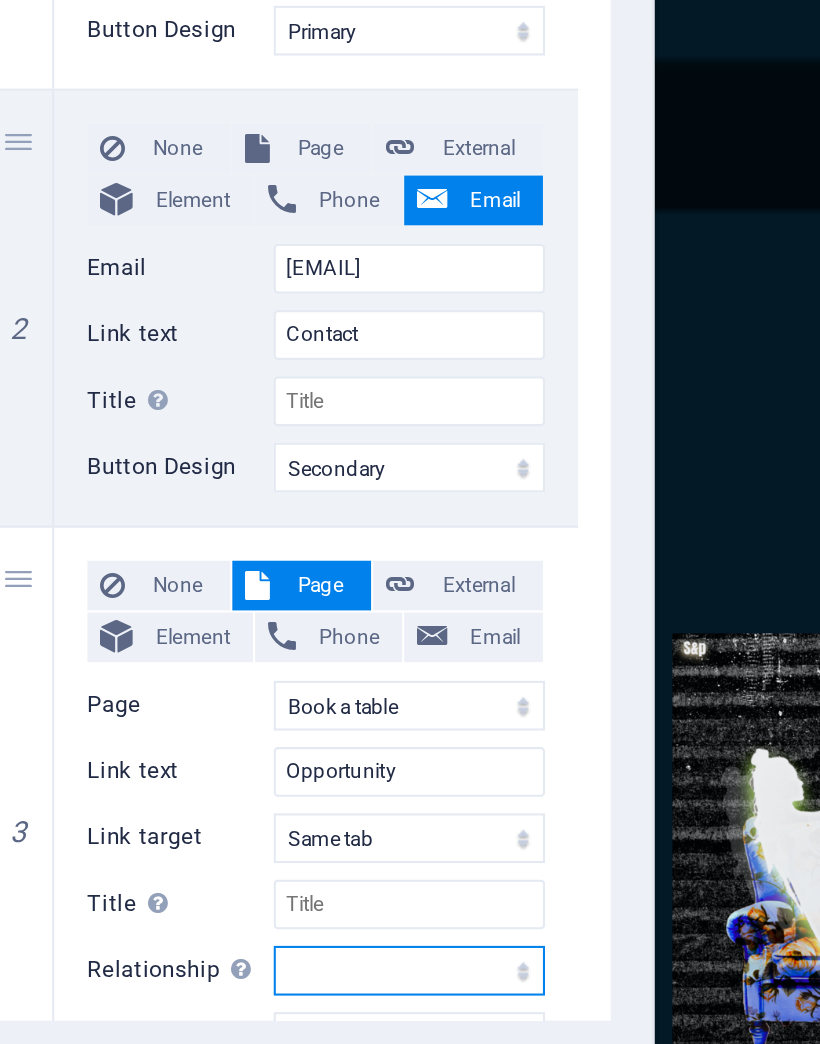 select on "help" 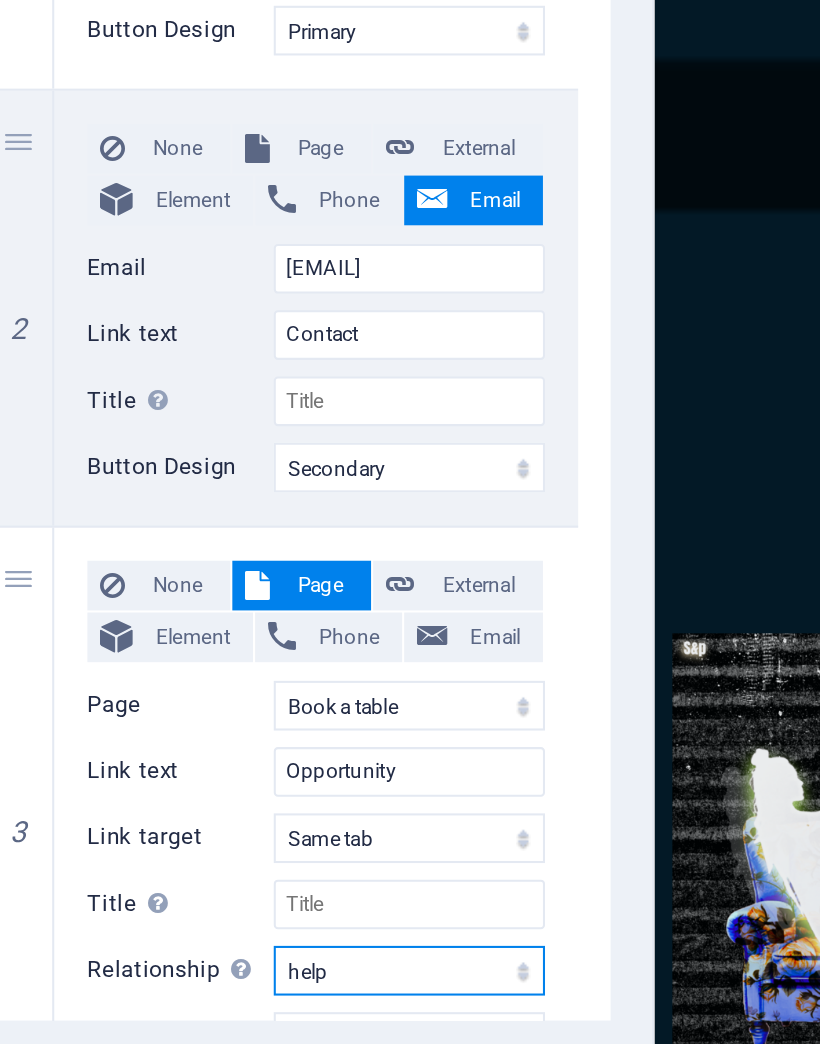 select 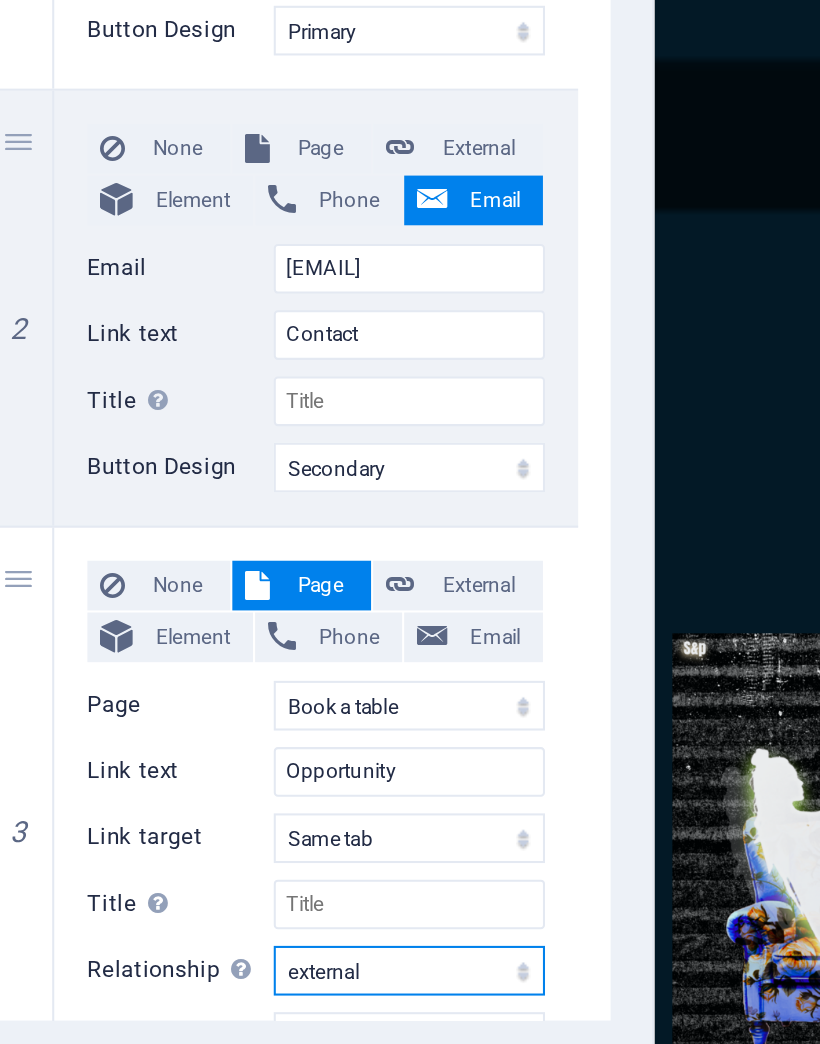 select 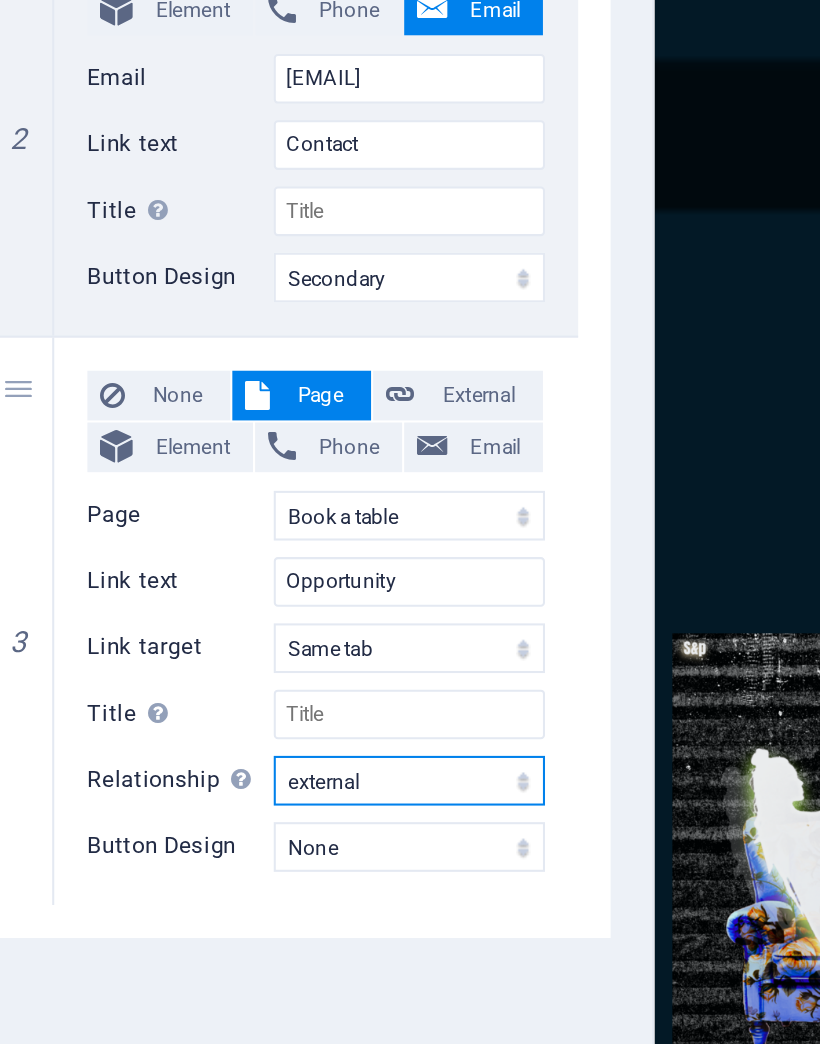 scroll, scrollTop: 156, scrollLeft: 0, axis: vertical 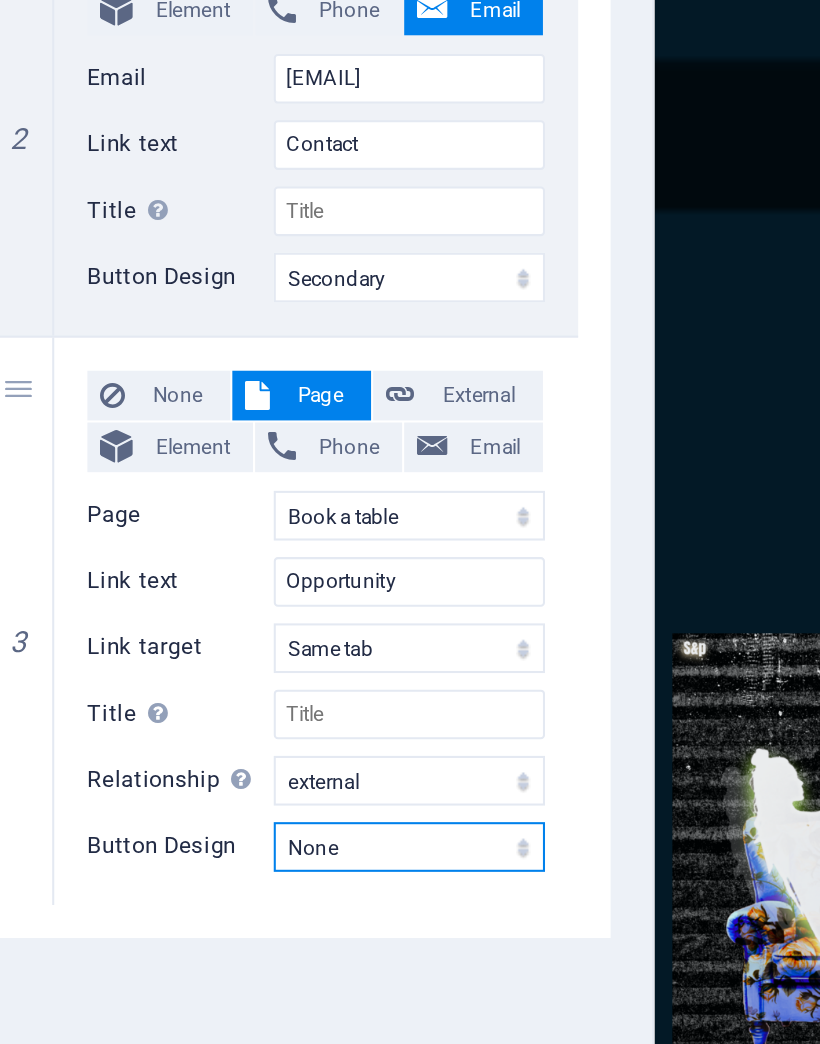 click on "None Default Primary Secondary" at bounding box center [313, 912] 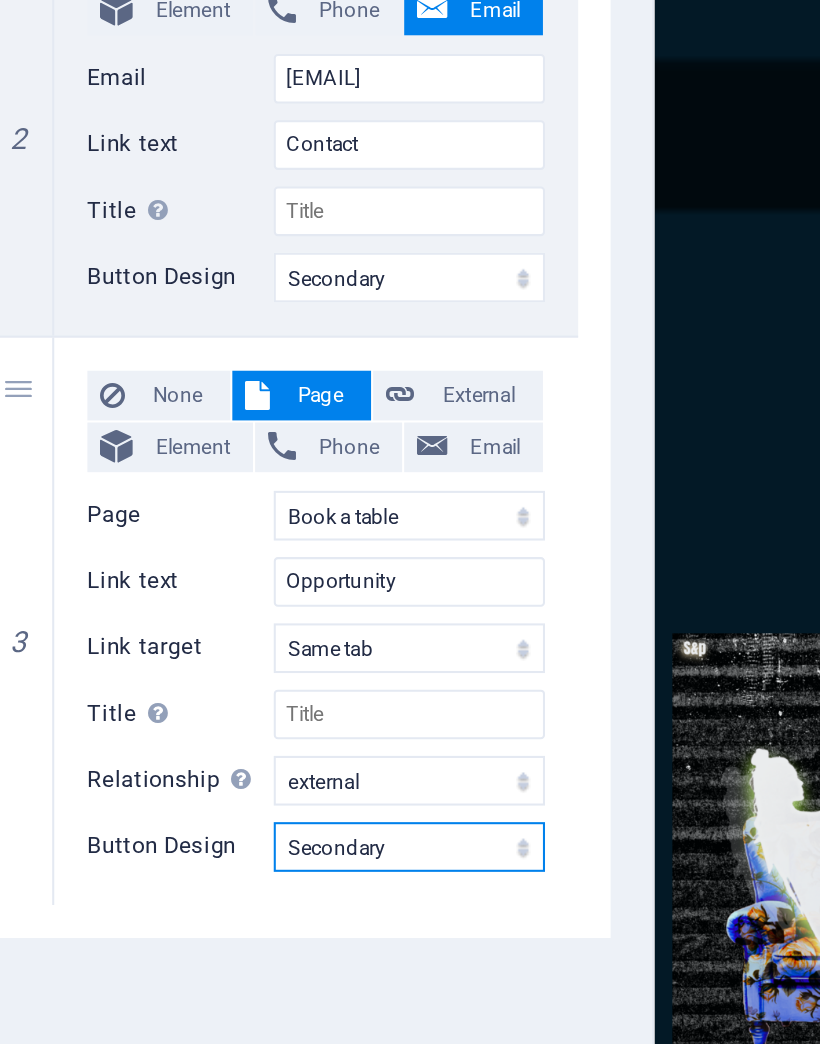 select 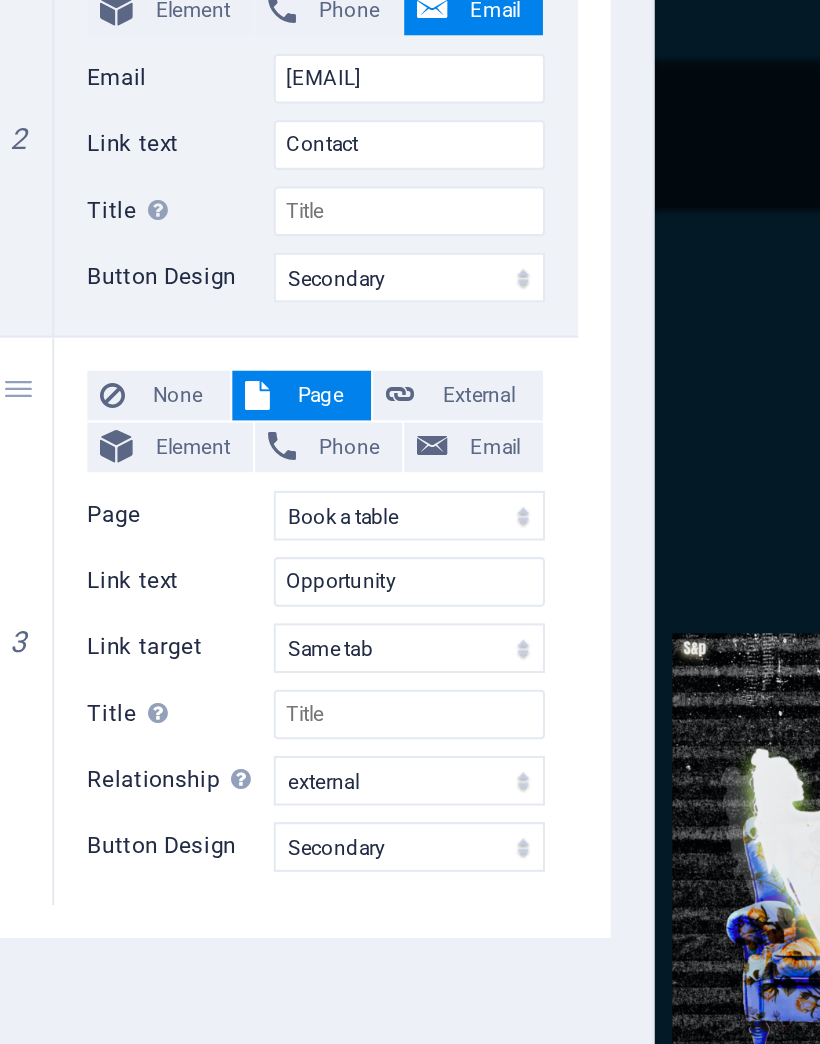 click on "SCROLL DOWN        SCROLL DOWN" at bounding box center (1208, 4595) 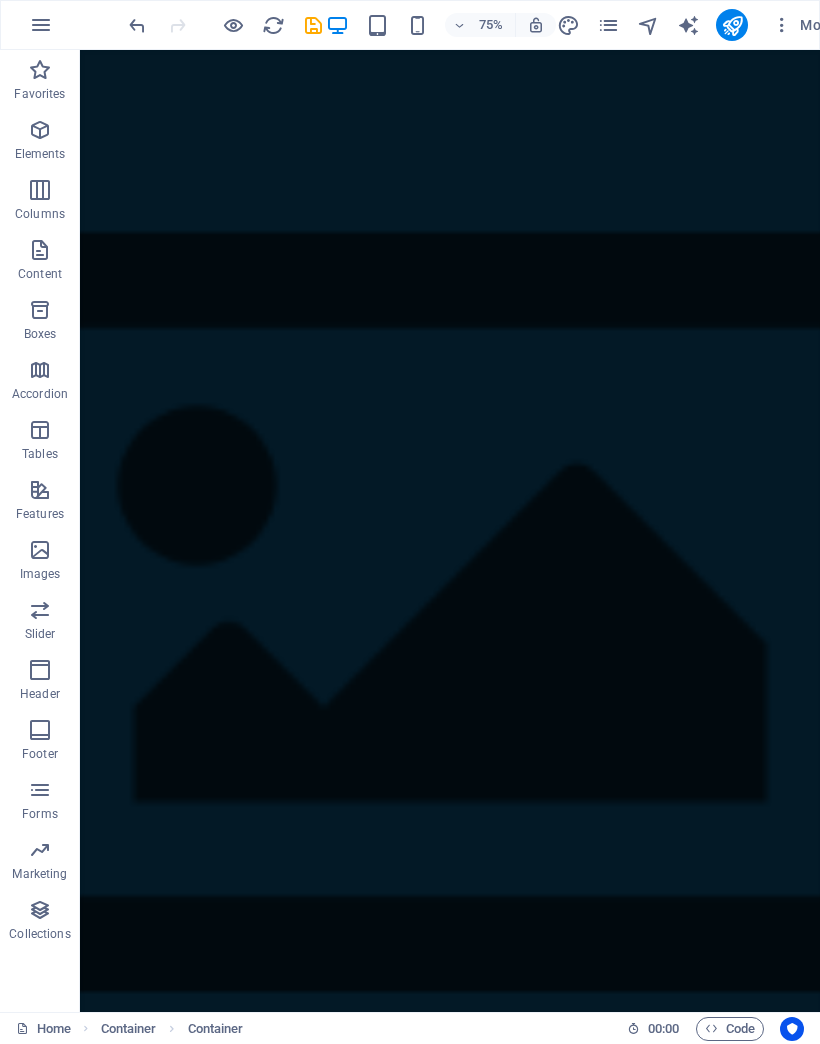 scroll, scrollTop: 0, scrollLeft: 0, axis: both 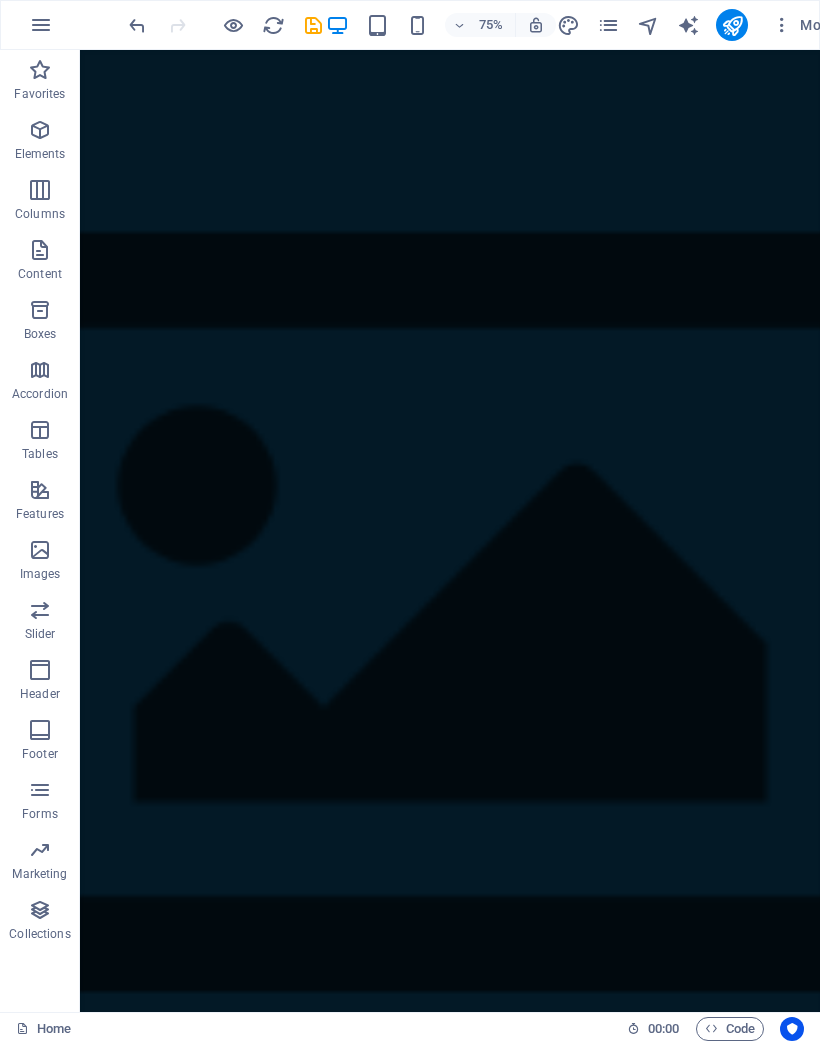 click on "unique cocktail bar & bistrou" at bounding box center (573, 2617) 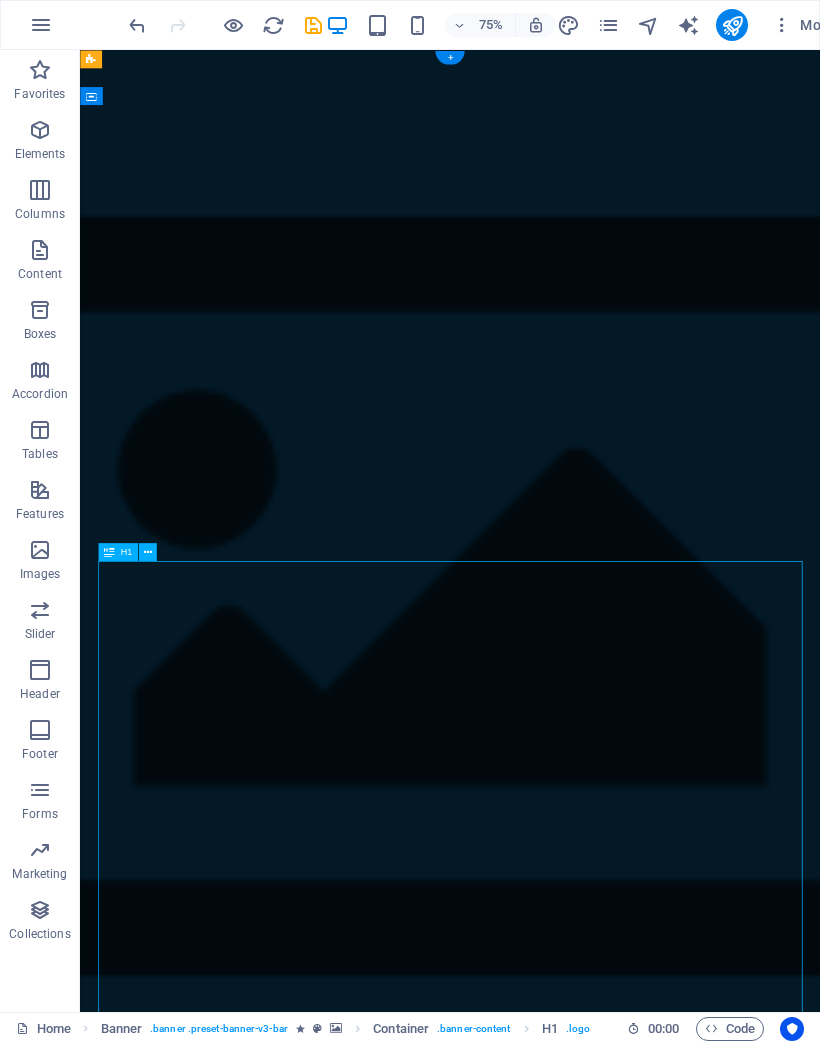 scroll, scrollTop: 179, scrollLeft: 0, axis: vertical 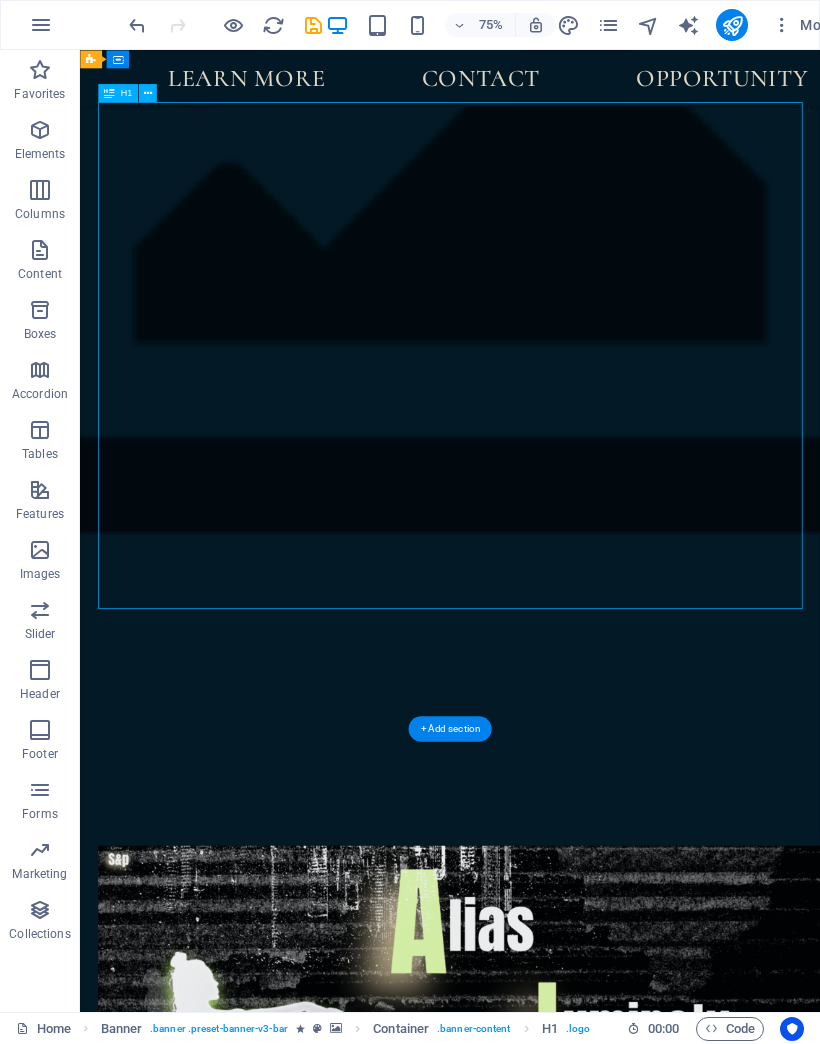 click on "unique cocktail bar & bistrou" at bounding box center [573, 2003] 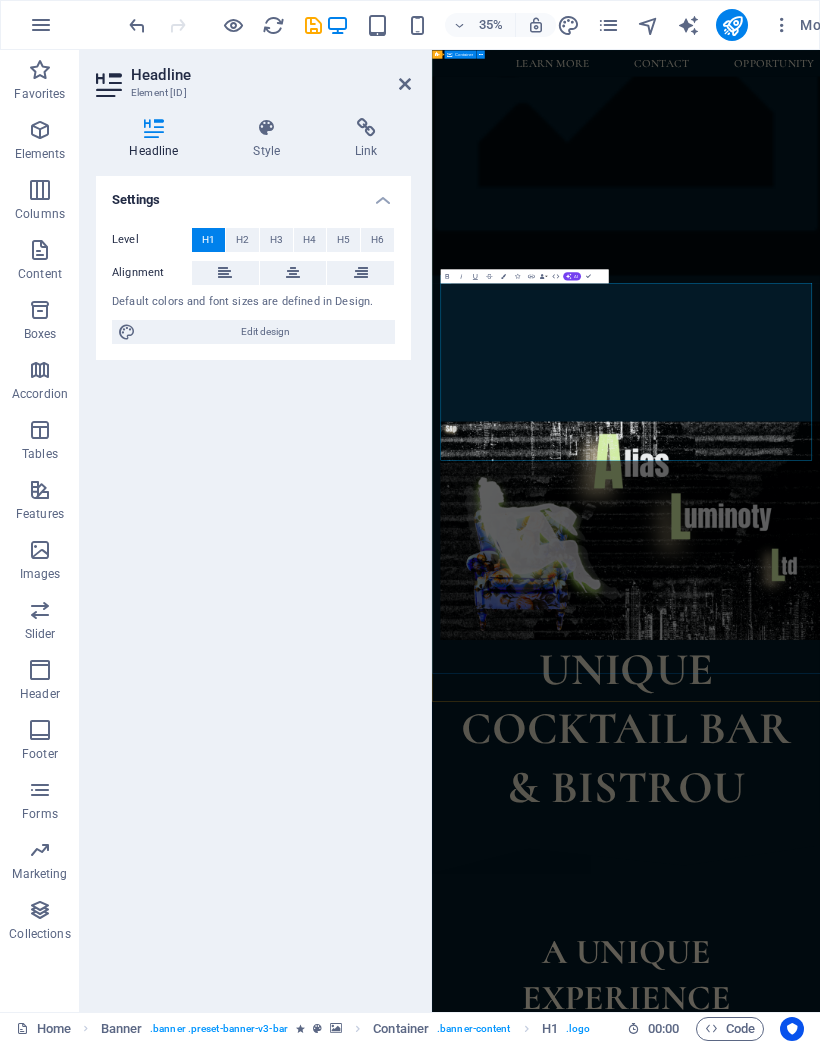 click on "unique cocktail bar & bistrou" at bounding box center [986, 1638] 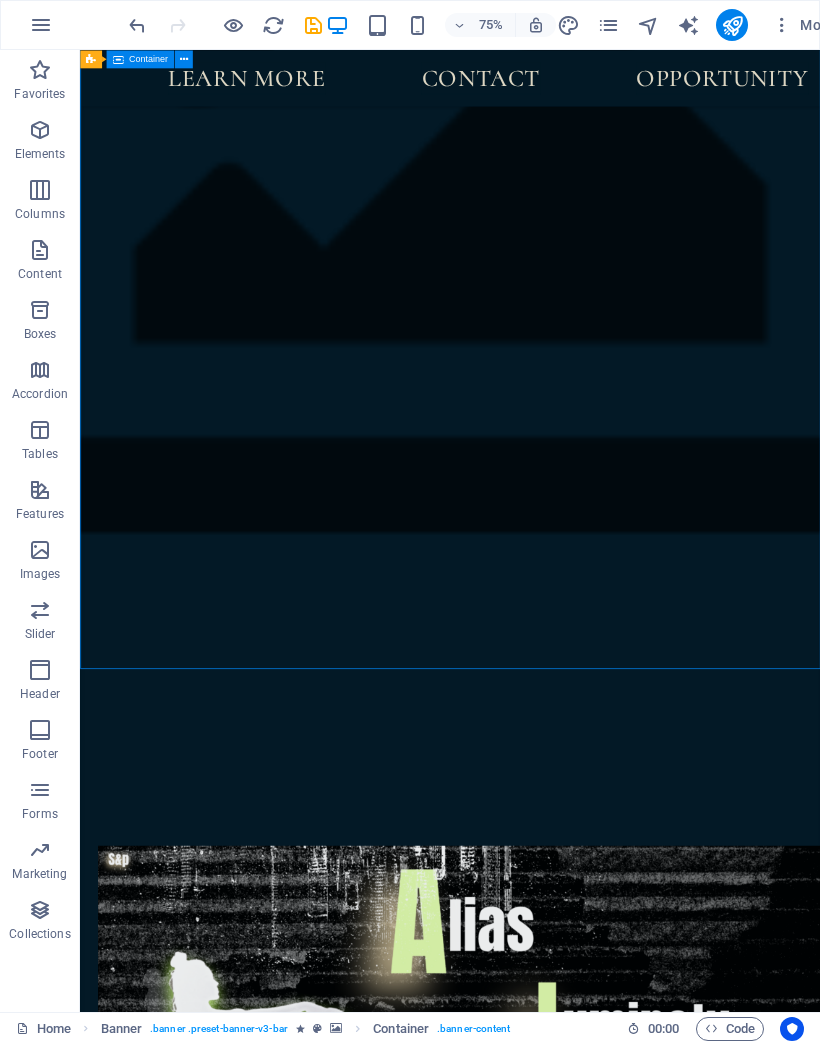 click on "unique cocktail bar & bistrou" at bounding box center [573, 2003] 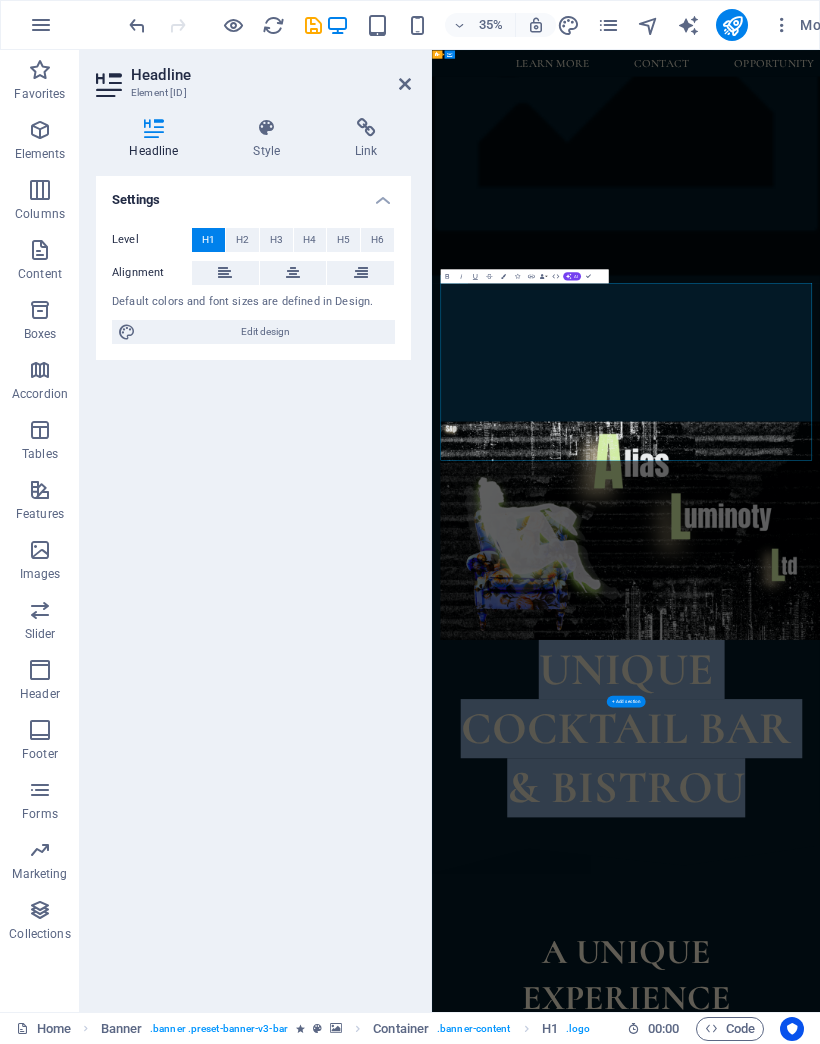 click on "unique cocktail bar & bistrou" at bounding box center (986, 1987) 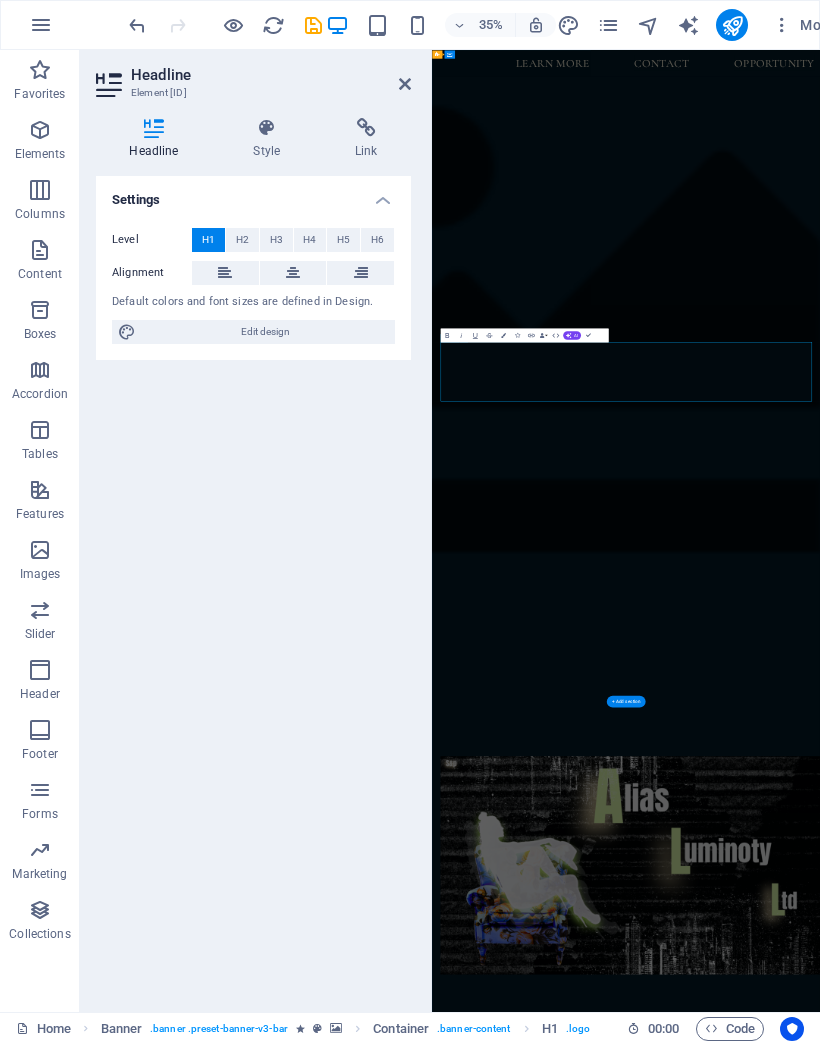 type 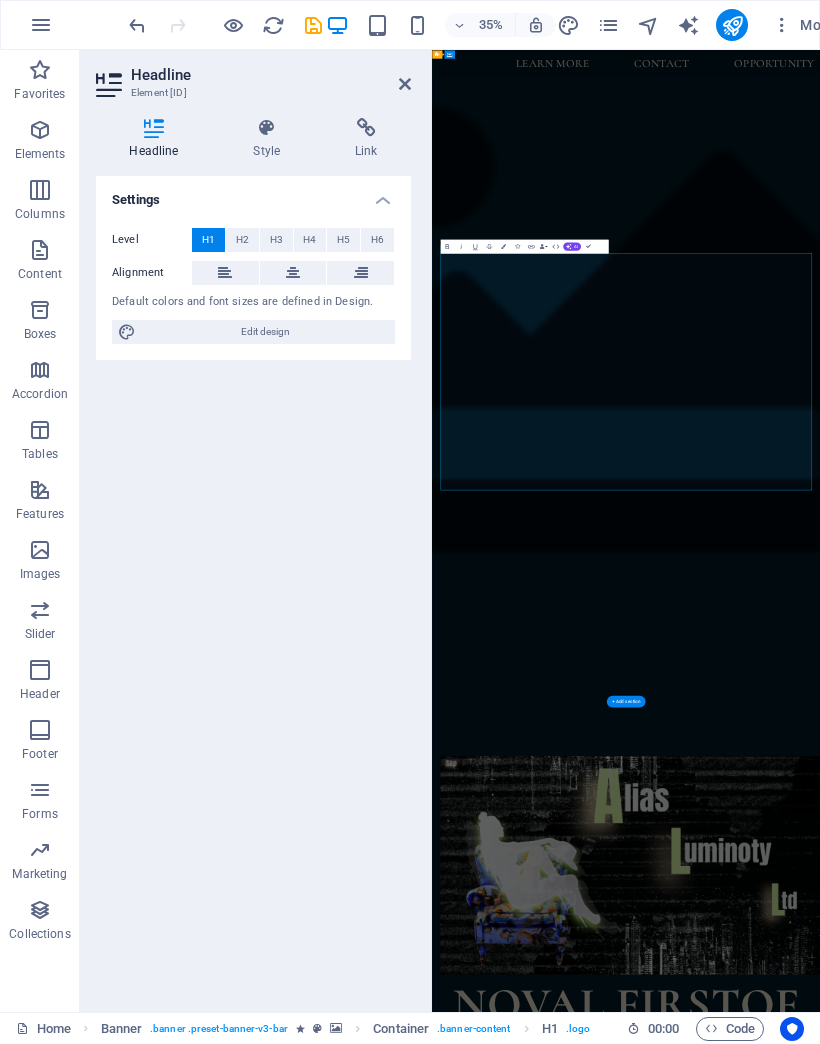 click on "noval firstof its kind disrupt the corrupts" at bounding box center [986, 3028] 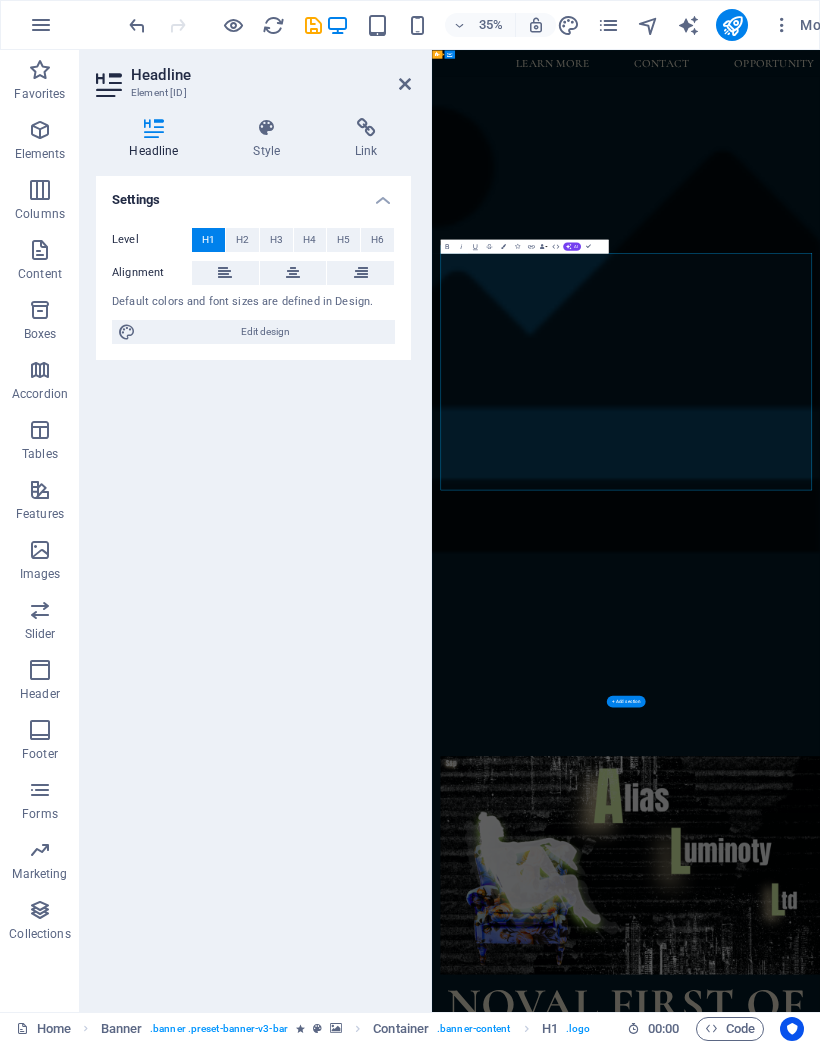 click on "noval first of  its kind disrupt the corrupts" at bounding box center (986, 3028) 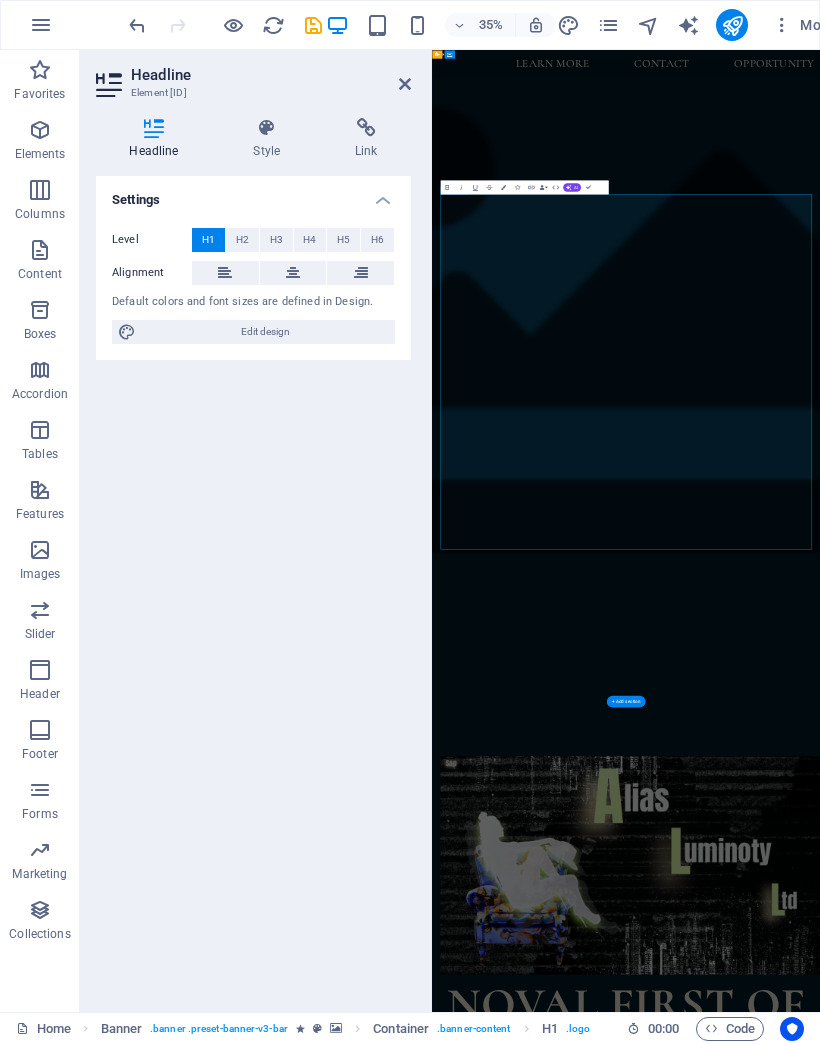 click on "noval first of  its kind gamifiedscam detecting and preventing platform" at bounding box center (986, 3197) 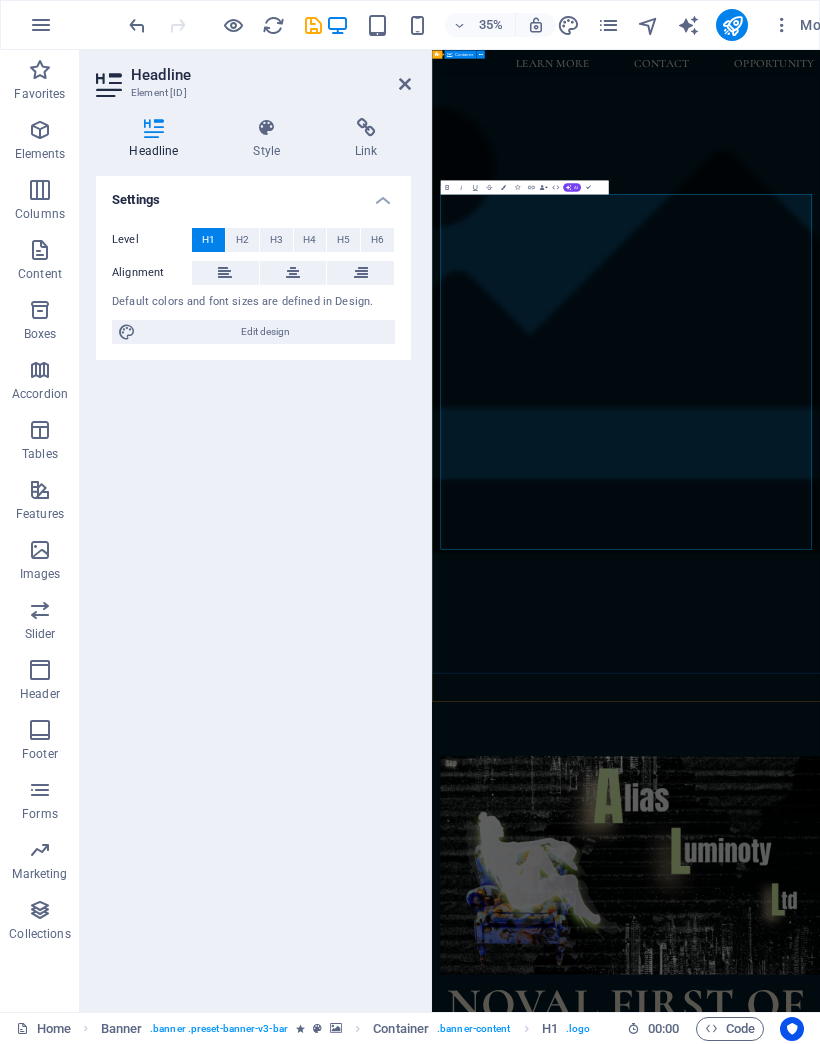 click on "noval first of  its kind Gamified scam detecting and preventing Ecosystem" at bounding box center [986, 2848] 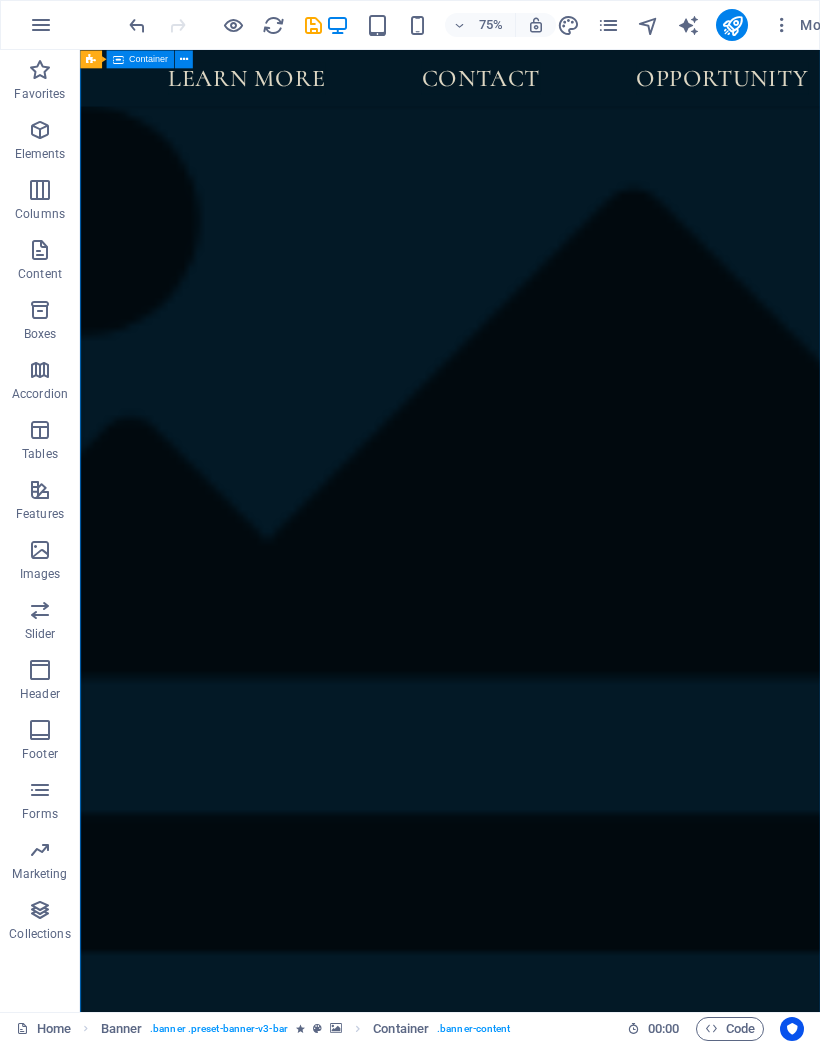 scroll, scrollTop: 1, scrollLeft: 0, axis: vertical 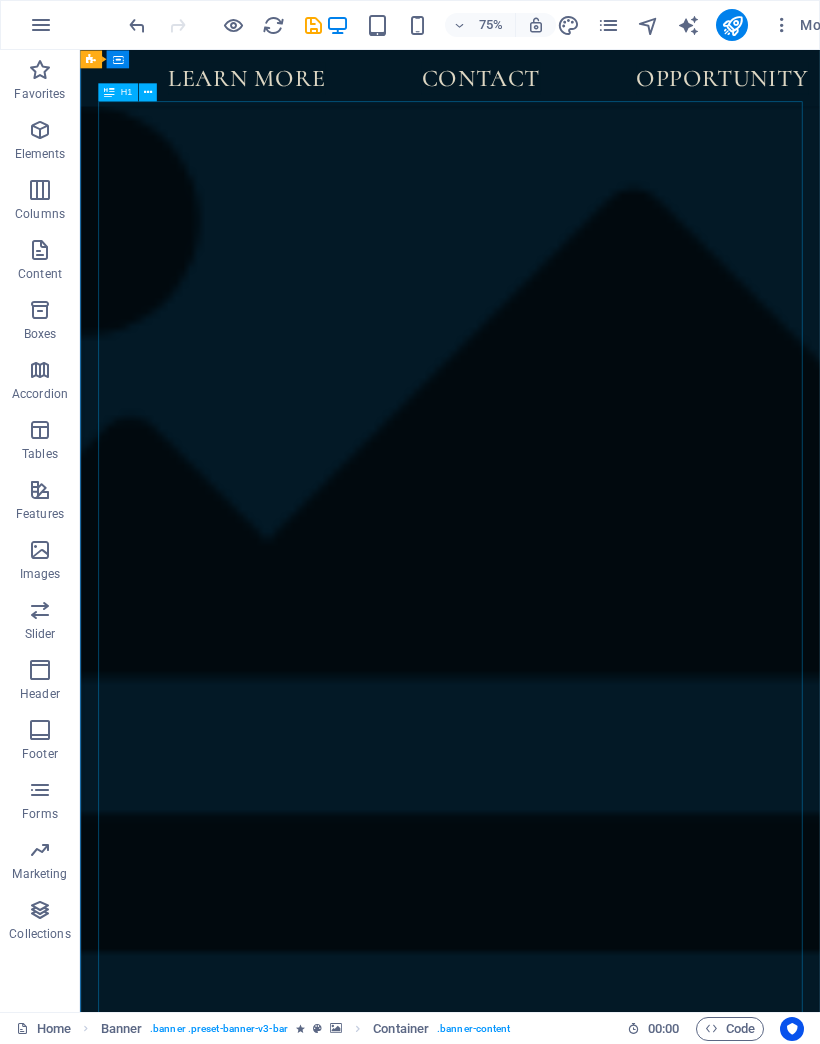 click on "noval first of  its kind Gamified scam detecting and preventing Ecosystem" at bounding box center [573, 3017] 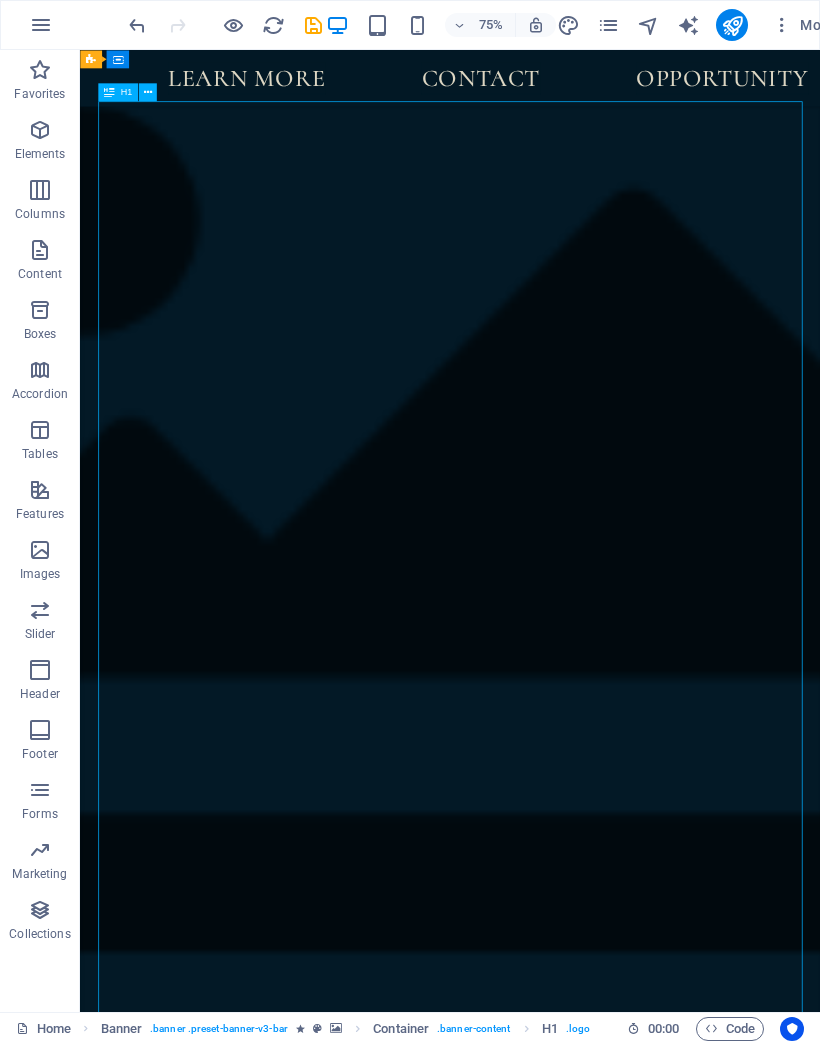 scroll, scrollTop: 776, scrollLeft: 0, axis: vertical 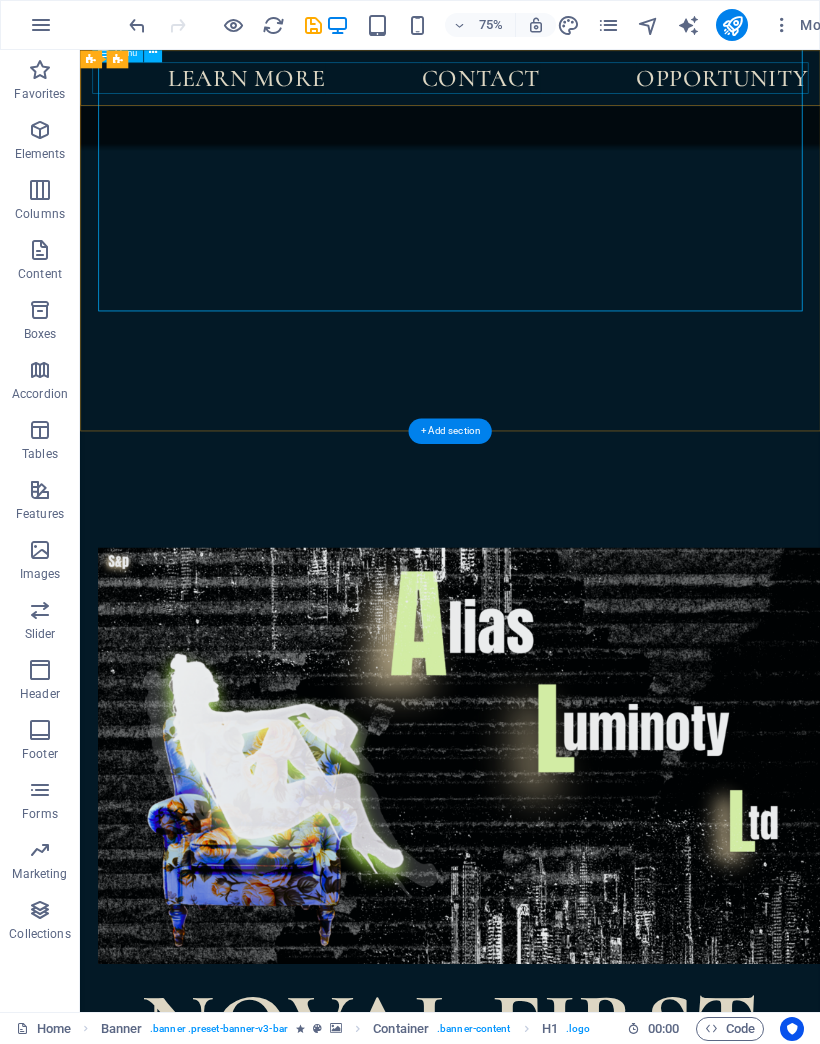 click on "Learn more Contact Opportunity" at bounding box center (573, 87) 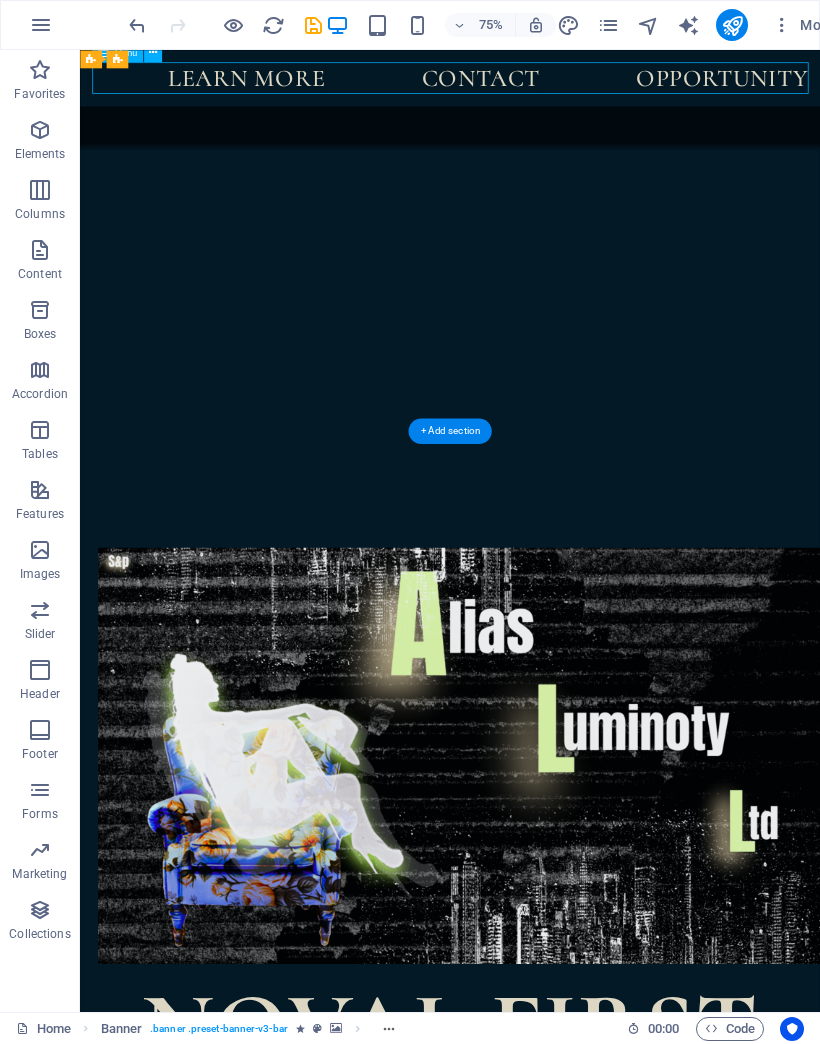 click on "Learn more Contact Opportunity" at bounding box center (573, 87) 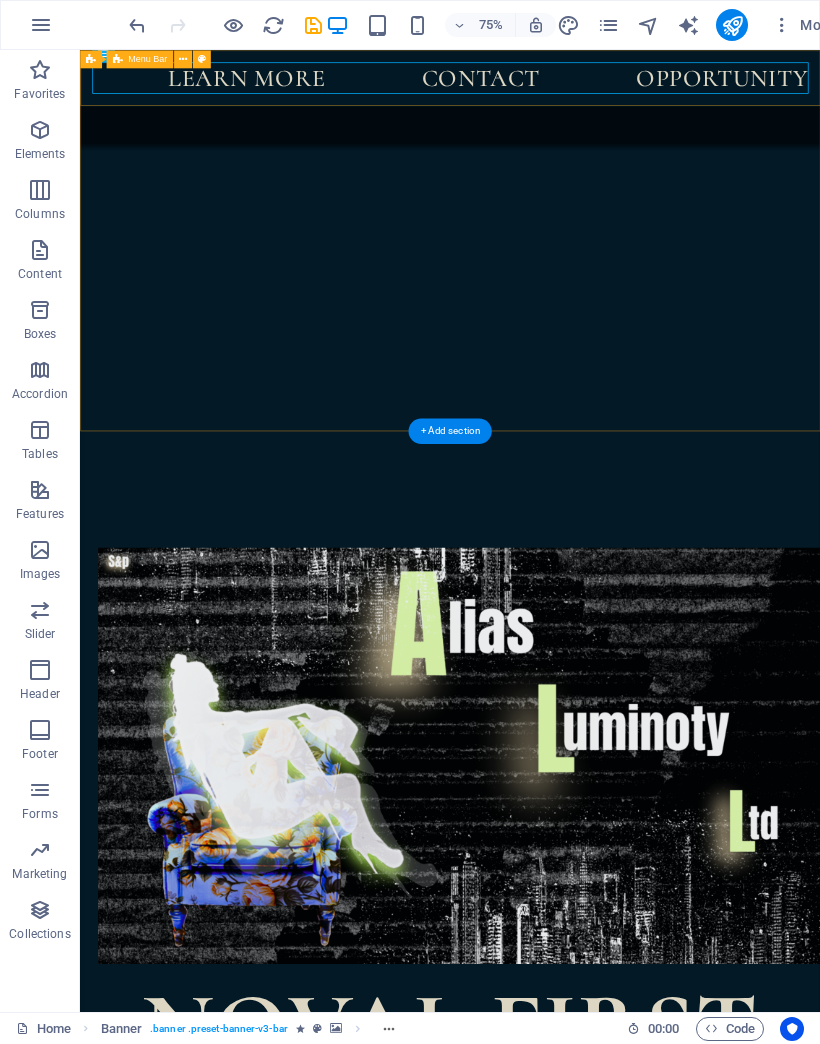 click on "Learn more Contact Opportunity" at bounding box center (573, 87) 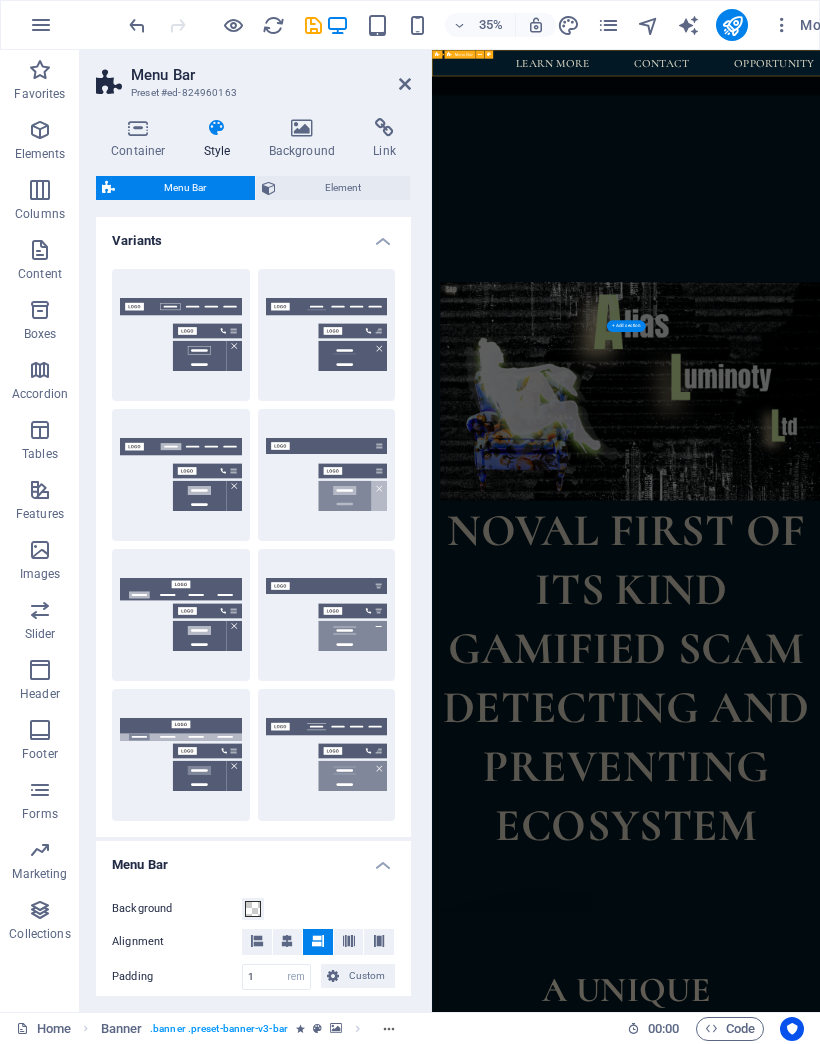 click on "A unique experience Midnight Rain is a unique cocktail bar and bistro located in downtown [CITY]. Our eclectic décor showcases original artwork by local artists, antique lighting, comfortable seating and inspired cocktails created by master mixologists. ​ ​    SCROLL DOWN ​ ​    SCROLL DOWN" at bounding box center (986, 4314) 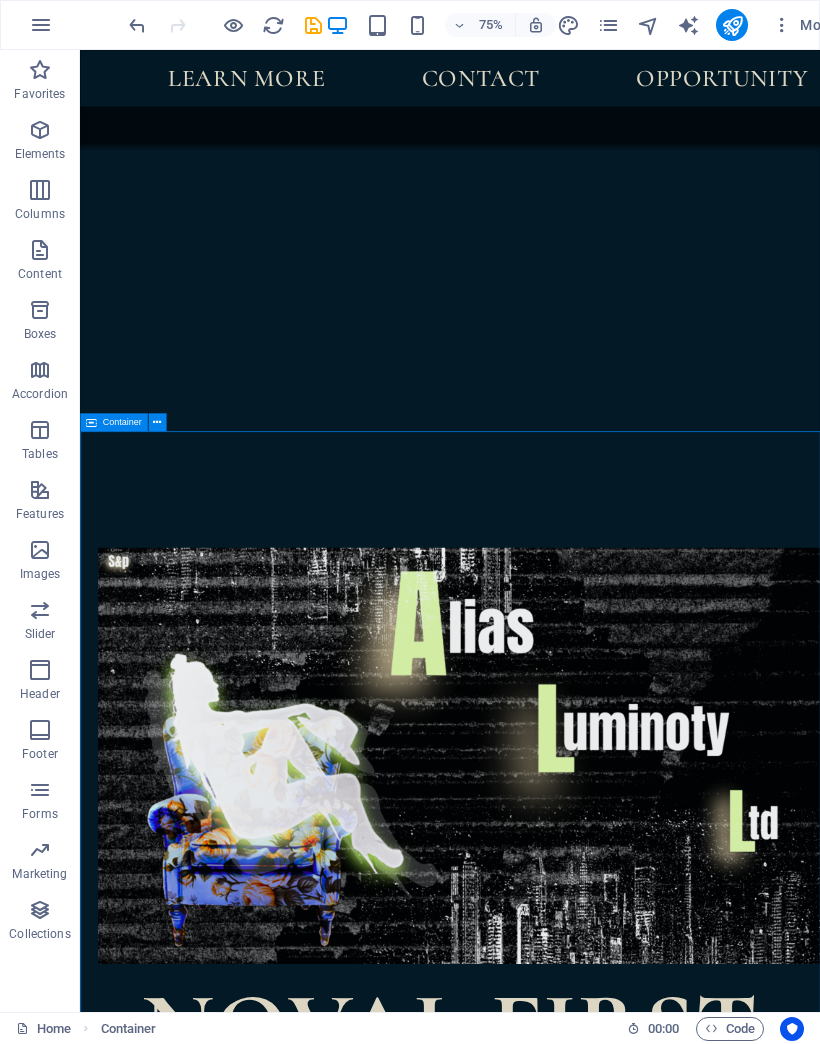 click on "Learn more Contact Opportunity" at bounding box center (573, 87) 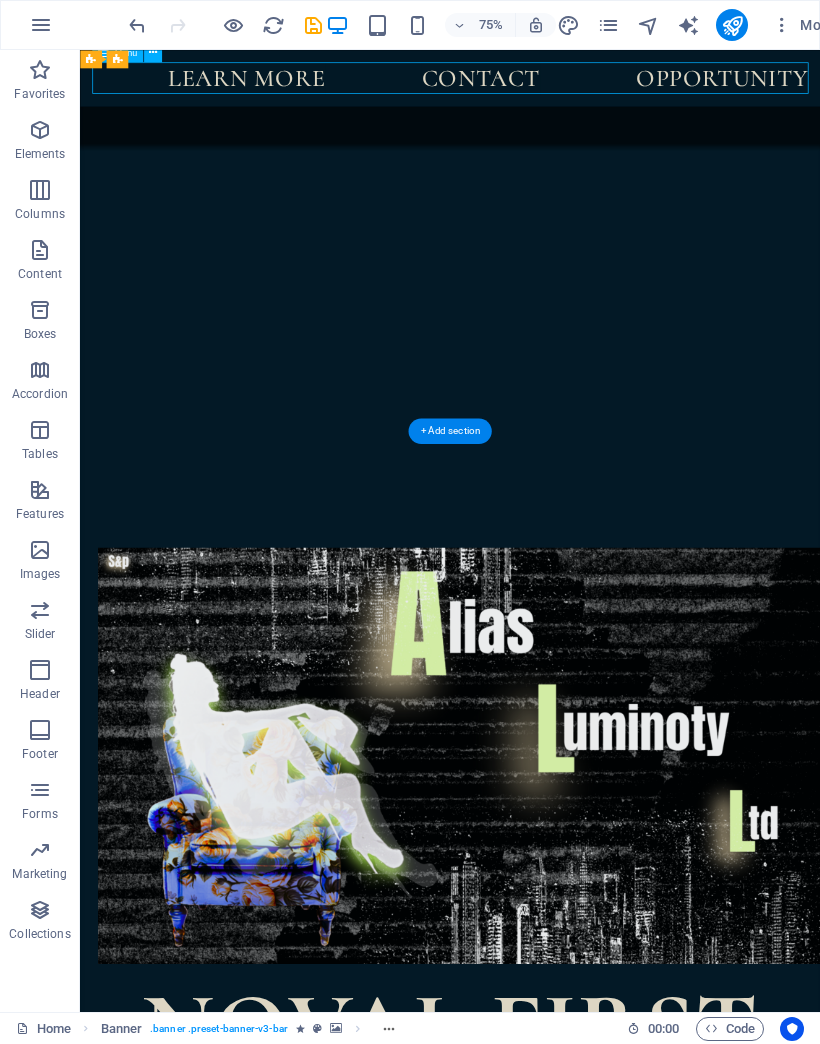 click on "Learn more Contact Opportunity" at bounding box center [573, 87] 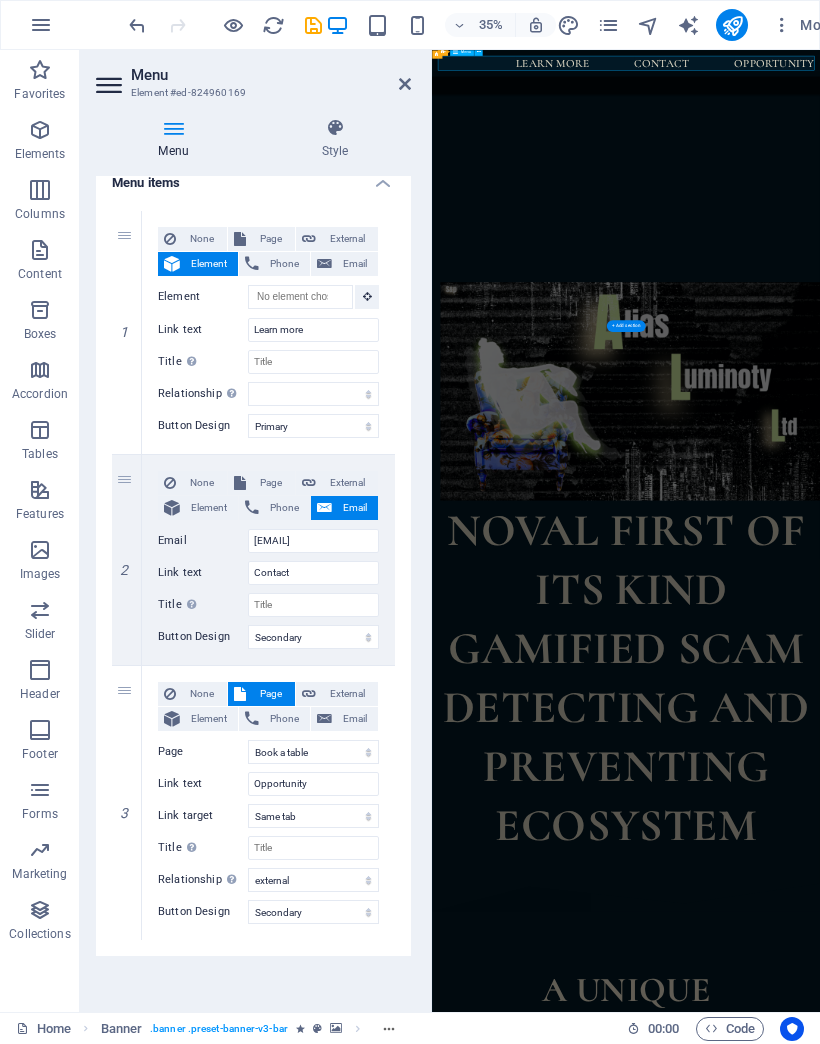 scroll, scrollTop: 156, scrollLeft: 0, axis: vertical 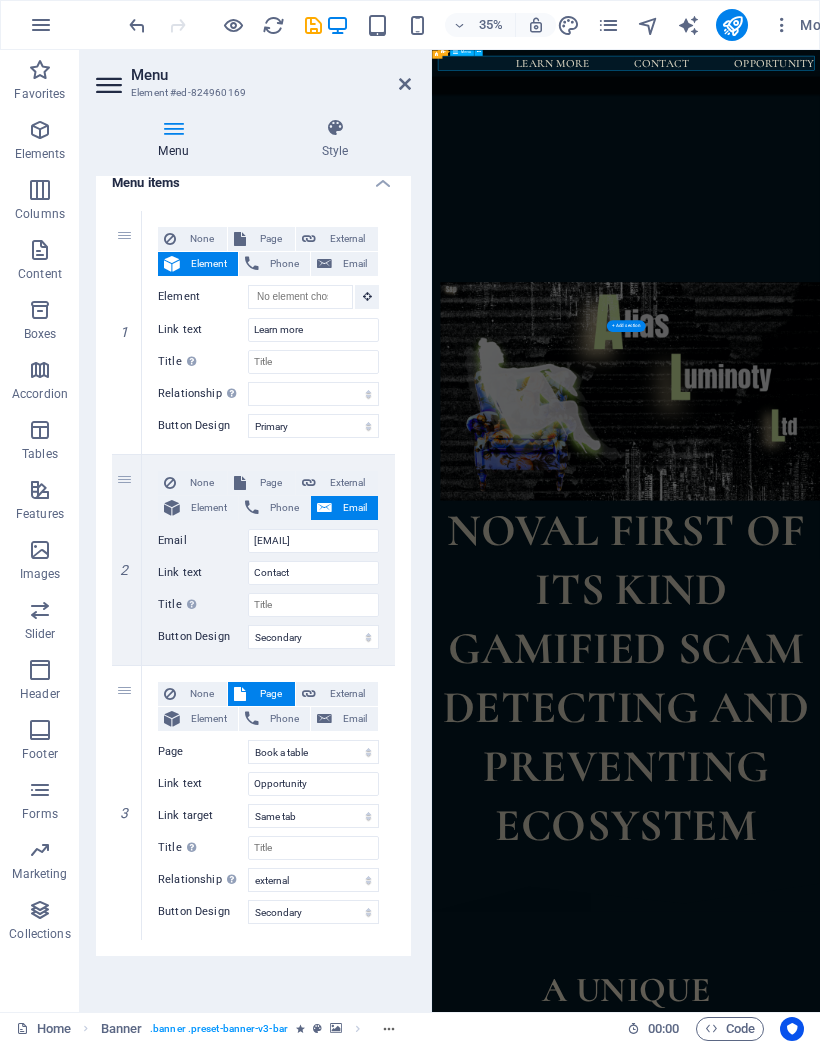 click on "Page" at bounding box center [270, 239] 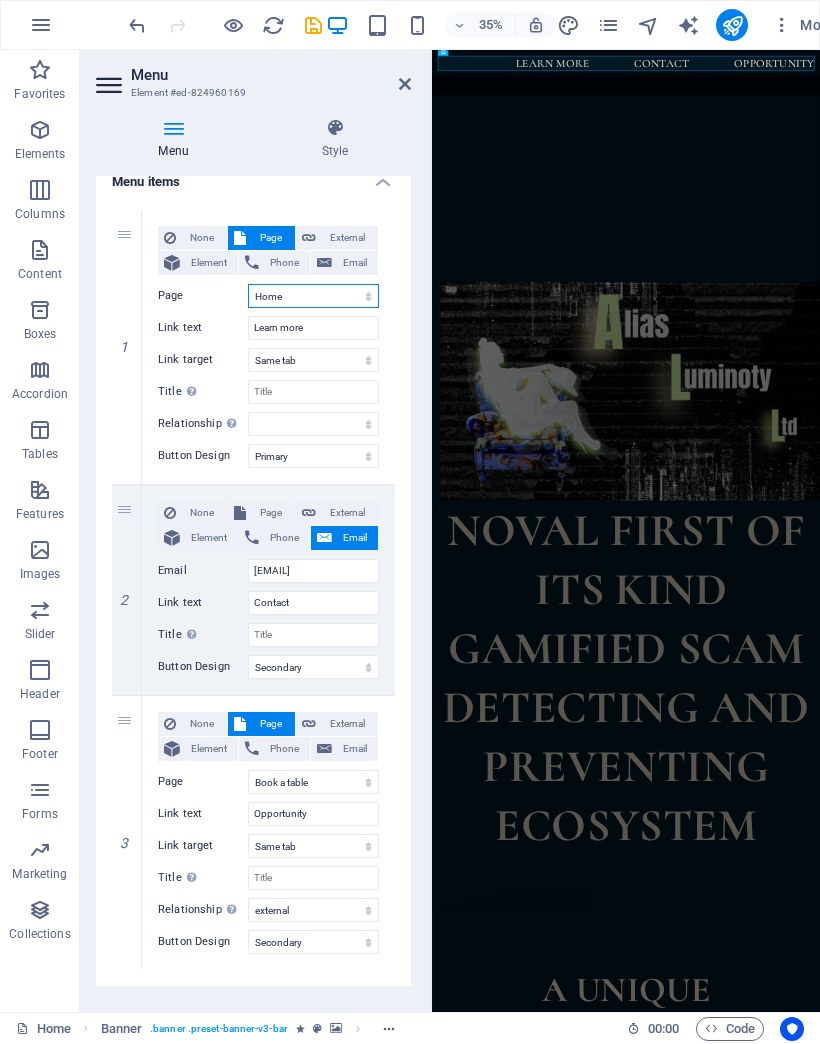 select 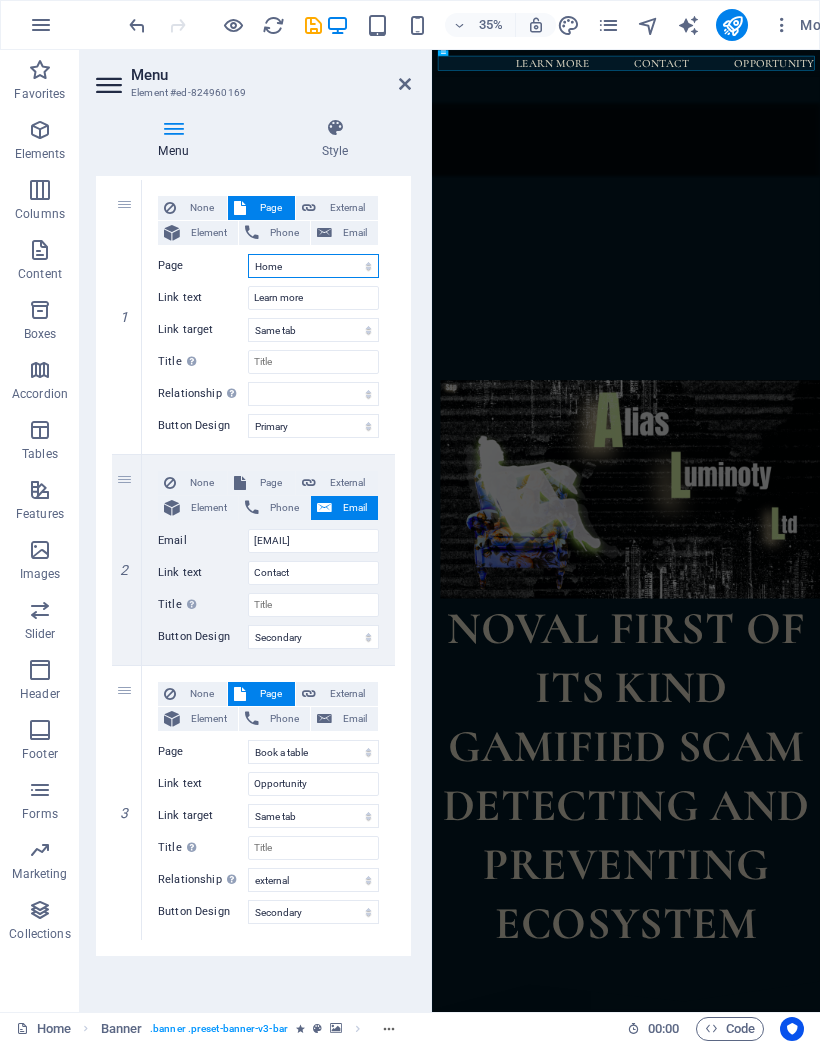 scroll, scrollTop: 187, scrollLeft: 0, axis: vertical 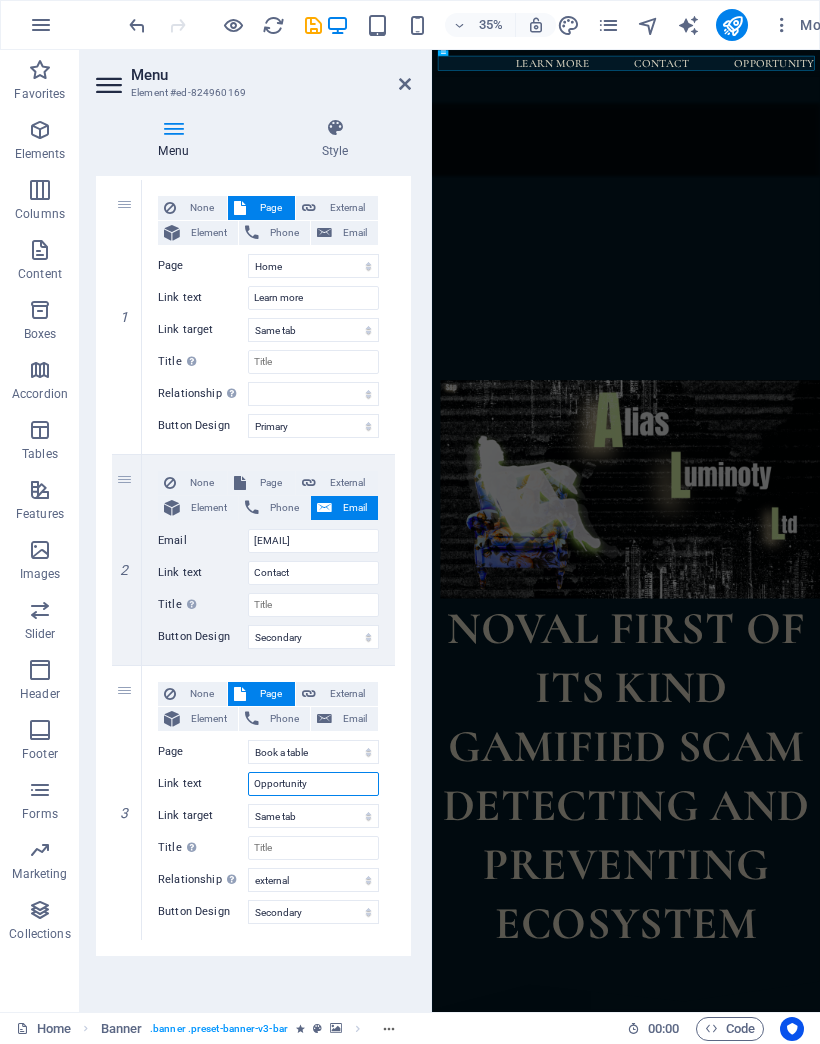click on "Opportunity" at bounding box center [313, 784] 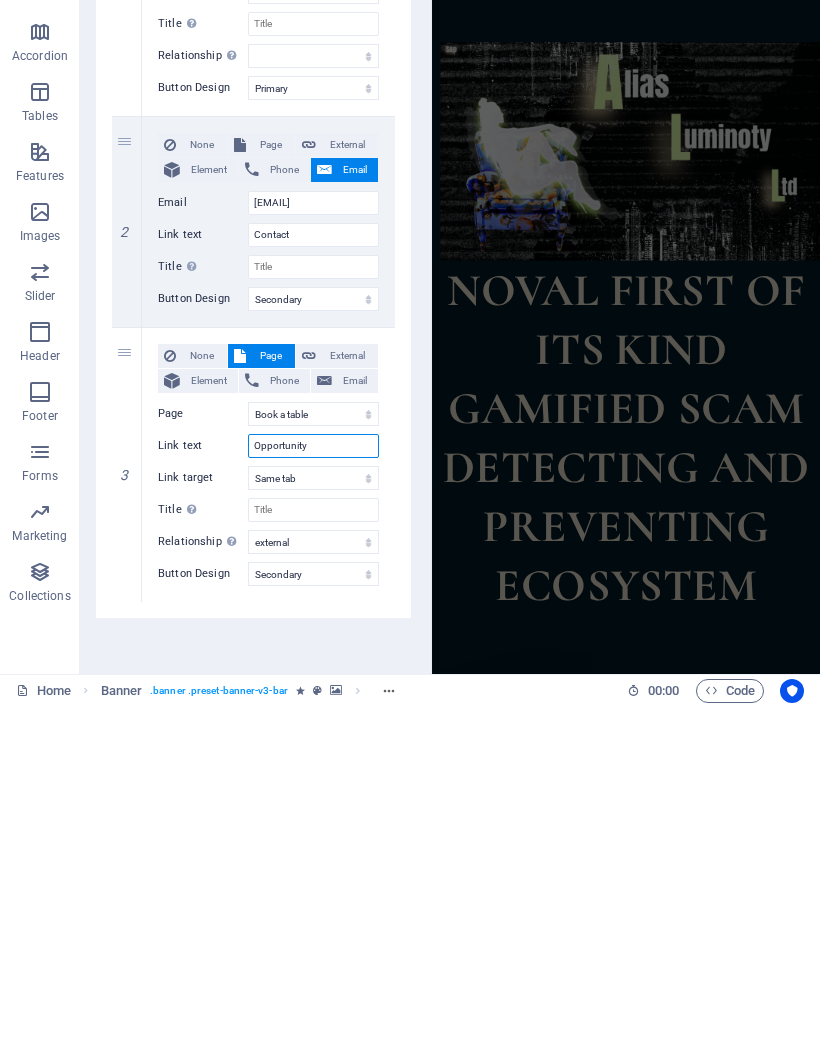scroll, scrollTop: 0, scrollLeft: 0, axis: both 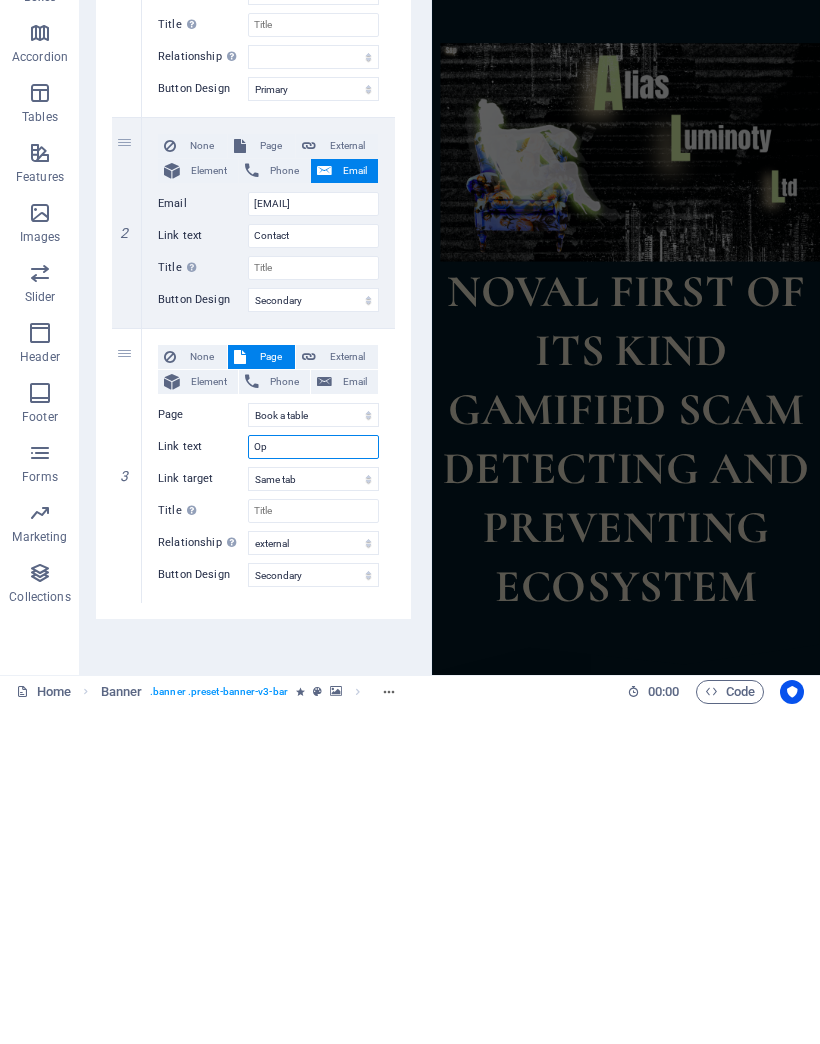 type on "O" 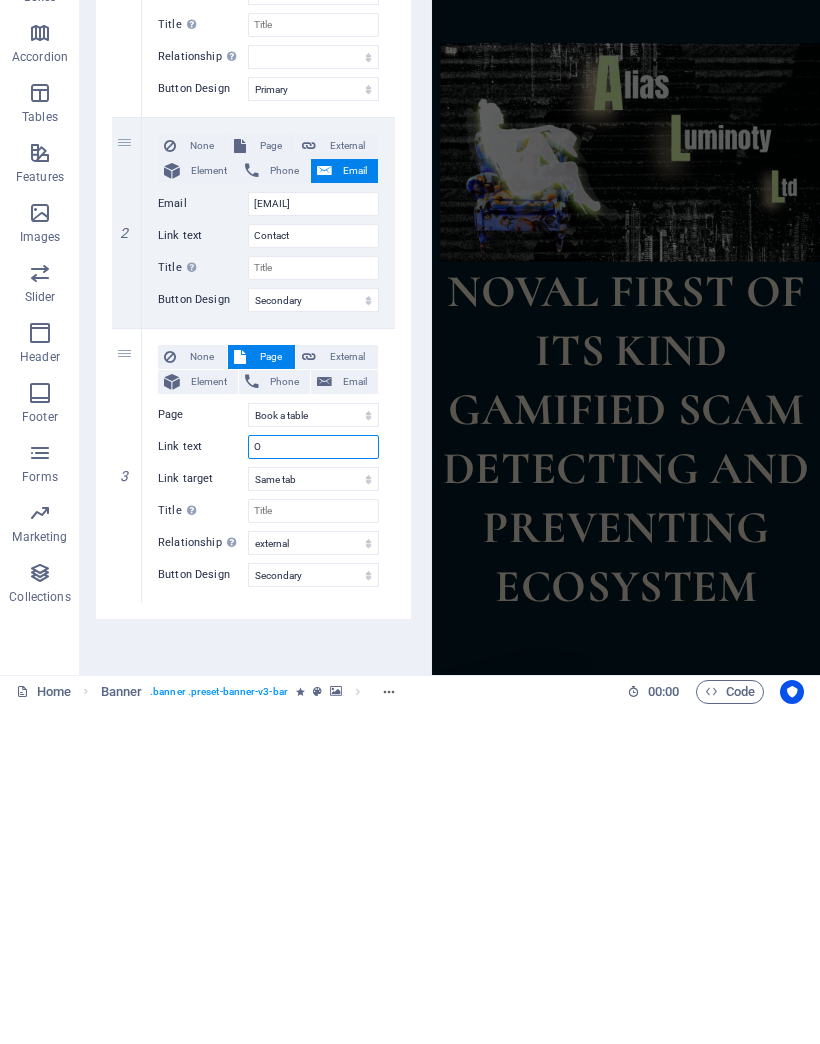 type 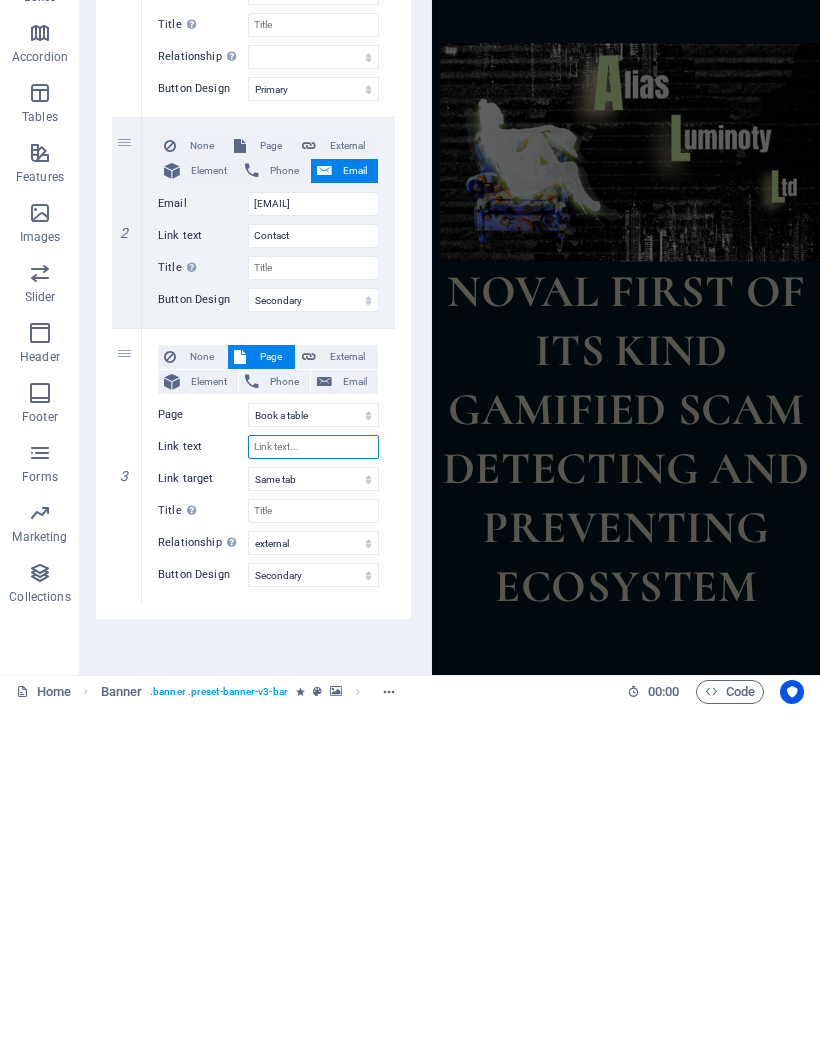 select 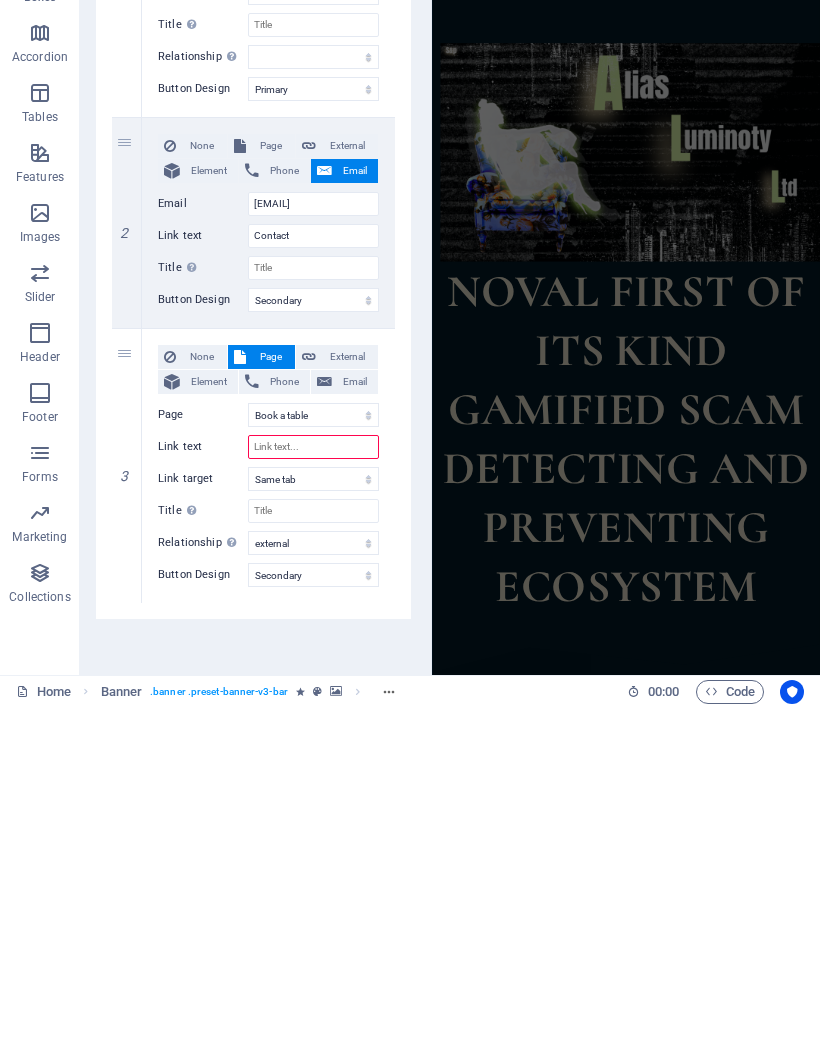 type on "A" 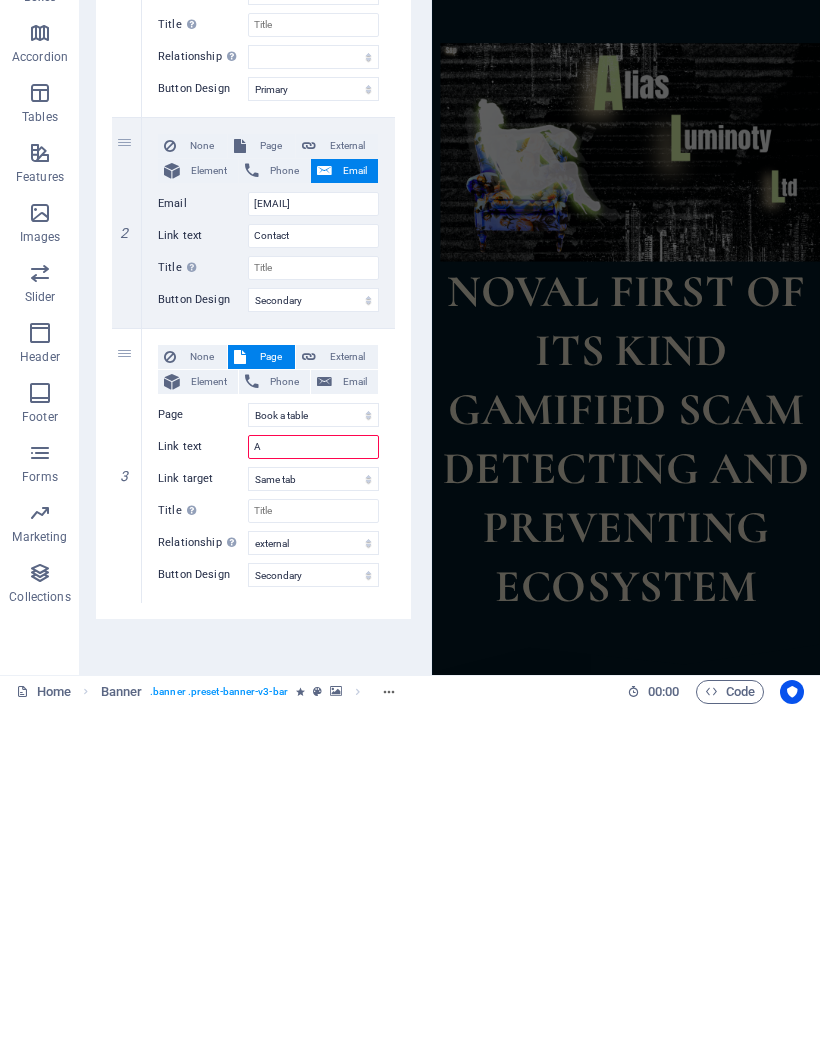 select 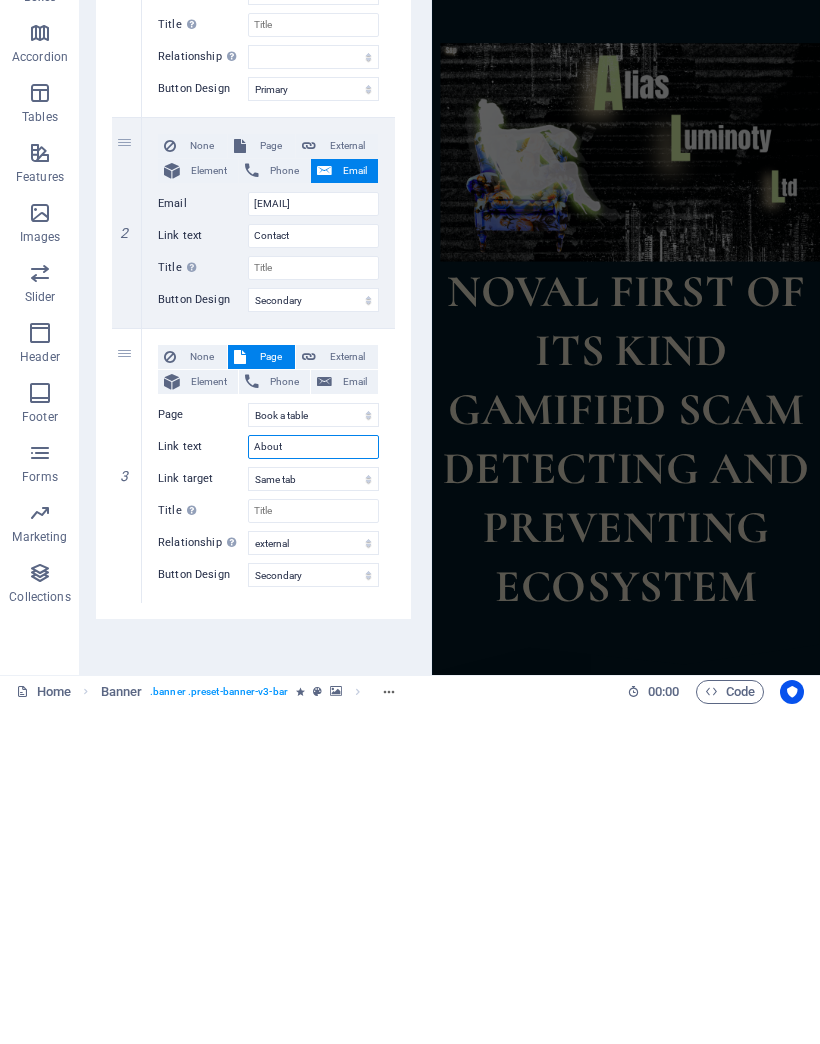 type on "About" 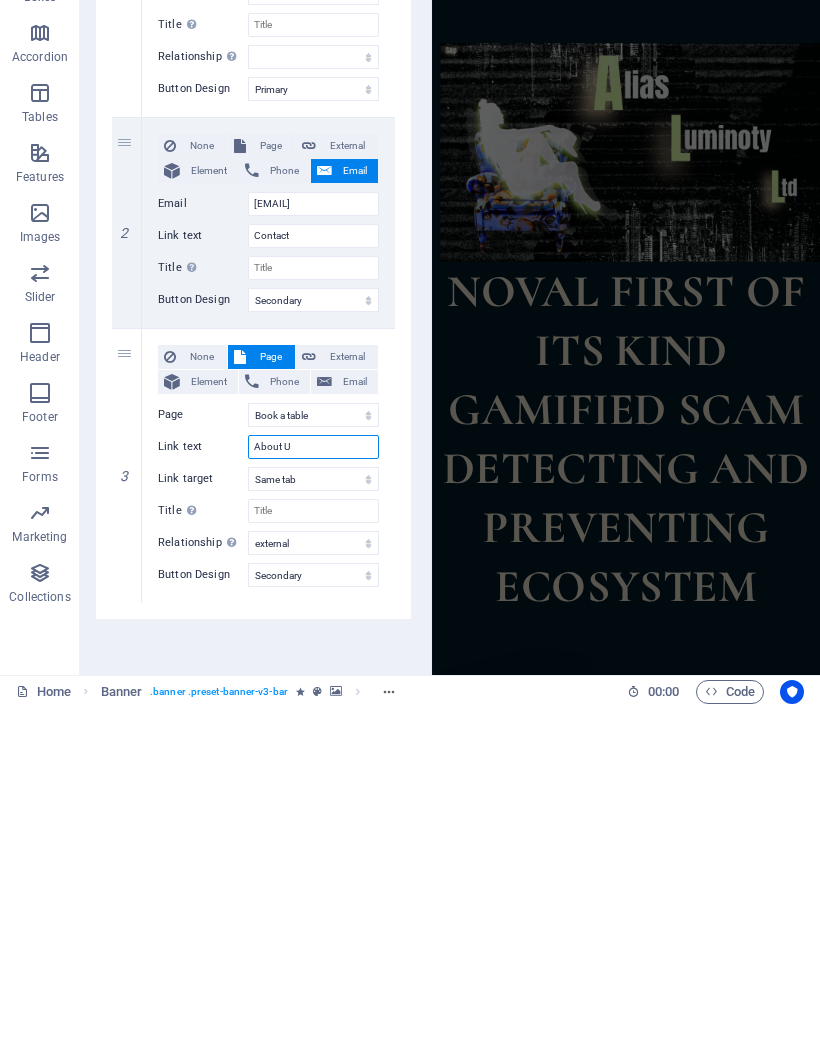 type on "About US" 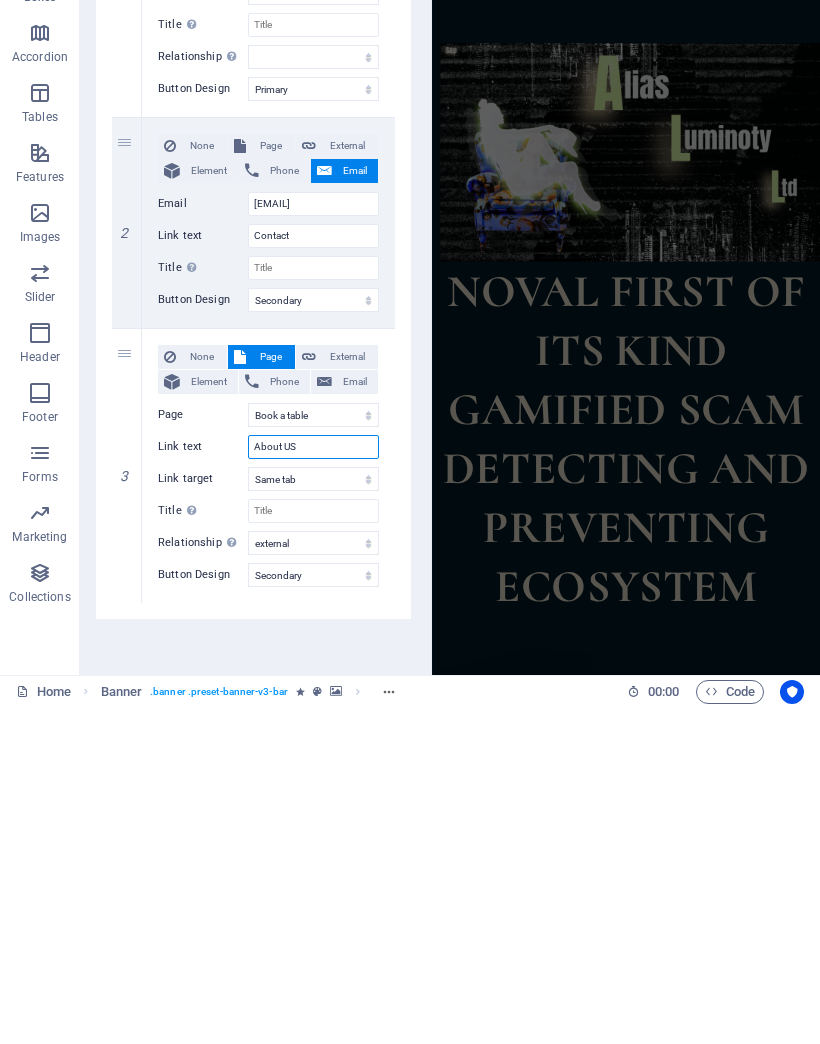 select 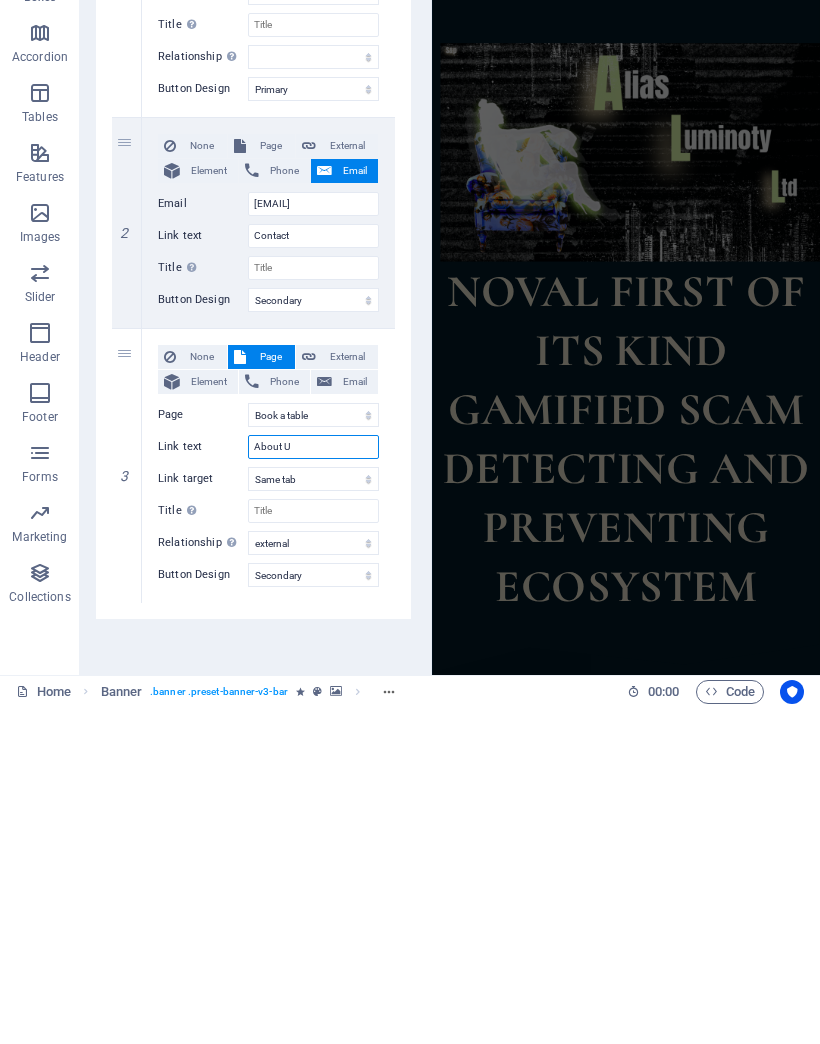 select 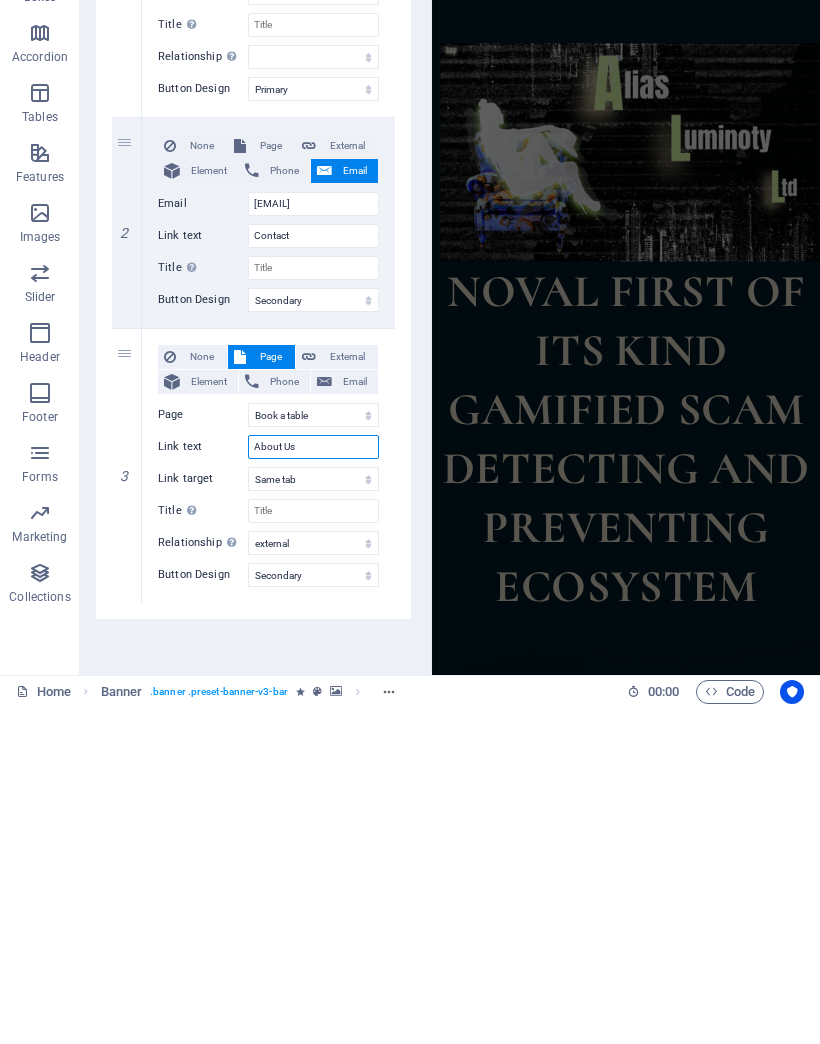 select 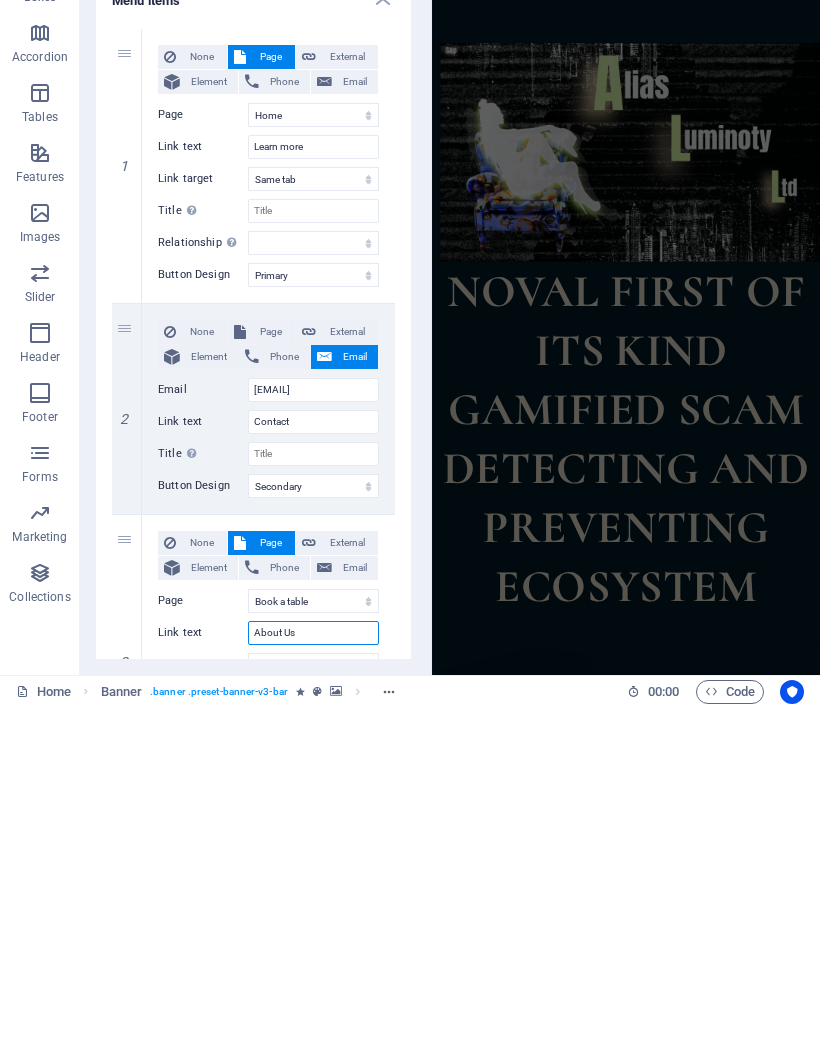 scroll, scrollTop: 0, scrollLeft: 0, axis: both 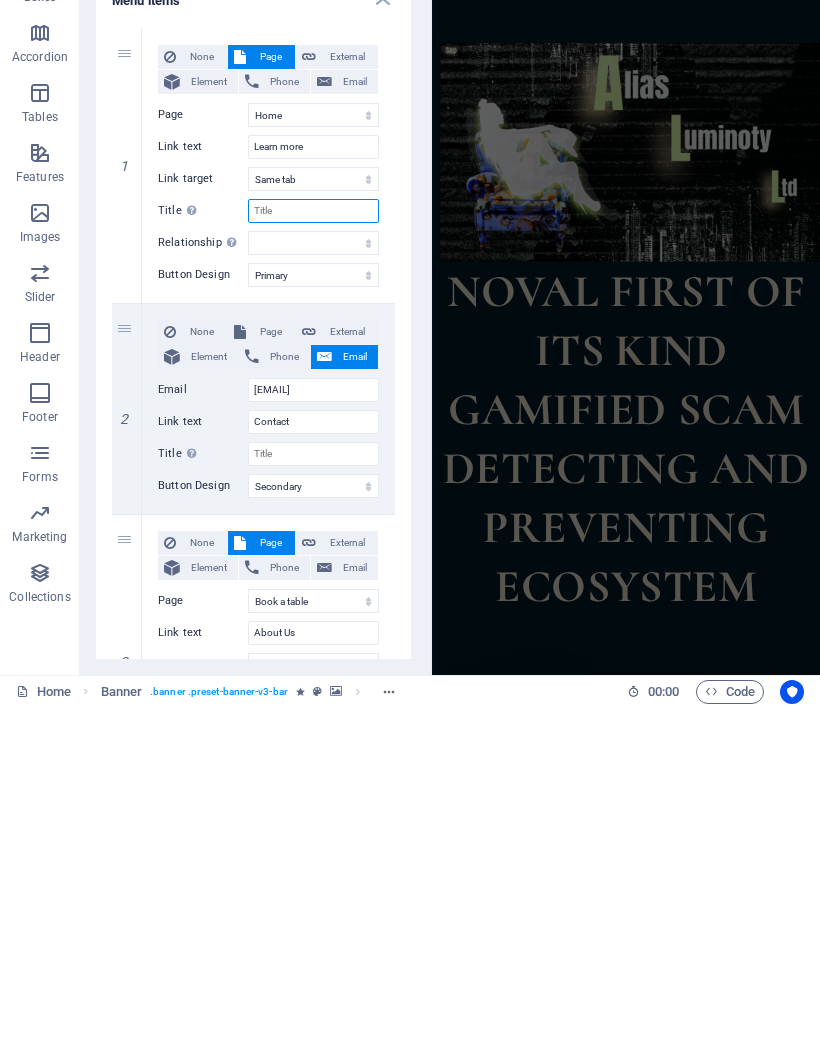click on "Title Additional link description, should not be the same as the link text. The title is most often shown as a tooltip text when the mouse moves over the element. Leave empty if uncertain." at bounding box center (313, 548) 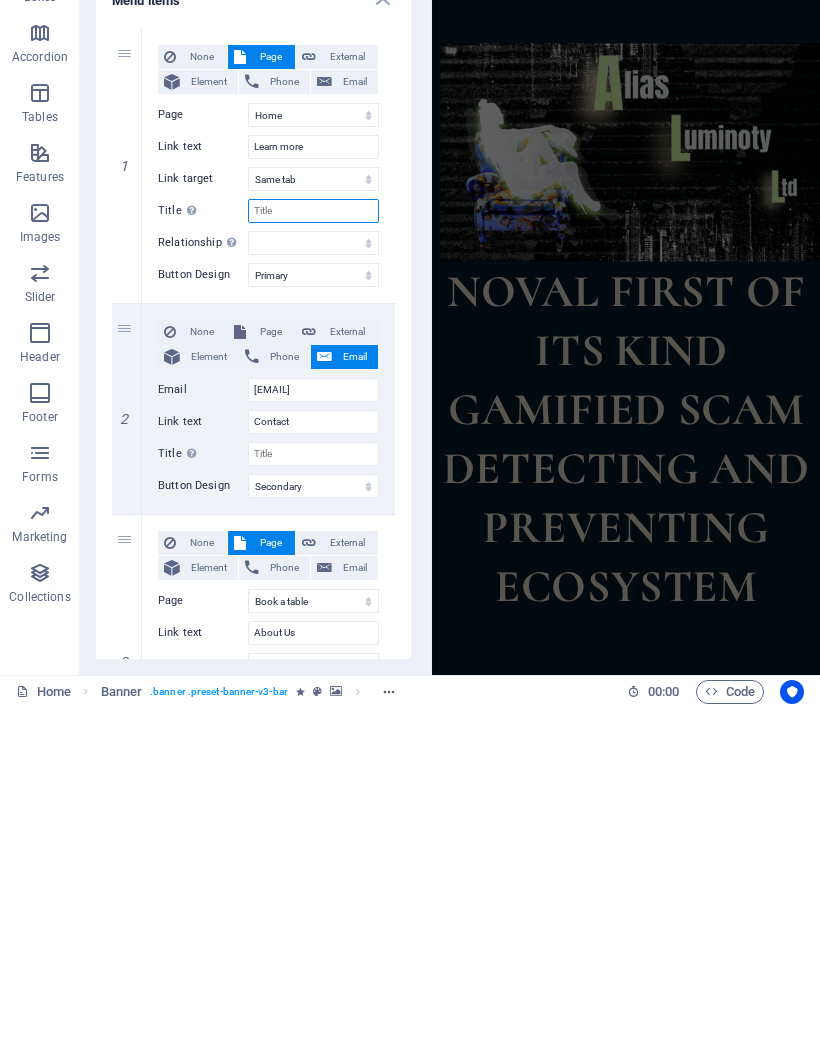 type on "W" 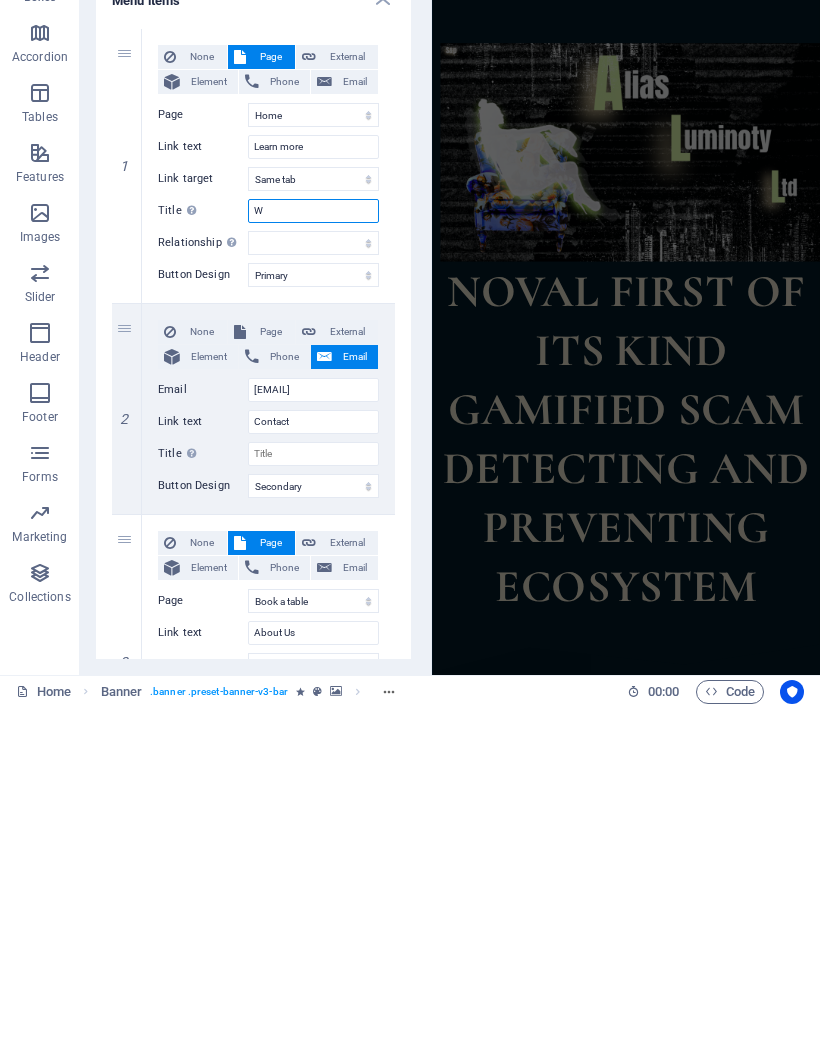 select 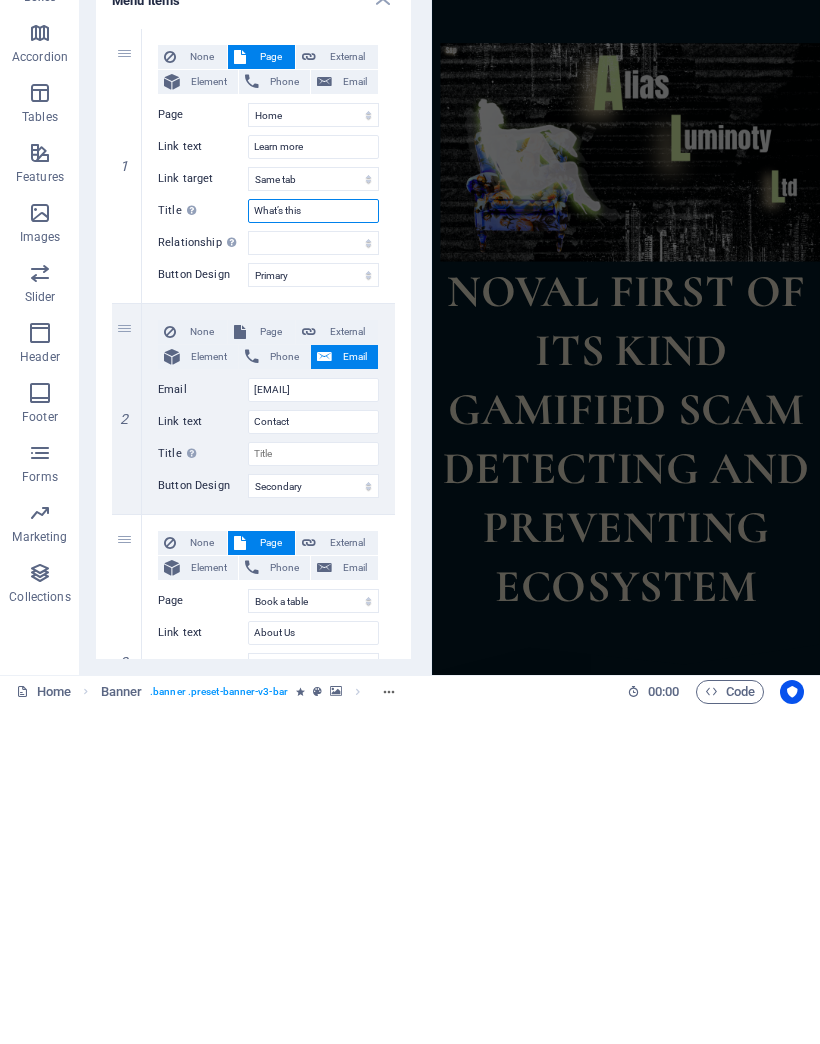 type on "What’s this a" 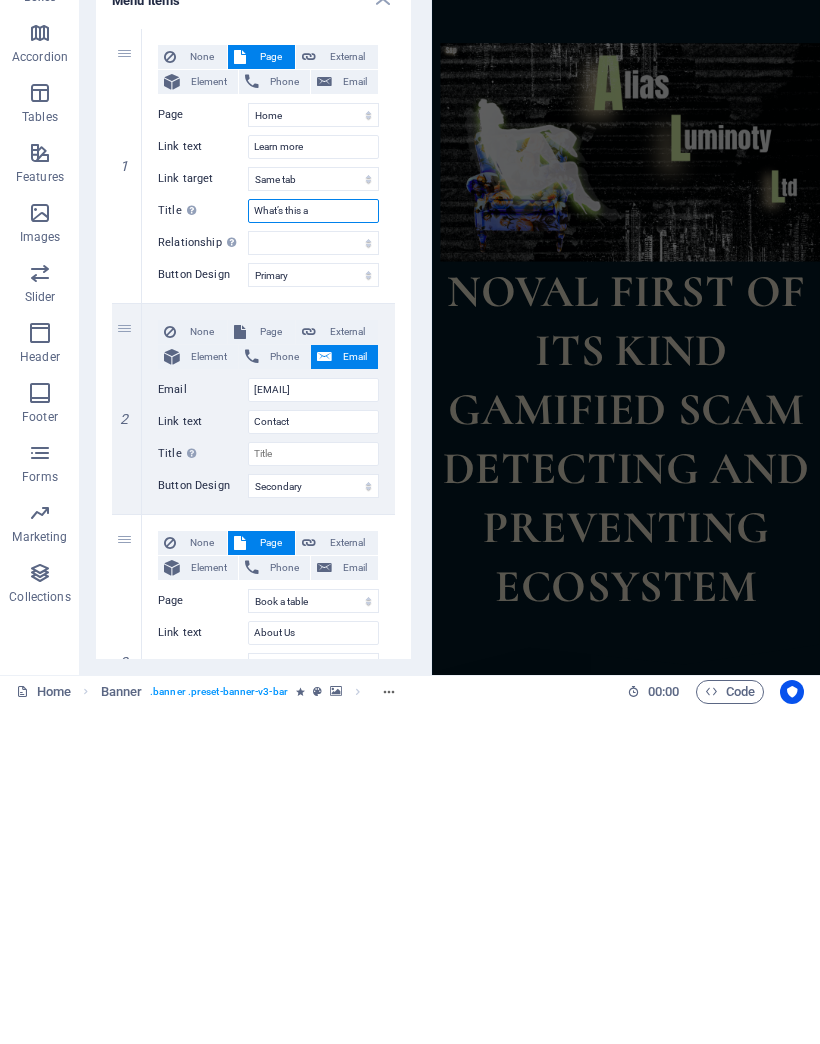 select 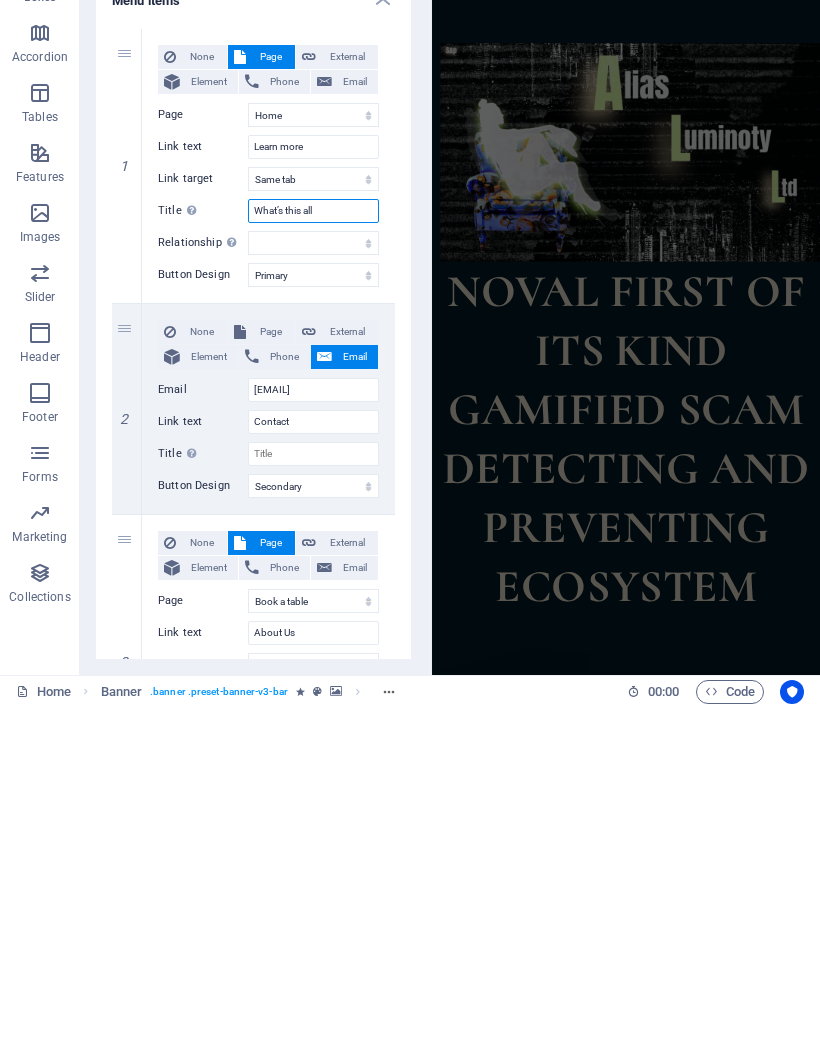 type on "What’s this all" 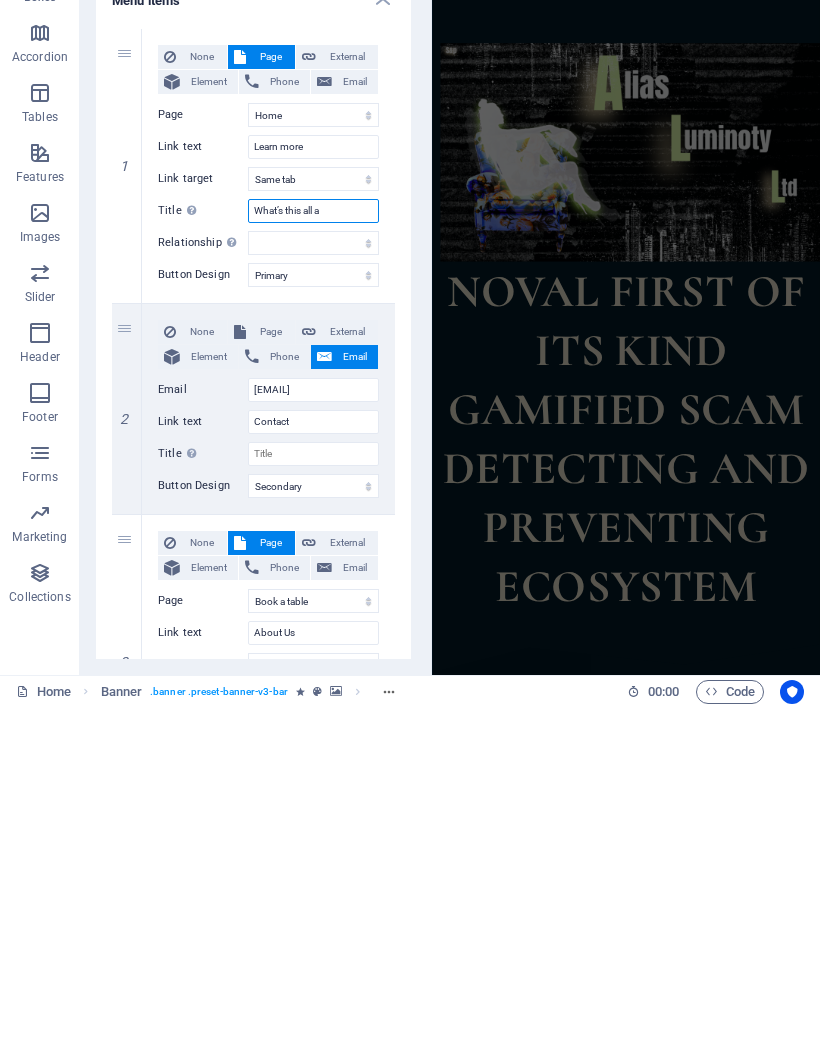 type on "What’s this all ab" 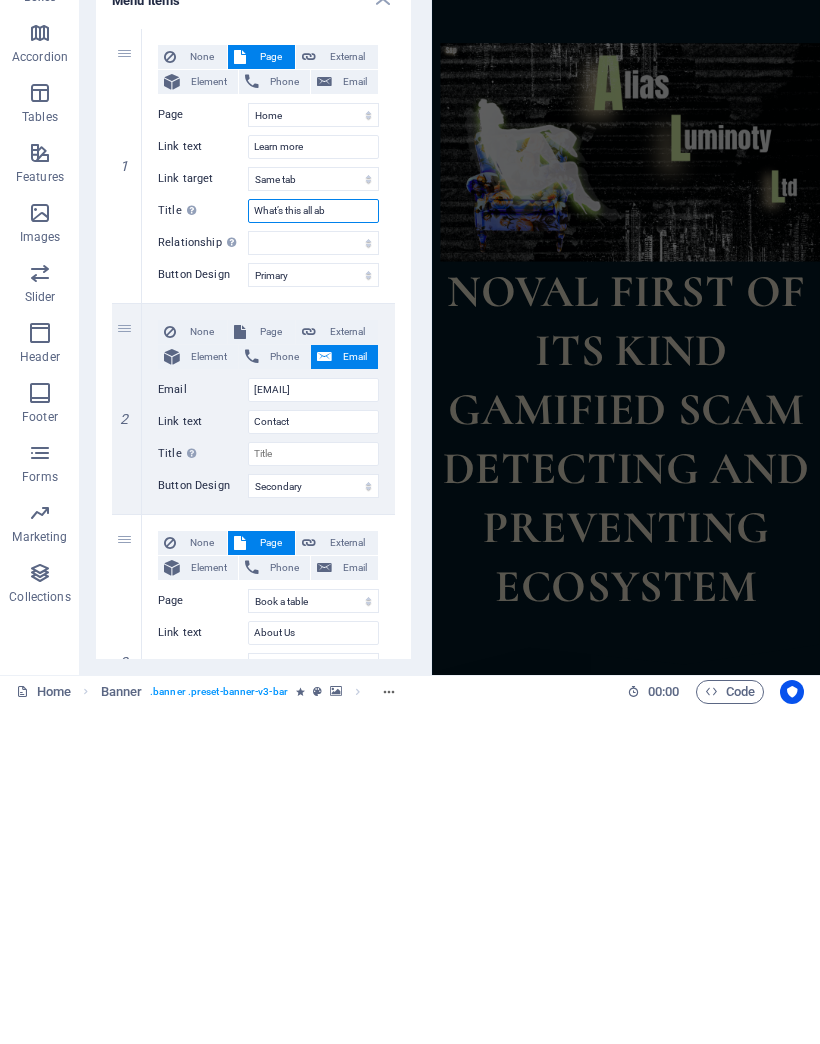 select 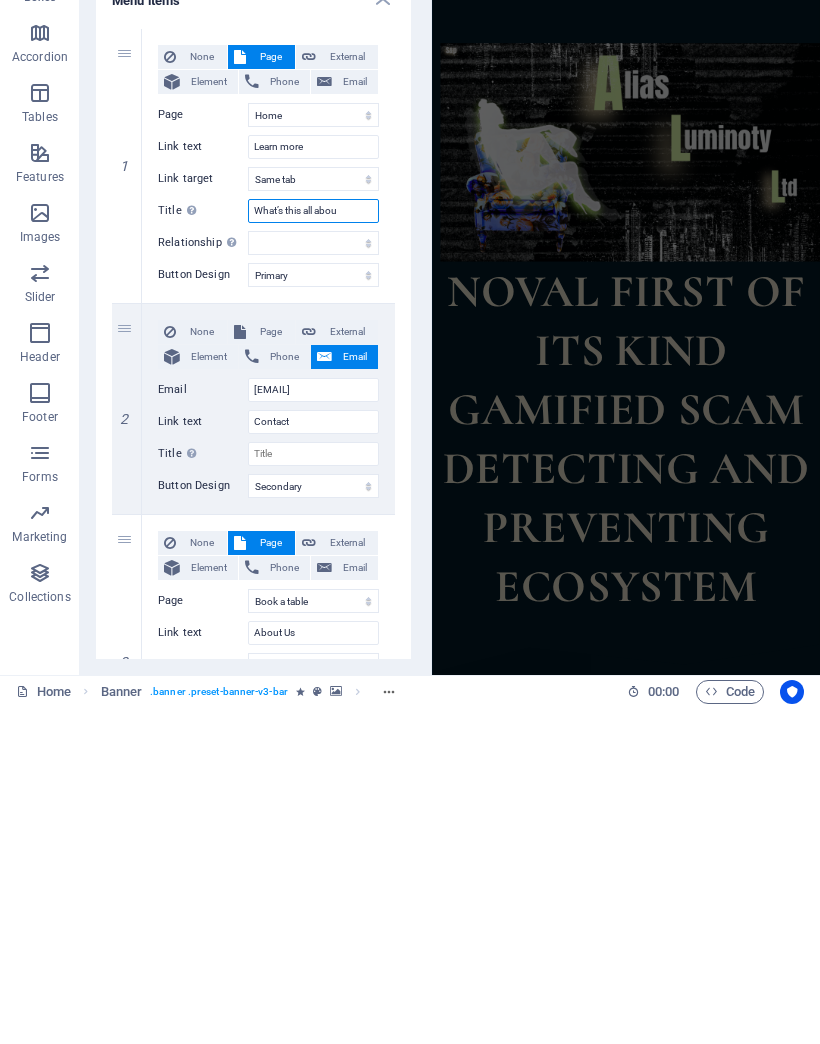 type on "What’s this all about" 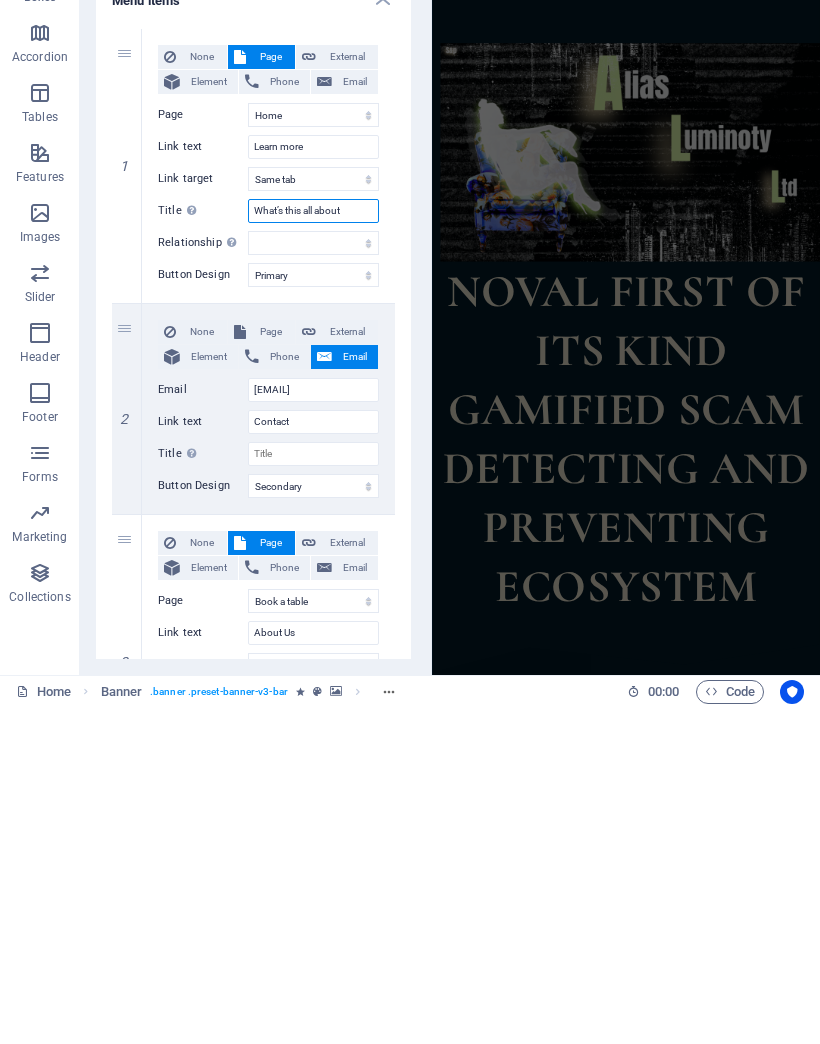 select 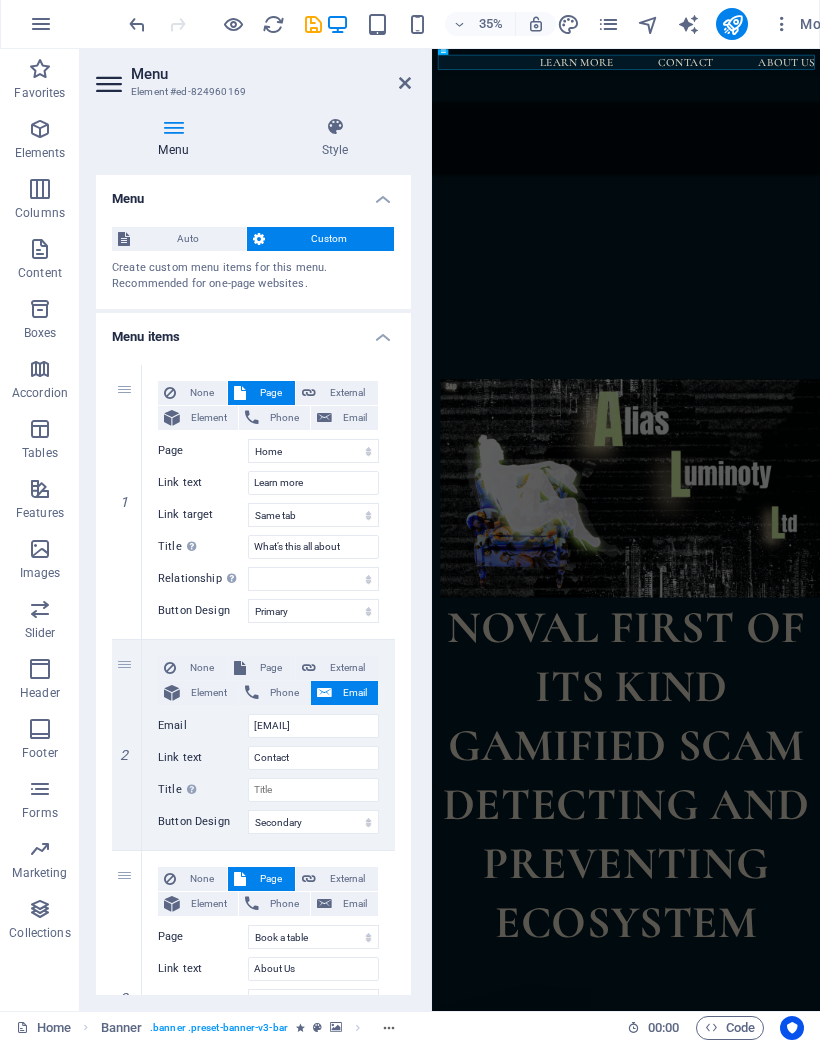 click at bounding box center [0, 0] 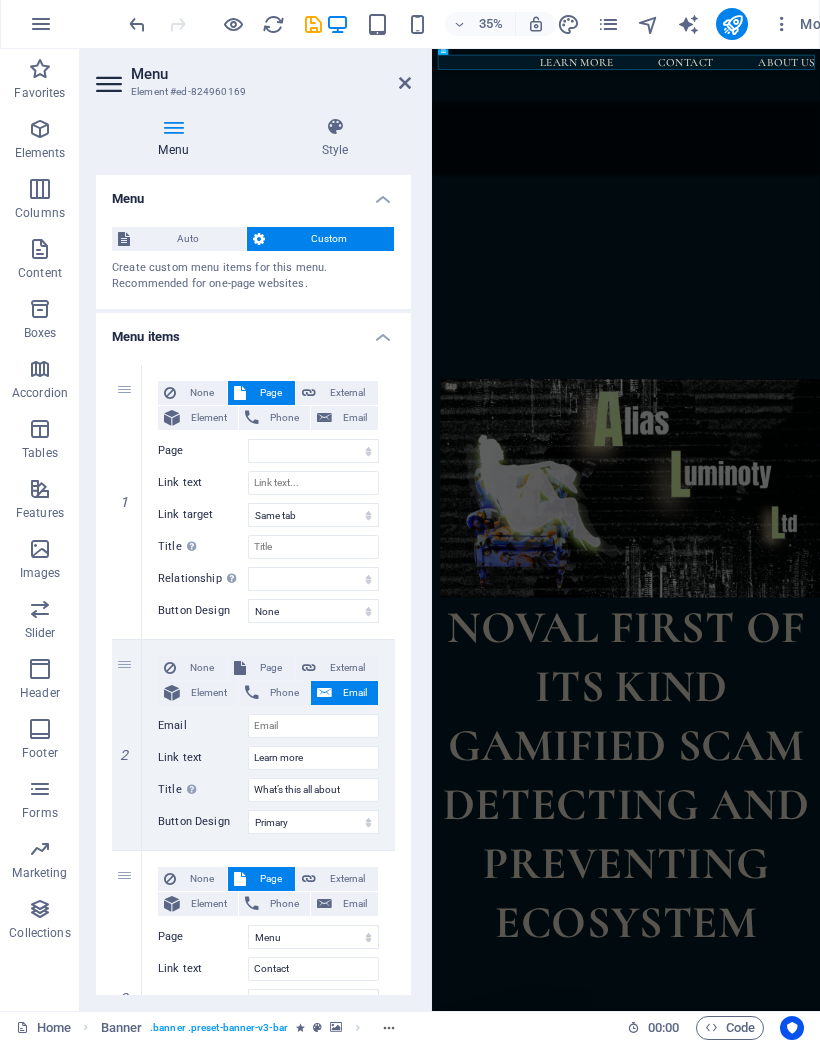 select on "2" 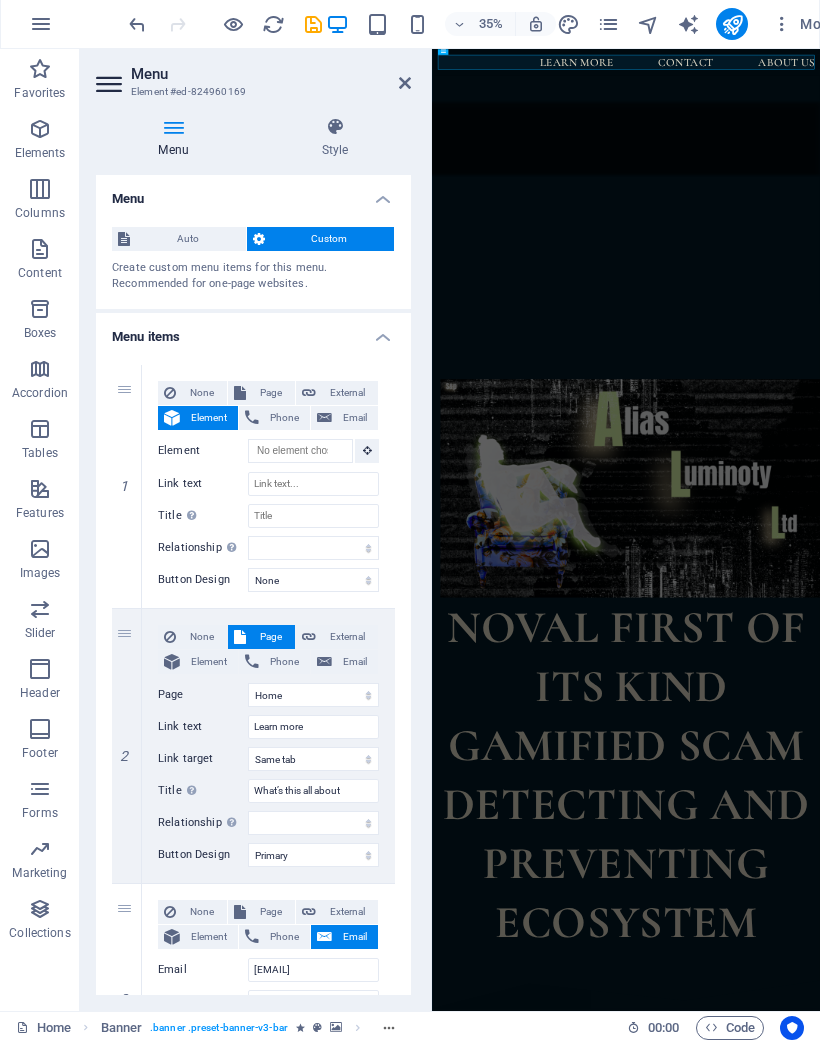 click on "1" at bounding box center (127, 487) 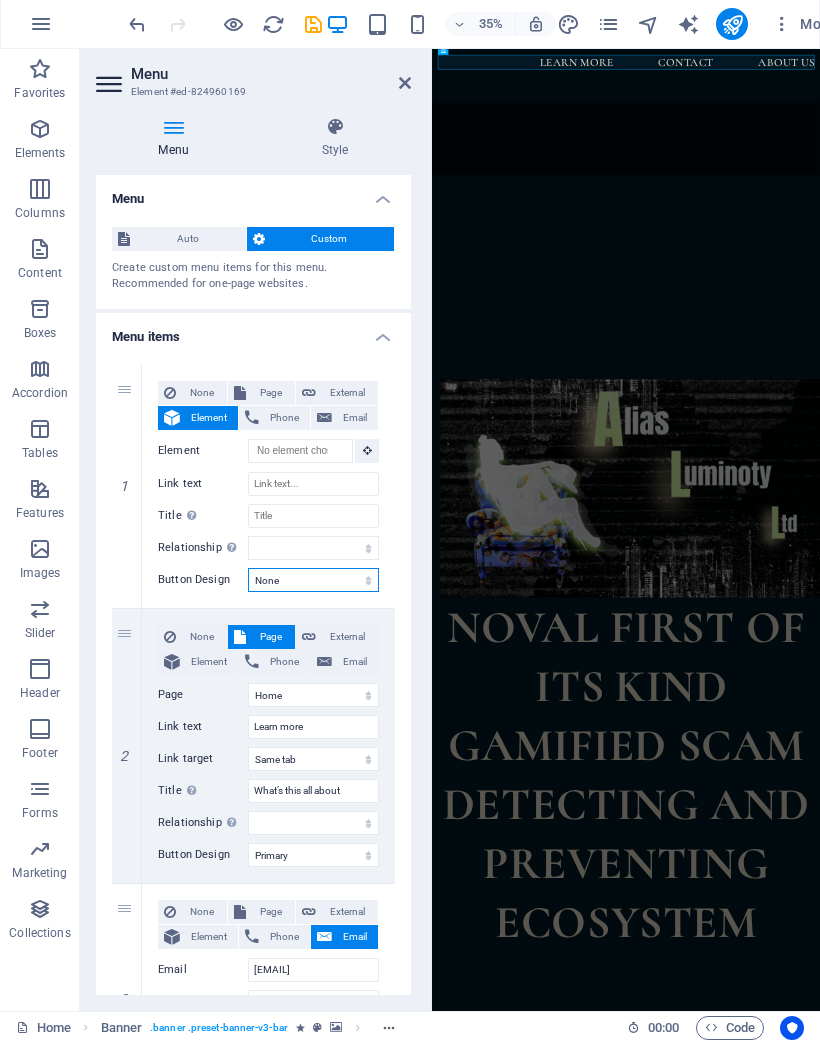 click on "None Default Primary Secondary" at bounding box center (313, 581) 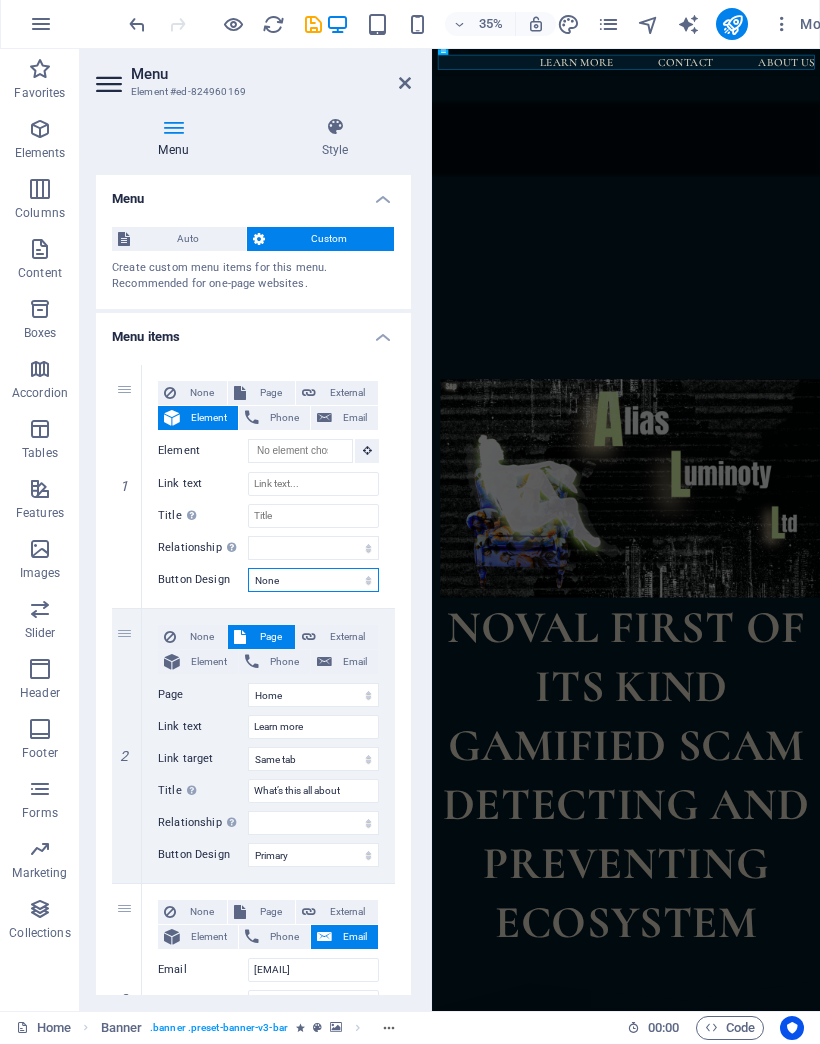 scroll, scrollTop: 0, scrollLeft: 0, axis: both 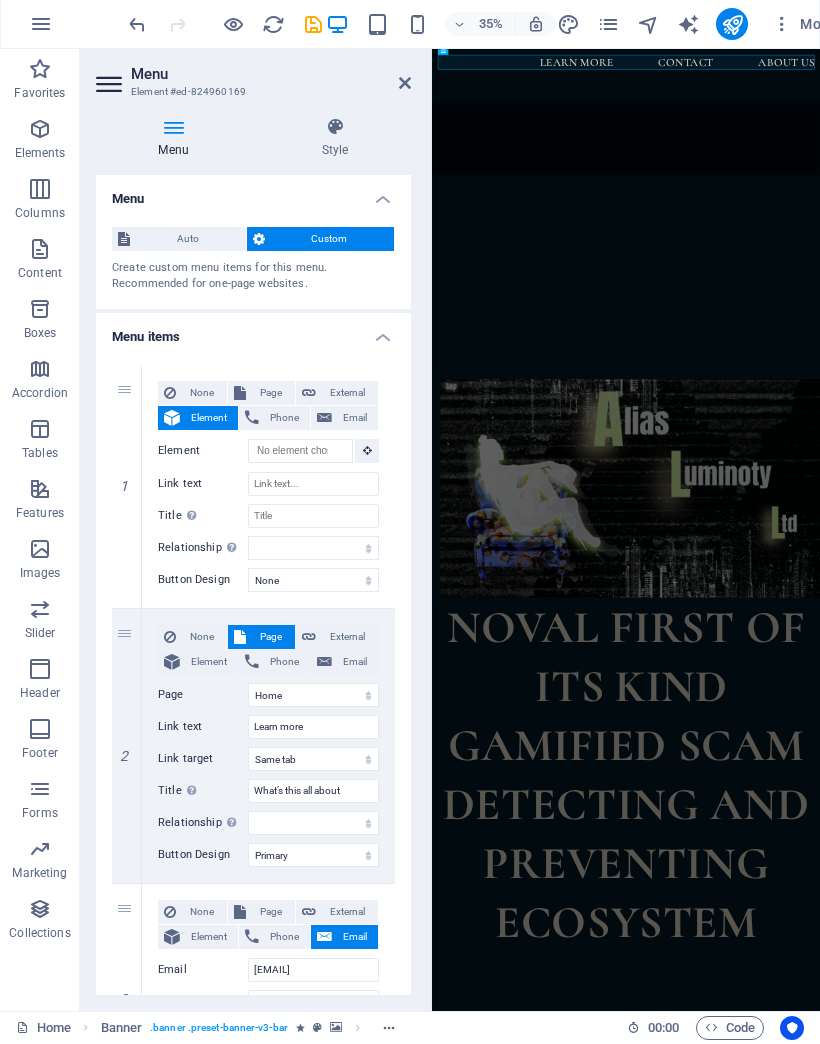 click at bounding box center (0, 0) 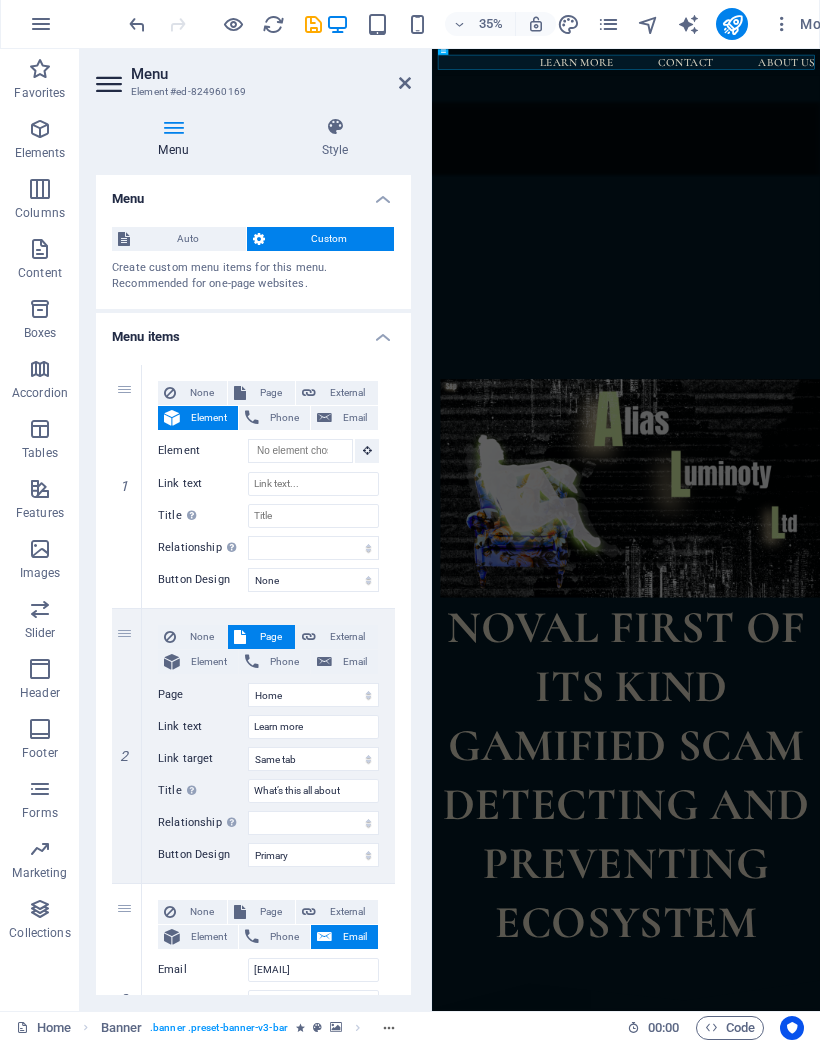 type on "What’s this all about" 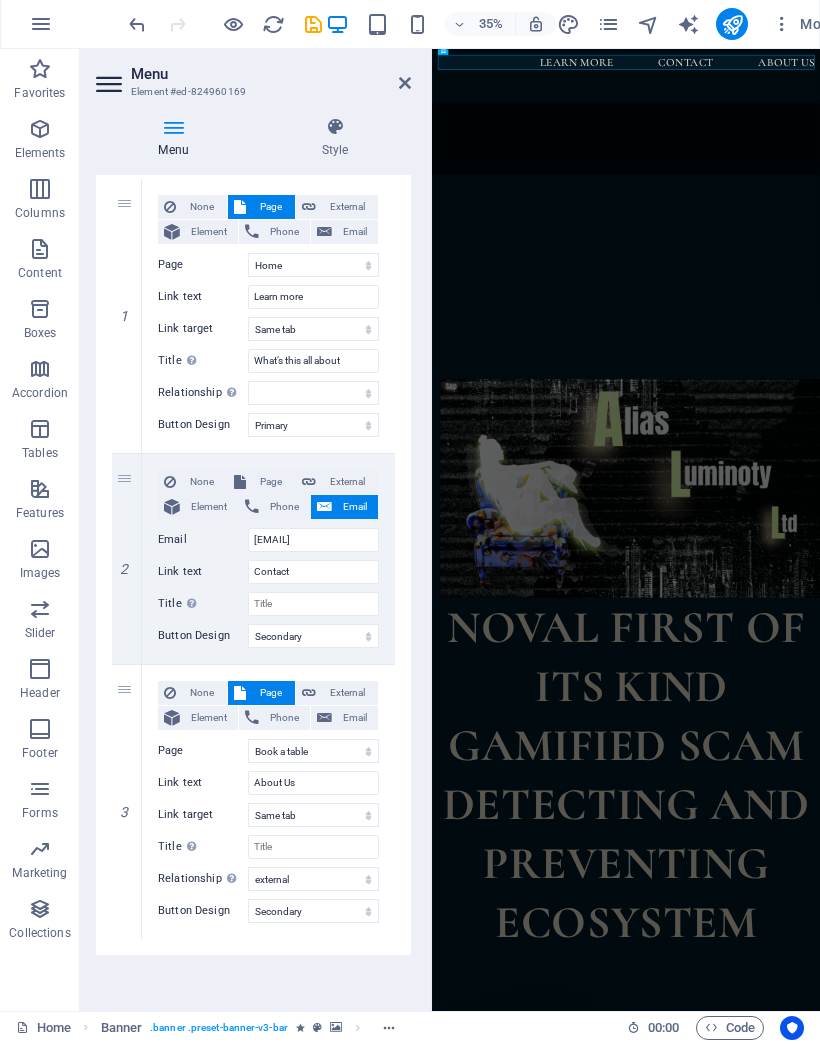 scroll, scrollTop: 187, scrollLeft: 0, axis: vertical 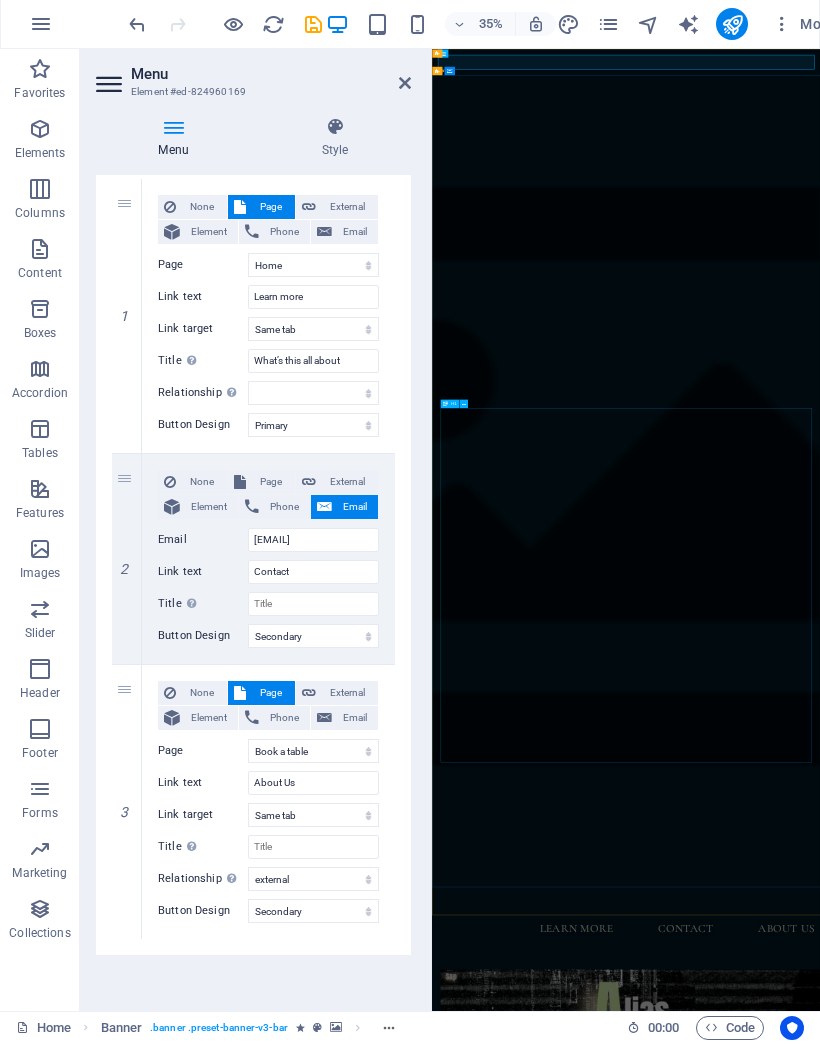 click on "noval first of  its kind Gamified scam detecting and preventing Ecosystem" at bounding box center (986, 3809) 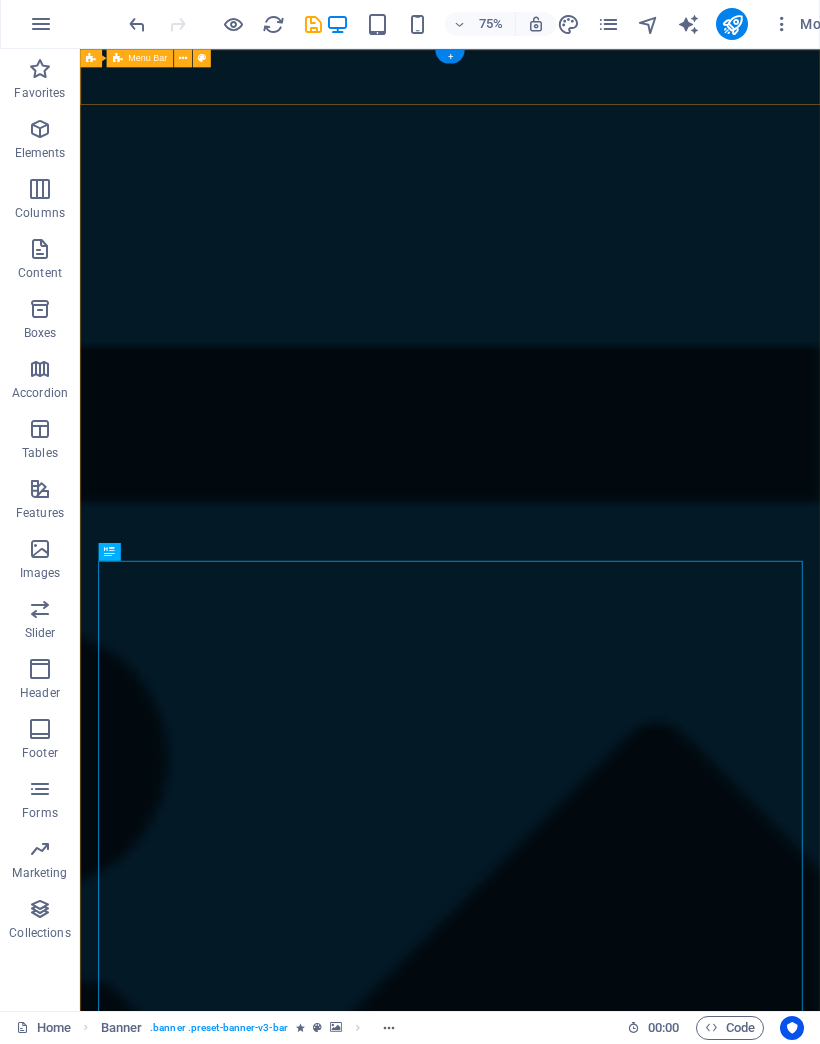 click on "Learn more Contact About Us" at bounding box center (573, 2561) 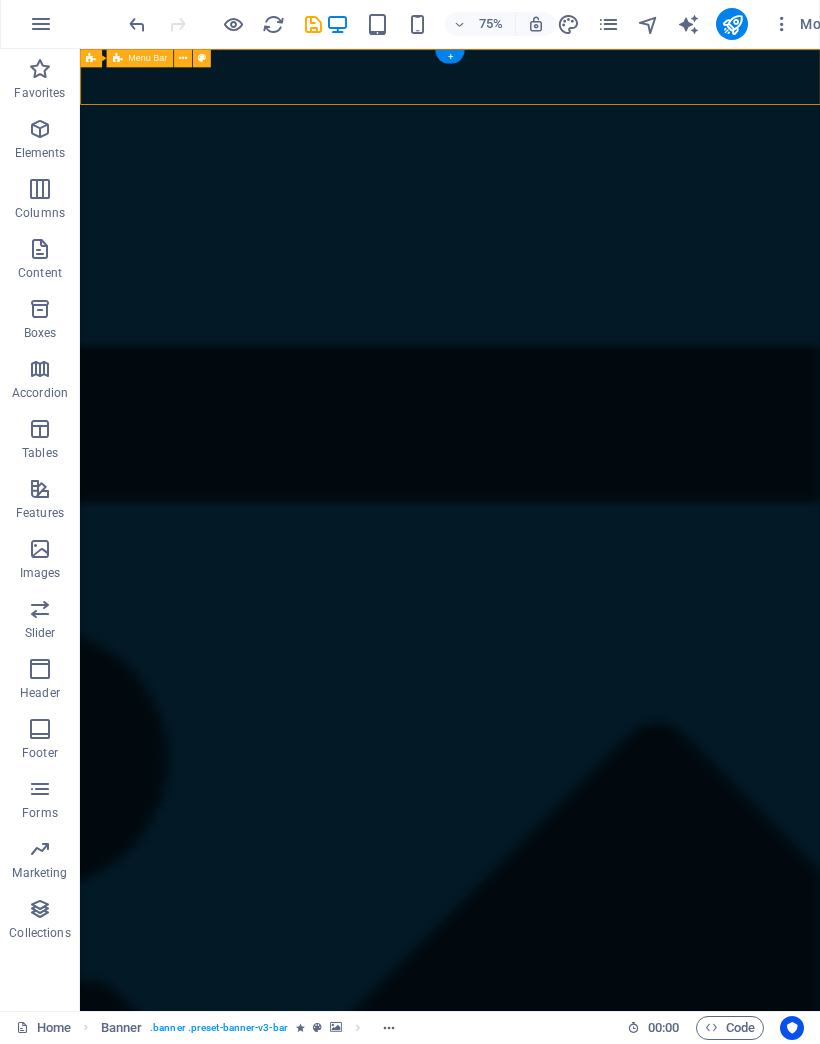 click on "Learn more Contact About Us" at bounding box center (573, 2561) 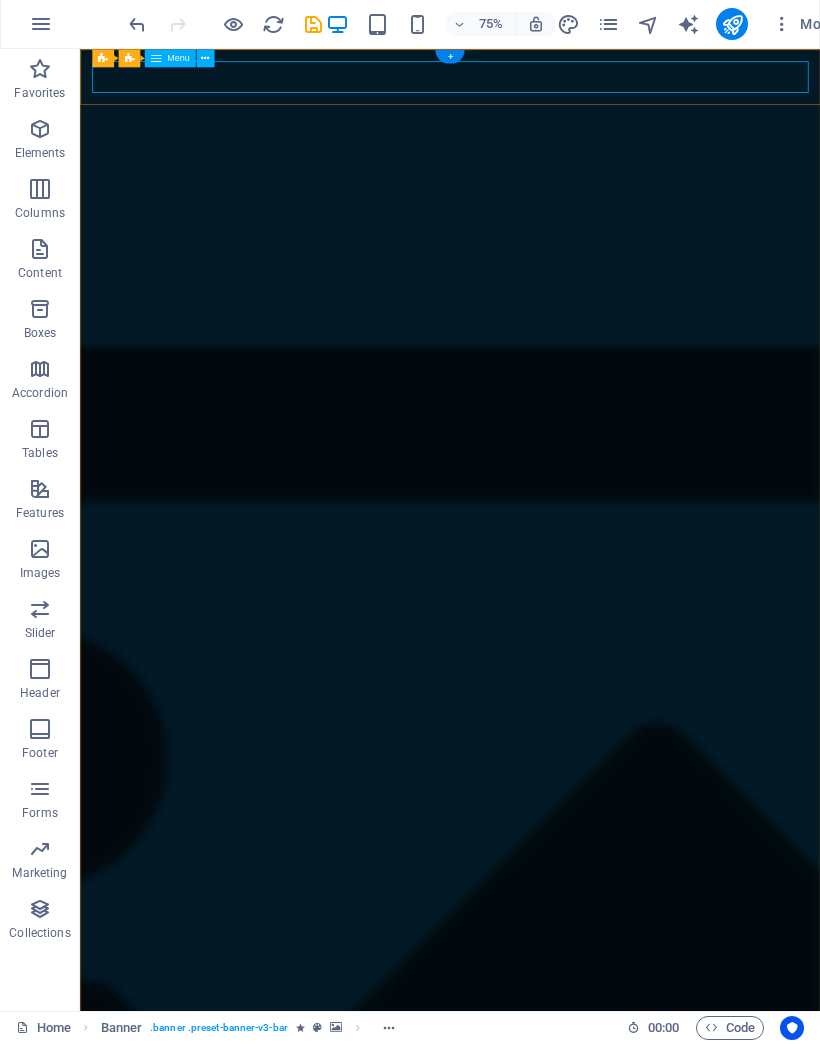 click at bounding box center [205, 59] 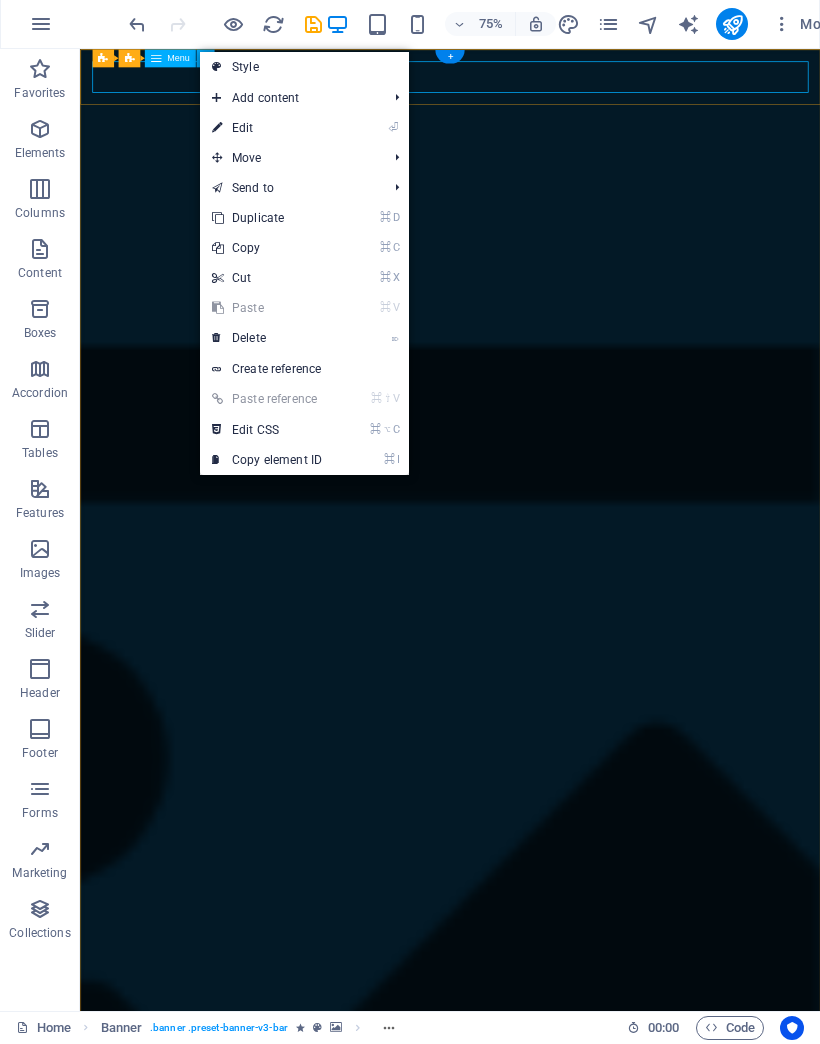 click at bounding box center (573, 2956) 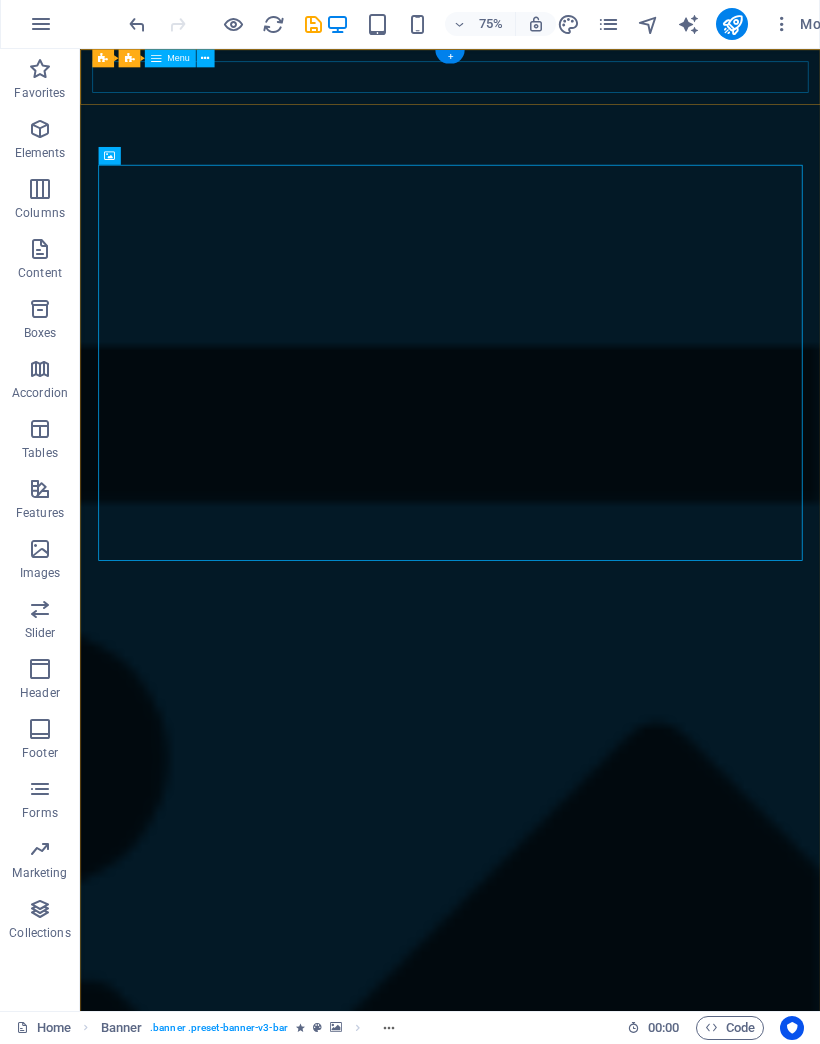 click on "Learn more Contact About Us" at bounding box center [573, 2561] 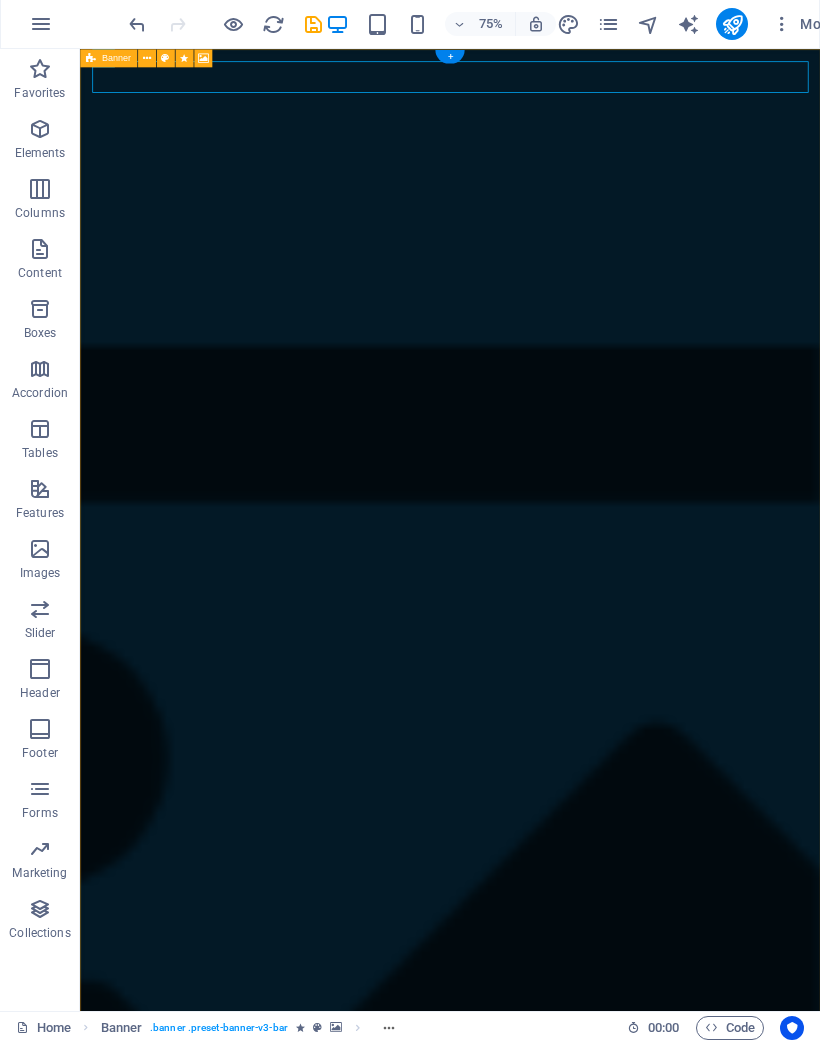 click at bounding box center (146, 59) 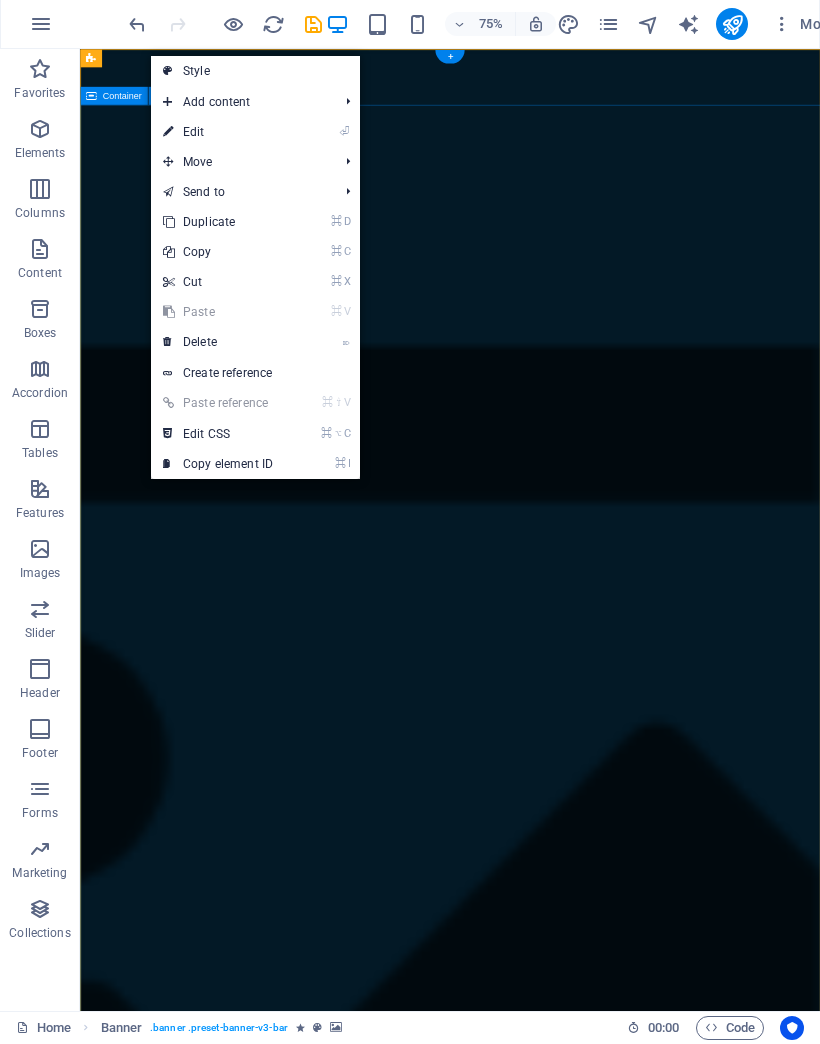 click on "noval first of  its kind Gamified scam detecting and preventing Ecosystem" at bounding box center [573, 3632] 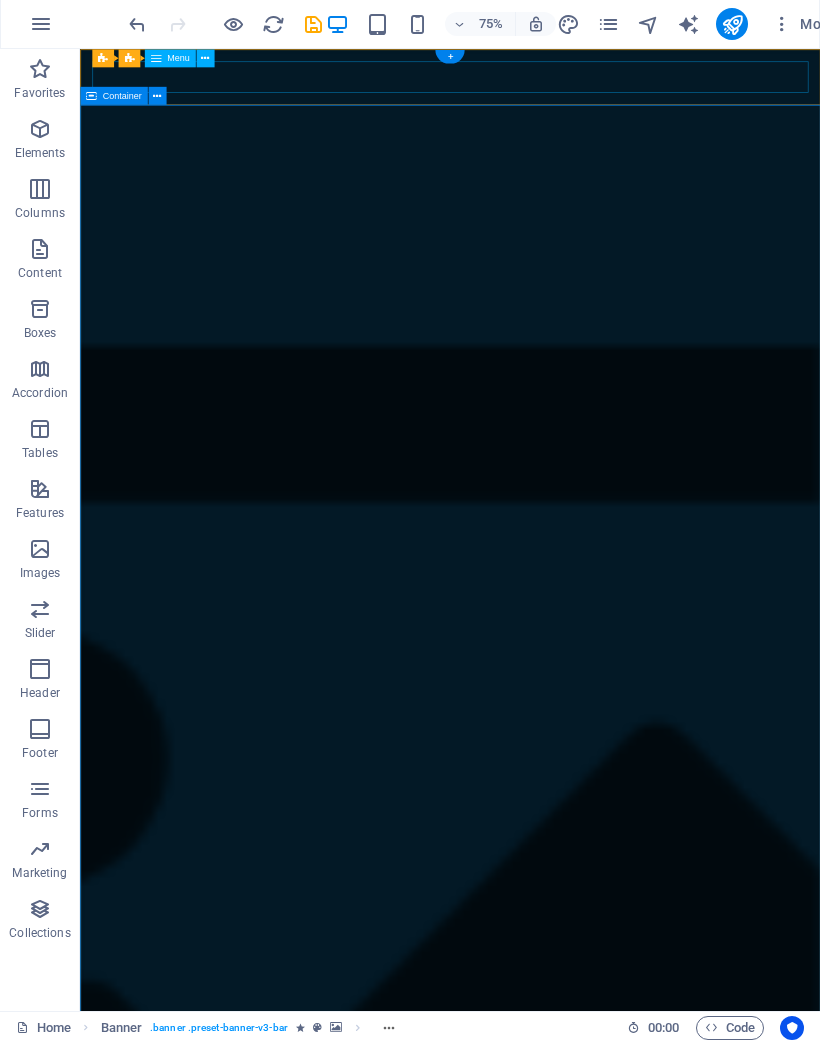 click on "Container" at bounding box center (122, 96) 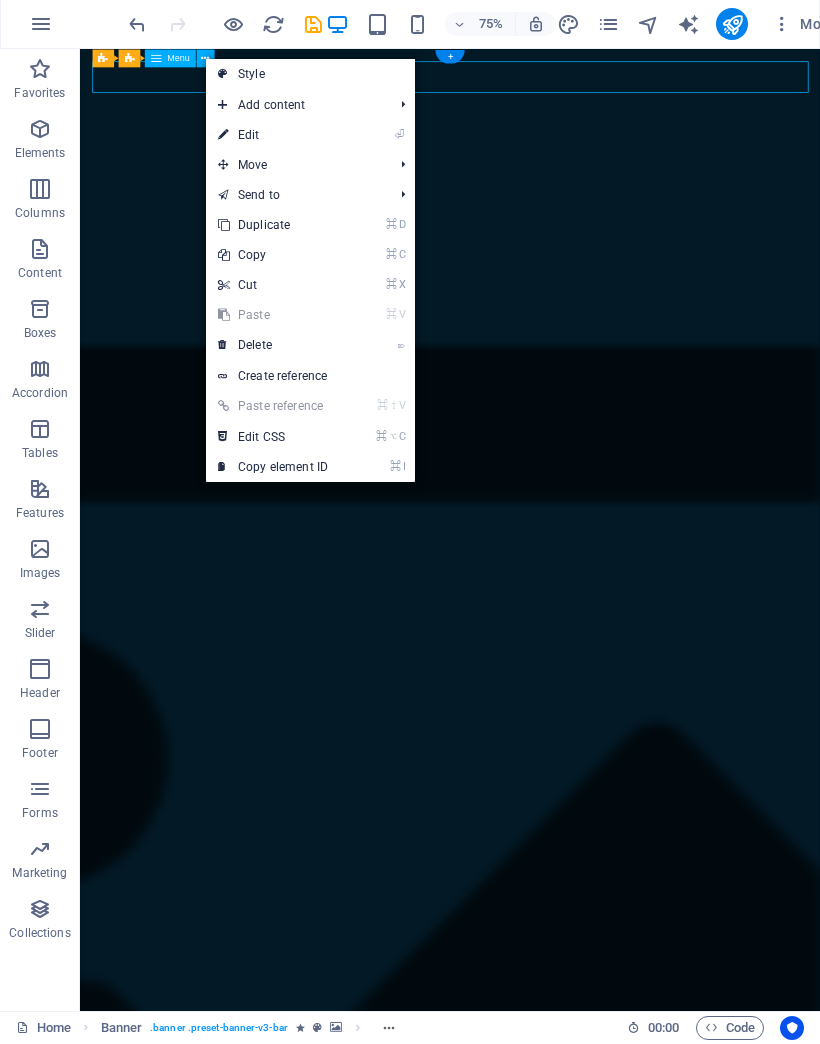 click on "Menu" at bounding box center (170, 59) 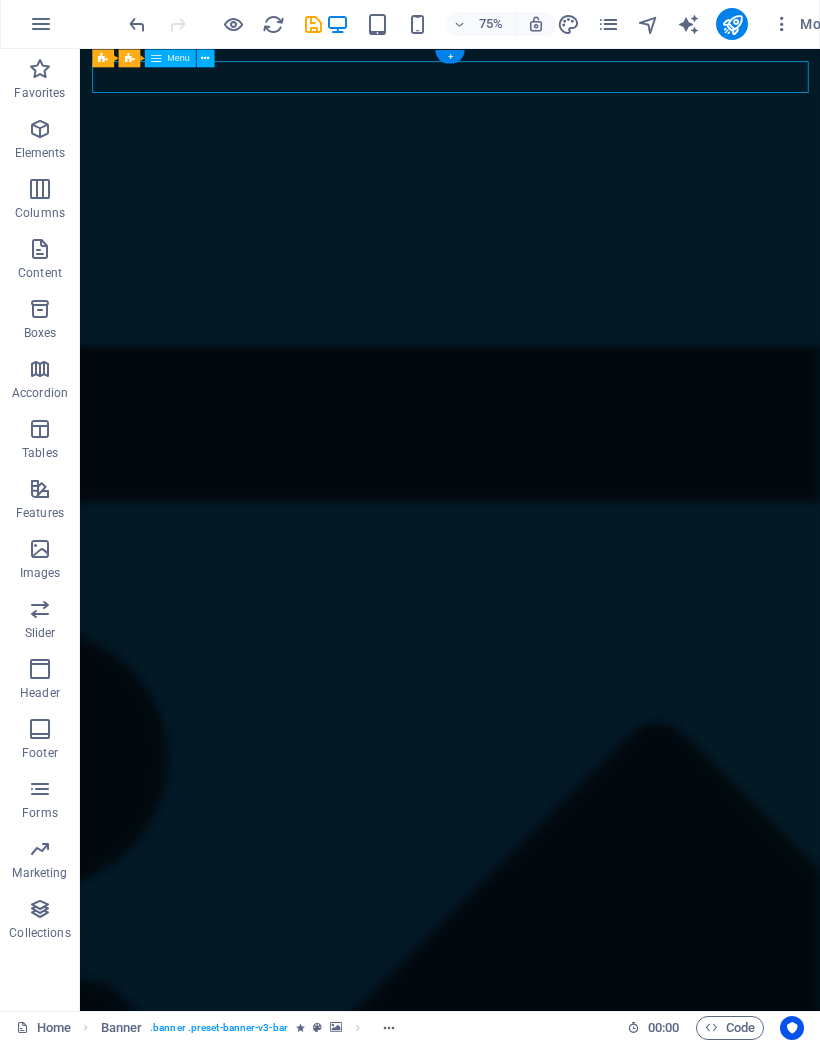 click on "Menu" at bounding box center [170, 59] 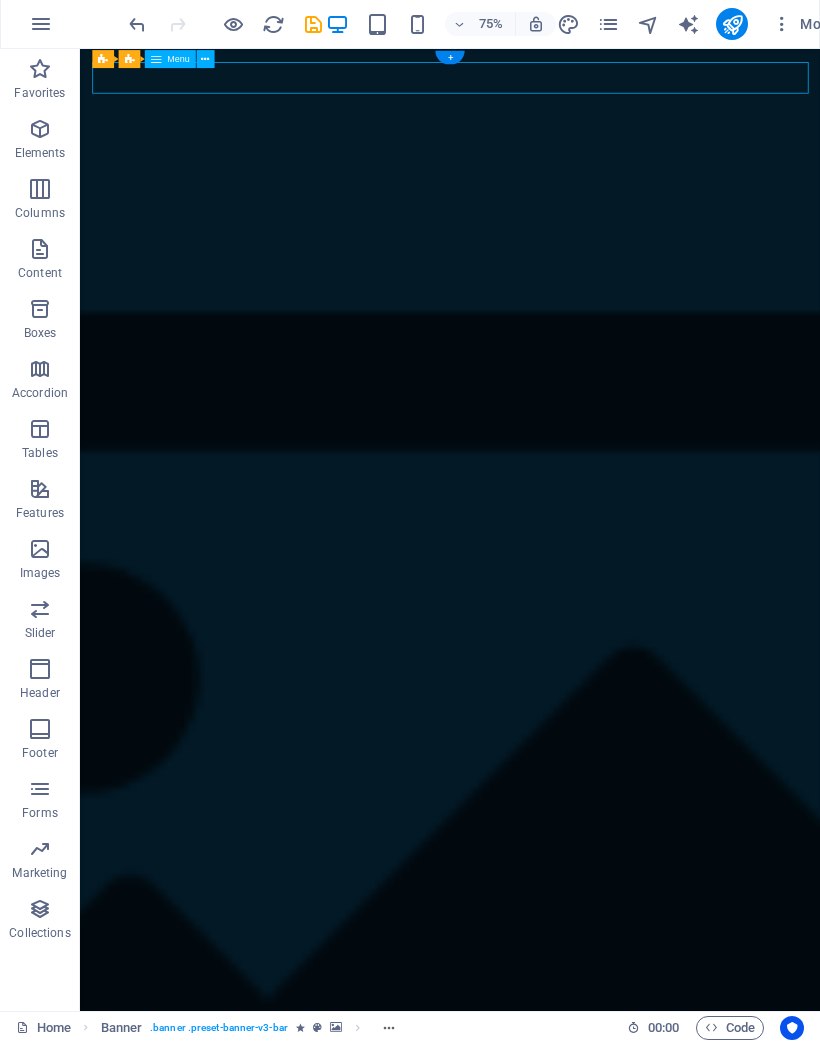 scroll, scrollTop: 6, scrollLeft: 0, axis: vertical 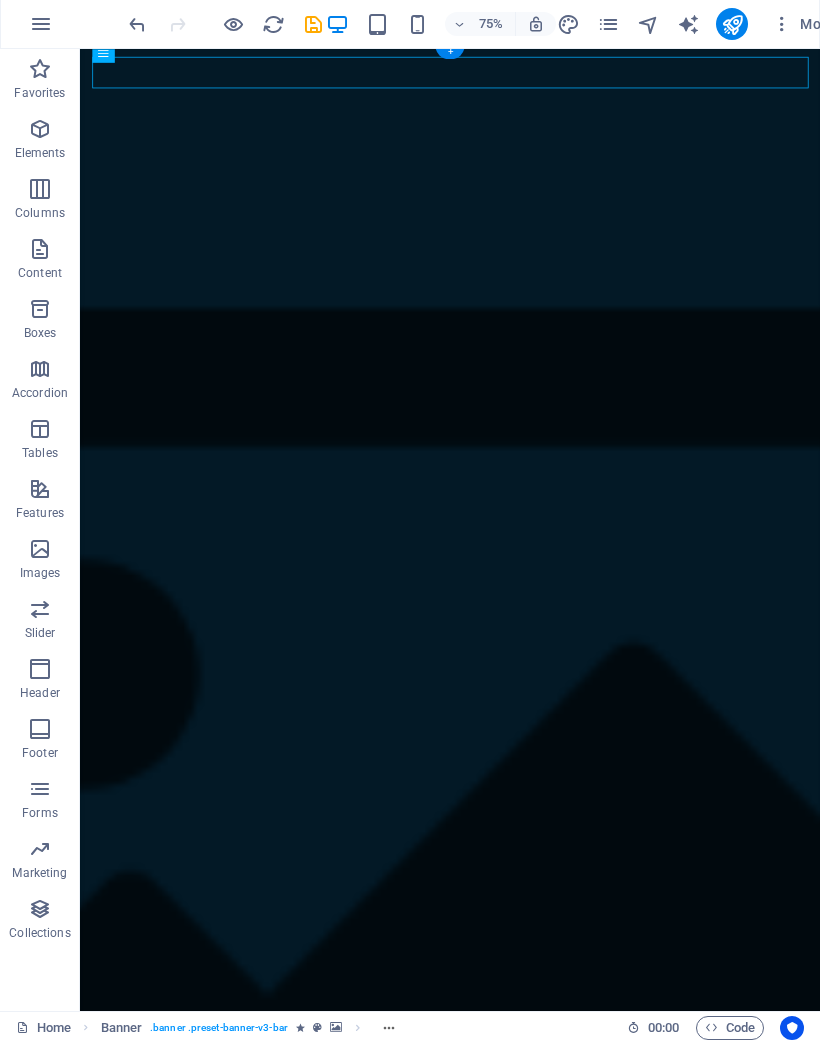click on "Learn more Contact About Us" at bounding box center [573, 2275] 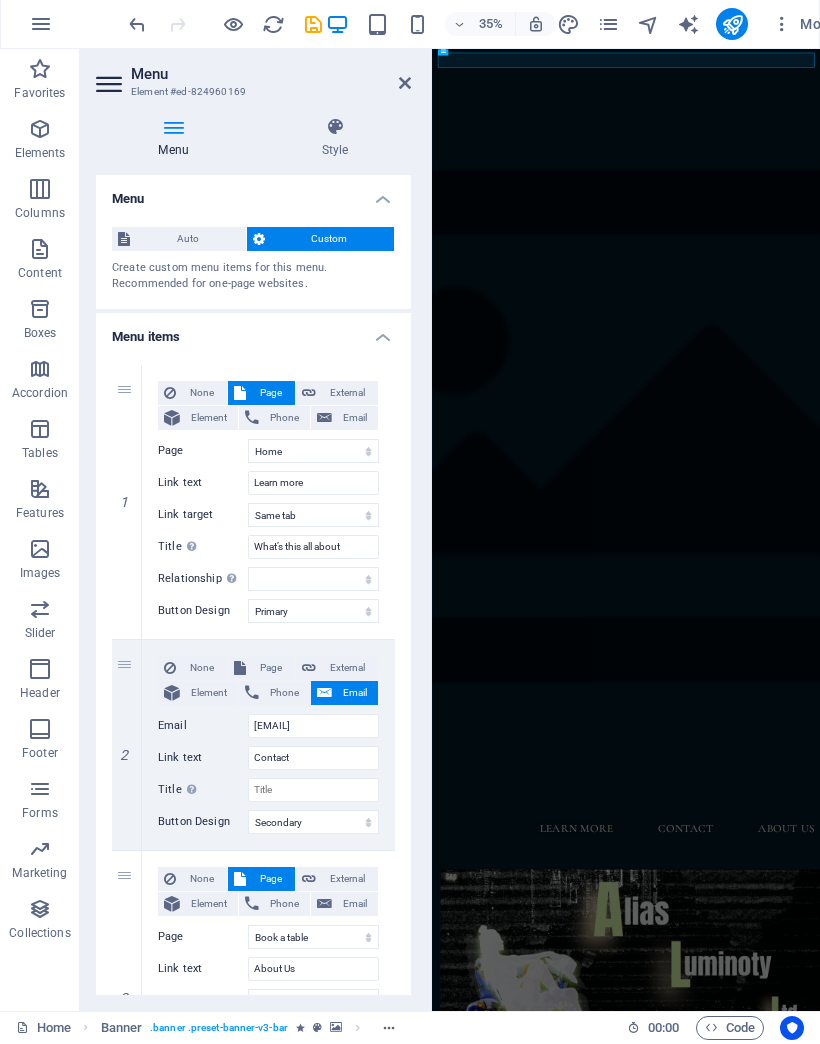 click on "Menu Style Menu Auto Custom Create custom menu items for this menu. Recommended for one-page websites. Manage pages Menu items 1 None Page External Element Phone Email Page Home Menu Book a table Legal Notice Privacy Element
URL /15879069 Phone Email Link text Learn more Link target New tab Same tab Overlay Title Additional link description, should not be the same as the link text. The title is most often shown as a tooltip text when the mouse moves over the element. Leave empty if uncertain. What’s this all about Relationship Sets the  relationship of this link to the link target . For example, the value "nofollow" instructs search engines not to follow the link. Can be left empty. alternate author bookmark external help license next nofollow noreferrer noopener prev search tag Button Design None Default Primary Secondary 2 None Page External Element Phone Email Page Home Menu Book a table Legal Notice Privacy Element
URL /15879072 Phone Email Link text Title" at bounding box center (253, 557) 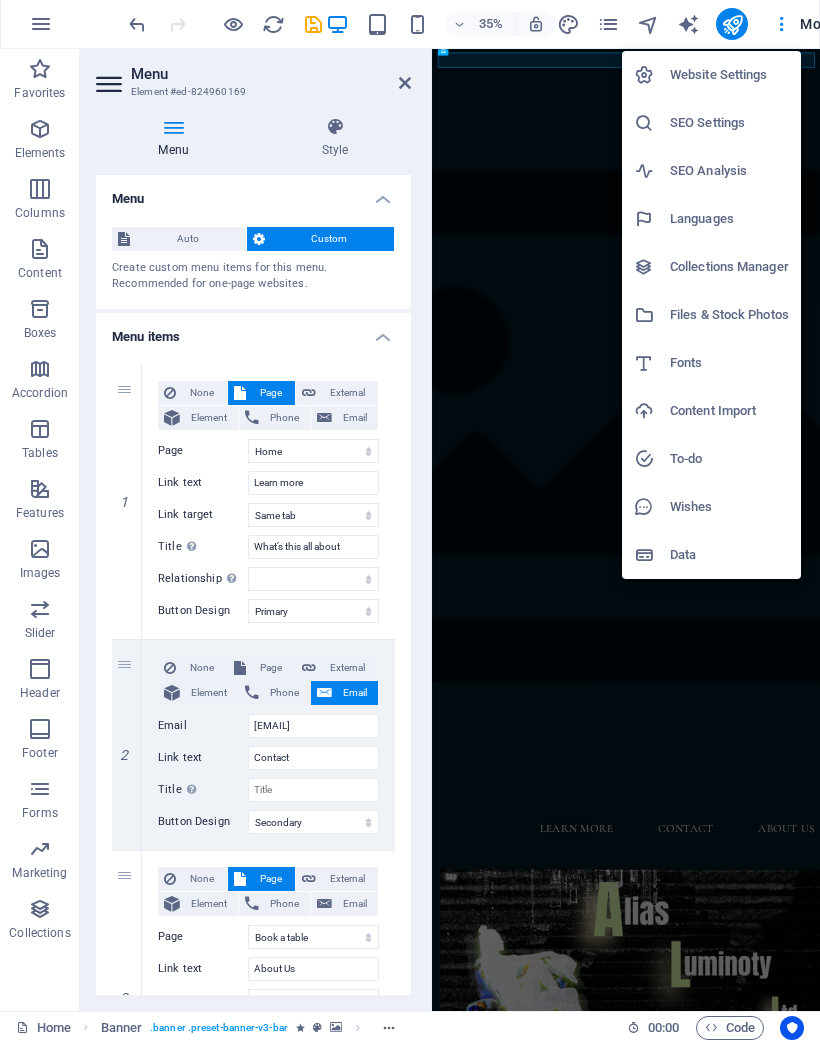 click on "Website Settings" at bounding box center (729, 76) 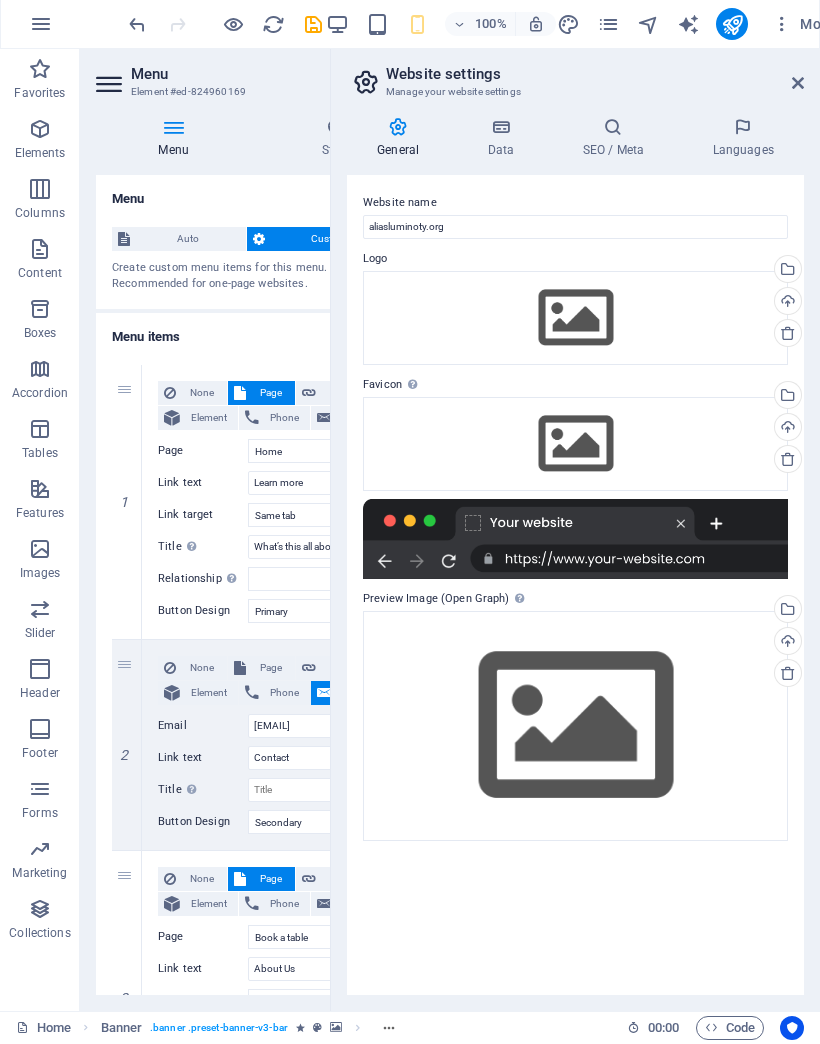 click at bounding box center [575, 540] 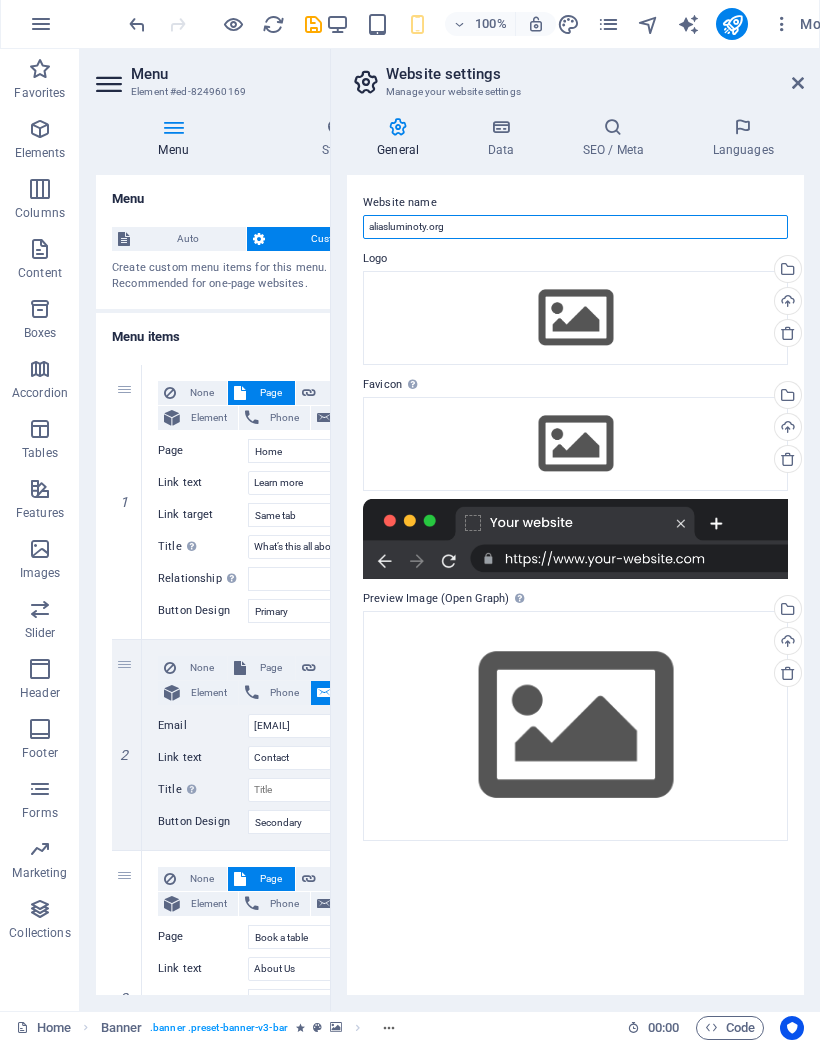 click on "aliasluminoty.org" at bounding box center [575, 228] 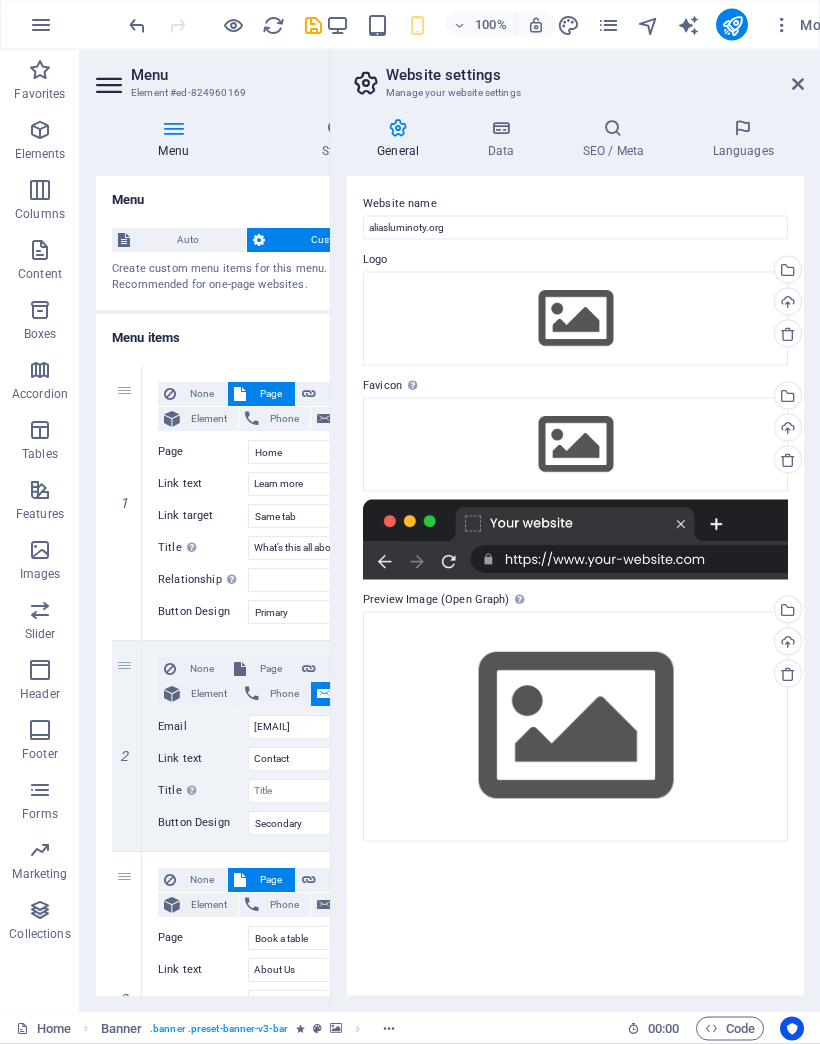 click at bounding box center [575, 540] 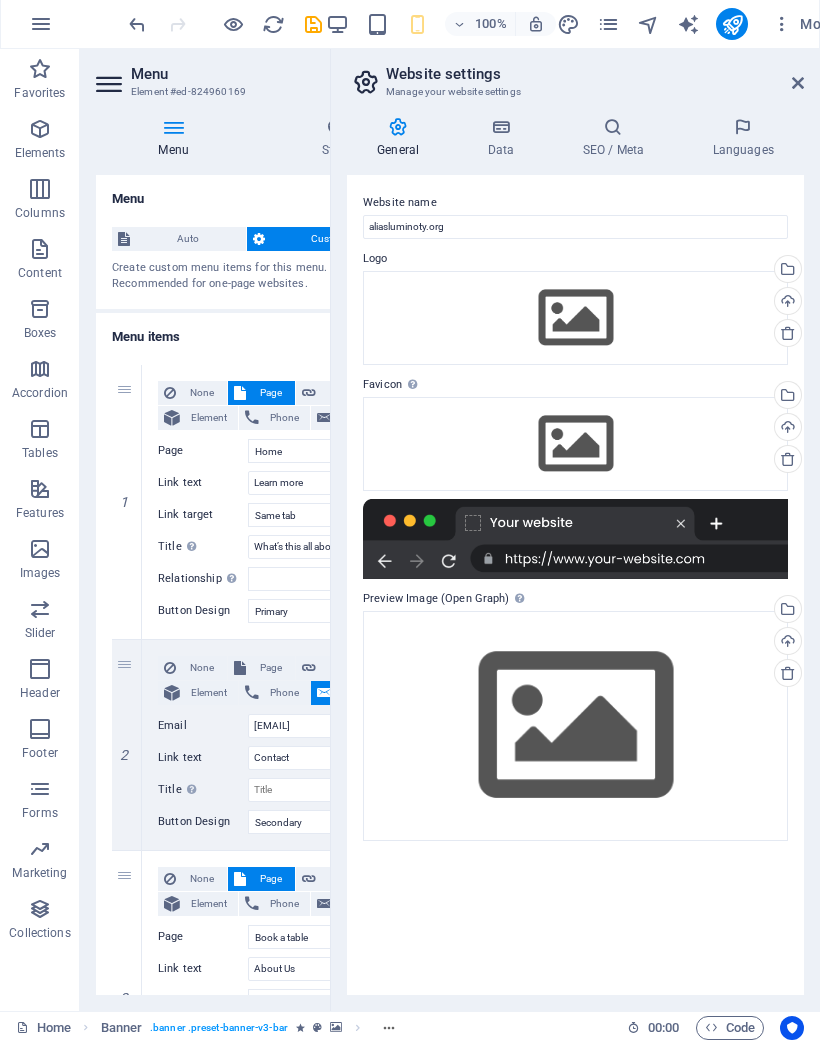 click at bounding box center [575, 540] 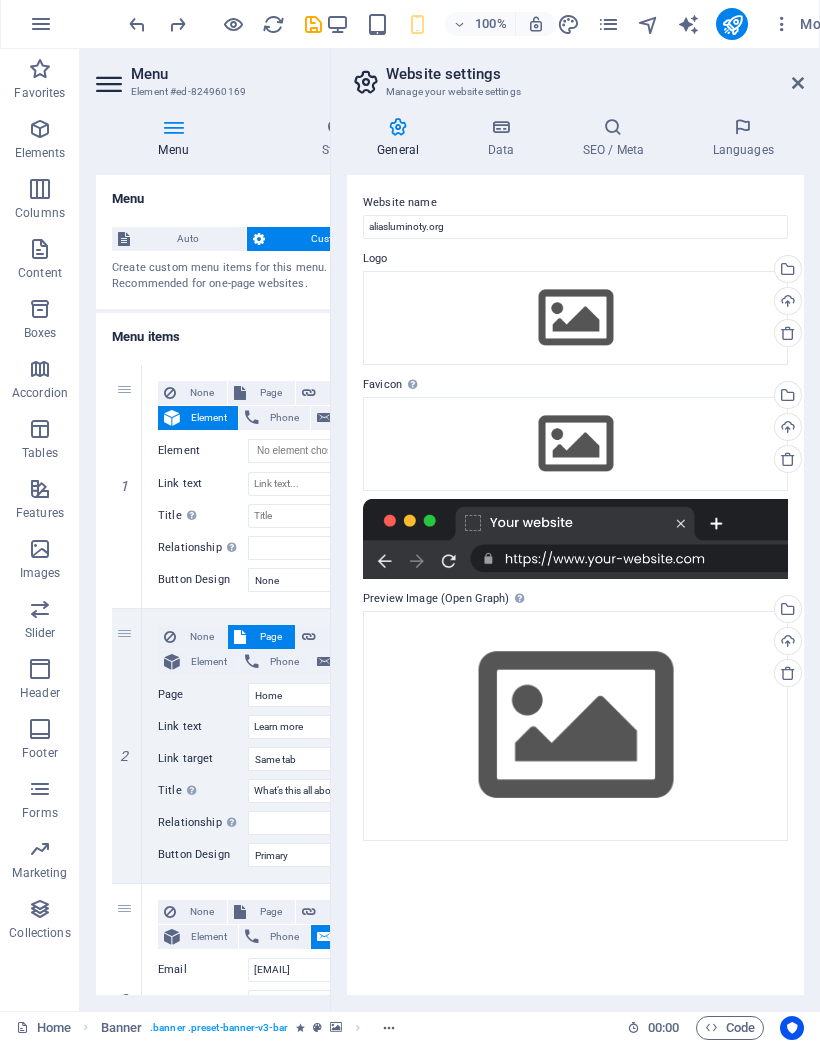 click on "Website settings" at bounding box center (595, 75) 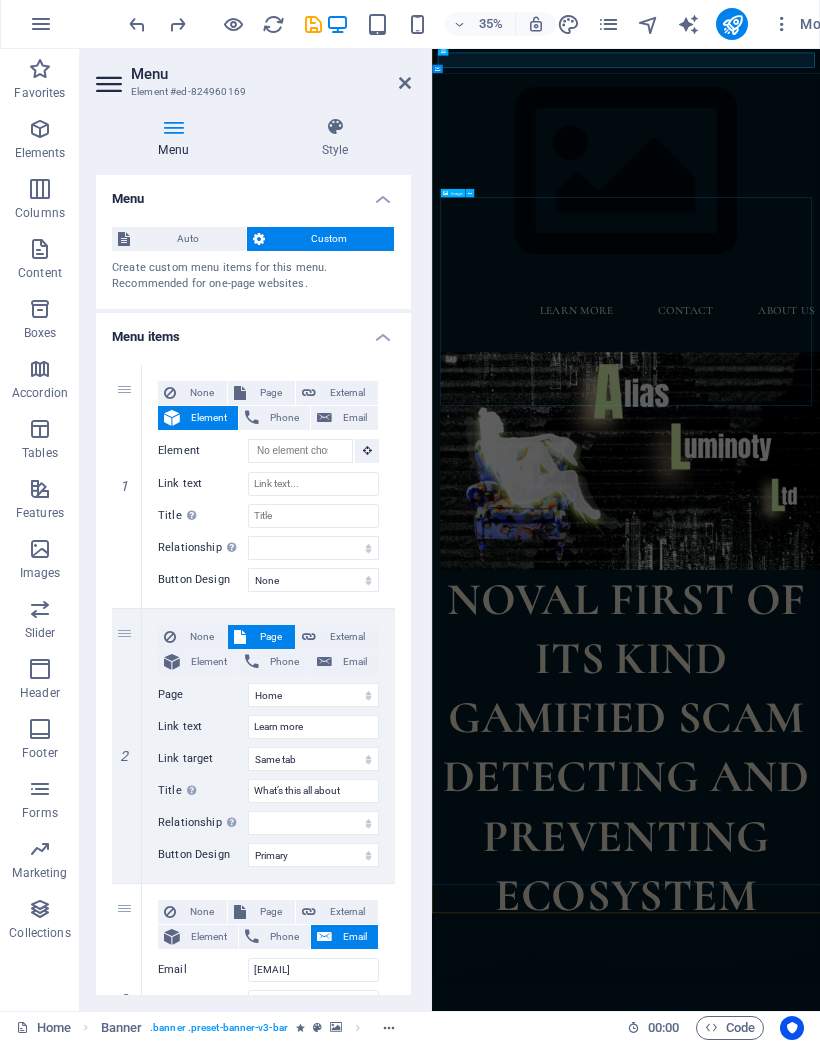click at bounding box center [986, 1226] 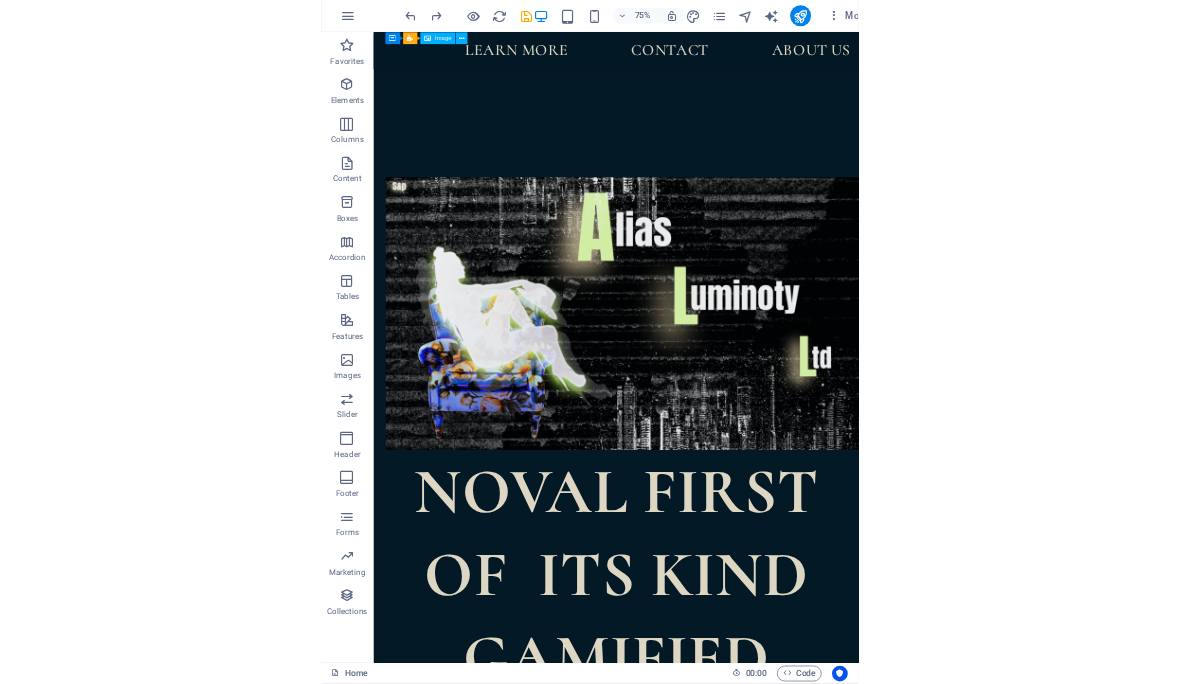 scroll, scrollTop: 2064, scrollLeft: 0, axis: vertical 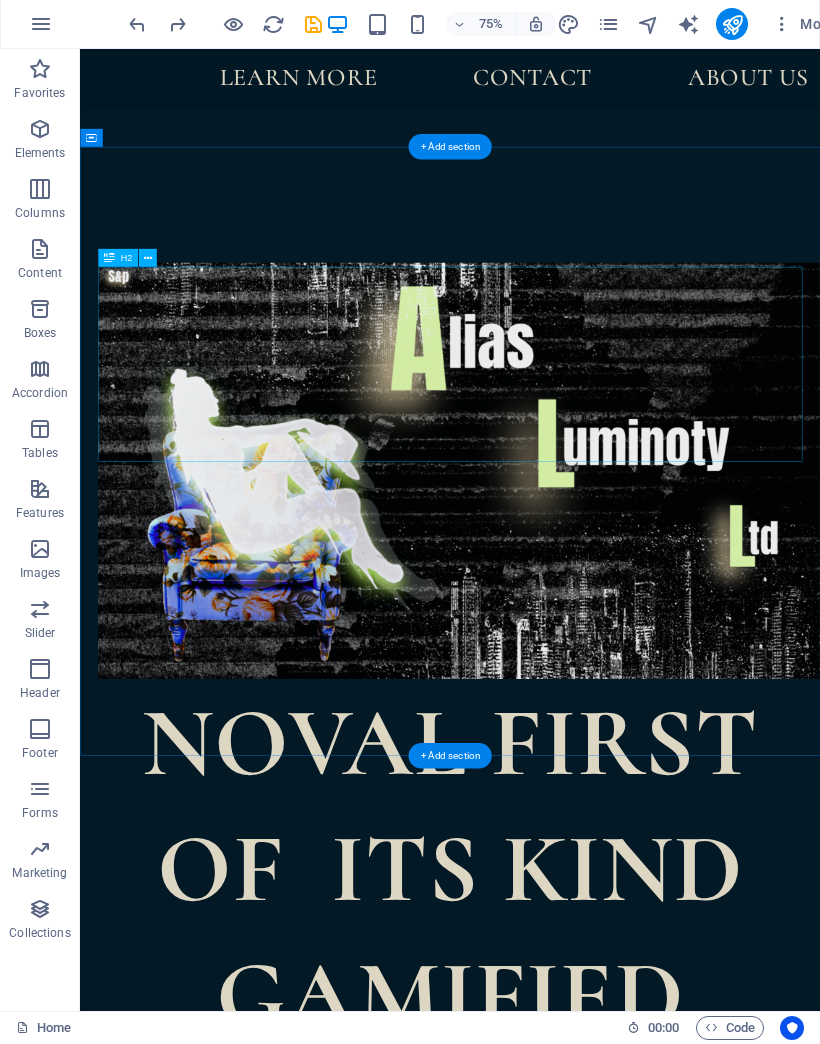 click on "A unique experience" at bounding box center (573, 2691) 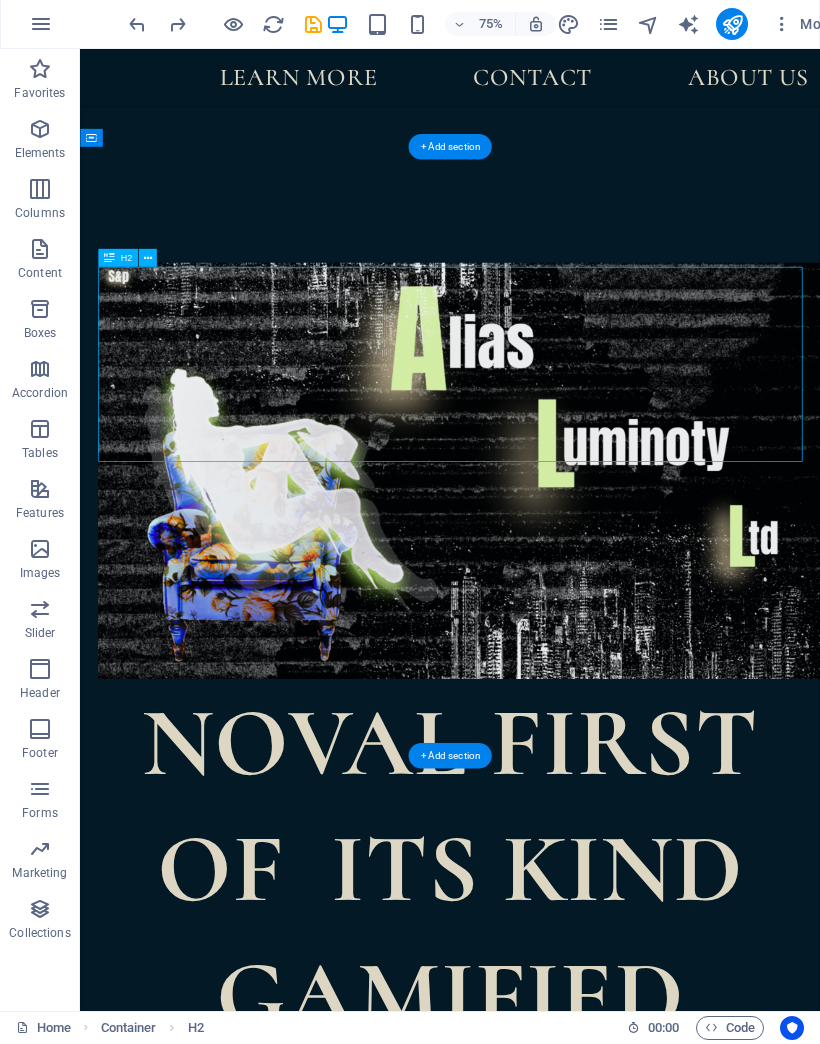 click on "Midnight Rain is a unique cocktail bar and bistro located in downtown [CITY]. Our eclectic décor showcases original artwork by local artists, antique lighting, comfortable seating and inspired cocktails created by master mixologists." at bounding box center [573, 2878] 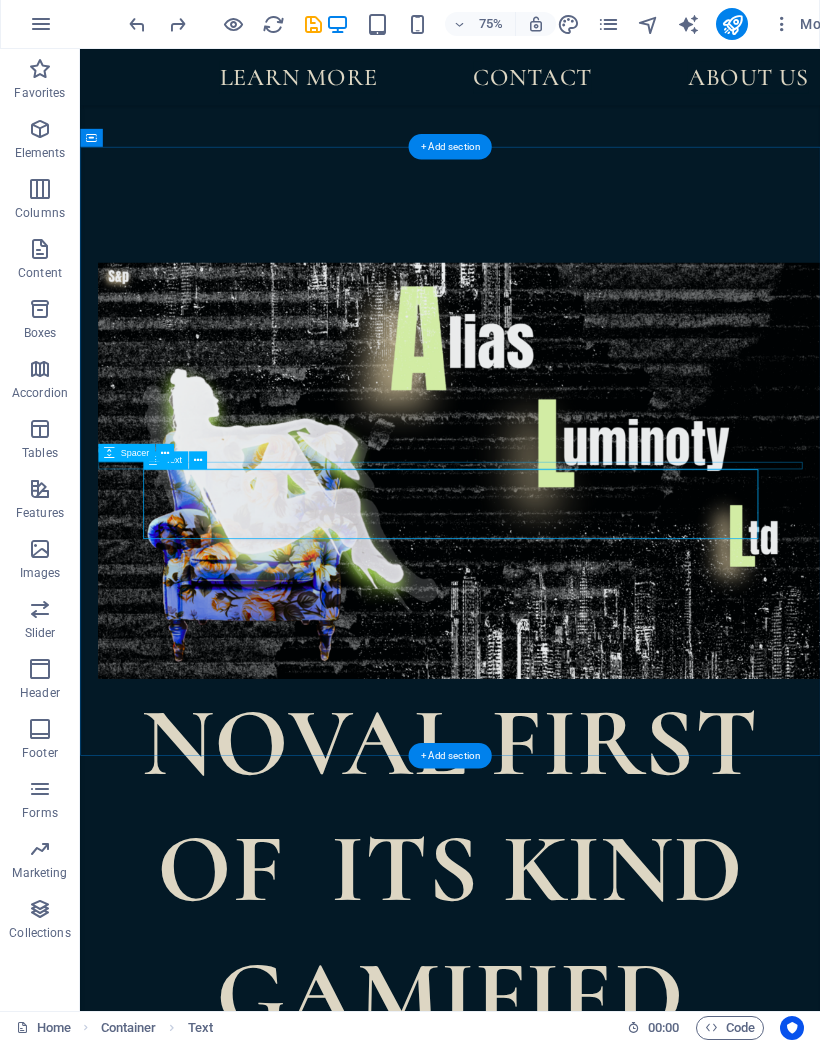 click at bounding box center [165, 454] 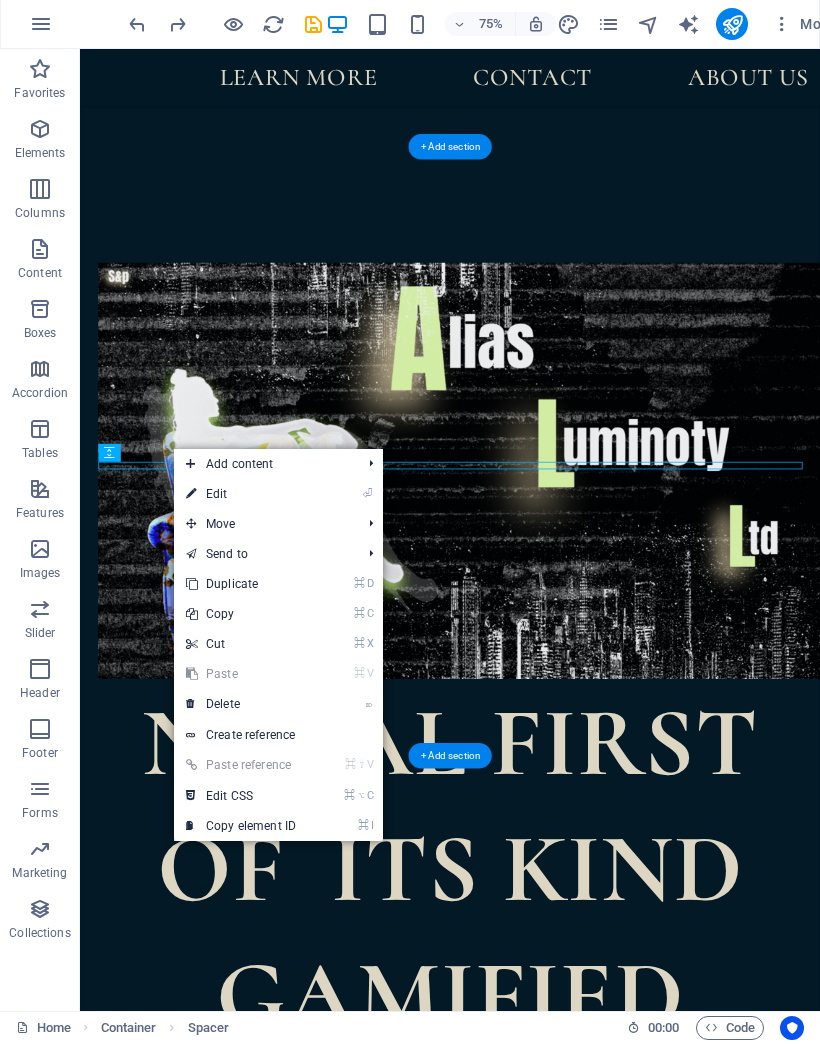 click on "⏎  Edit" at bounding box center (241, 495) 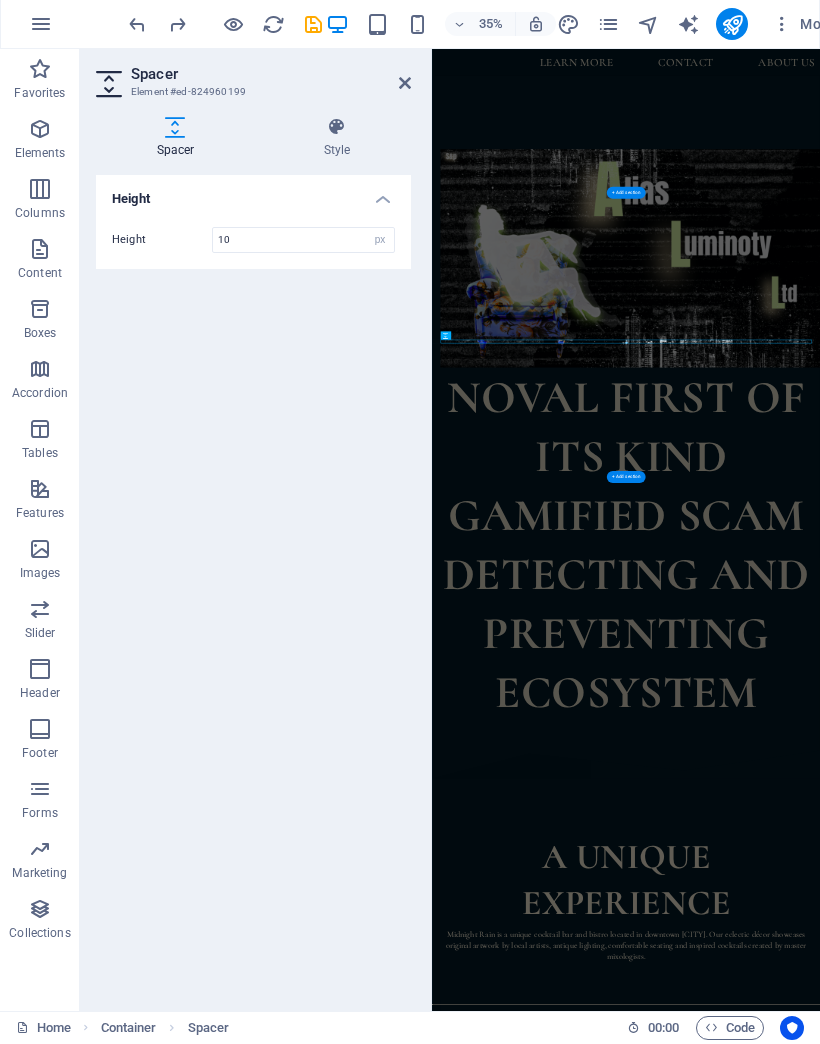 click at bounding box center [986, 2710] 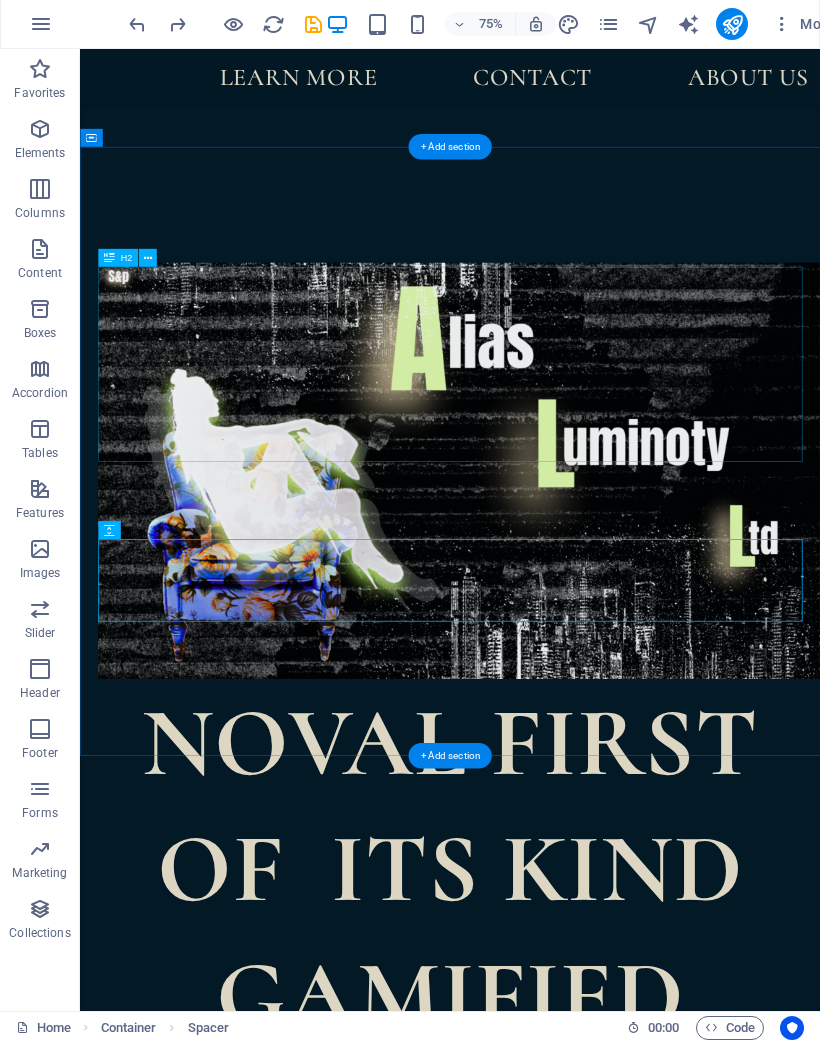 click on "A unique experience" at bounding box center [573, 2691] 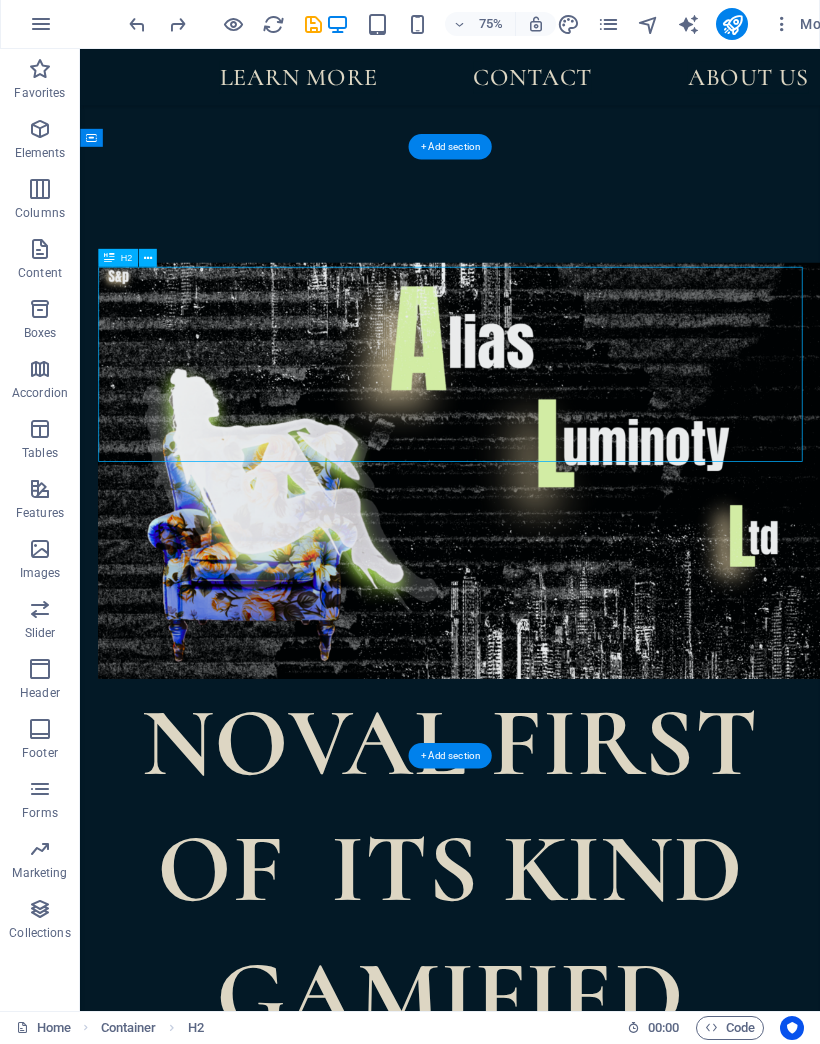 click on "Midnight Rain is a unique cocktail bar and bistro located in downtown [CITY]. Our eclectic décor showcases original artwork by local artists, antique lighting, comfortable seating and inspired cocktails created by master mixologists." at bounding box center (573, 2878) 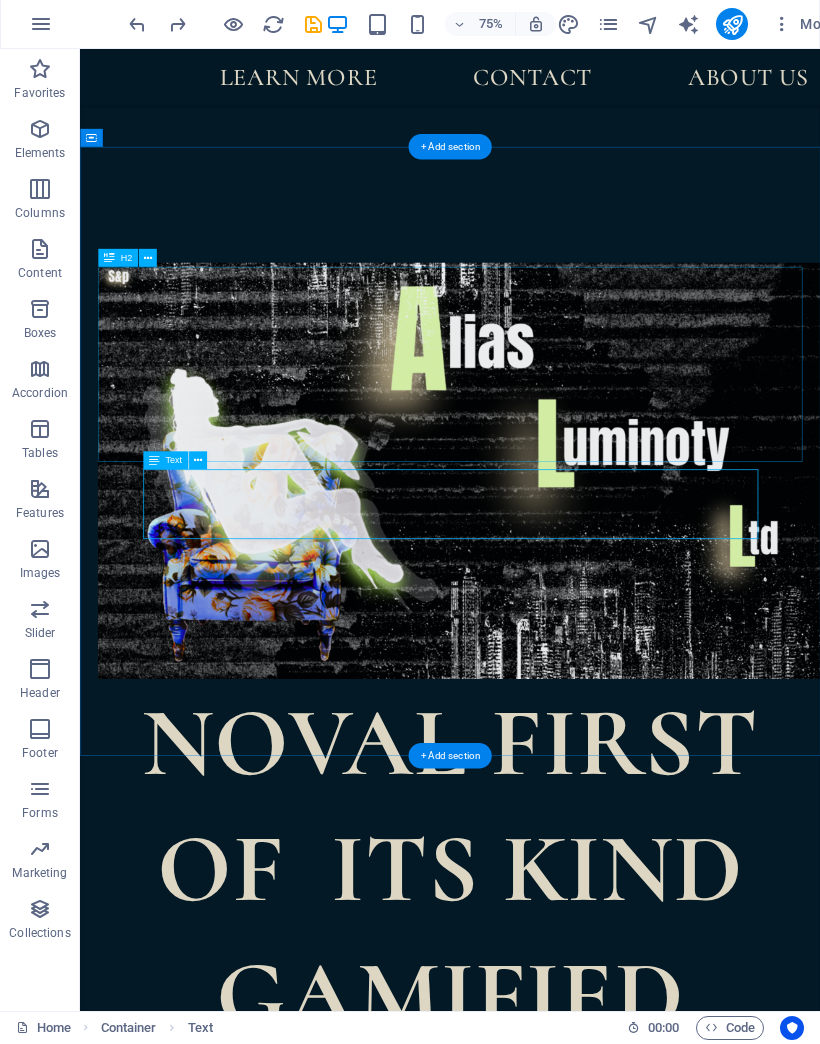 click on "Midnight Rain is a unique cocktail bar and bistro located in downtown [CITY]. Our eclectic décor showcases original artwork by local artists, antique lighting, comfortable seating and inspired cocktails created by master mixologists." at bounding box center [573, 2878] 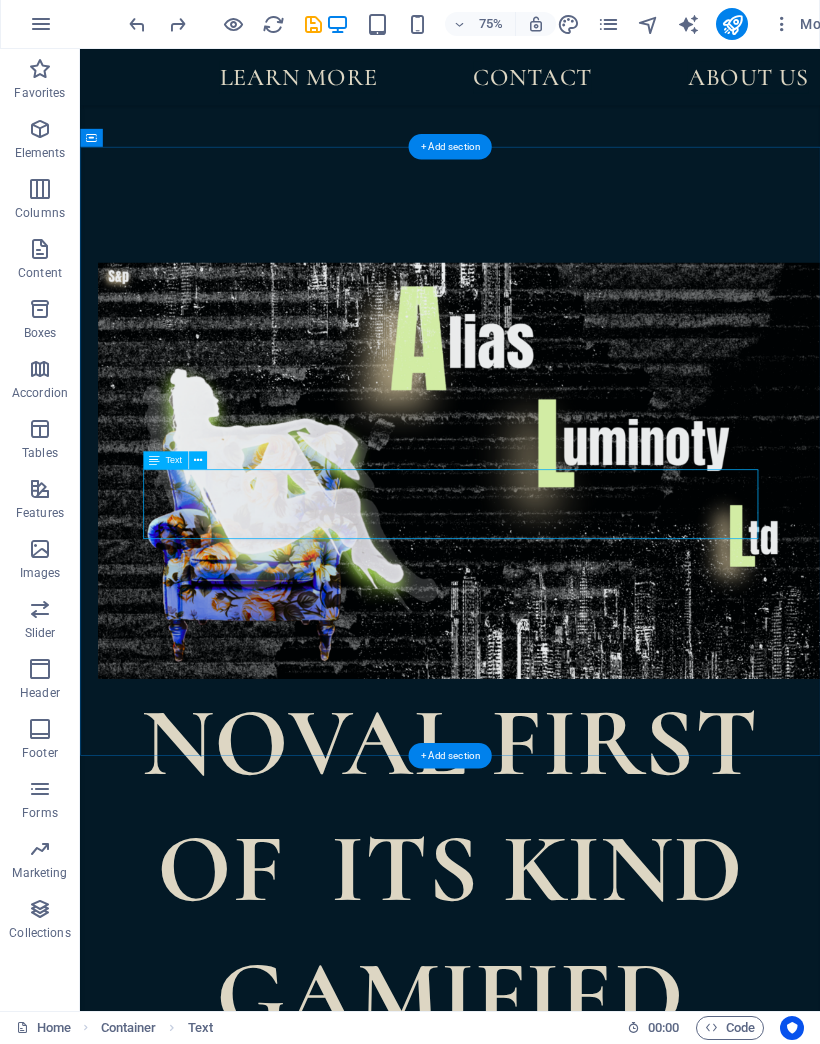 click on "Midnight Rain is a unique cocktail bar and bistro located in downtown [CITY]. Our eclectic décor showcases original artwork by local artists, antique lighting, comfortable seating and inspired cocktails created by master mixologists." at bounding box center [573, 2878] 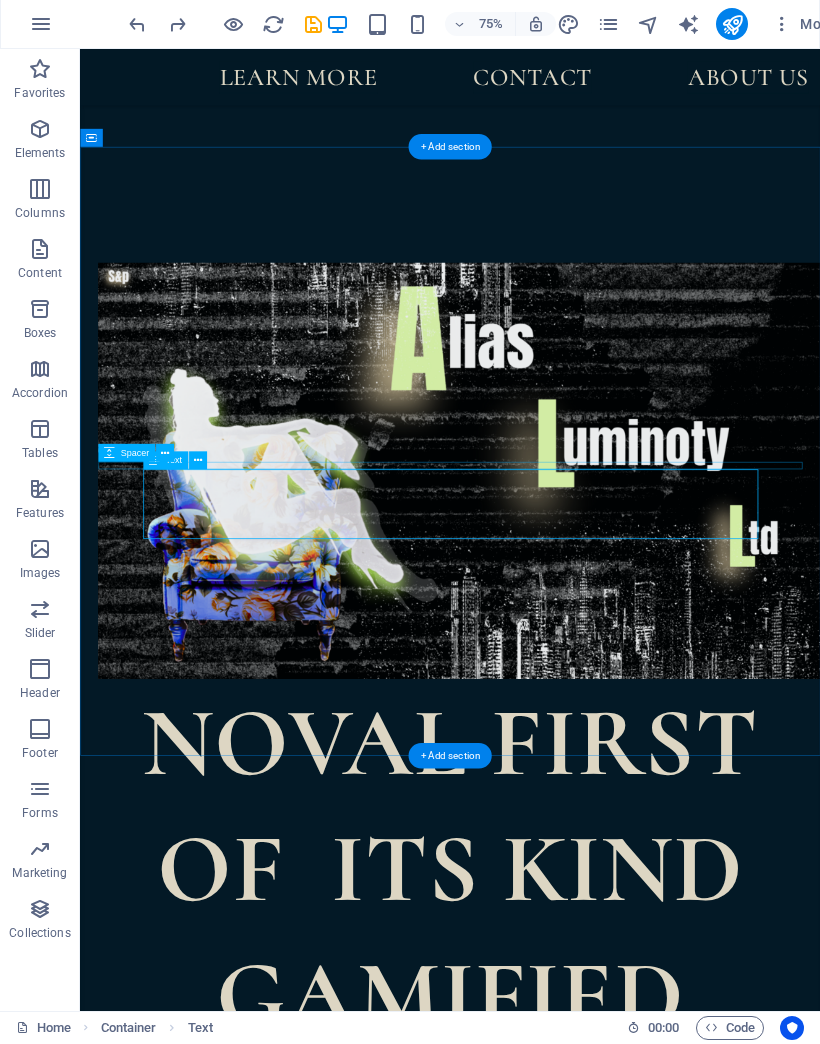 click at bounding box center (165, 454) 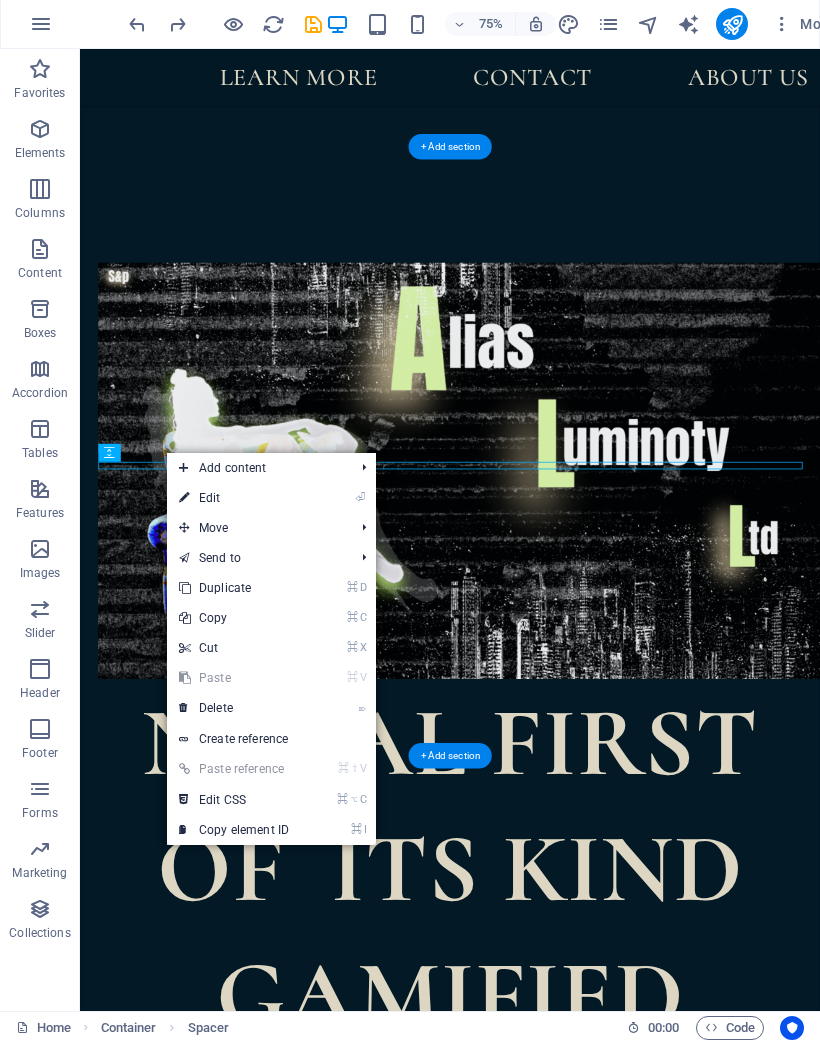 click on "⏎  Edit" at bounding box center [234, 499] 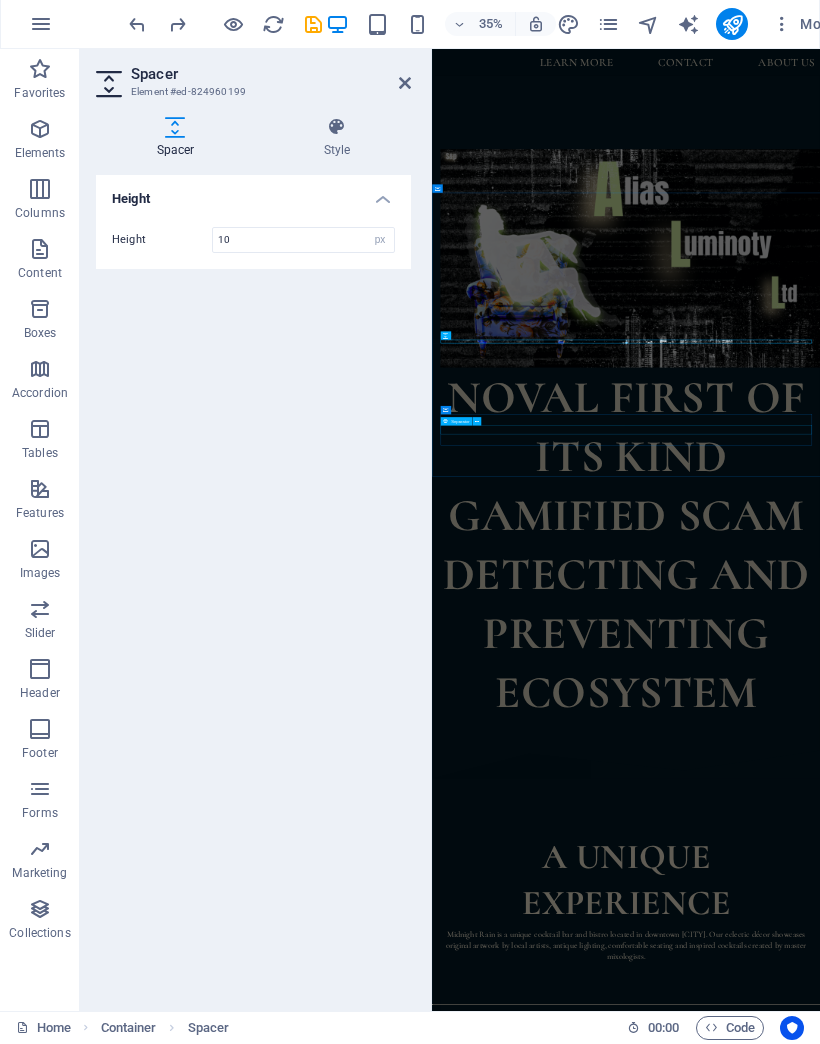 click at bounding box center (986, 2777) 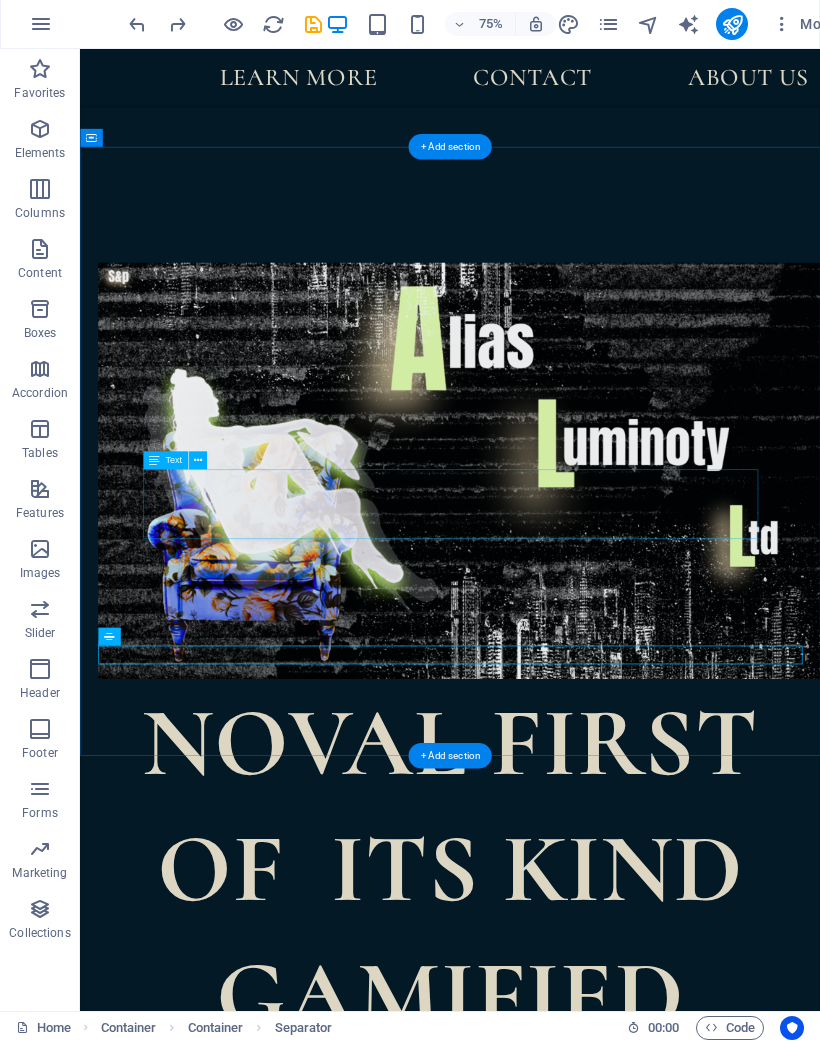 click on "Midnight Rain is a unique cocktail bar and bistro located in downtown [CITY]. Our eclectic décor showcases original artwork by local artists, antique lighting, comfortable seating and inspired cocktails created by master mixologists." at bounding box center (573, 2878) 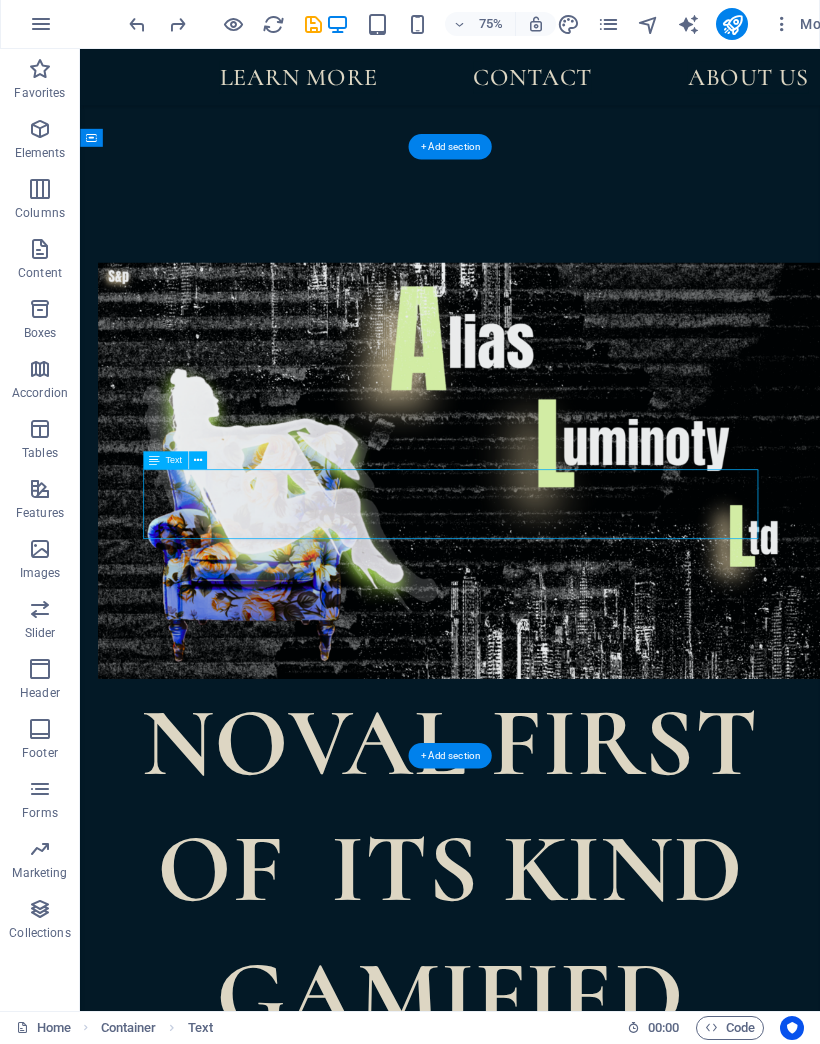 click on "Midnight Rain is a unique cocktail bar and bistro located in downtown [CITY]. Our eclectic décor showcases original artwork by local artists, antique lighting, comfortable seating and inspired cocktails created by master mixologists." at bounding box center [573, 2878] 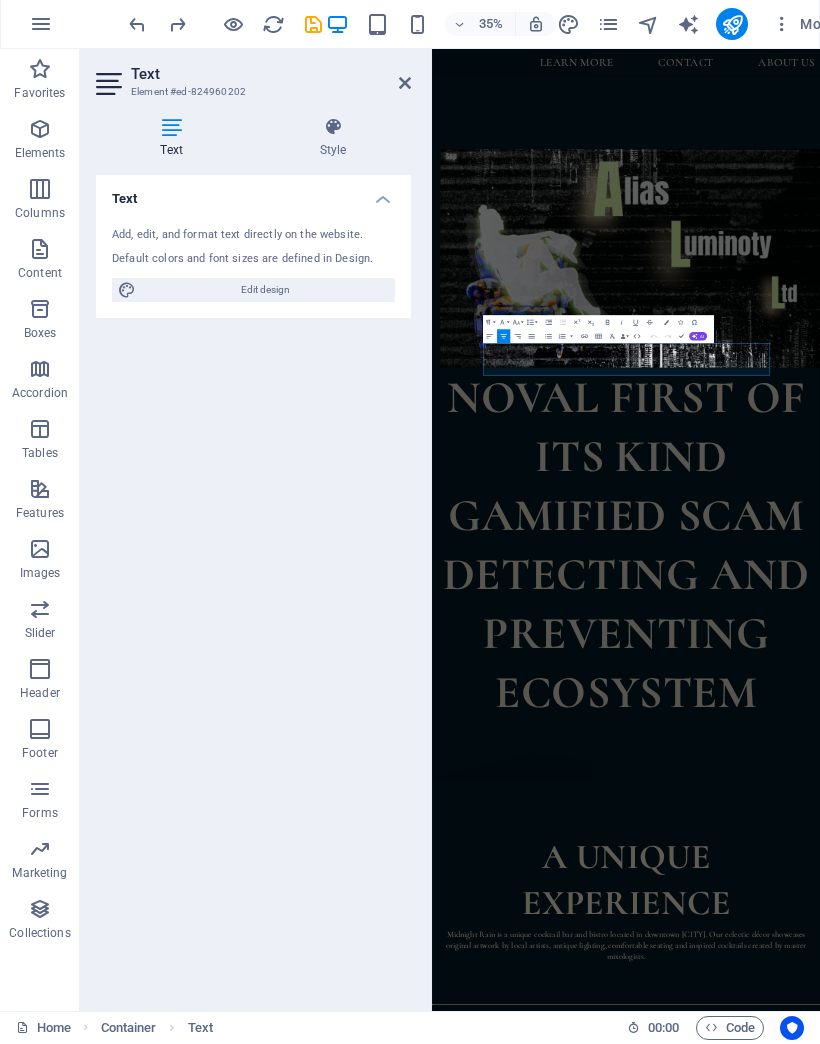 click on "Default colors and font sizes are defined in Design." at bounding box center [253, 260] 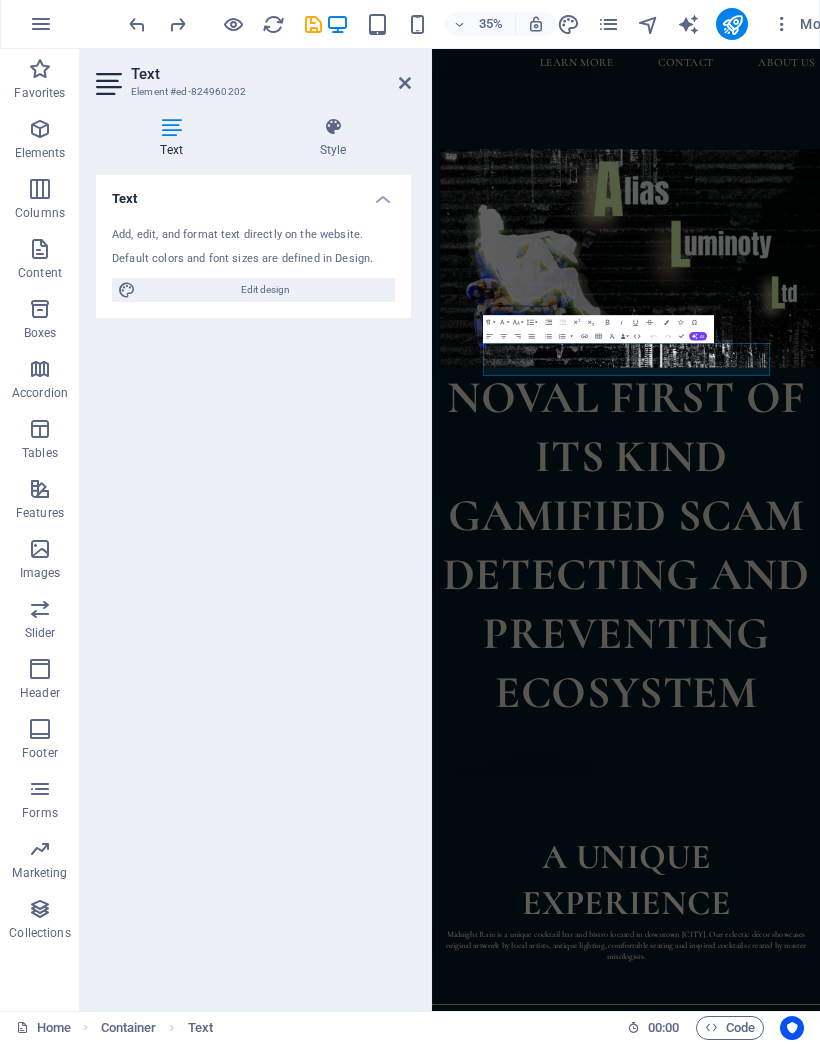 click on "Add, edit, and format text directly on the website." at bounding box center (253, 236) 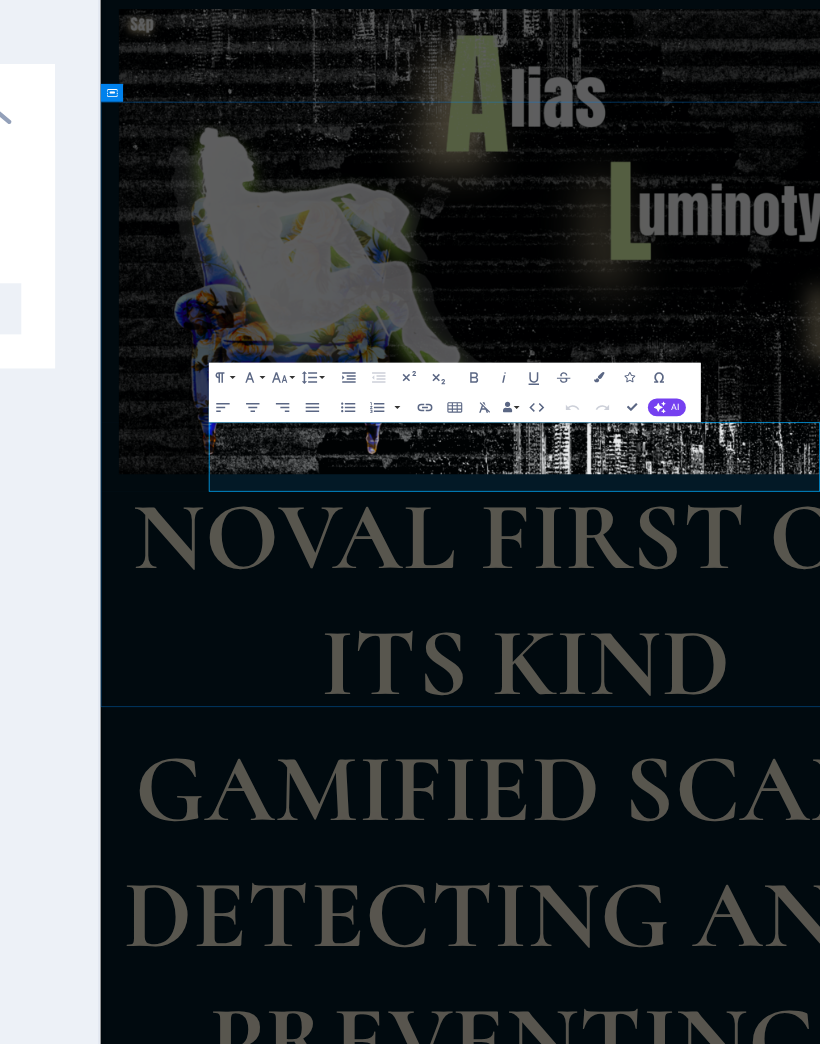 click on "Midnight Rain is a unique cocktail bar and bistro located in downtown [CITY]. Our eclectic décor showcases original artwork by local artists, antique lighting, comfortable seating and inspired cocktails created by master mixologists." at bounding box center [654, 2356] 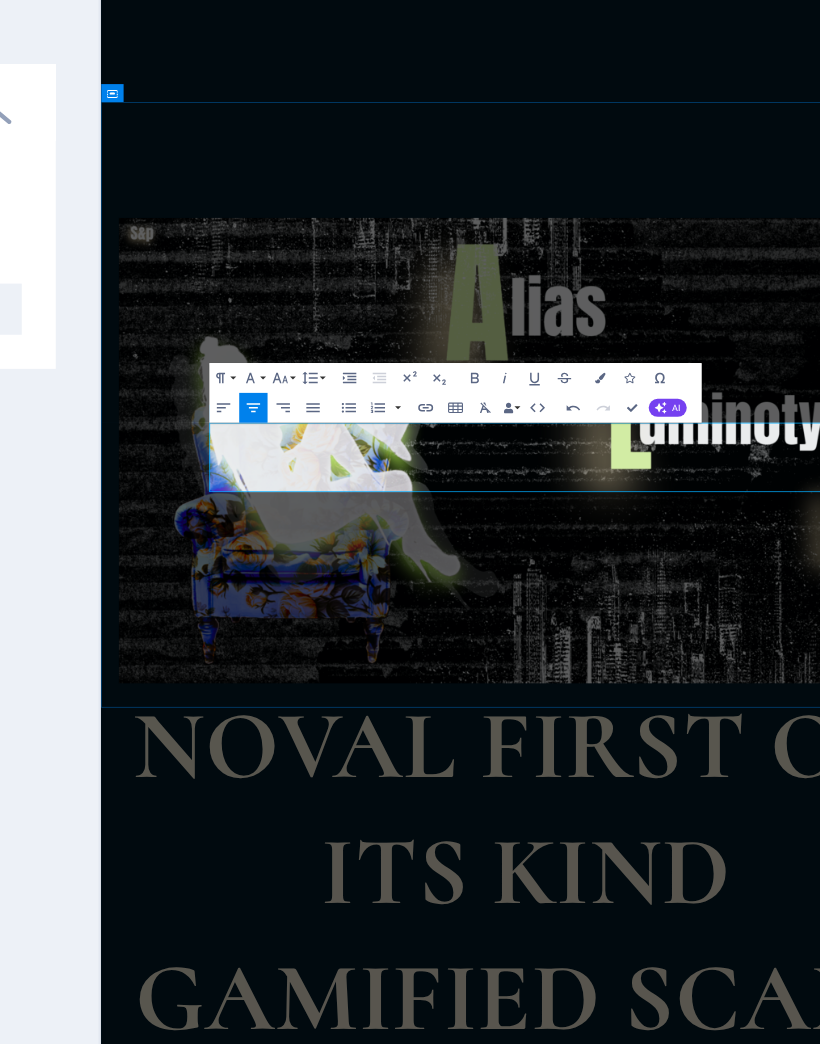 click on "Midnight Rain is a unique cocktail bar and bistro located in downtown Buffalo City. Our eclectic décor showcases original artwork by local artists, antique lighting, comfortable seating and inspired co." at bounding box center (654, 2620) 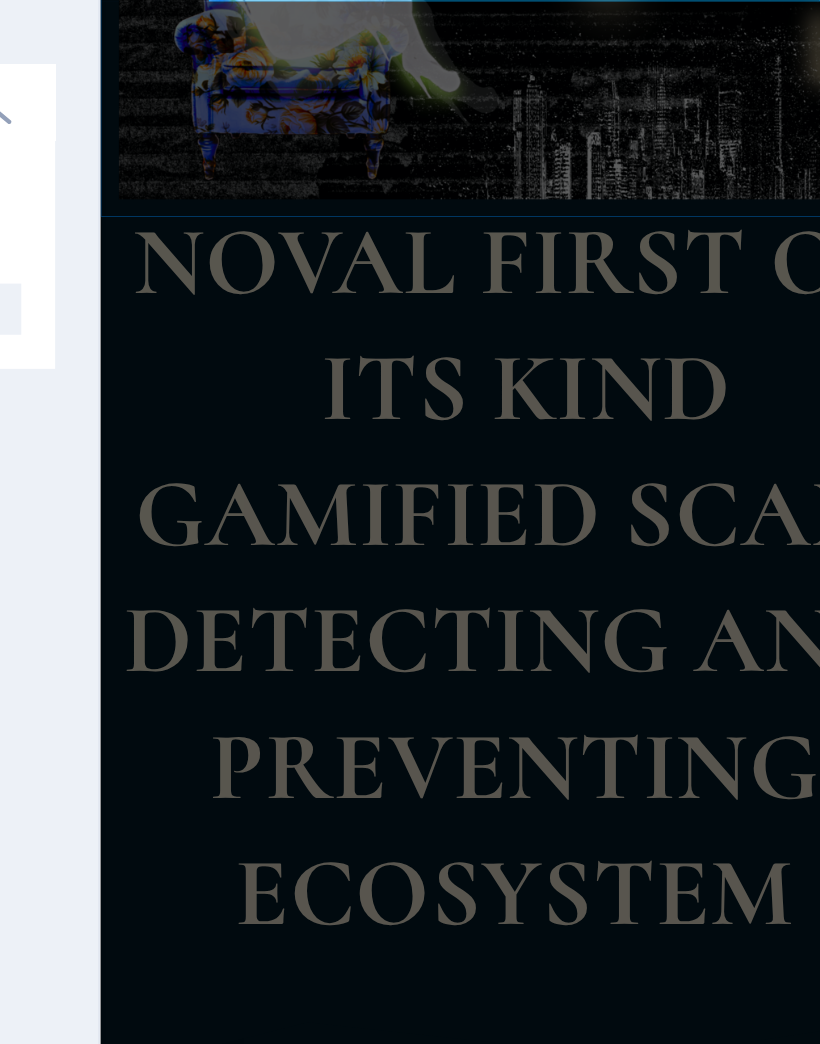 scroll, scrollTop: 2742, scrollLeft: 0, axis: vertical 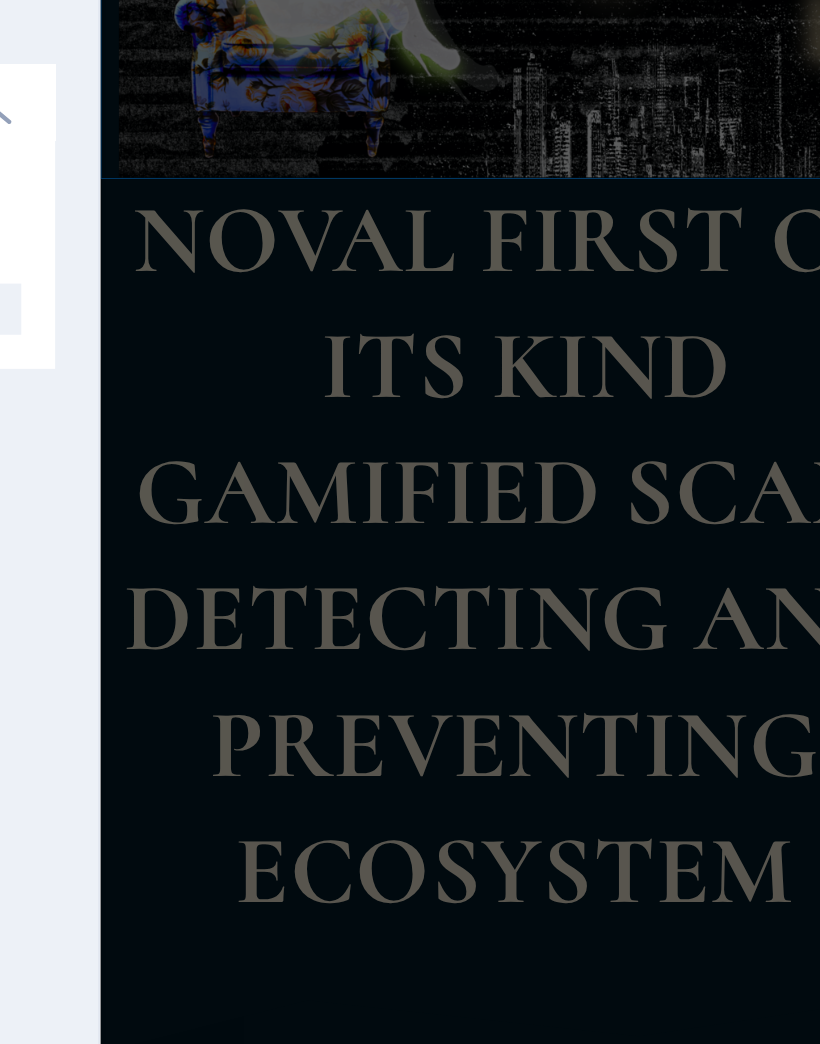click on "Our Menu" at bounding box center (654, 5212) 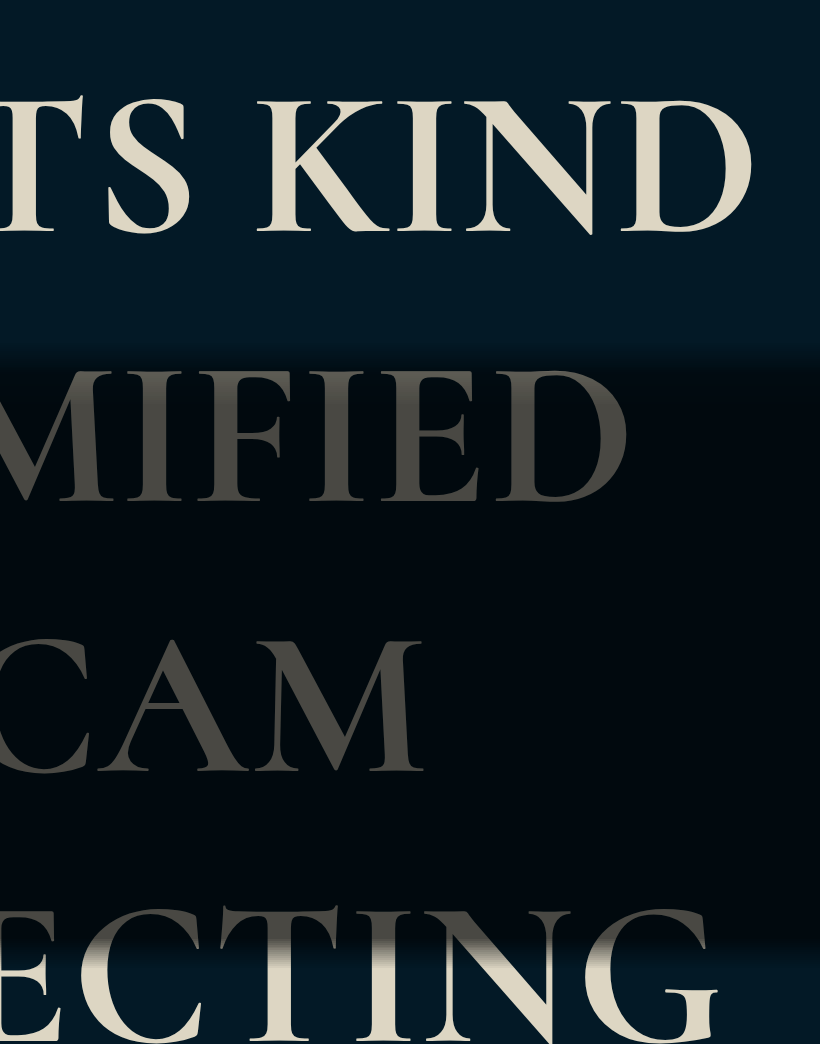 scroll, scrollTop: 2971, scrollLeft: 0, axis: vertical 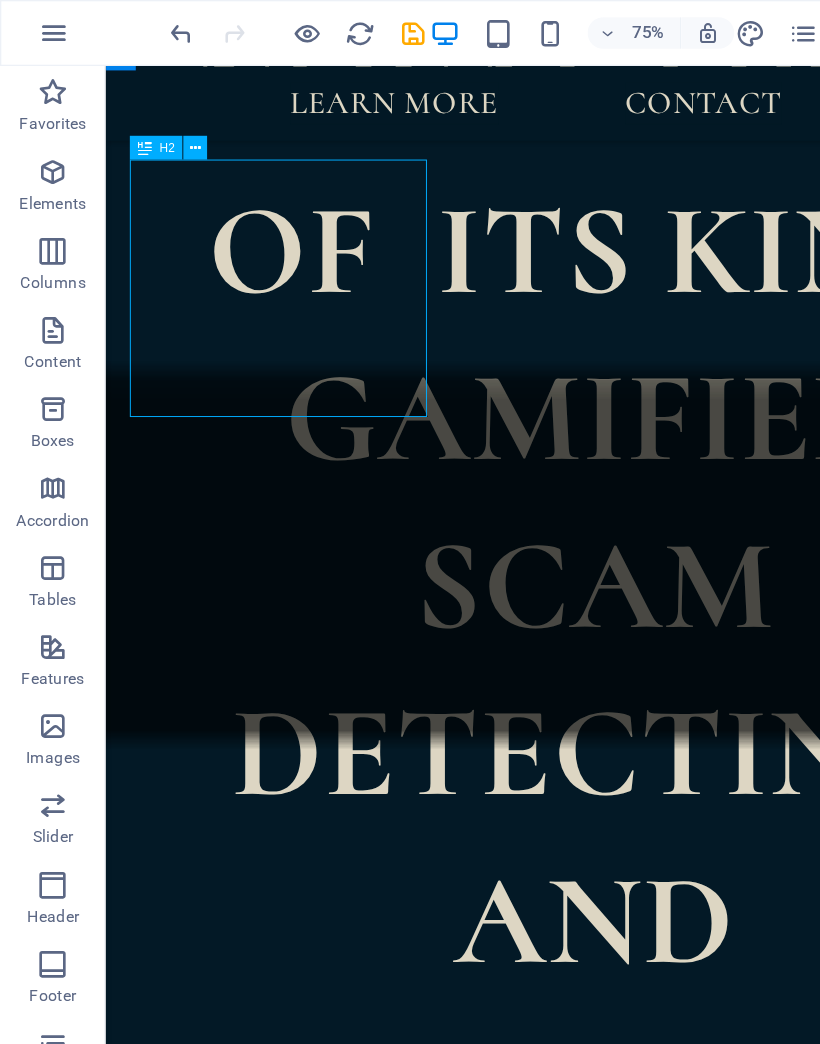 click on "Our Menu" at bounding box center [598, 4937] 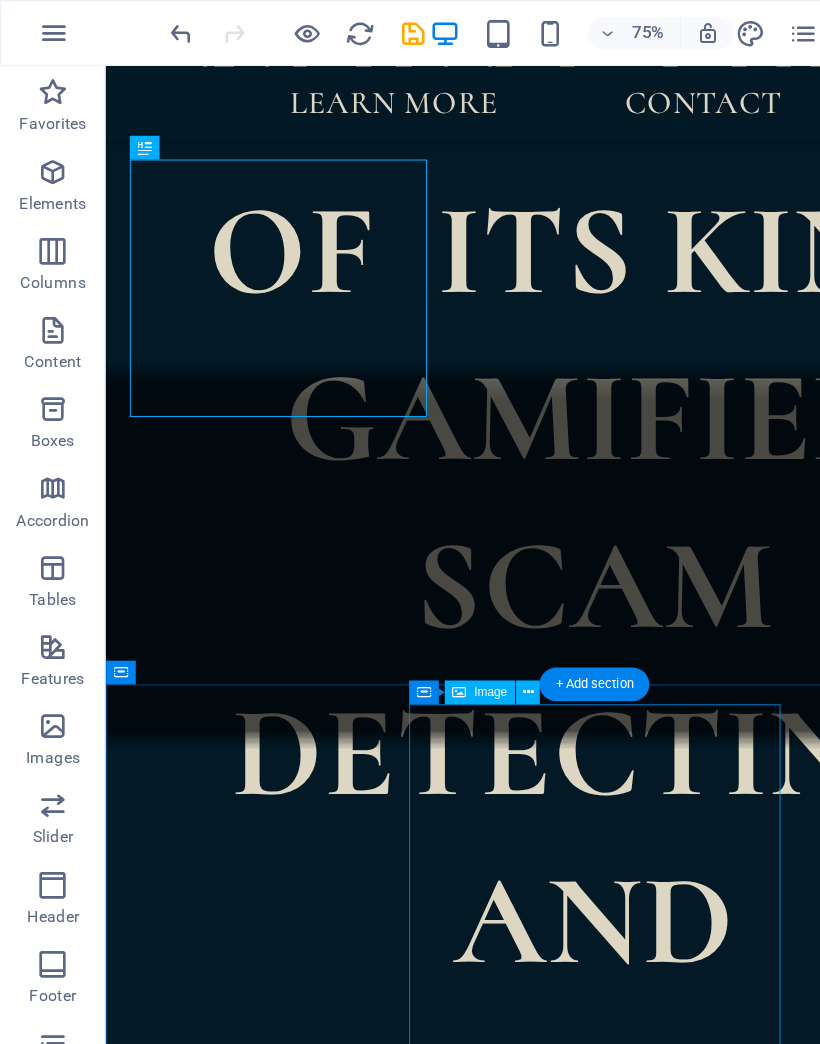 click at bounding box center (598, 7898) 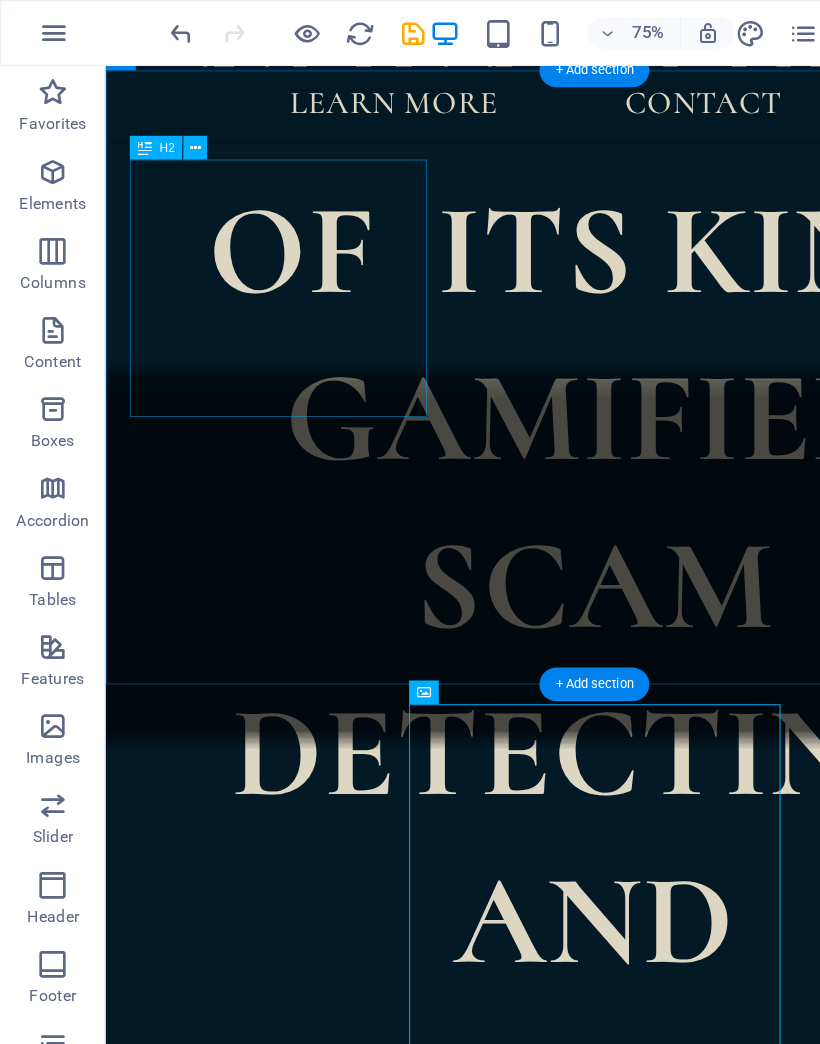 click on "Our Menu" at bounding box center [598, 4937] 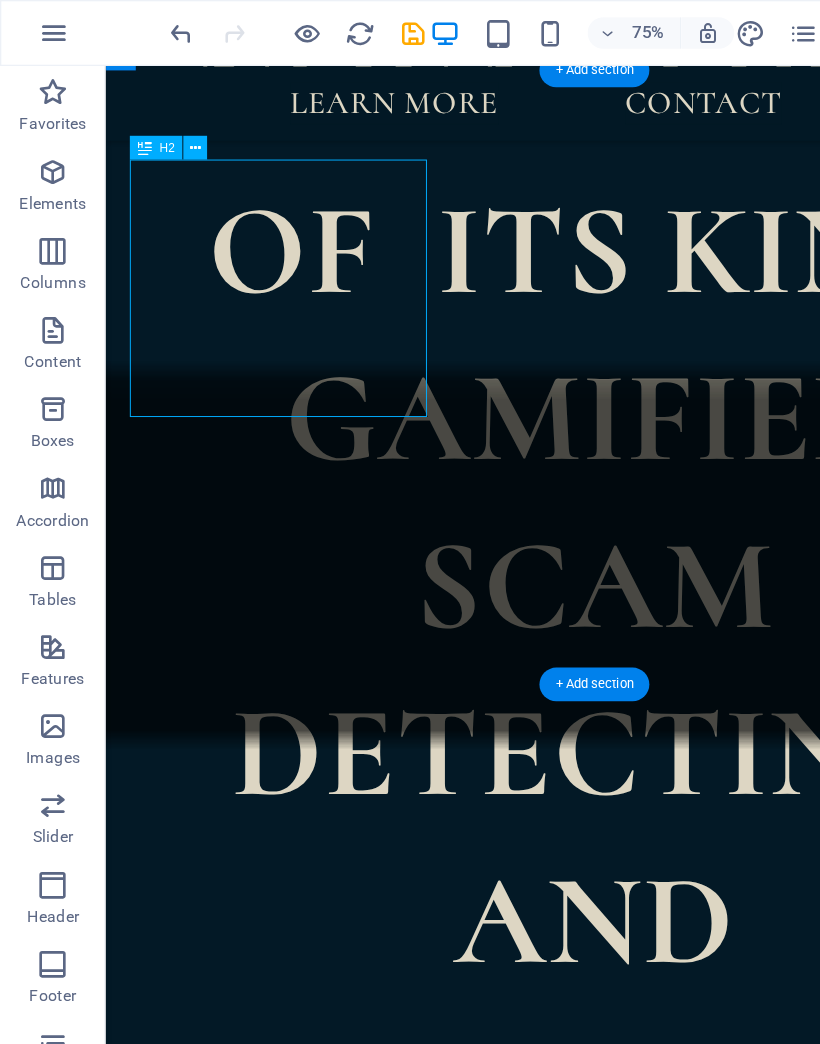 click on "Our Menu" at bounding box center (598, 4937) 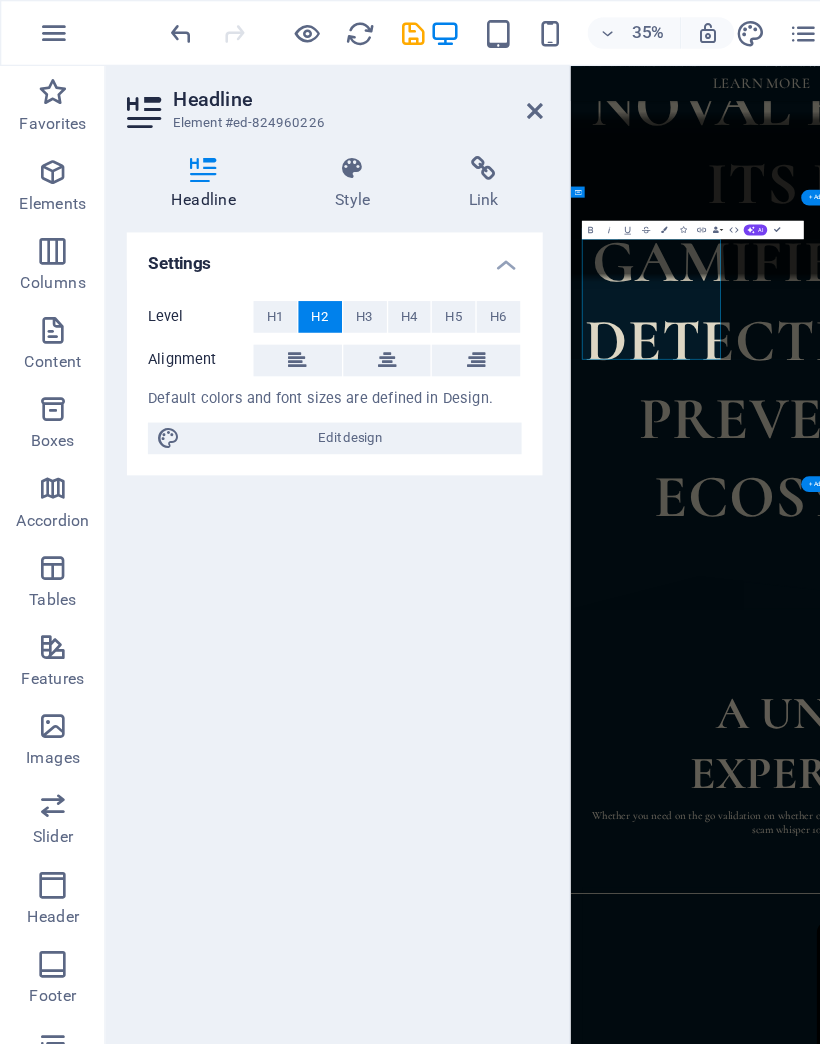 click on "Our Menu" at bounding box center (1124, 4973) 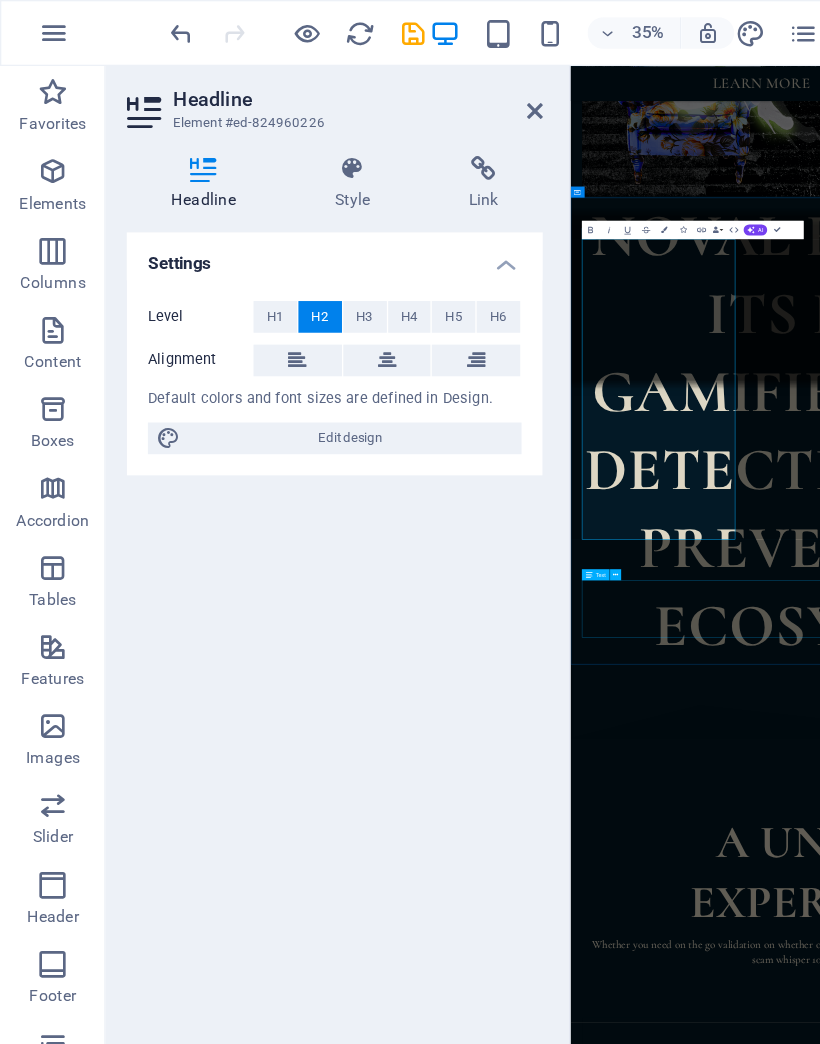 click on "Renowned for our elegant and modern flavors, fresh local ingredients and mindful preparation. Midnight Rain provides each guest with the magic of flavor and an unforgettable atmosphere which you will be eager to experience again." at bounding box center [1124, 5545] 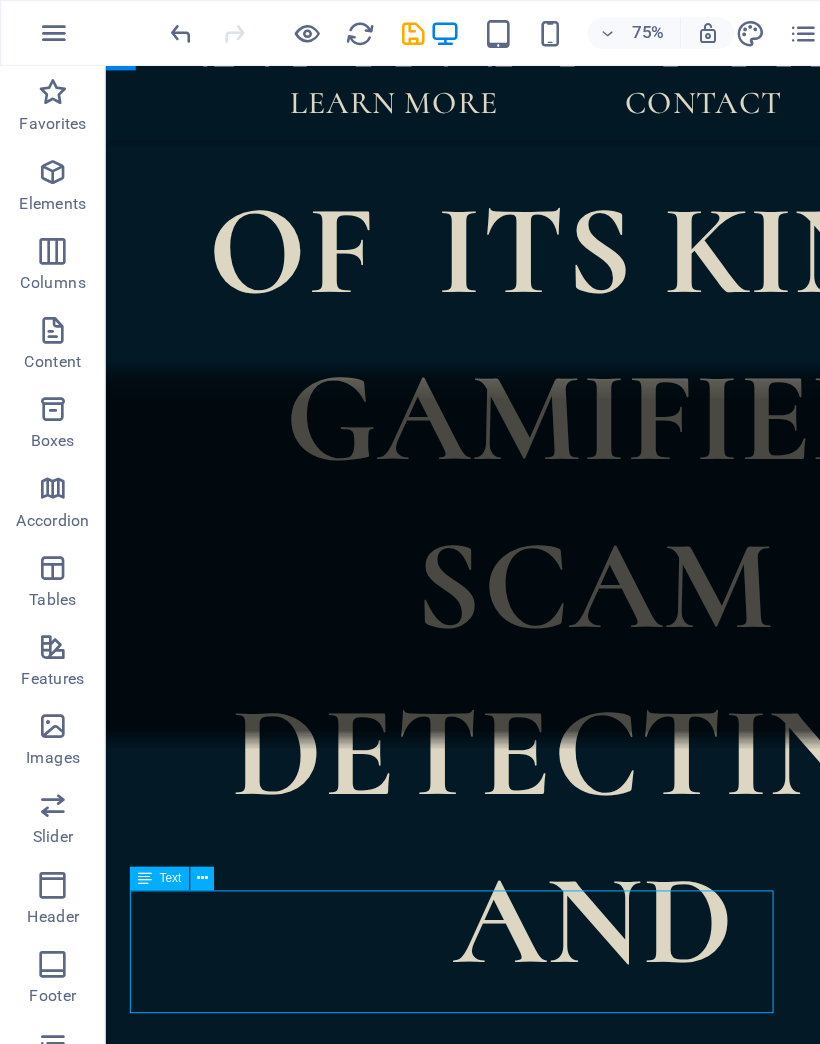 click on "Renowned for our elegant and modern flavors, fresh local ingredients and mindful preparation. Midnight Rain provides each guest with the magic of flavor and an unforgettable atmosphere which you will be eager to experience again." at bounding box center [598, 5229] 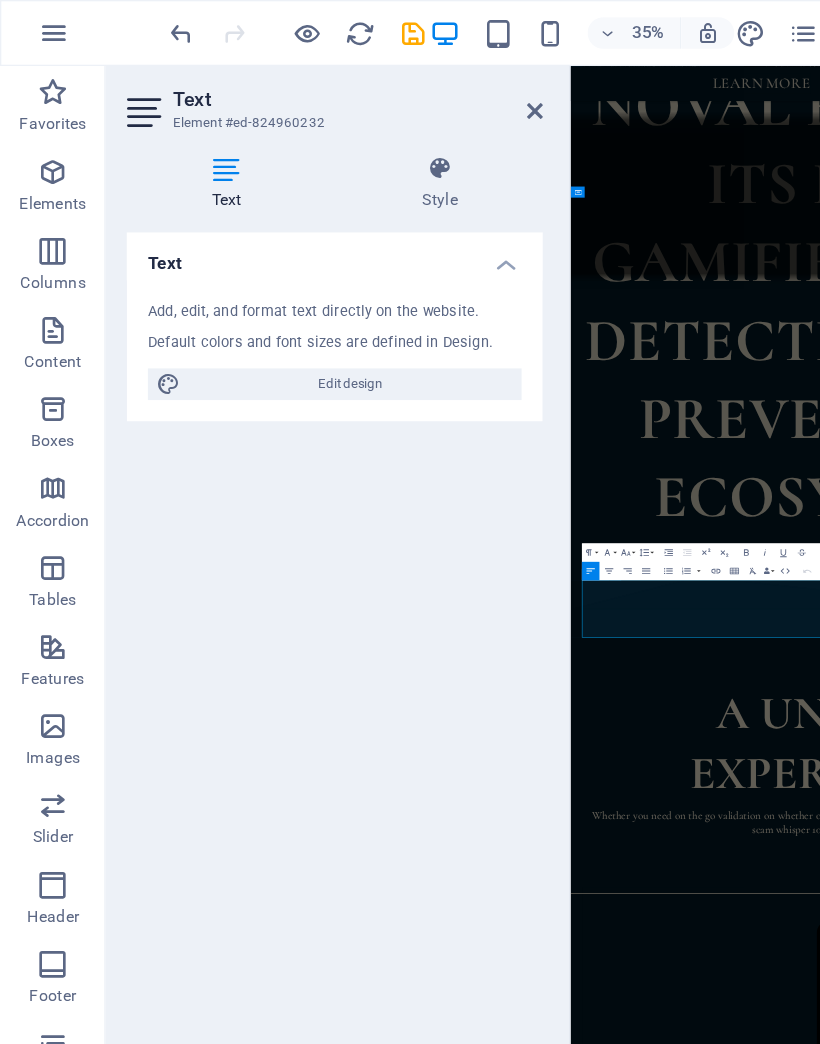 click on "Renowned for our elegant and modern flavors, fresh local ingredients and mindful preparation. Midnight Rain provides each guest with the magic of flavor and an unforgettable atmosphere which you will be eager to experience again." at bounding box center [1124, 5265] 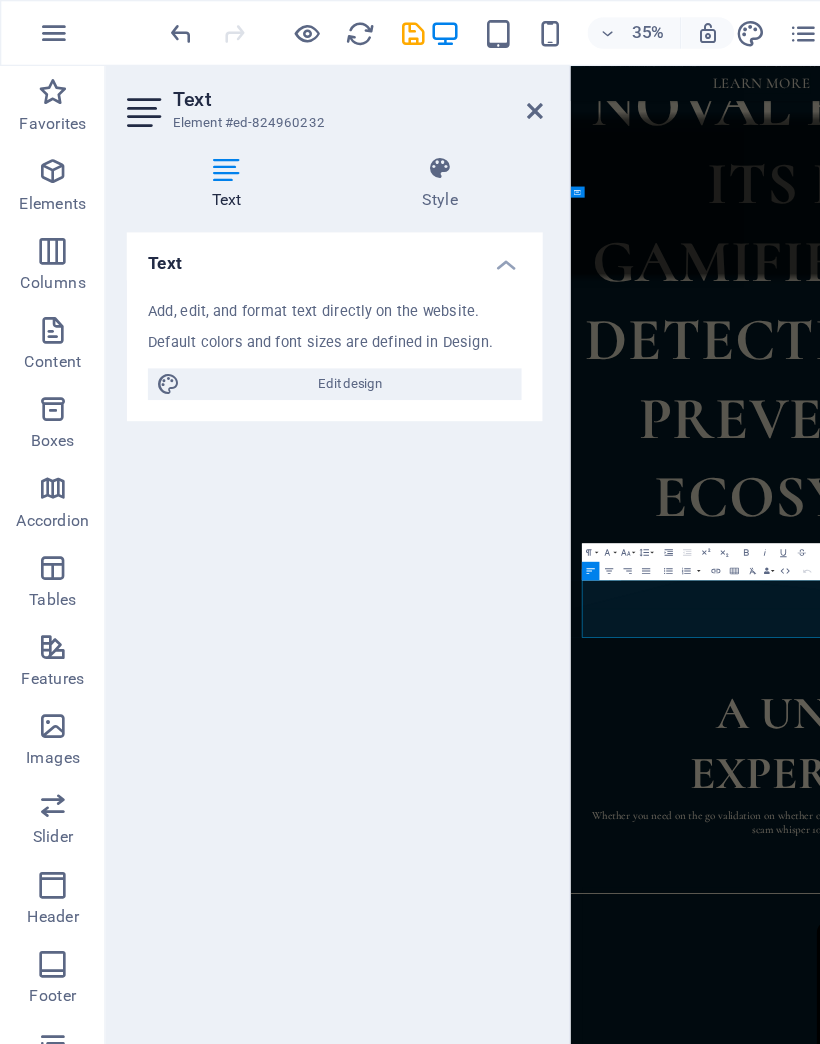 click on "Renowned for our elegant and modern flavors, fresh local ingredients and mindful preparation. Midnight Rain provides each guest with the magic of flavor and an unforgettable atmosphere which you will be eager to experience again." at bounding box center [1124, 5265] 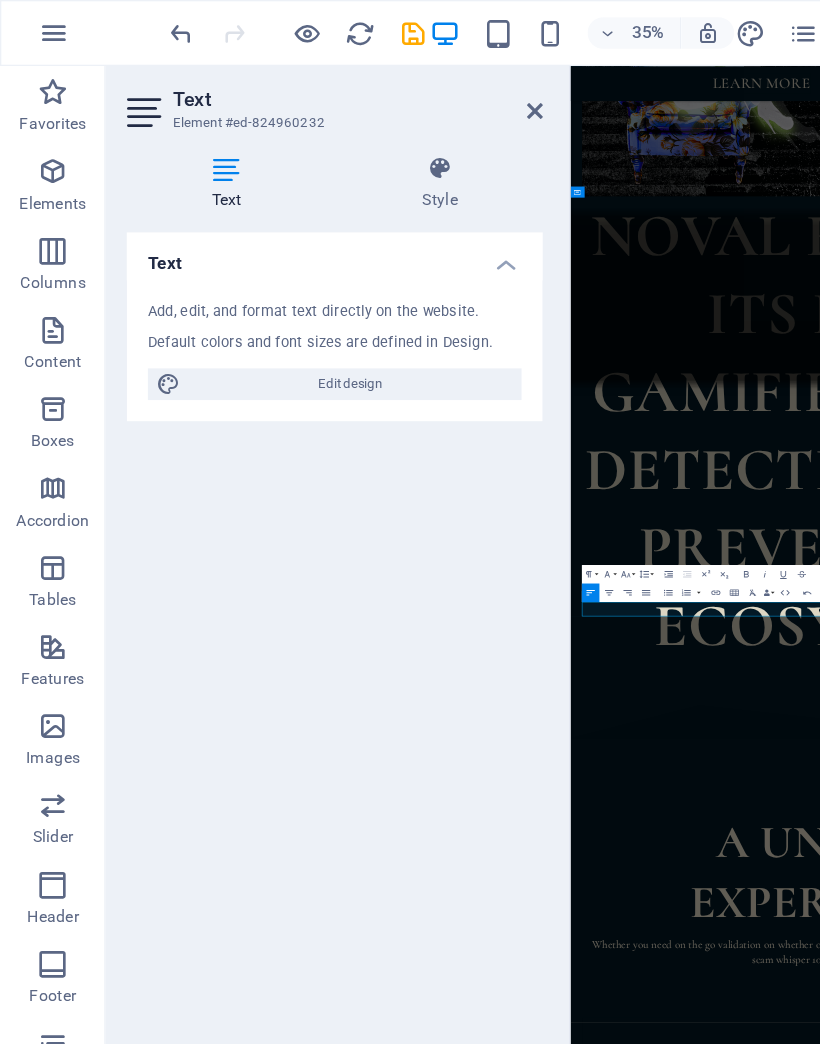 click on "Whisper is just the tip of the iceberg." at bounding box center (1124, 5513) 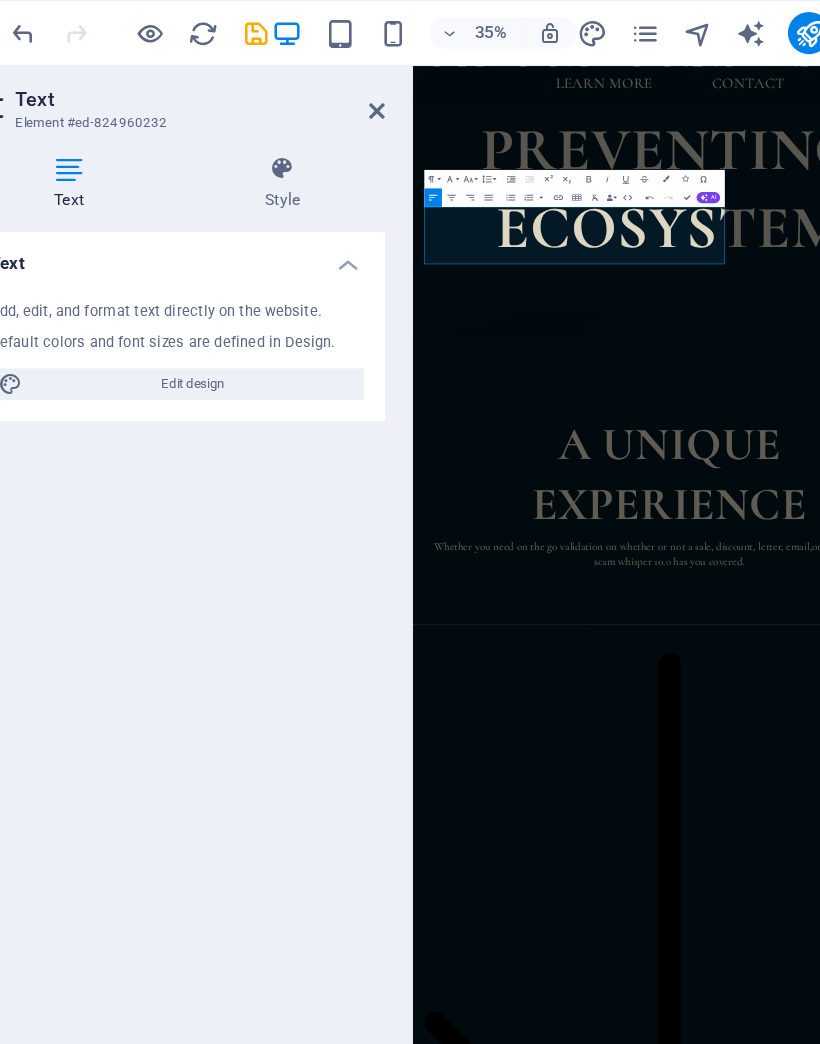 scroll, scrollTop: 3941, scrollLeft: 0, axis: vertical 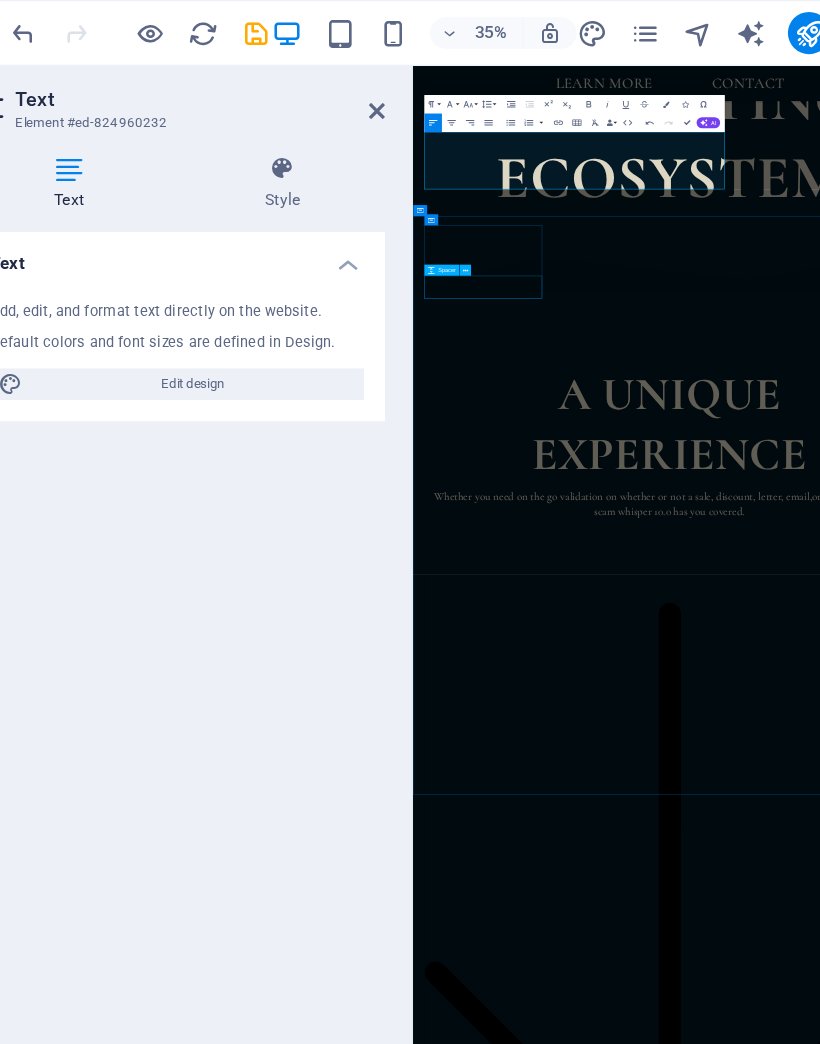 click at bounding box center [966, 7004] 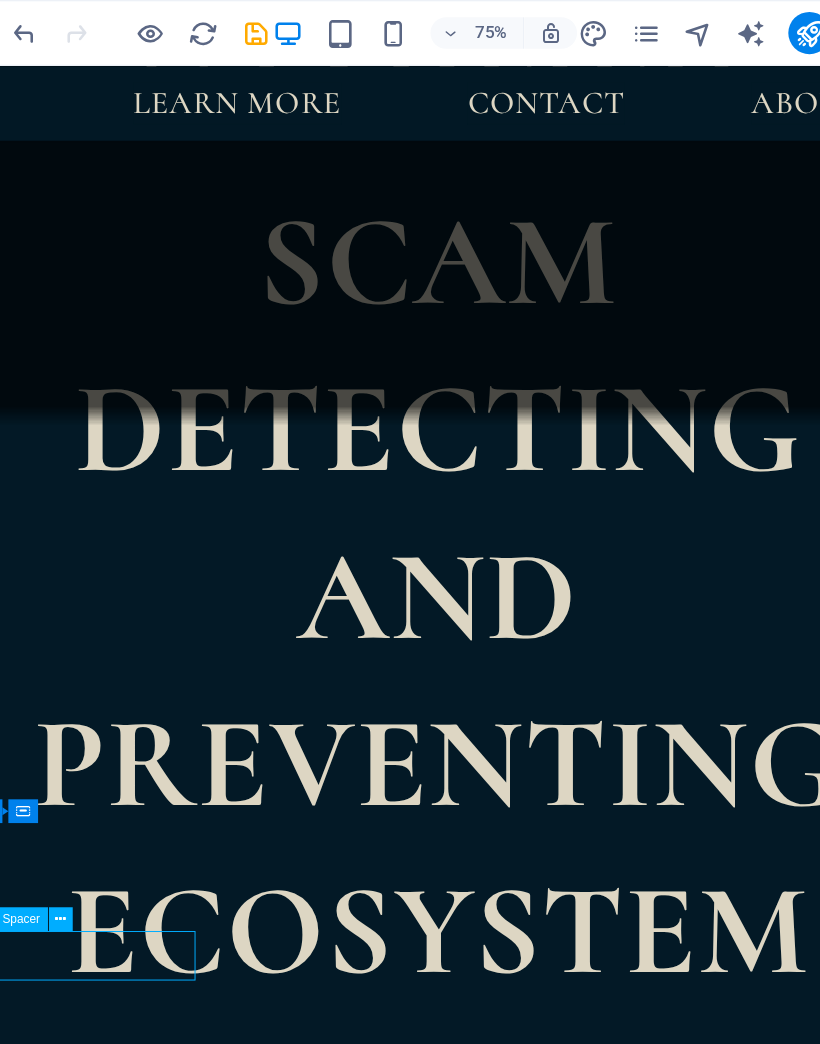 scroll, scrollTop: 3223, scrollLeft: 0, axis: vertical 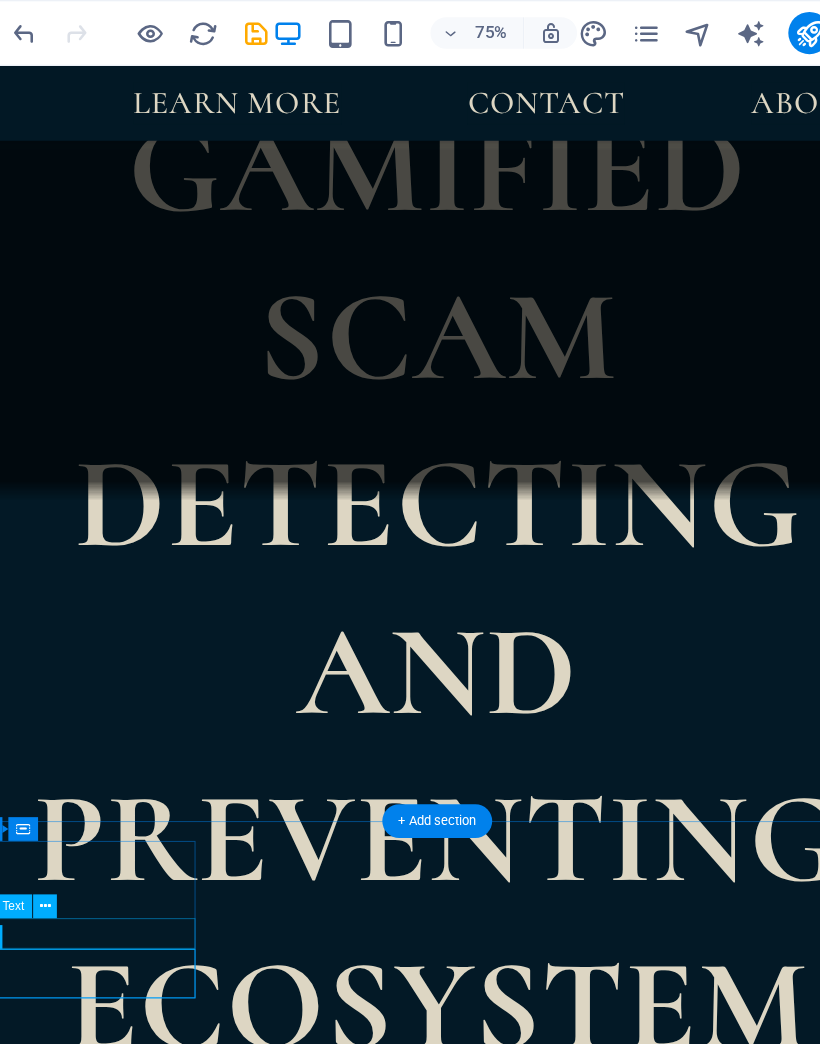 click on "APPETIZERS" at bounding box center (442, 7127) 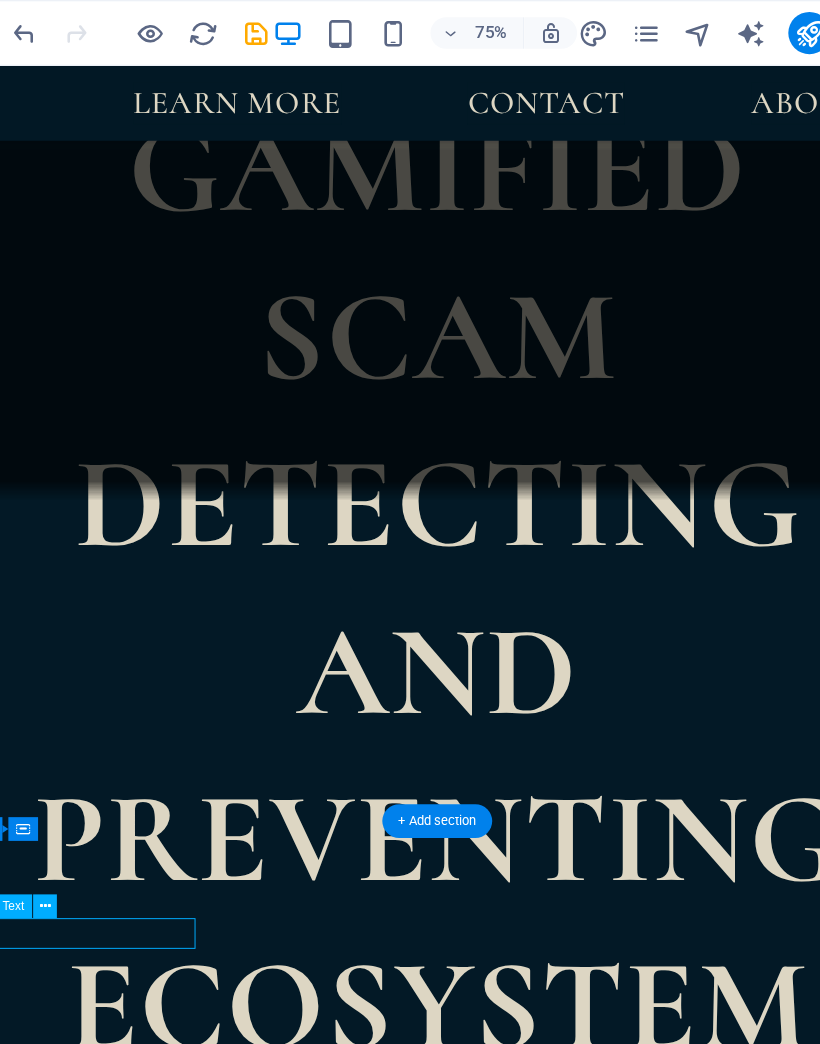 click on "APPETIZERS" at bounding box center [442, 7127] 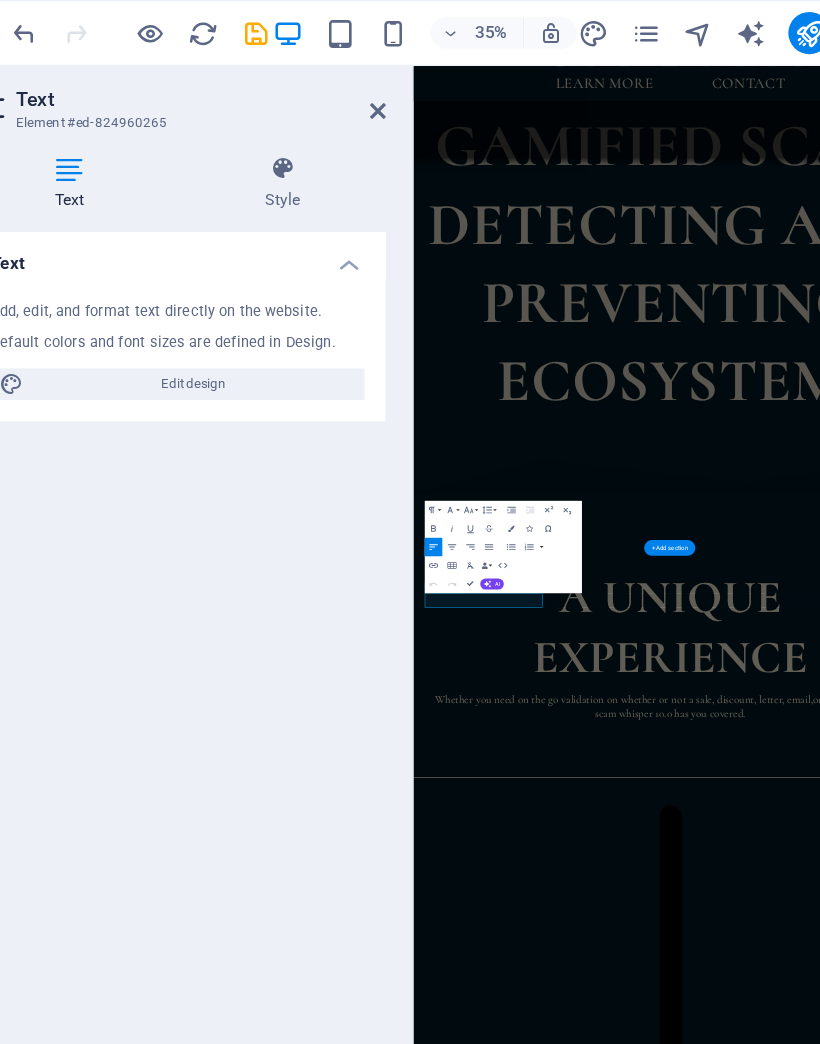 click on "APPETIZERS" at bounding box center (967, 7401) 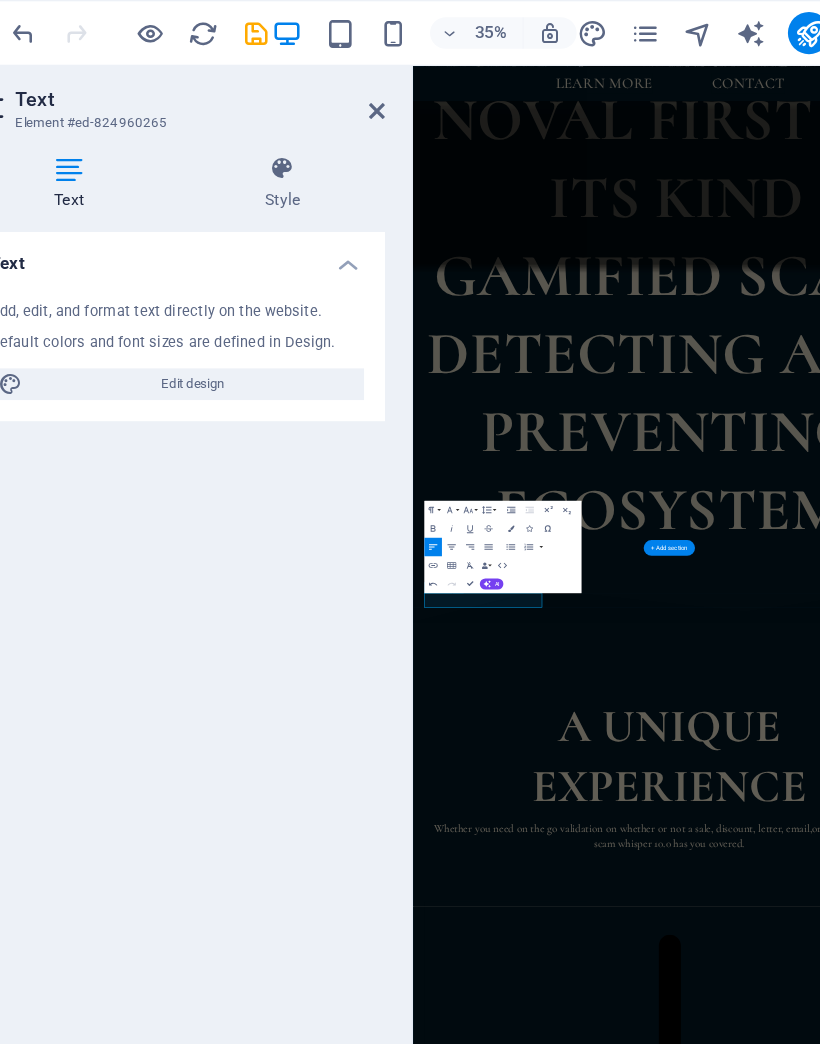 click on "knowledgeis power" at bounding box center [966, 7681] 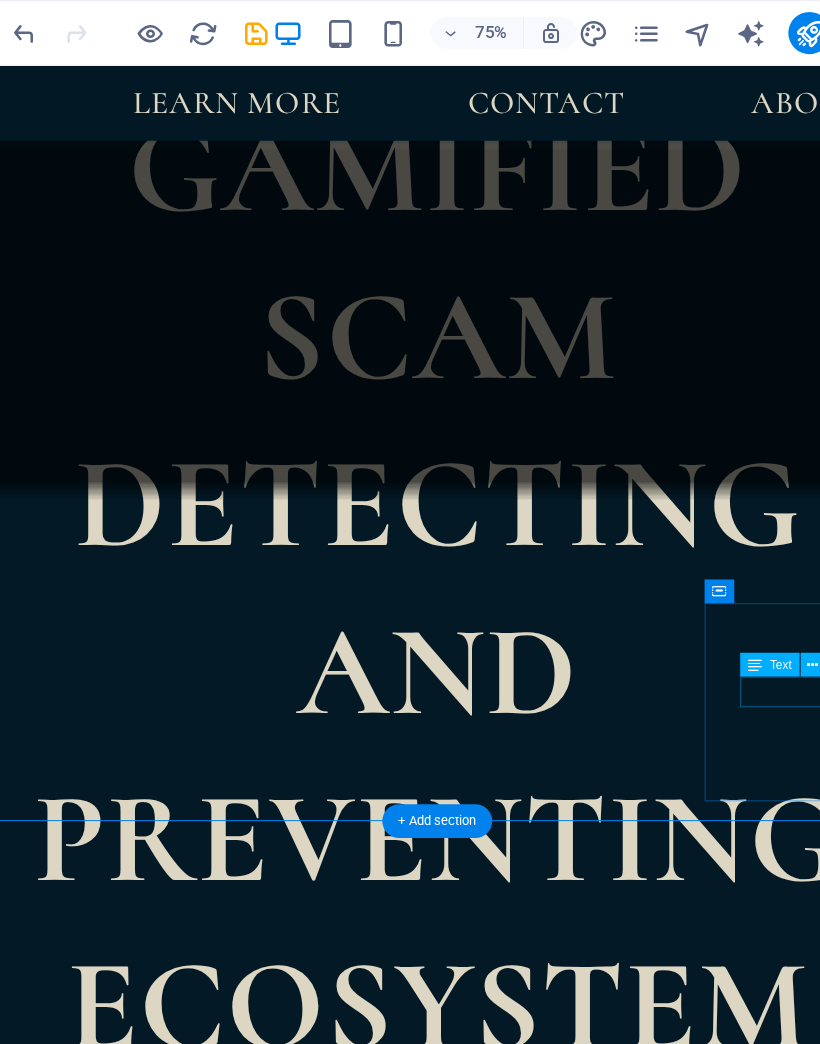 click on "FULL MENU" at bounding box center (73, 5059) 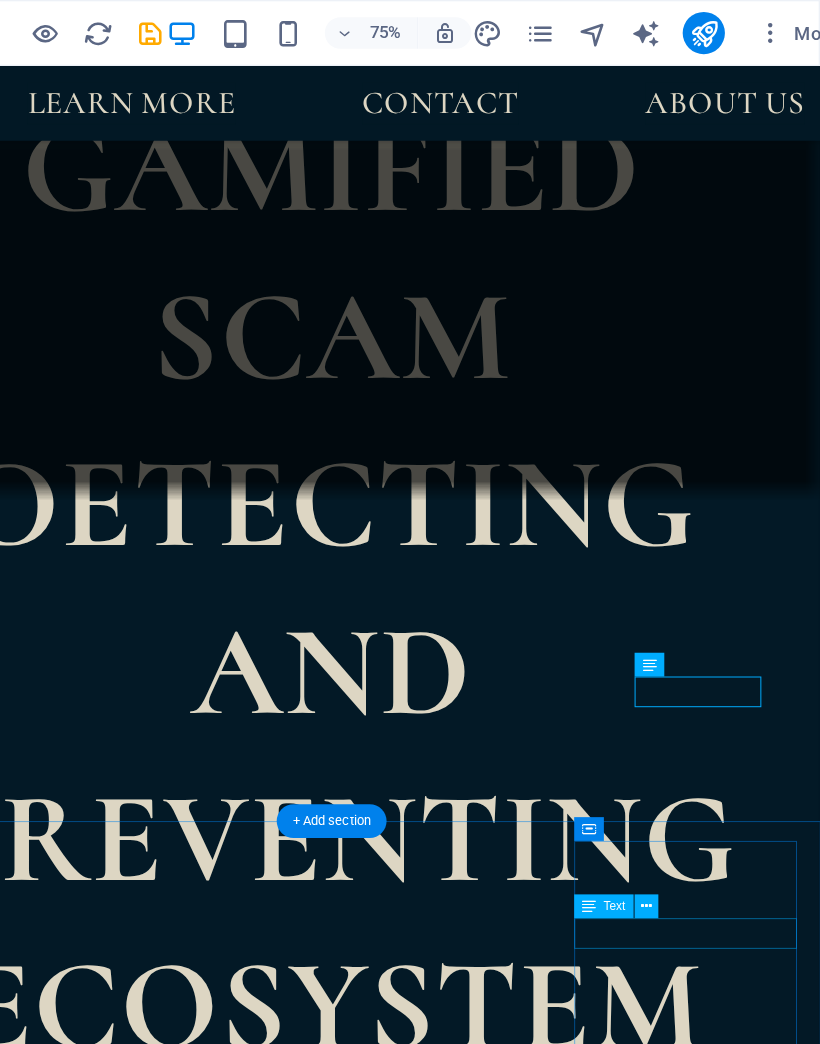 click on "DRINKS" at bounding box center [336, 11493] 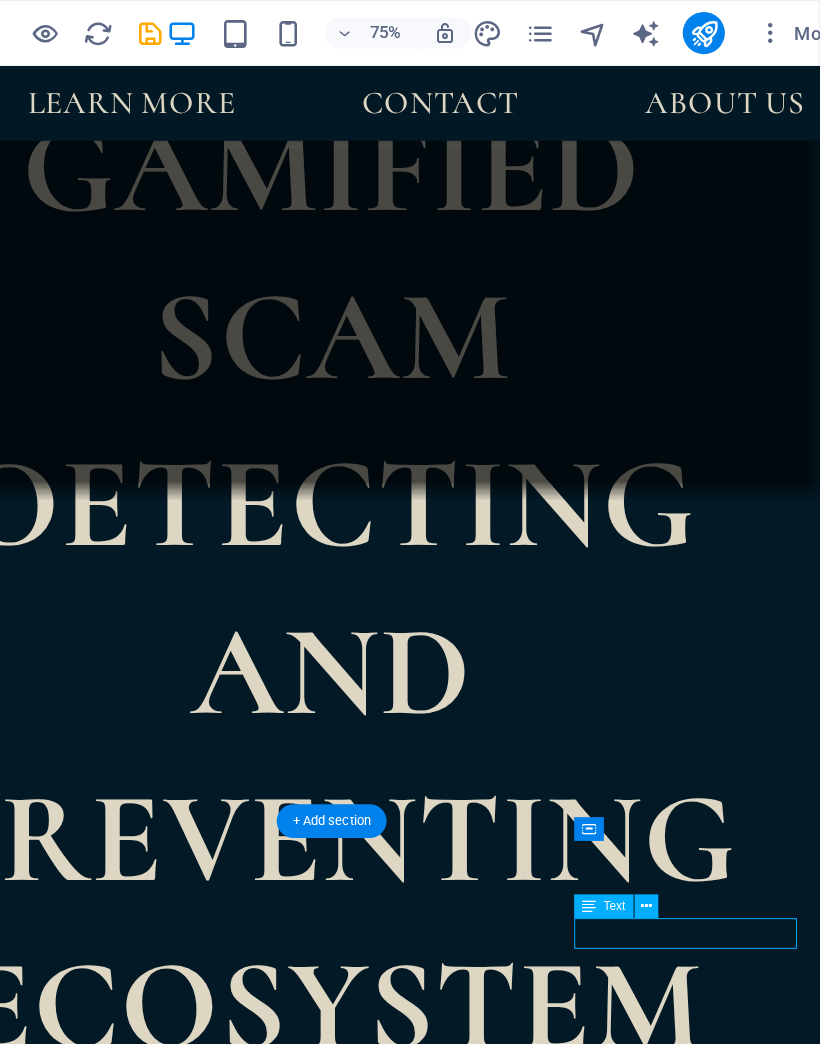 click on "DRINKS" at bounding box center (336, 11493) 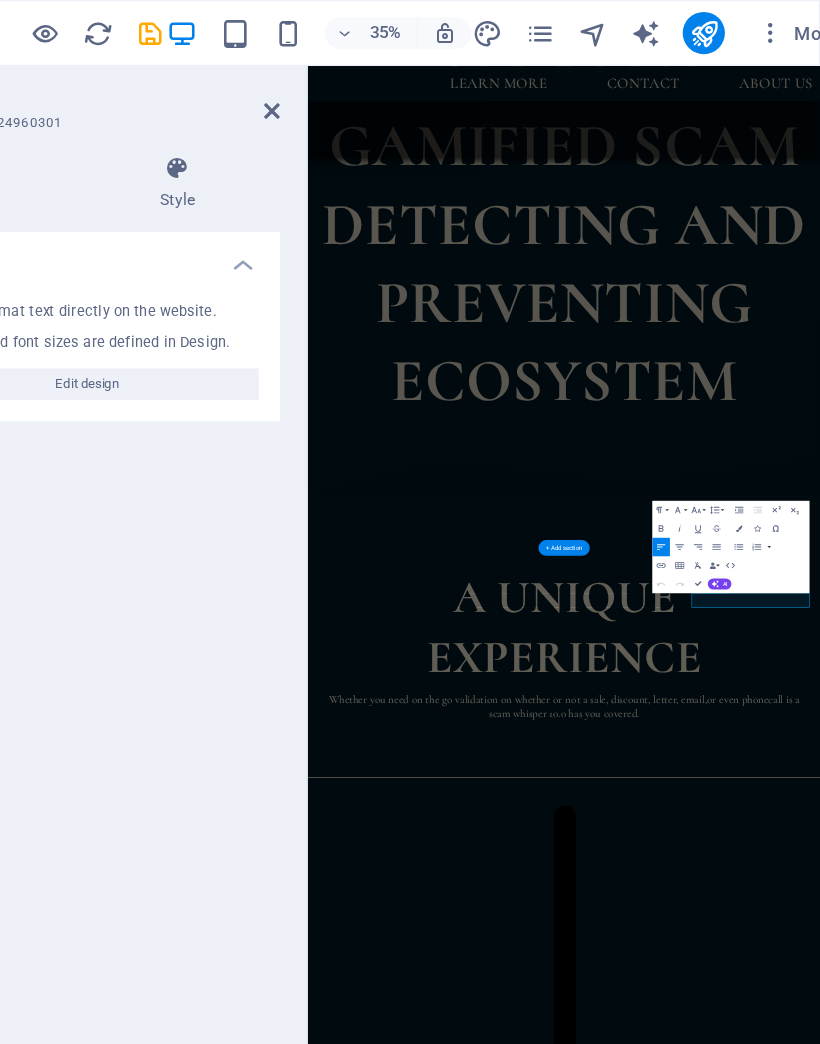 click on "DRINKS" at bounding box center (861, 12310) 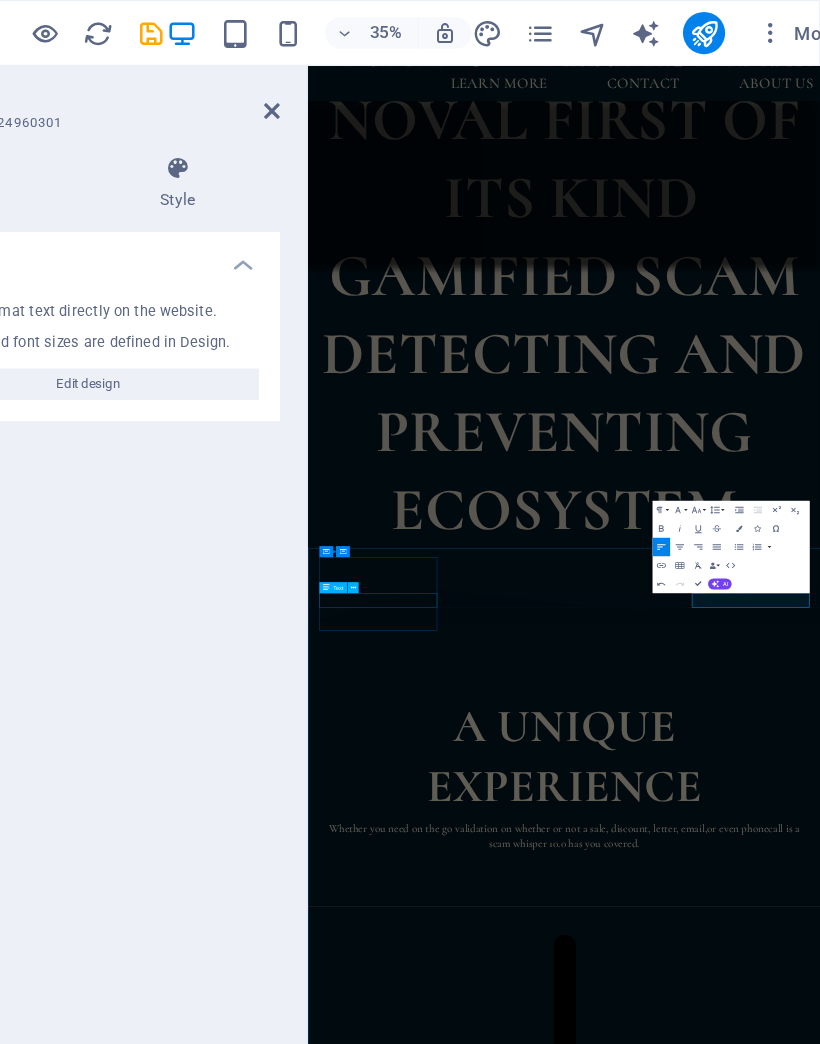 click on "Knowledge is power" at bounding box center (861, 7681) 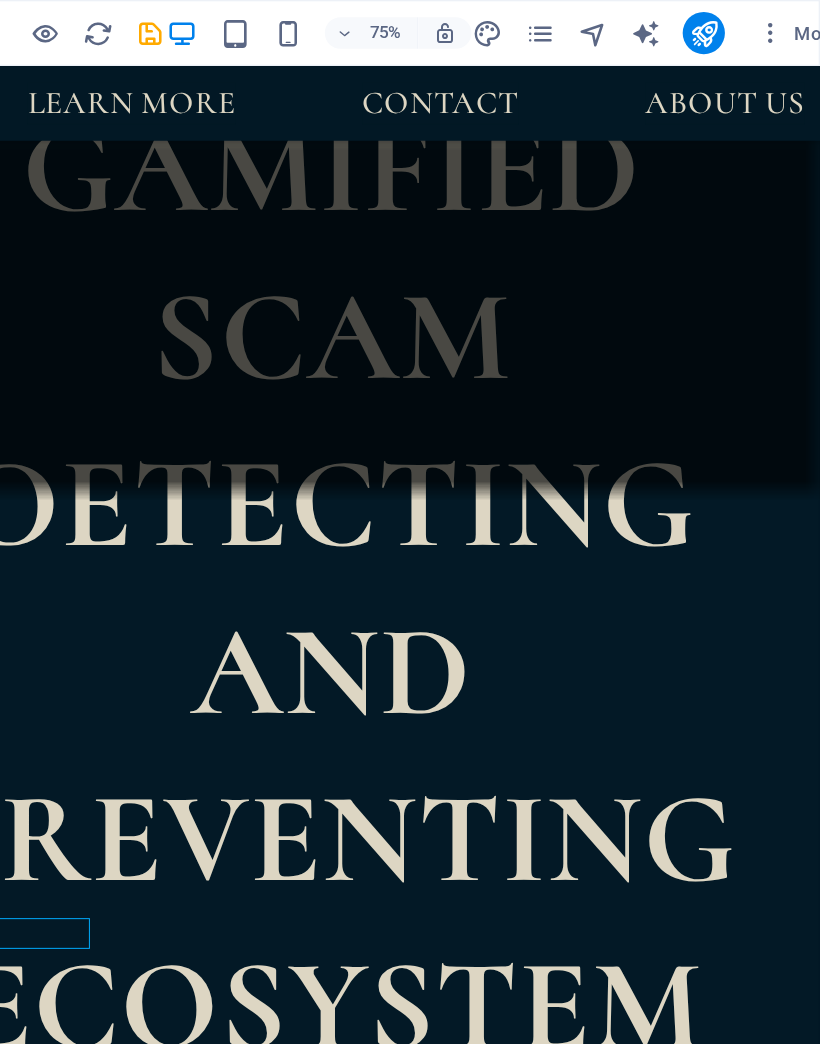 click on "Knowledge is power" at bounding box center (336, 7127) 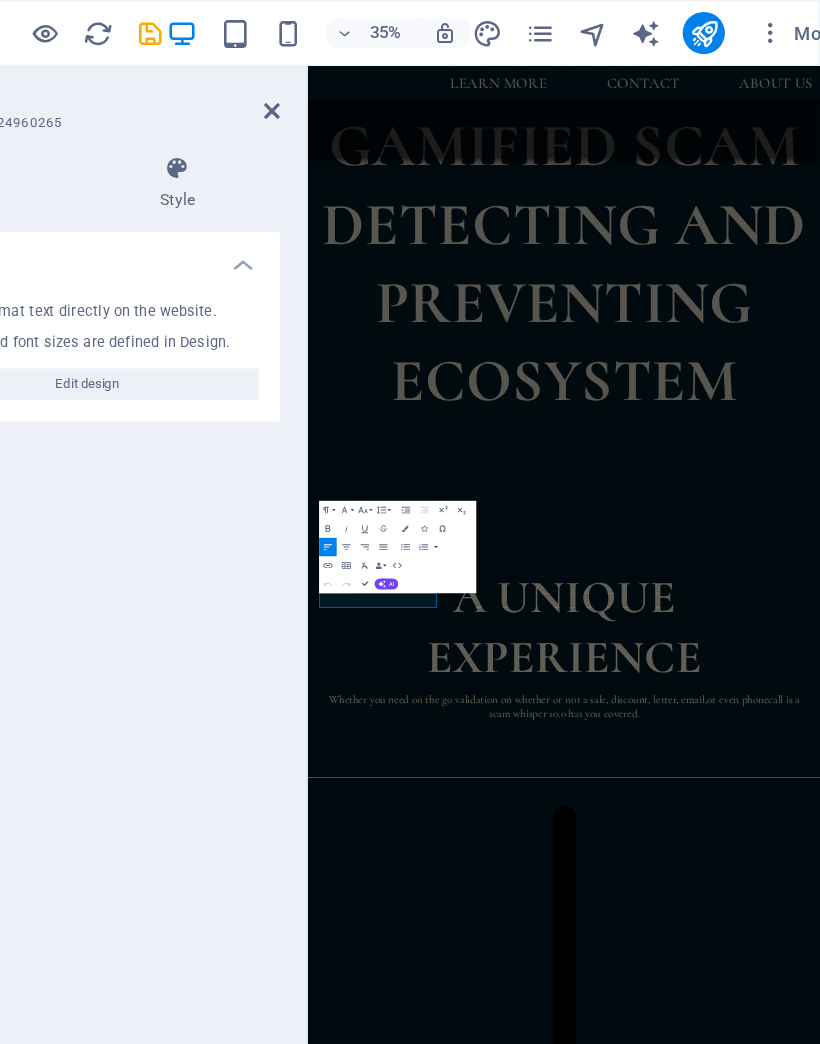 click on "Knowledge is power" at bounding box center [861, 7401] 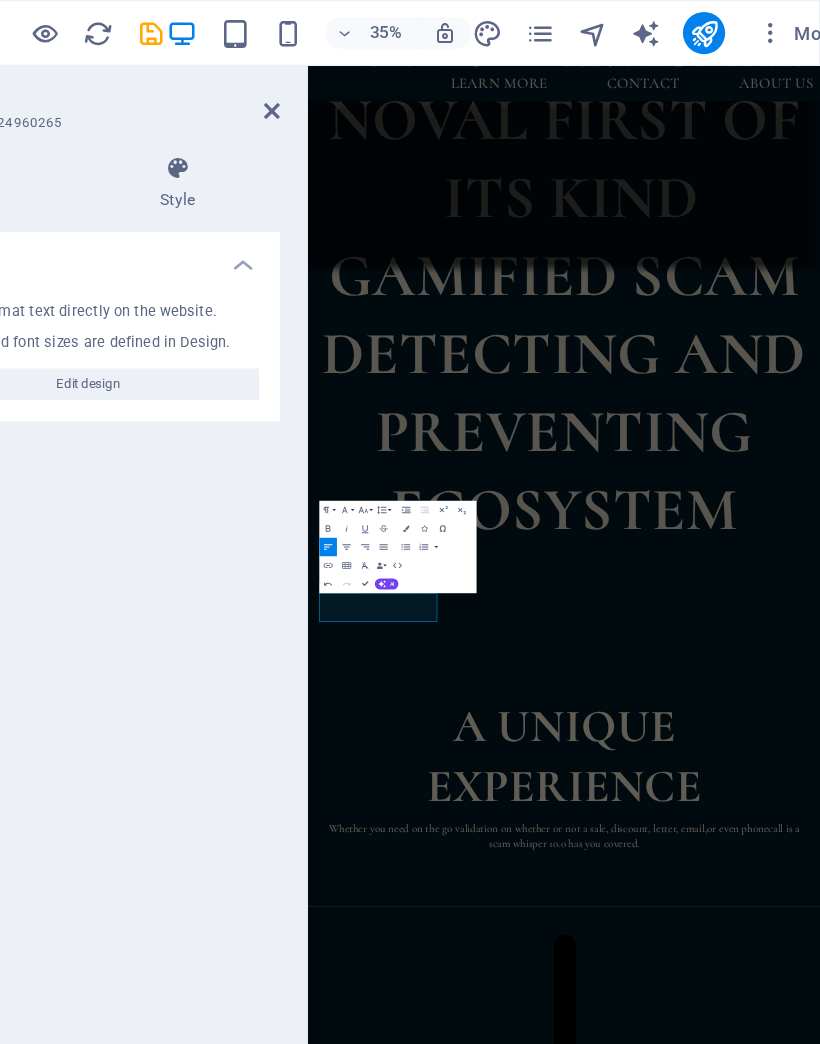 click at bounding box center (861, 12636) 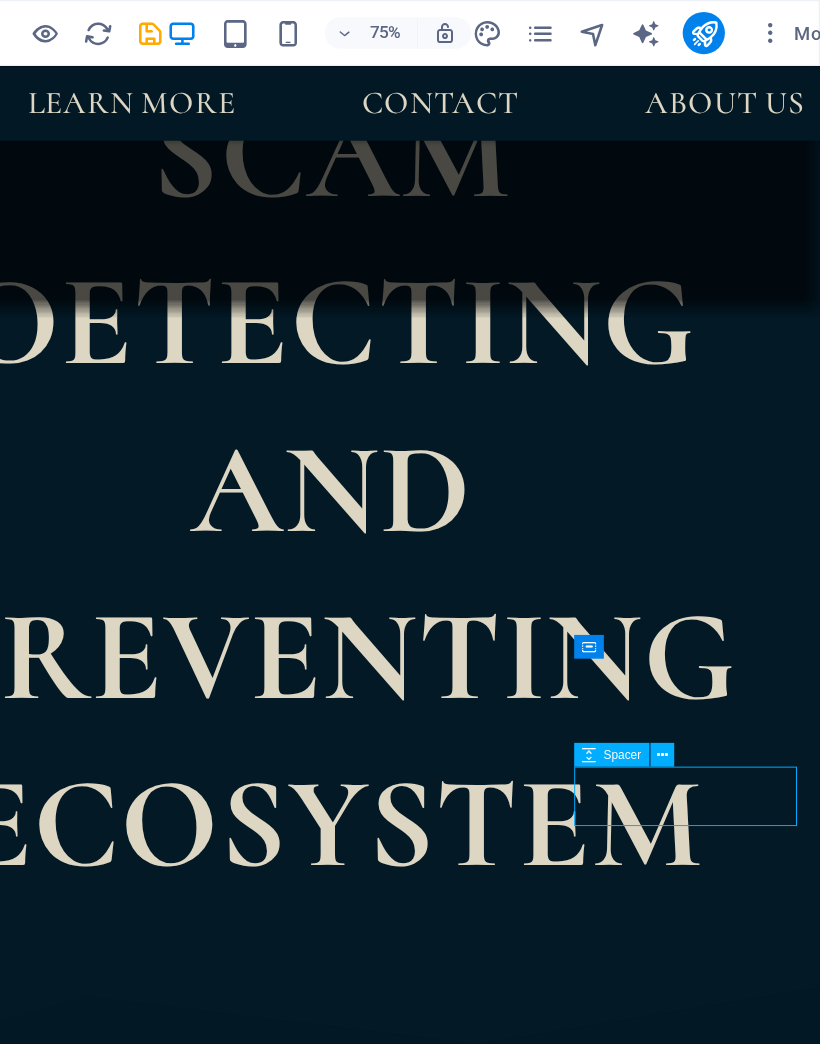 scroll, scrollTop: 3407, scrollLeft: 0, axis: vertical 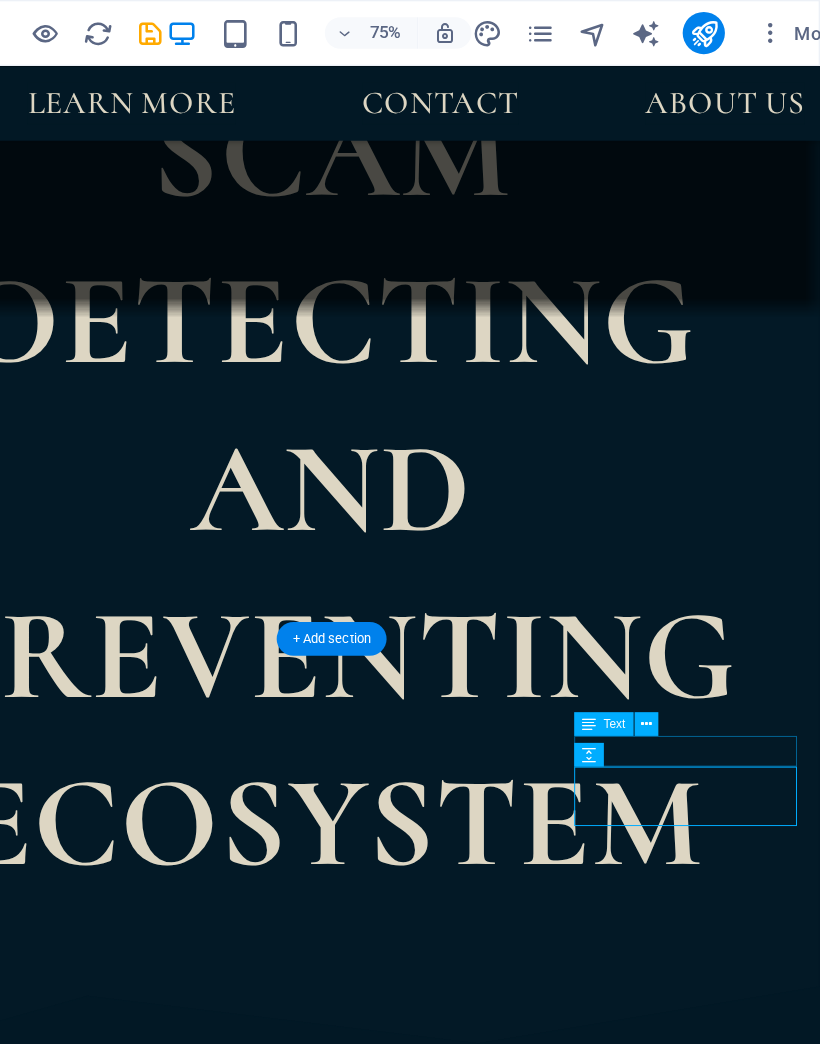 click on "Empowering" at bounding box center (336, 11309) 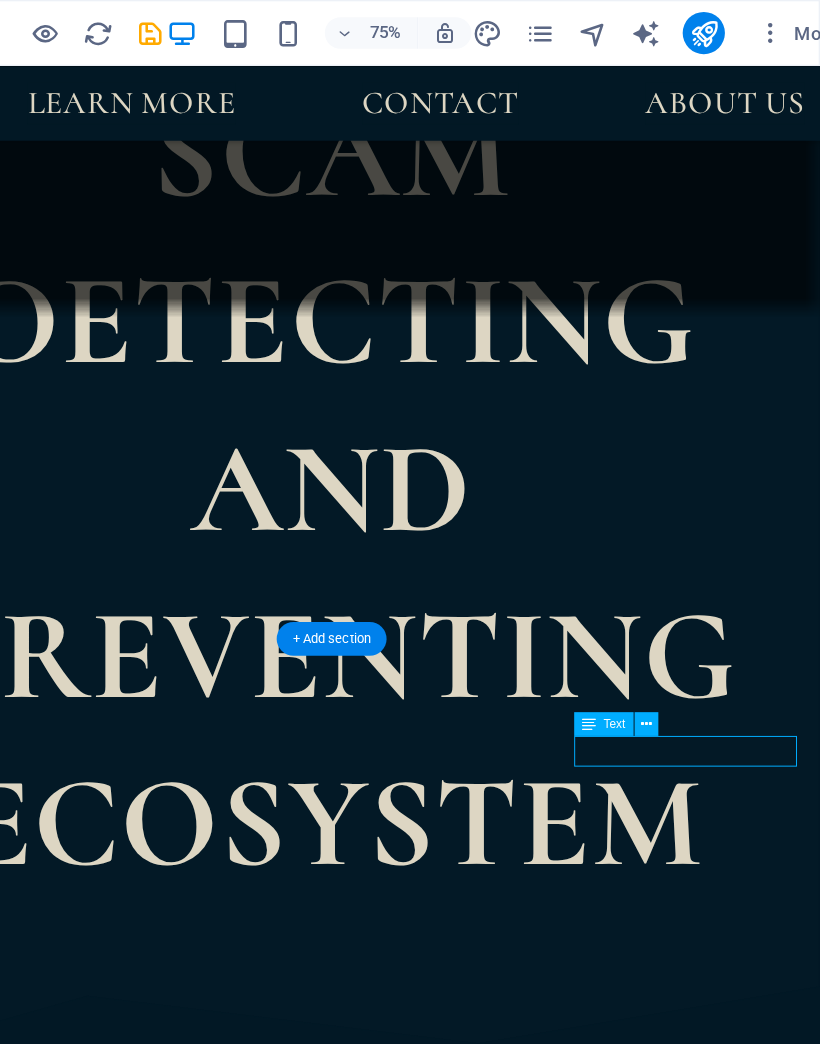 click on "Empowering" at bounding box center (336, 11309) 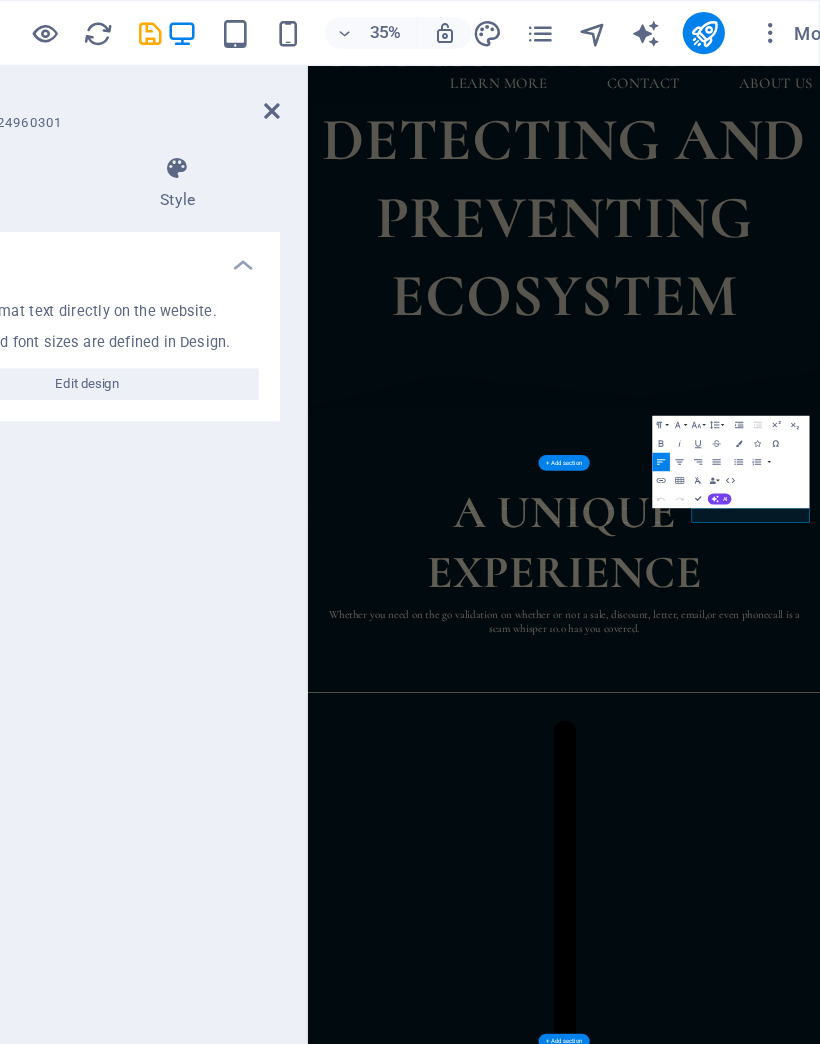 click on "Empowering" at bounding box center [861, 12126] 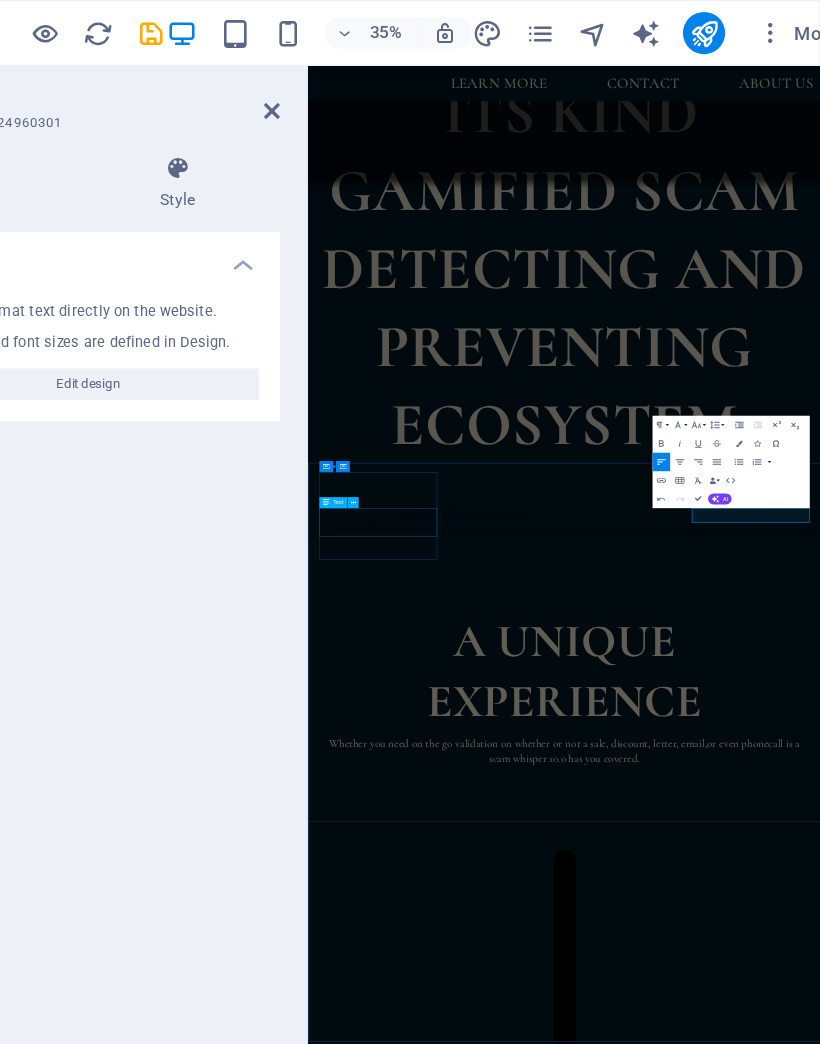 click on "Knowledge is  Empowering" at bounding box center [861, 7497] 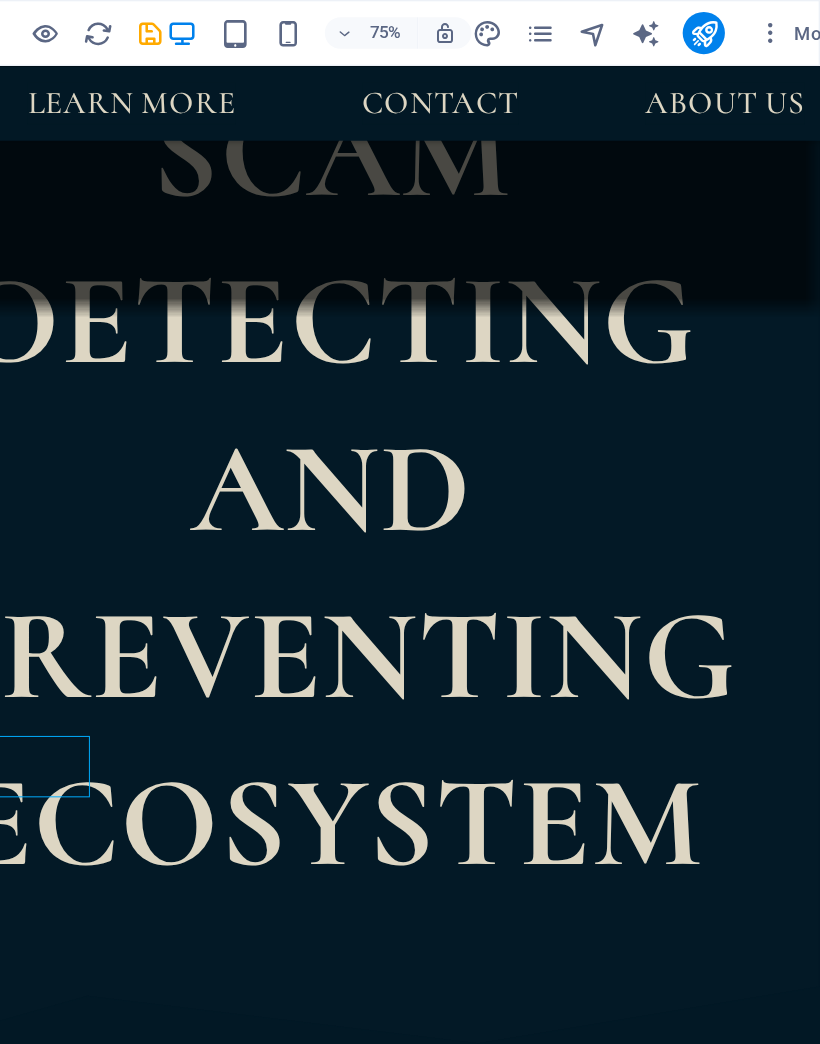 click on "Knowledge is  Empowering" at bounding box center (336, 6943) 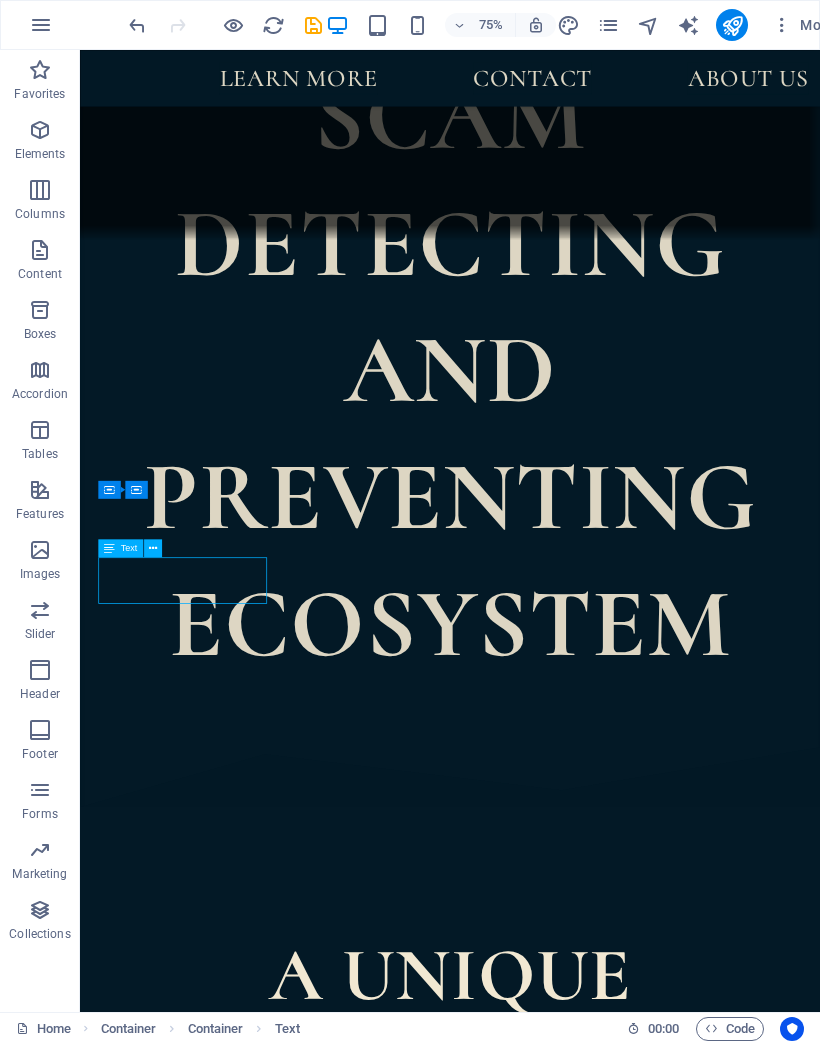 click at bounding box center (573, 6968) 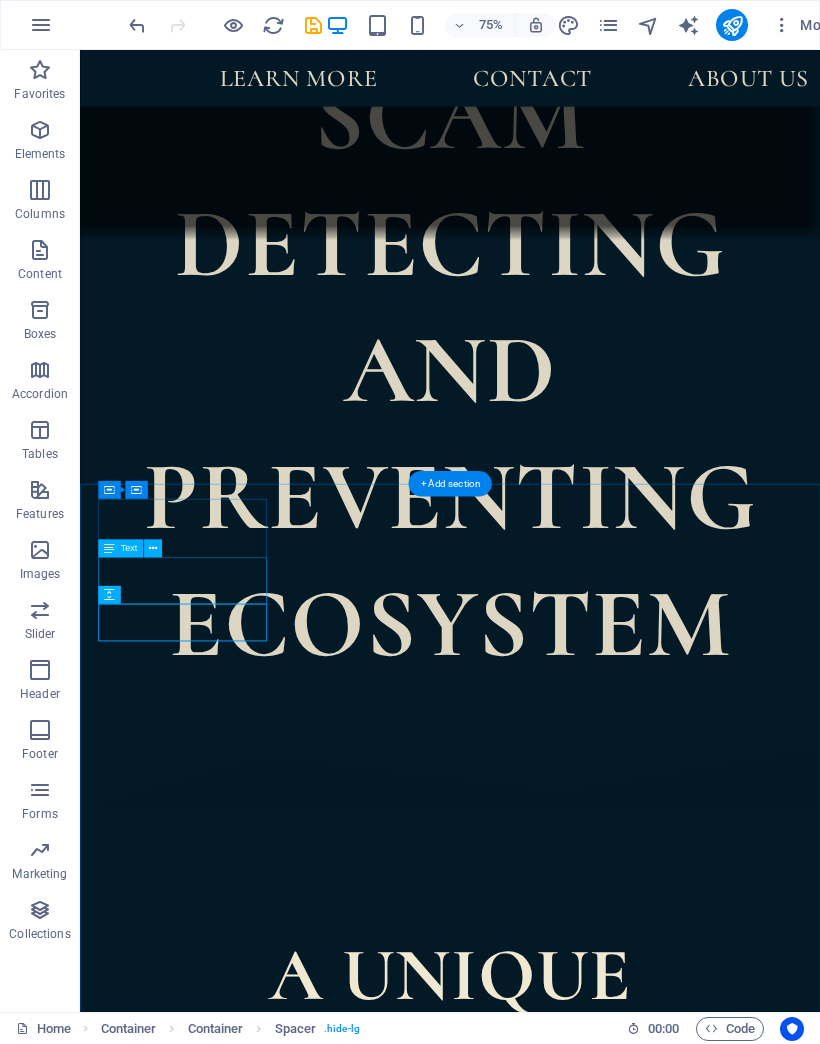 click on "Knowledge is  Empowering" at bounding box center (573, 6927) 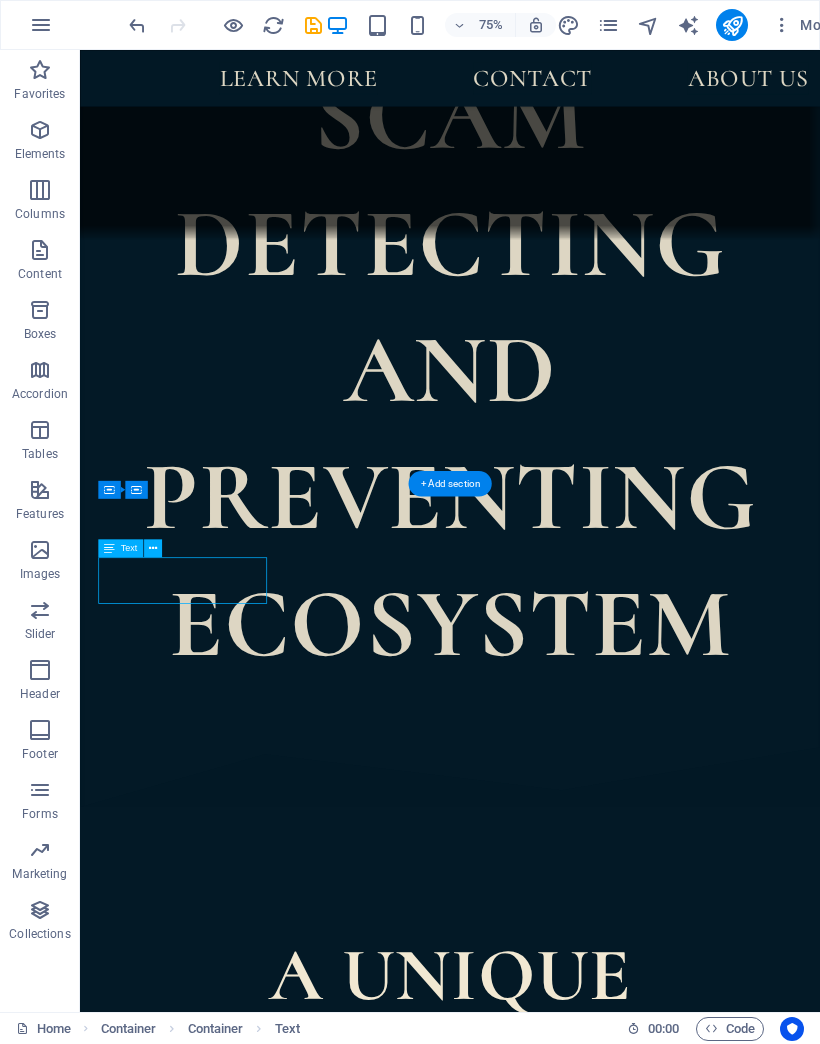 click on "Knowledge is  Empowering" at bounding box center [573, 6927] 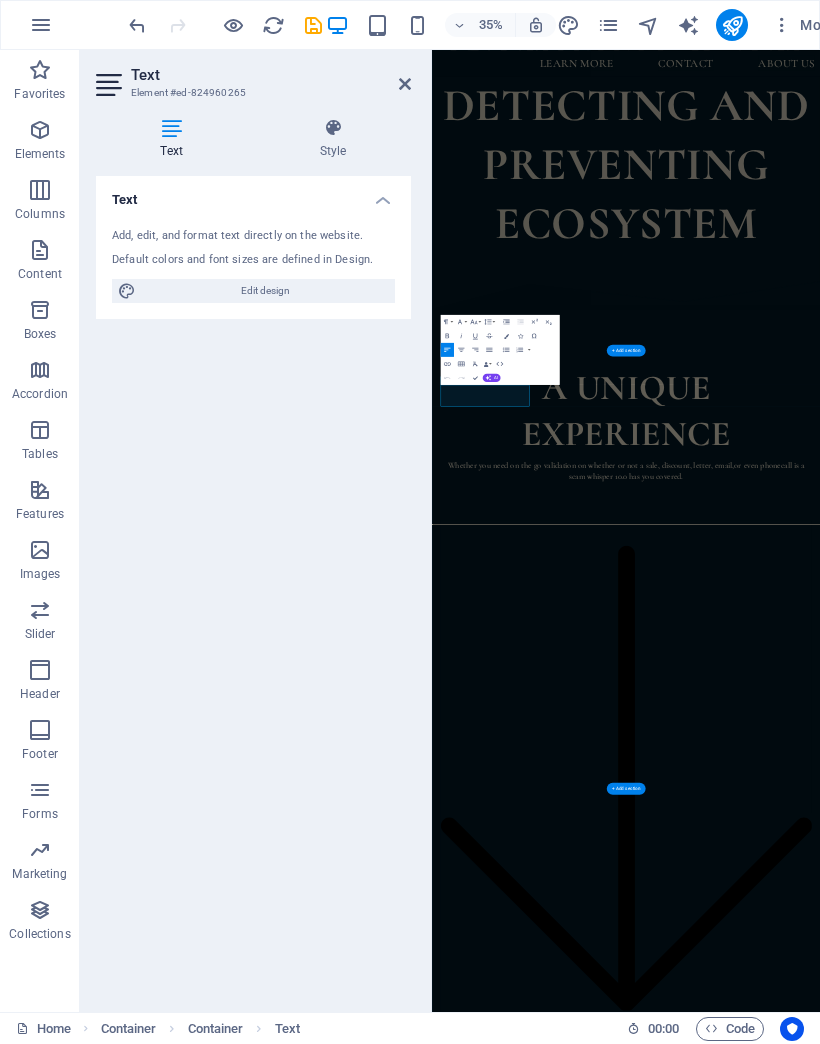 click on "Knowledge is  Empowering MAIN COURSES Our game   FULL MENU" at bounding box center [986, 8772] 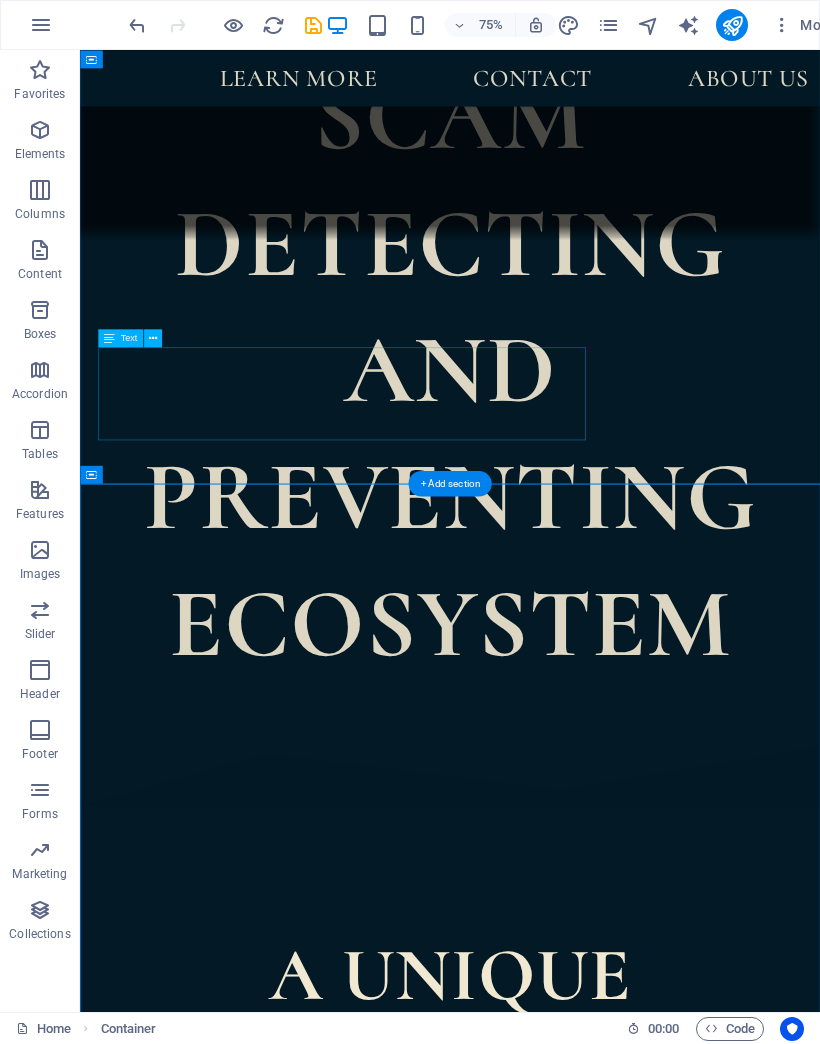 click on "Whisper is just the tip of the iceberg. Integrated into a full scale real scam scenario us turned into your very own safe gamified mission. Equipped with your very own ride or die cypher. That grows with you and guides you along the way." at bounding box center (573, 4777) 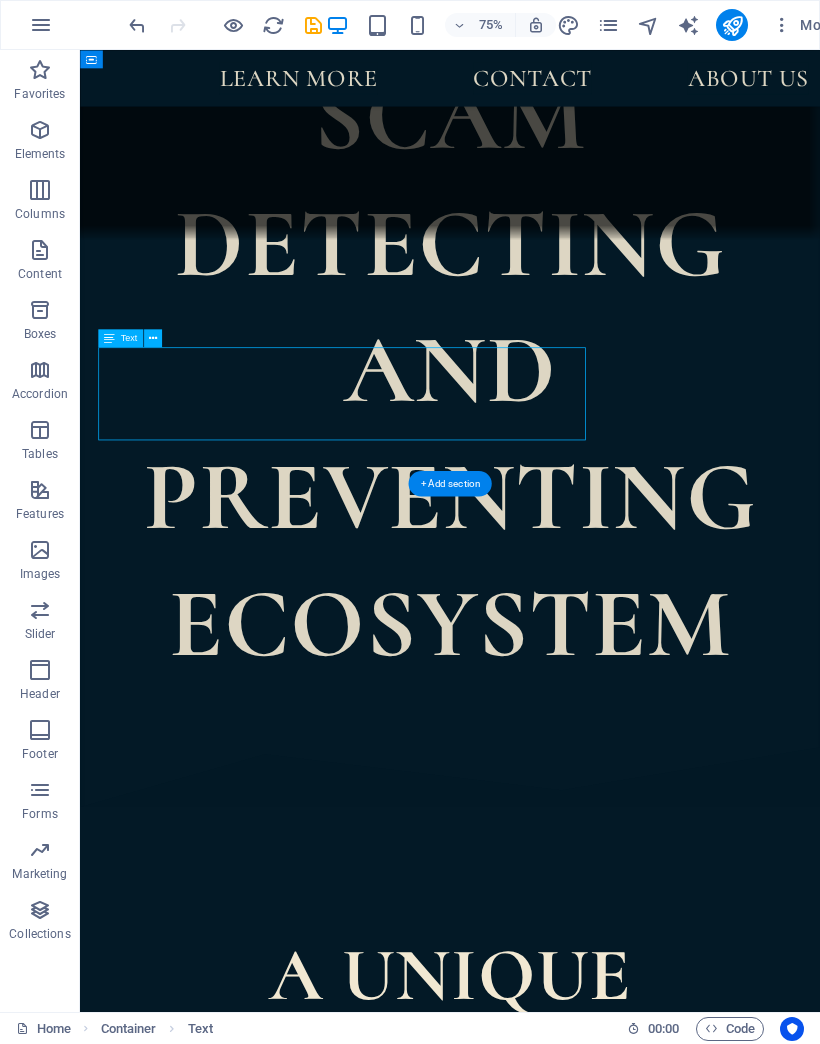 click on "Knowledge is  Empowering" at bounding box center [573, 6927] 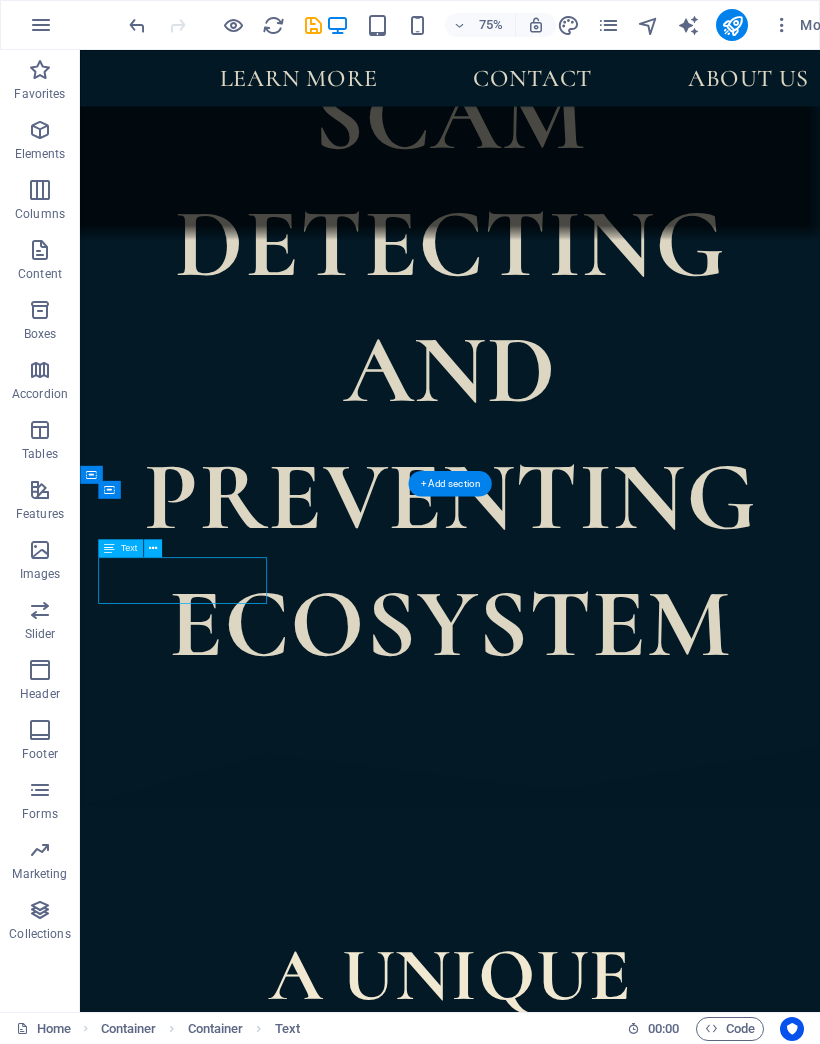 click on "Knowledge is  Empowering" at bounding box center [573, 6927] 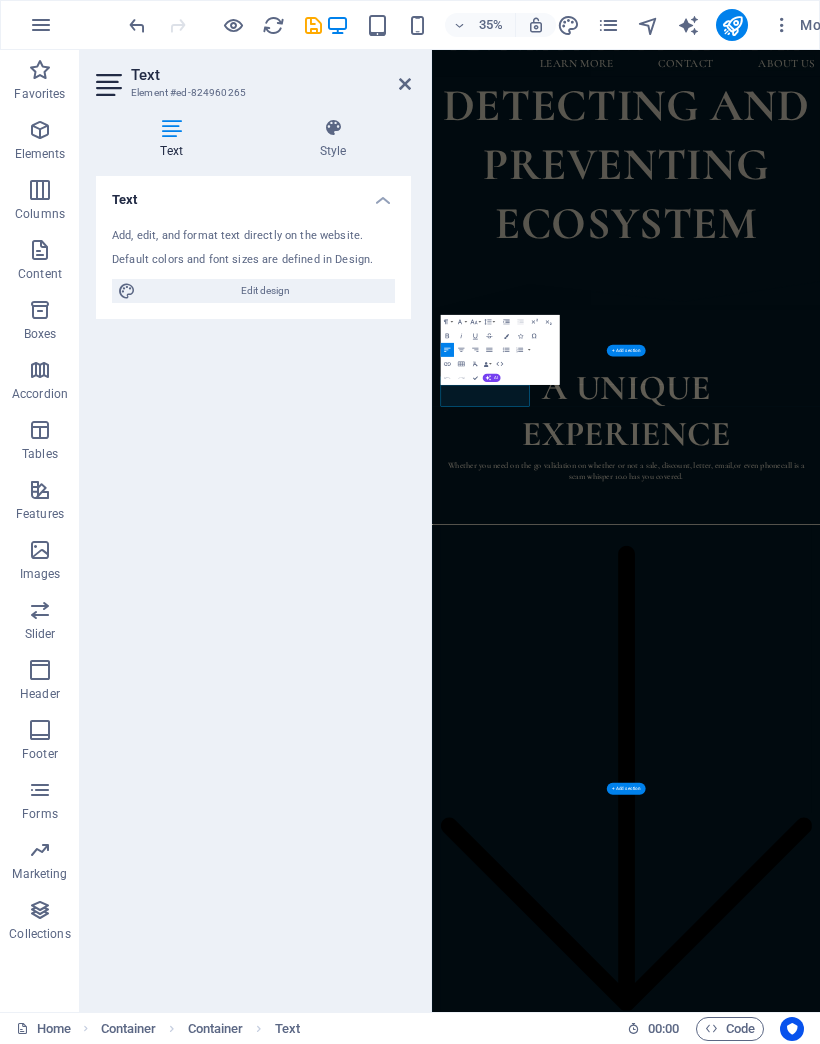 click on "Knowledge is  Empowering" at bounding box center [986, 7201] 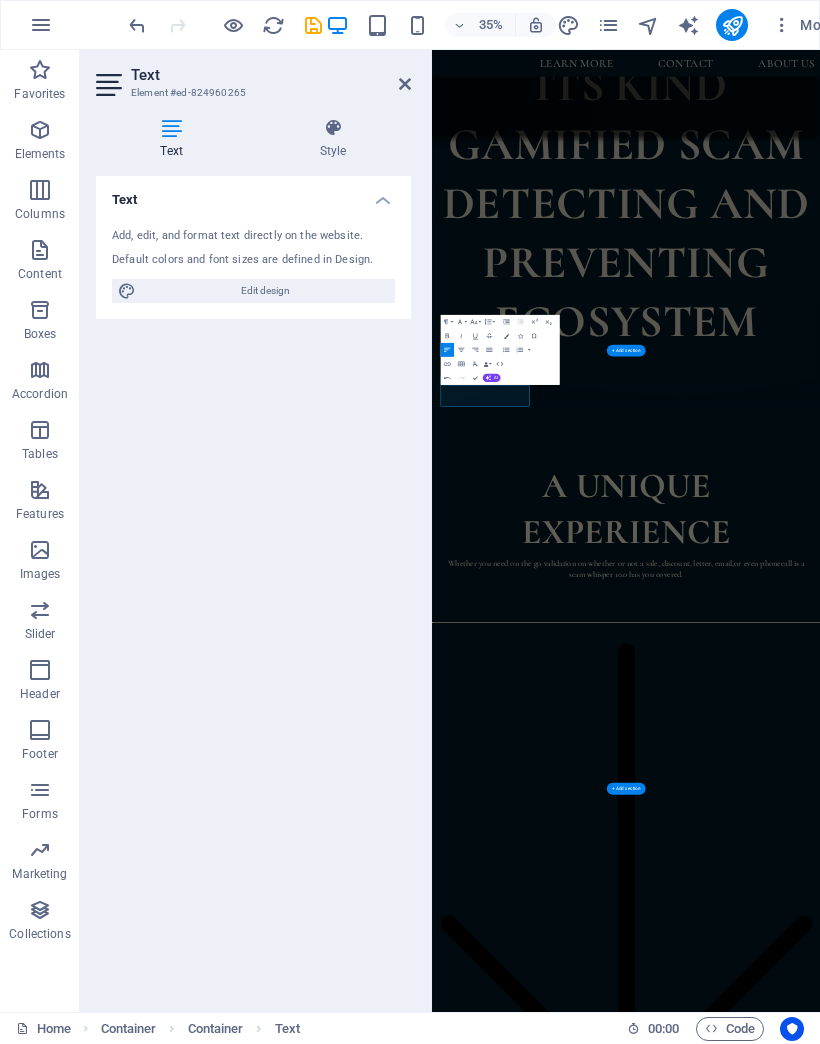 click on "​So muchmore then just a game MAIN COURSES Our game   FULL MENU" at bounding box center [986, 9052] 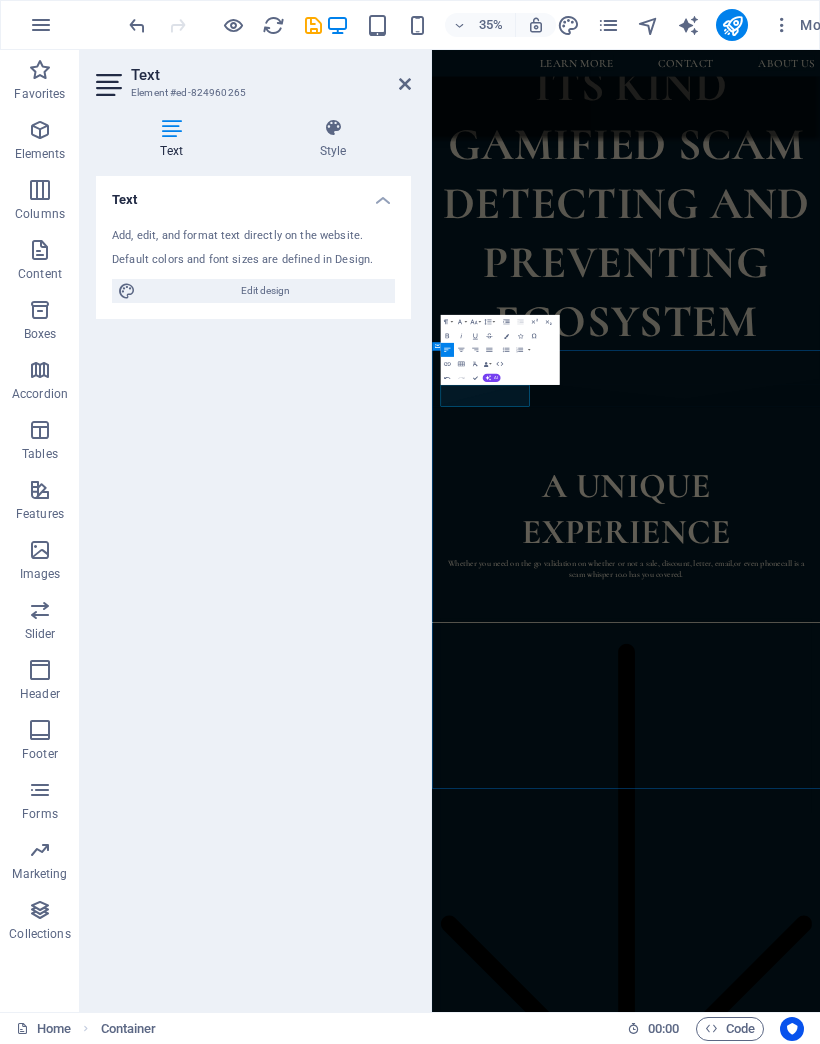 click at bounding box center [986, 8206] 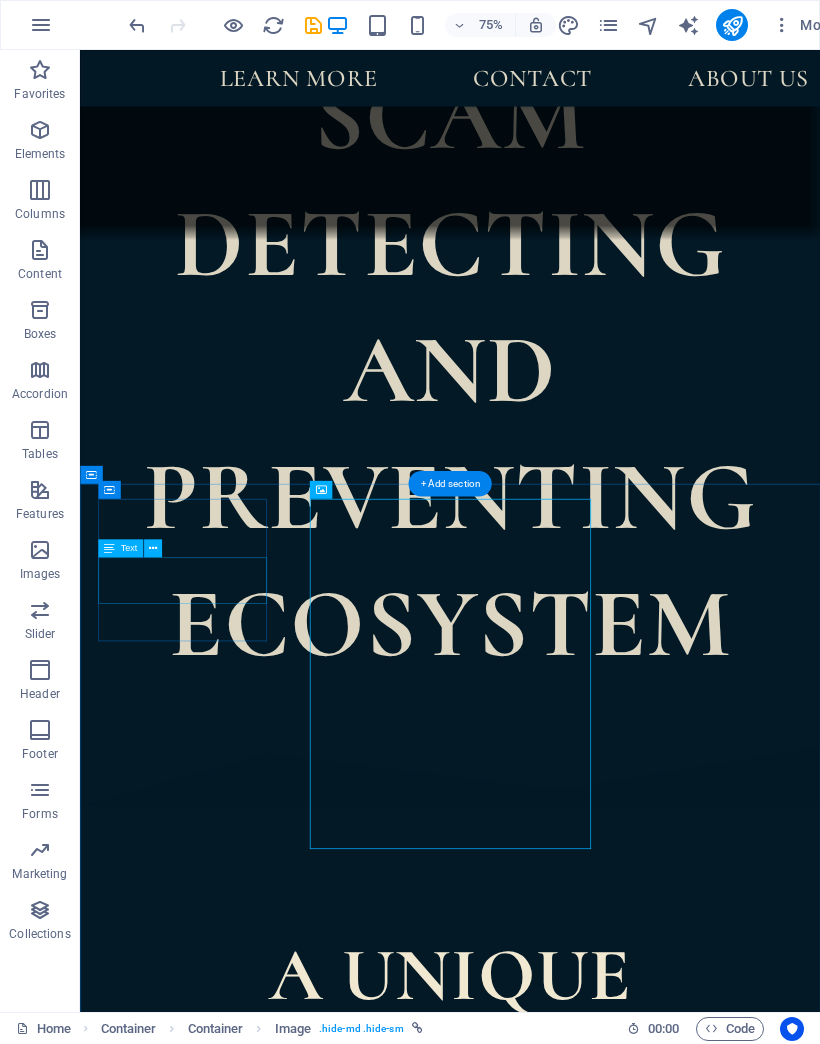 click on "Text" at bounding box center (135, 548) 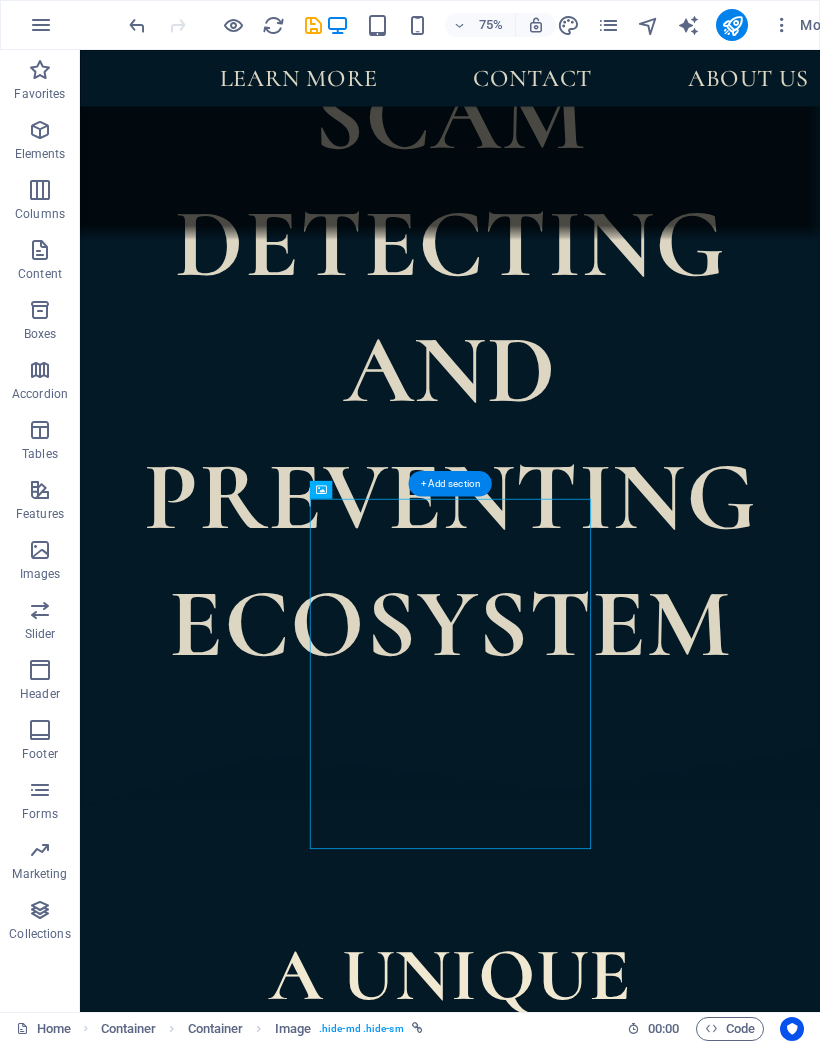 click on "​So muchmore then just a game" at bounding box center [573, 6927] 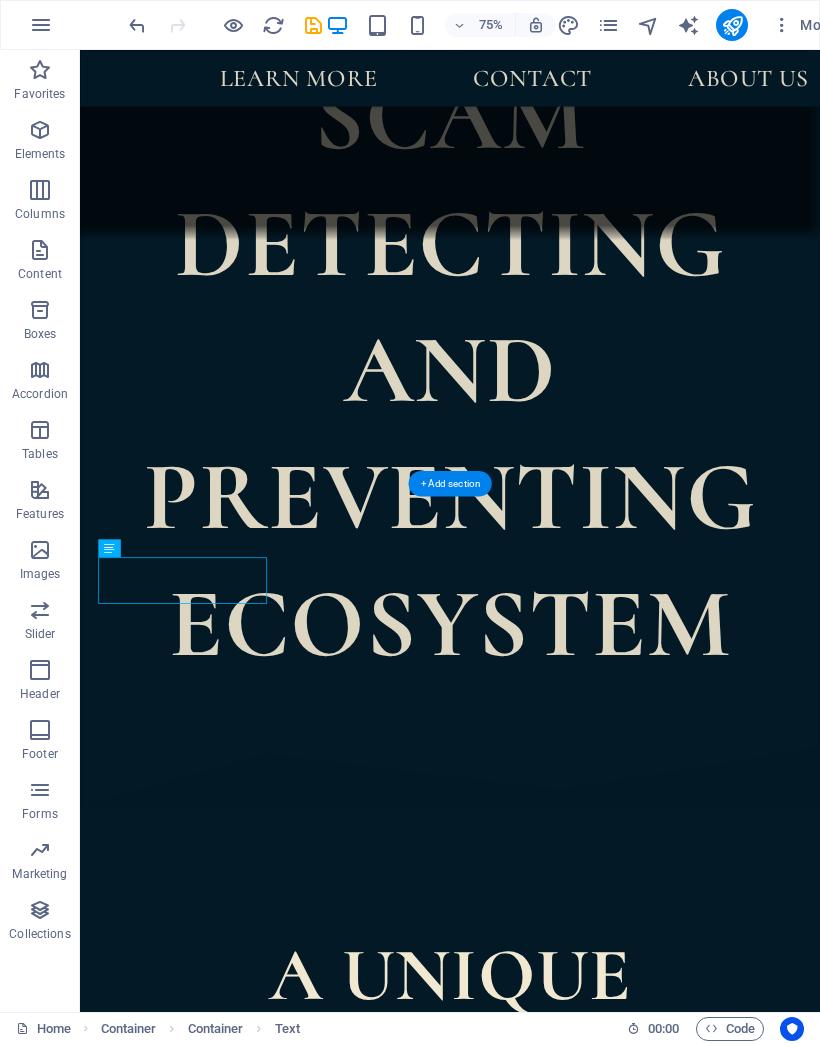 click on "​So muchmore then just a game" at bounding box center [573, 6927] 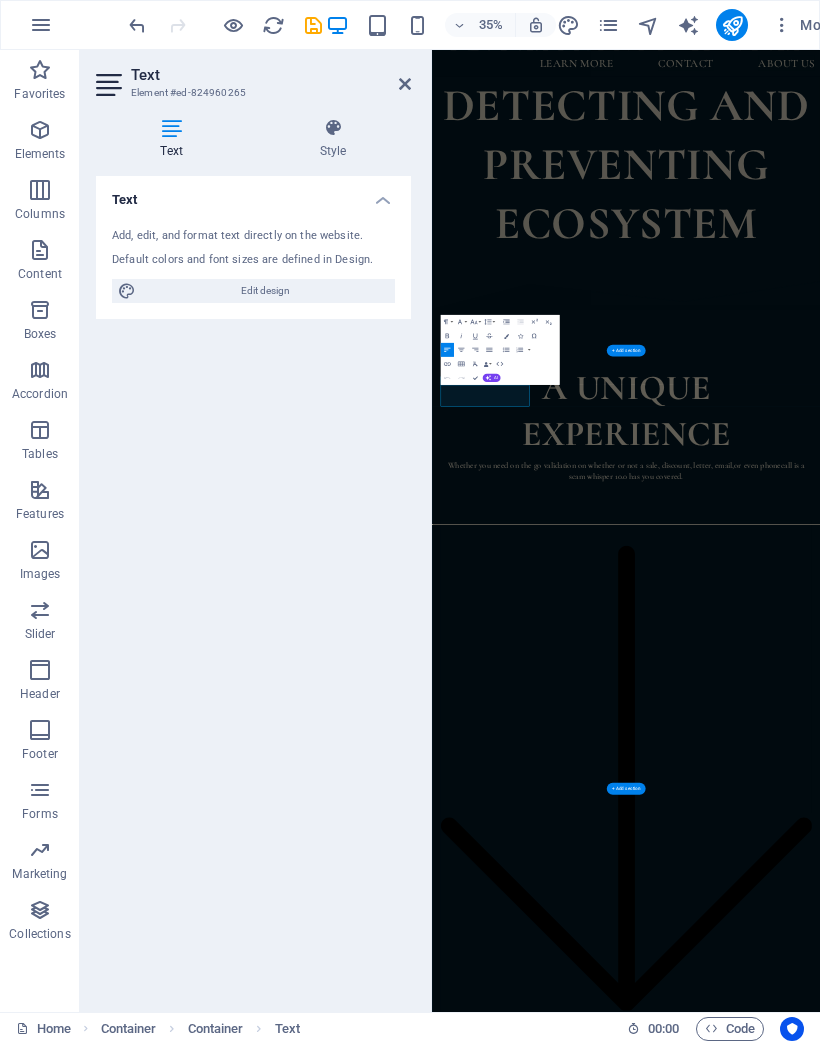 click on "​So muchmore then just a game" at bounding box center [986, 7201] 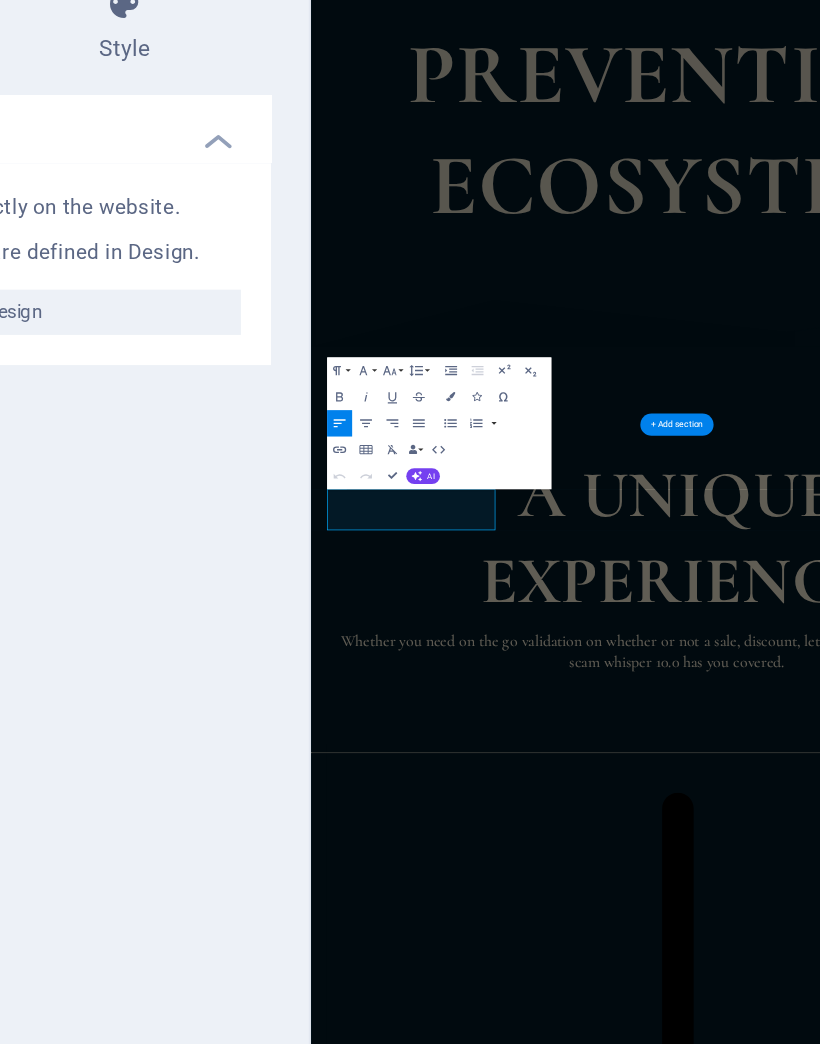 click on "​So muchmore then just a game" at bounding box center (864, 7009) 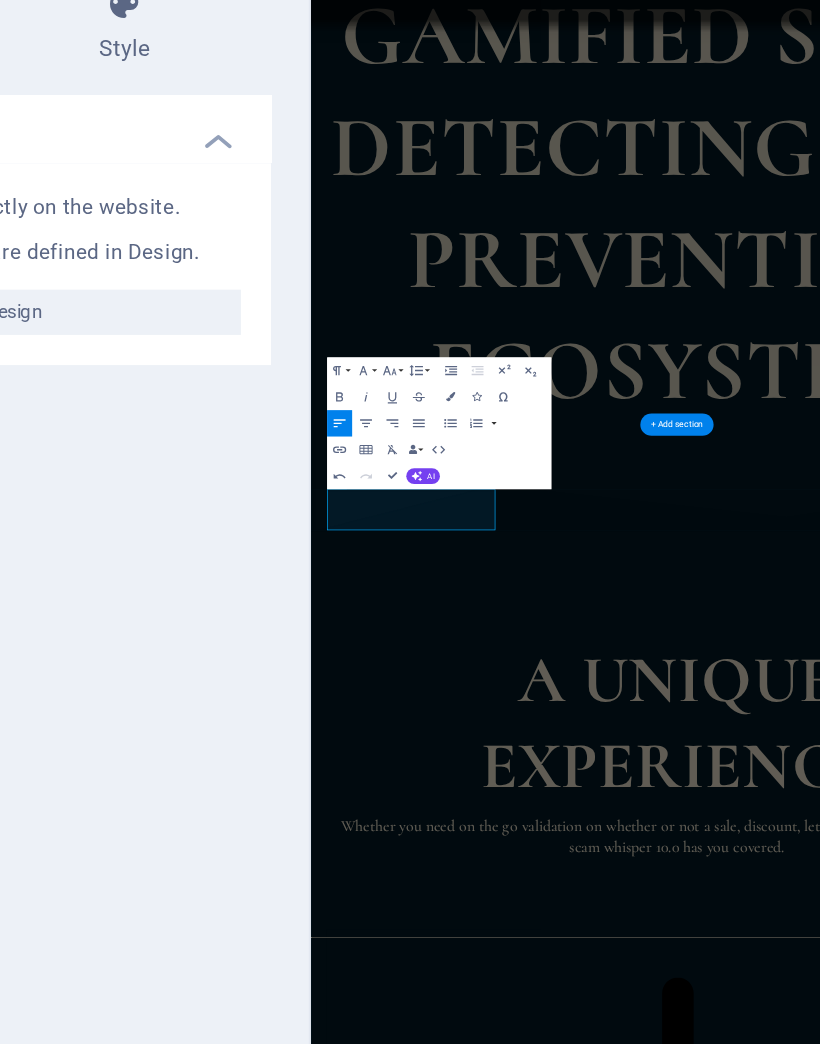 click on "So much more  then just a game" at bounding box center (864, 7289) 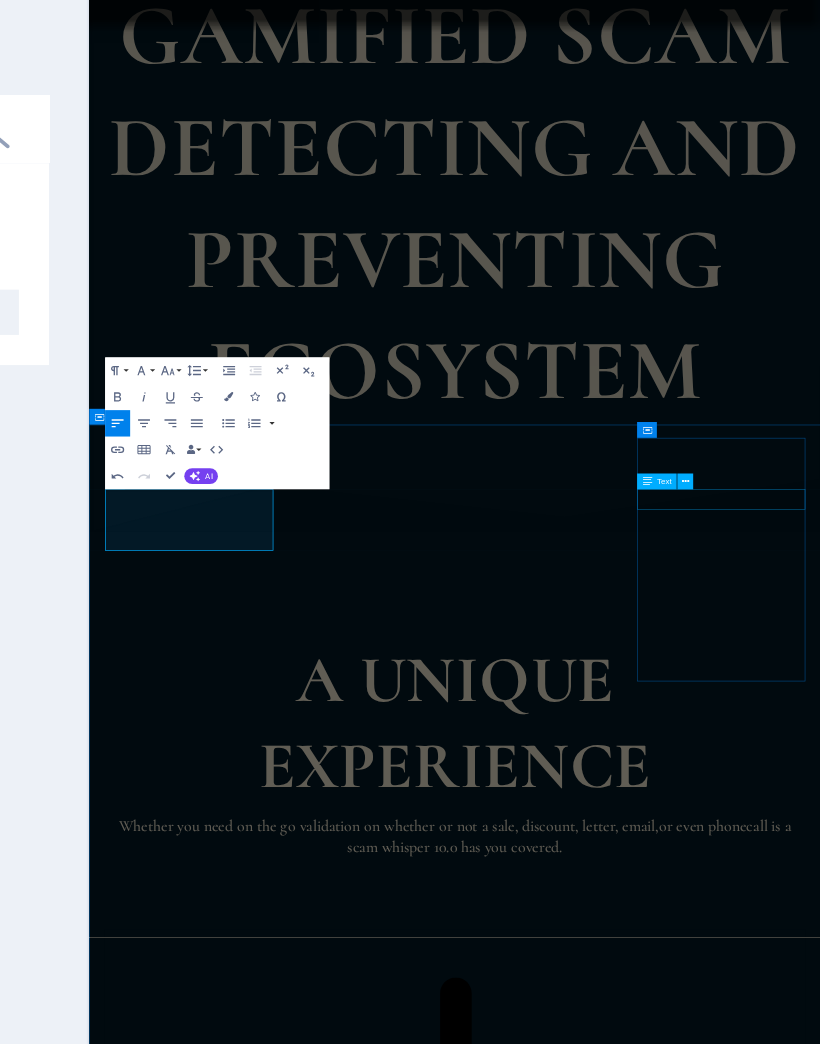 click on "Our game" at bounding box center [642, 12198] 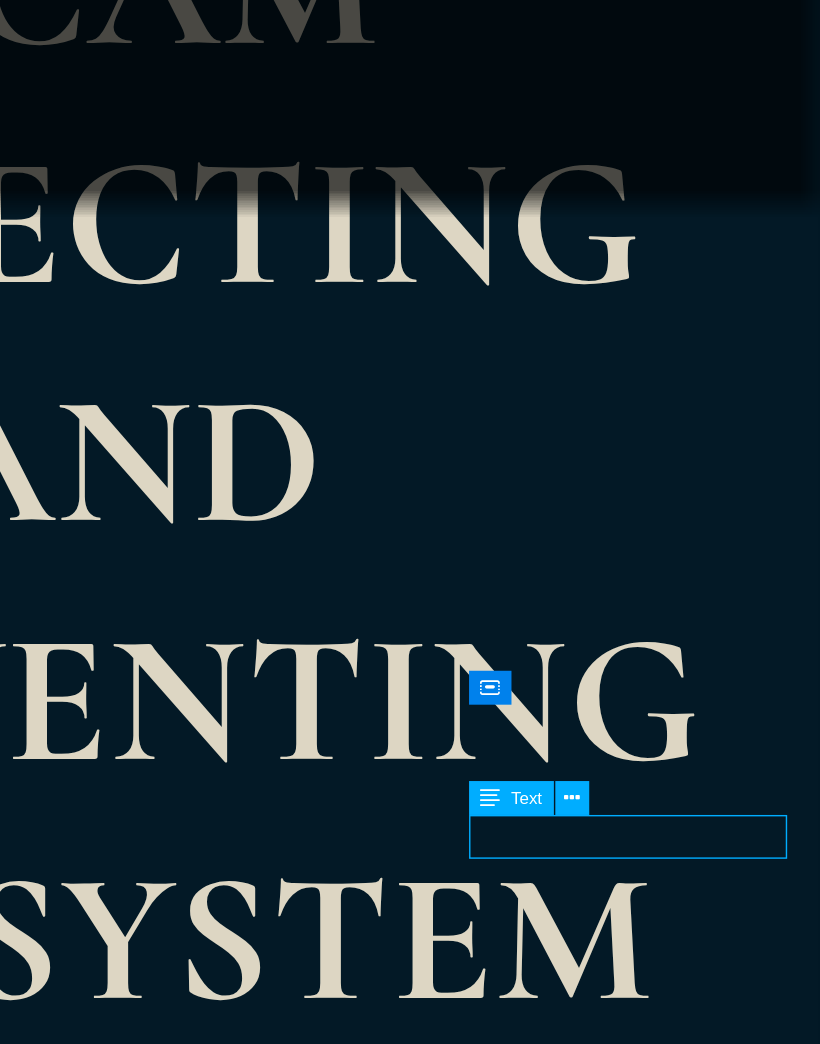click on "Our game" at bounding box center [-81, 11102] 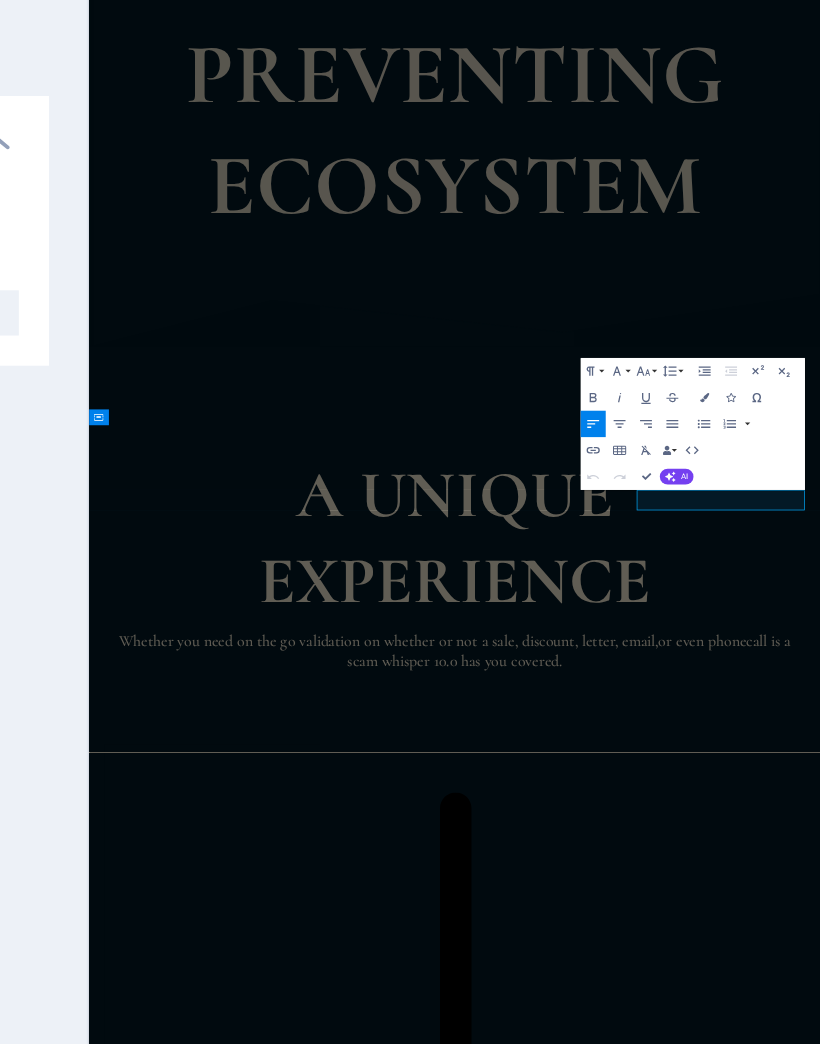 click on "Our game" at bounding box center [642, 11919] 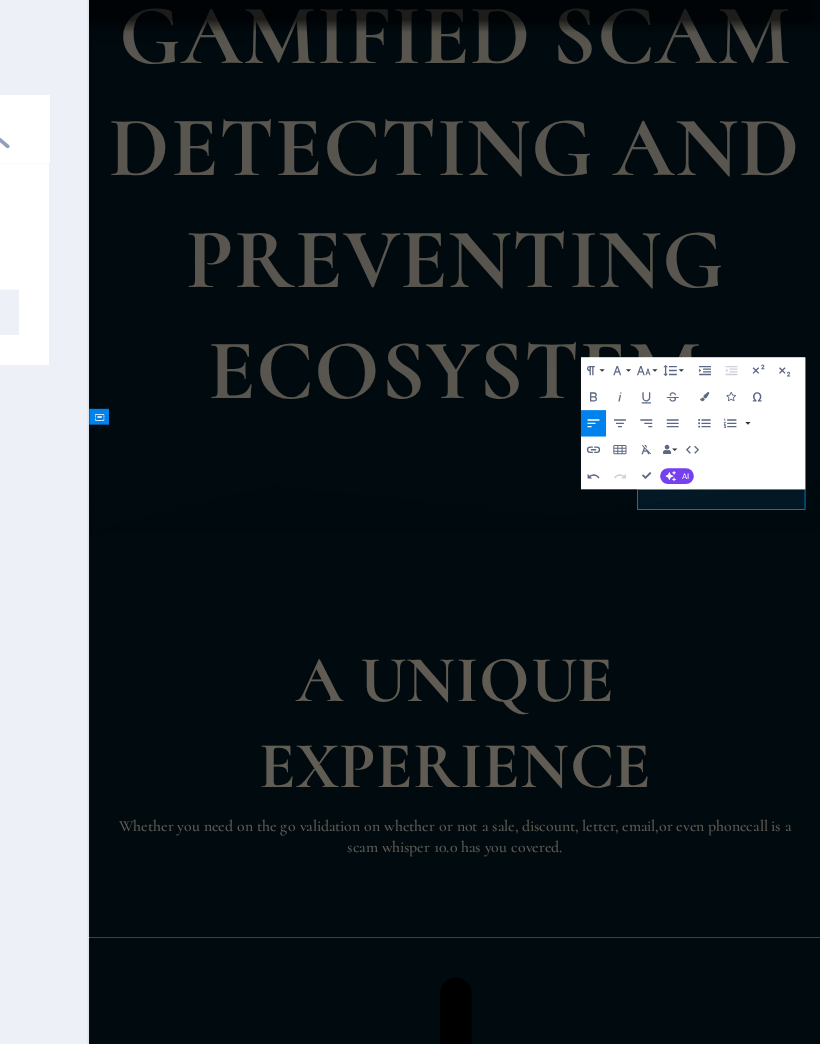 click on "​Multi teired" at bounding box center (642, 12198) 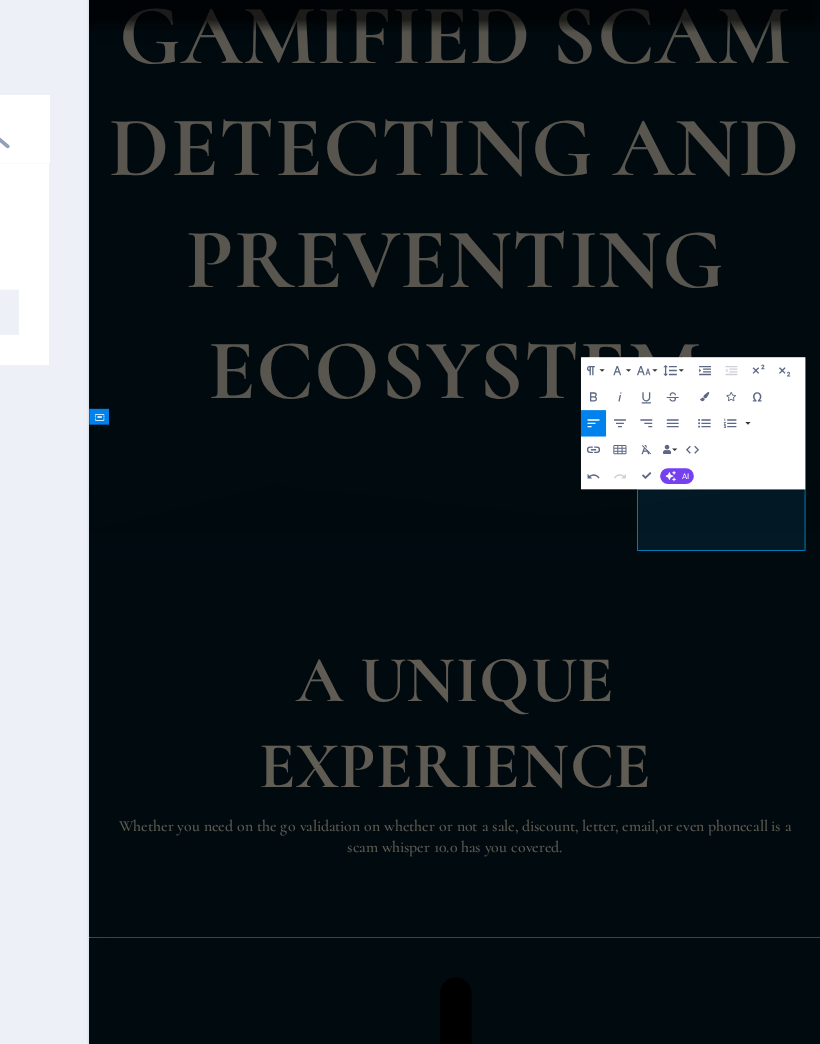 click on "​Multi tieredmachine learning and behavioural science based" at bounding box center [642, 12198] 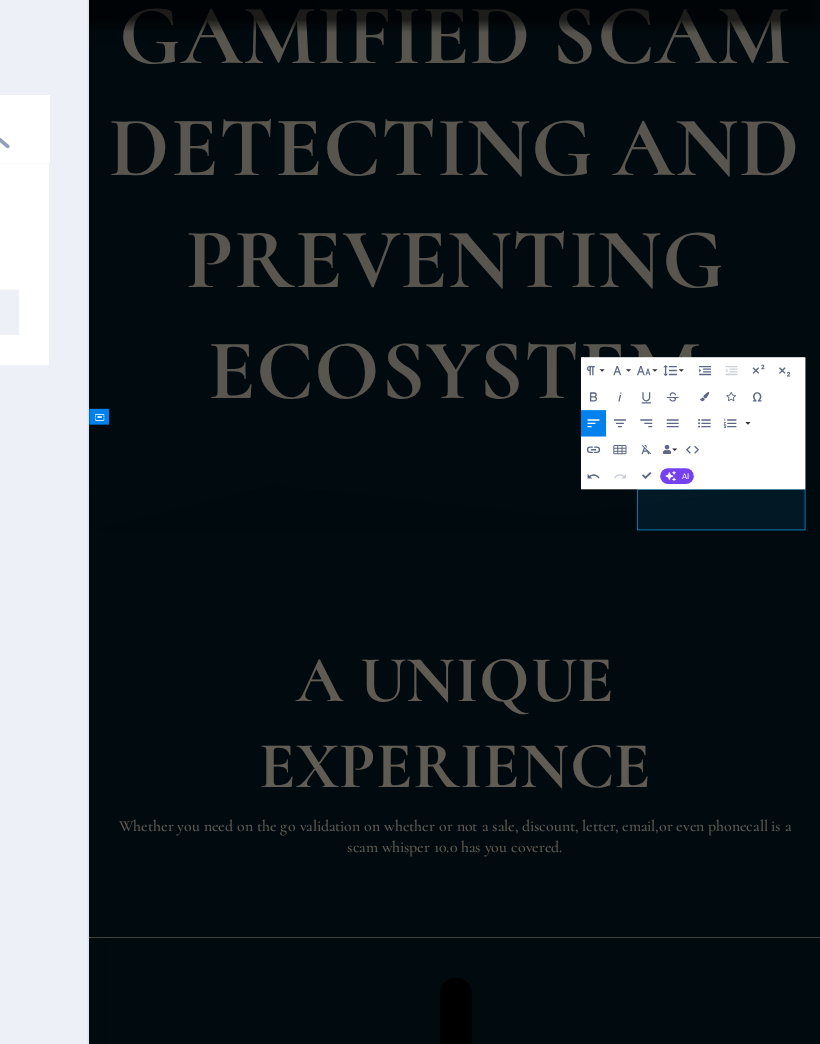 click on "Multi- learning and behavioural science based" at bounding box center (642, 12198) 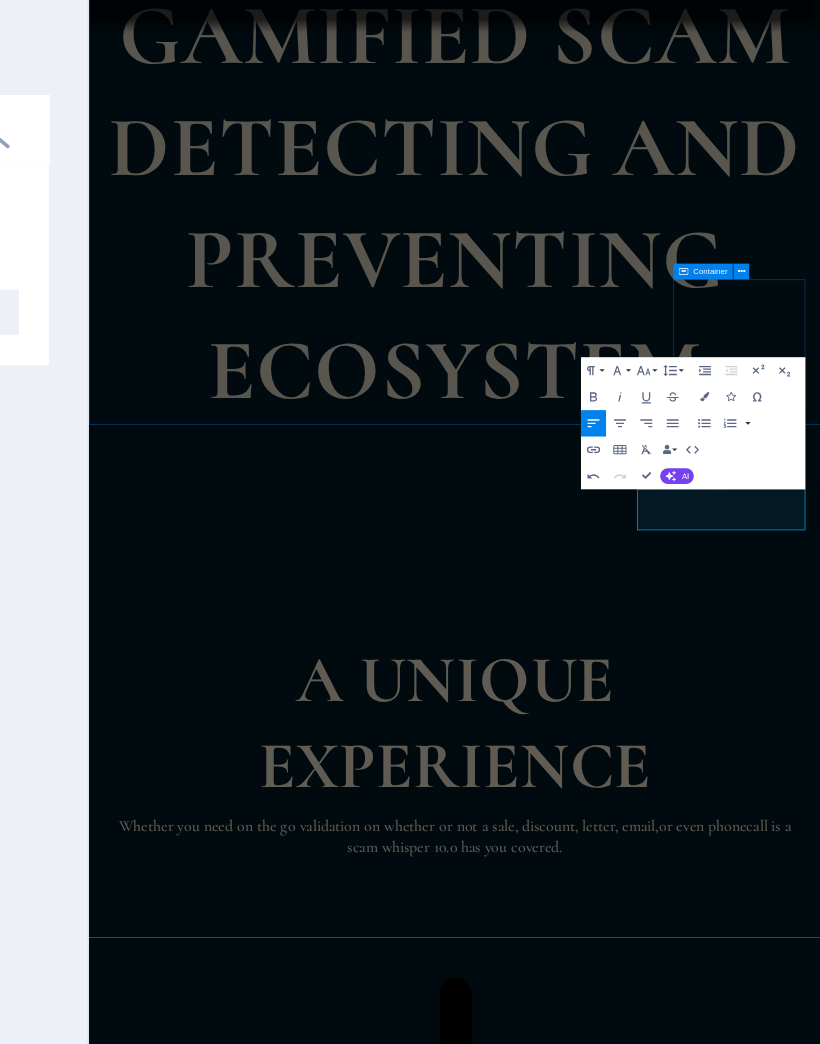 click on "FULL MENU" at bounding box center [212, 5047] 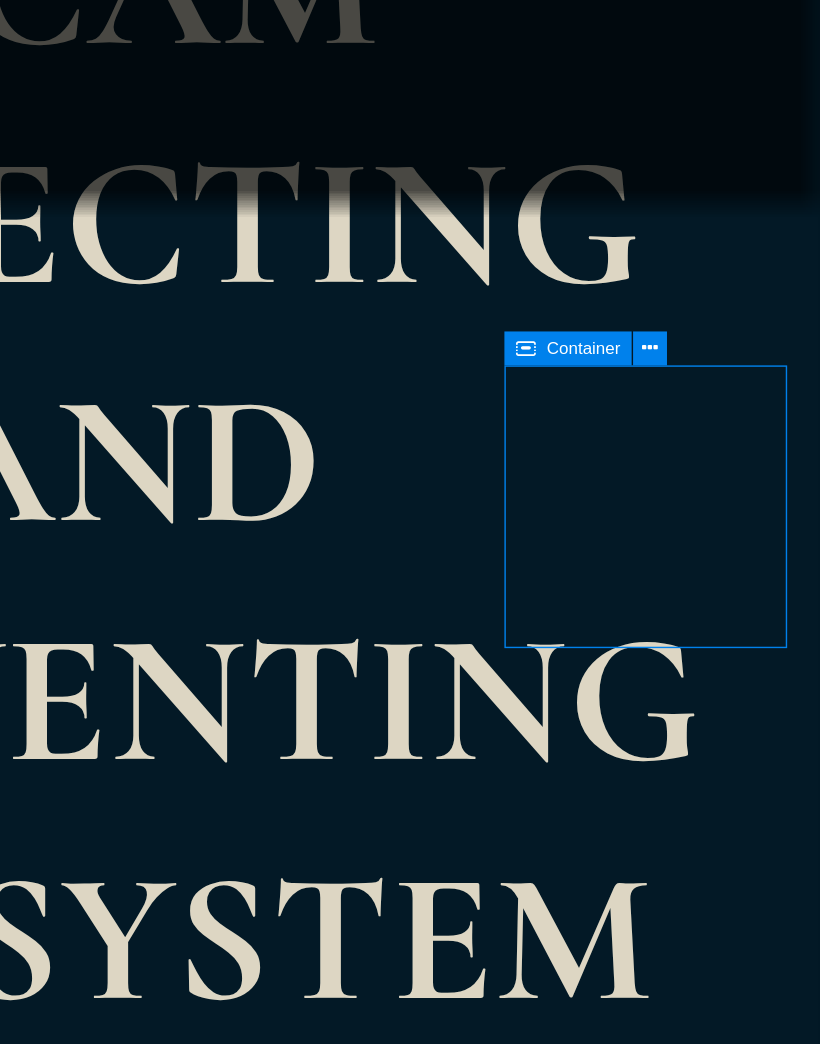 click on "Multi- learning abehavioural science based" at bounding box center [-81, 11102] 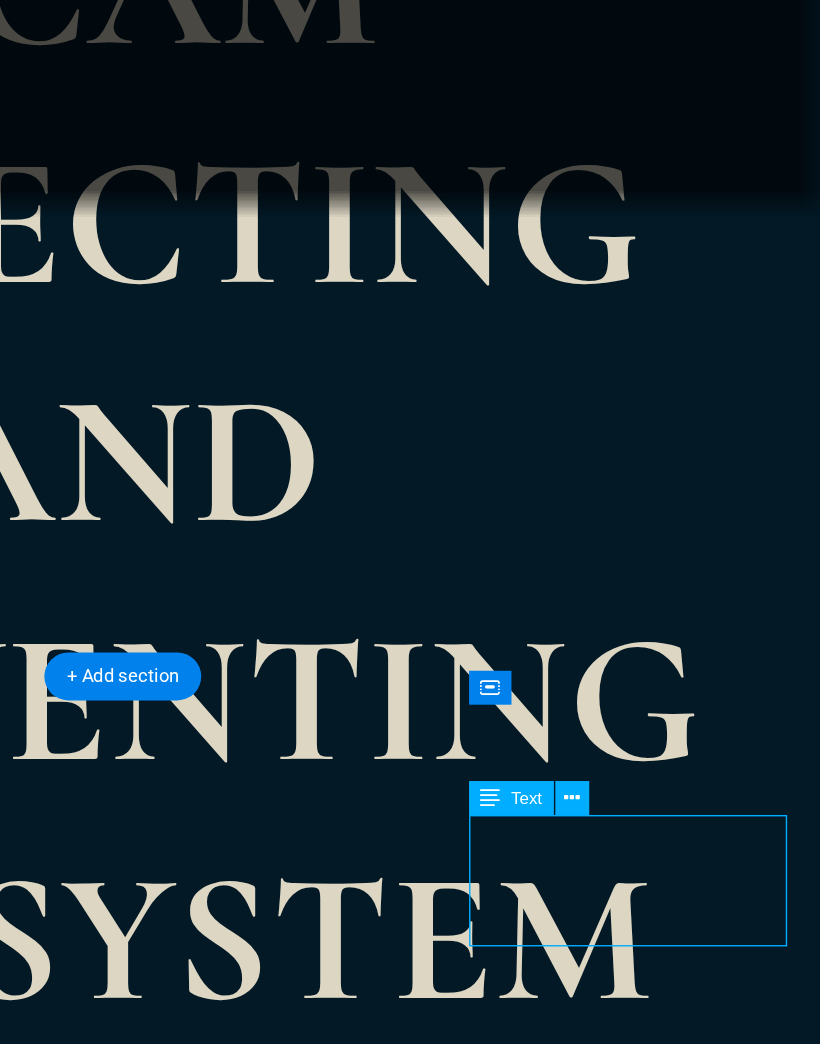 click on "Multi- learning abehavioural science based" at bounding box center (-81, 11102) 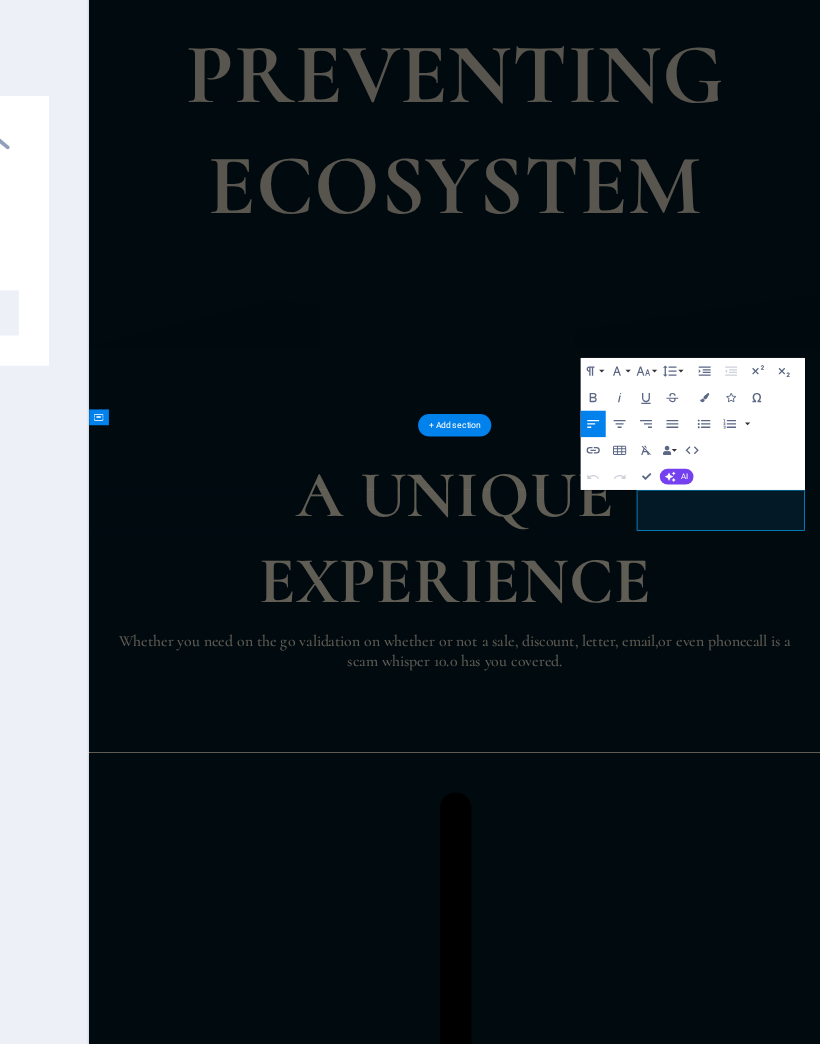 click on "Multi- learning abehavioural science based" at bounding box center [642, 11919] 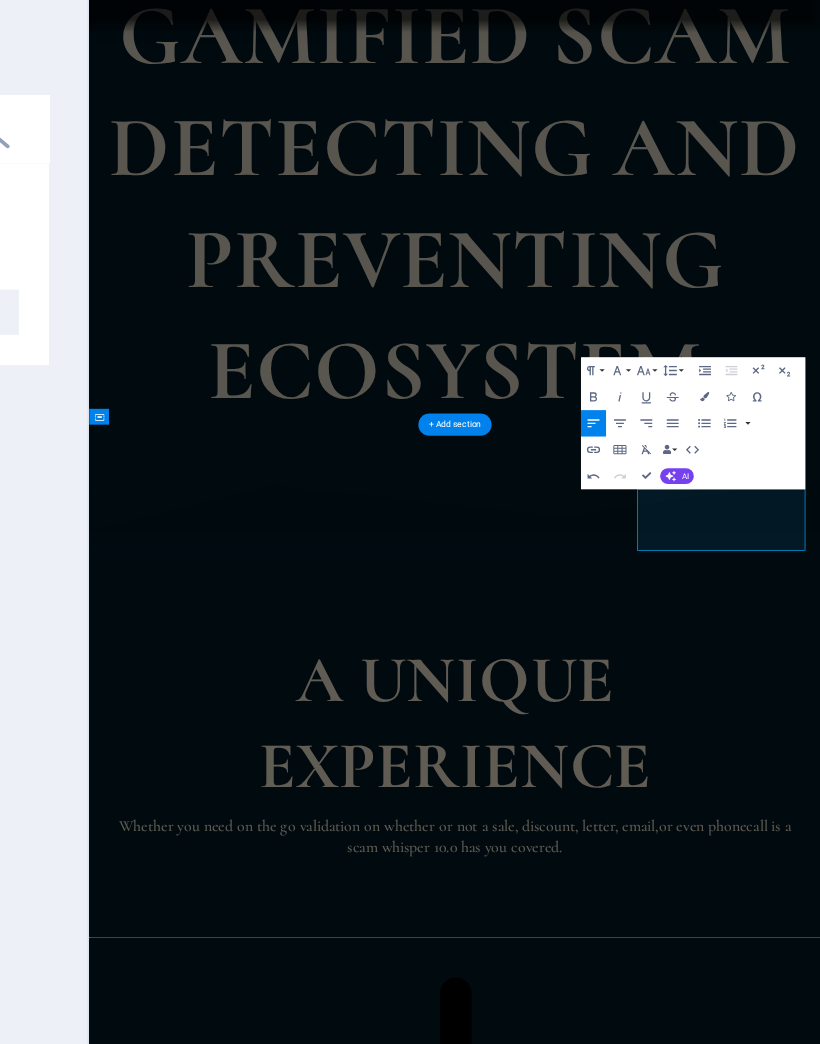 click on "Multi-levelled, machine  learning abehavioural science based" at bounding box center [642, 12198] 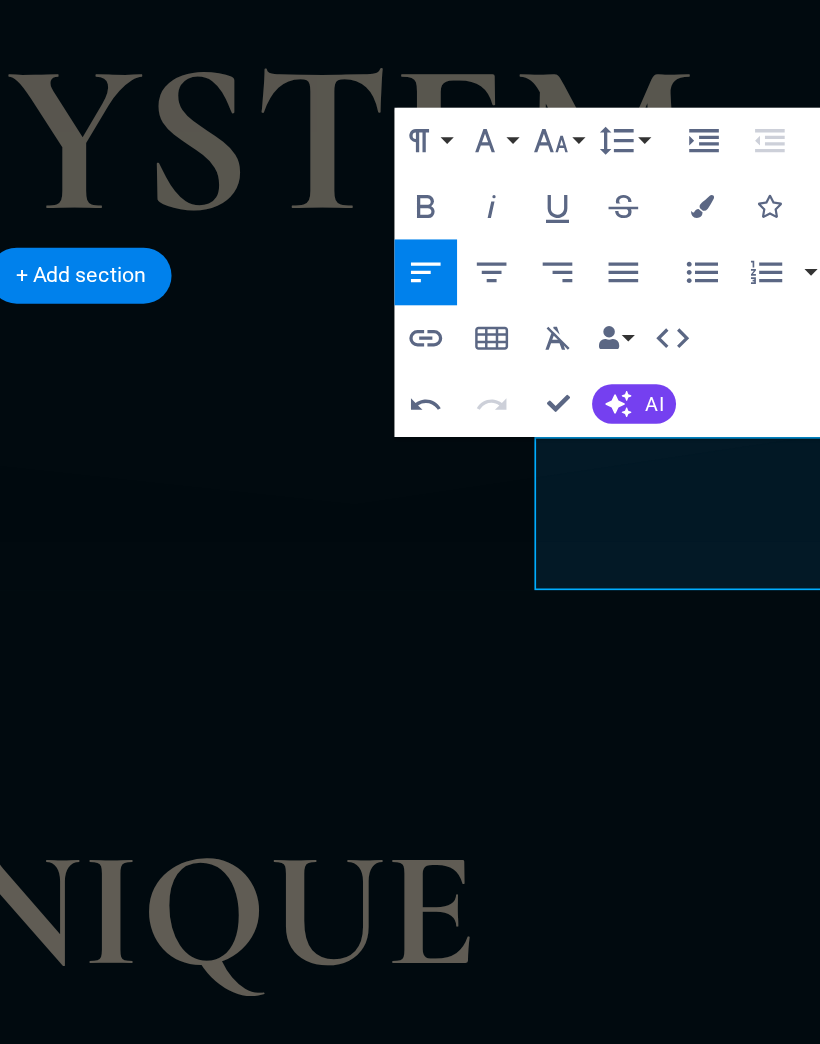 click on "Multi-levelled, machine learning, behavioural  science based" at bounding box center [-279, 11202] 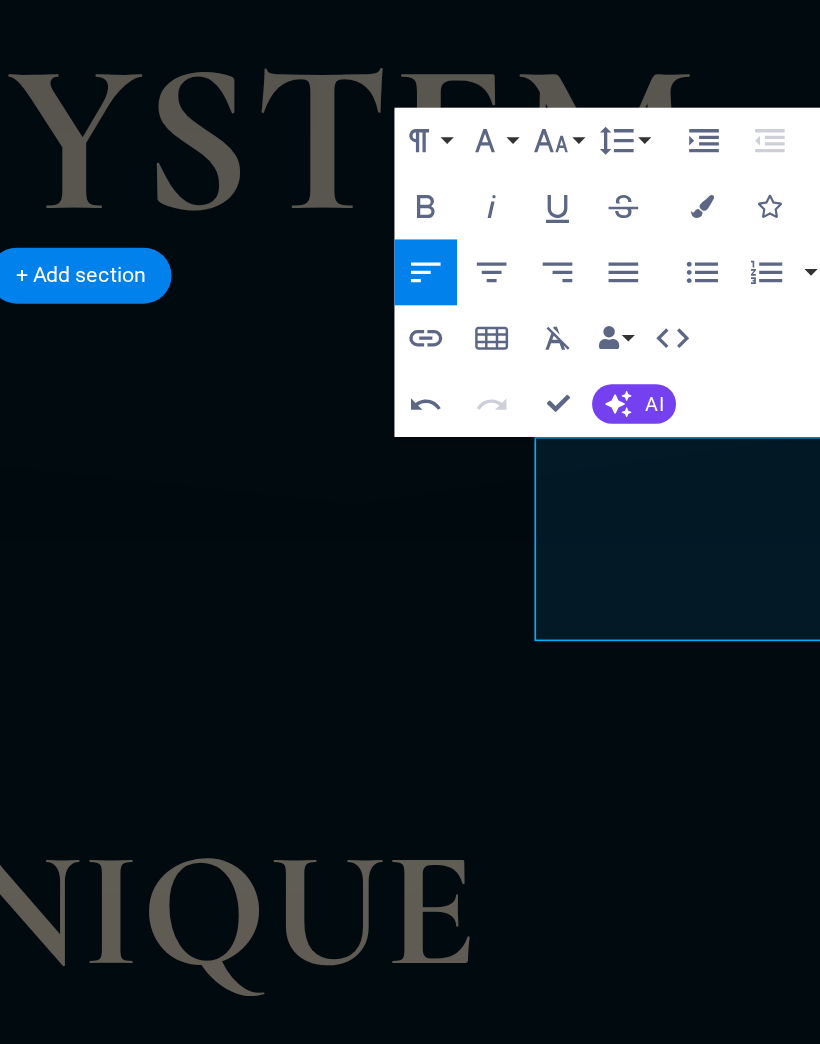 click on "Multi-levelled, machine learning, behavioural science  and predictive insigh models." at bounding box center (-279, 11202) 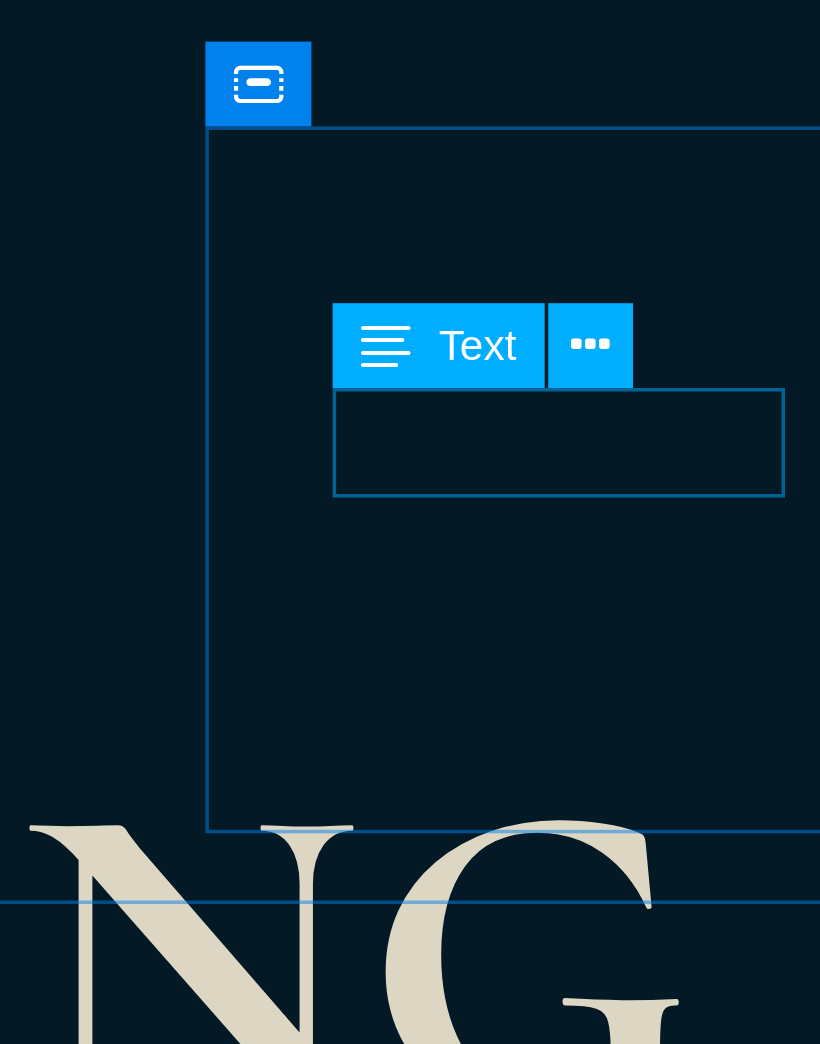 click on "FULL MENU" at bounding box center (-2368, 3669) 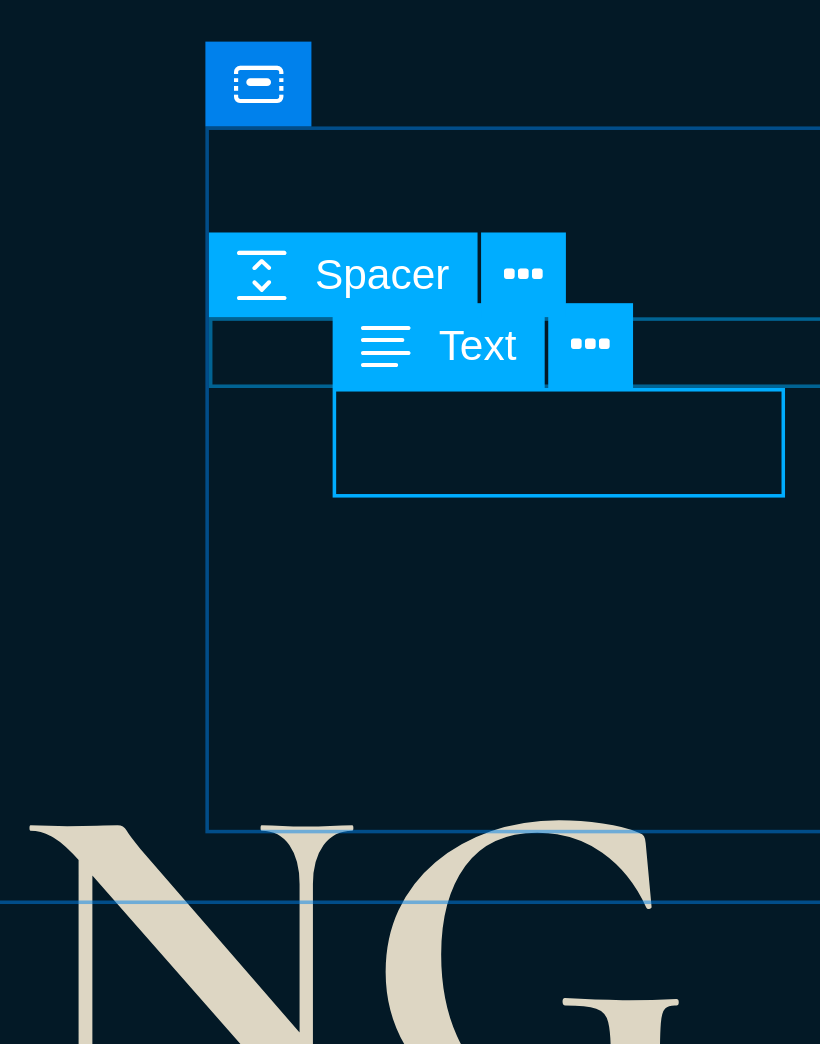 click on "FULL MENU" at bounding box center (-2368, 3669) 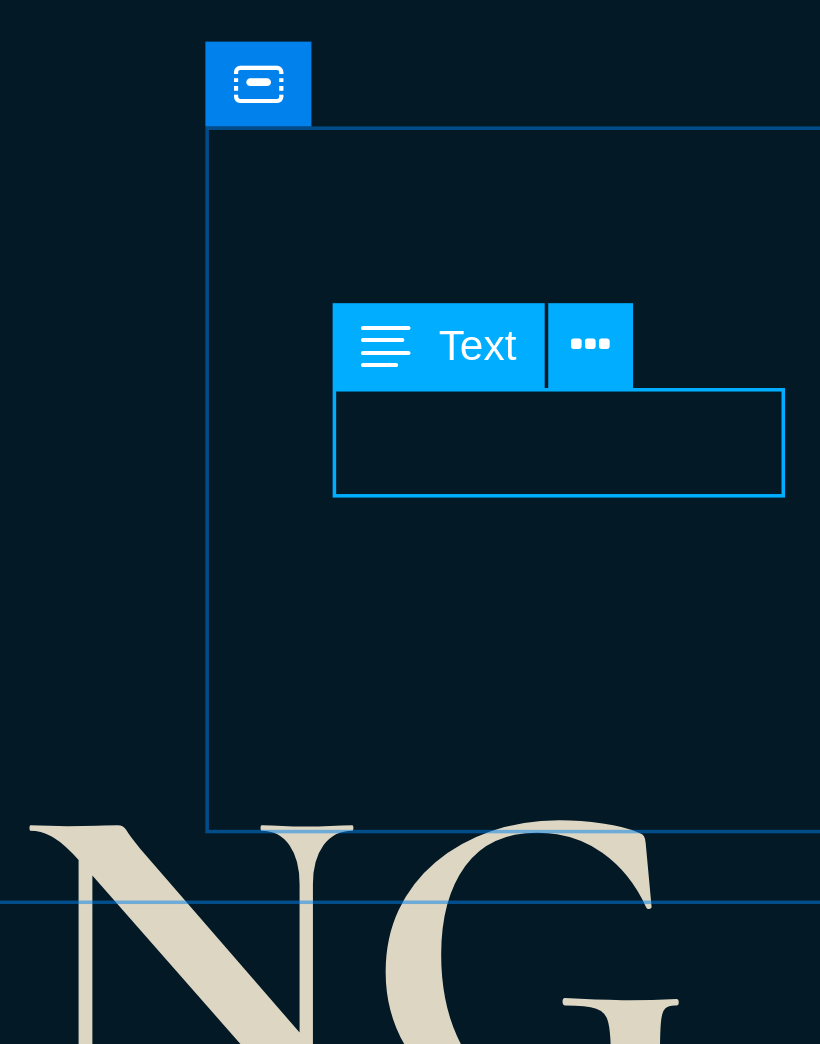 click on "FULL MENU" at bounding box center [-2368, 3669] 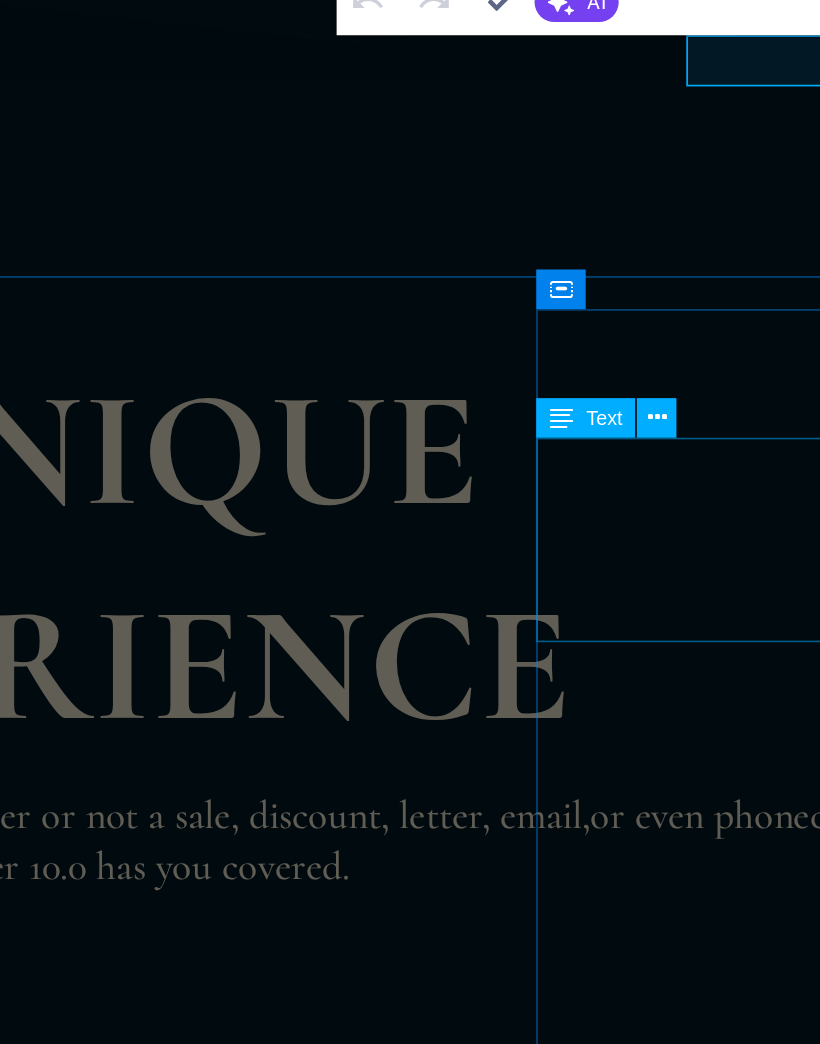 click on "Text" at bounding box center [740, 380] 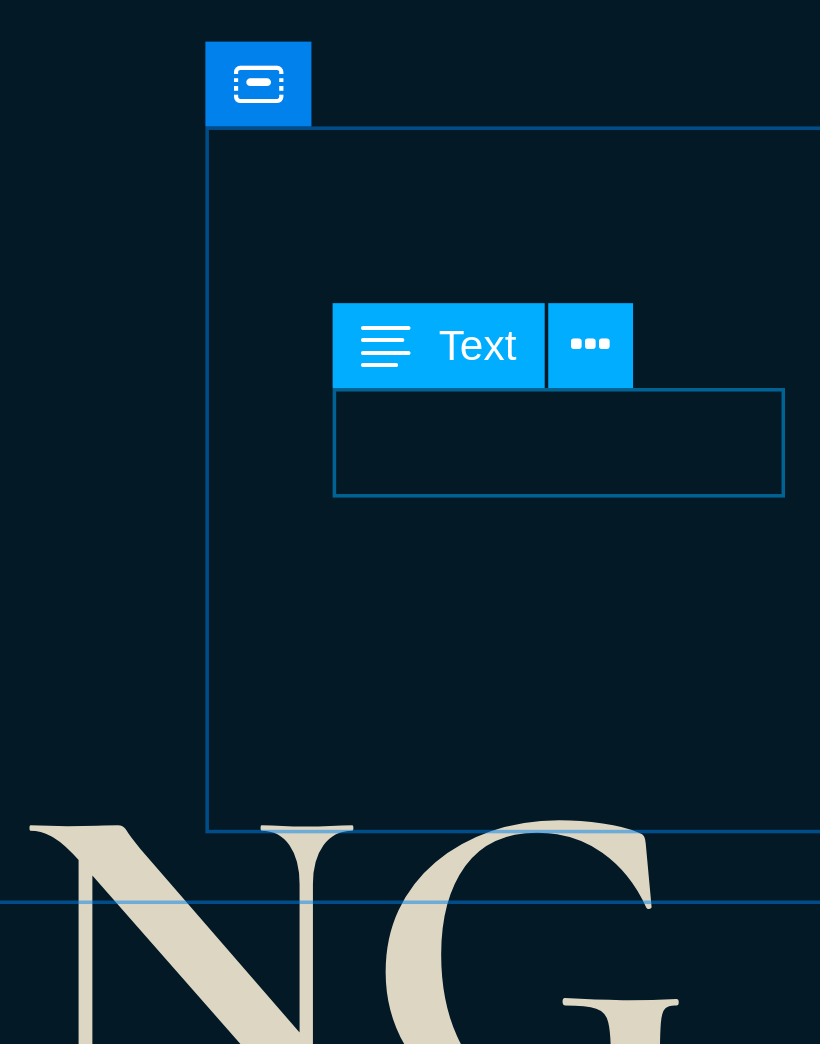 click on "FULL MENU" at bounding box center [-2368, 3669] 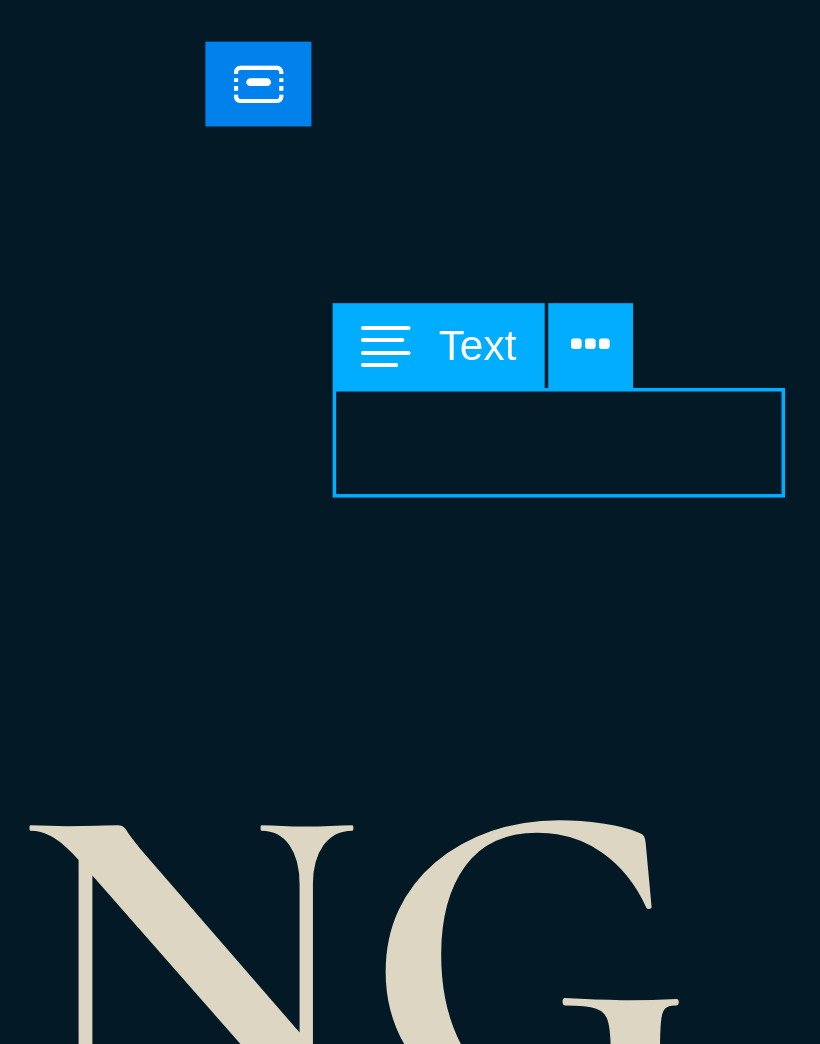 click on "FULL MENU" at bounding box center (-2368, 3669) 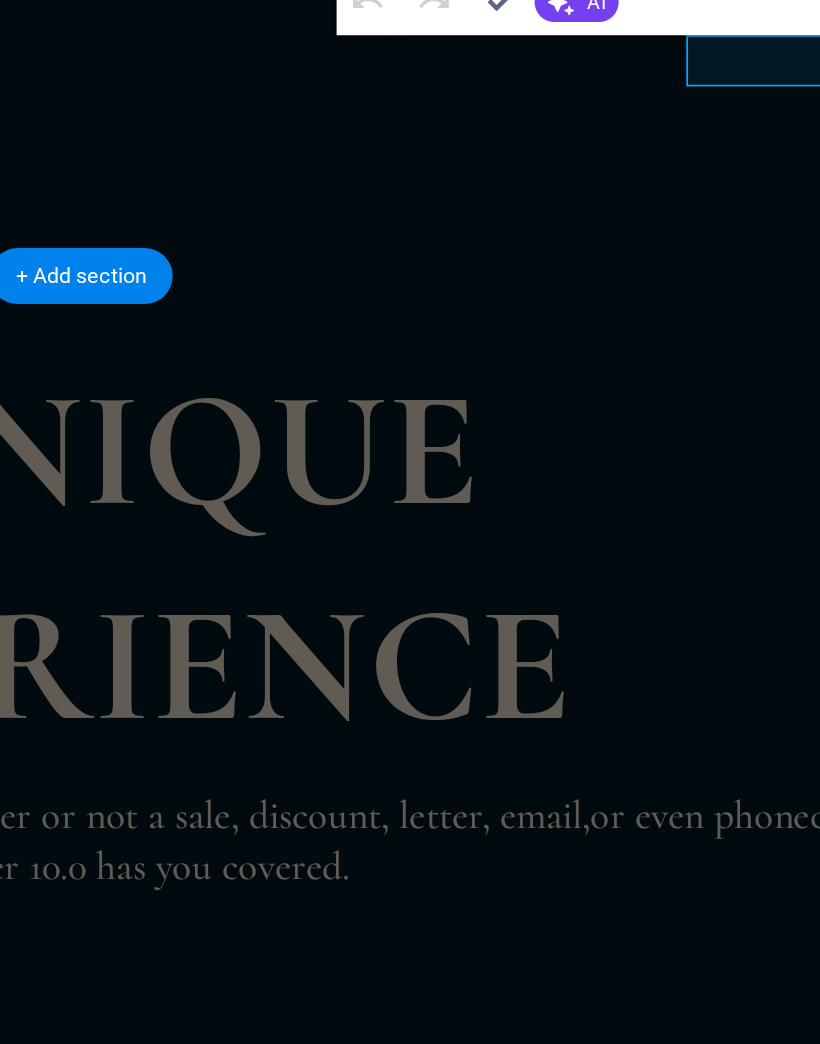 click on "FULL MENU" at bounding box center (-710, 3705) 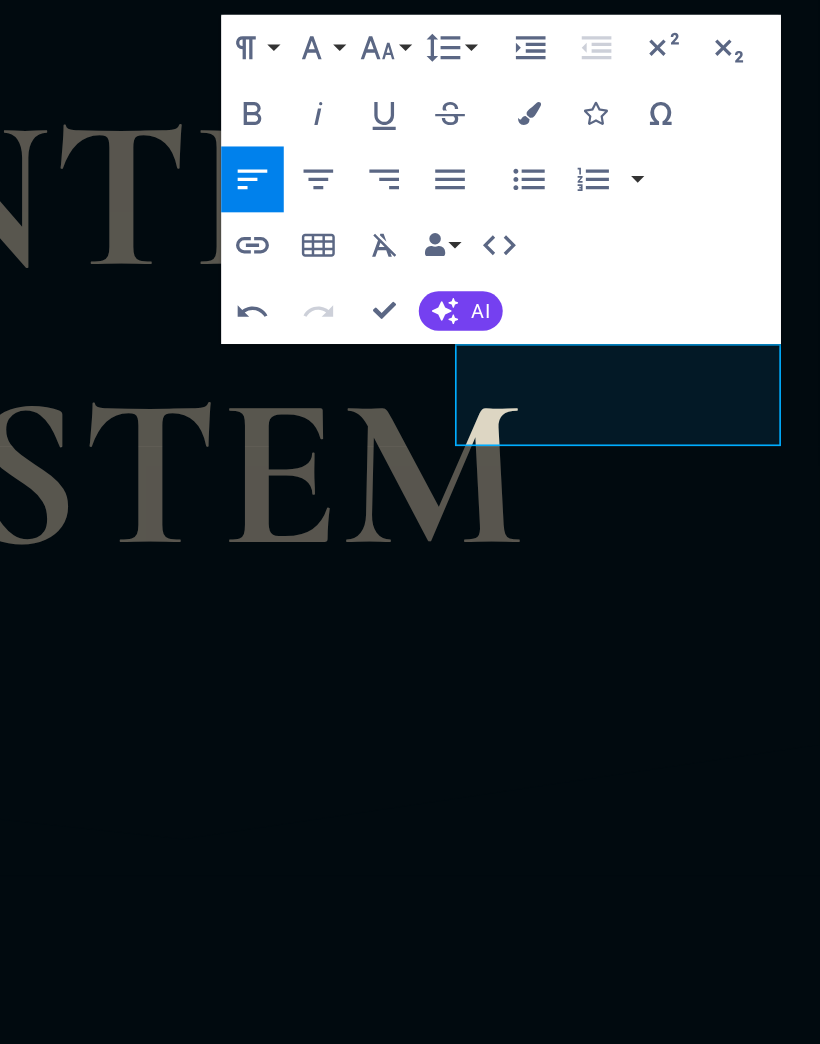 click on "Stop playing mindless" at bounding box center [-880, 4337] 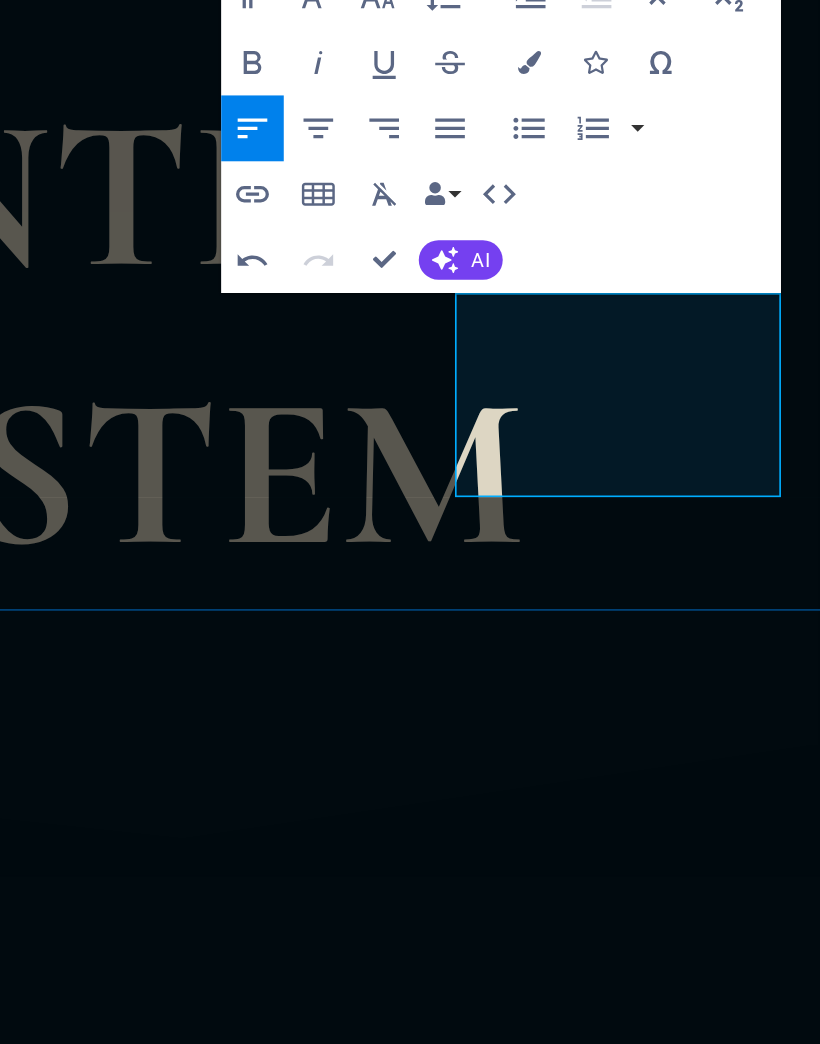 click on "So much more than just a game. Its  taking power back. MAIN COURSES Multi-levelled, machine learning, behavioural science  and predictive insight models.   FULL MENU" at bounding box center [-450, 8198] 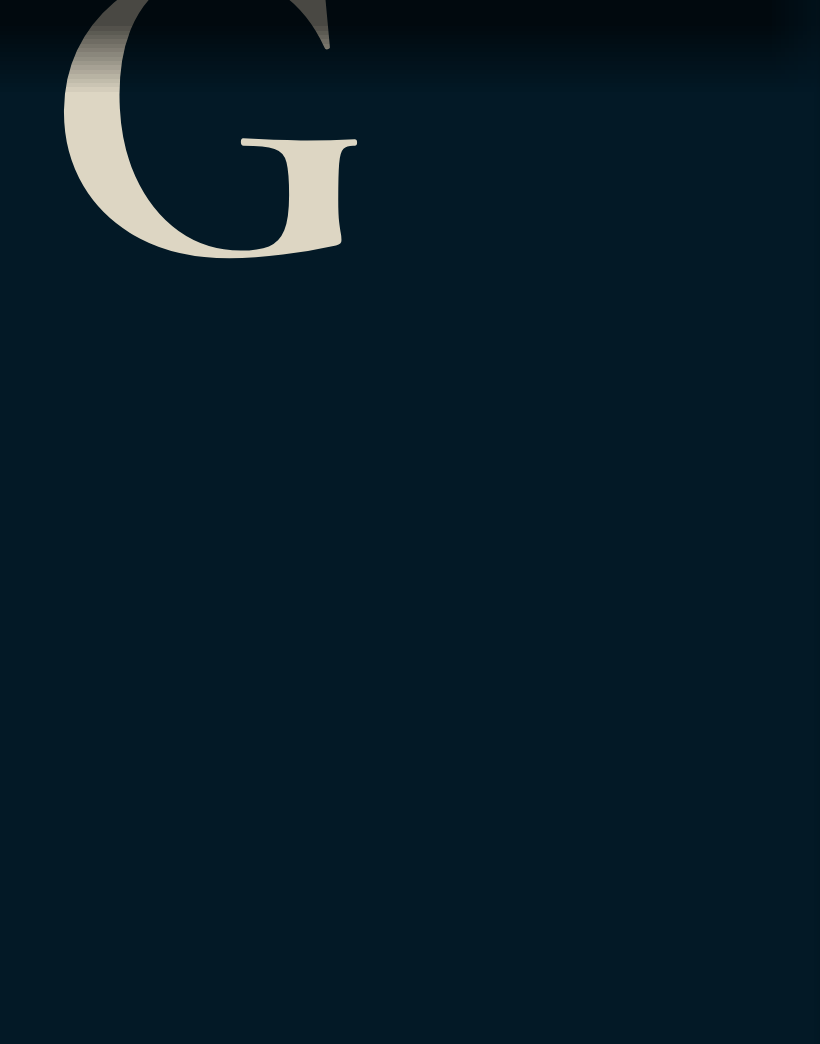click on "Stop playing mindless dumbing down repetitive game" at bounding box center (-2543, 4051) 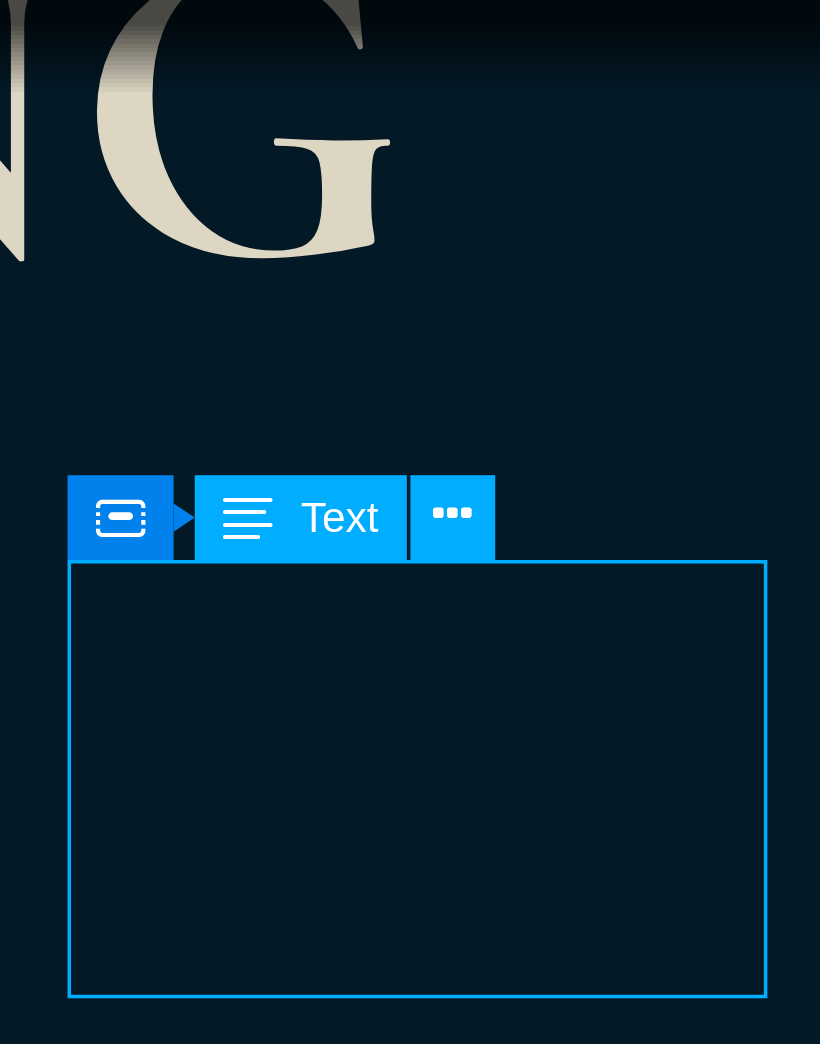 click on "Stop playing mindless dumbing down repetitive game" at bounding box center (-2510, 4051) 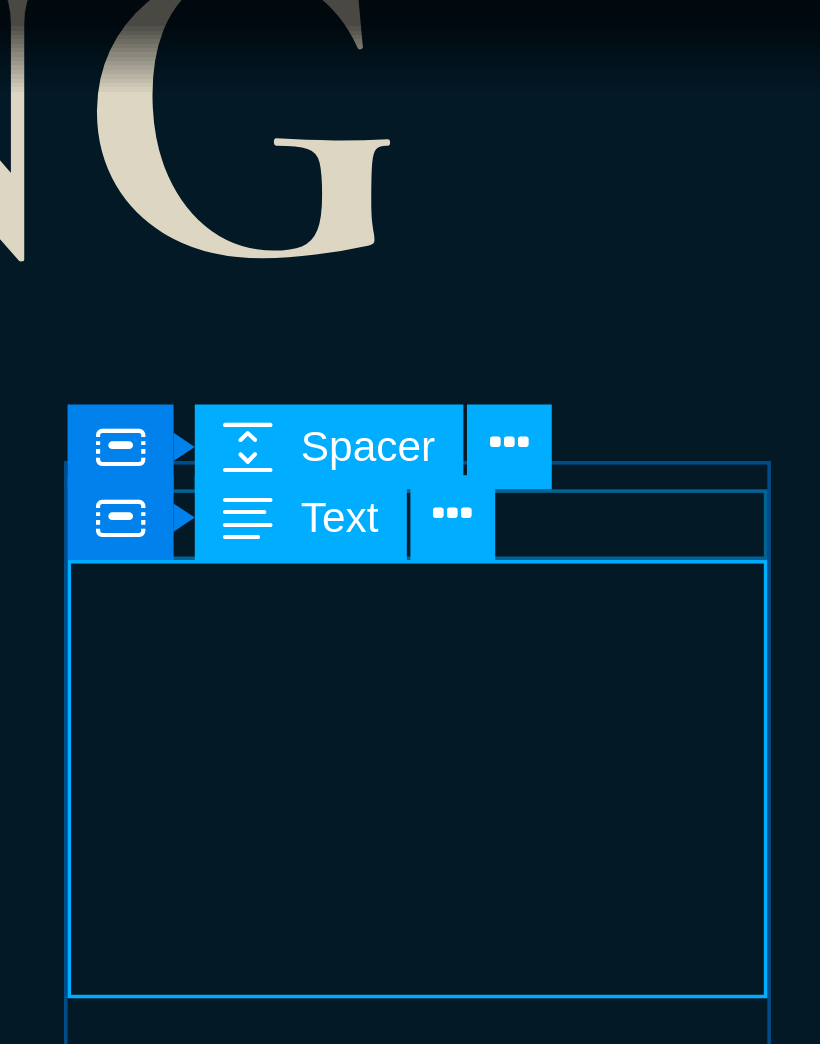 click at bounding box center [691, 330] 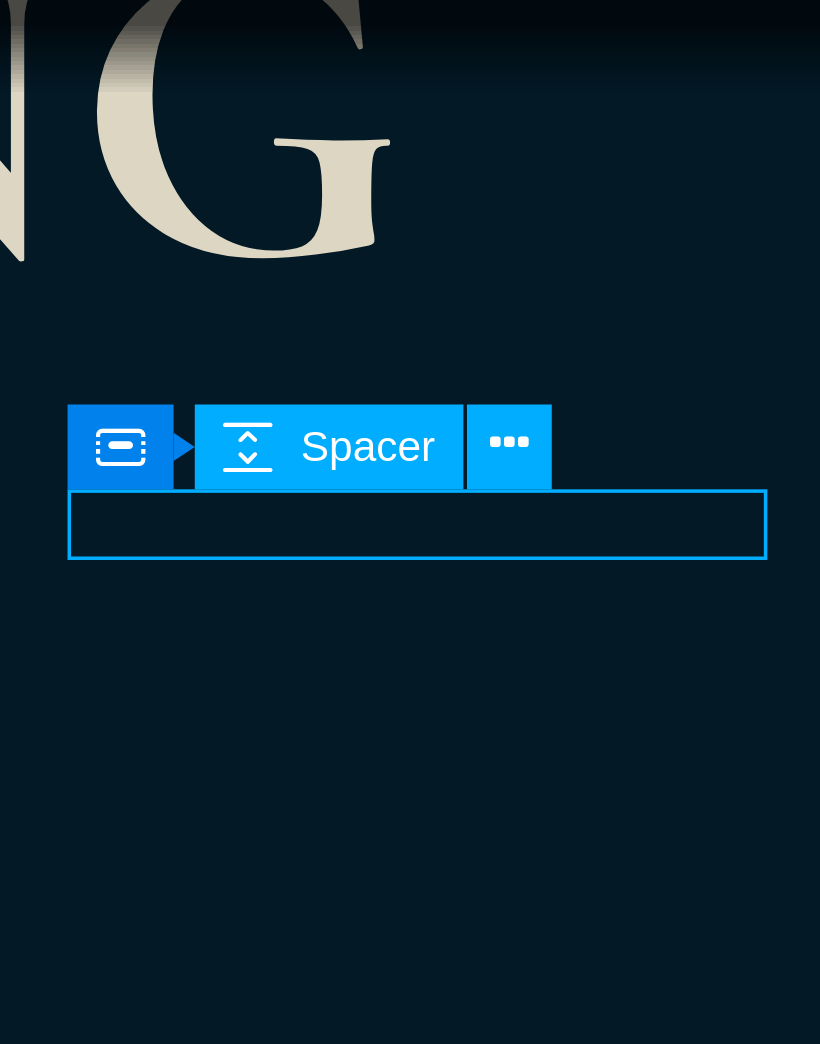 click at bounding box center (691, 315) 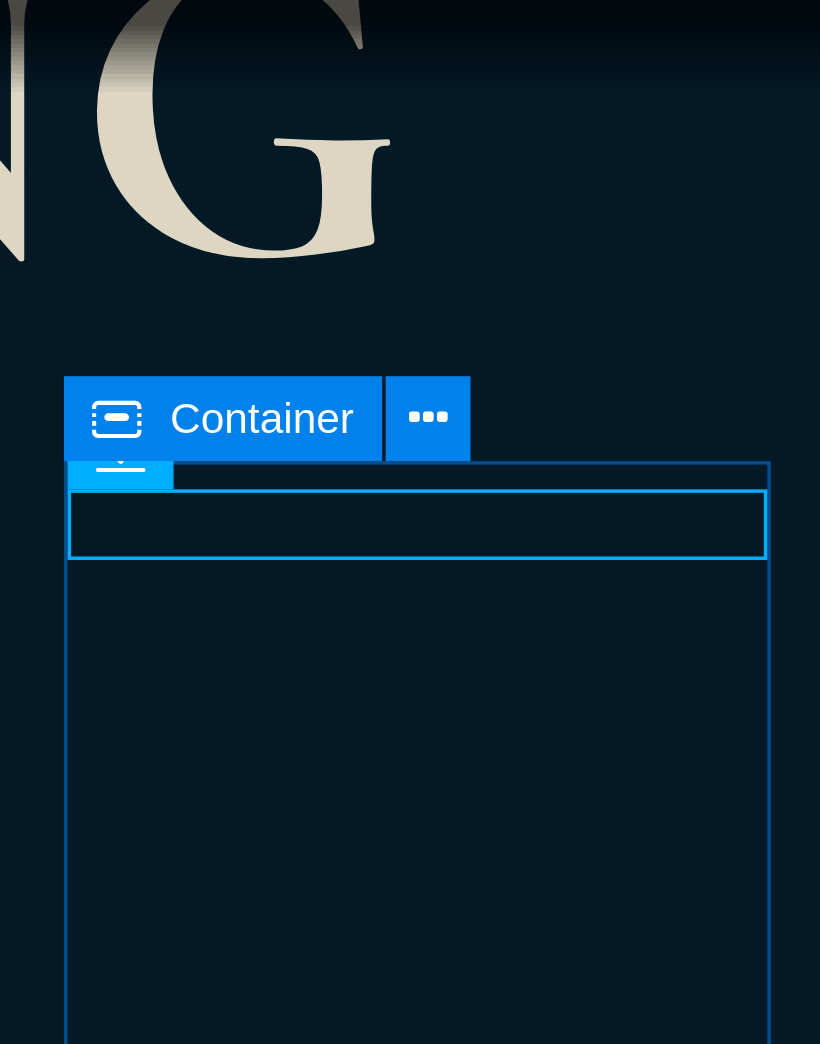click at bounding box center (729, 310) 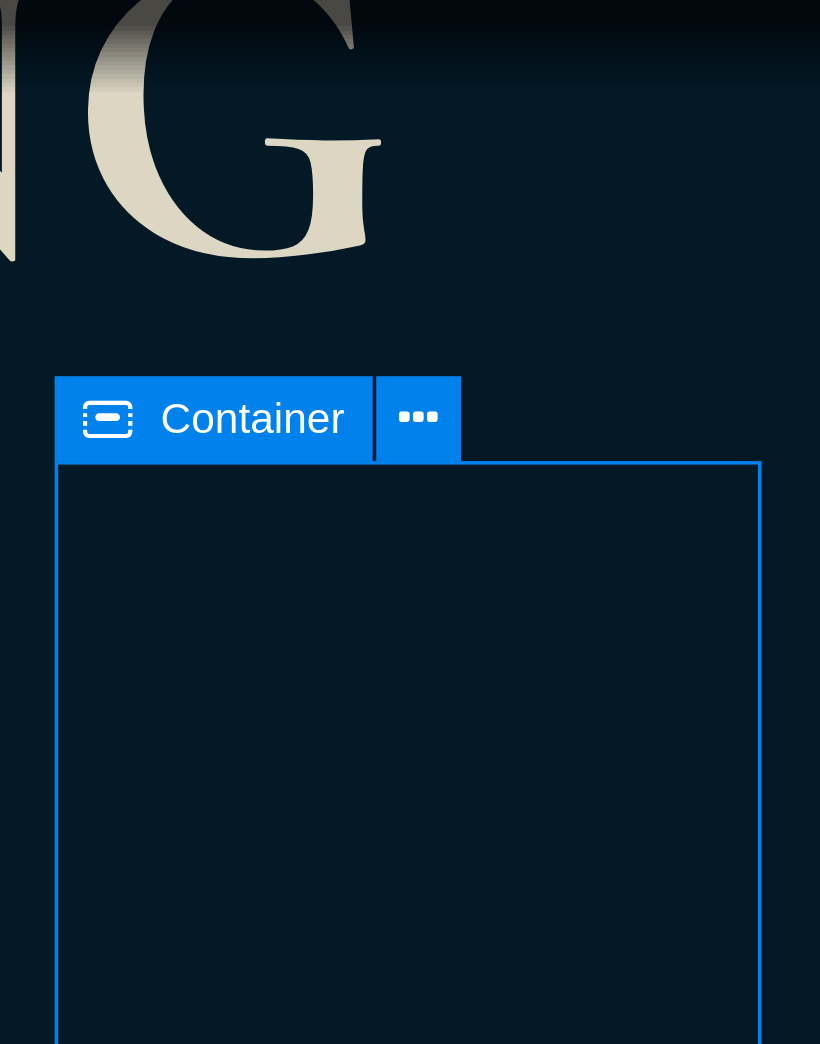 click at bounding box center [-2519, 4139] 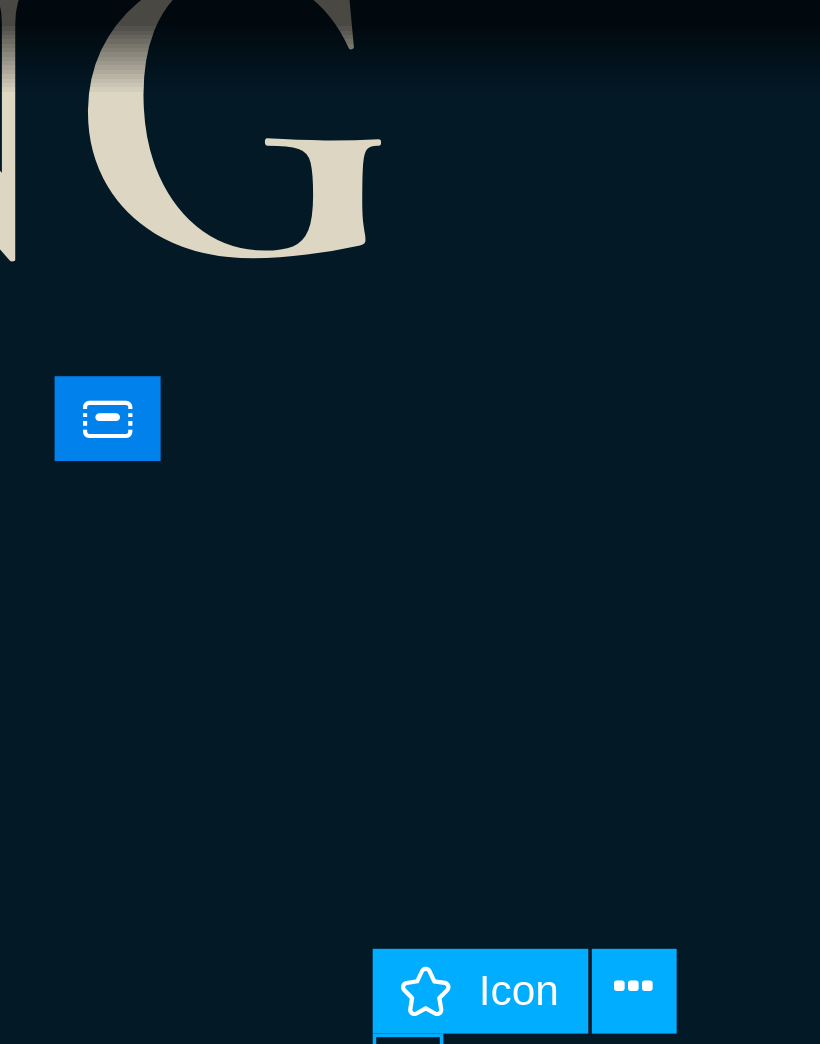 click at bounding box center (-2519, 4139) 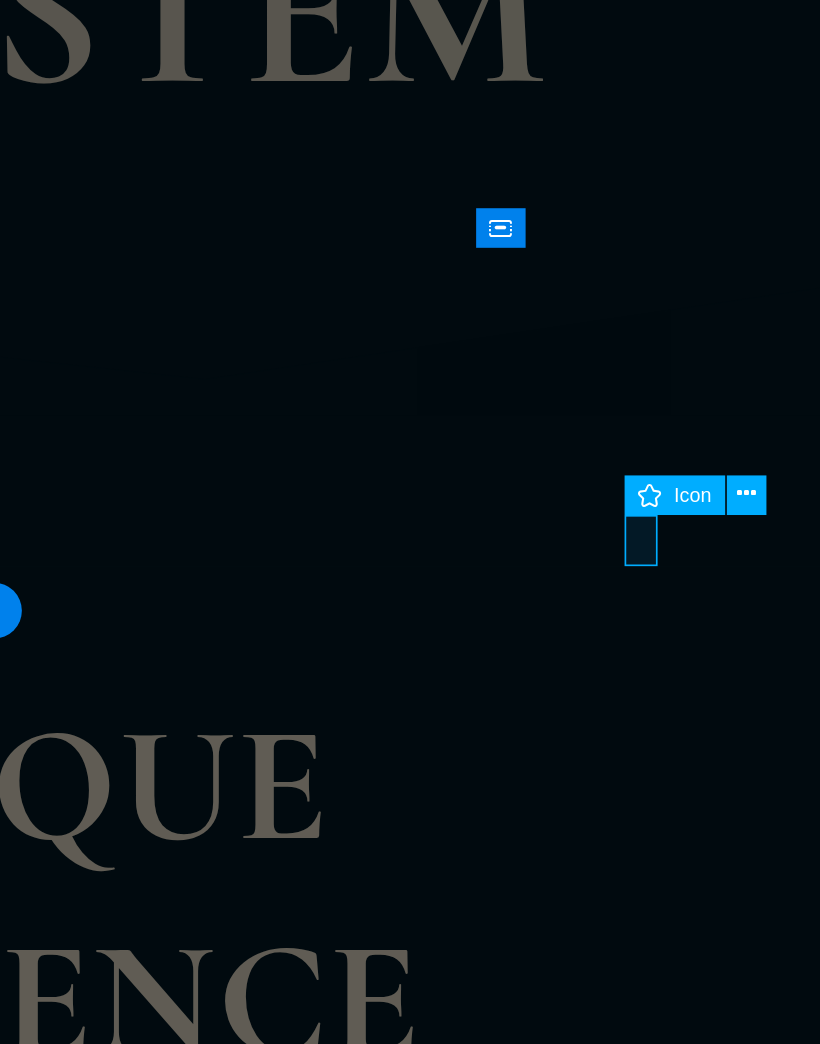 click at bounding box center [-430, 11301] 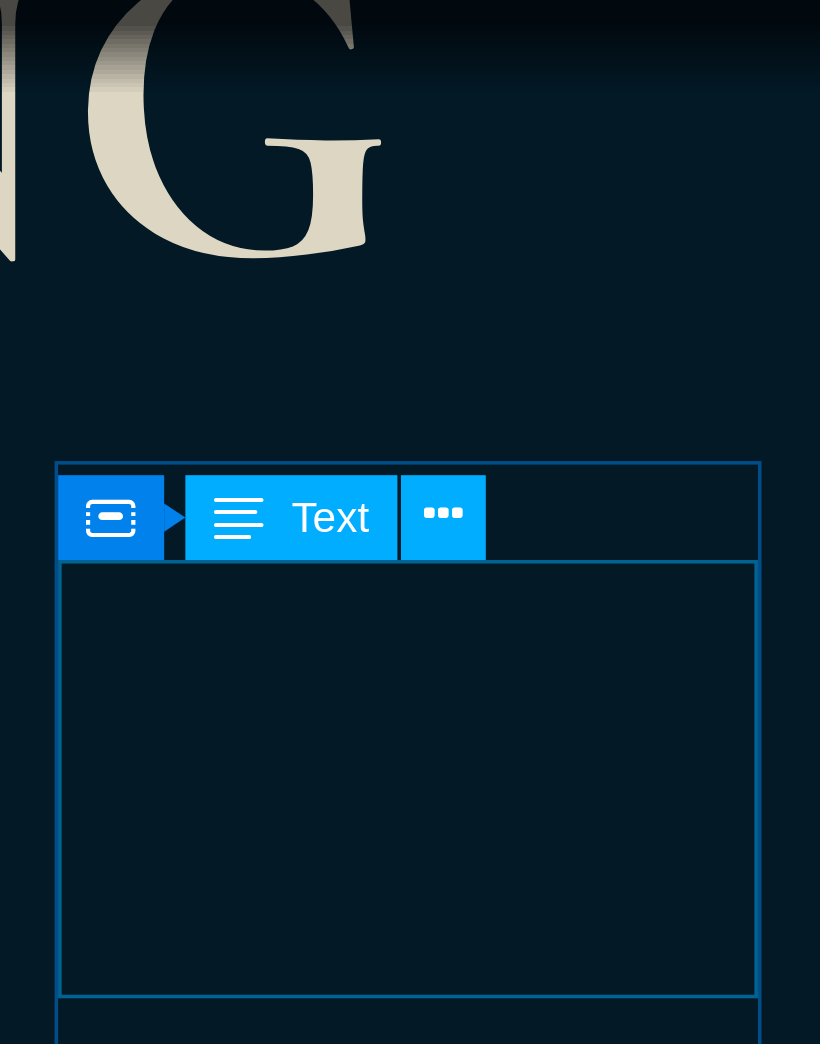 click on "Stop playing mindless dumbing down repetitive game" at bounding box center (-2519, 4051) 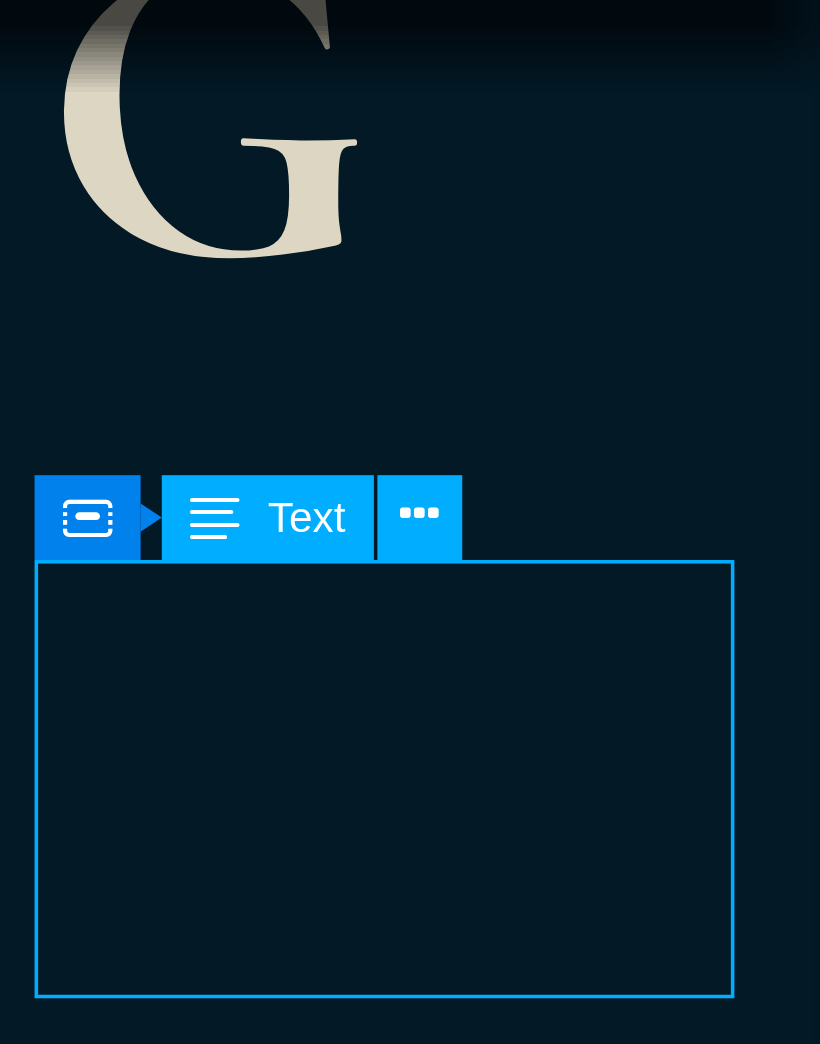 click on "Stop playing mindless dumbing down repetitive game" at bounding box center [-2543, 4051] 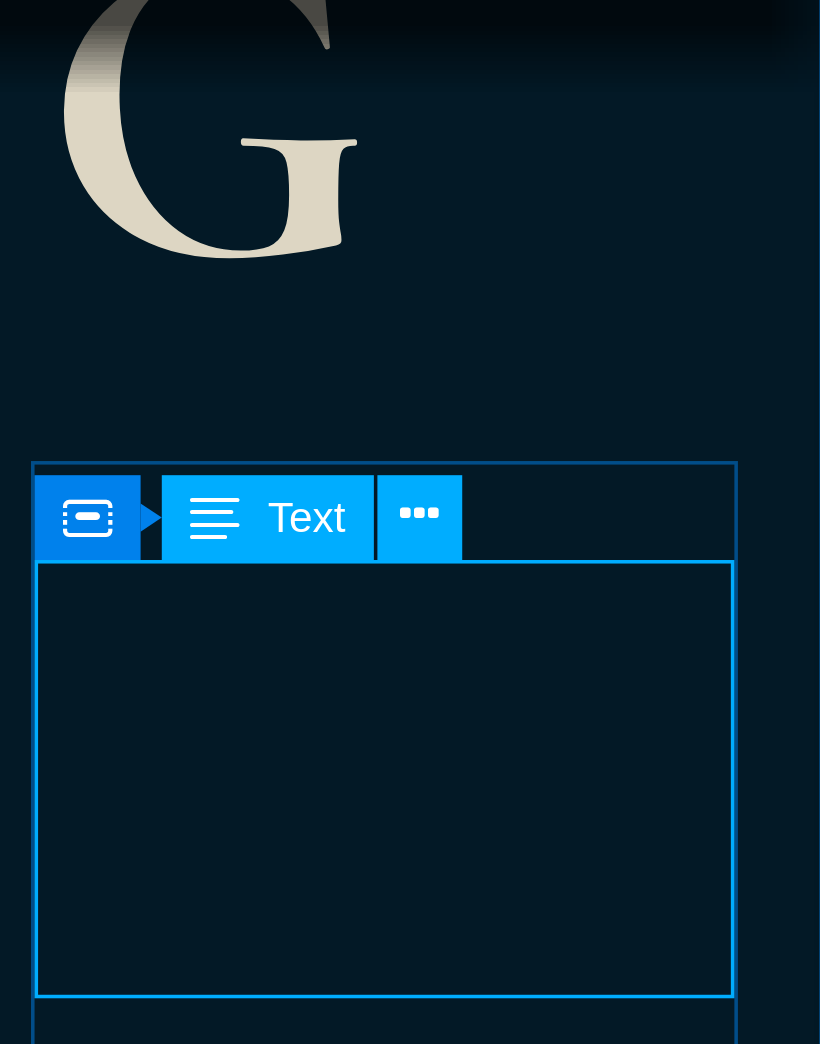 click at bounding box center (691, 330) 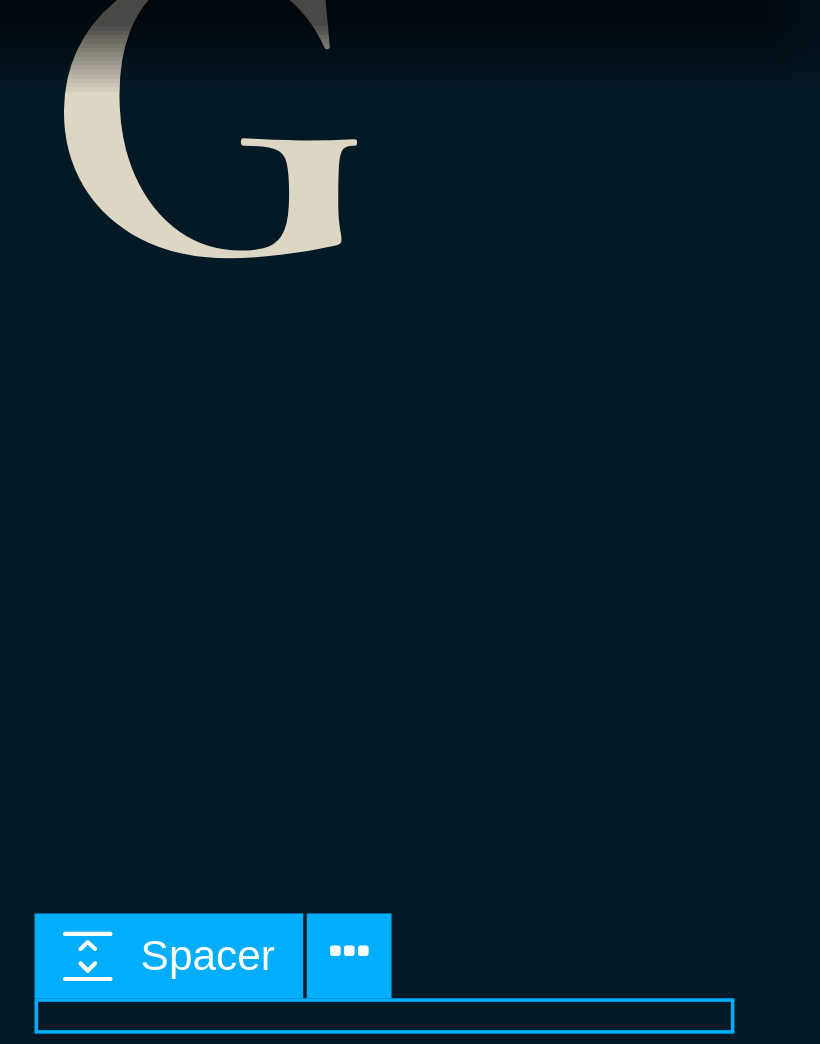 click on "Stop playing mindless dumbing down repetitive game" at bounding box center (-2543, 4068) 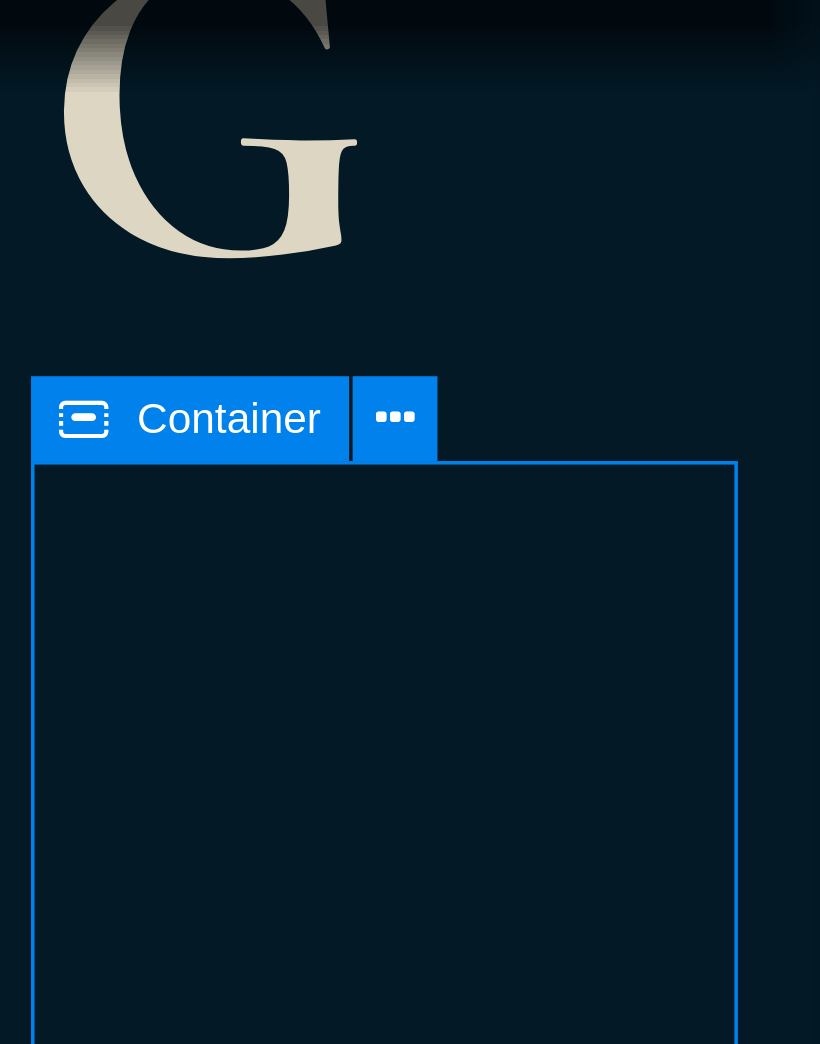 click on "Stop playing mindless dumbing down repetitive game" at bounding box center (-2543, 4068) 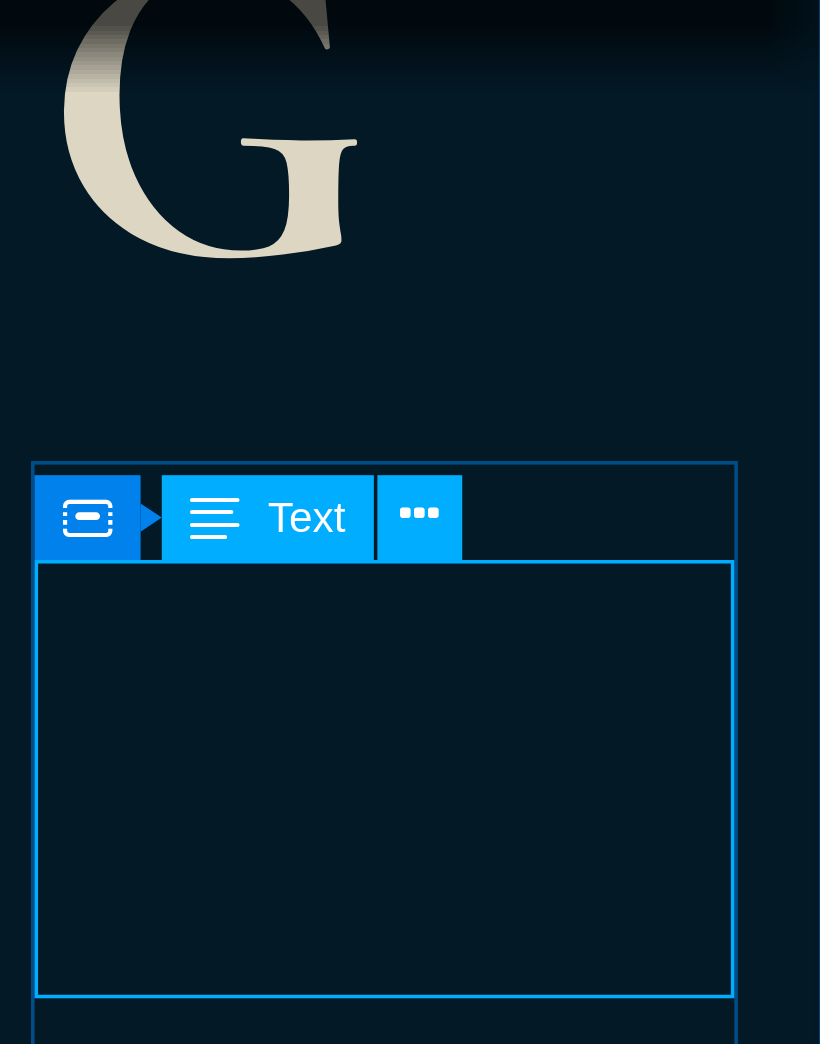 click on "Stop playing mindless dumbing down repetitive game" at bounding box center [-2543, 4051] 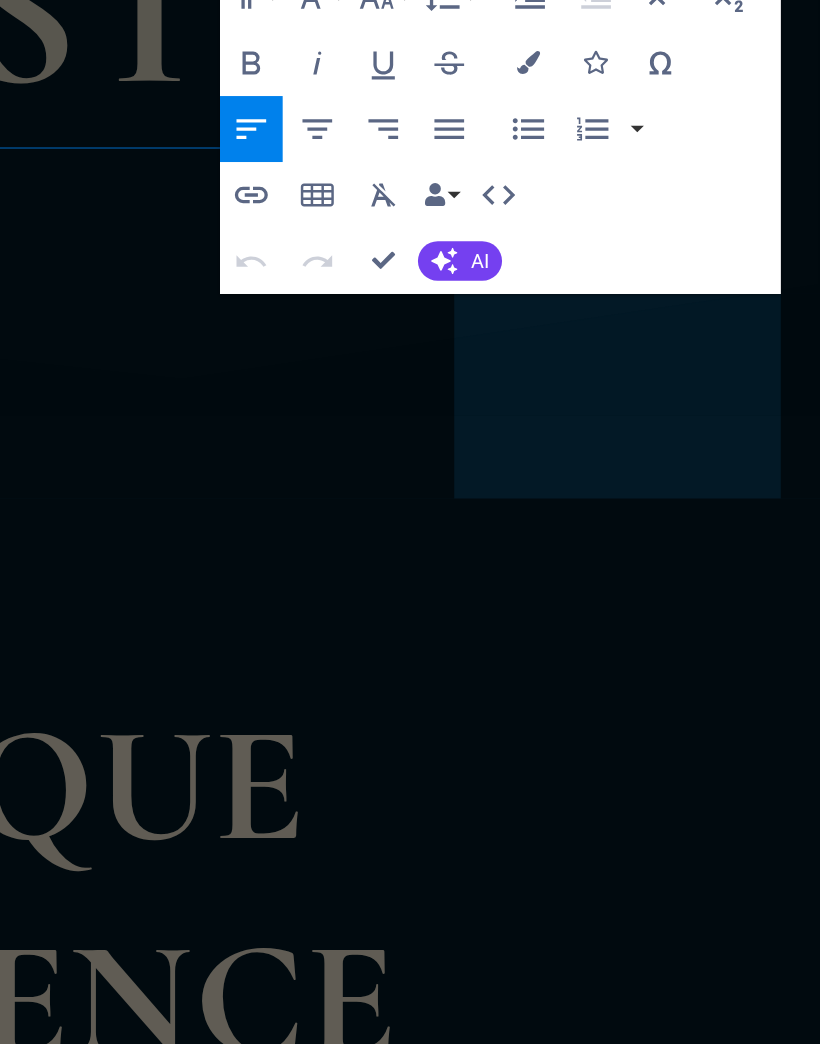click on "So much more than just a game. Its  taking power back. MAIN COURSES Multi-levelled, machine learning, behavioural science  and predictive insight models.   FULL MENU" at bounding box center [-454, 7917] 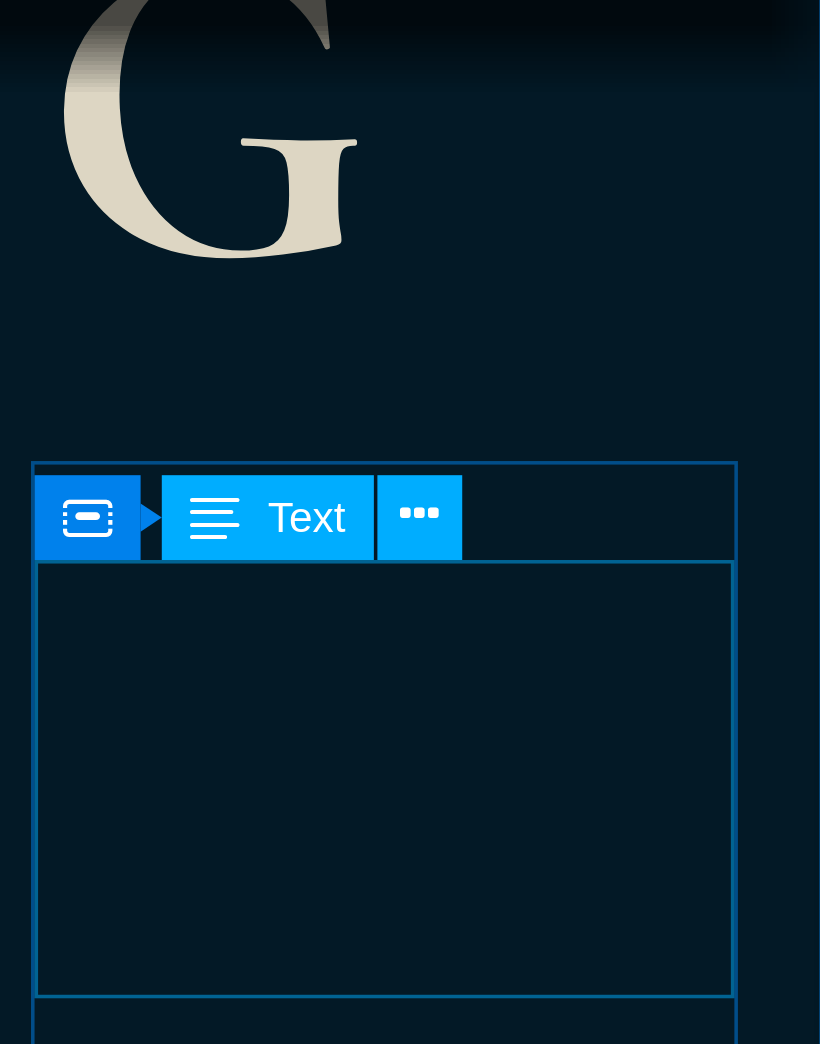 click on "Stop playing mindless dumbing down repetitive game" at bounding box center (-2543, 4051) 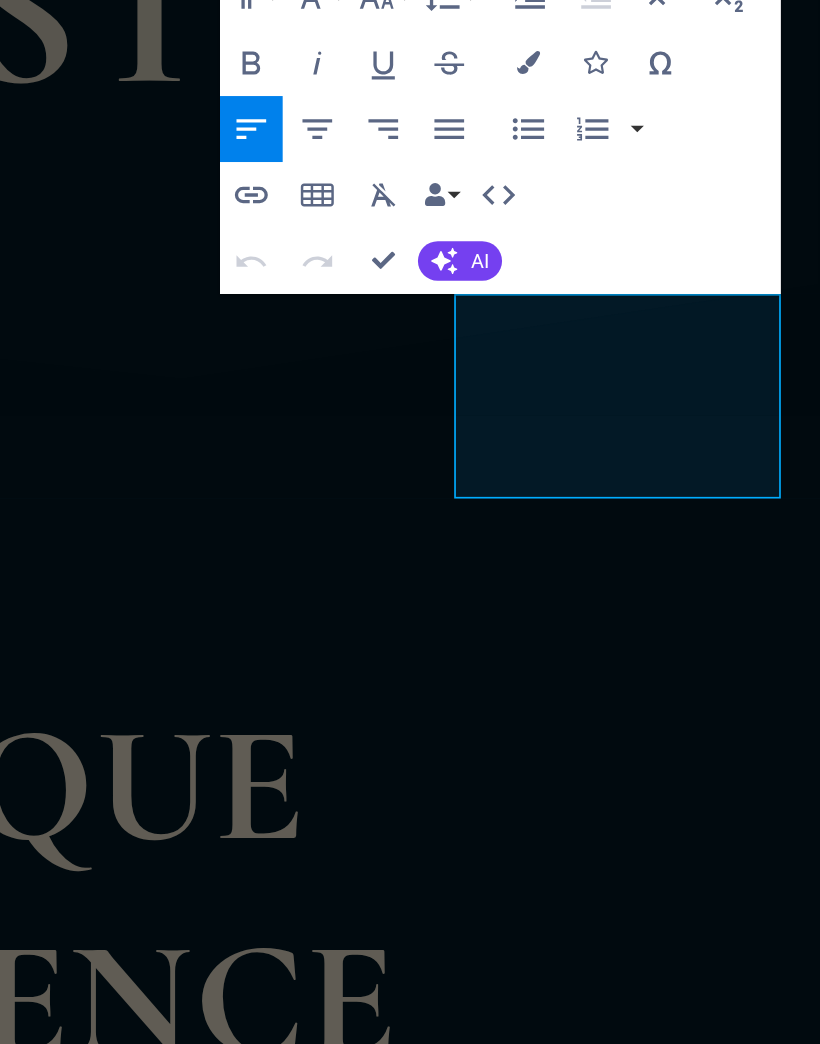 click on "Stop playing mindless dumbing down repetitive game" at bounding box center (-884, 4087) 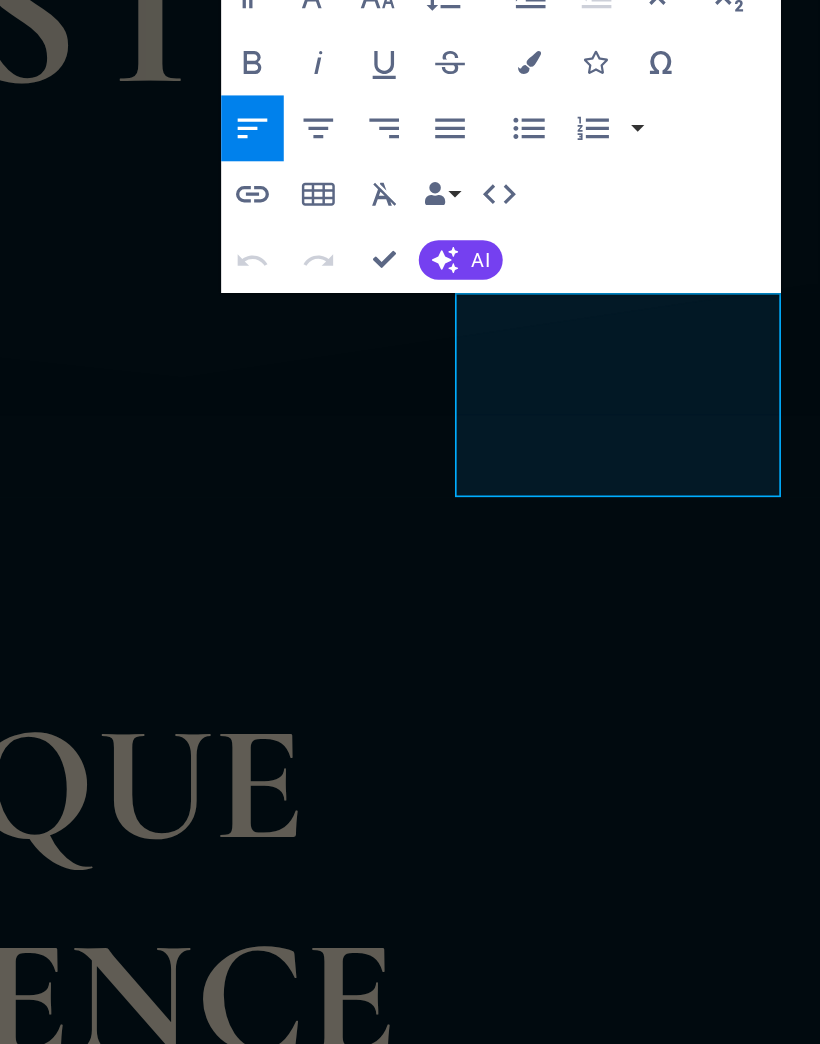 click on "Stop playing mindless dumbing down repetitive game" at bounding box center (-880, 4088) 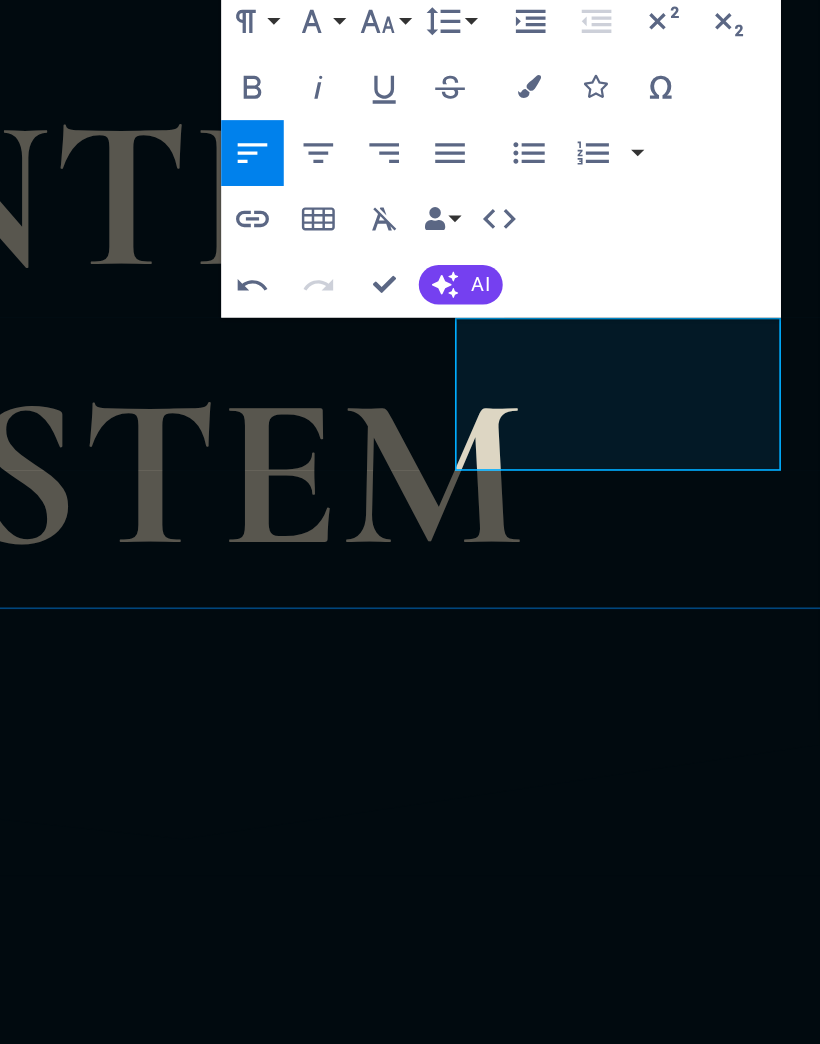 click on "Ready for the best part? Whisper is just the tip of the iceberg. Integrated into a full scale real scam scenario us turned into your very own safe gamified mission. Equipped with your very own ride or die cypher. That grows with you and guides you along the way.  ​PLAY A MEANINGFUL GAME" at bounding box center [-450, 4149] 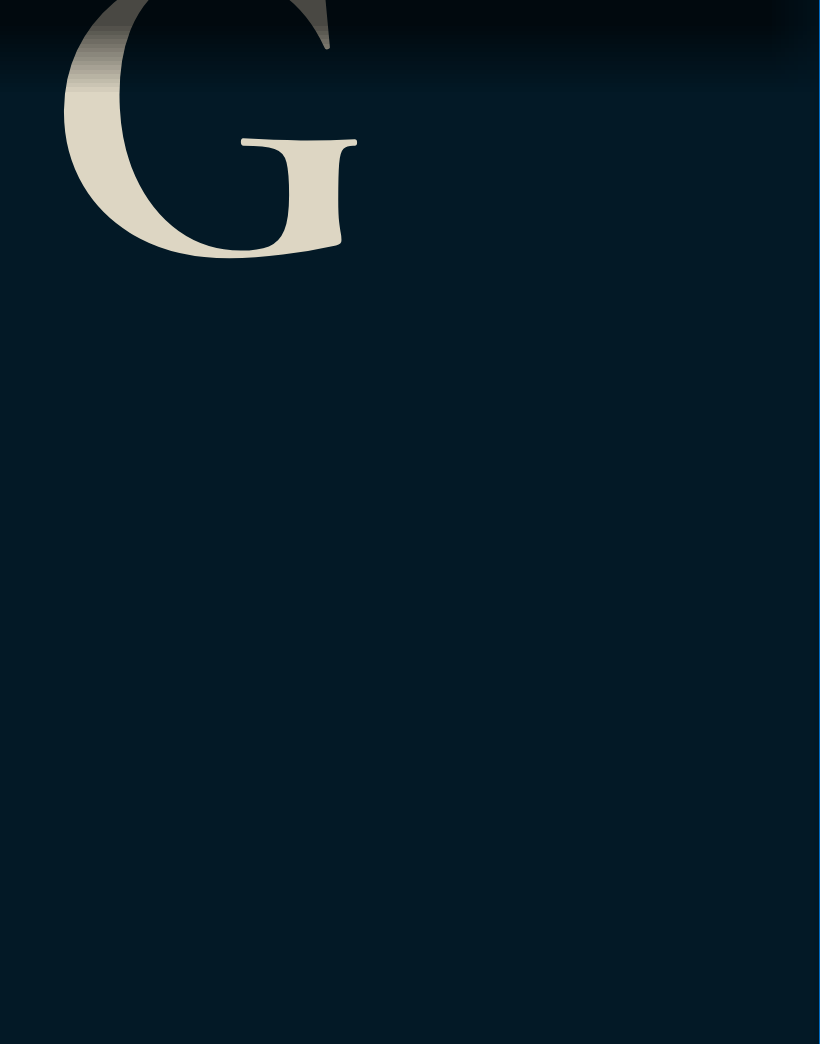 click at bounding box center (-2174, 3850) 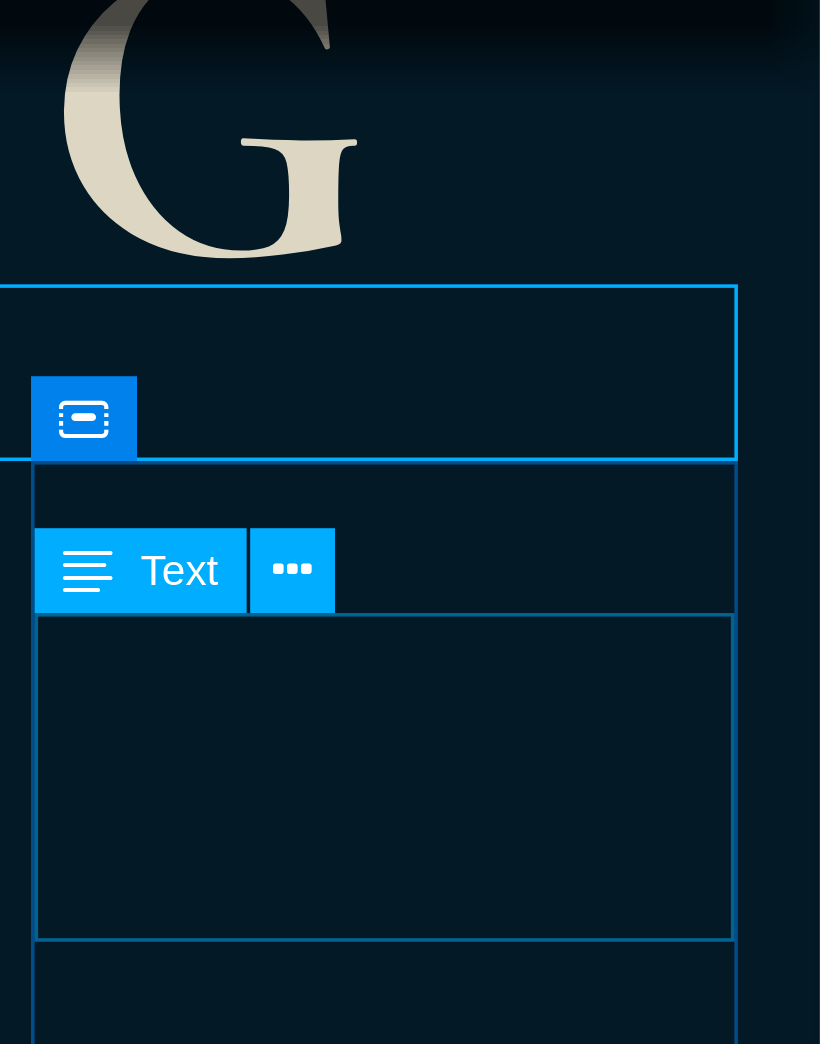 click on "PLAY A MEANINGFUL GAME" at bounding box center [-2543, 4036] 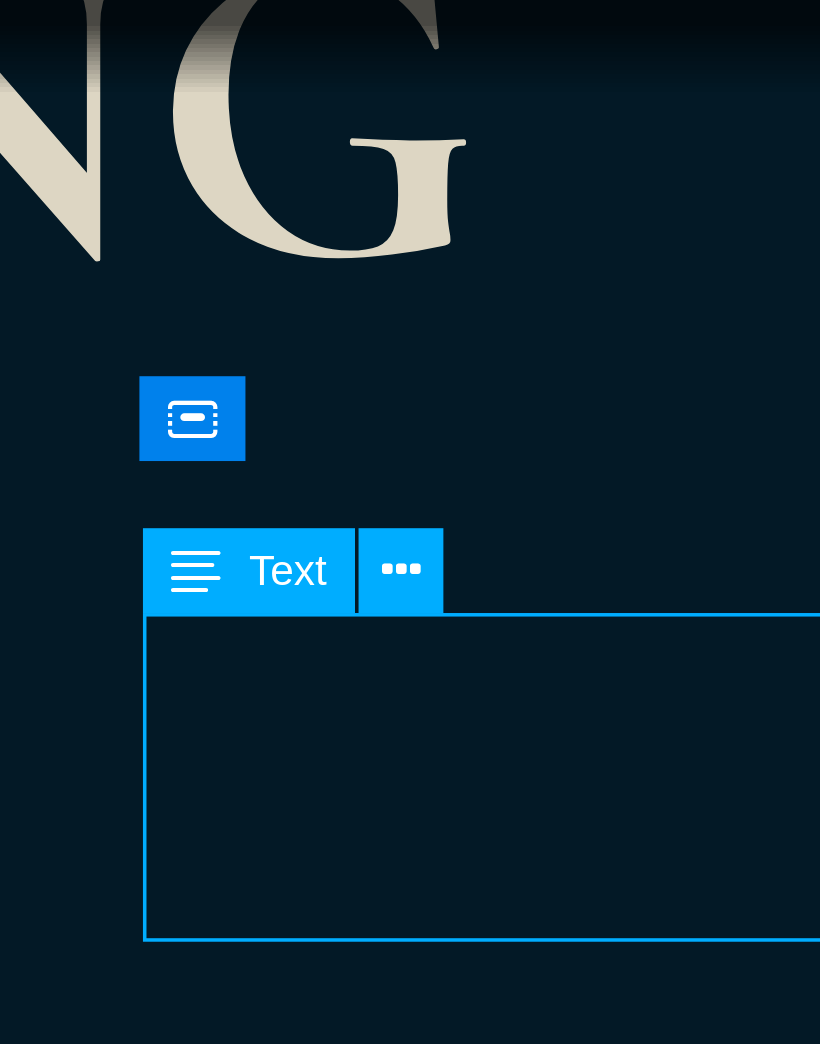 click on "PLAY A MEANINGFUL GAME" at bounding box center [-2434, 4036] 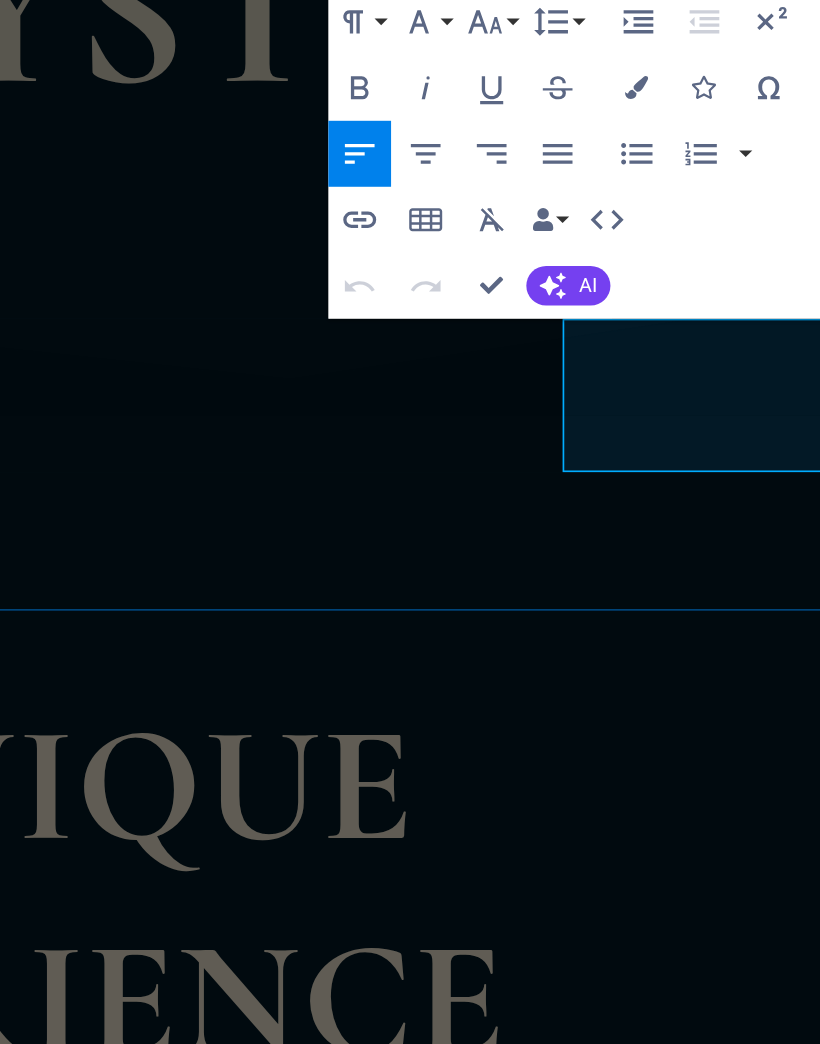 click 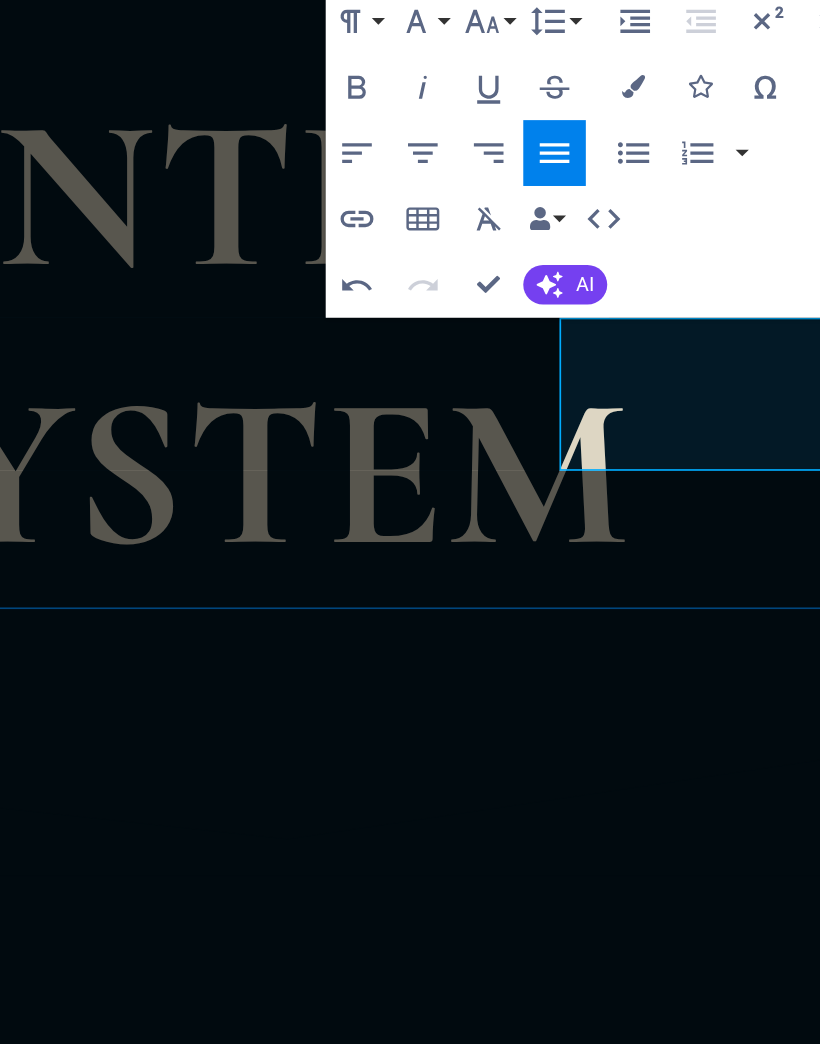 click 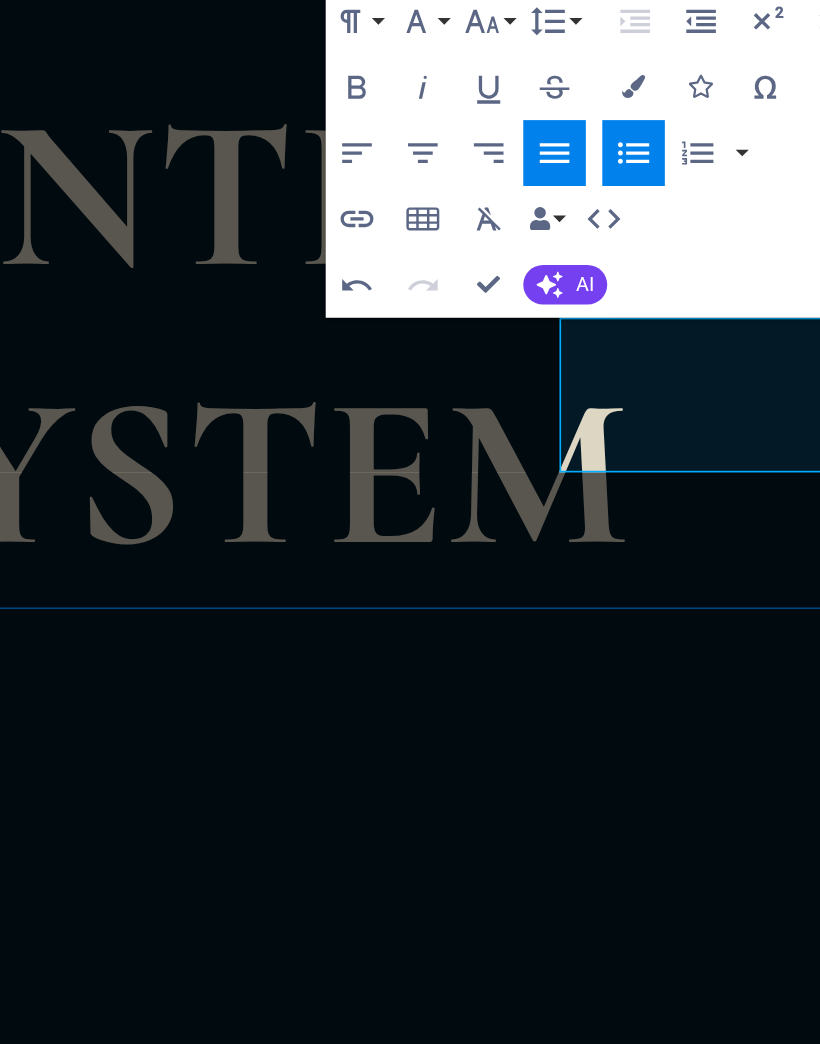 click 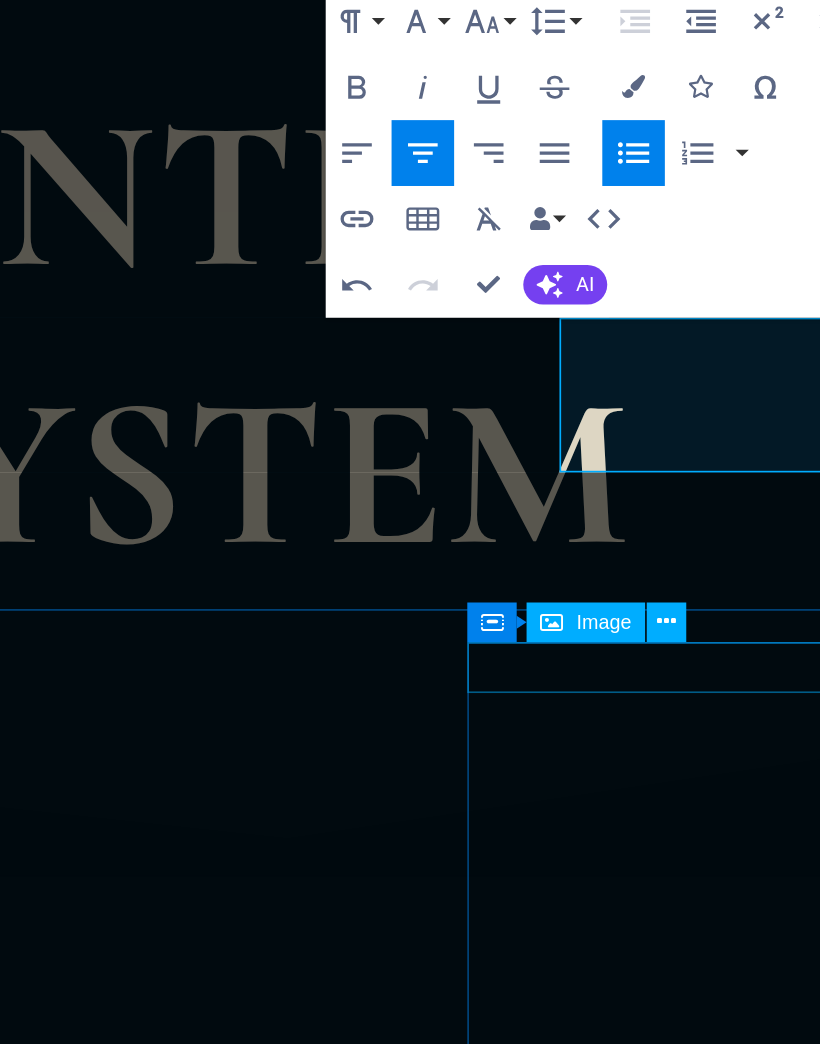 click at bounding box center [-346, 10168] 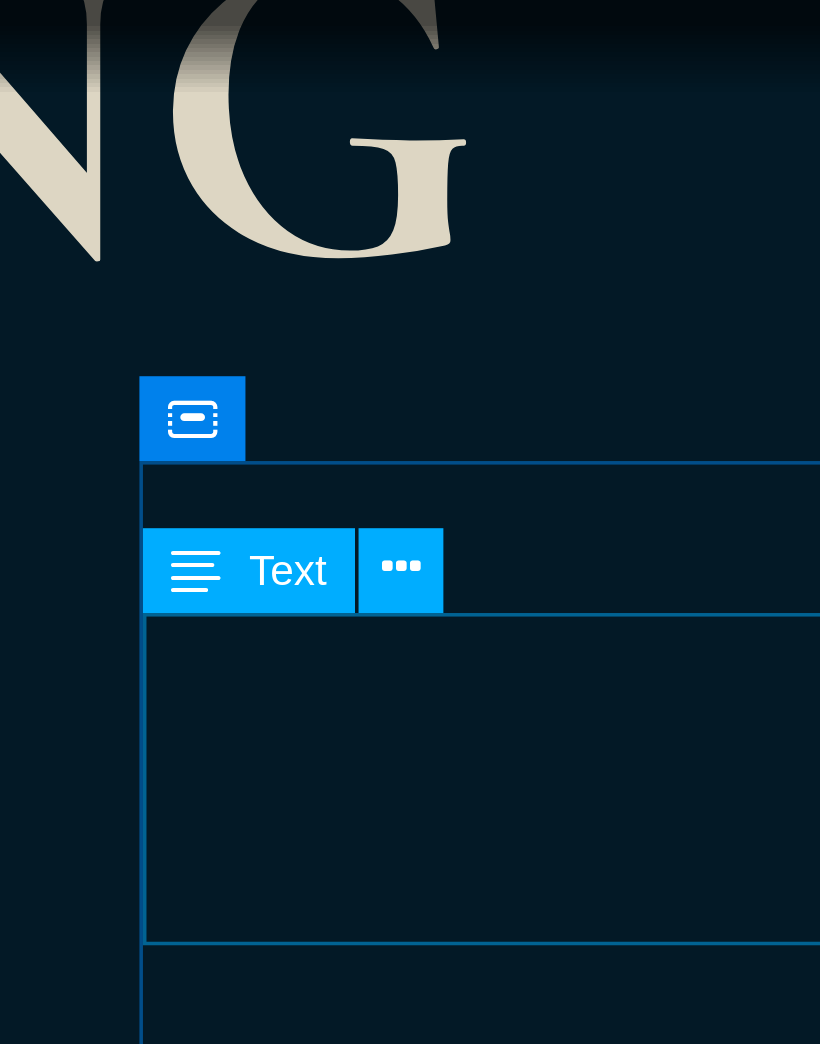 click on "PLAY A MEANINGFUL GAME" at bounding box center [-2434, 4036] 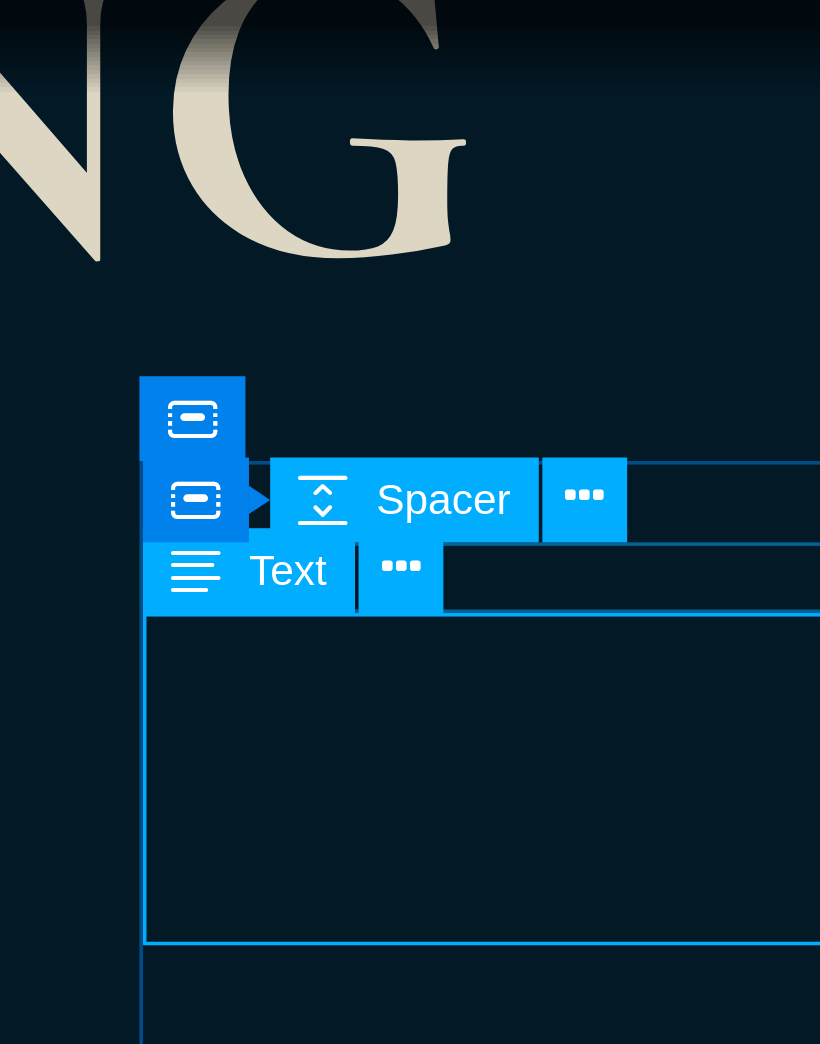 click at bounding box center [747, 327] 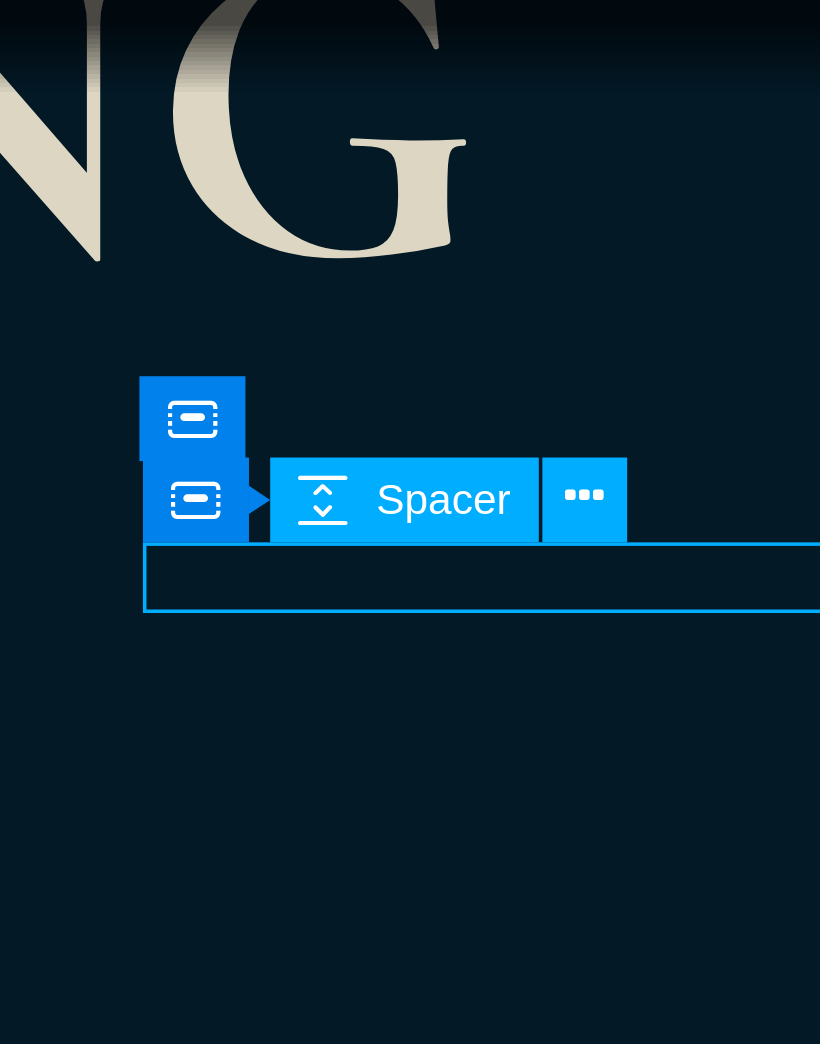 click on "PLAY A MEANINGFUL GAME" at bounding box center (-2434, 4036) 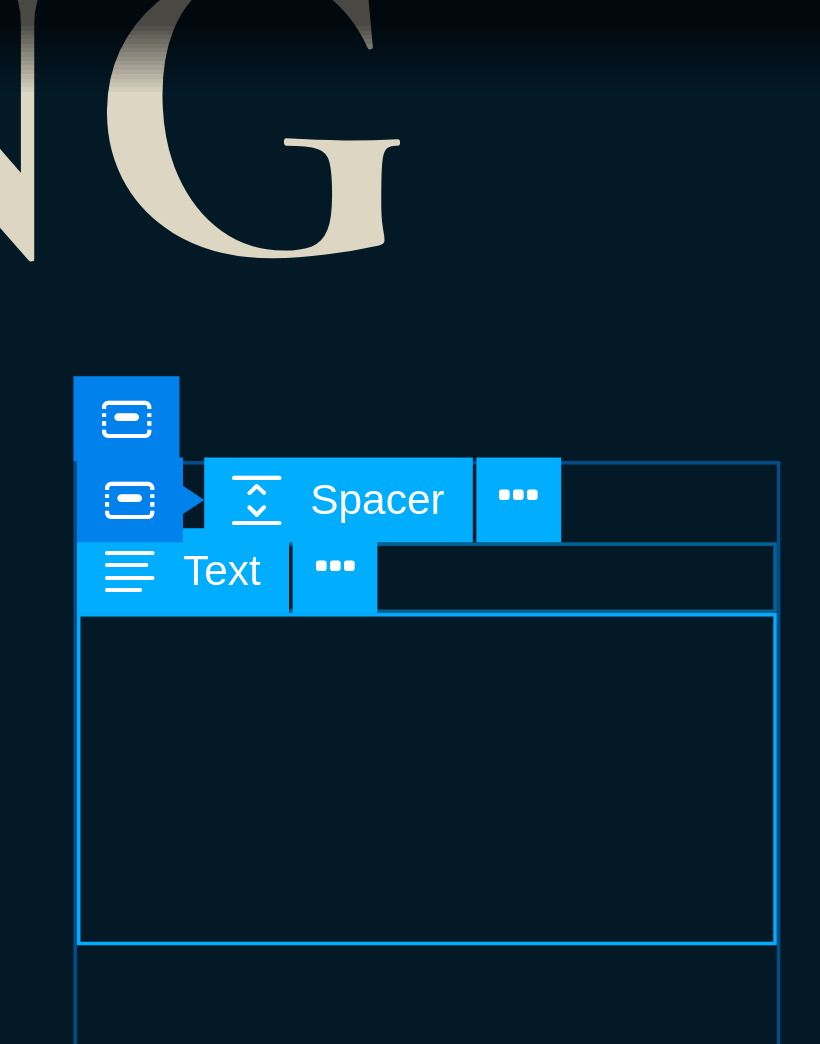 click at bounding box center (708, 342) 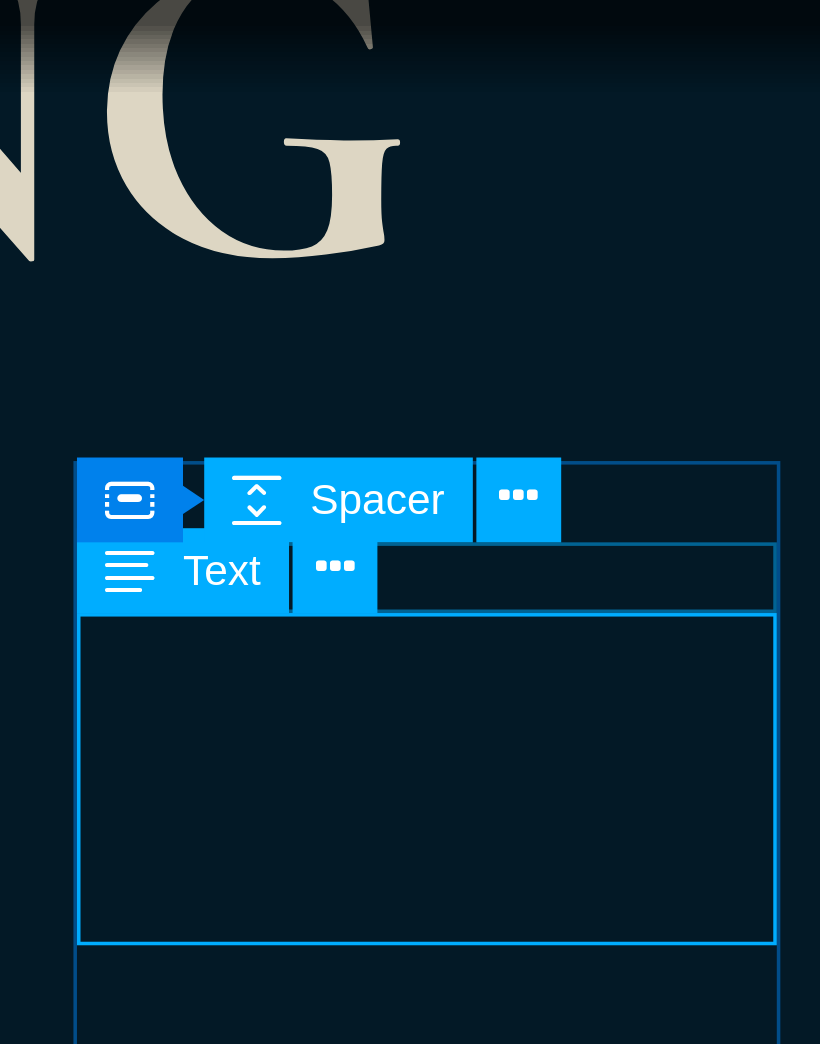 click at bounding box center [664, 342] 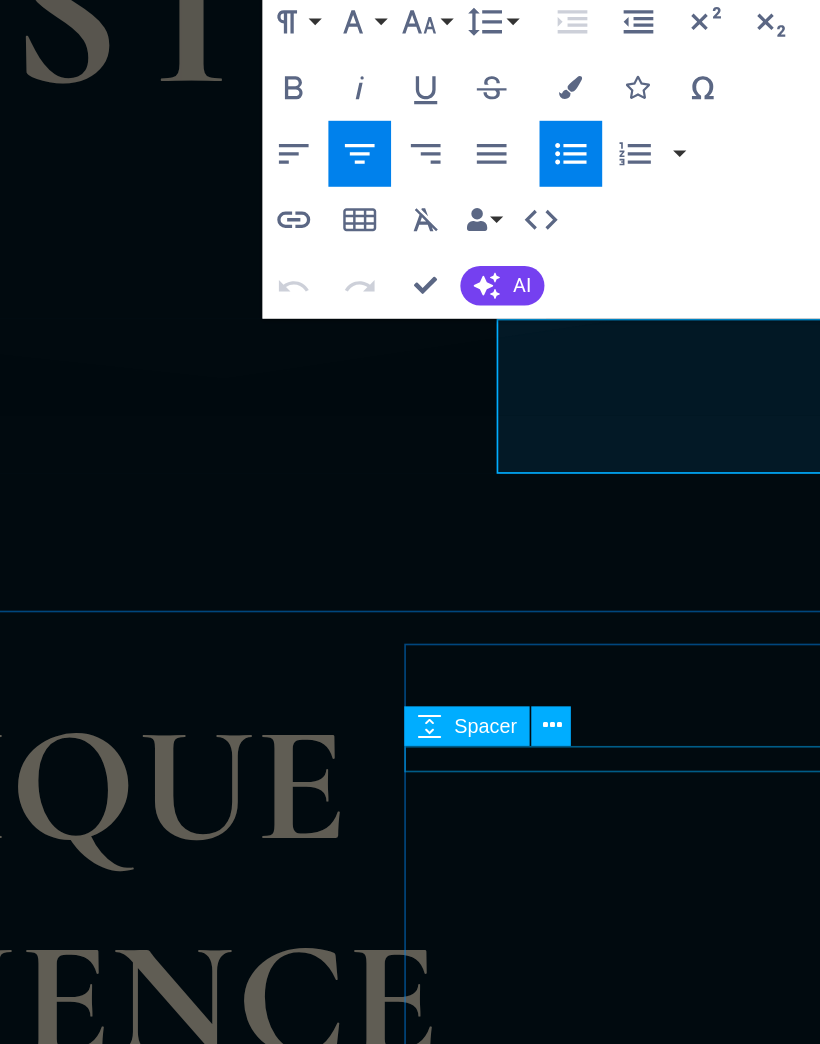 click at bounding box center (-412, 11232) 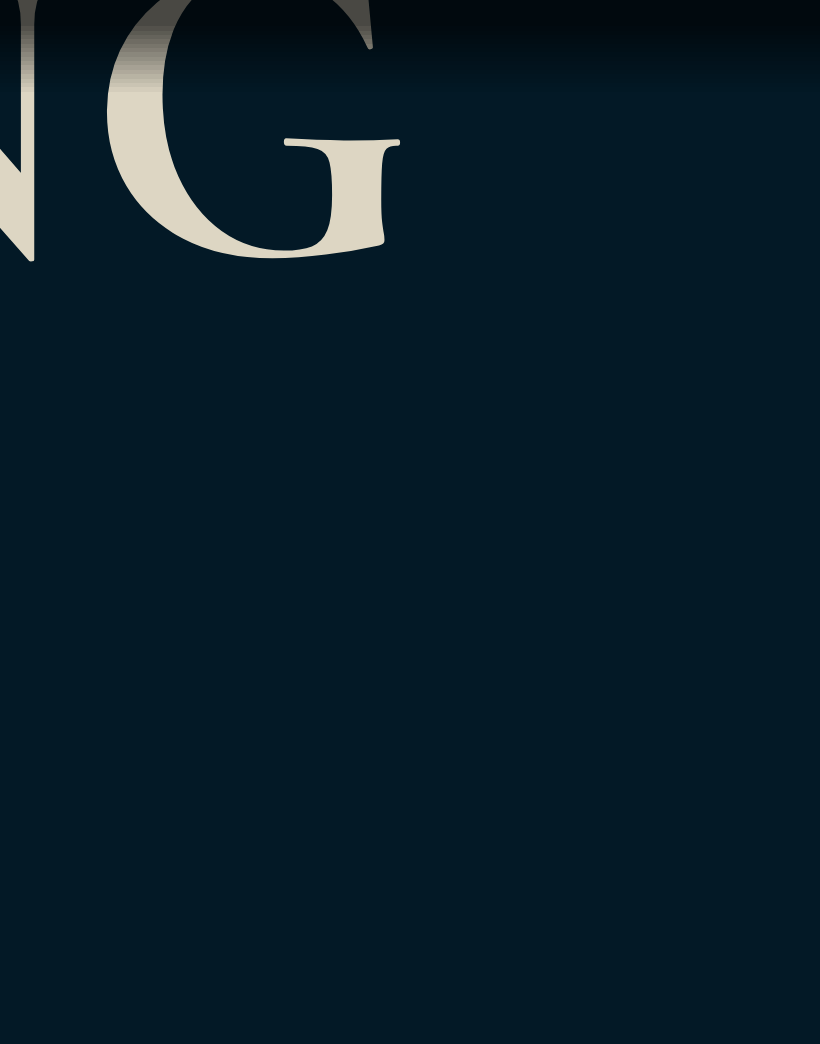 click on "PLAY A MEANINGFUL GAME" at bounding box center [-2500, 4036] 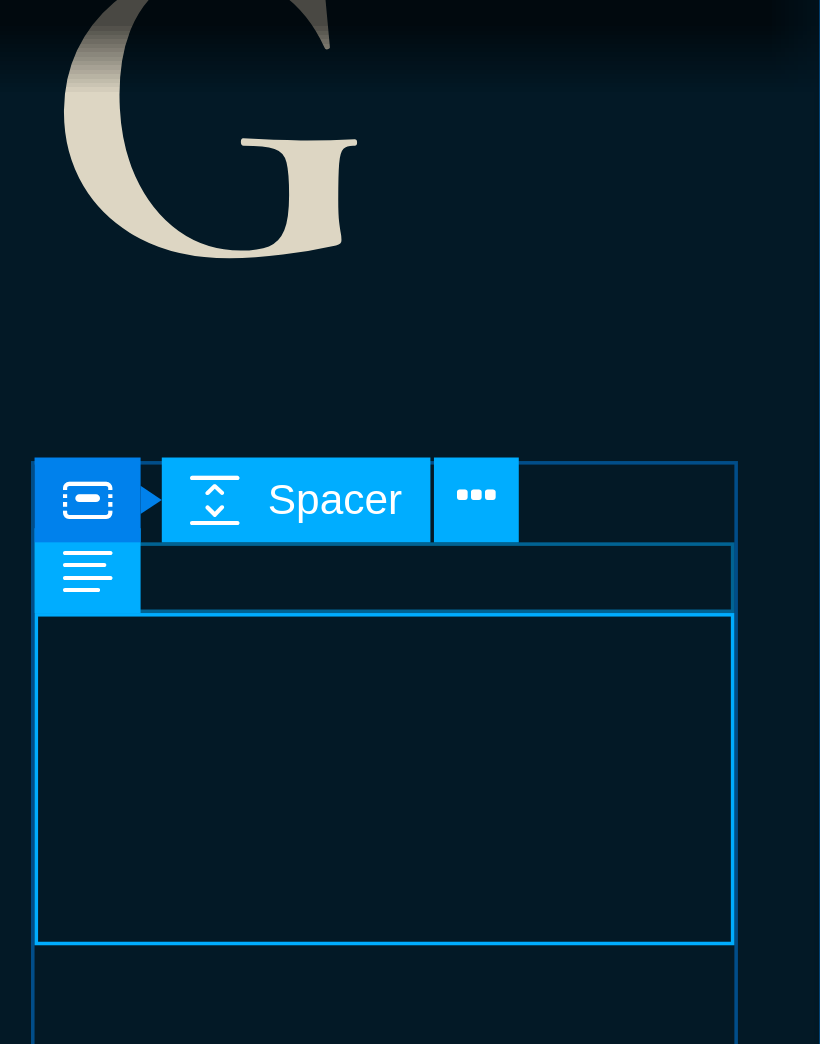 click at bounding box center [691, 327] 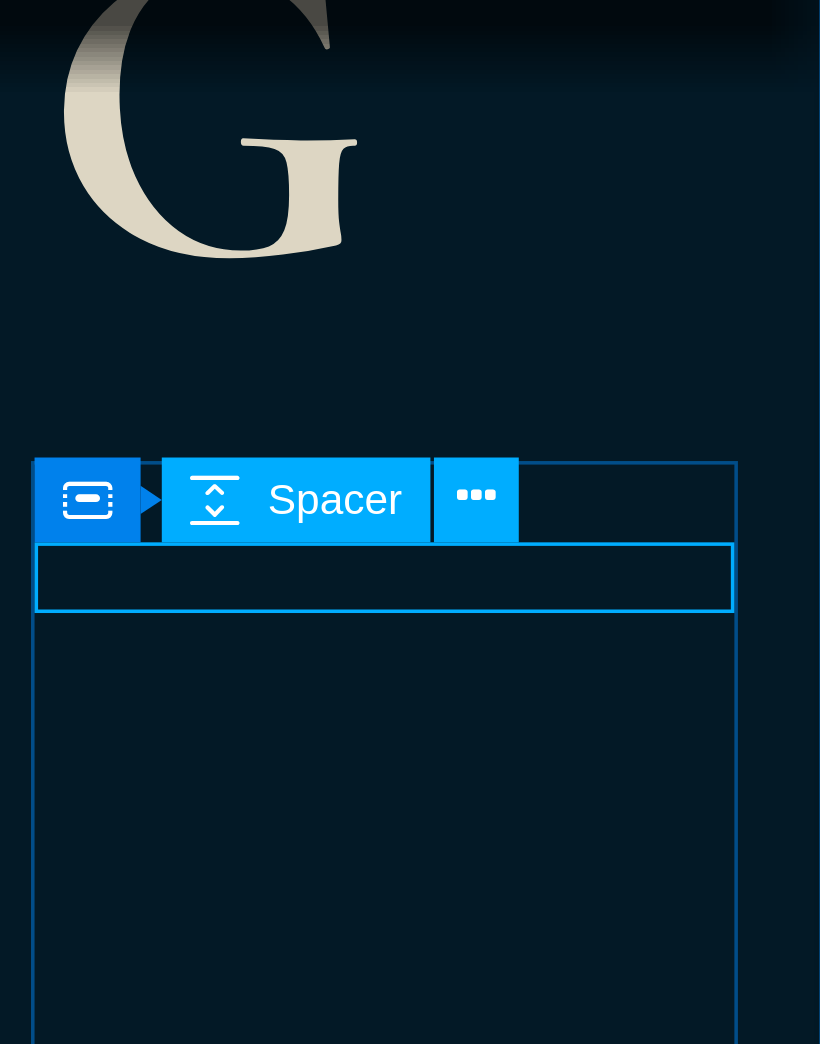 click at bounding box center (747, 327) 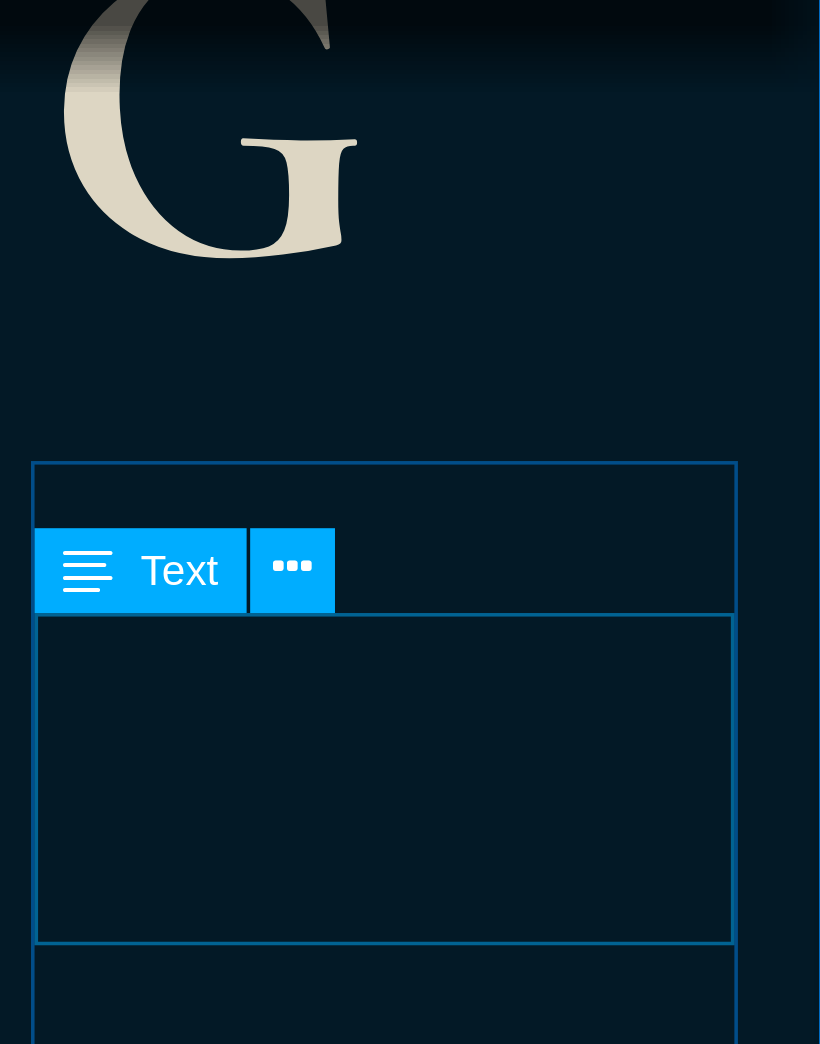 click on "PLAY A MEANINGFUL GAME" at bounding box center (-2543, 4036) 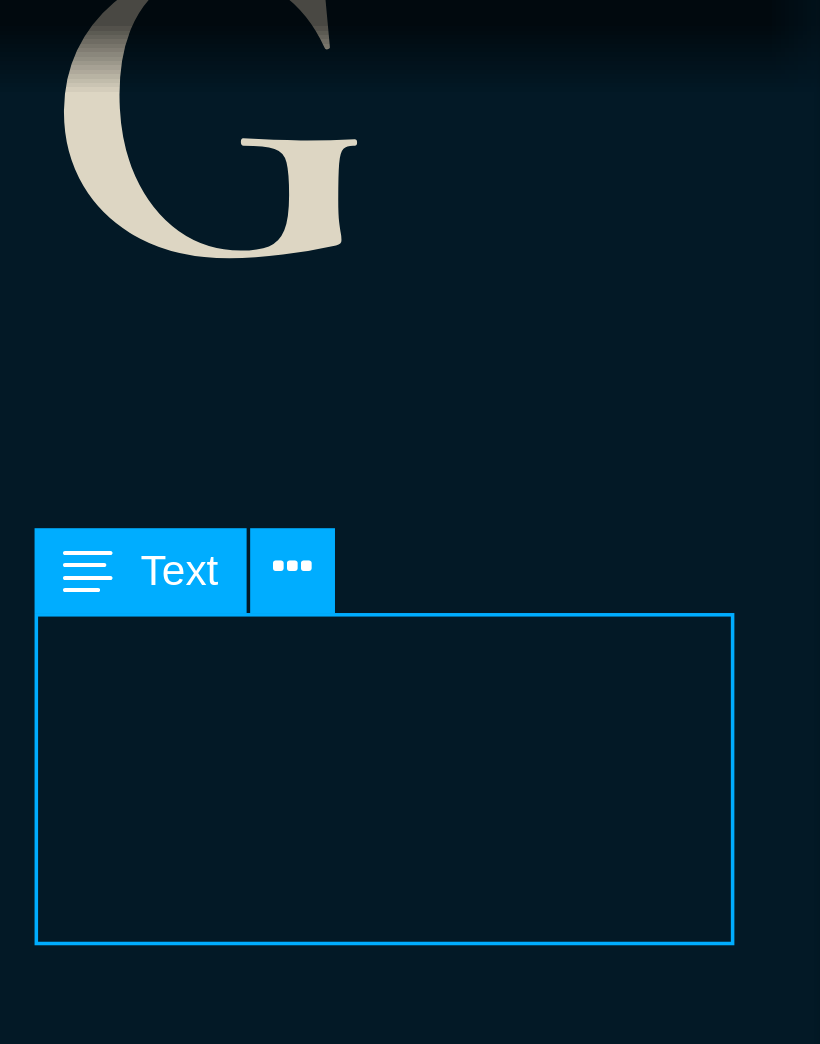 click on "PLAY A MEANINGFUL GAME" at bounding box center [-2543, 4068] 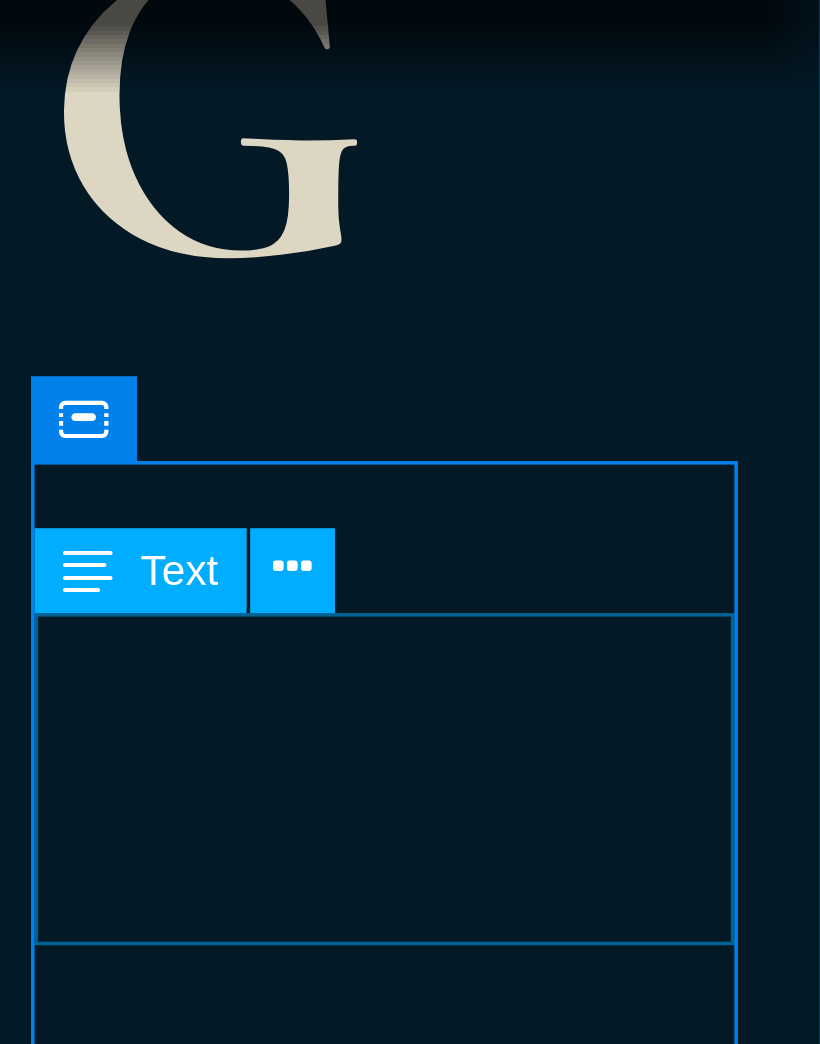 click on "PLAY A MEANINGFUL GAME" at bounding box center [-2543, 4036] 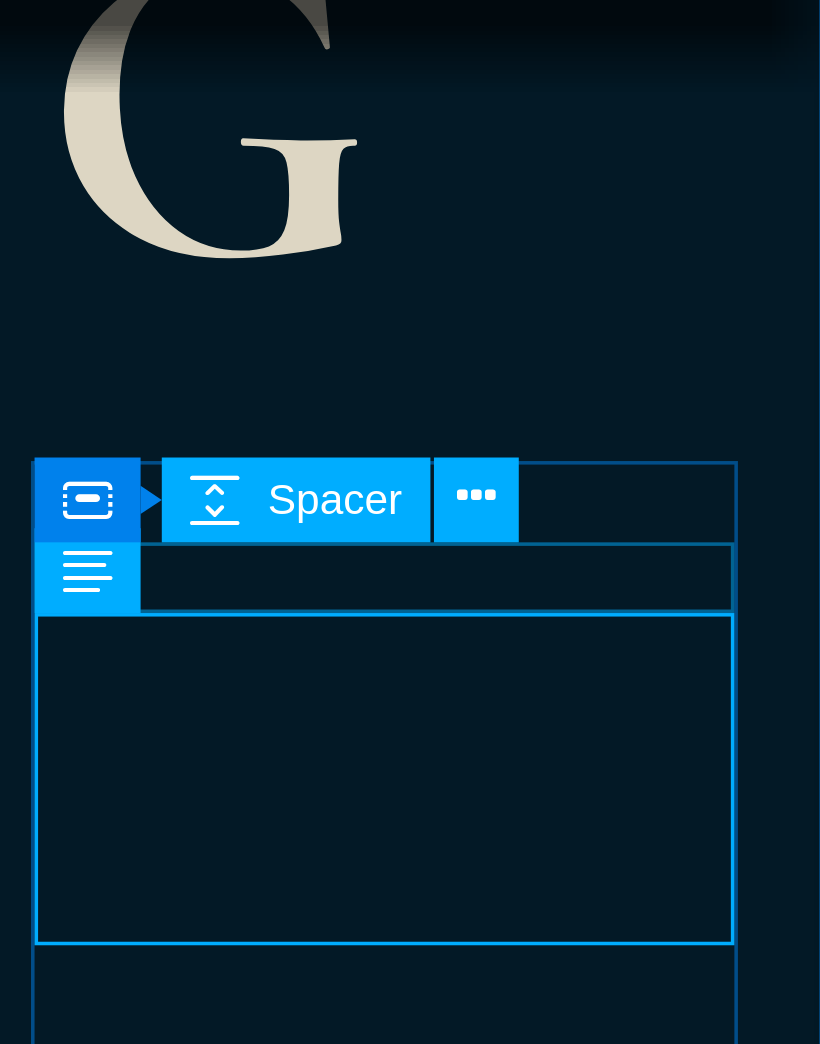 click at bounding box center [691, 327] 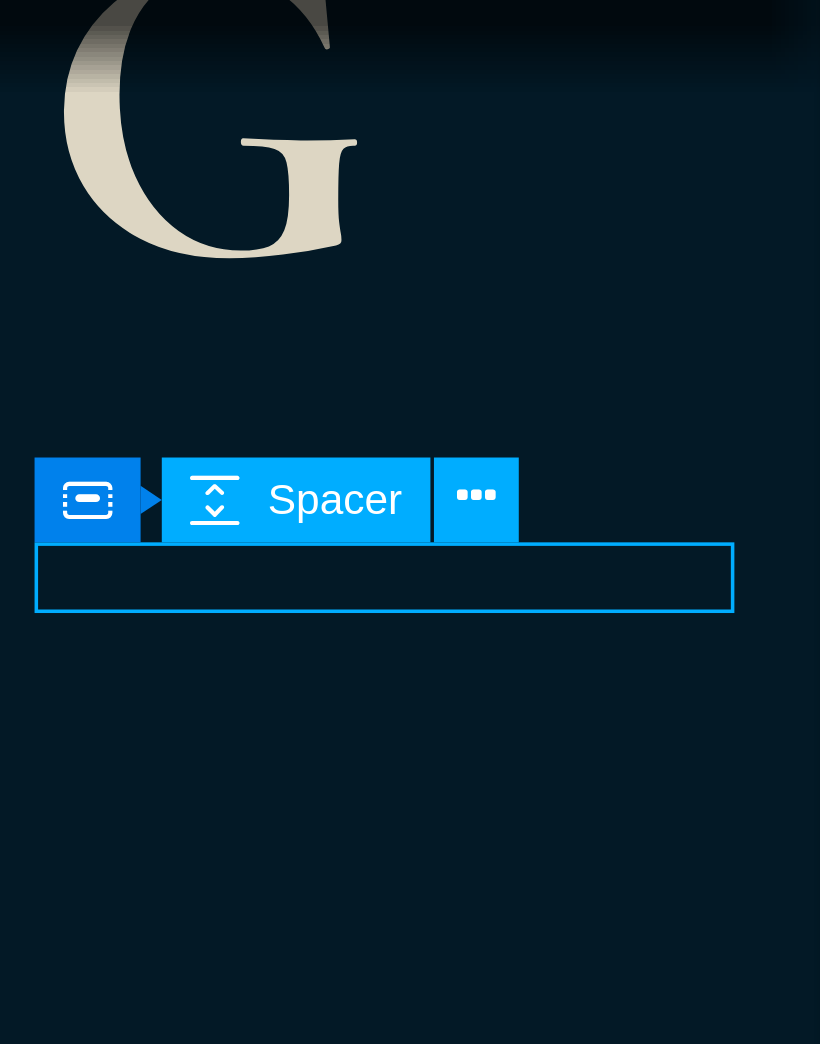 click at bounding box center [747, 327] 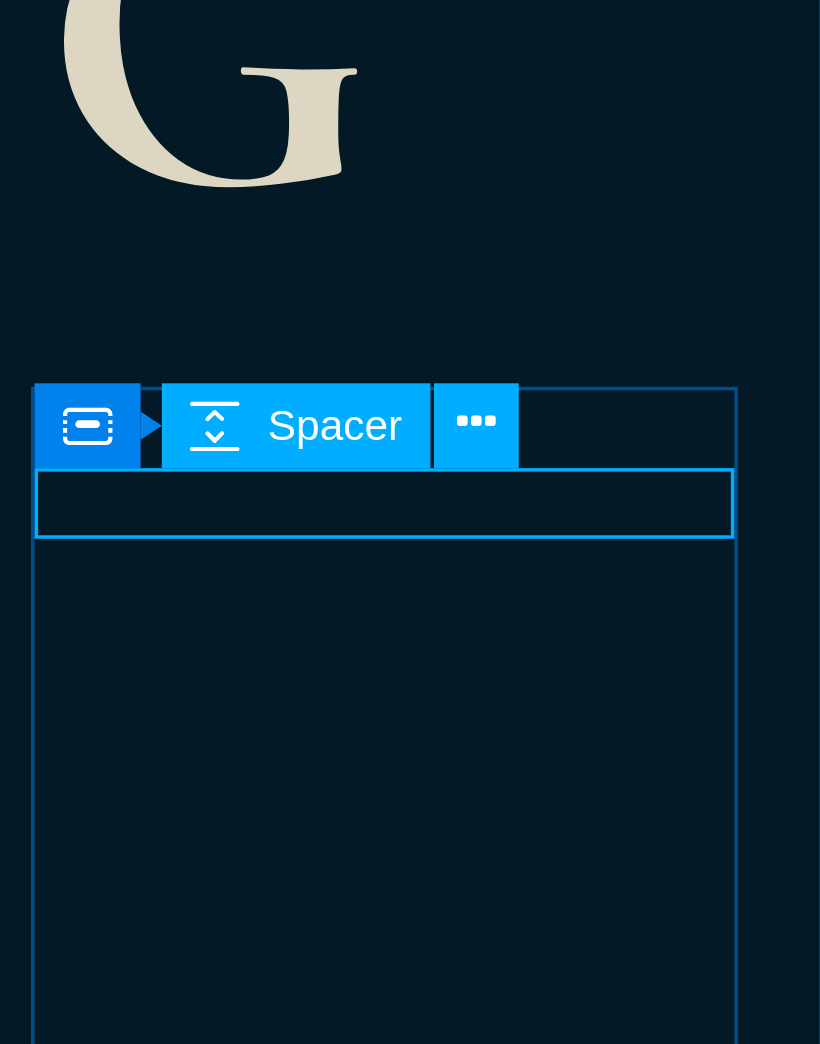 scroll, scrollTop: 3428, scrollLeft: 0, axis: vertical 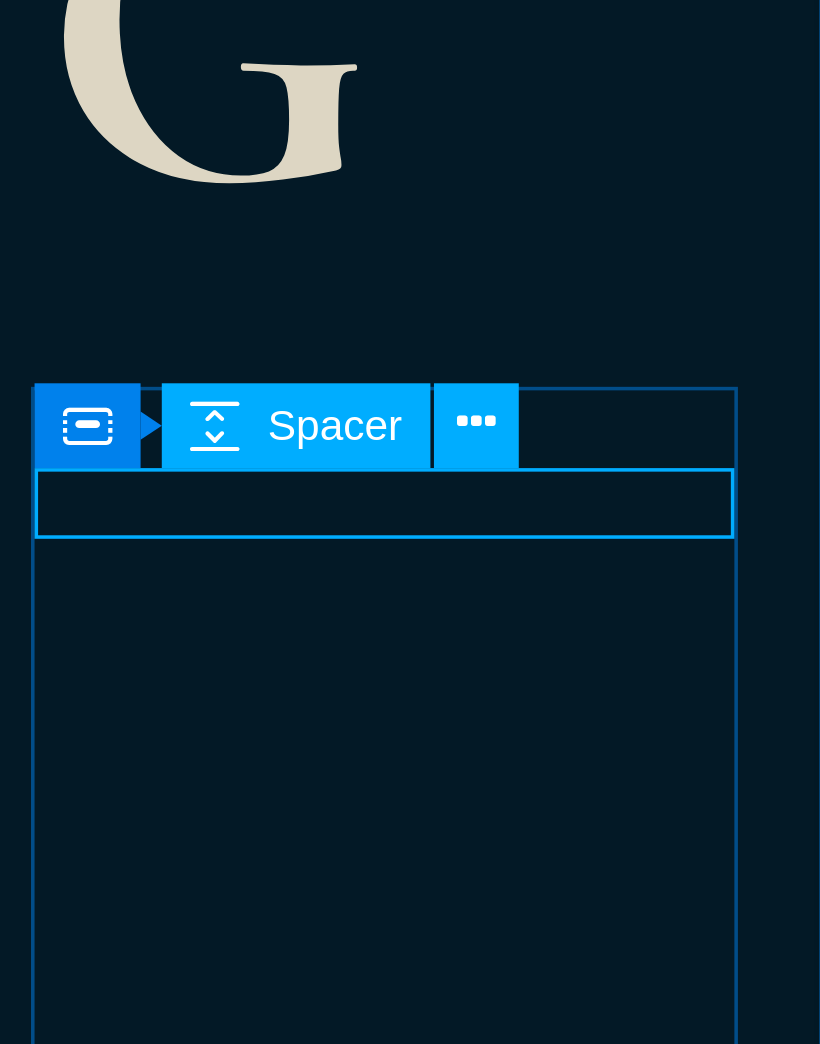click at bounding box center (747, 311) 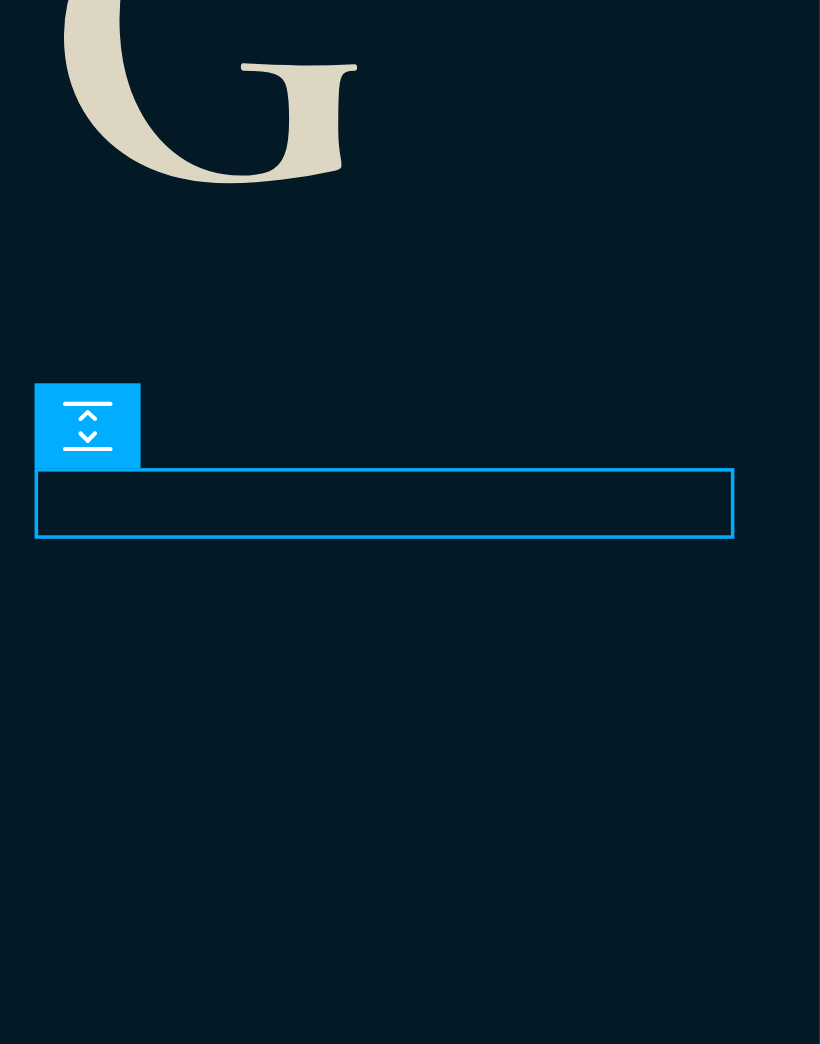 click on "Ready for the best part? Whisper is just the tip of the iceberg. Integrated into a full scale real scam scenario us turned into your very own safe gamified mission. Equipped with your very own ride or die cypher. That grows with you and guides you along the way.  PLAY A MEANINGFUL GAME" at bounding box center (-2174, 3811) 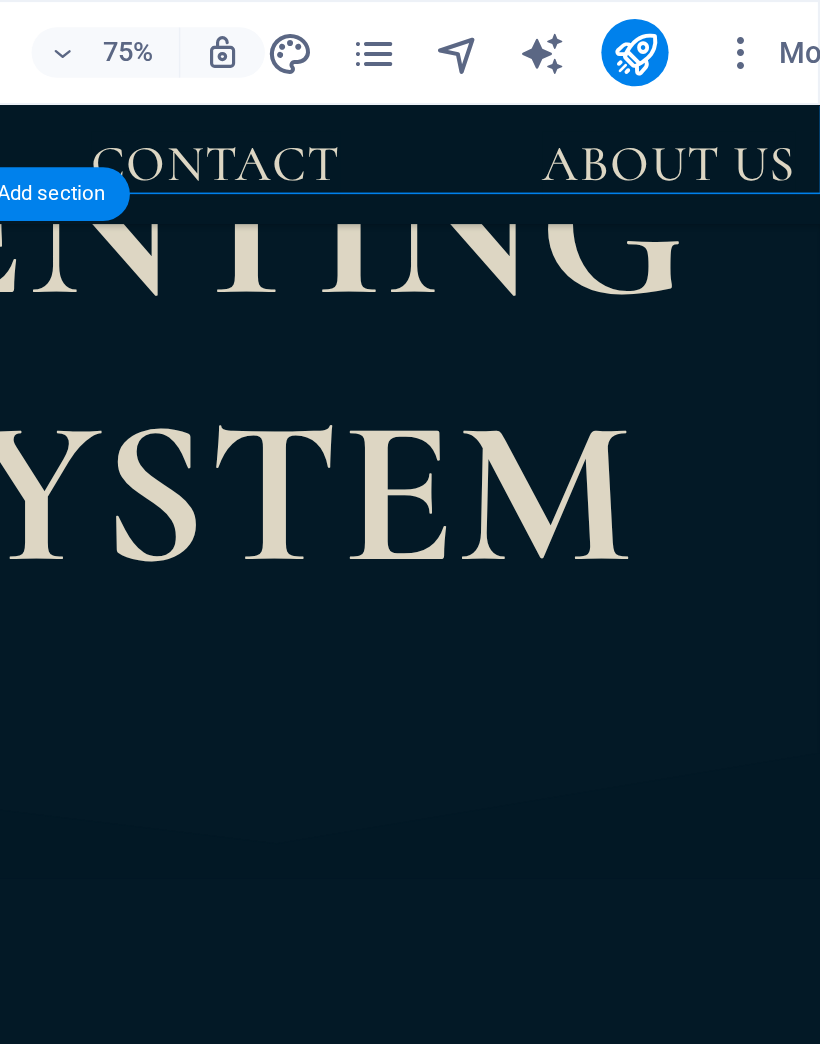 scroll, scrollTop: 3929, scrollLeft: 0, axis: vertical 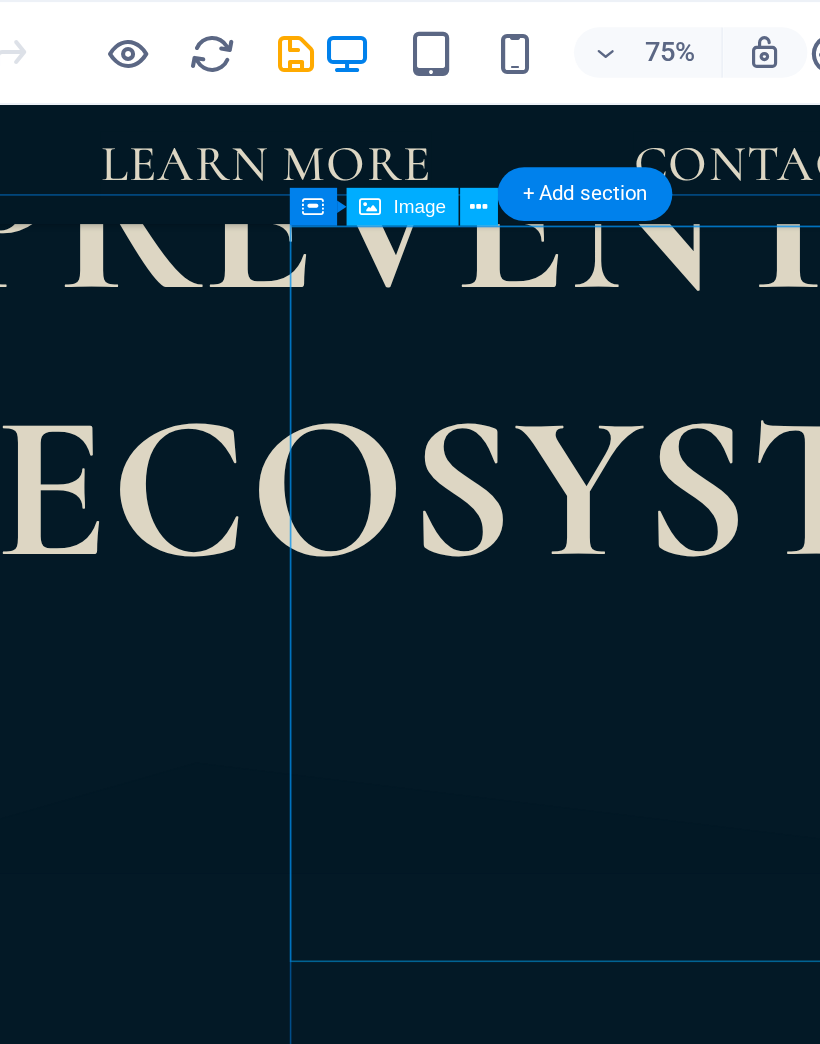 click at bounding box center (300, 7109) 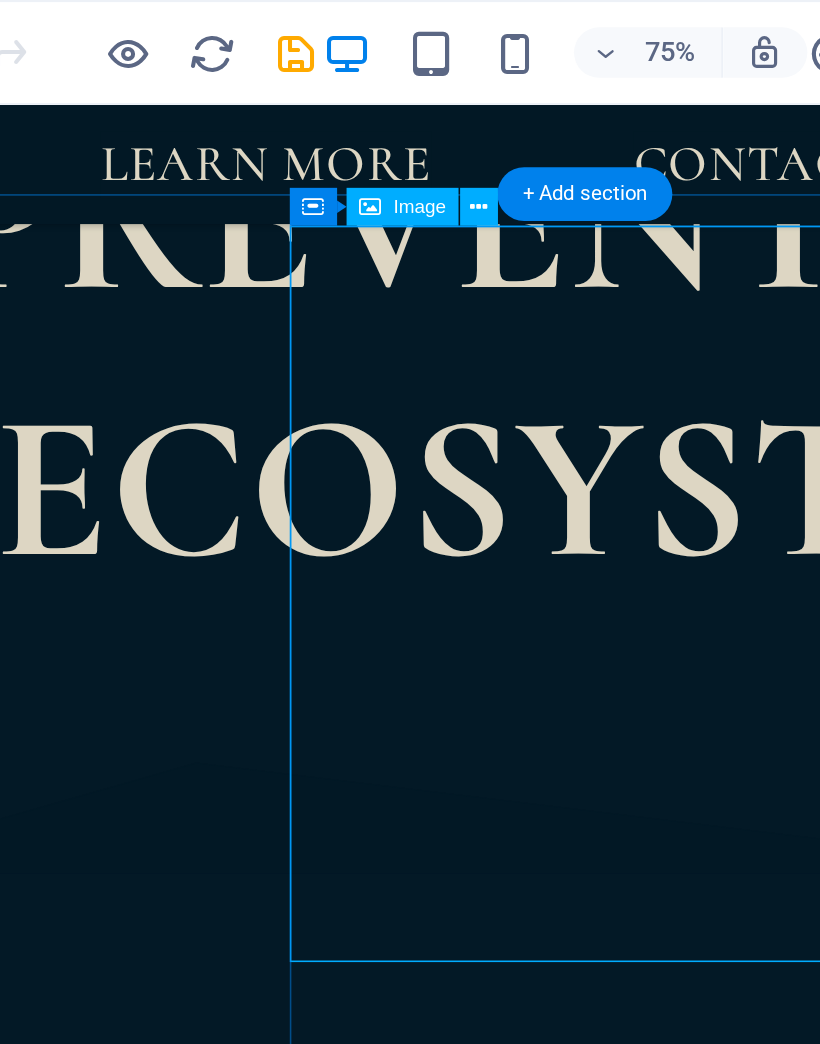 click on "Image" at bounding box center [371, 98] 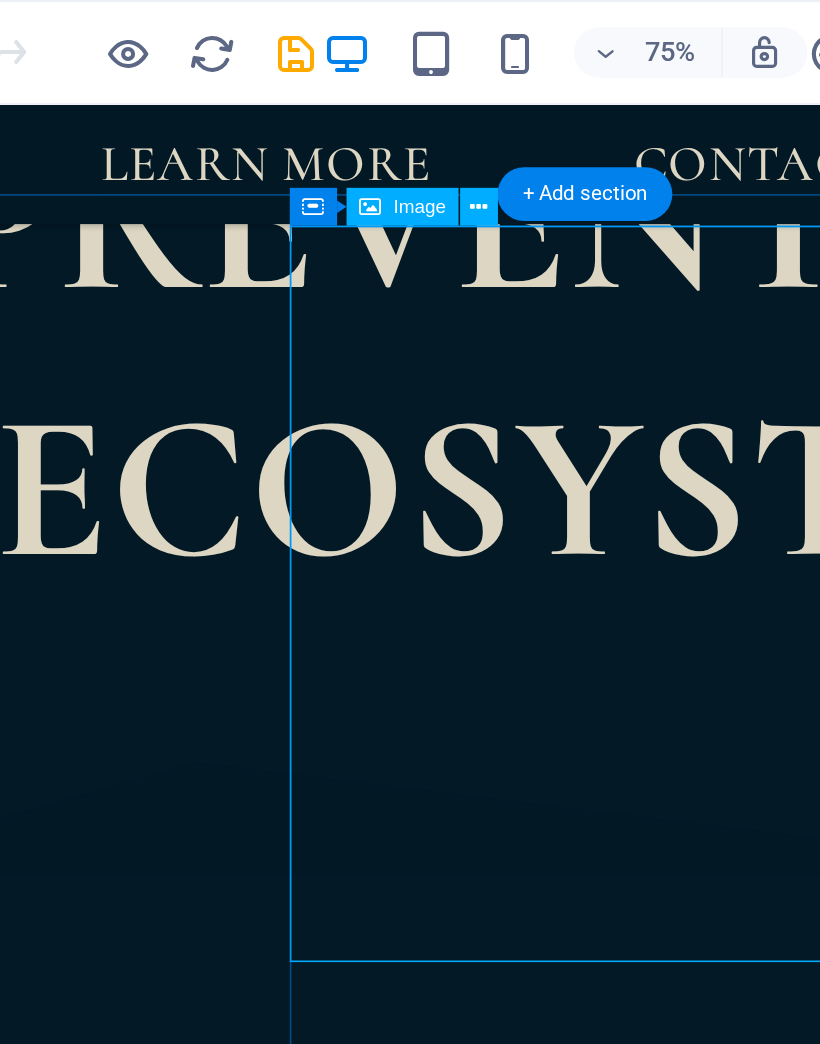 click on "Image" at bounding box center (371, 98) 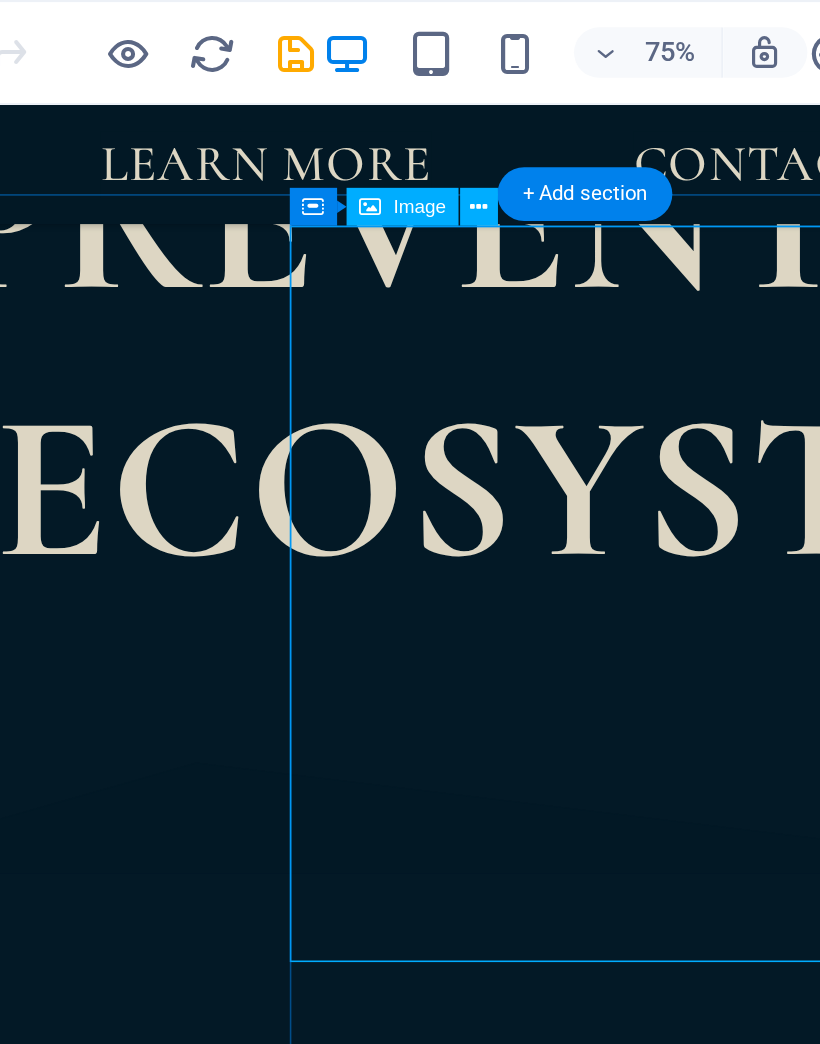 click on "Image" at bounding box center (371, 98) 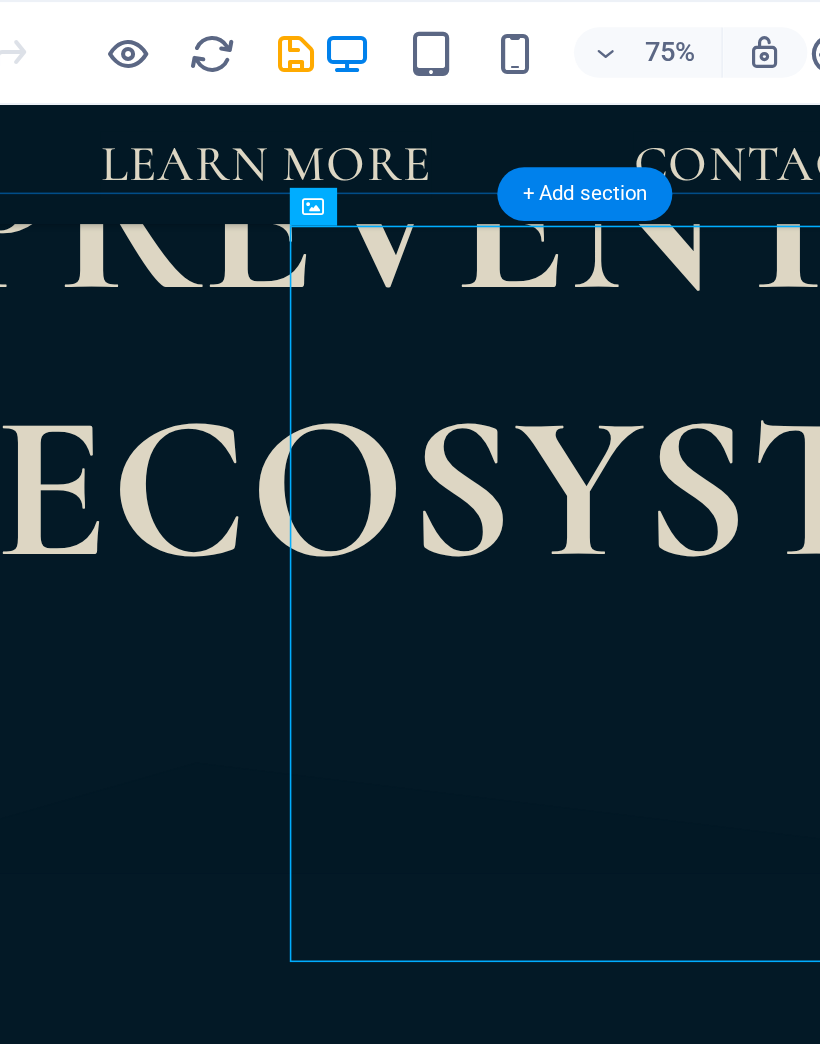 click on "Ready for the best part? Whisper is just the tip of the iceberg. Integrated into a full scale real scam scenario us turned into your very own safe gamified mission. Equipped with your very own ride or die cypher. That grows with you and guides you along the way.  PLAY A MEANINGFUL GAME" at bounding box center (300, 4220) 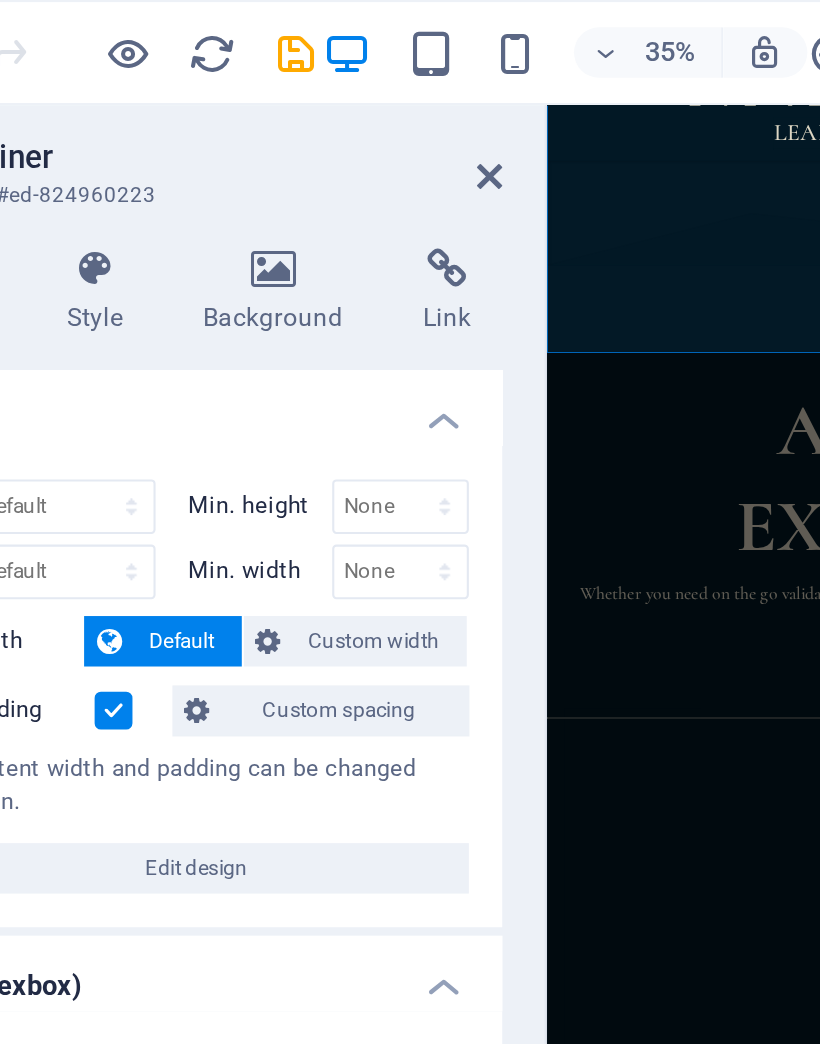 click at bounding box center [1100, 7459] 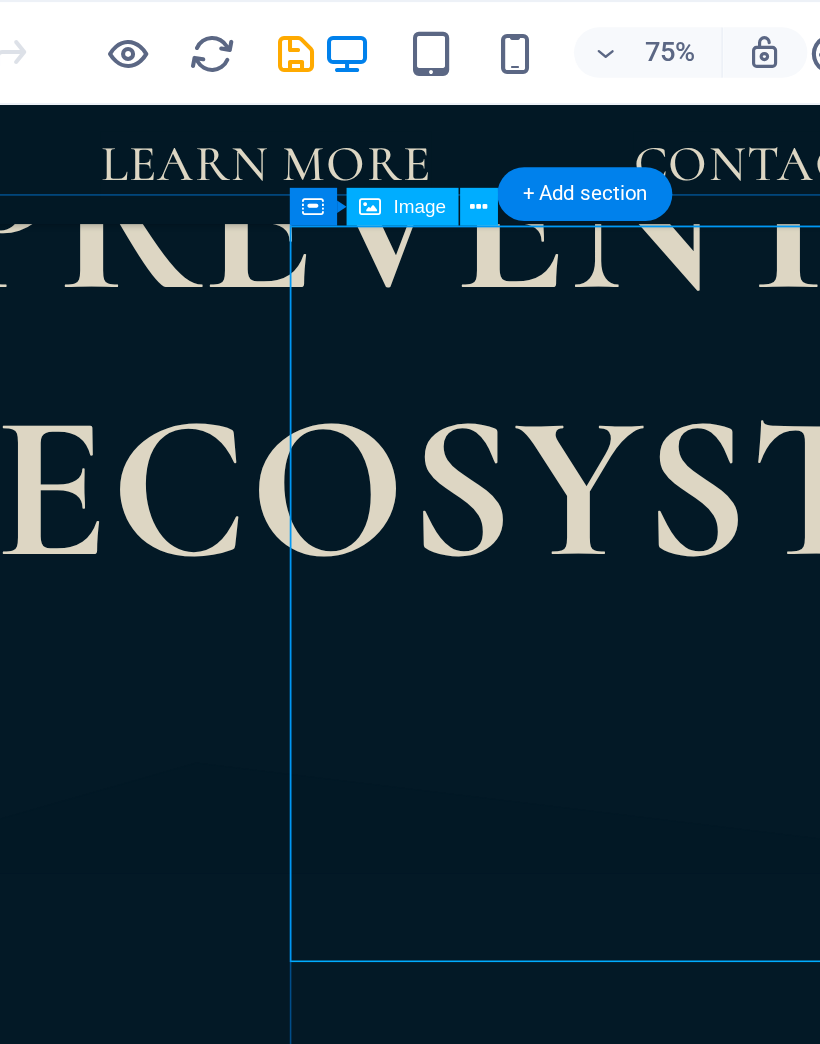 click at bounding box center [399, 98] 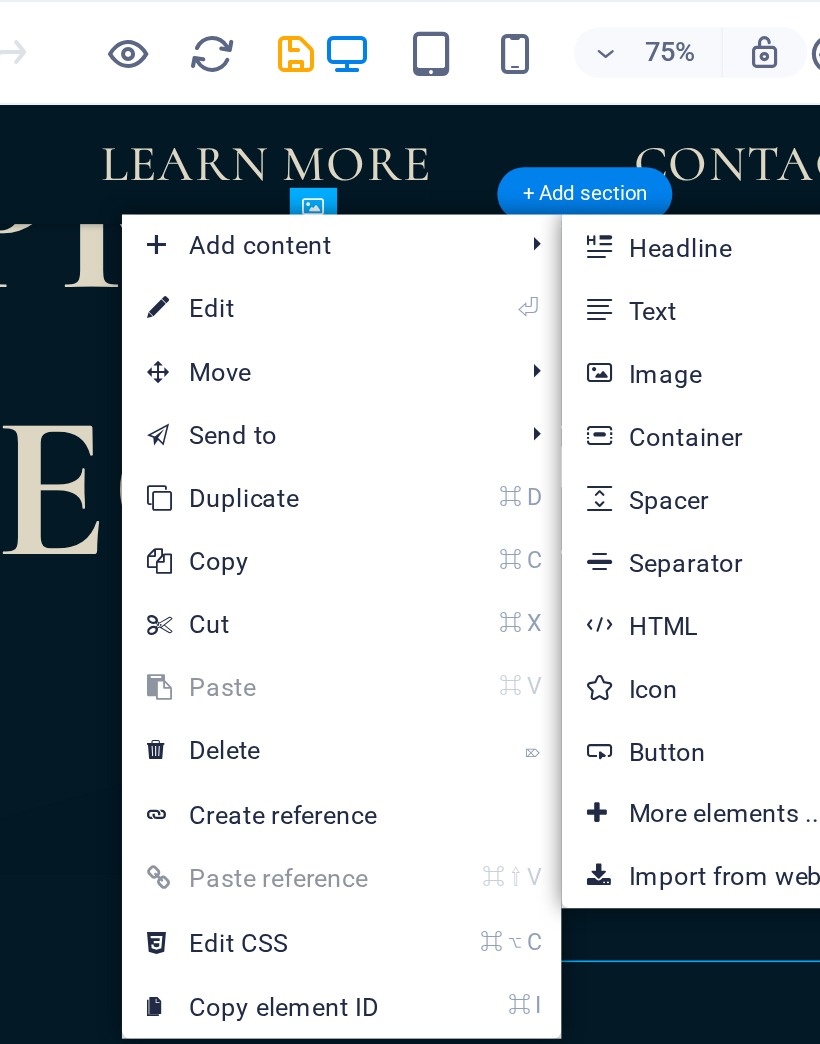 click on "⌘ 3  Image" at bounding box center (521, 177) 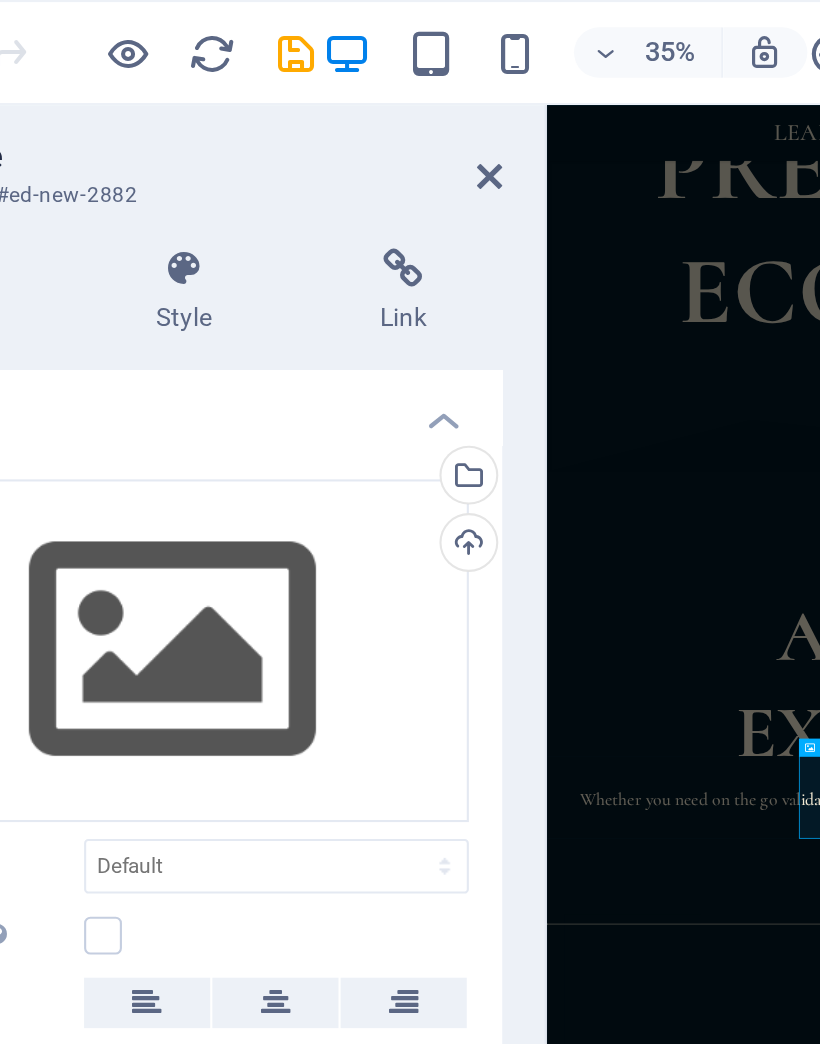 click on "Upload" at bounding box center (393, 260) 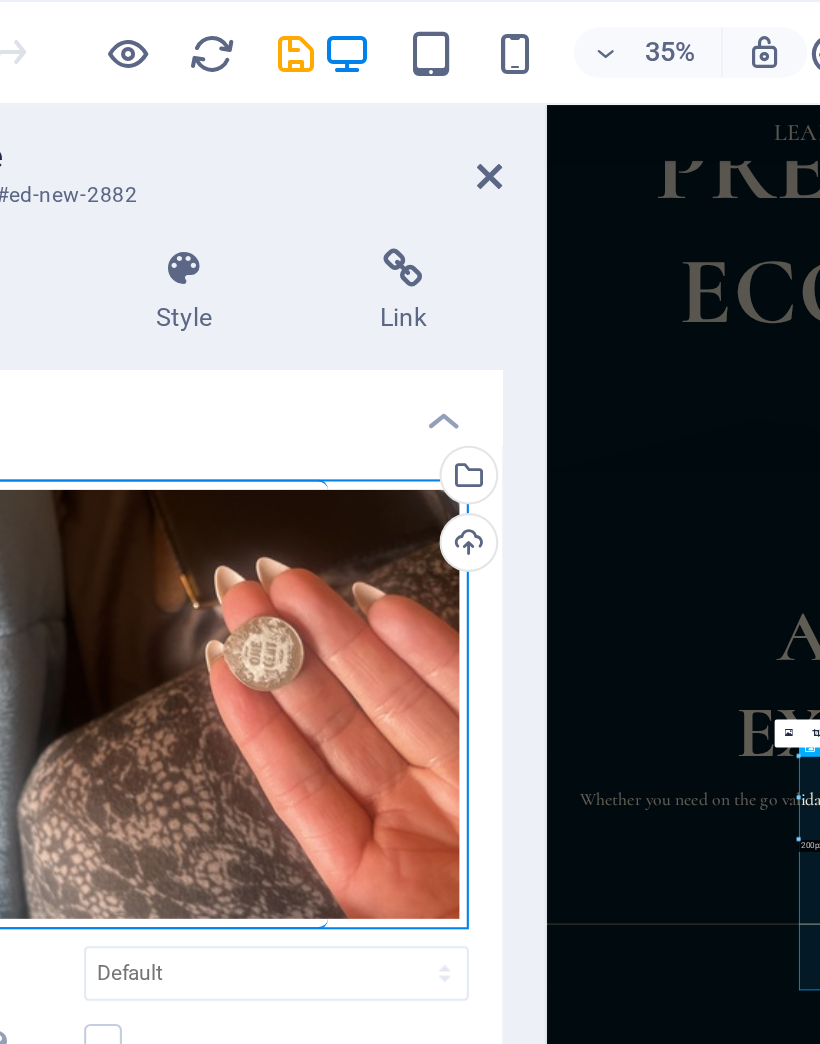click on "Drag files here, click to choose files or select files from Files or our free stock photos & videos" at bounding box center (253, 335) 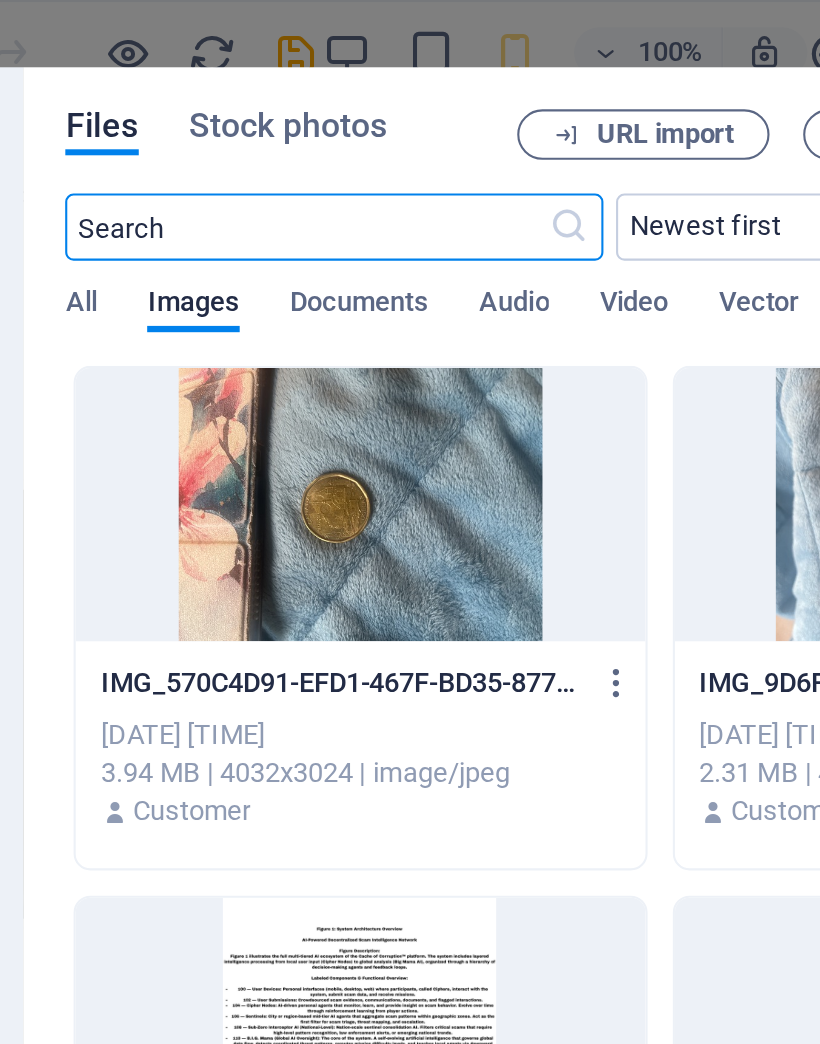 scroll, scrollTop: 3127, scrollLeft: 0, axis: vertical 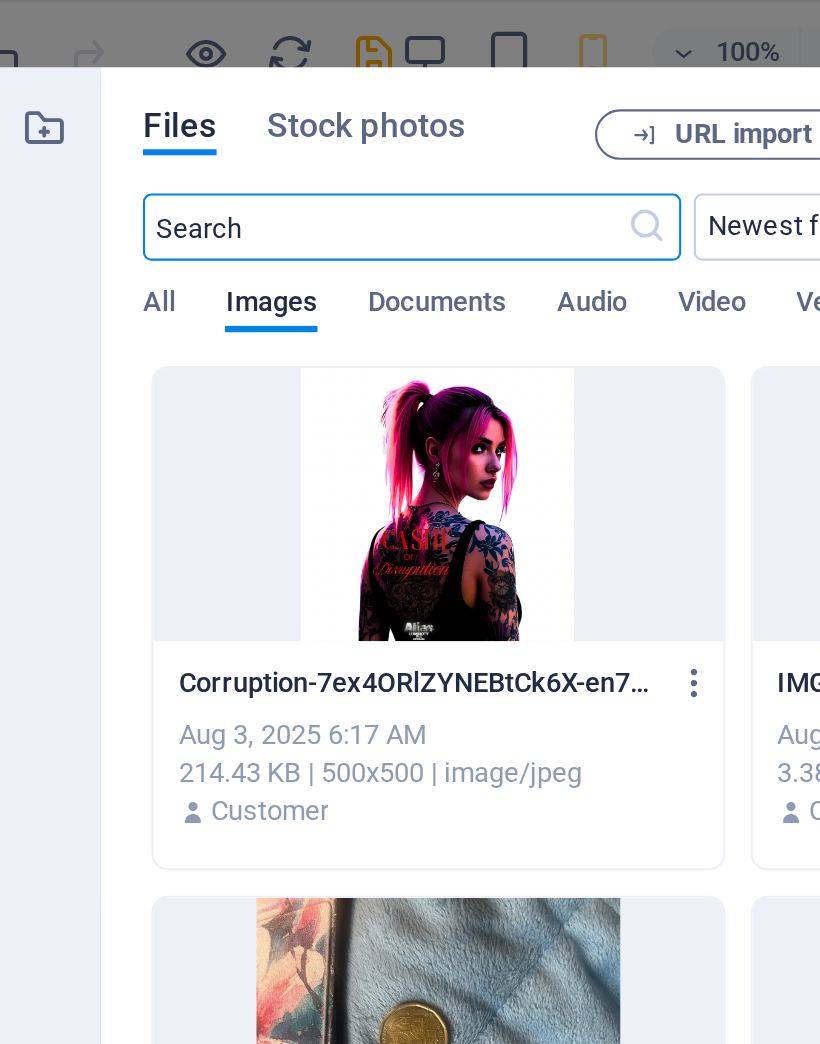 click at bounding box center [343, 240] 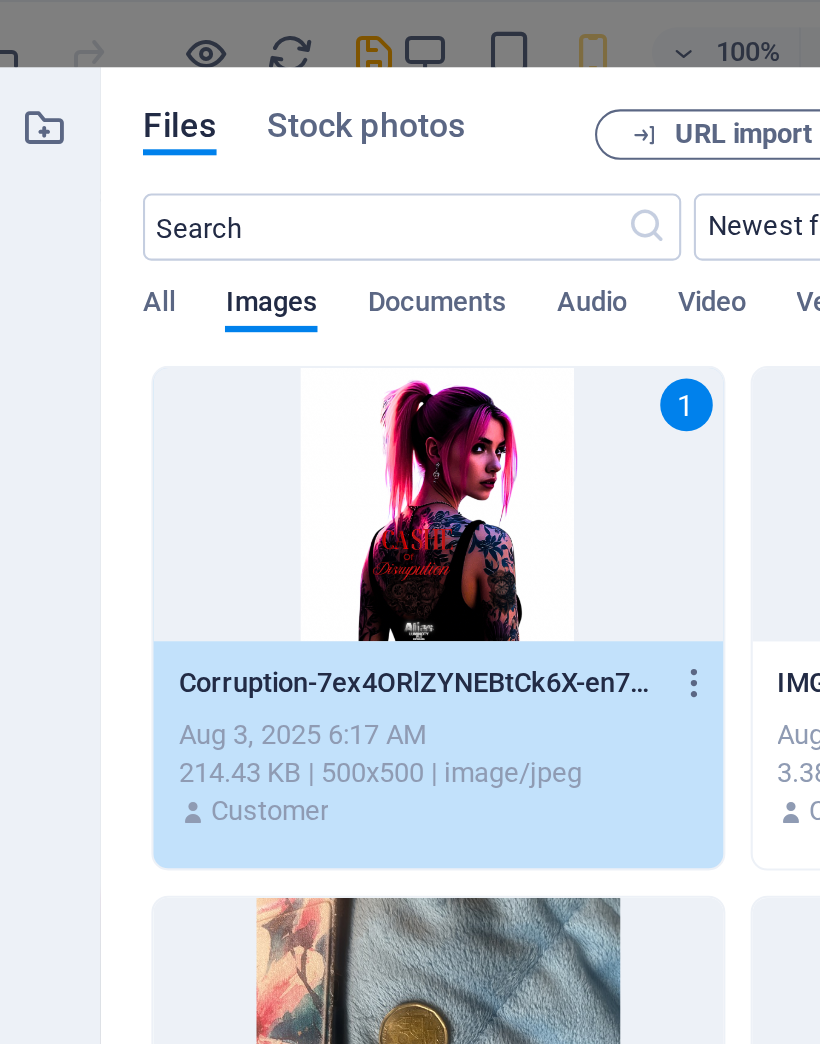 click on "Corruption-7ex4ORlZYNEBtCk6X-en7Q.jpeg" at bounding box center (334, 325) 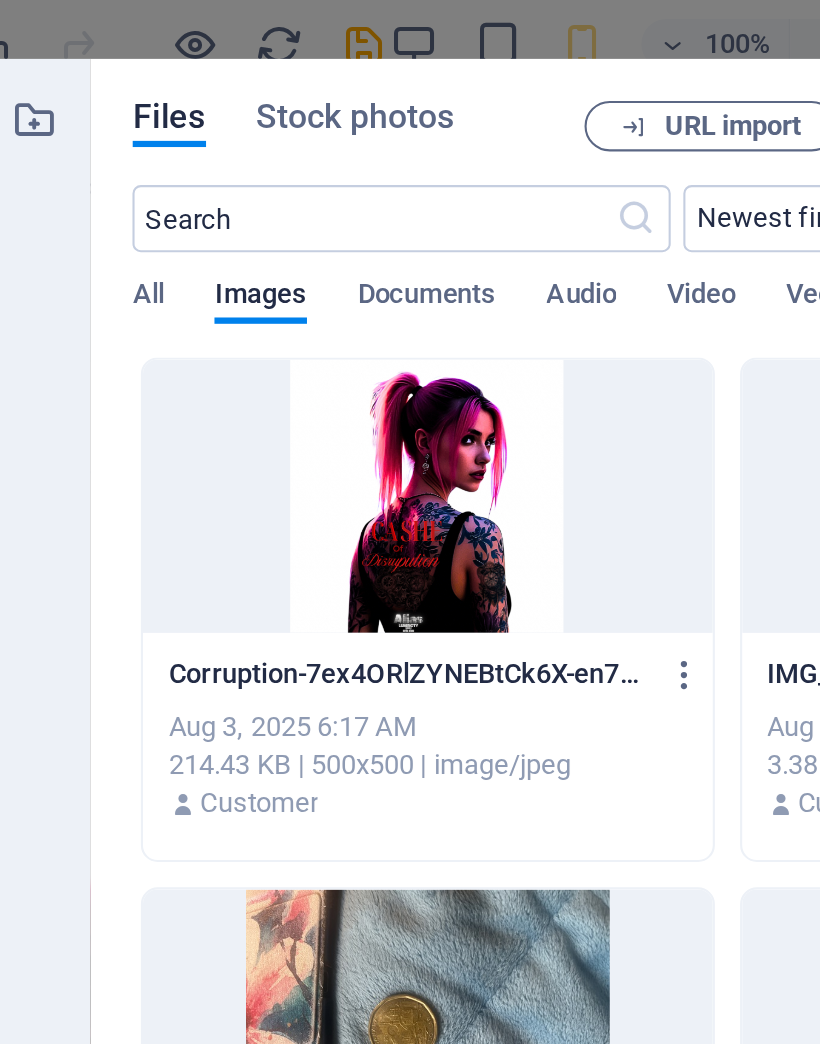 click at bounding box center (343, 240) 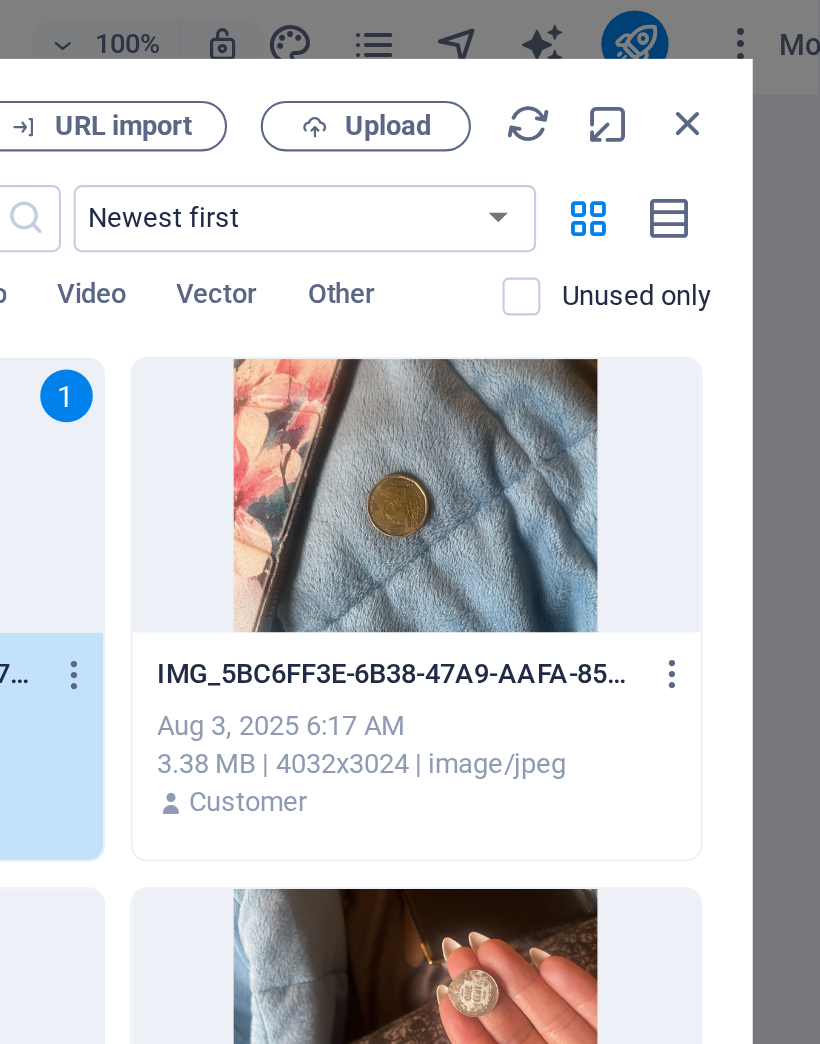 click on "Upload" at bounding box center [604, 64] 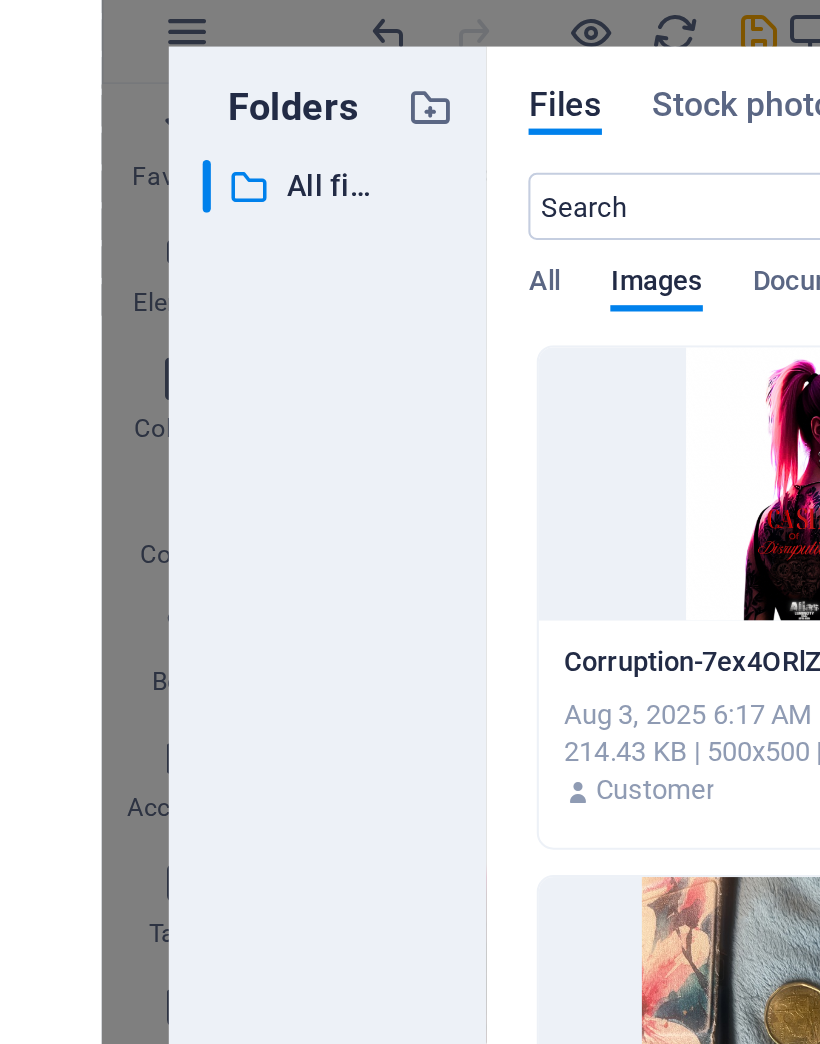 scroll, scrollTop: 0, scrollLeft: 0, axis: both 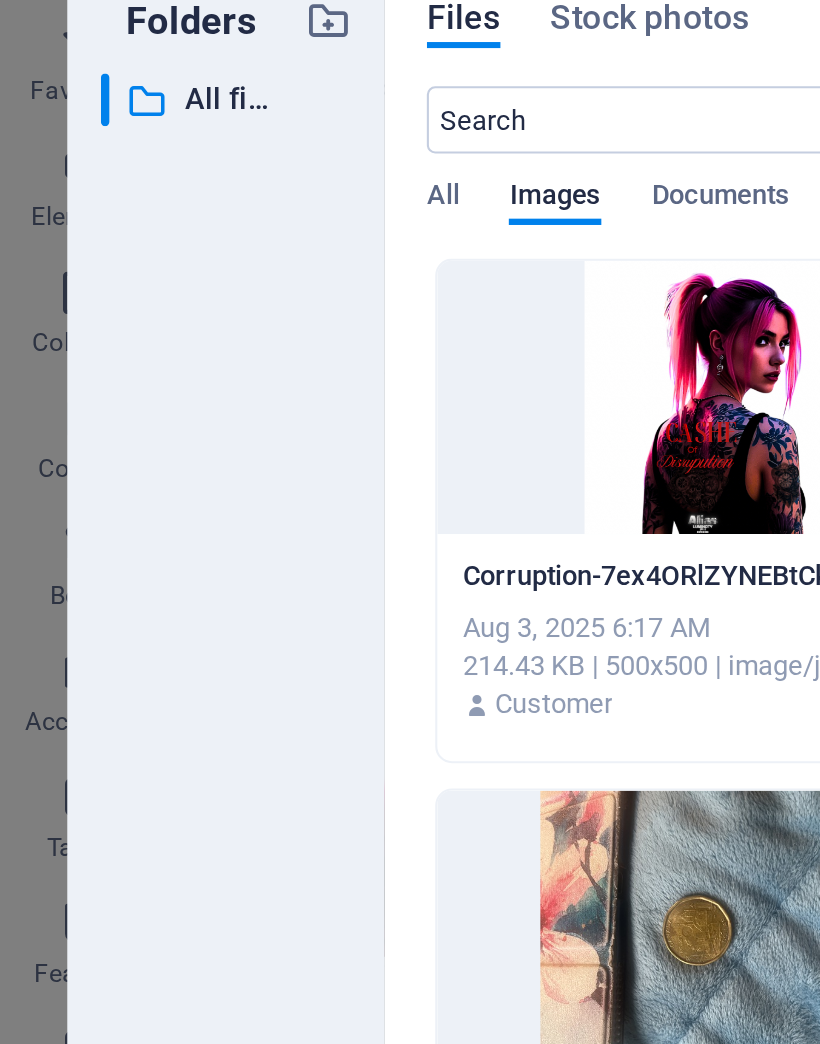 click at bounding box center (343, 240) 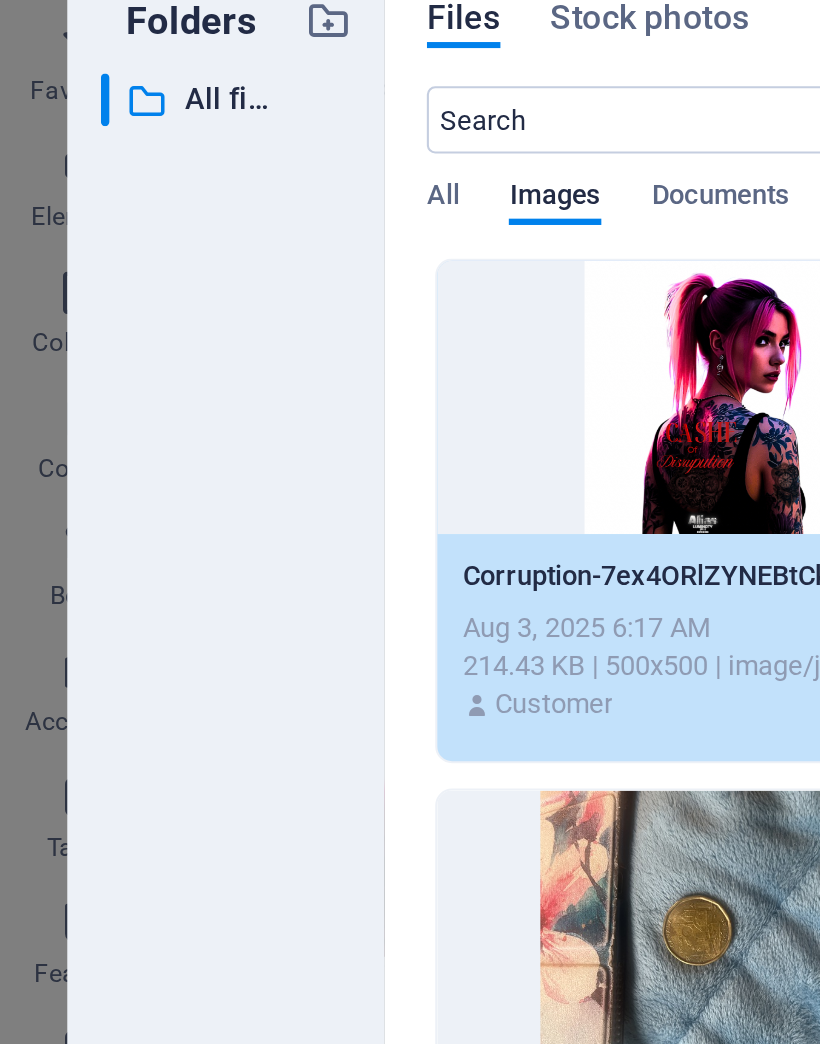 click at bounding box center [465, 325] 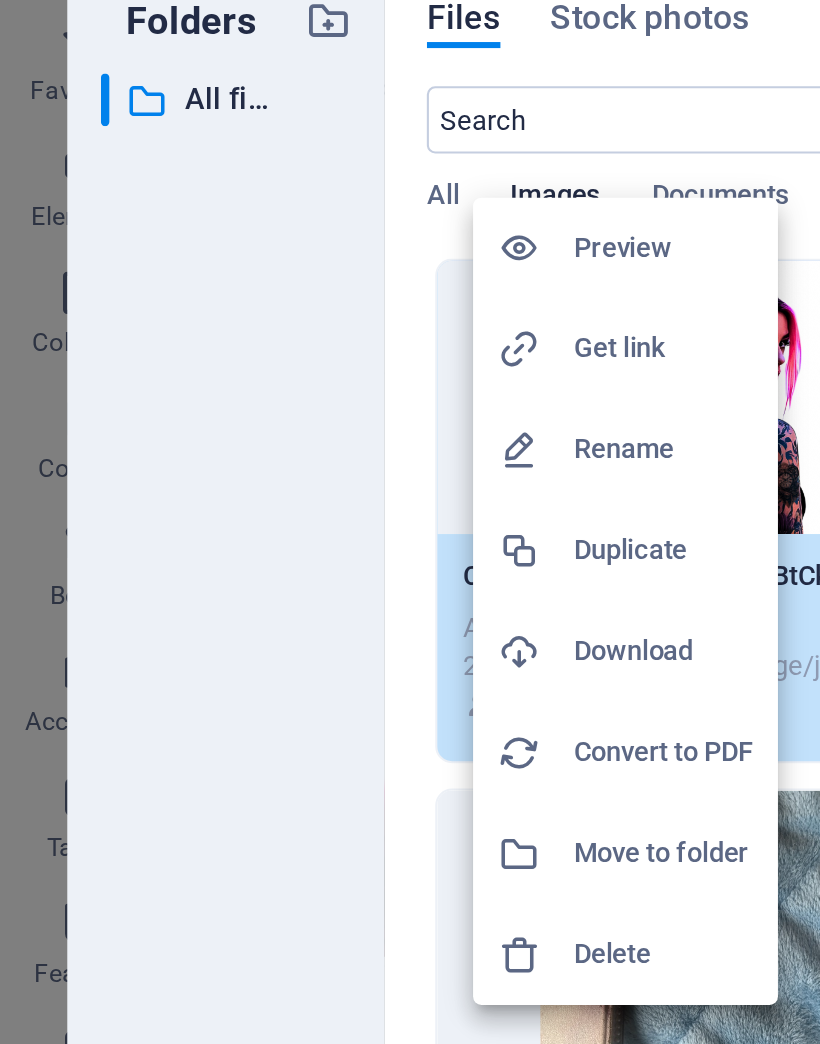click at bounding box center [410, 522] 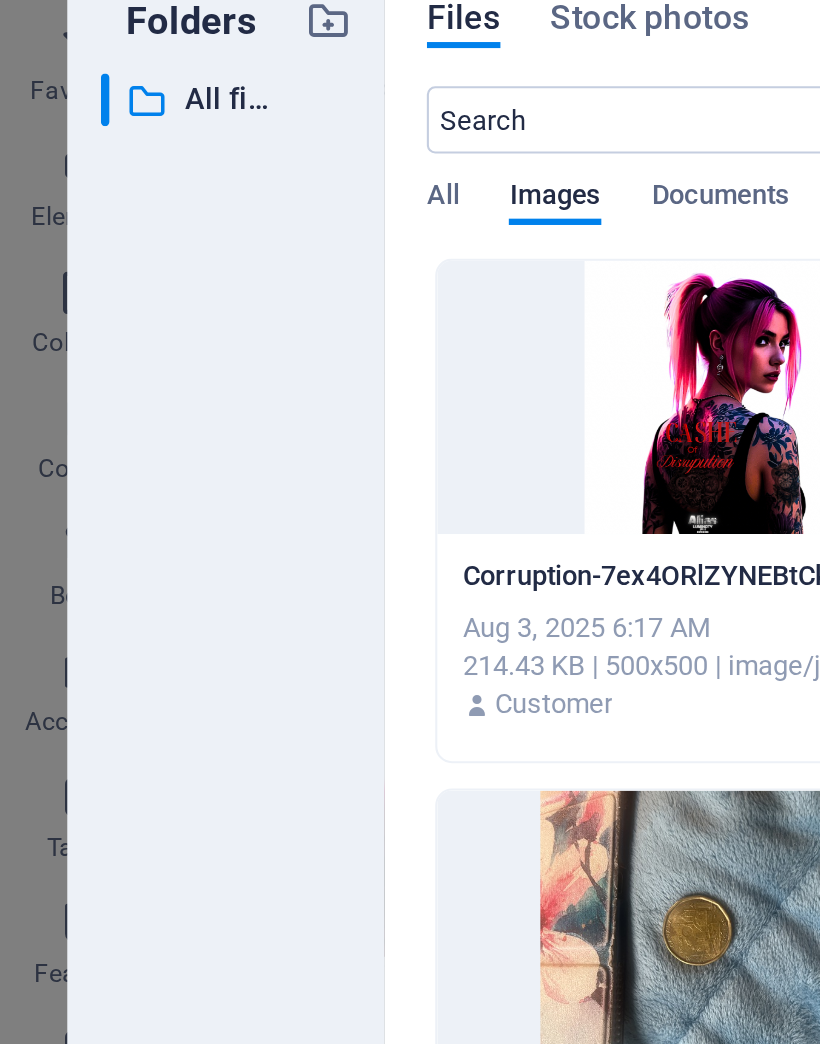 click on "Corruption-7ex4ORlZYNEBtCk6X-en7Q.jpeg Corruption-7ex4ORlZYNEBtCk6X-en7Q.jpeg" at bounding box center (343, 325) 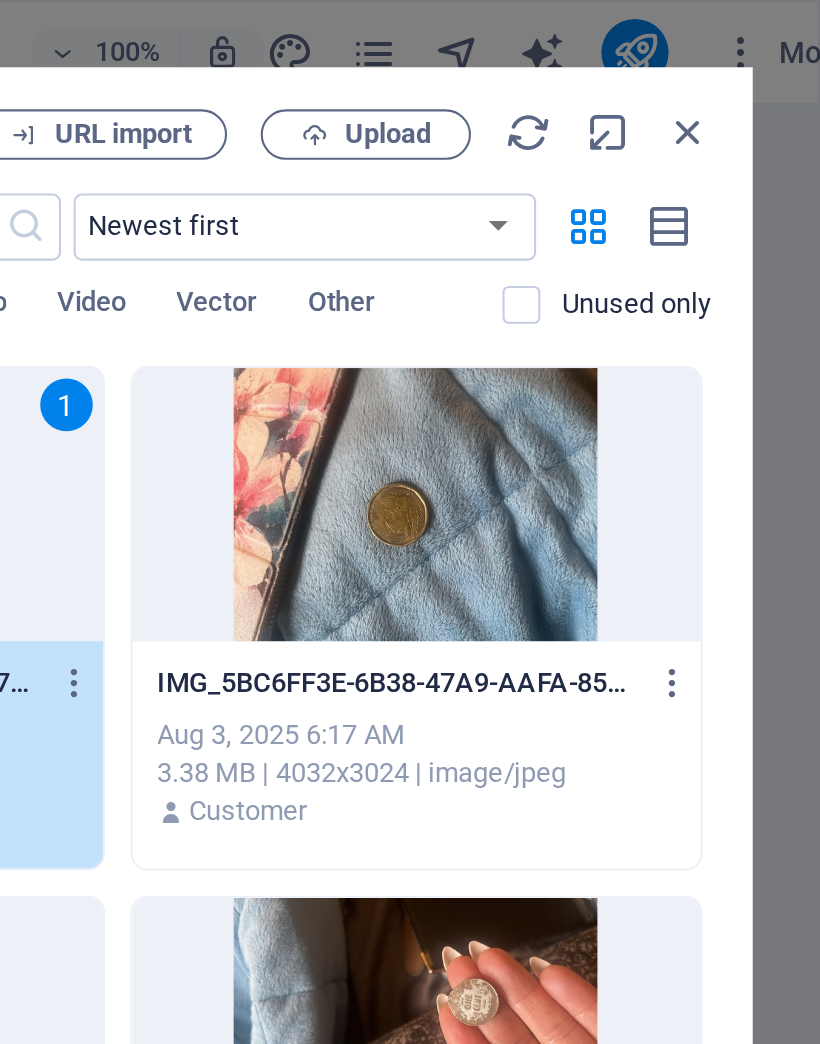 click on "Files Stock photos URL import Upload ​Newest first Oldest first Name (A-Z) Name (Z-A) Size (0-9) Size (9-0) Resolution (0-9) Resolution (9-0) All Images Documents Audio Video Vector Other Unused only Drop files here to upload them instantly 1 Corruption-7ex4ORlZYNEBtCk6X-en7Q.jpeg Corruption-7ex4ORlZYNEBtCk6X-en7Q.jpeg Aug 3, 2025 6:17 AM 214.43 KB | 500x500 | image/jpeg Customer IMG_5BC6FF3E-6B38-47A9-AAFA-85EE85027A69-bSHeCF_mQvgEEzlbLsX-Sw.jpeg IMG_5BC6FF3E-6B38-47A9-AAFA-85EE85027A69-bSHeCF_mQvgEEzlbLsX-Sw.jpeg Aug 3, 2025 6:17 AM 3.38 MB | 4032x3024 | image/jpeg Customer IMG_570C4D91-EFD1-467F-BD35-877B919533F7-aXTZELywEXP6Atz-G8GhMg.jpeg IMG_570C4D91-EFD1-467F-BD35-877B919533F7-aXTZELywEXP6Atz-G8GhMg.jpeg Aug 3, 2025 6:16 AM 3.94 MB | 4032x3024 | image/jpeg Customer IMG_9D6F55F6-55B1-4FF5-99E0-0506A8631E3E-TlZJ0RFIR6XKKfaz5MiC6w.jpeg IMG_9D6F55F6-55B1-4FF5-99E0-0506A8631E3E-TlZJ0RFIR6XKKfaz5MiC6w.jpeg Aug 3, 2025 6:16 AM 2.31 MB | 4032x3024 | image/jpeg Customer Aug 3, 2025 5:27 AM Customer Customer" at bounding box center [485, 522] 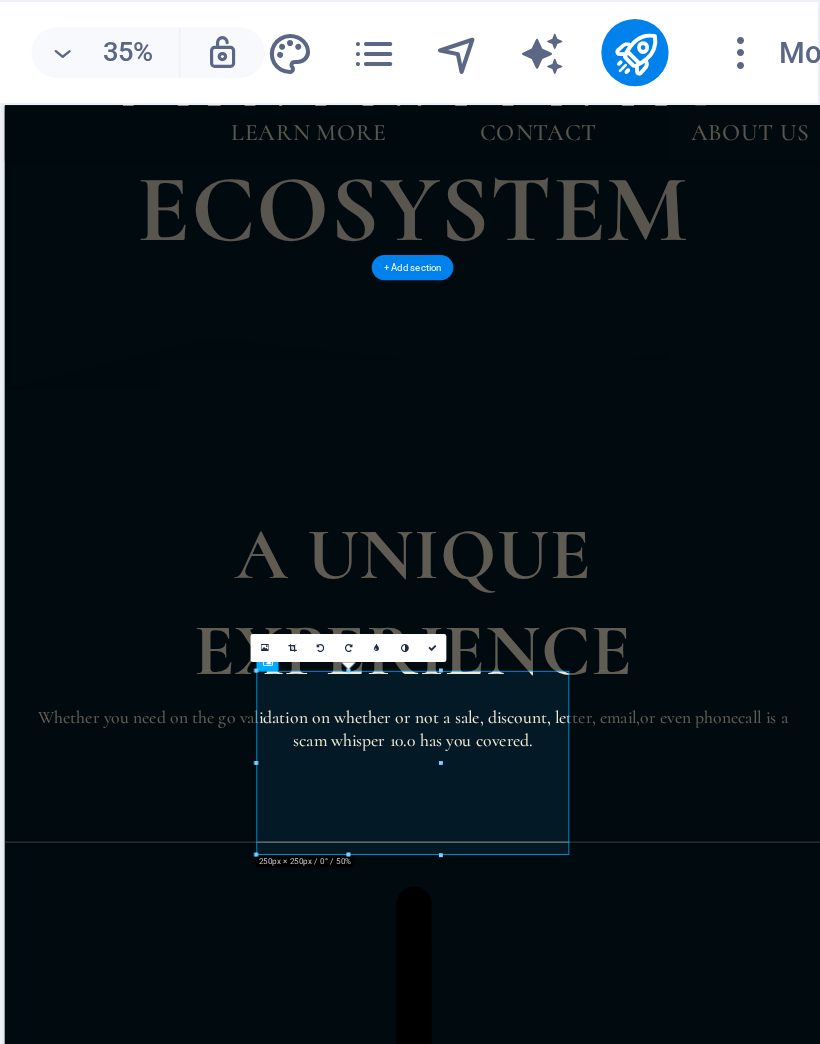 scroll, scrollTop: 4049, scrollLeft: 0, axis: vertical 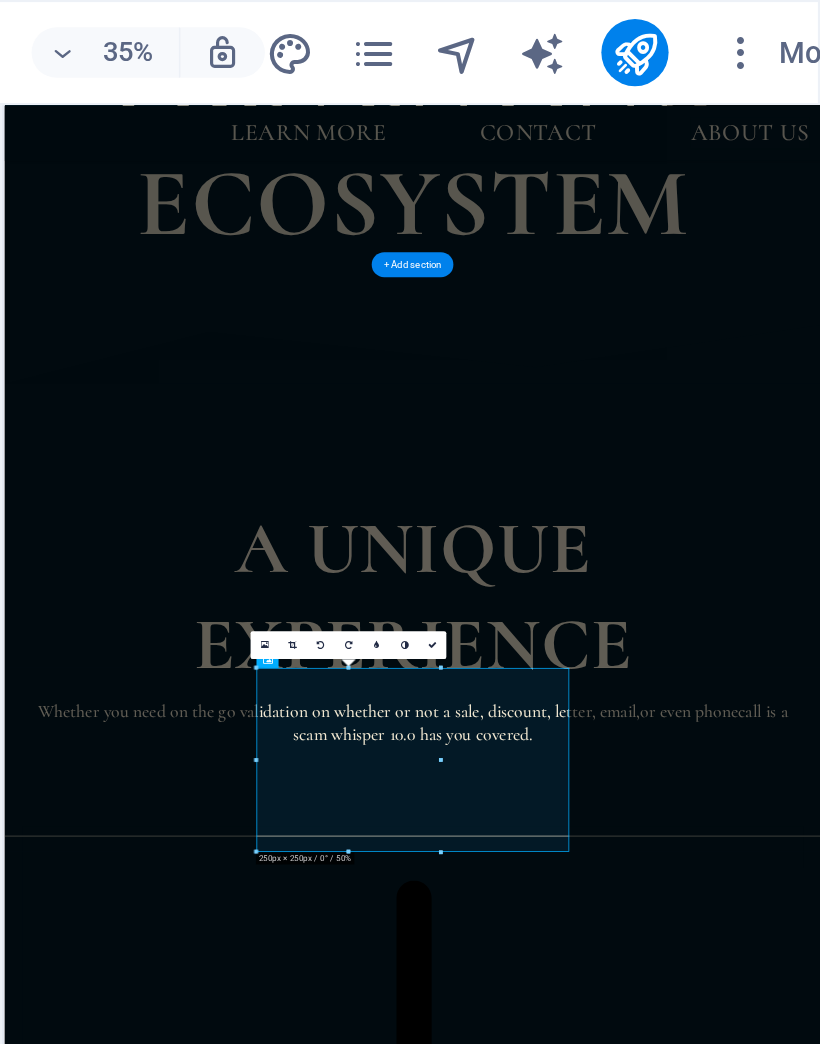 click at bounding box center [558, 7619] 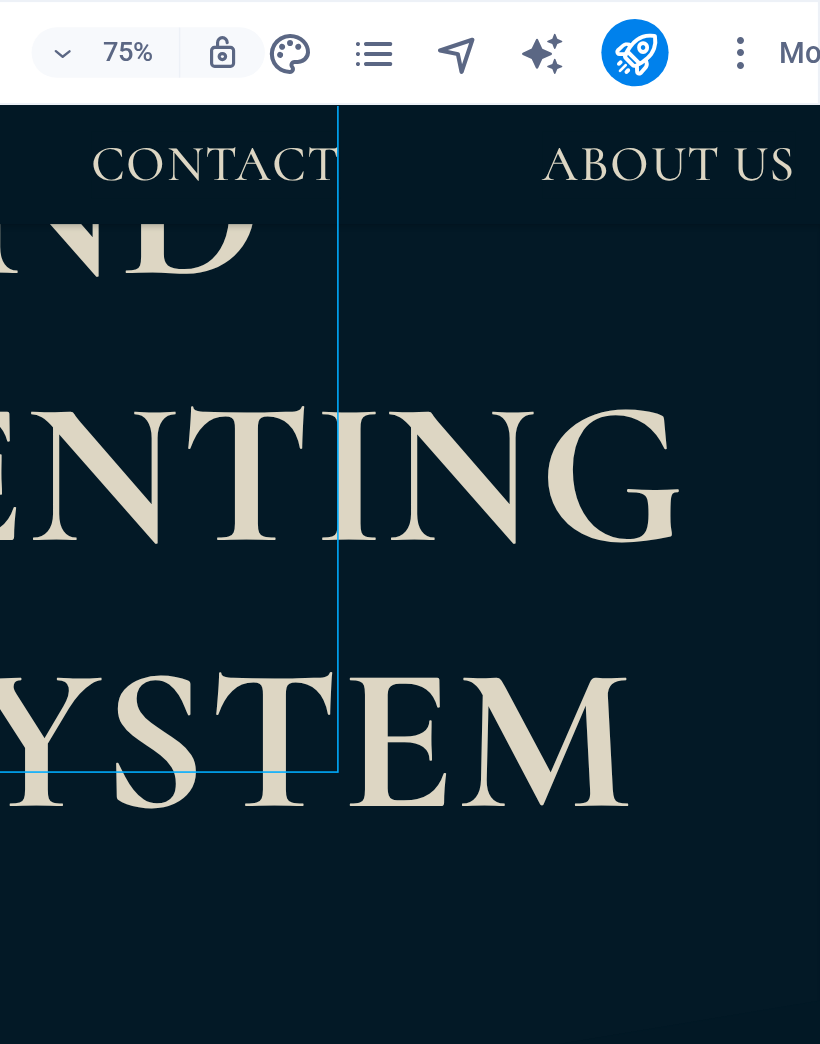 scroll, scrollTop: 4048, scrollLeft: 0, axis: vertical 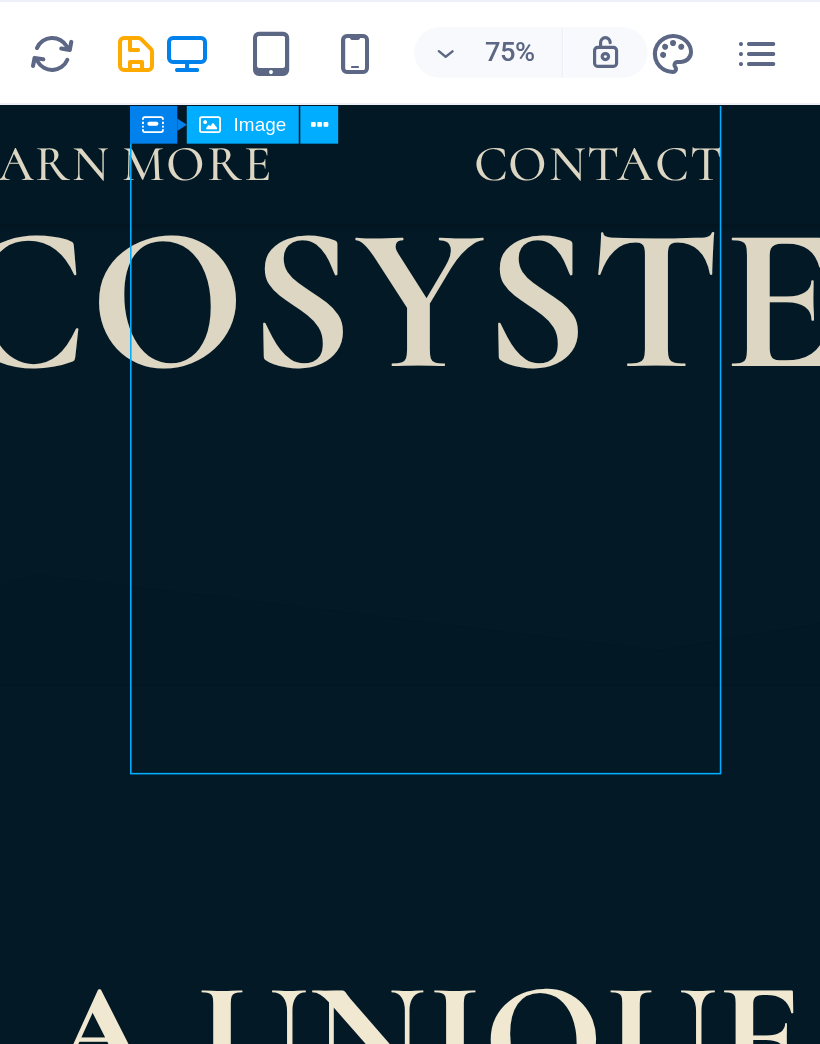 click on "Container   Image" at bounding box center (363, 59) 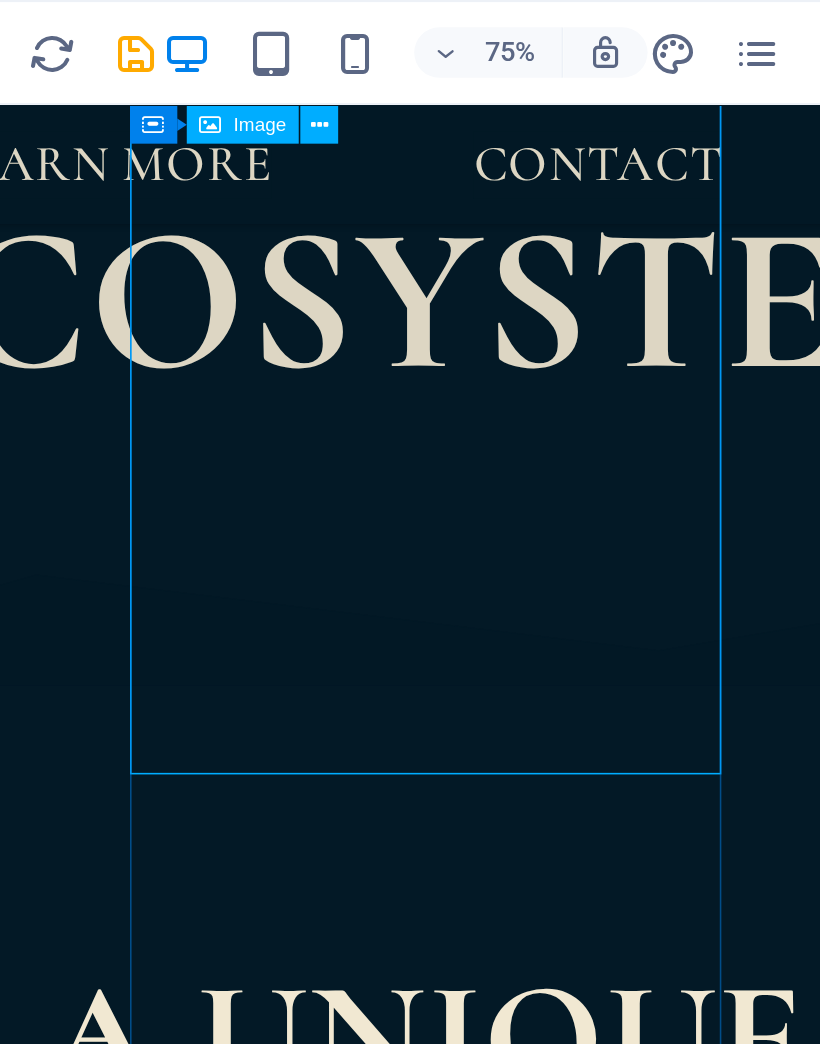 click at bounding box center (400, 59) 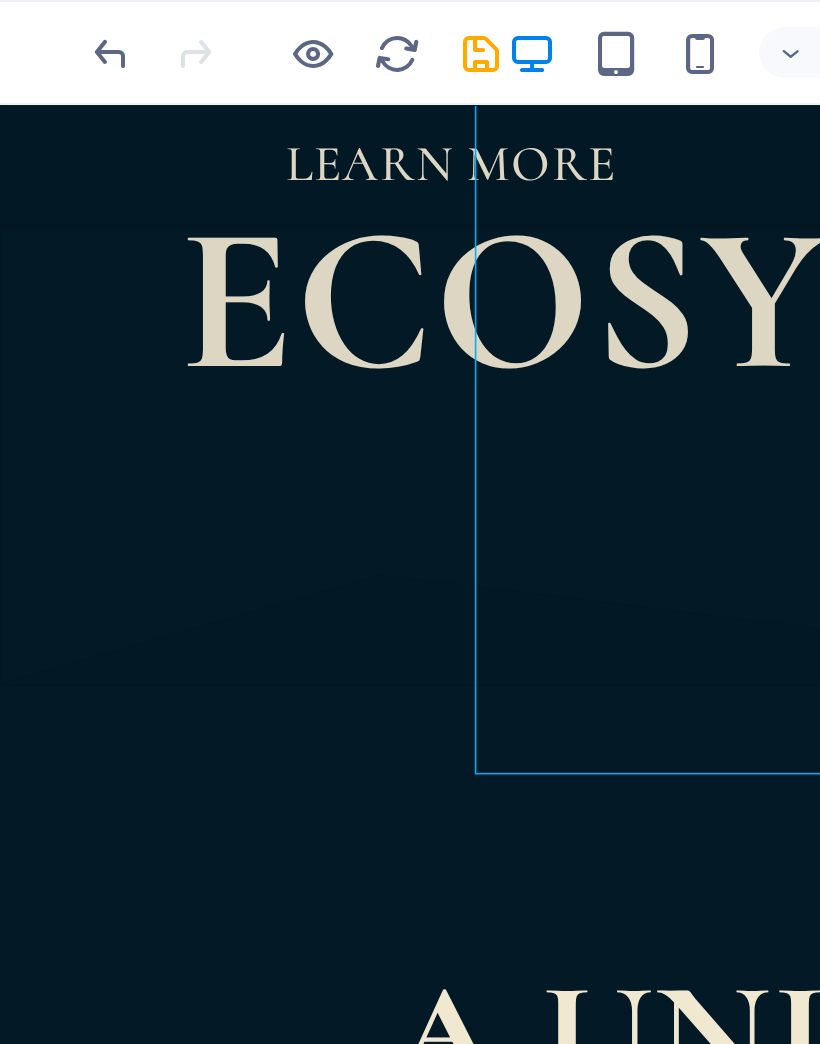 click at bounding box center (485, 6990) 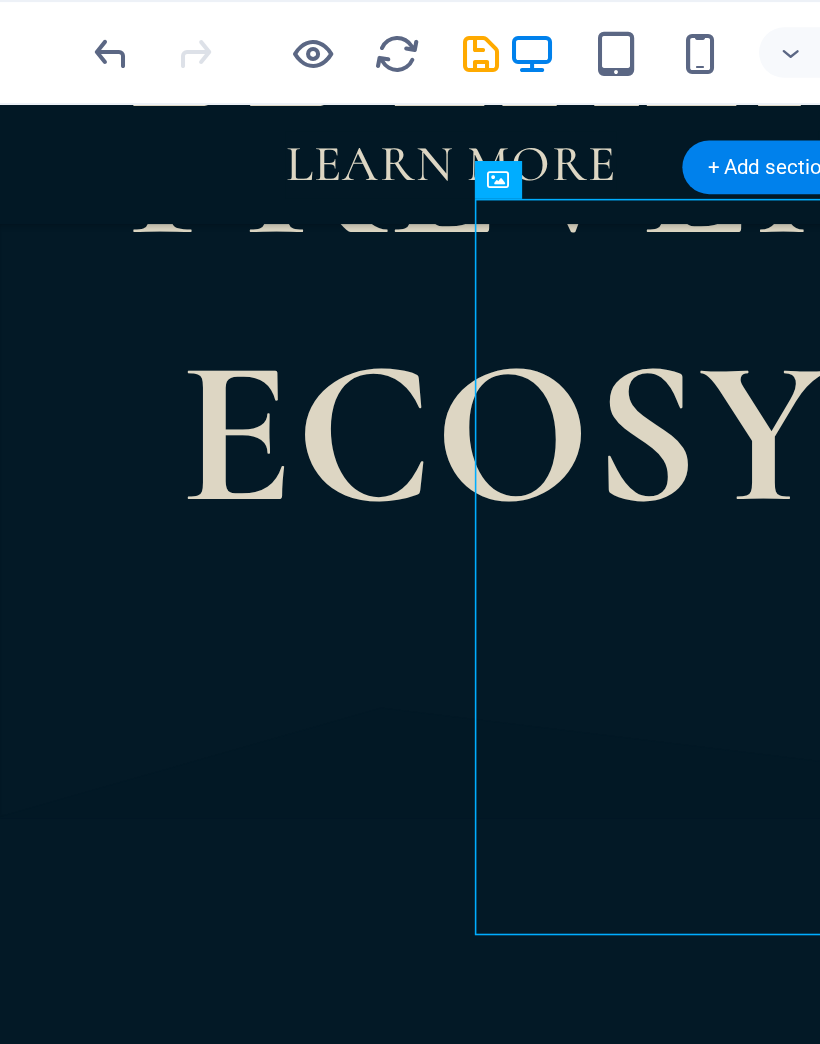 scroll, scrollTop: 3939, scrollLeft: 0, axis: vertical 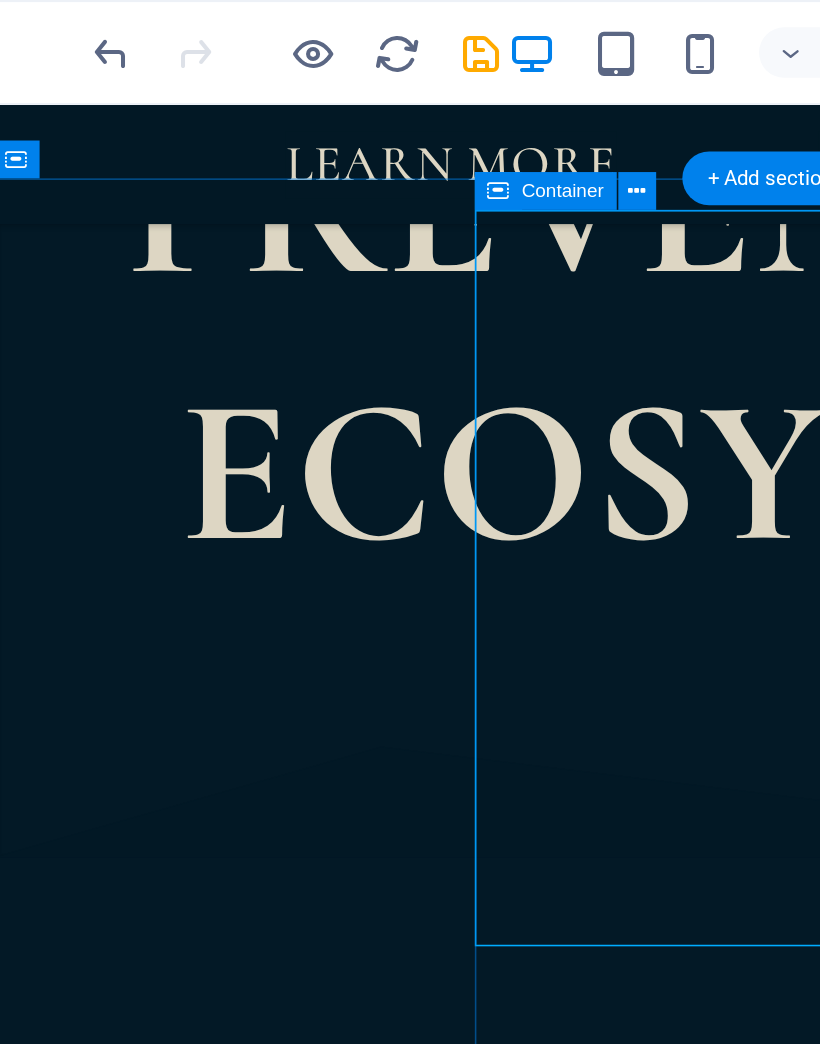 click at bounding box center (386, 91) 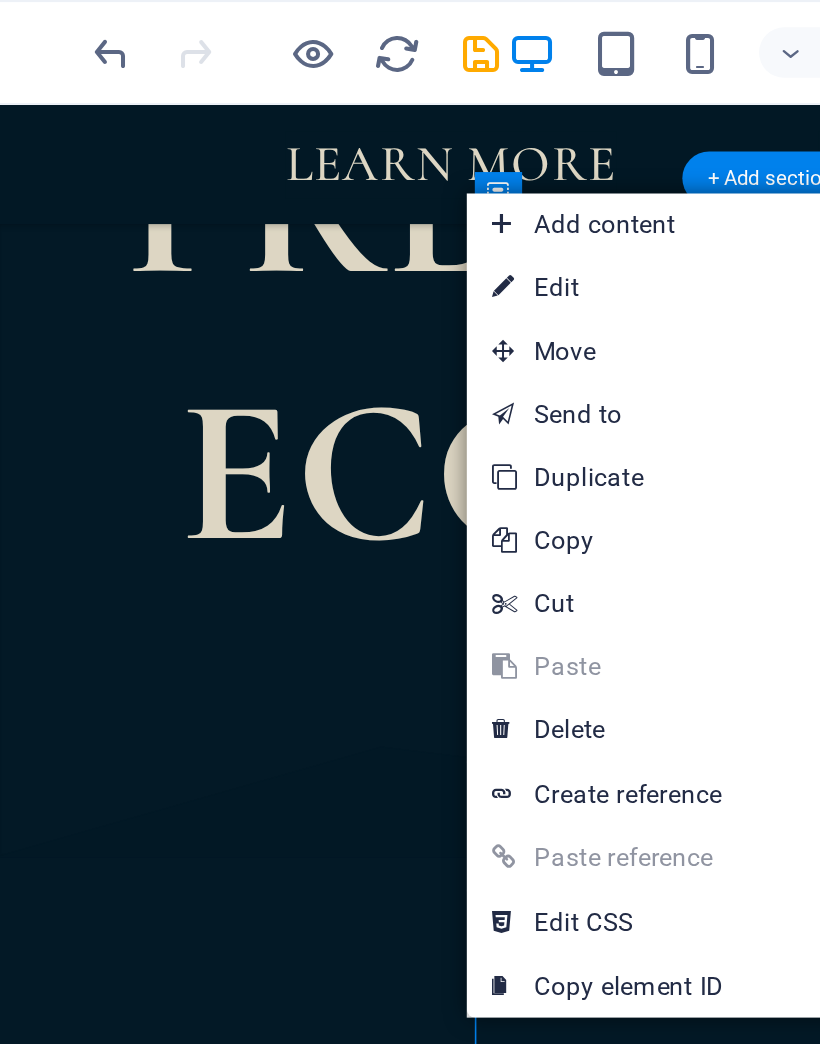 click on "⏎  Edit" at bounding box center (373, 137) 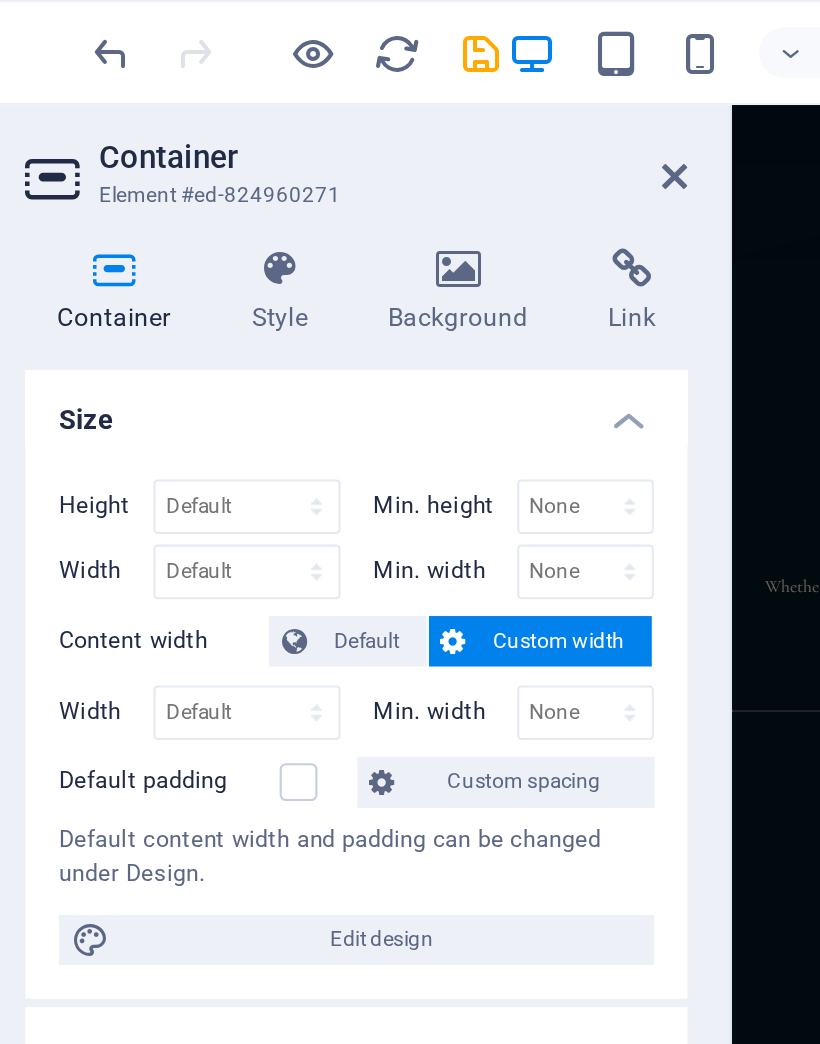 click at bounding box center [405, 84] 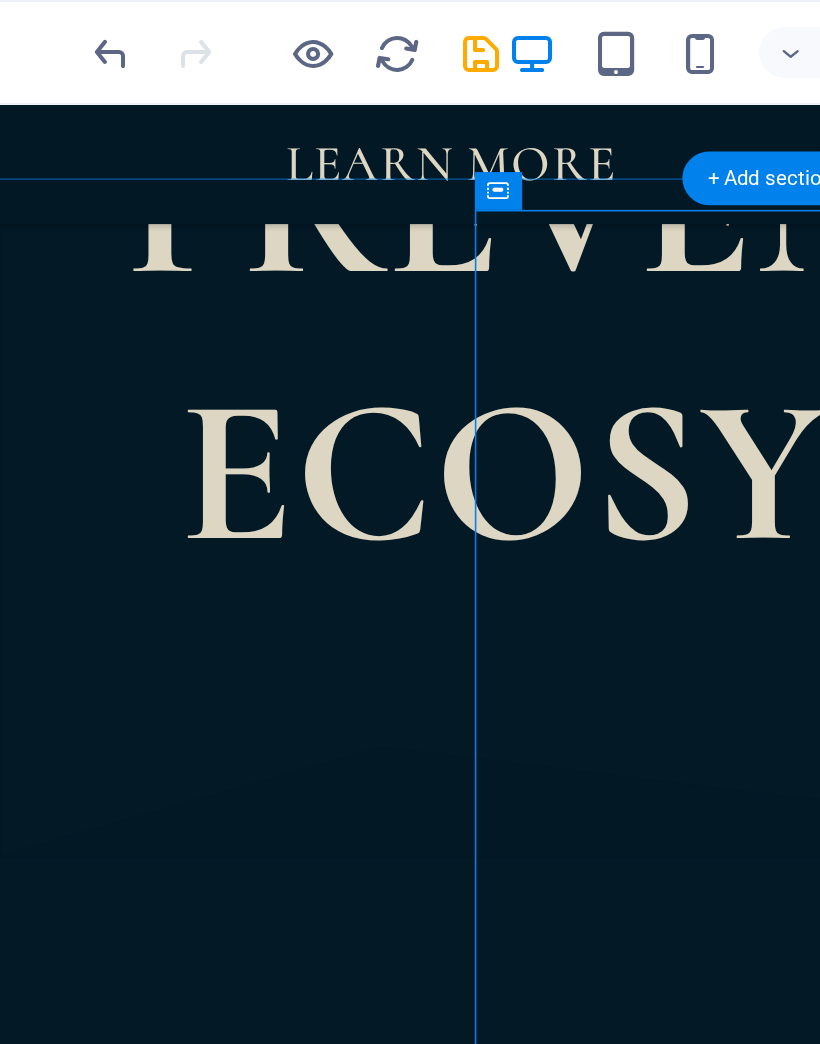 click on "+ Add section" at bounding box center (449, 85) 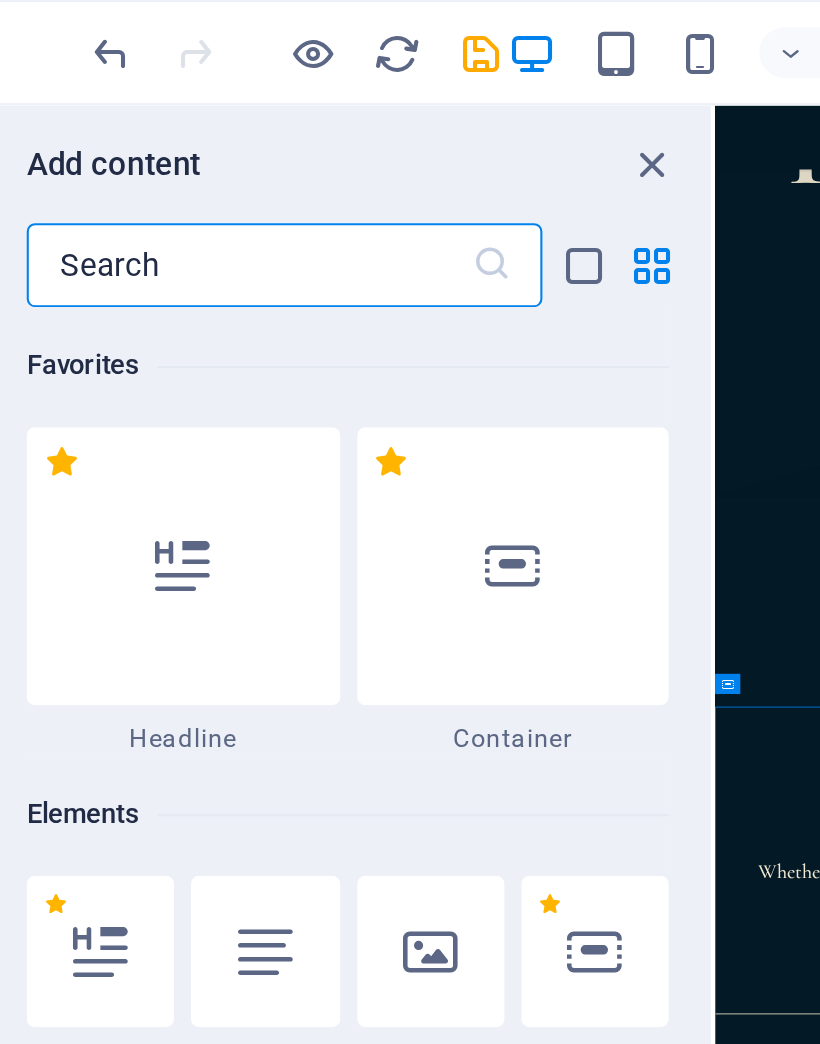 scroll, scrollTop: 2262, scrollLeft: 0, axis: vertical 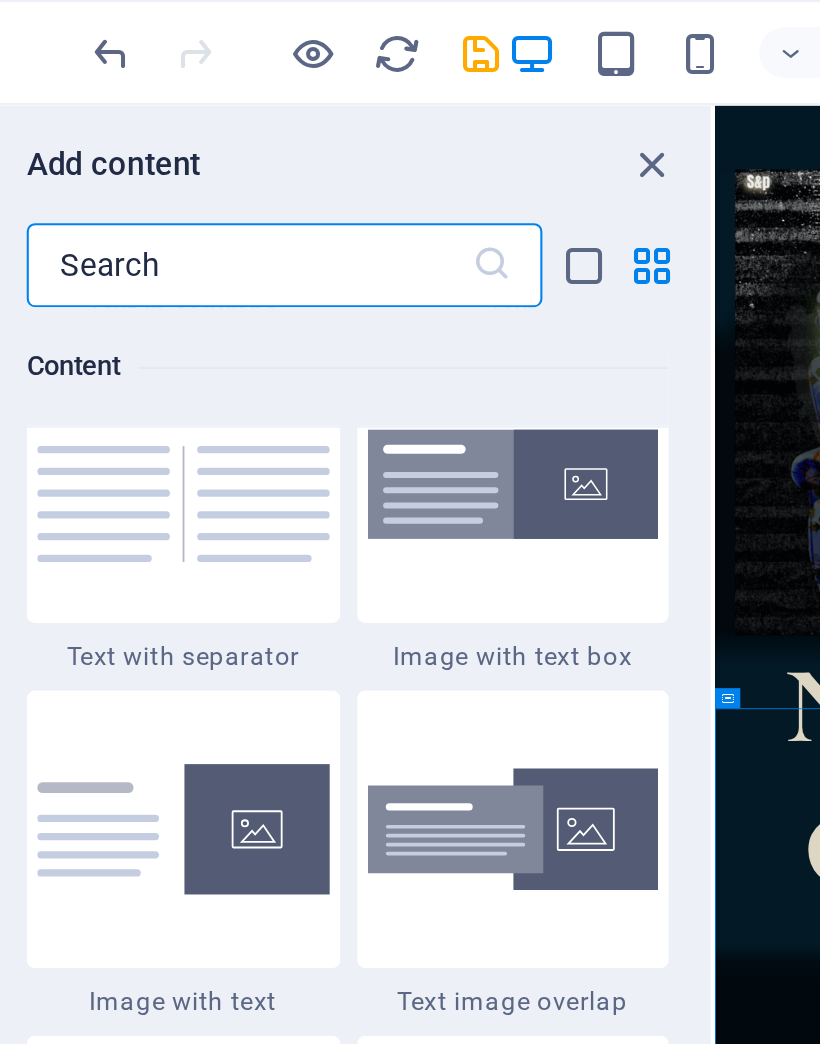 click at bounding box center [394, 78] 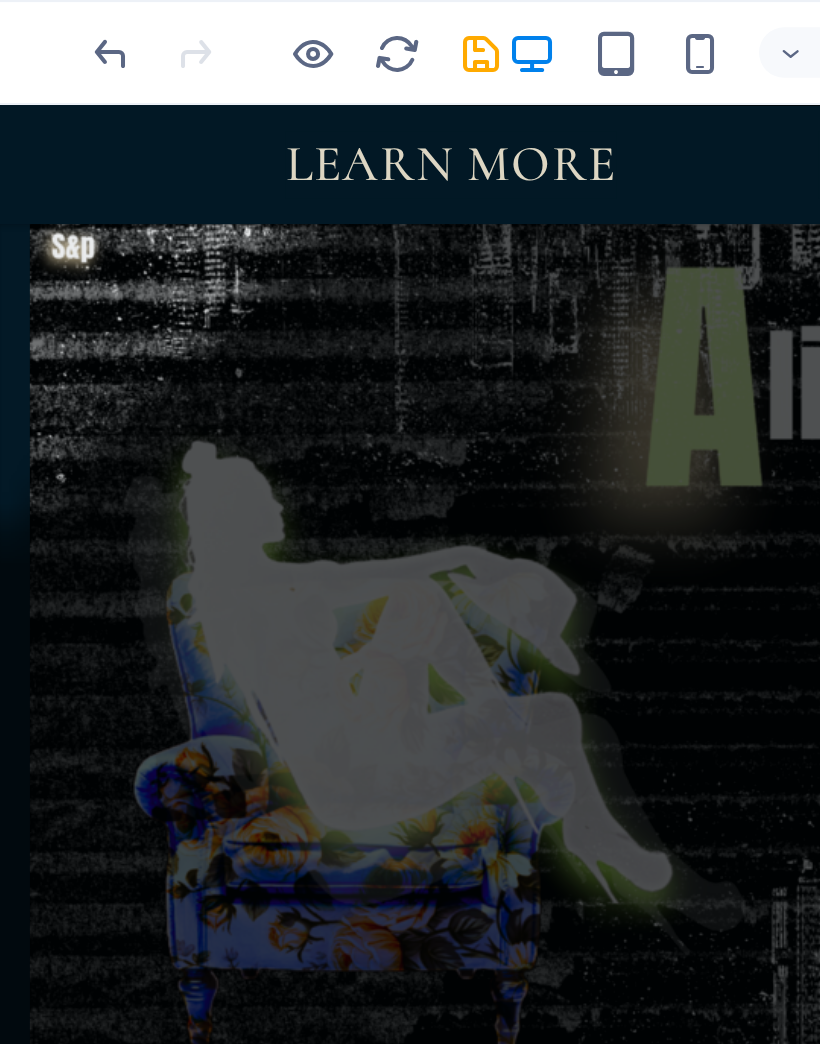click on "A unique experience" at bounding box center [485, 2533] 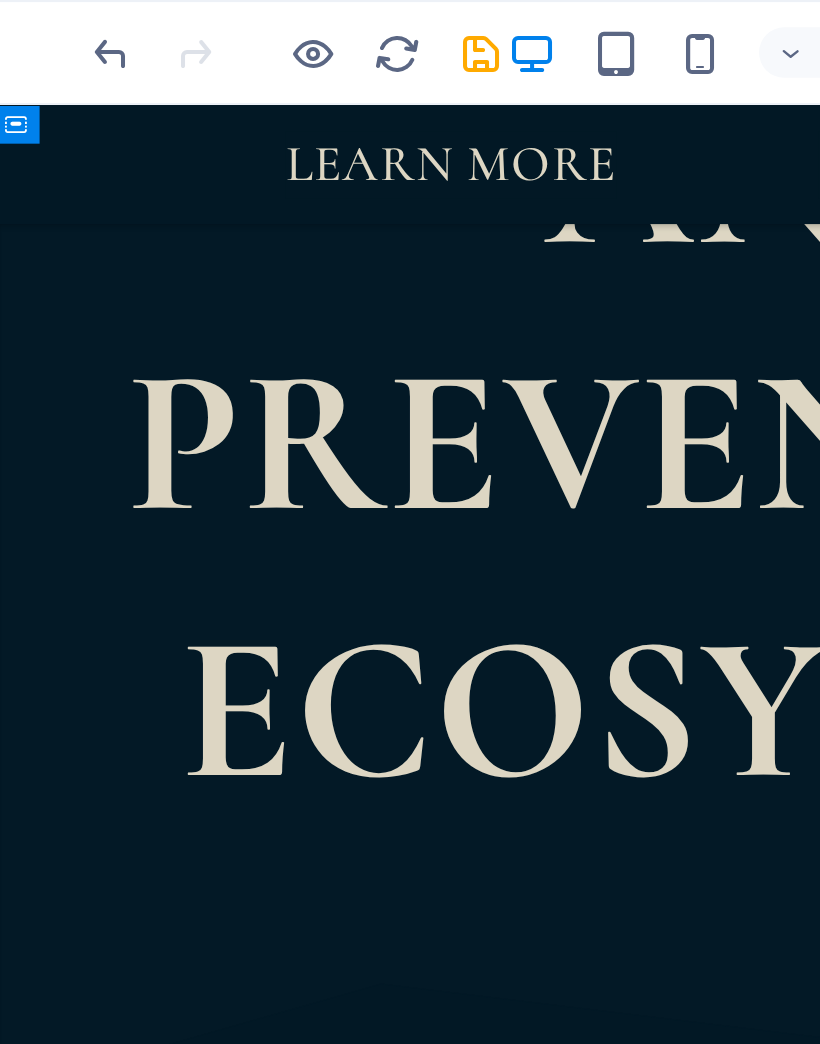 scroll, scrollTop: 3840, scrollLeft: 0, axis: vertical 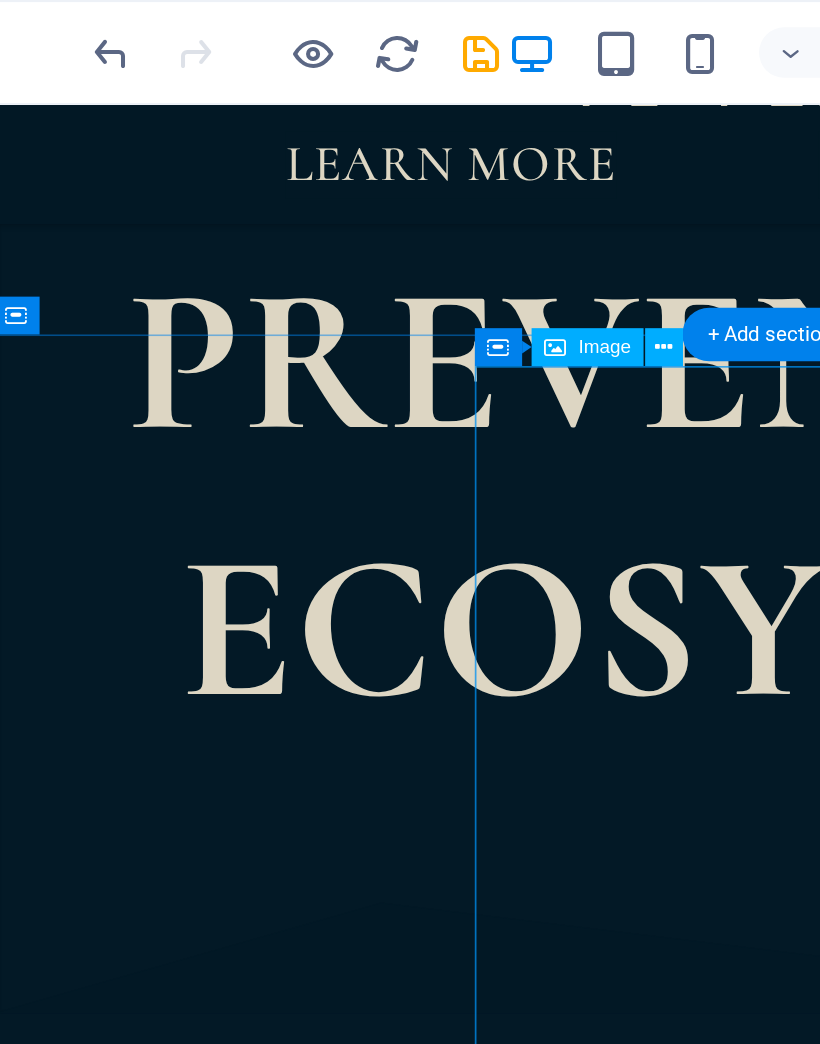 click at bounding box center [485, 7198] 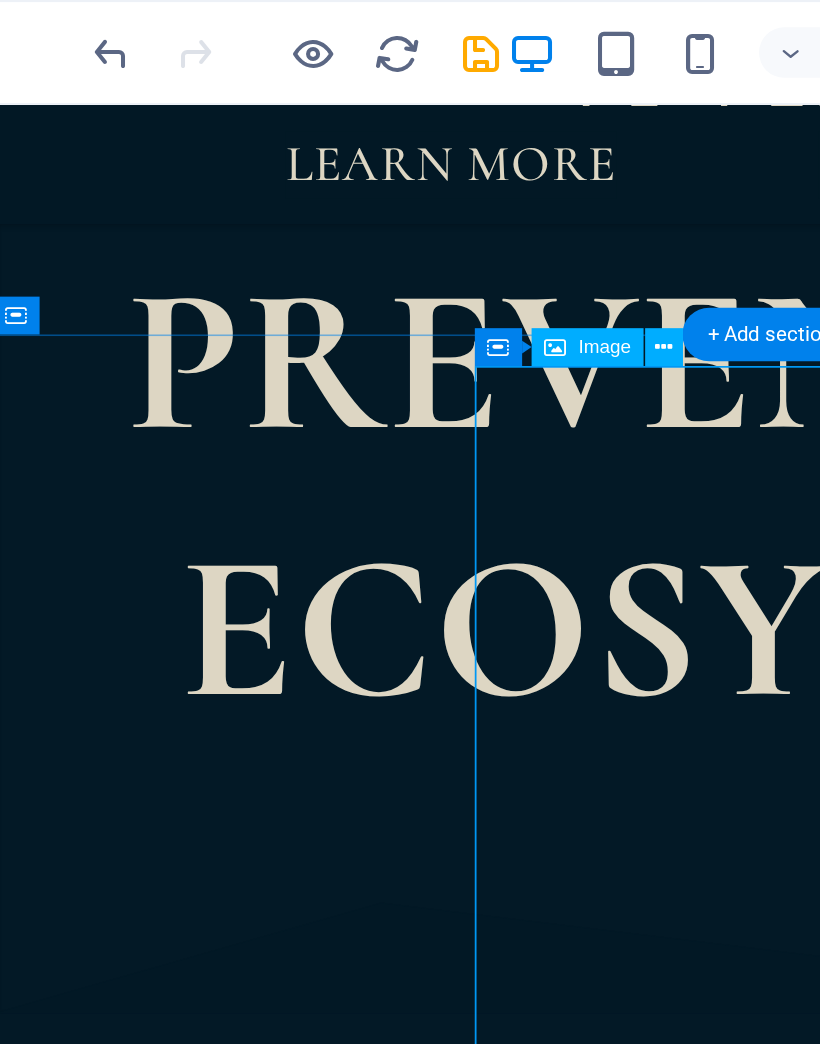 click at bounding box center (399, 165) 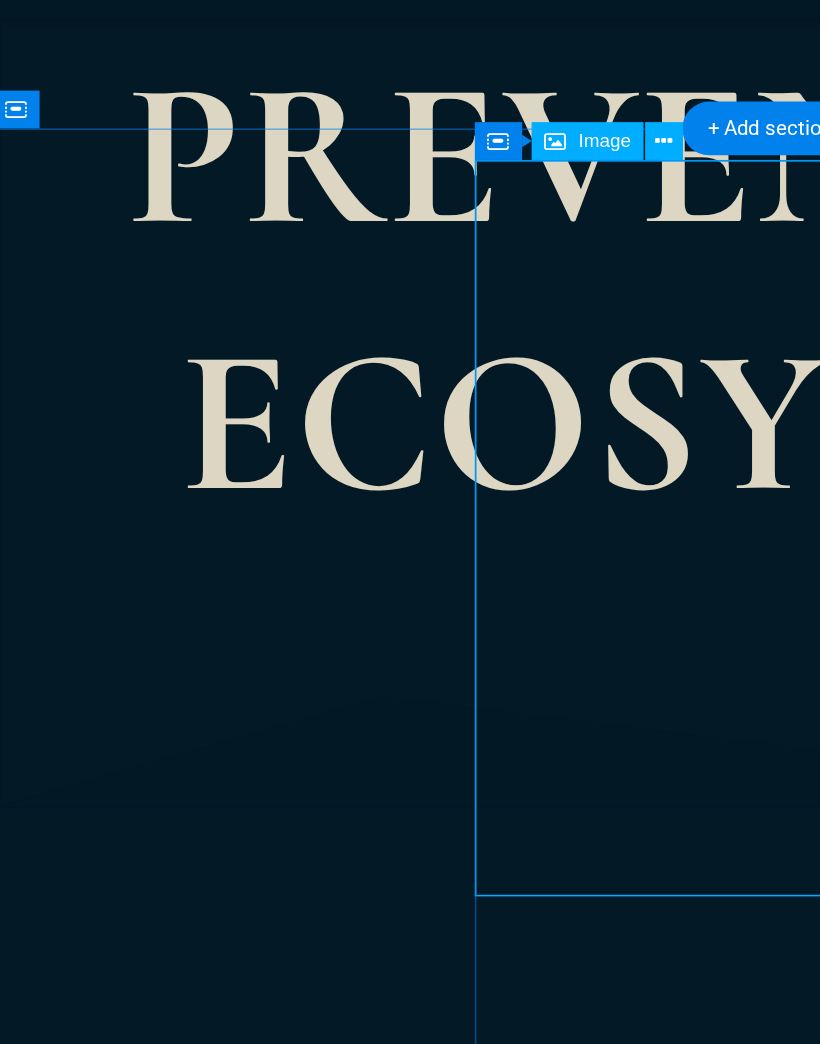 click at bounding box center (485, 6993) 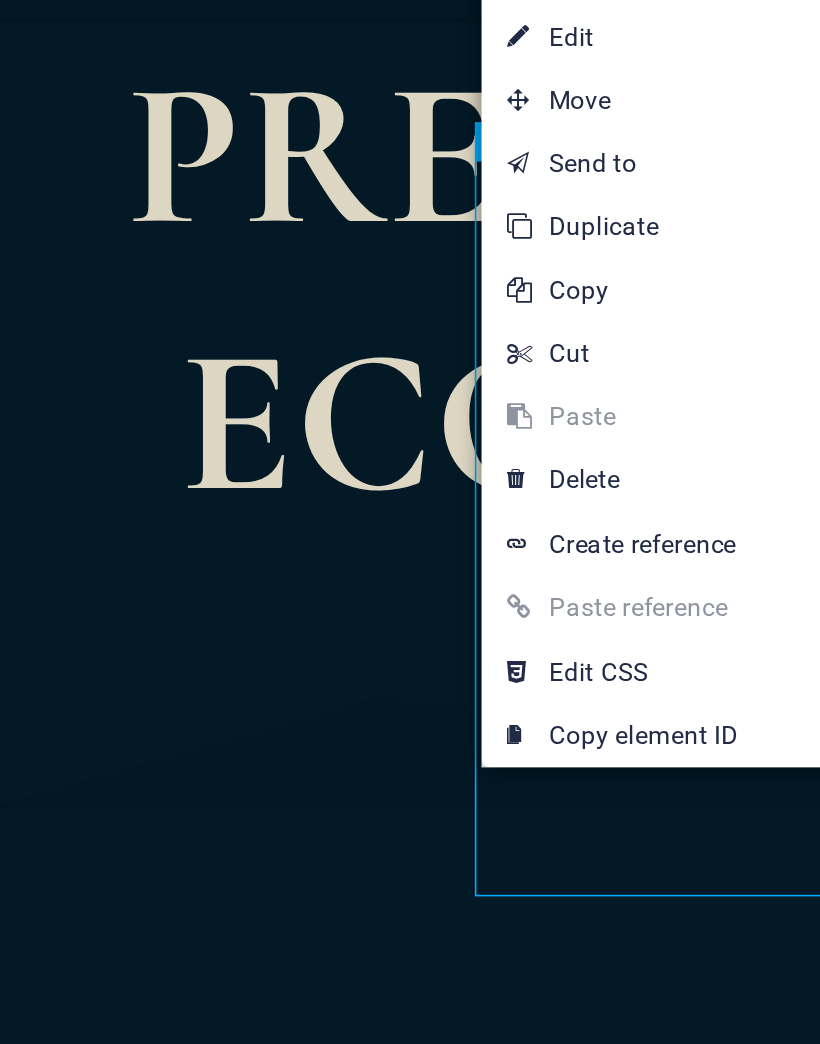 click on "⌦  Delete" at bounding box center (380, 326) 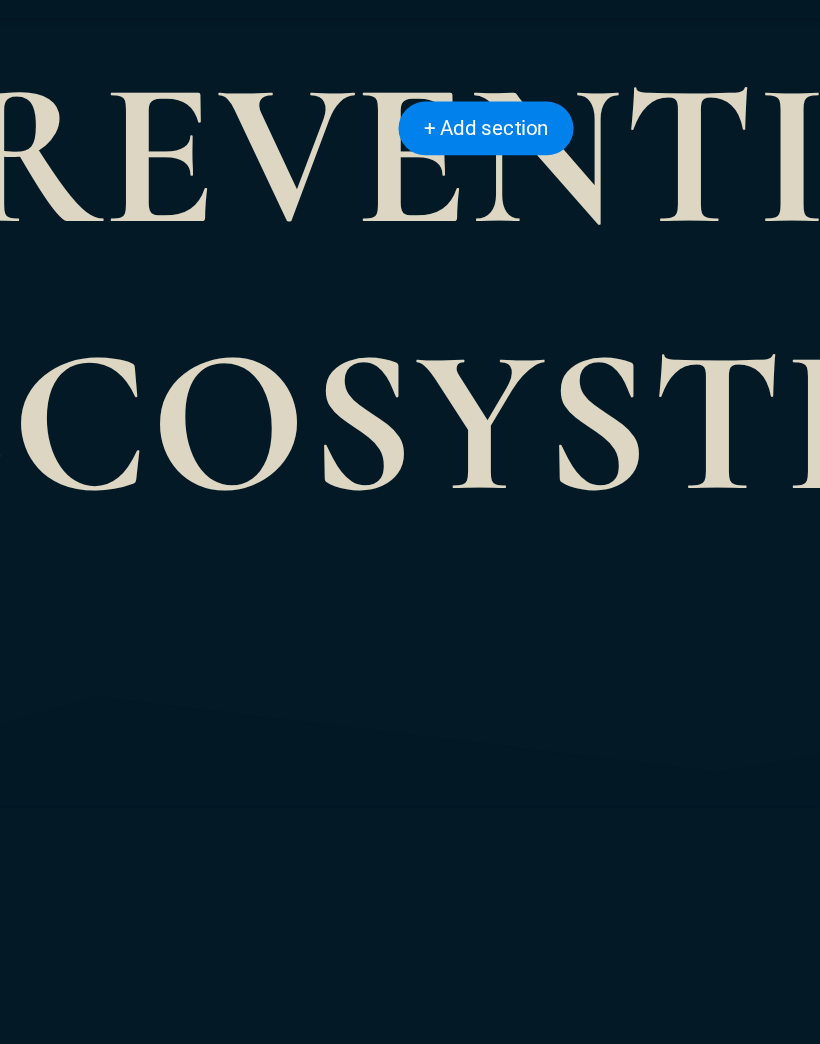 click at bounding box center [201, 6535] 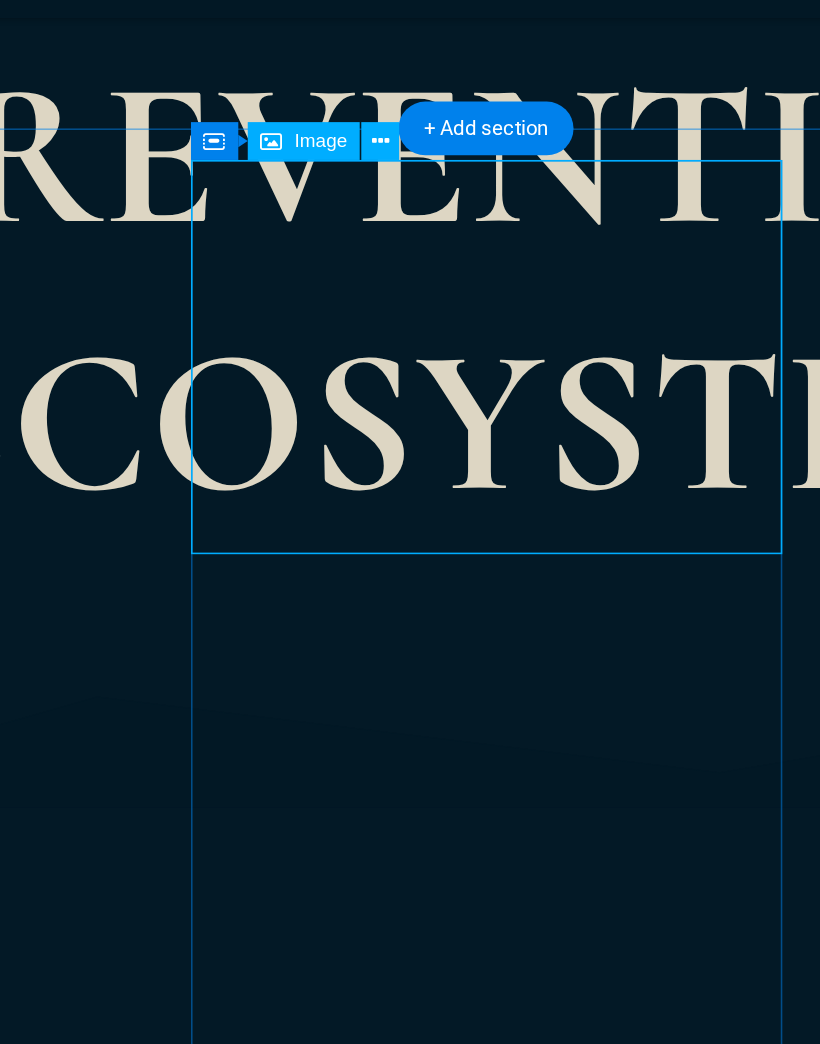 click at bounding box center [201, 6535] 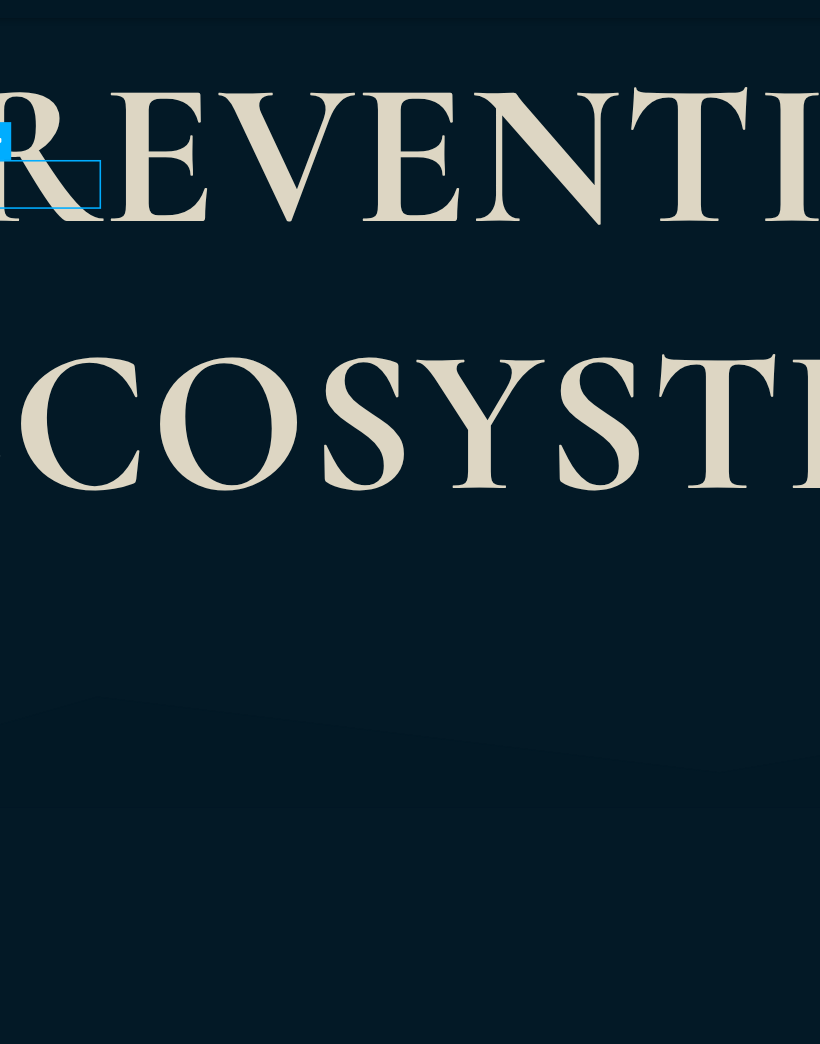 click at bounding box center [201, 6535] 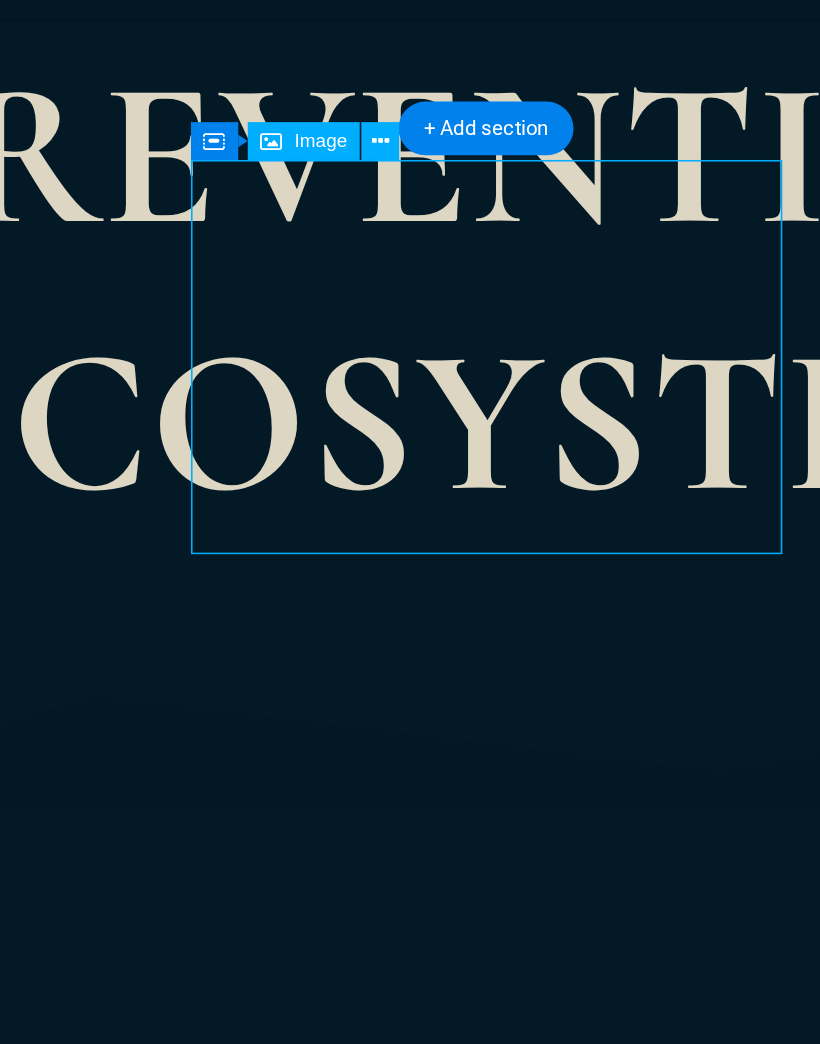 click at bounding box center [201, 6535] 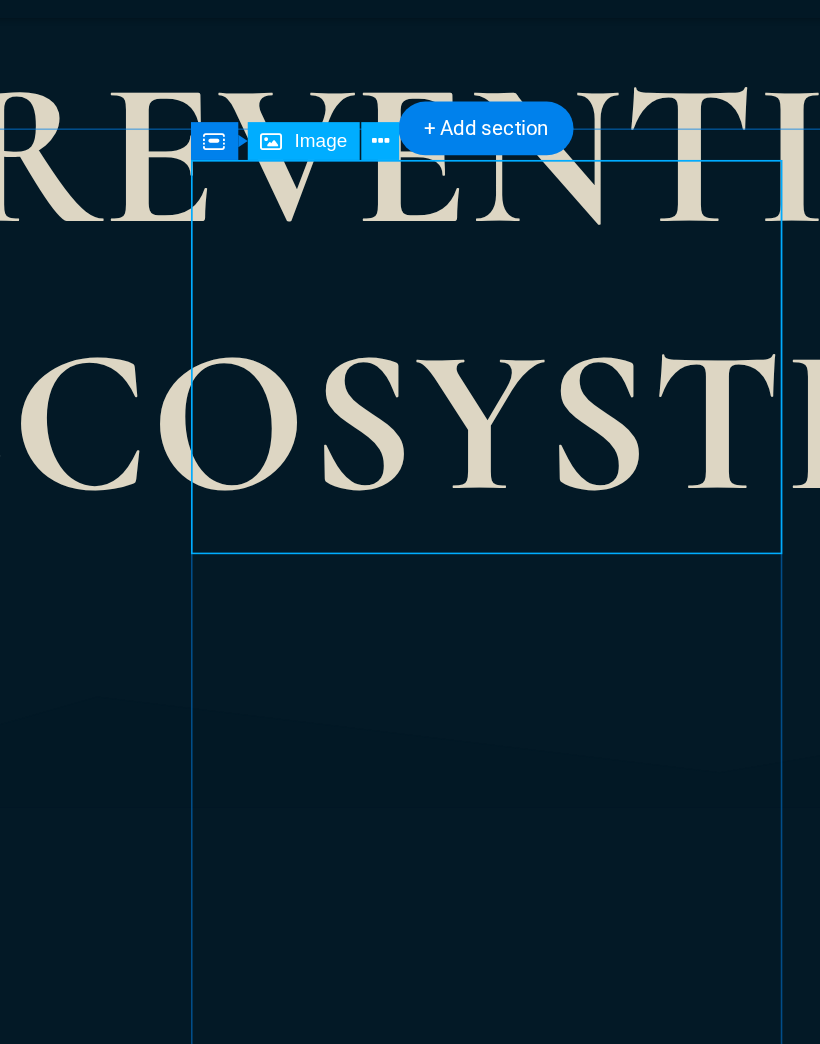 click at bounding box center (400, 165) 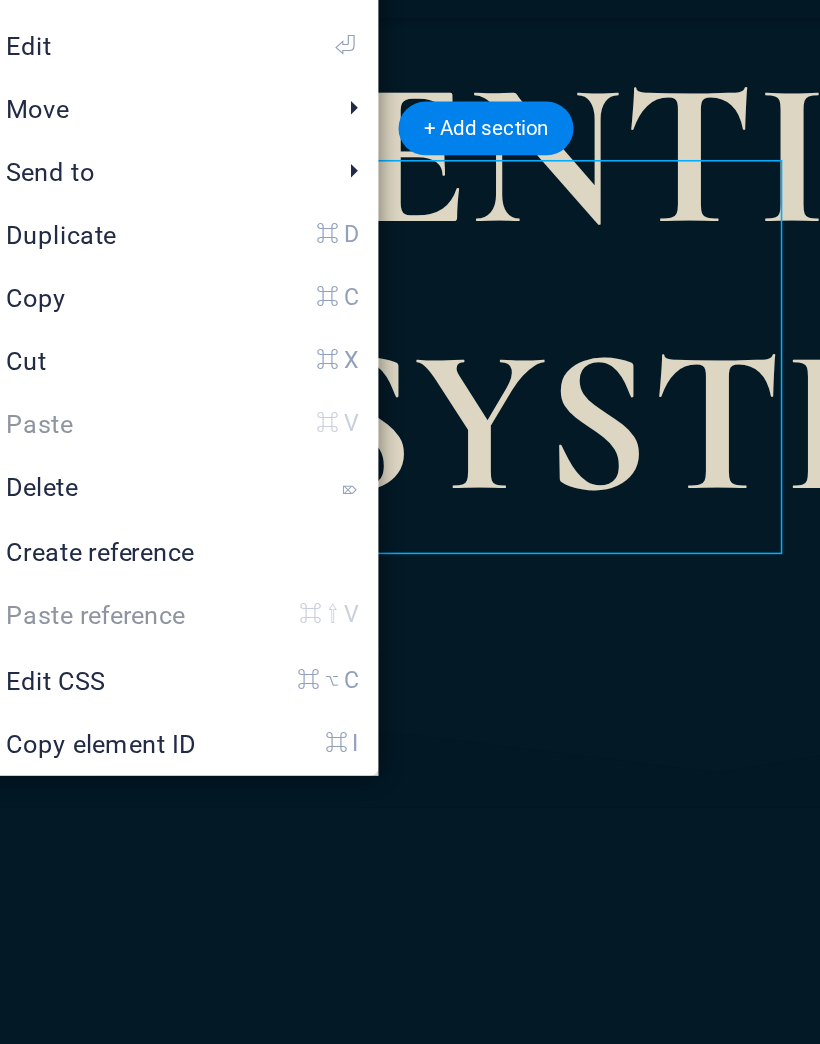 click on "⏎  Edit" at bounding box center [257, 120] 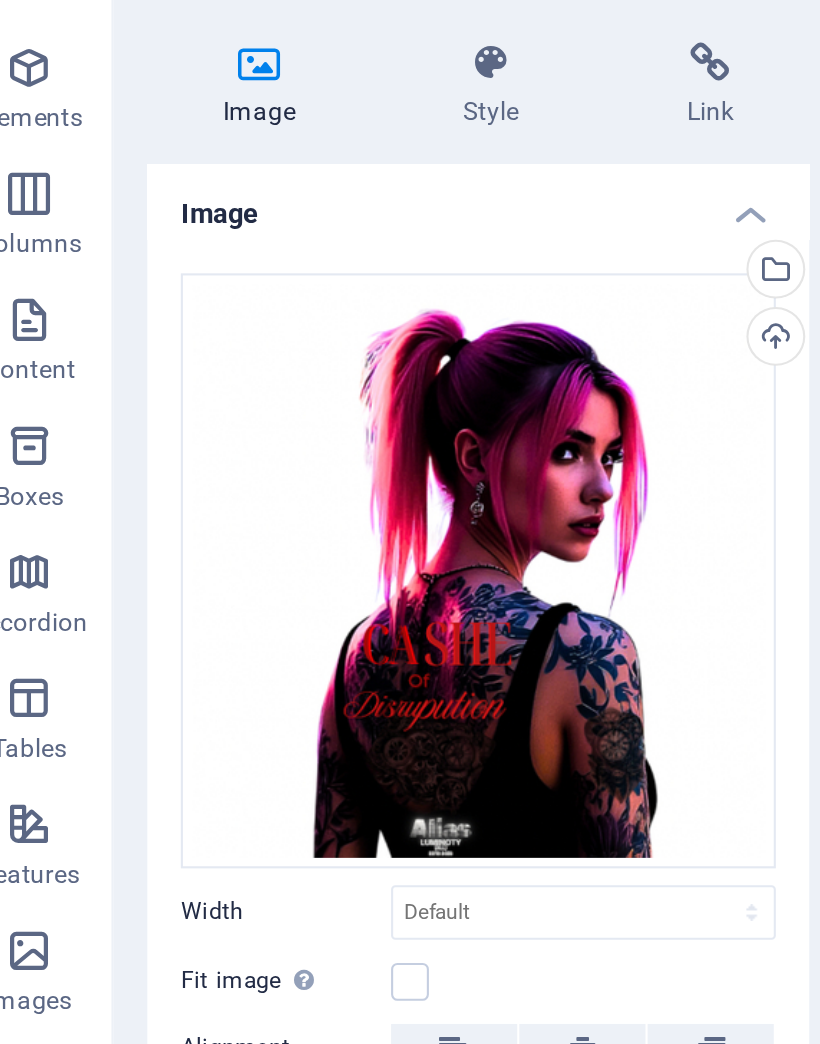 click on "Style" at bounding box center (263, 139) 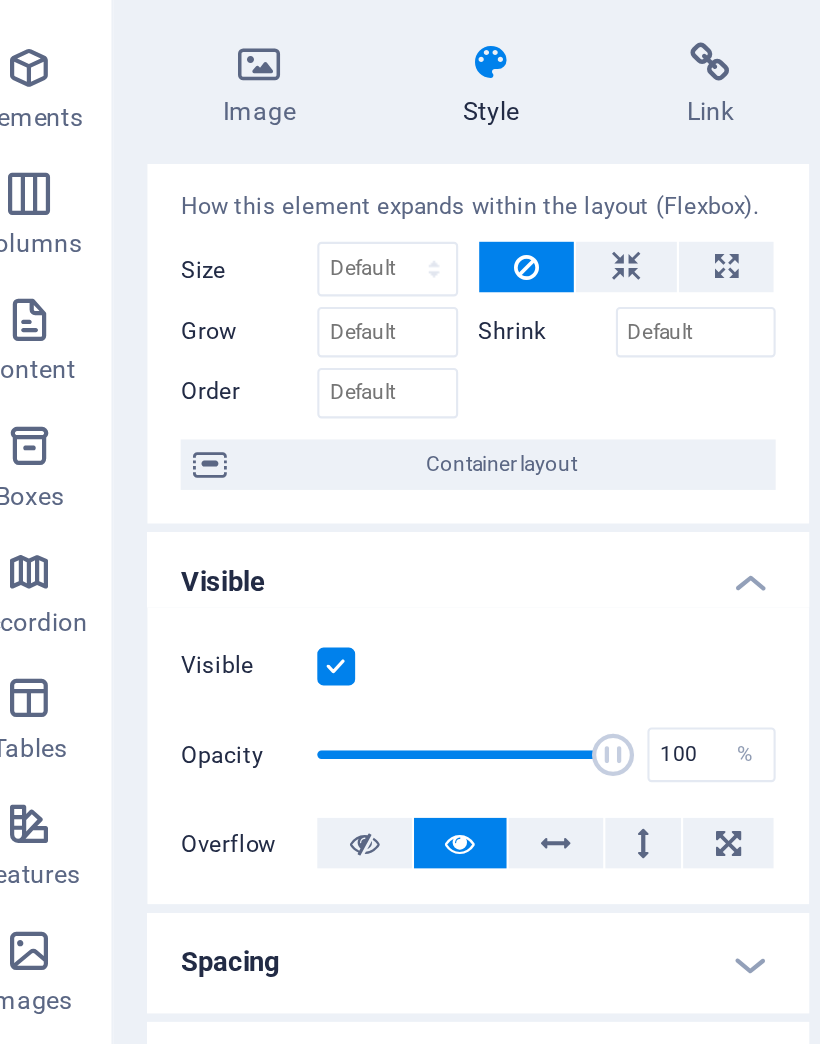 scroll, scrollTop: 38, scrollLeft: 0, axis: vertical 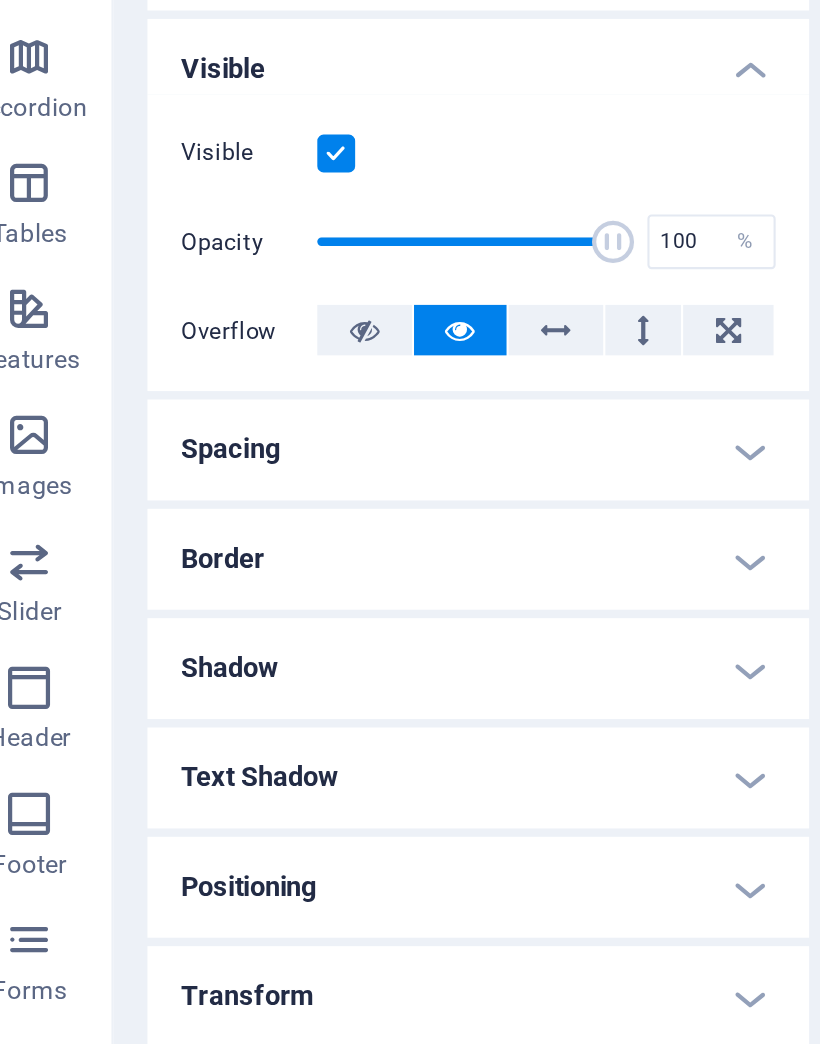 click on "Shadow" at bounding box center (253, 661) 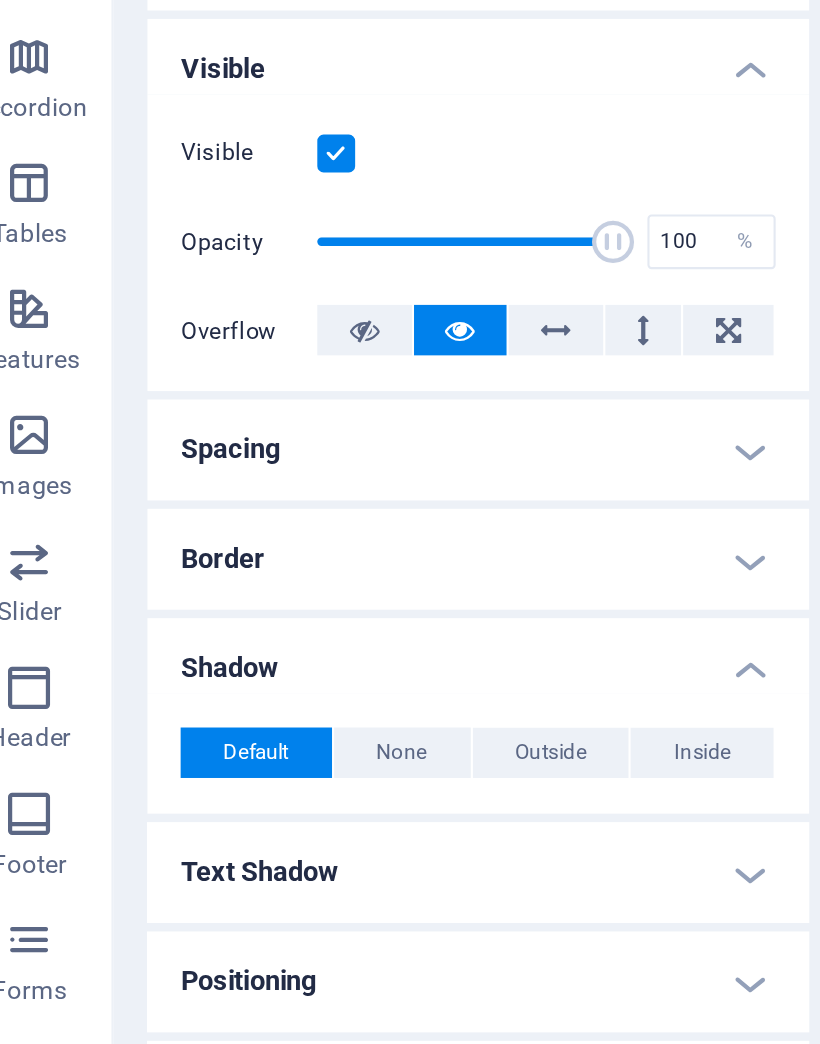 click on "Inside" at bounding box center (360, 701) 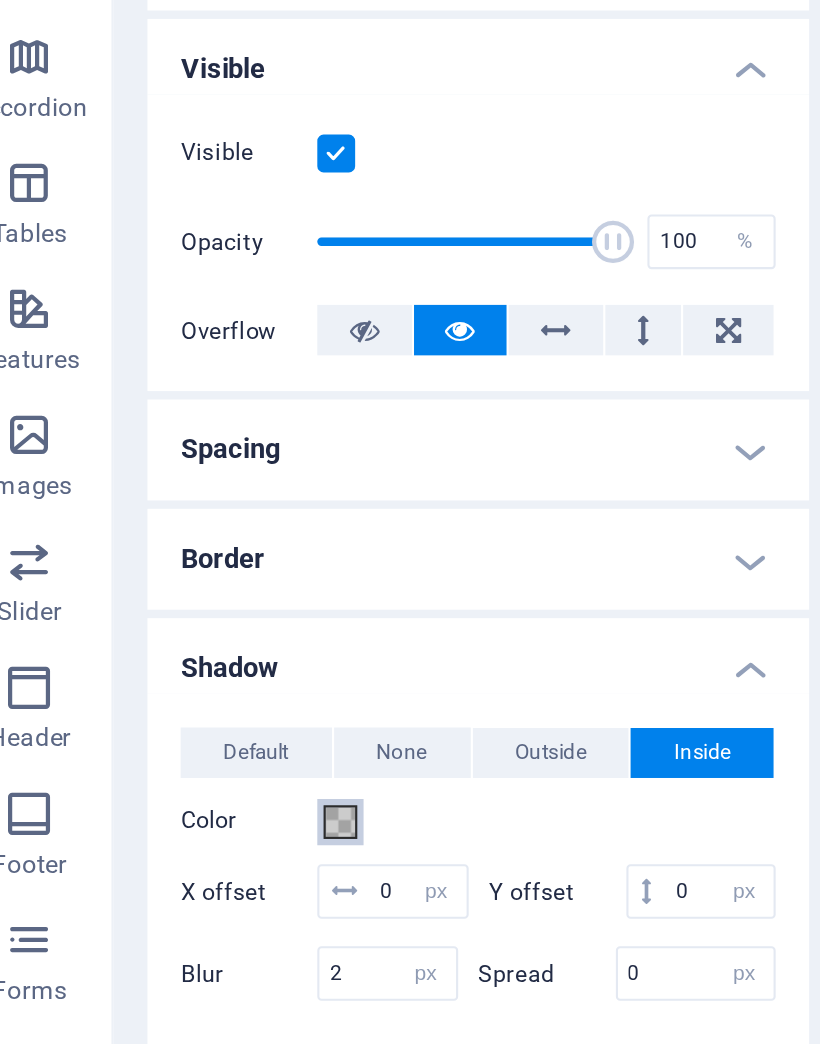 click on "Color" at bounding box center (188, 734) 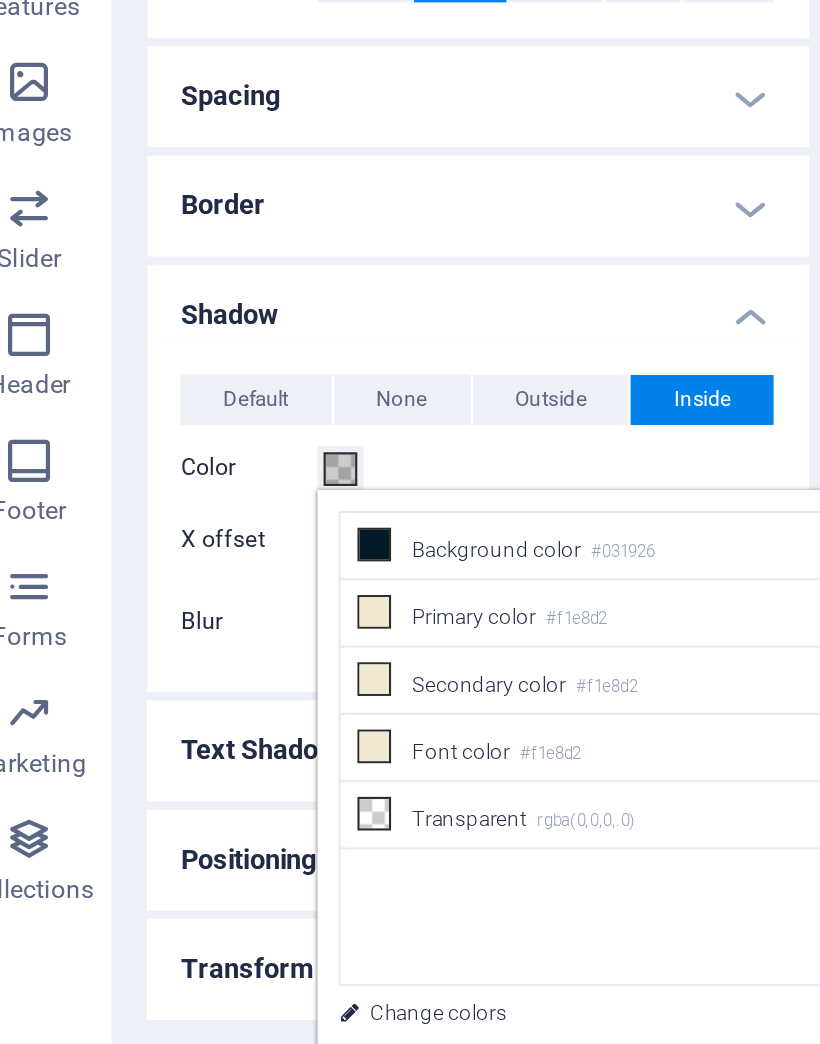 click on "Transparent
rgba(0,0,0,.0)" at bounding box center (303, 899) 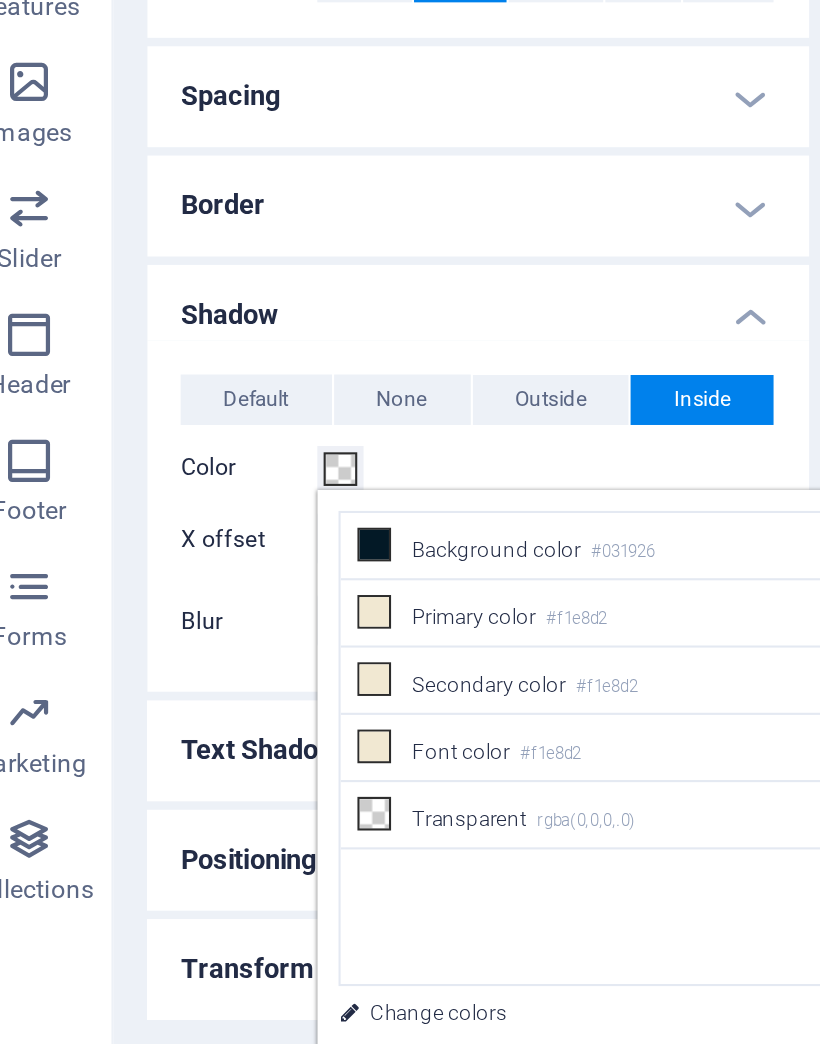 click on "Color" at bounding box center (253, 734) 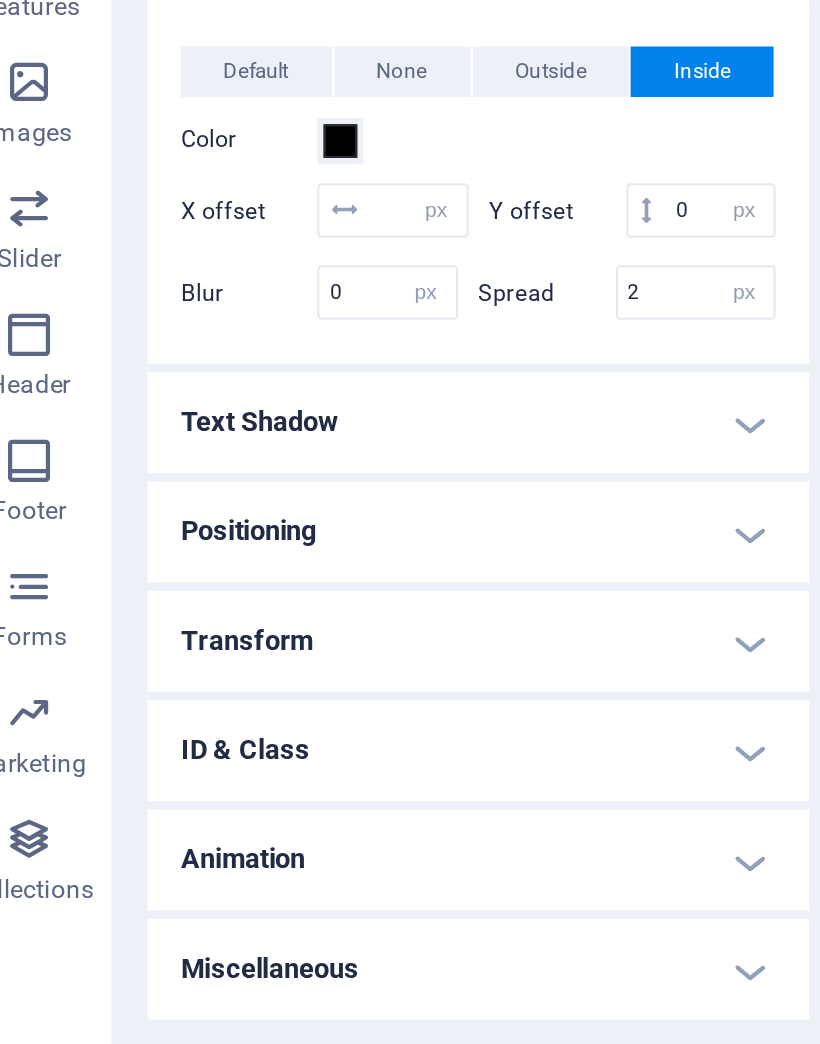 scroll, scrollTop: 193, scrollLeft: 0, axis: vertical 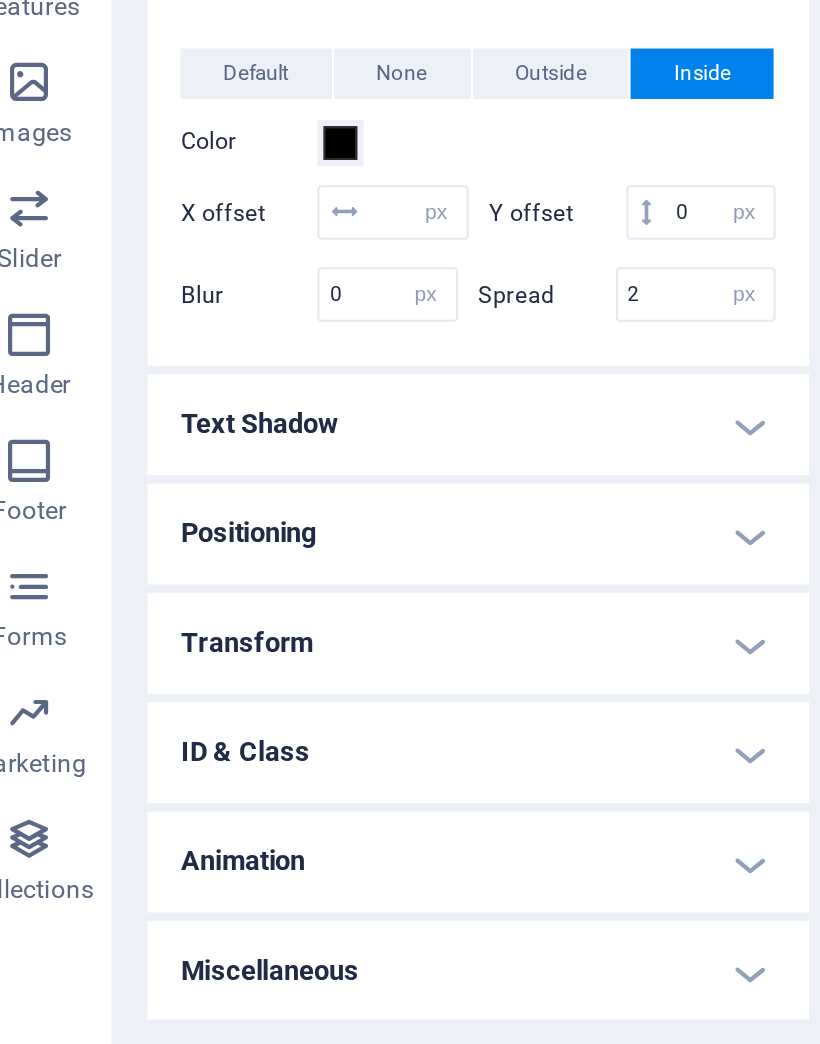click on "Positioning" at bounding box center (253, 765) 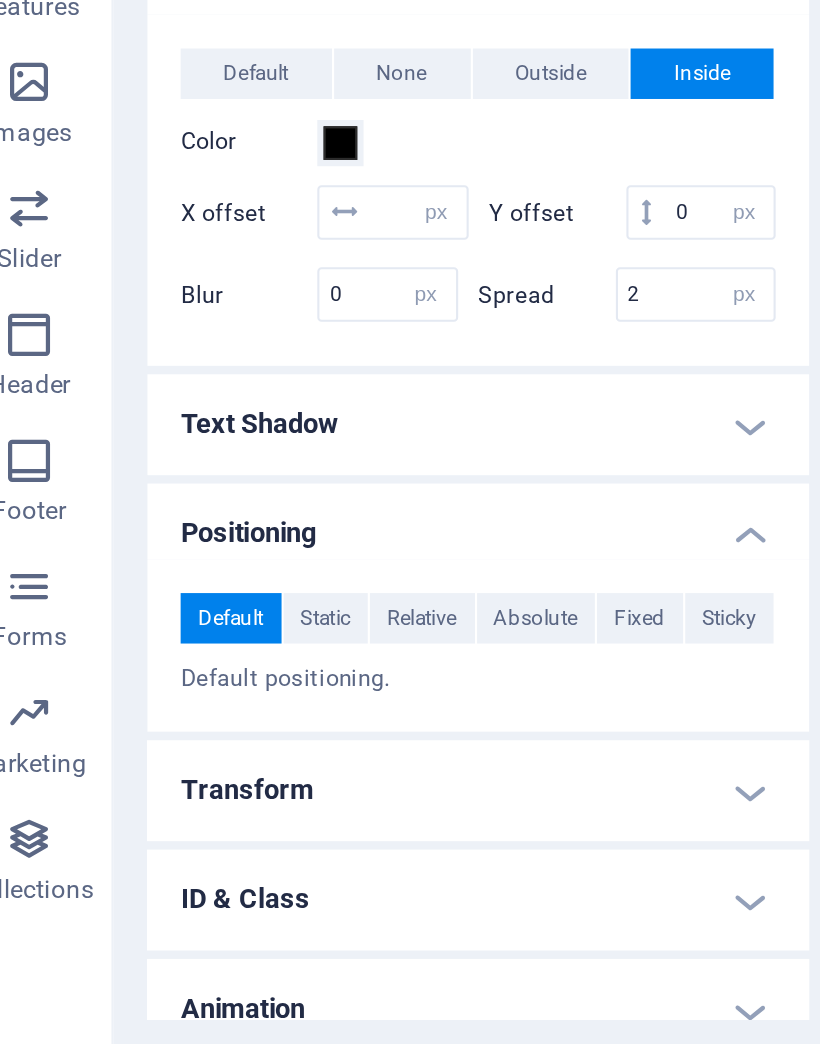 click on "Sticky" at bounding box center (373, 805) 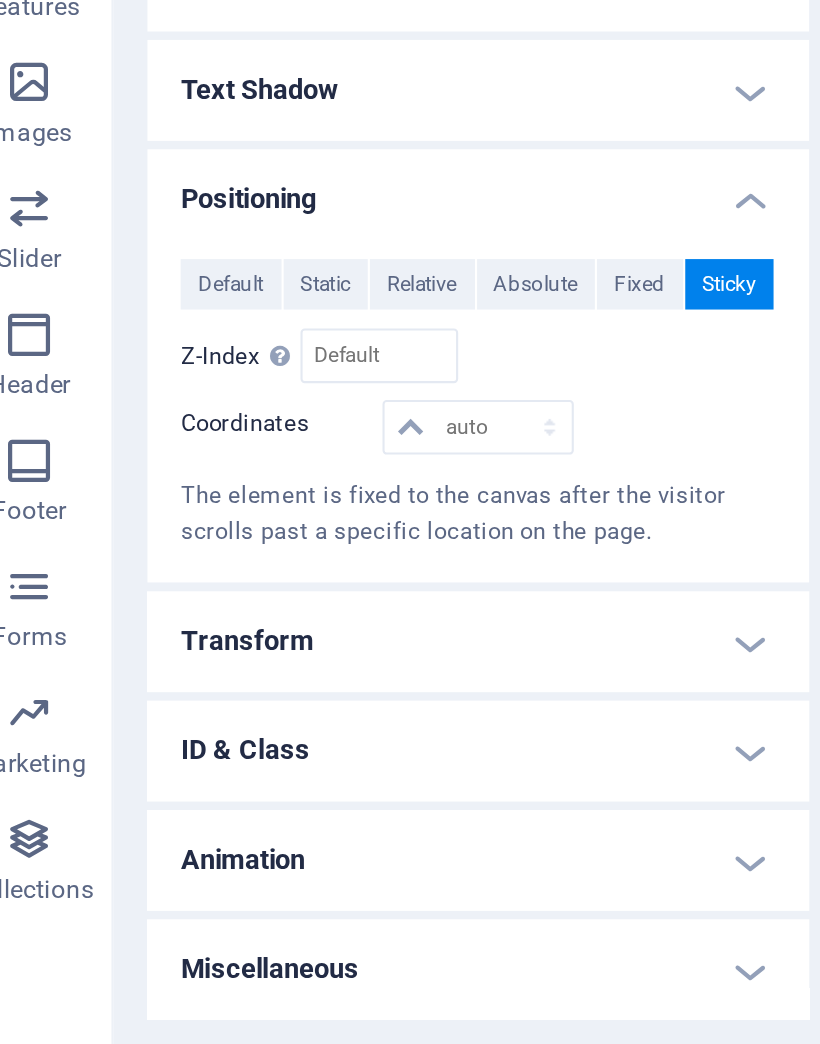 scroll, scrollTop: 350, scrollLeft: 0, axis: vertical 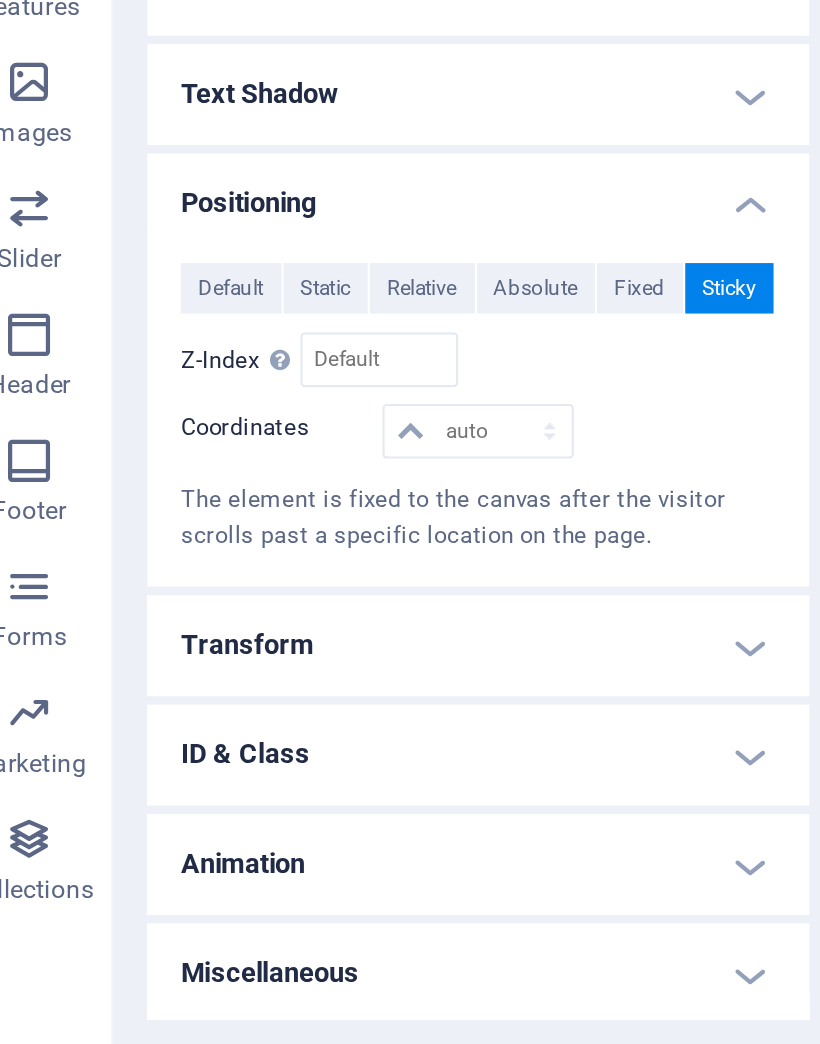 click on "Transform" at bounding box center (253, 818) 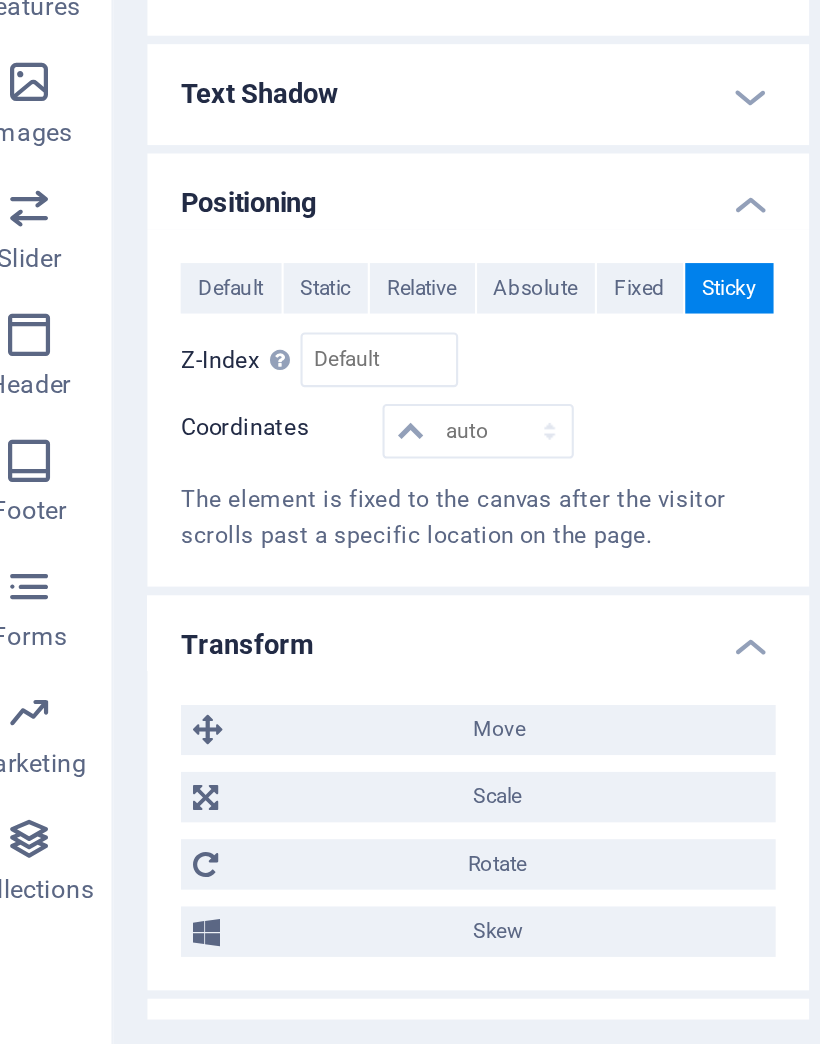 click on "Transform" at bounding box center [253, 812] 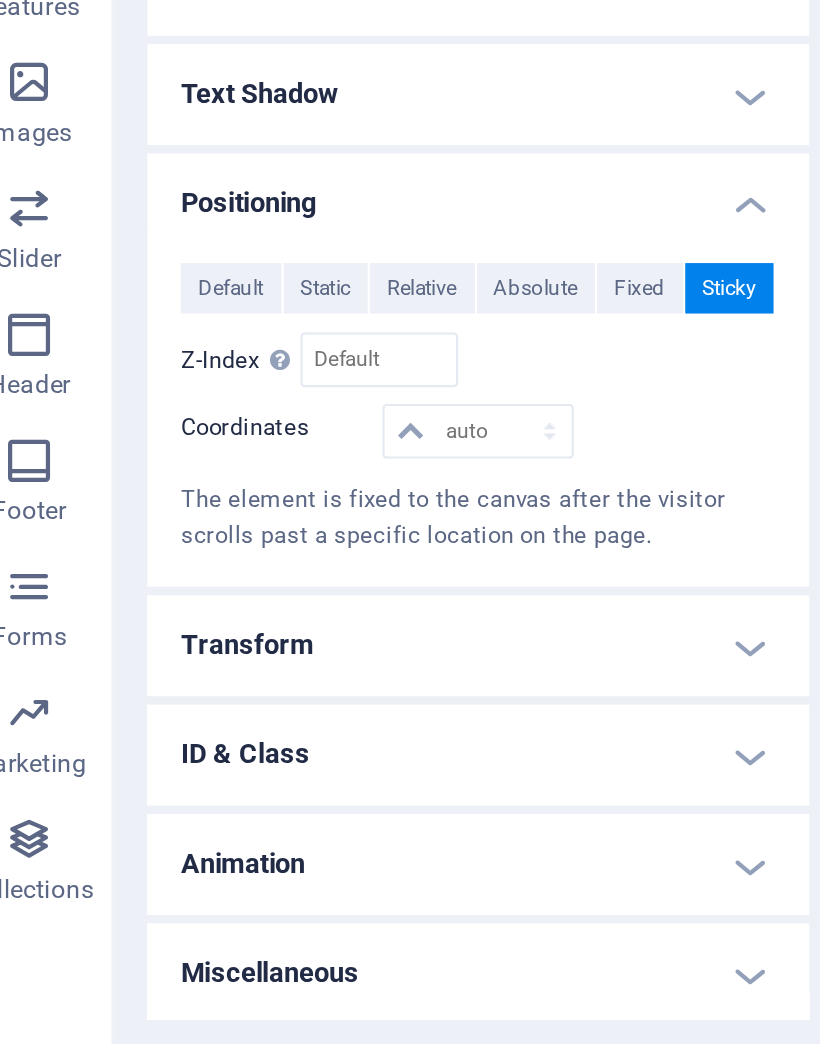 click on "Animation" at bounding box center [253, 922] 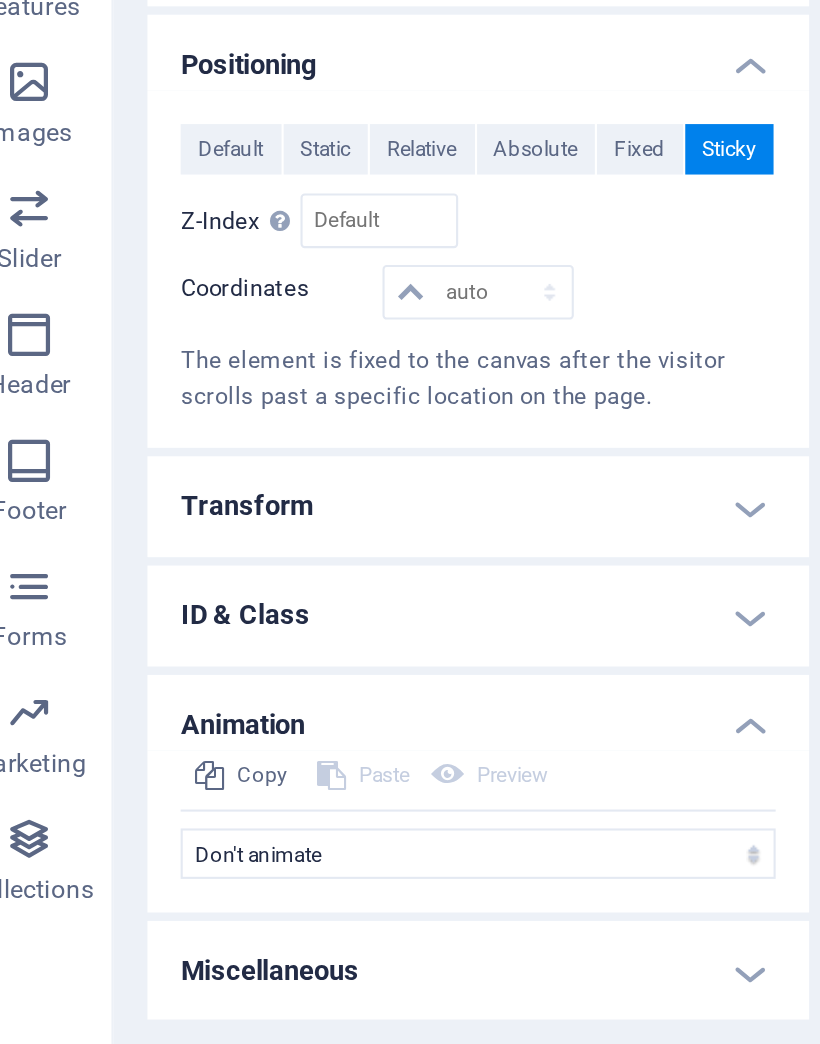 scroll, scrollTop: 415, scrollLeft: 0, axis: vertical 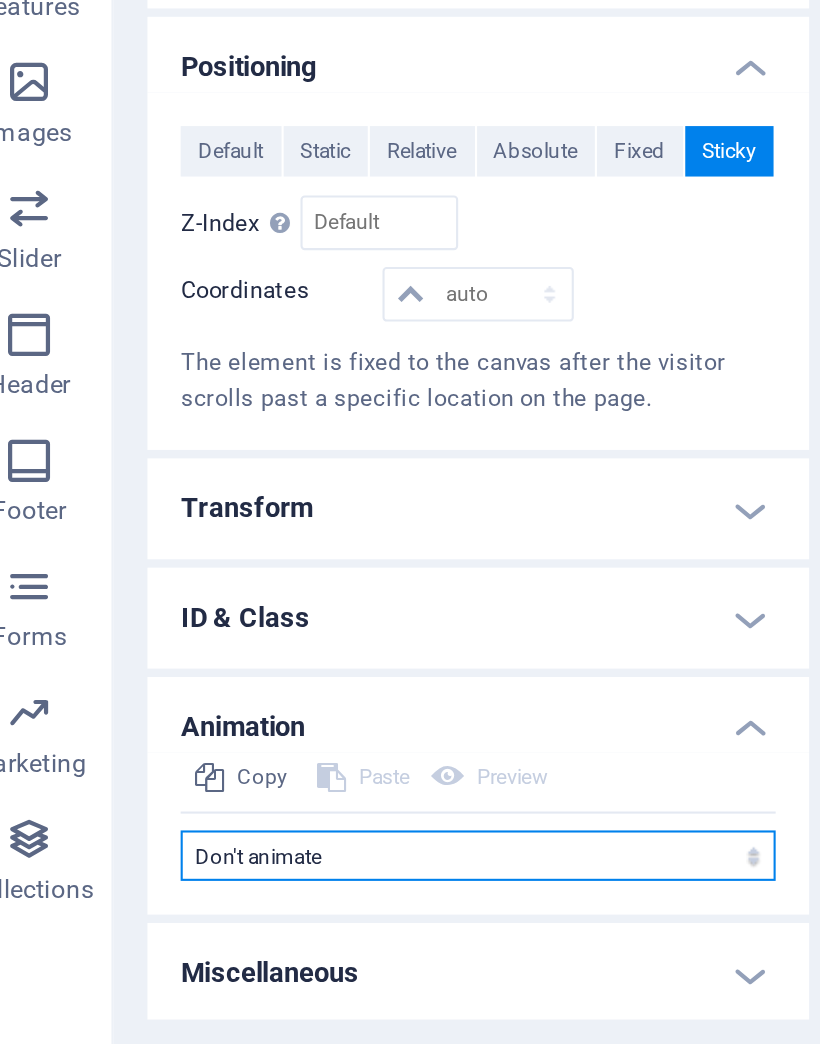 click on "Don't animate Show / Hide Slide up/down Zoom in/out Slide left to right Slide right to left Slide top to bottom Slide bottom to top Pulse Blink Open as overlay" at bounding box center (253, 918) 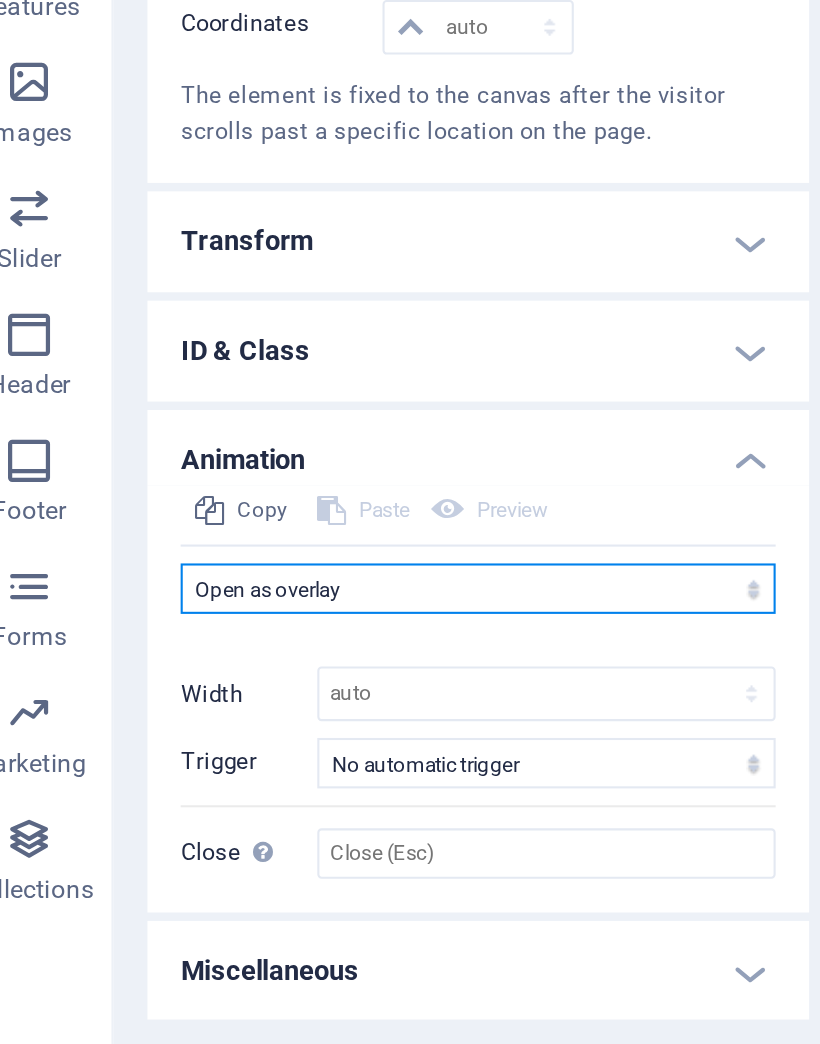 scroll, scrollTop: 541, scrollLeft: 0, axis: vertical 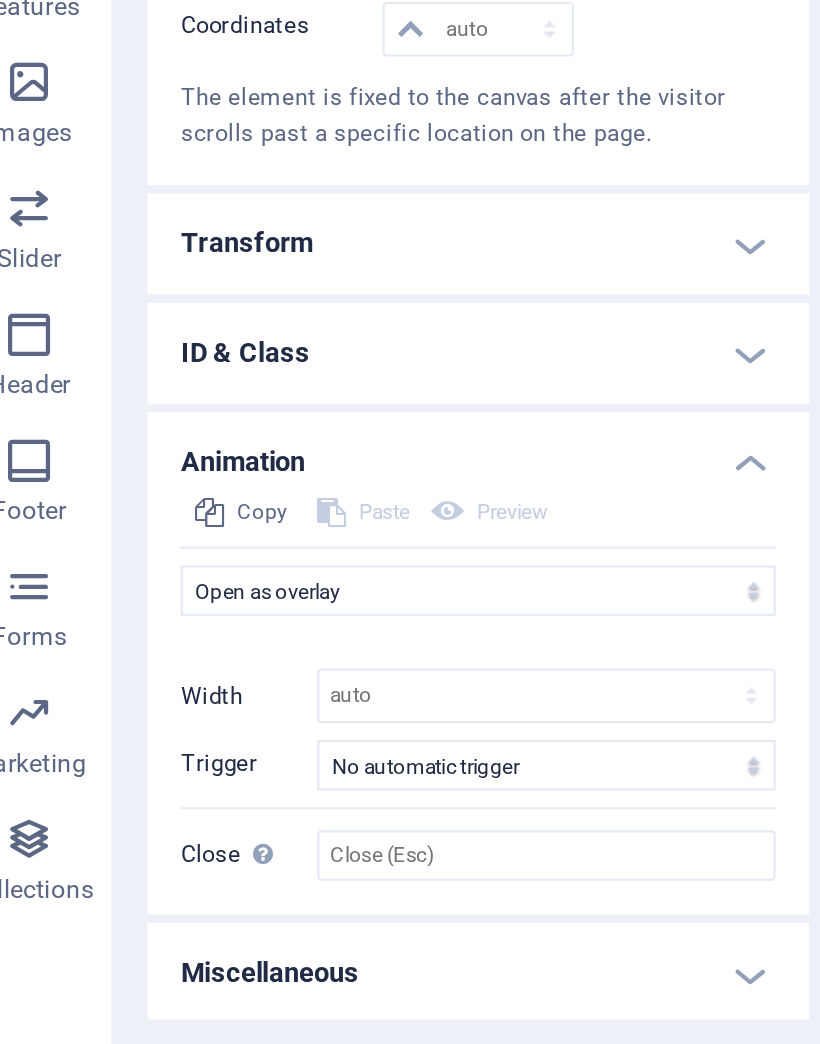 click on "Miscellaneous" at bounding box center (253, 974) 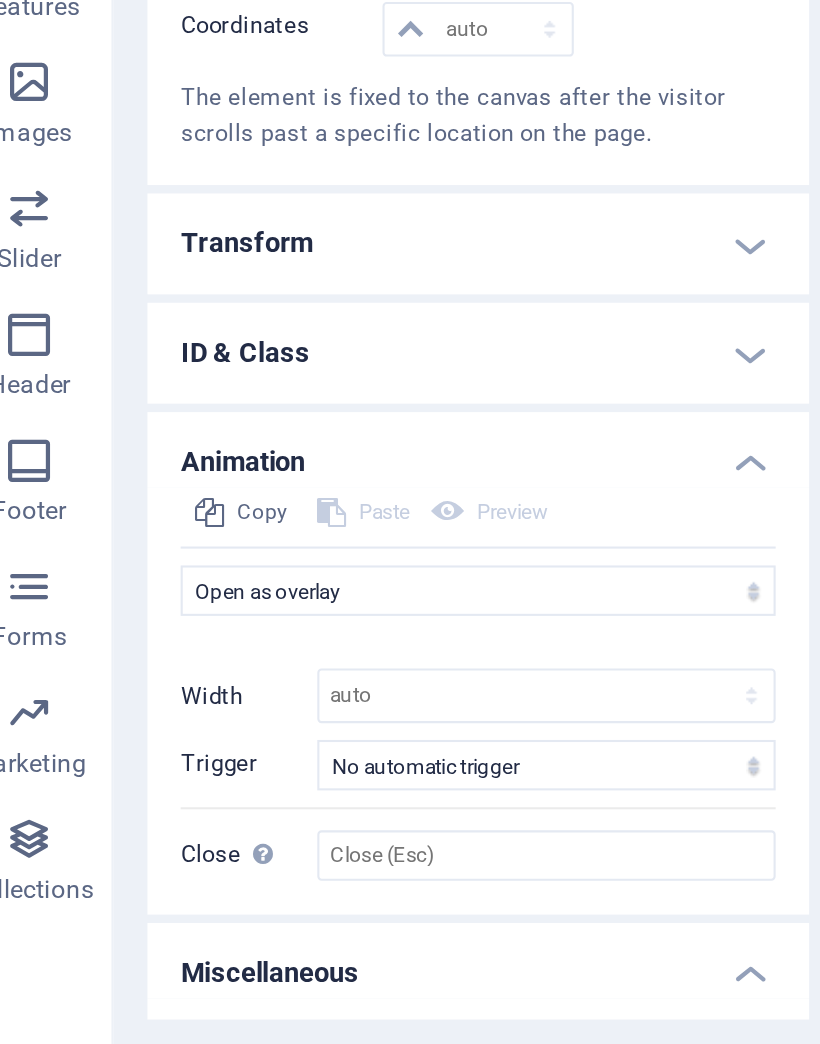 click on "Miscellaneous" at bounding box center (253, 968) 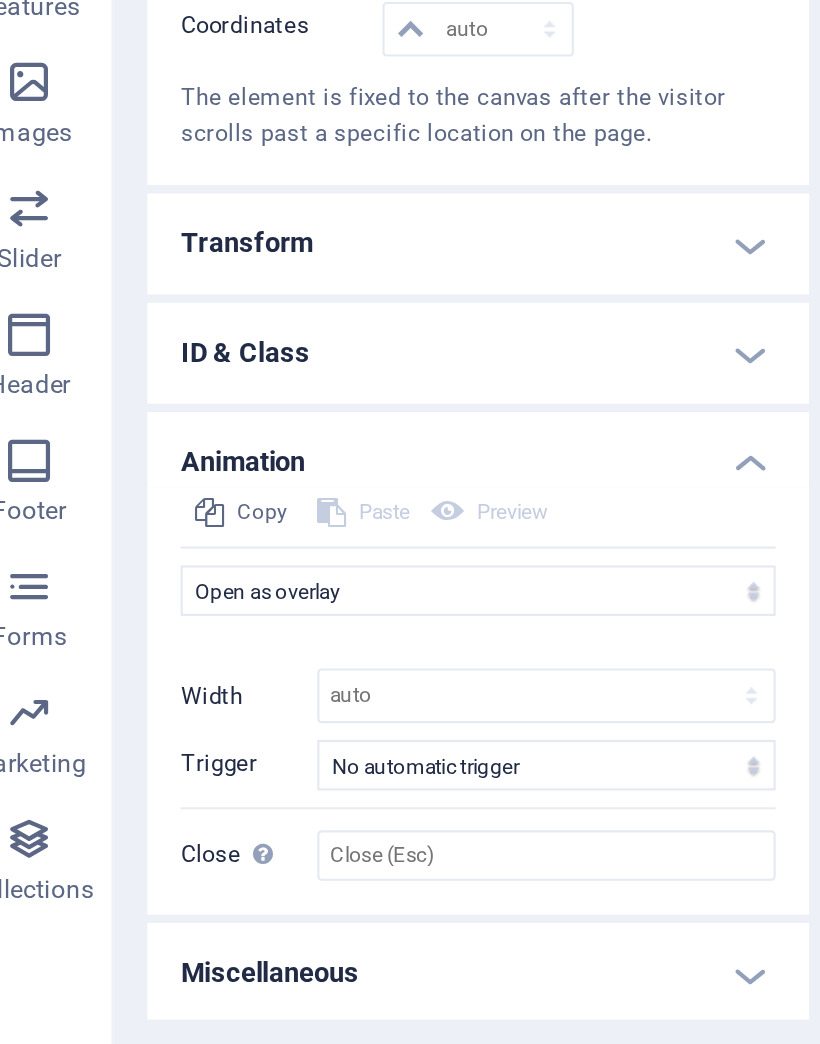 click on "Miscellaneous" at bounding box center (253, 974) 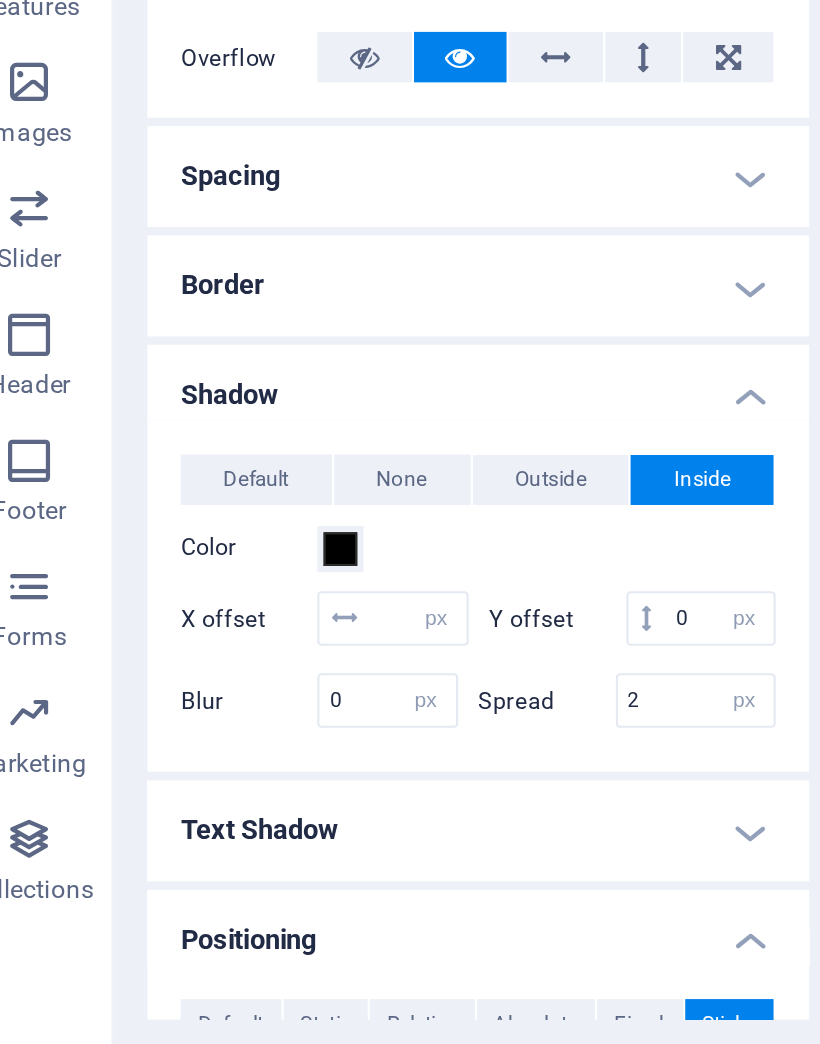 scroll, scrollTop: 0, scrollLeft: 0, axis: both 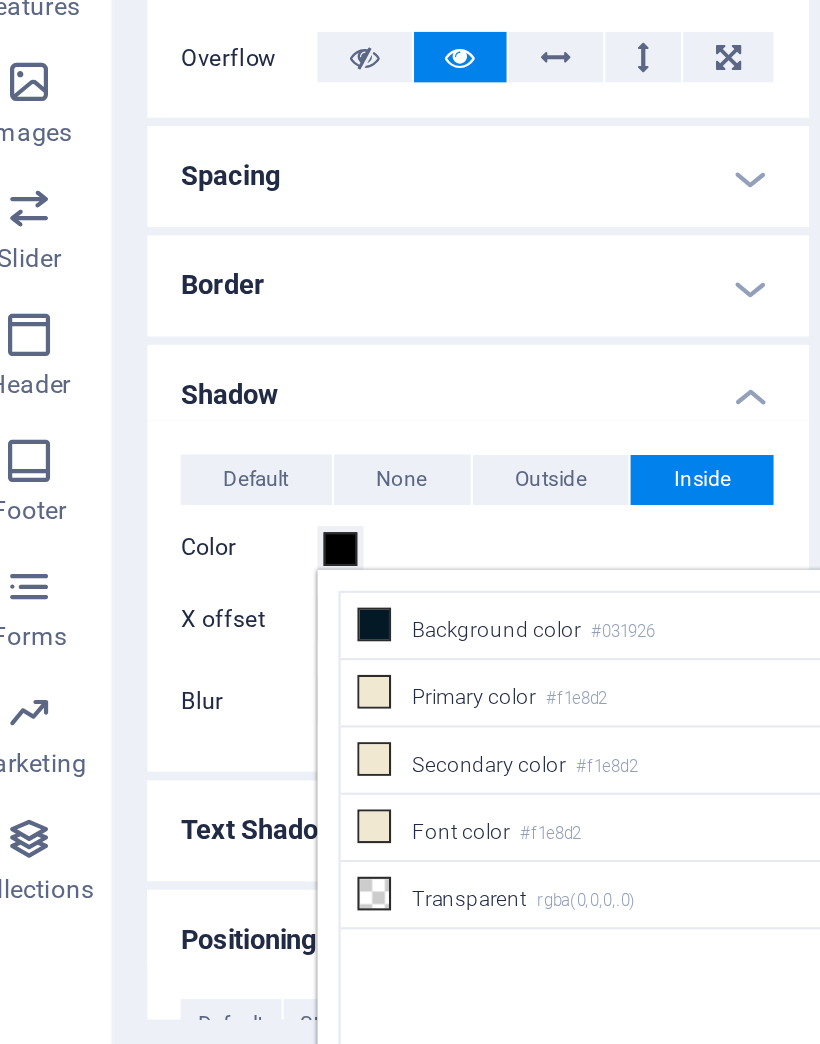 click on "Transparent
rgba(0,0,0,.0)" at bounding box center (303, 937) 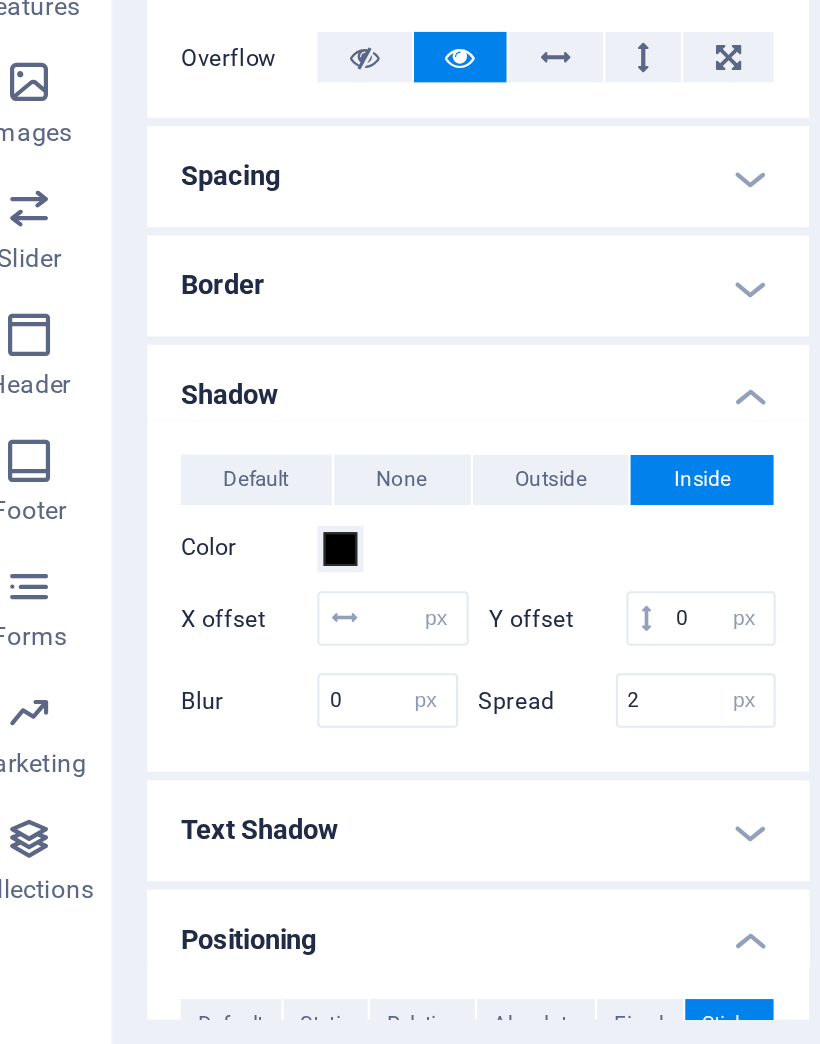 click on "Inside" at bounding box center [360, 739] 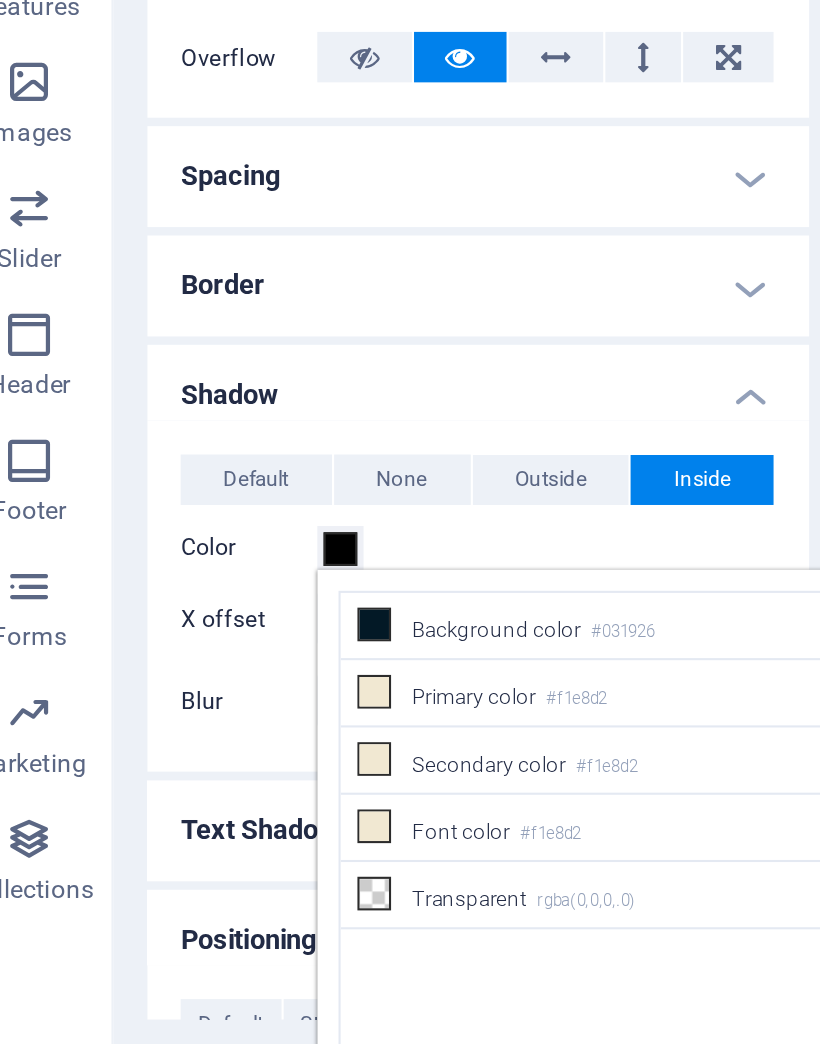 click on "Transparent
rgba(0,0,0,.0)" at bounding box center [303, 937] 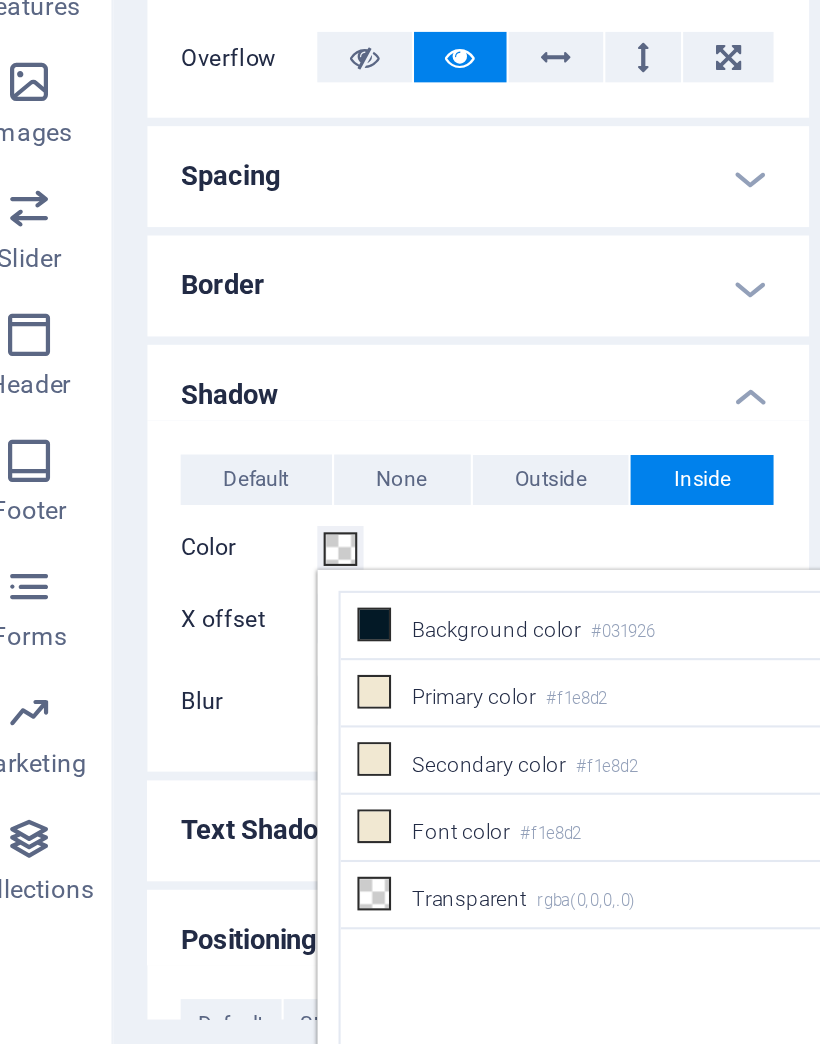 click on "Transparent
rgba(0,0,0,.0)" at bounding box center [303, 937] 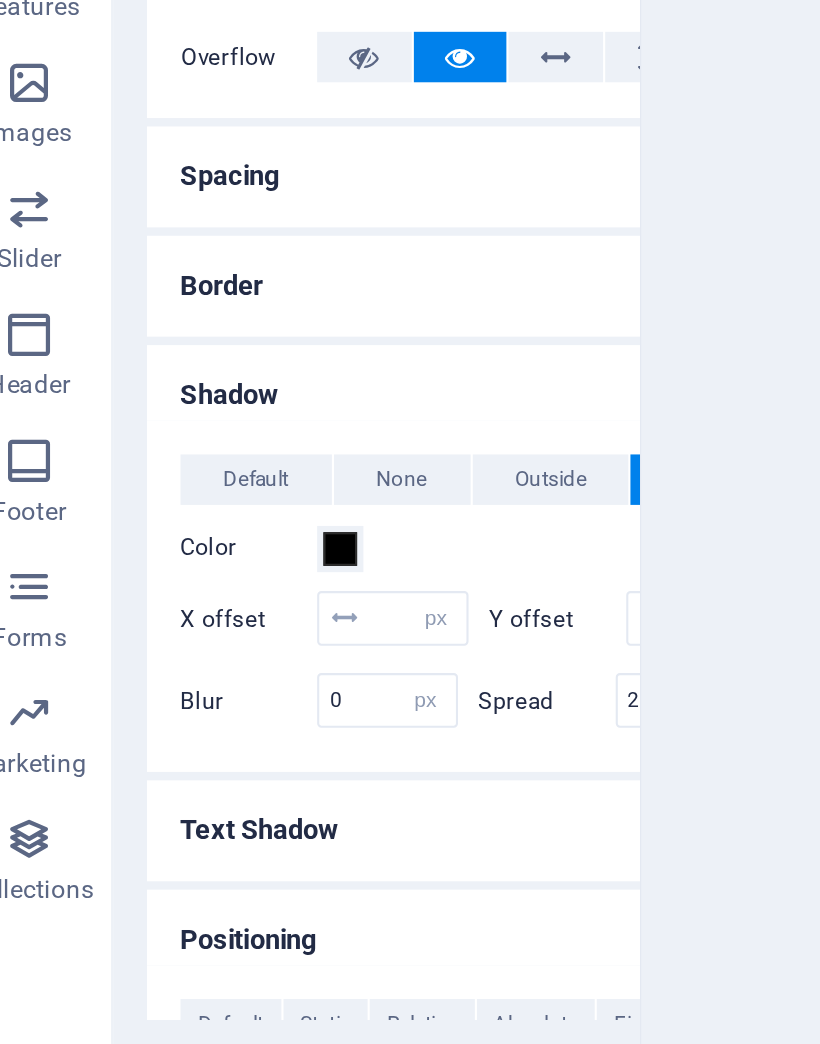 scroll, scrollTop: 3127, scrollLeft: 0, axis: vertical 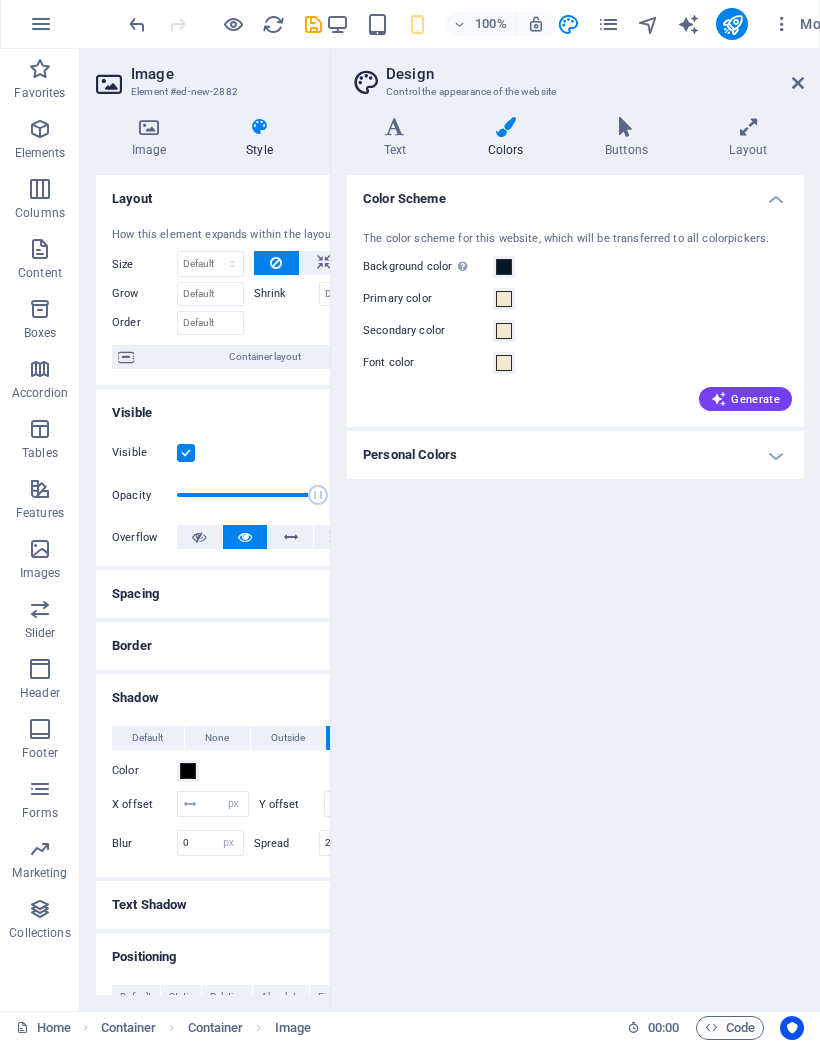 click at bounding box center (798, 84) 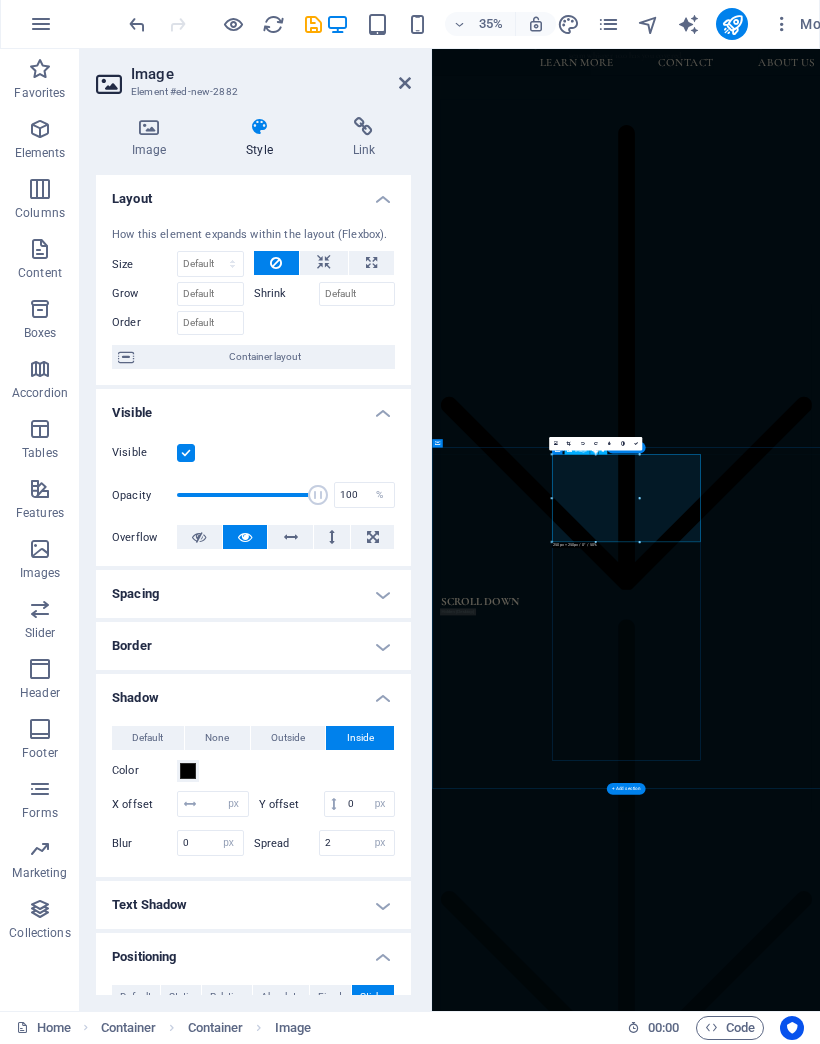 click at bounding box center (986, 6192) 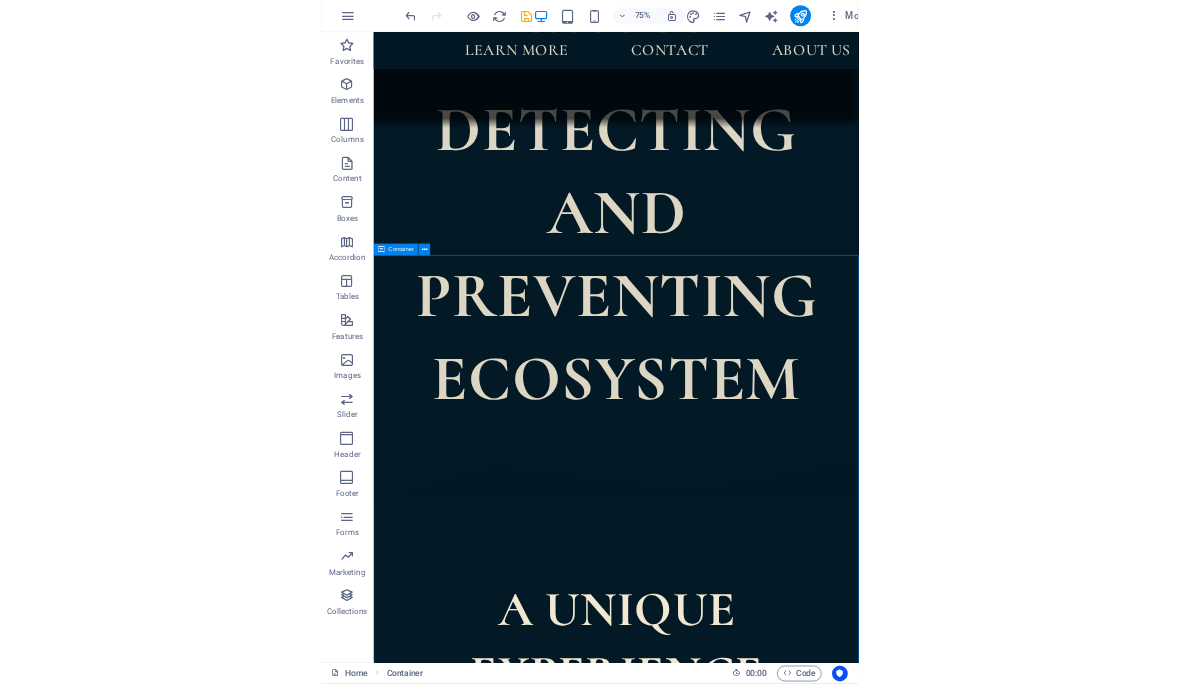scroll, scrollTop: 3649, scrollLeft: 0, axis: vertical 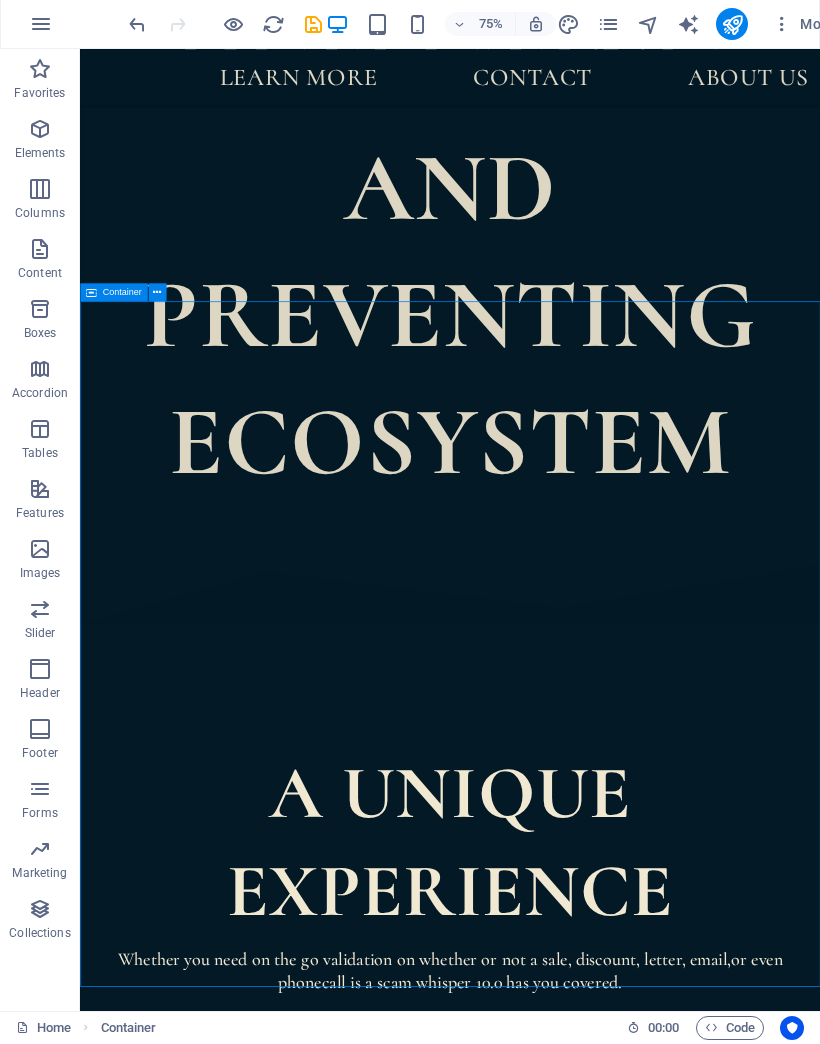 click at bounding box center (573, 6875) 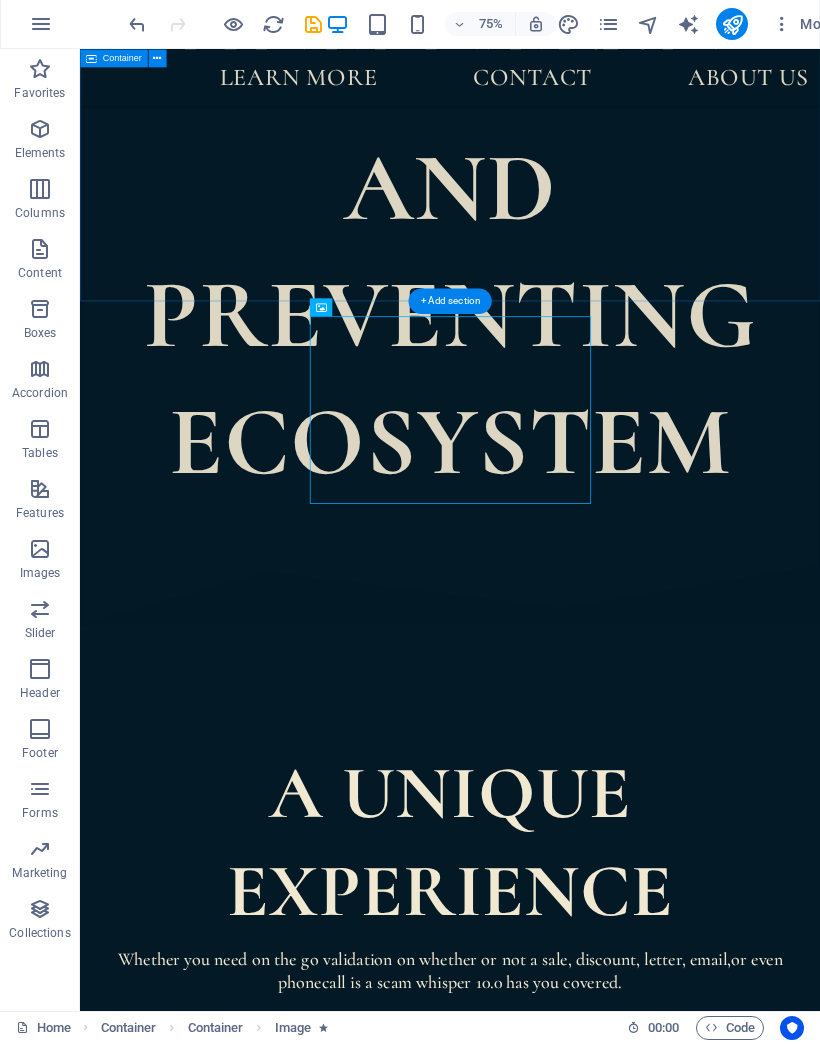 click on "Ready for the best part? Whisper is just the tip of the iceberg. Integrated into a full scale real scam scenario us turned into your very own safe gamified mission. Equipped with your very own ride or die cypher. That grows with you and guides you along the way.  PLAY A MEANINGFUL GAME" at bounding box center [573, 4444] 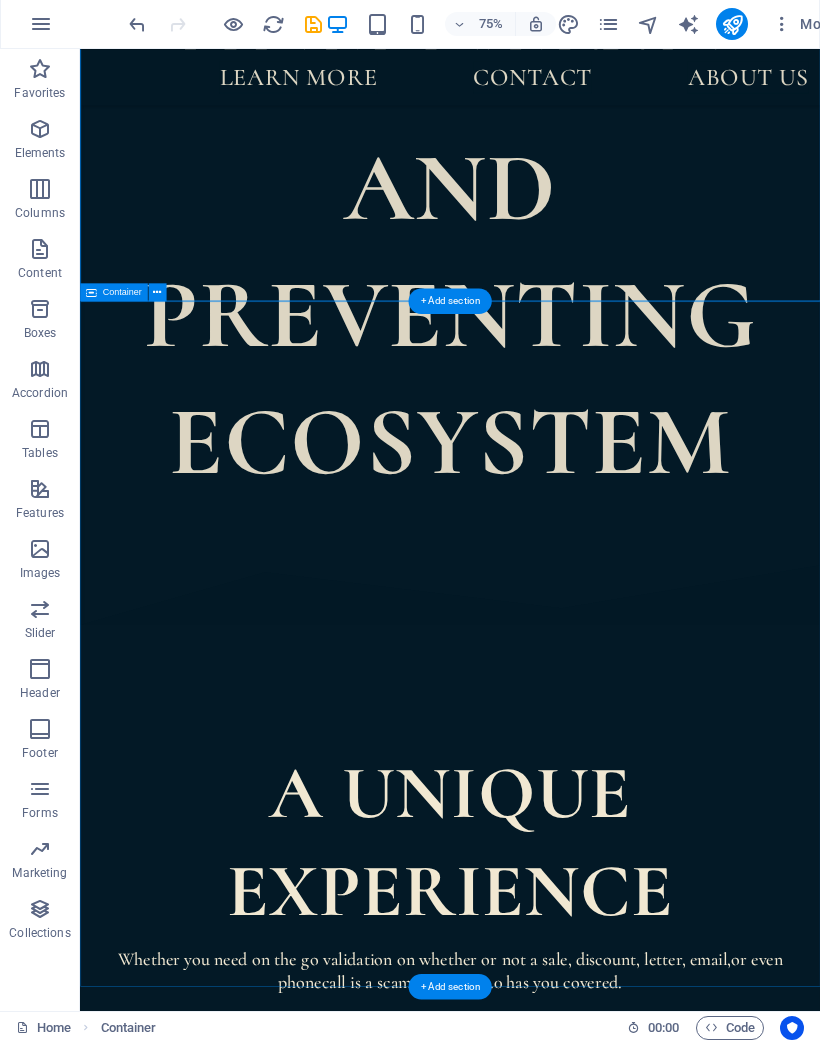 click on "So much more than just a game. Its  taking power back. MAIN COURSES Multi-levelled, machine learning, behavioural science  and predictive insight models.   FULL MENU" at bounding box center (573, 7644) 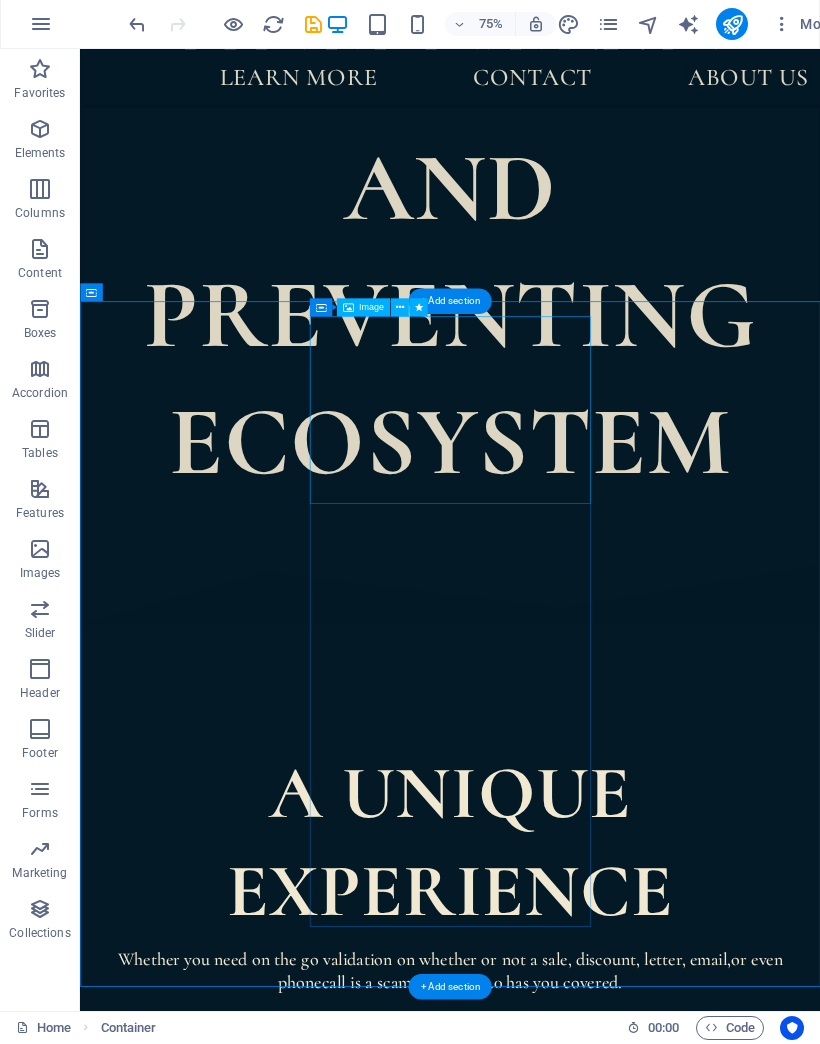 click at bounding box center (573, 6875) 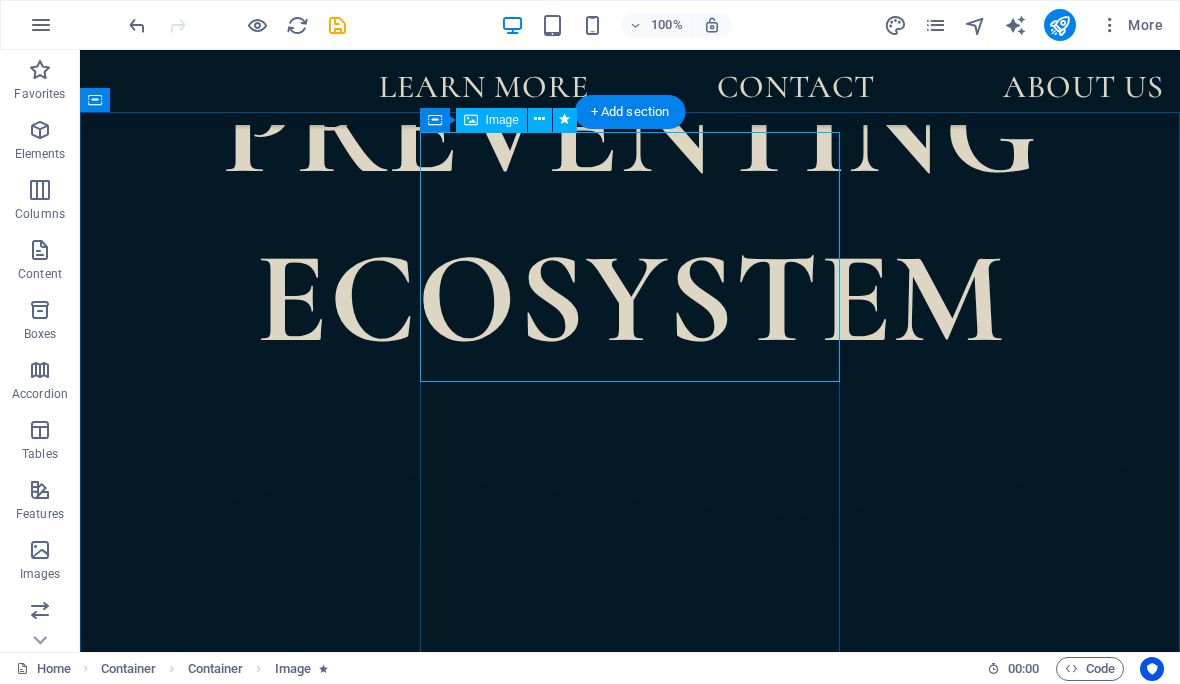 click at bounding box center [630, 7105] 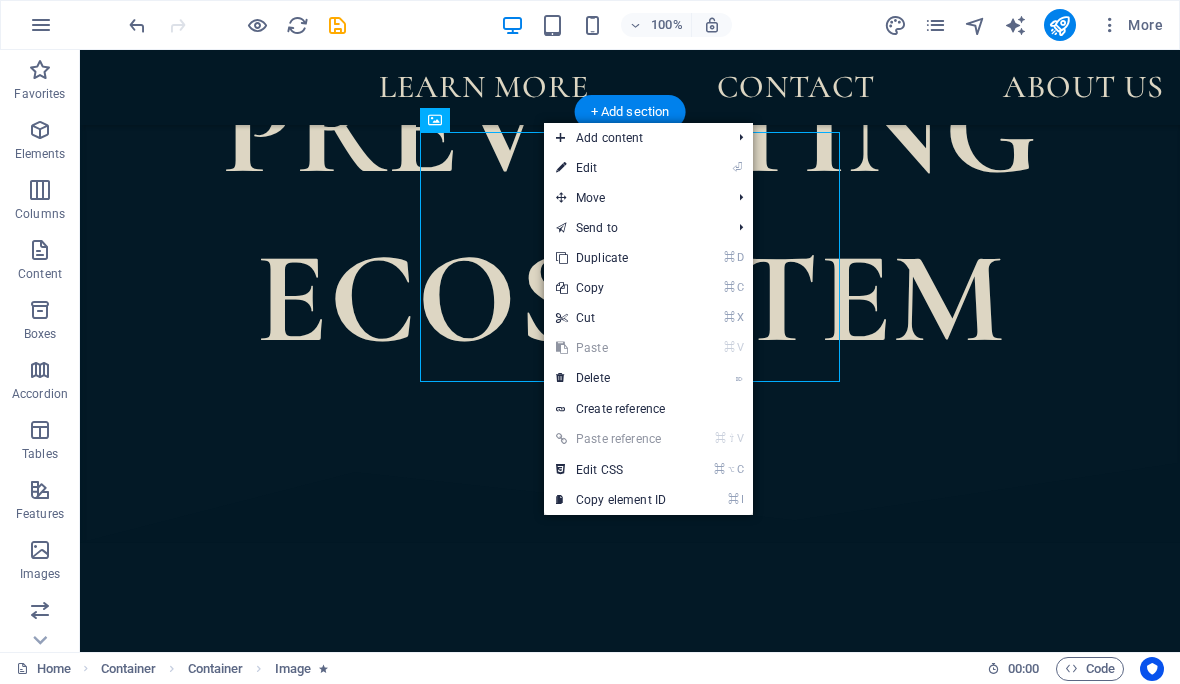 click on "⏎  Edit" at bounding box center (611, 168) 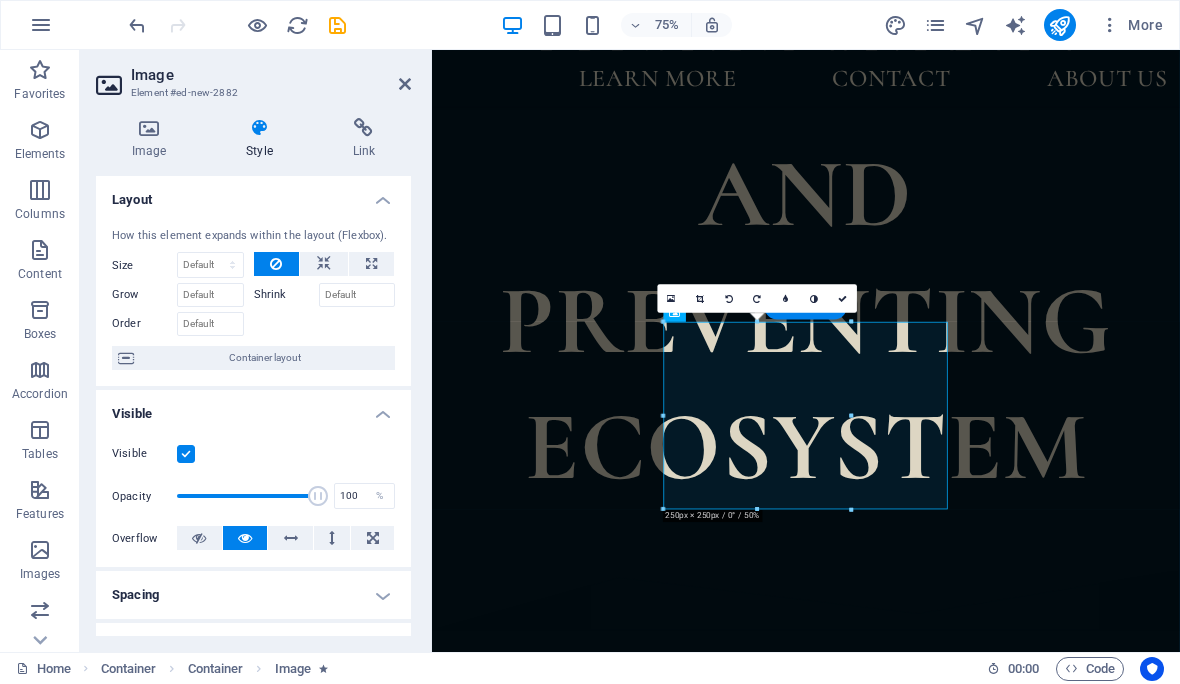 click on "Ready for the best part? Whisper is just the tip of the iceberg. Integrated into a full scale real scam scenario us turned into your very own safe gamified mission. Equipped with your very own ride or die cypher. That grows with you and guides you along the way.  PLAY A MEANINGFUL GAME" at bounding box center [930, 4475] 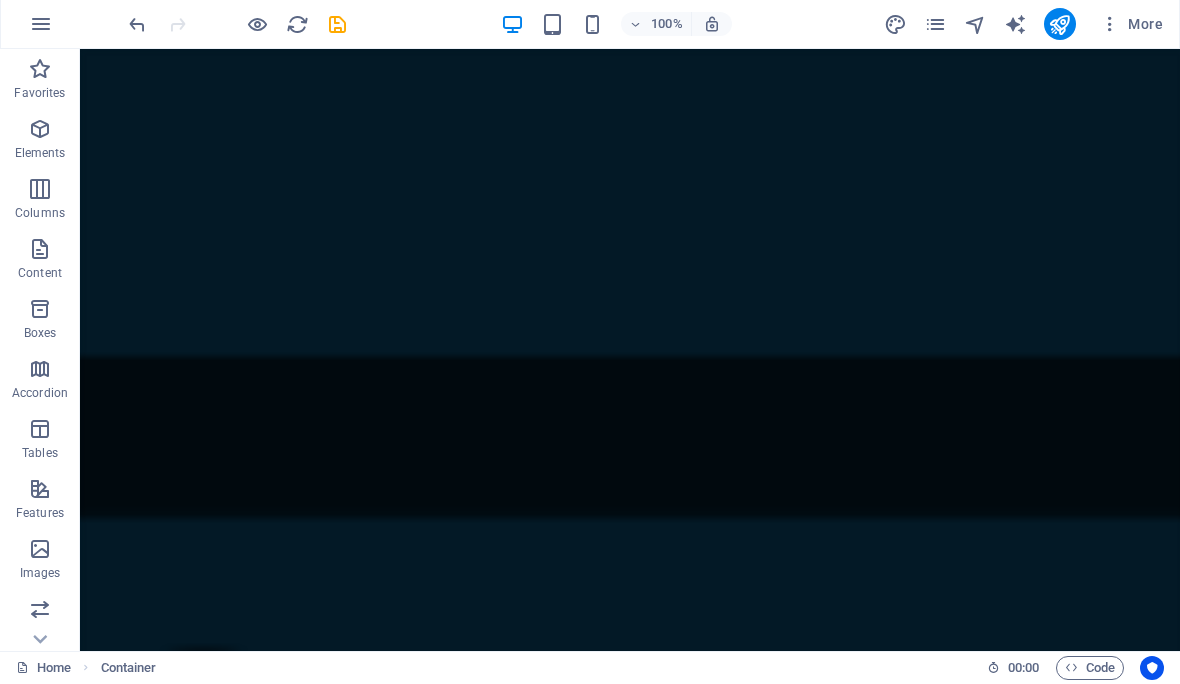 scroll, scrollTop: 0, scrollLeft: 0, axis: both 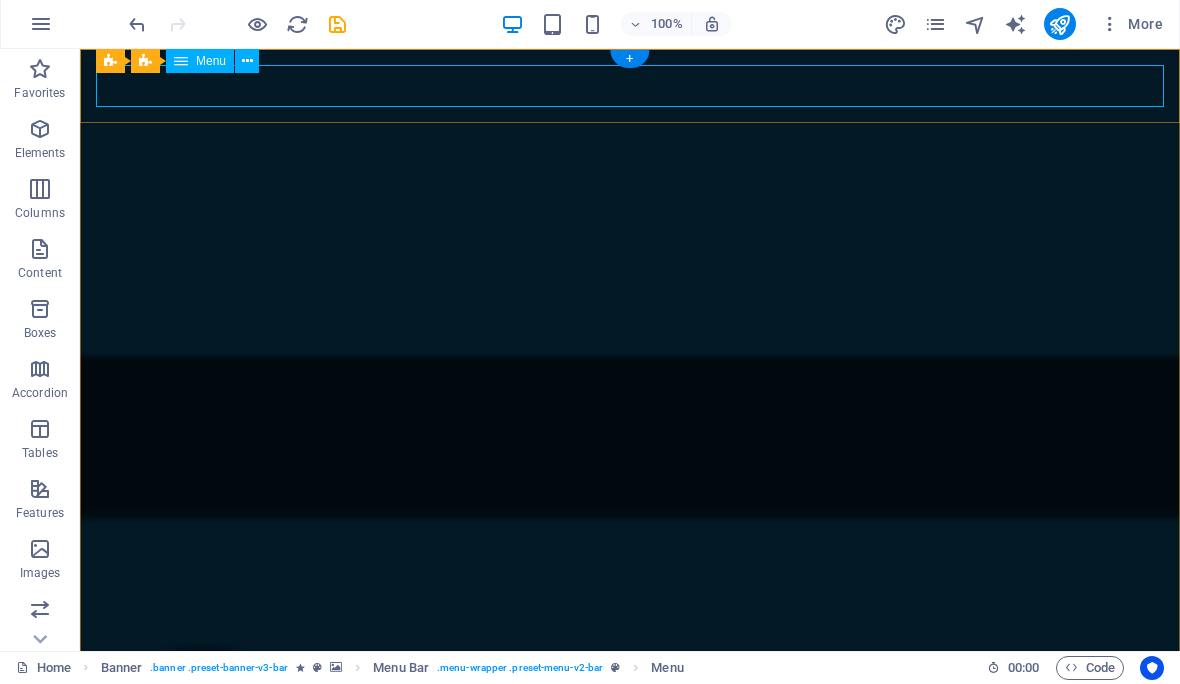 click at bounding box center [247, 62] 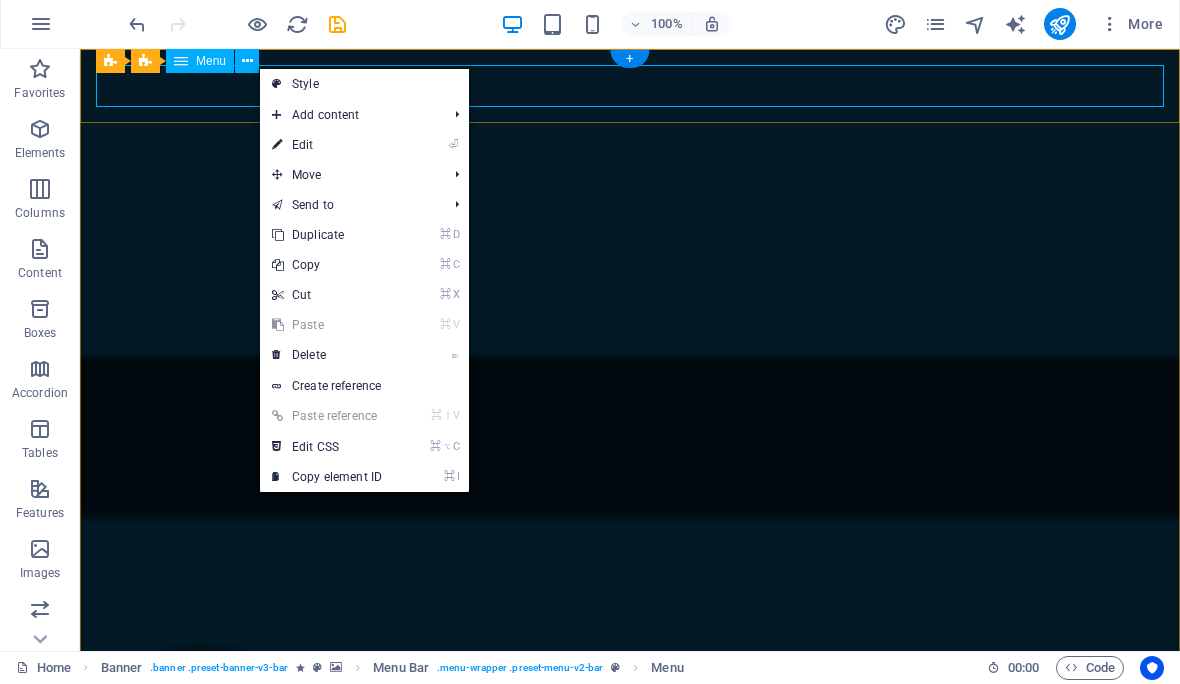 click on "Menu" at bounding box center (200, 62) 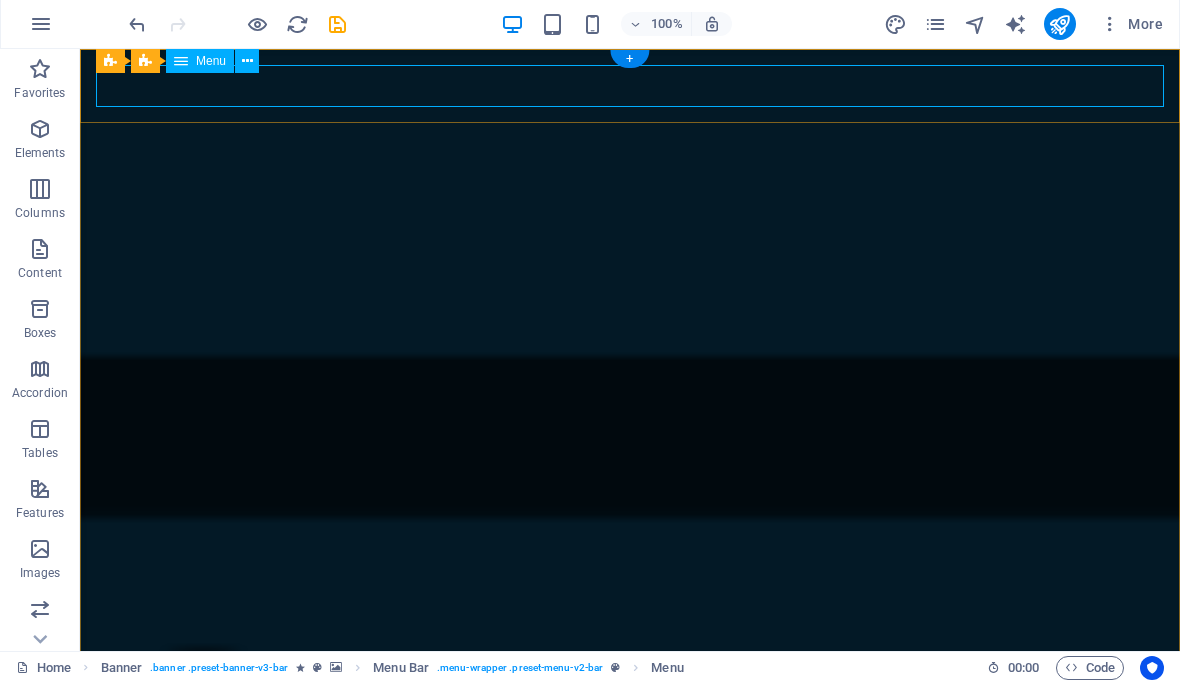 click at bounding box center (247, 62) 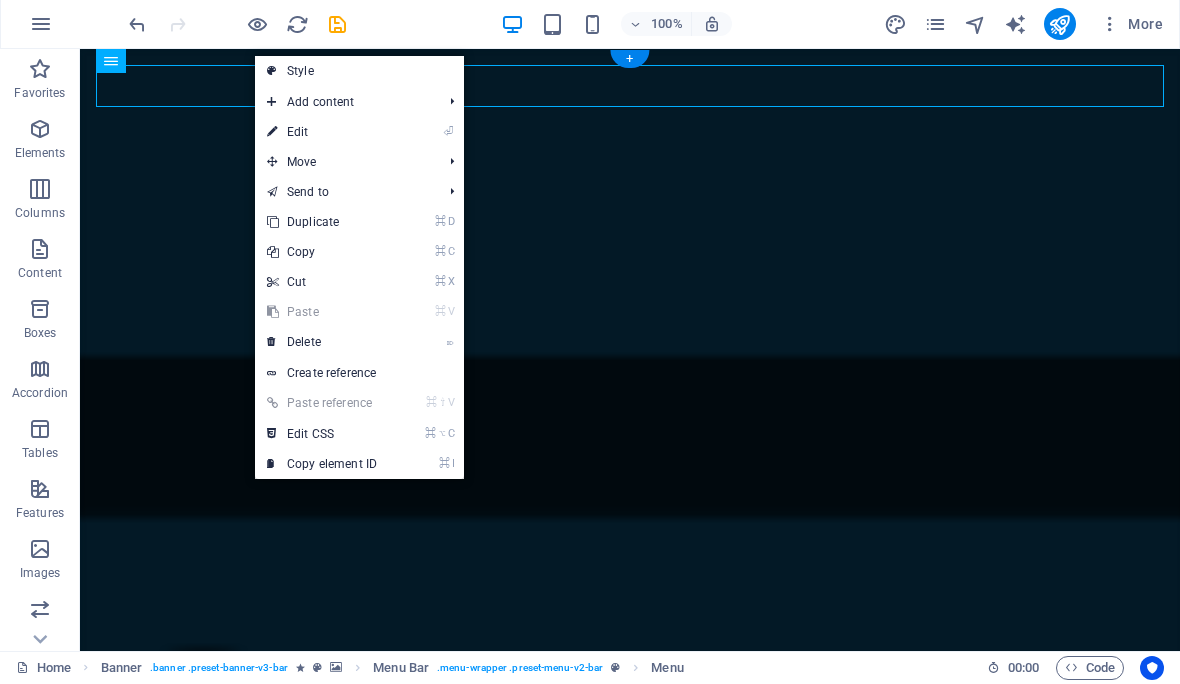 click on "⏎  Edit" at bounding box center [322, 133] 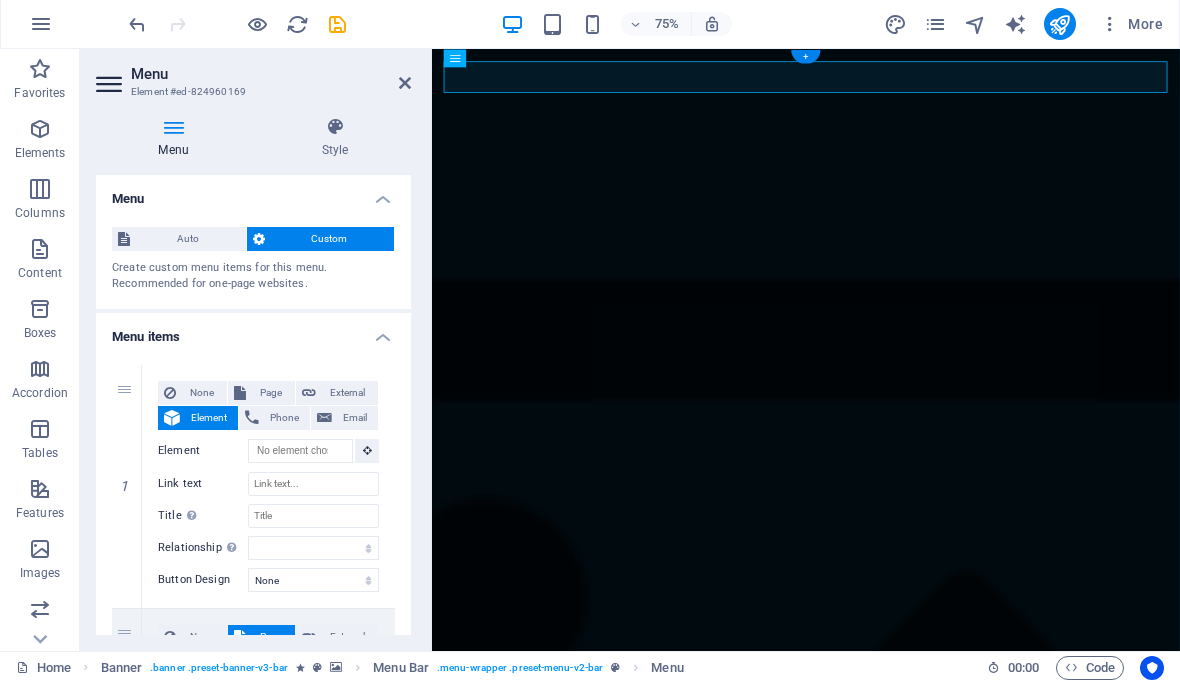 click on "Auto" at bounding box center (188, 240) 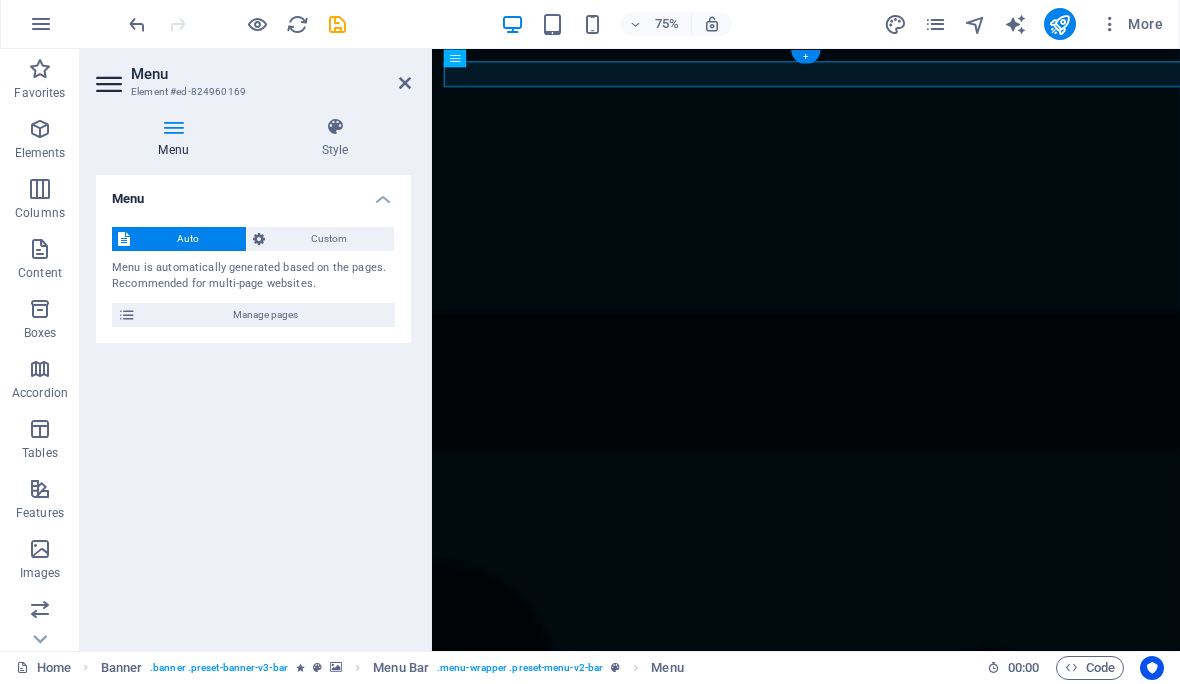 click at bounding box center [335, 128] 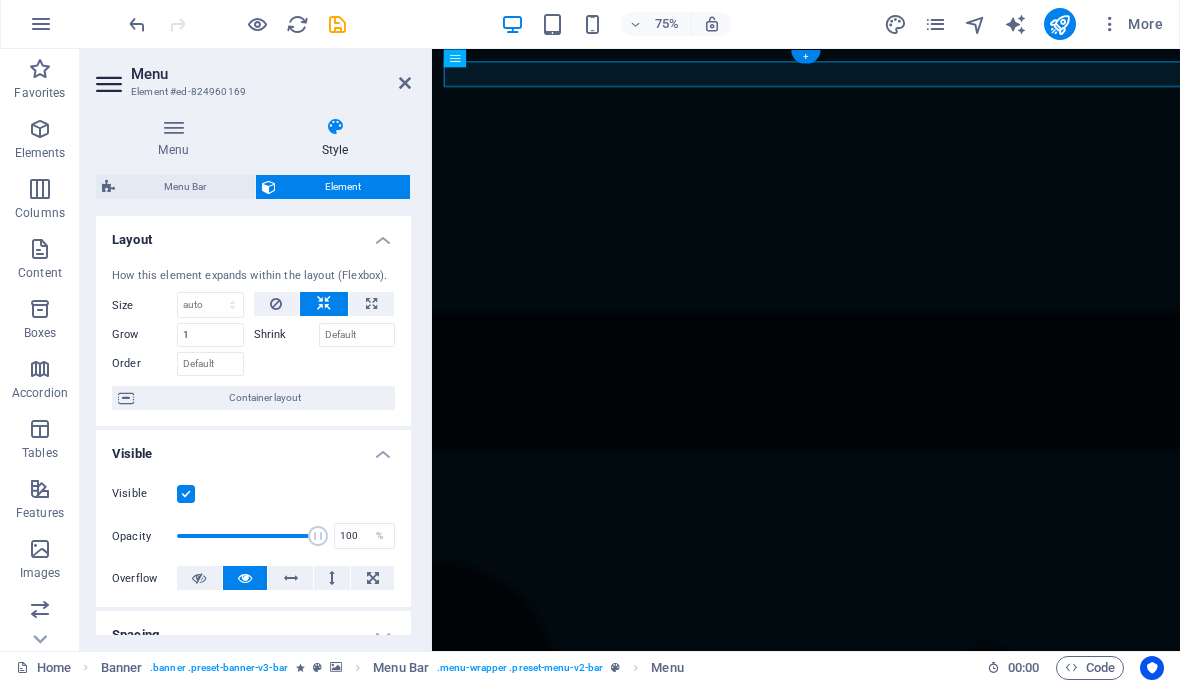 click on "Menu Bar" at bounding box center (185, 188) 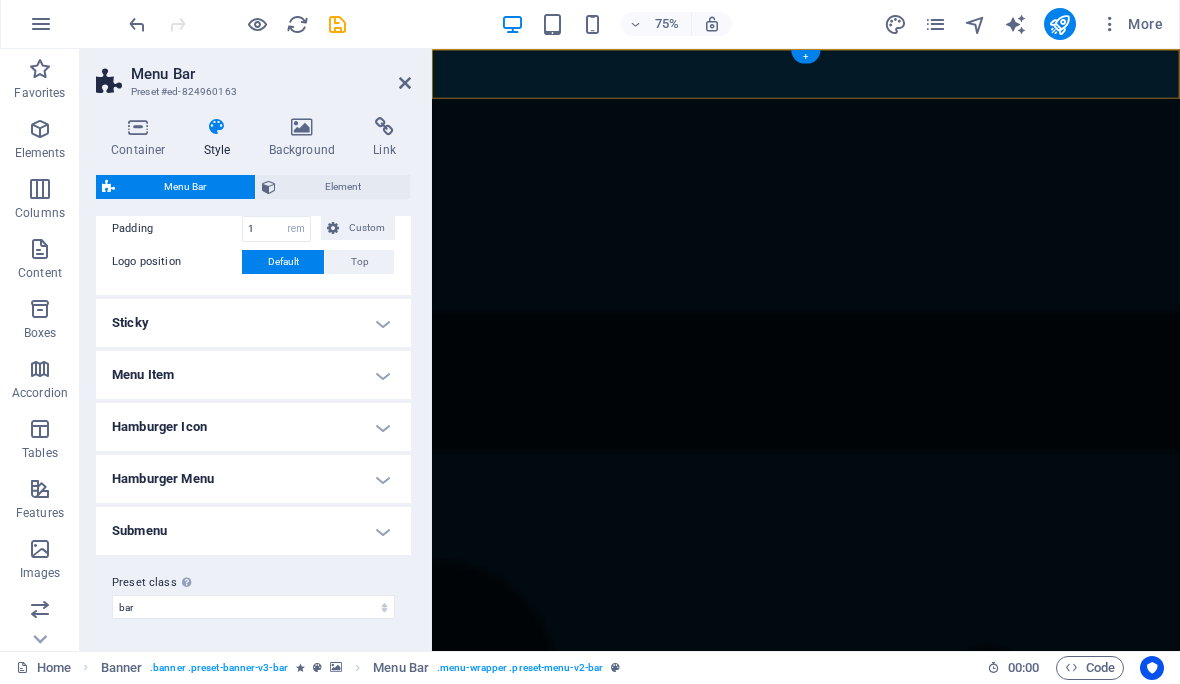 scroll, scrollTop: 746, scrollLeft: 0, axis: vertical 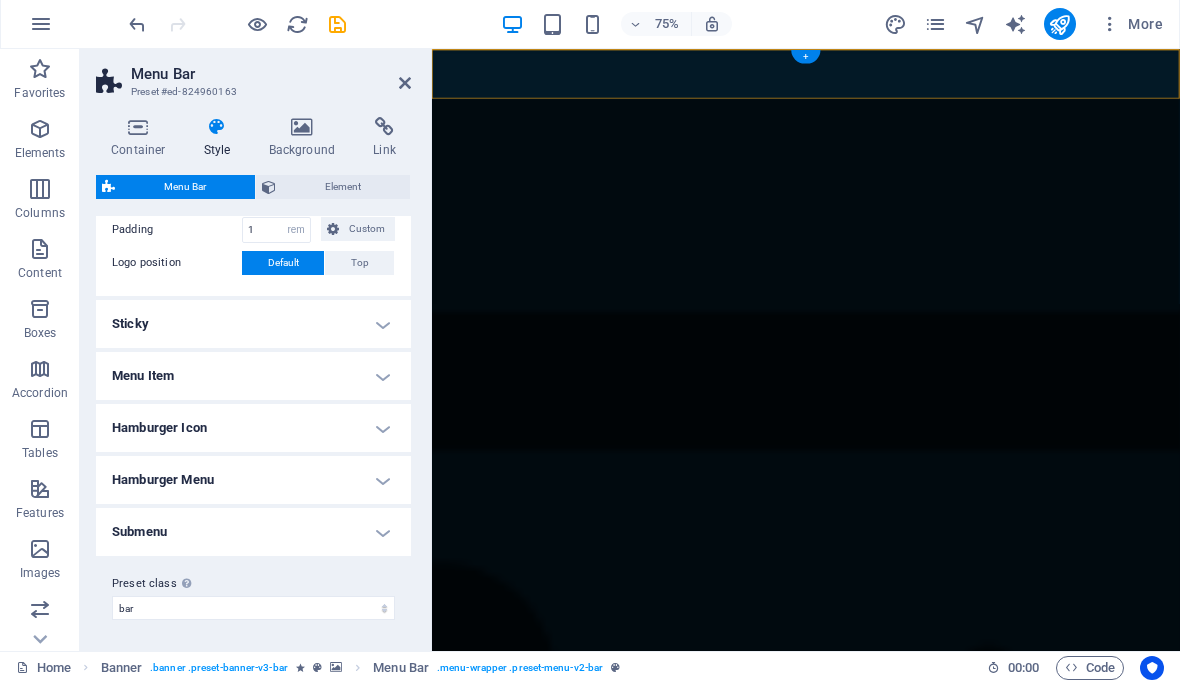 click on "Hamburger Icon" at bounding box center [253, 429] 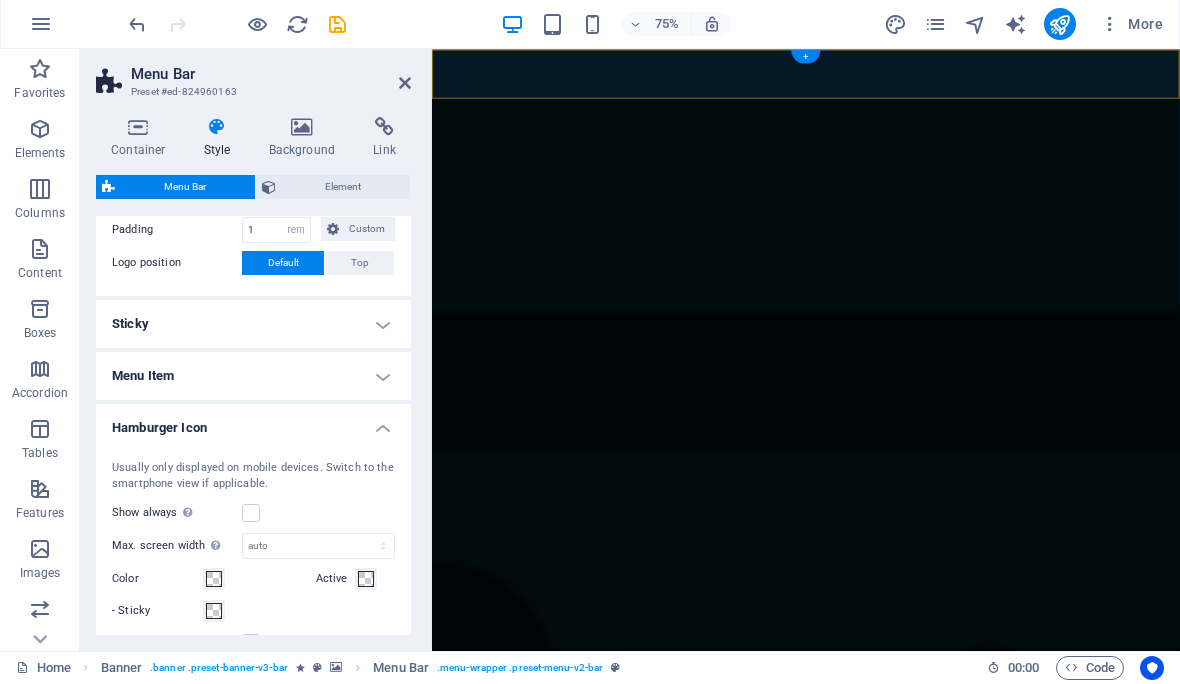 click on "Hamburger Icon" at bounding box center [253, 423] 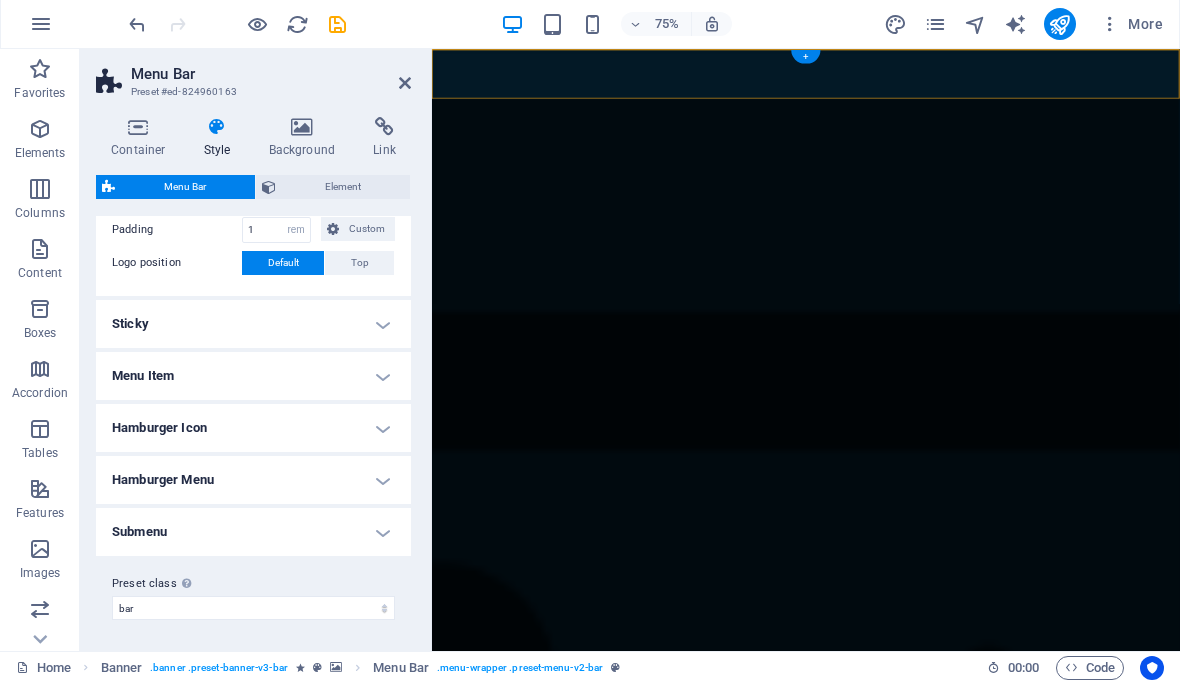 click on "Sticky" at bounding box center (253, 325) 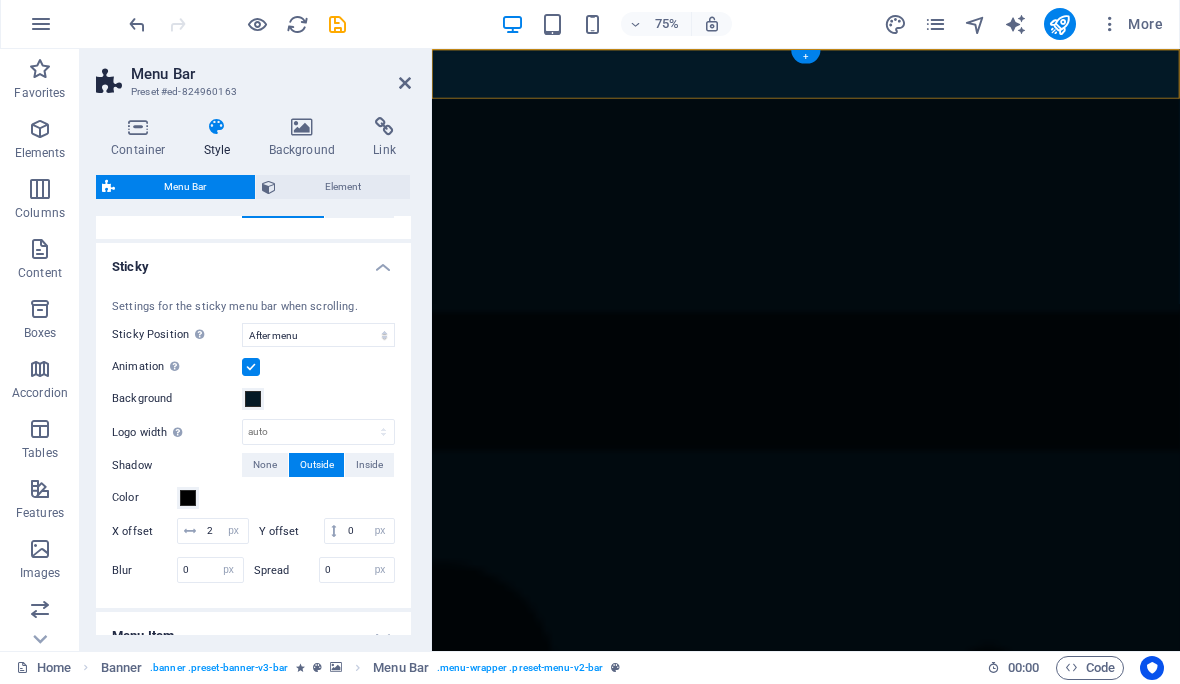 click on "Sticky" at bounding box center [253, 262] 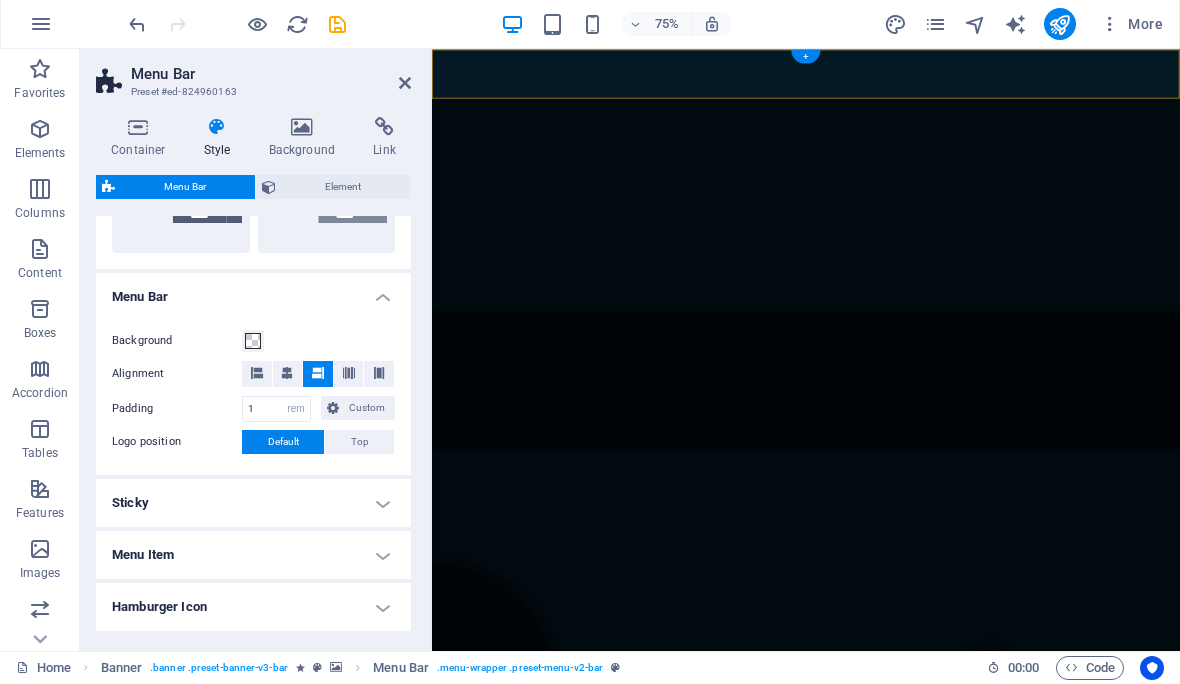 scroll, scrollTop: 565, scrollLeft: 0, axis: vertical 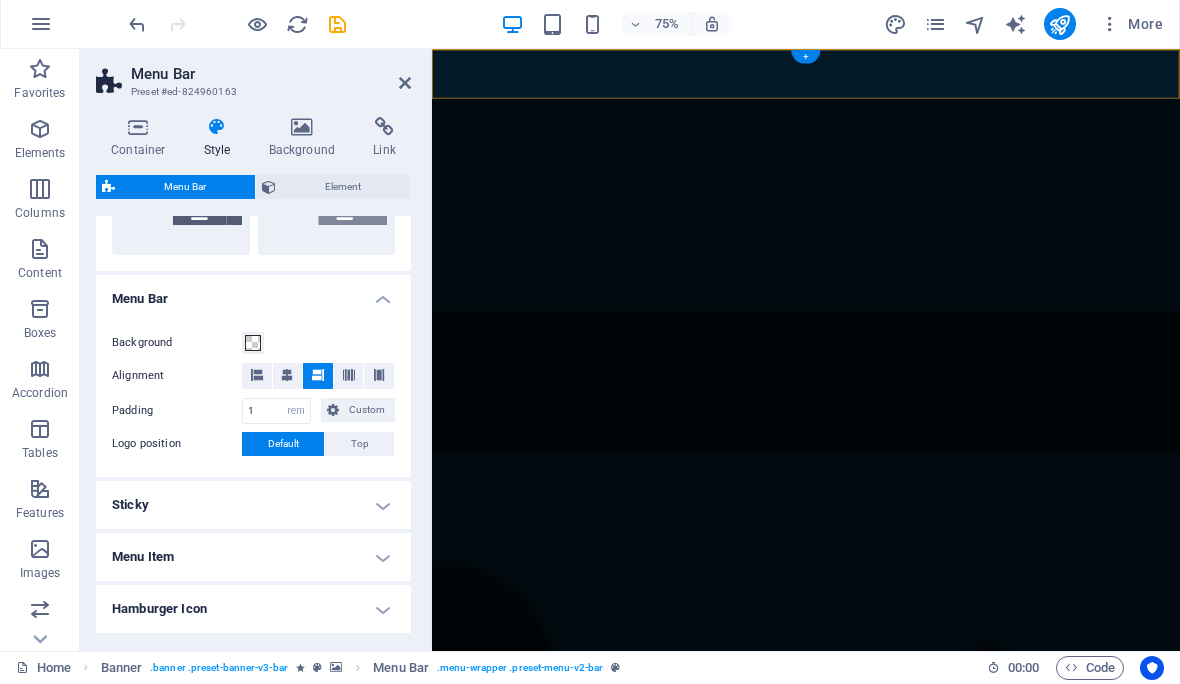 click on "Sticky" at bounding box center (253, 506) 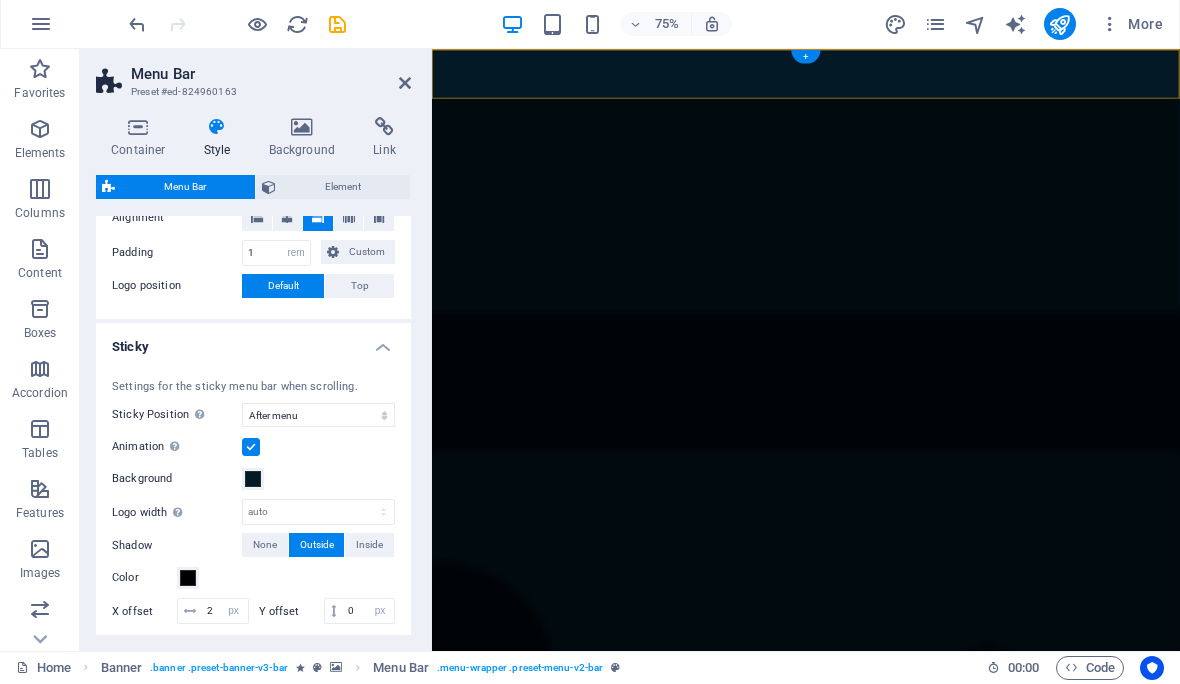 scroll, scrollTop: 727, scrollLeft: 0, axis: vertical 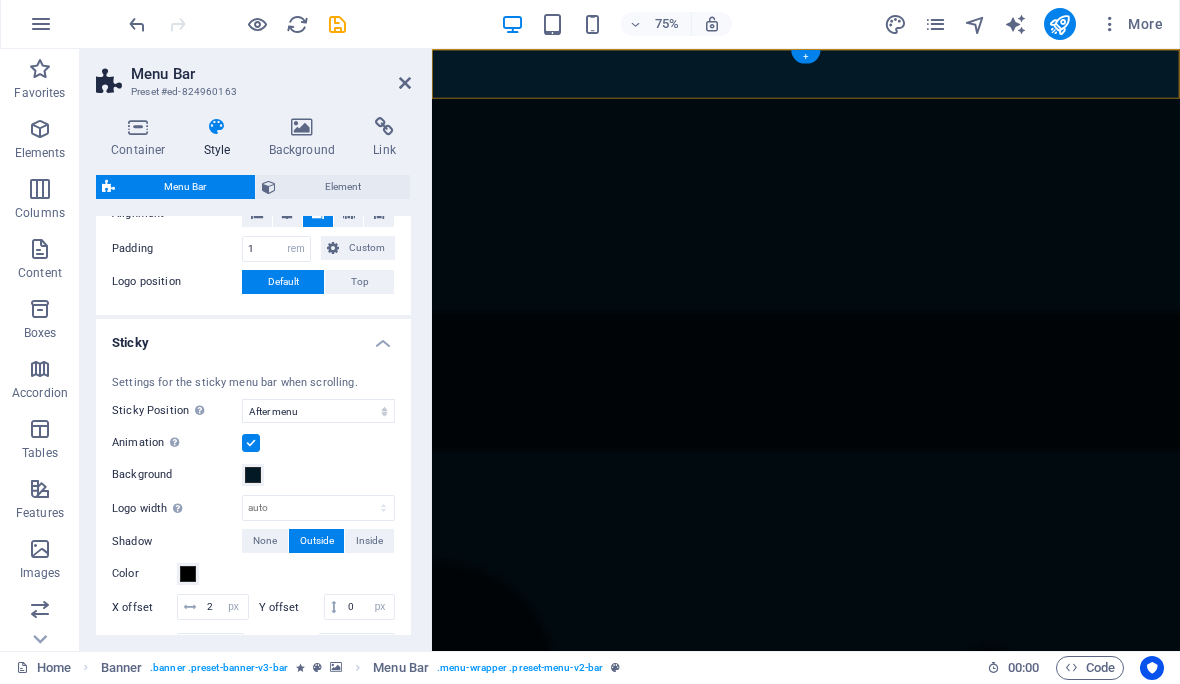 click on "Inside" at bounding box center [369, 542] 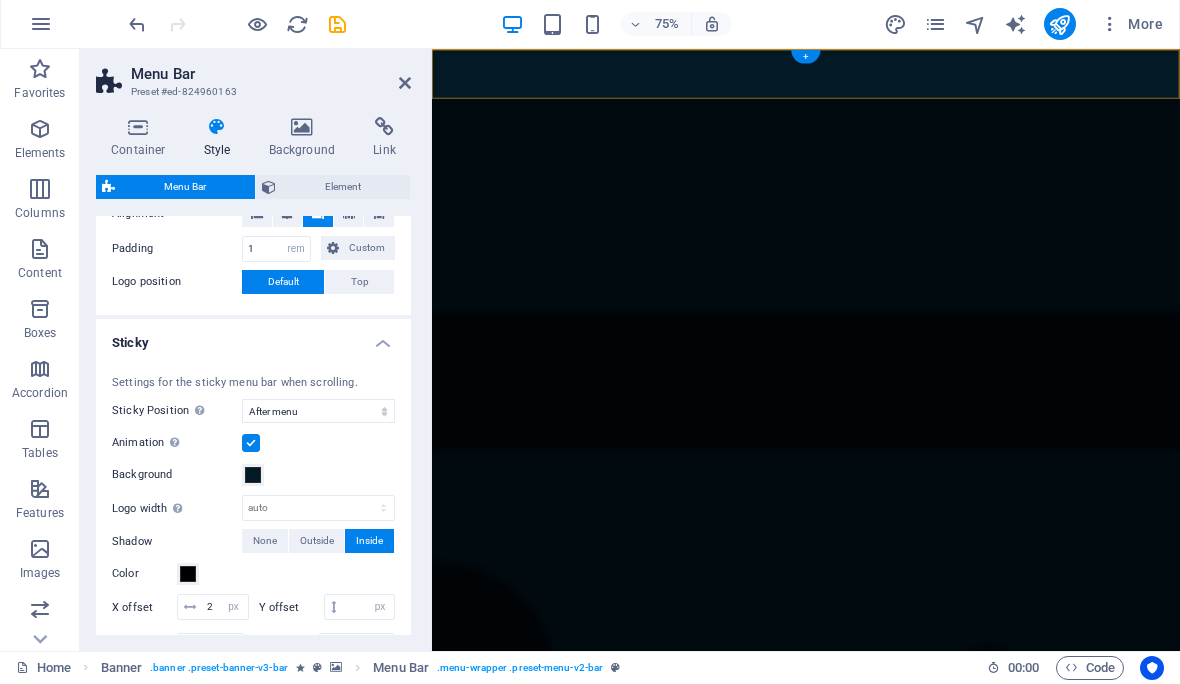 click on "Outside" at bounding box center [317, 542] 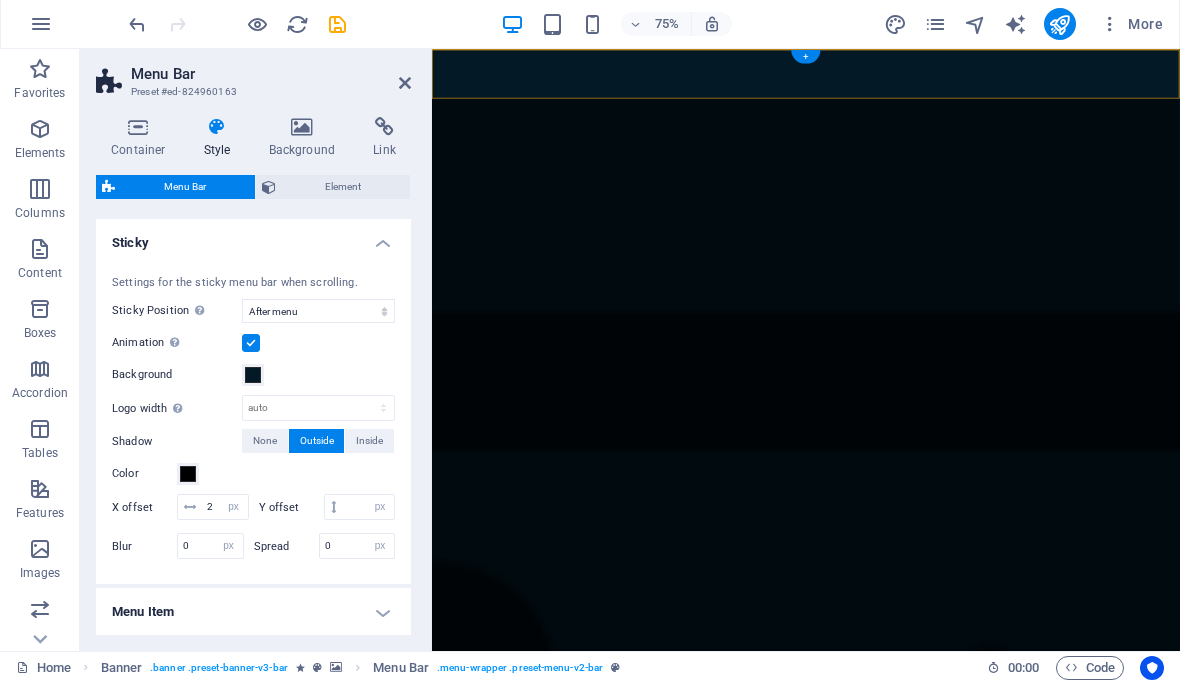 scroll, scrollTop: 832, scrollLeft: 0, axis: vertical 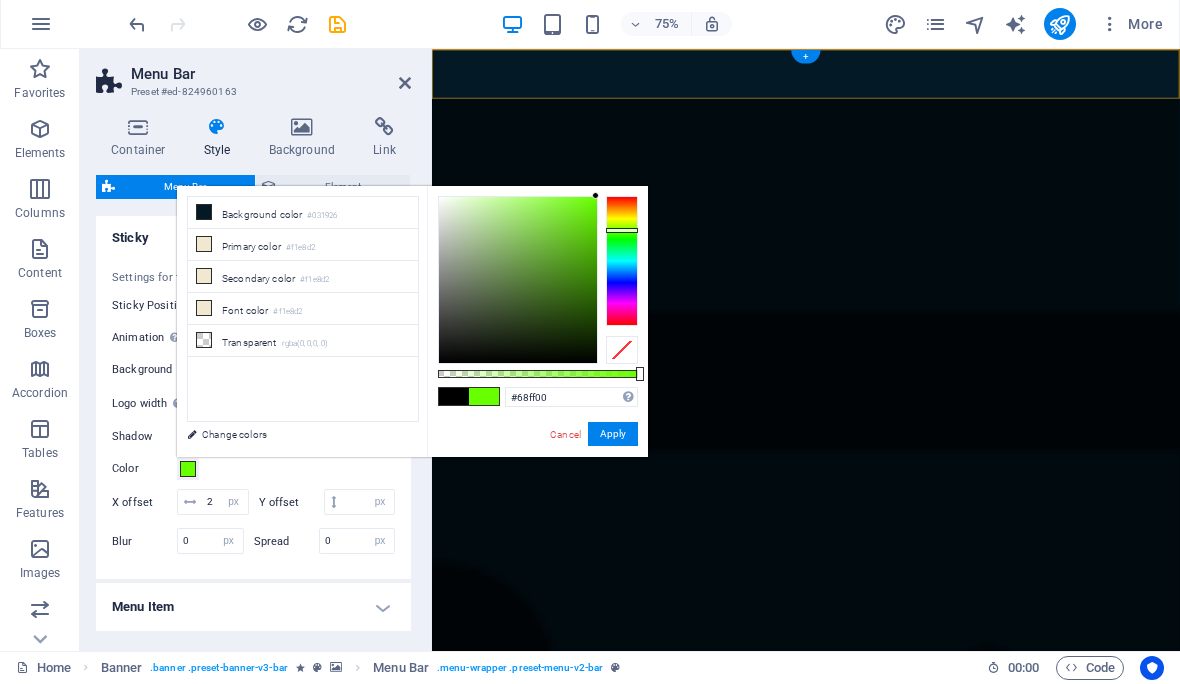 click on "Apply" at bounding box center [613, 435] 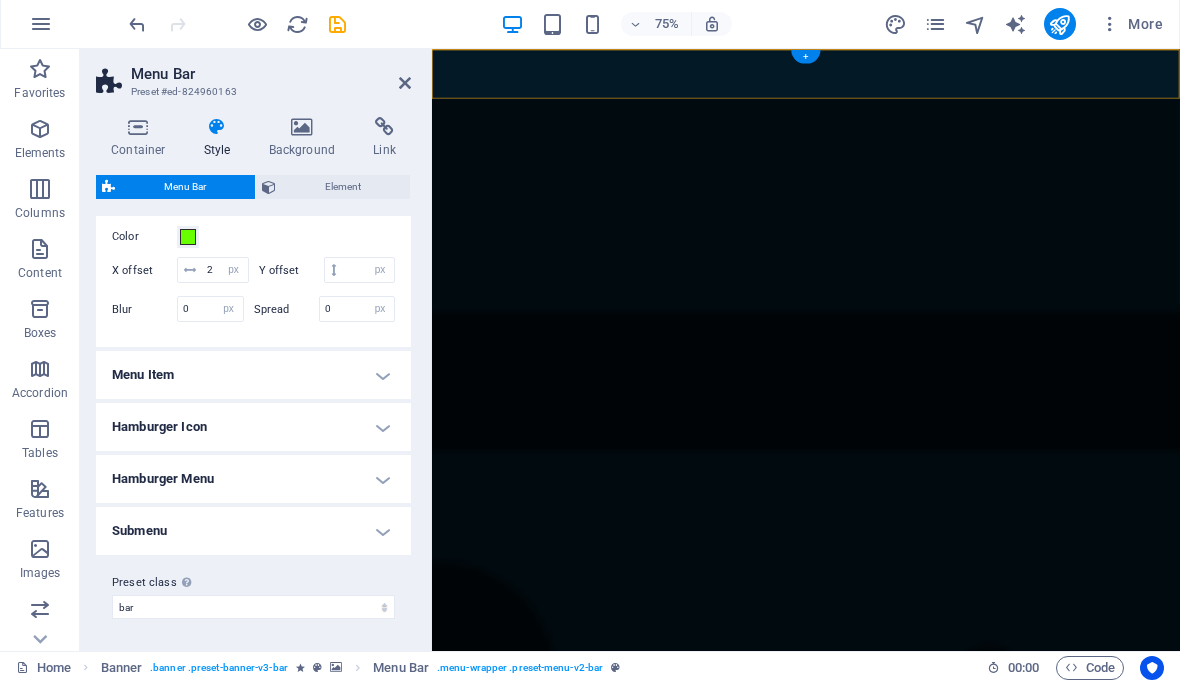 scroll, scrollTop: 1063, scrollLeft: 0, axis: vertical 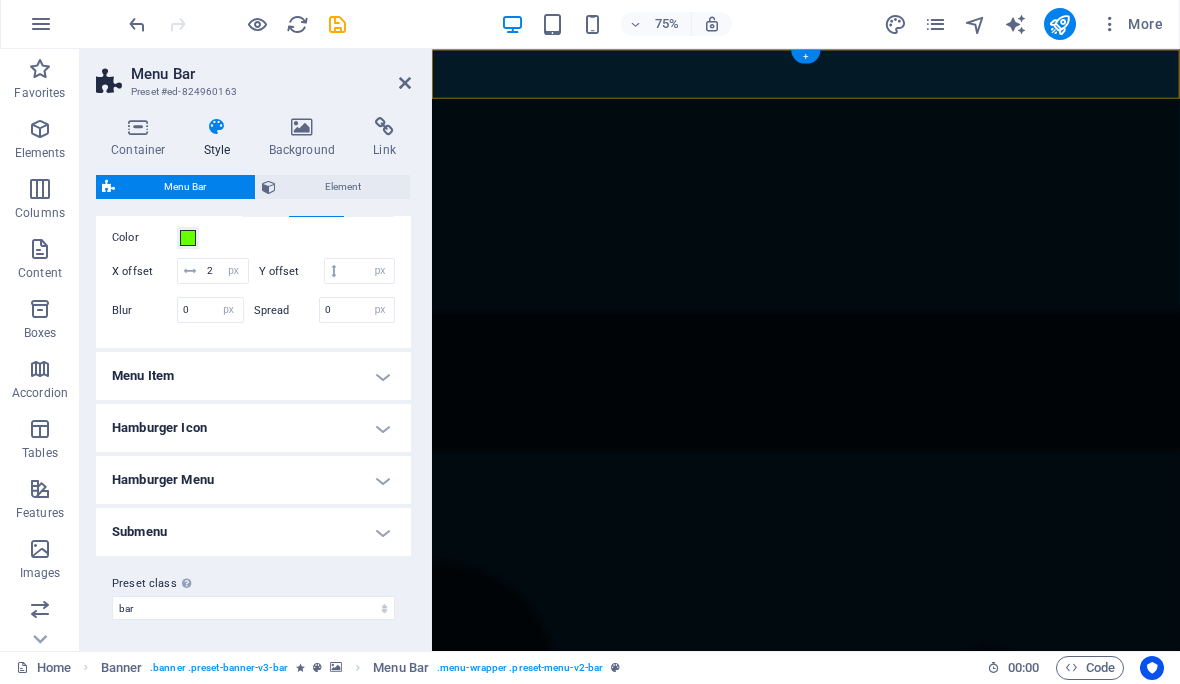 click on "Menu Item" at bounding box center (253, 377) 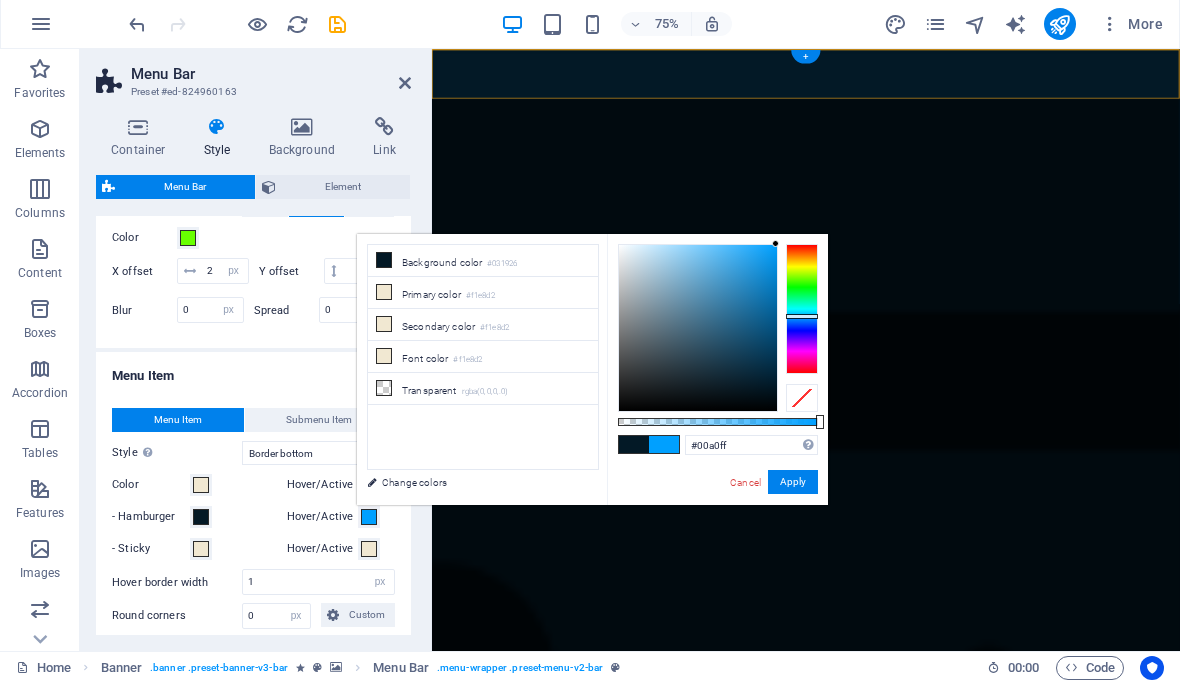 click on "Menu Item" at bounding box center [253, 371] 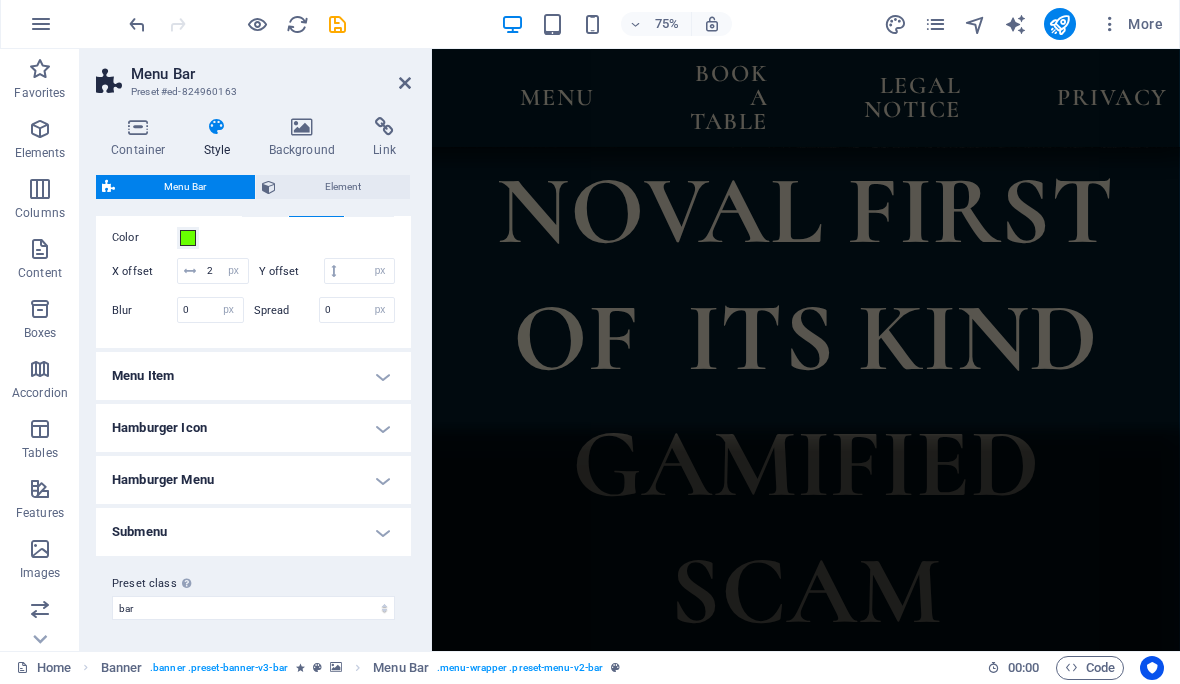 scroll, scrollTop: 2663, scrollLeft: 0, axis: vertical 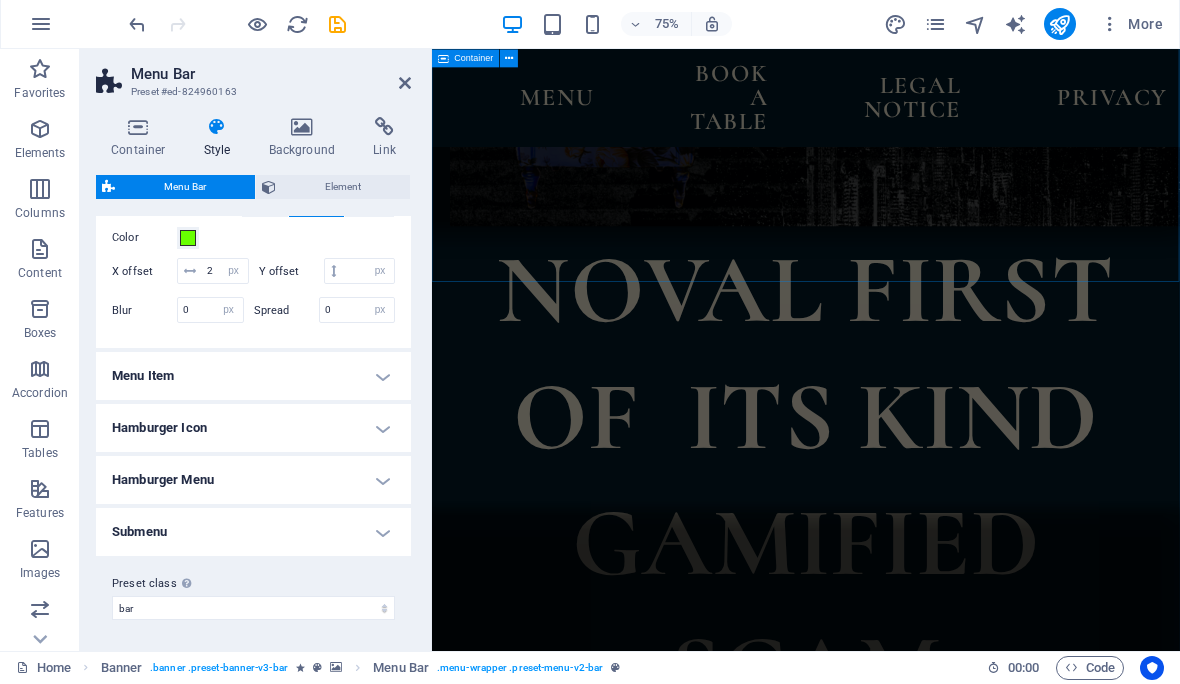 click on "A unique experience Whether you need on the go validation on whether or not a sale, discount, letter, email,or even phonecall is a scam whisper 10.0 has you covered.     SCROLL DOWN     SCROLL DOWN" at bounding box center (930, 3445) 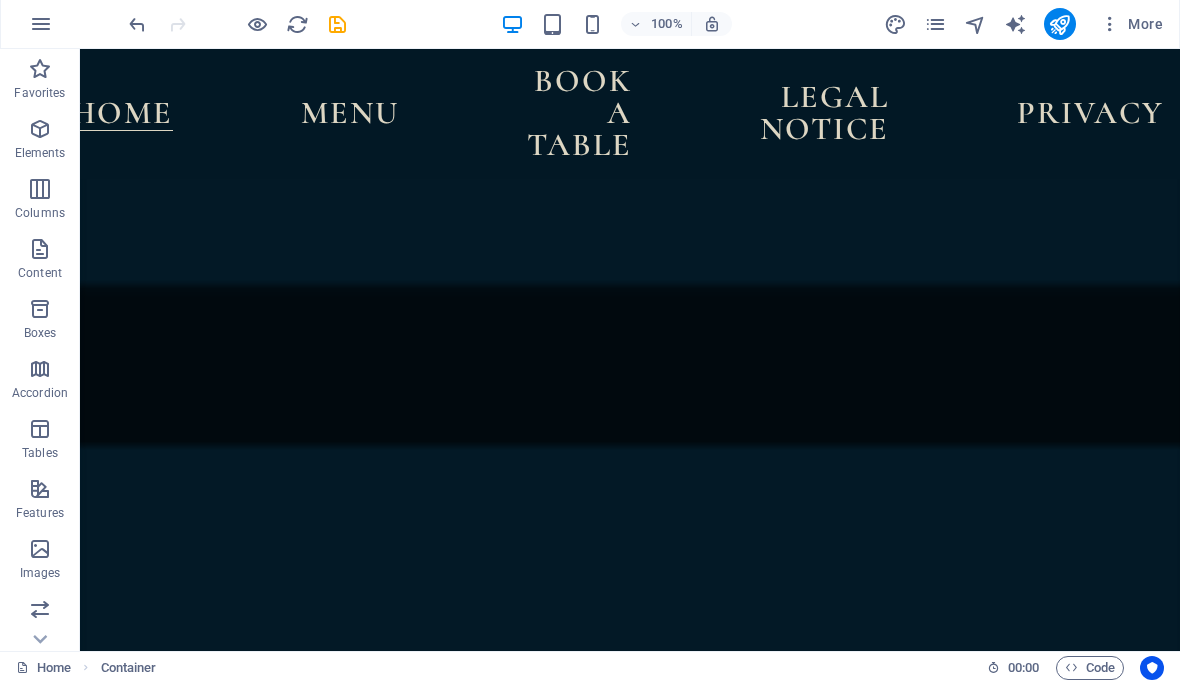 scroll, scrollTop: 1198, scrollLeft: 0, axis: vertical 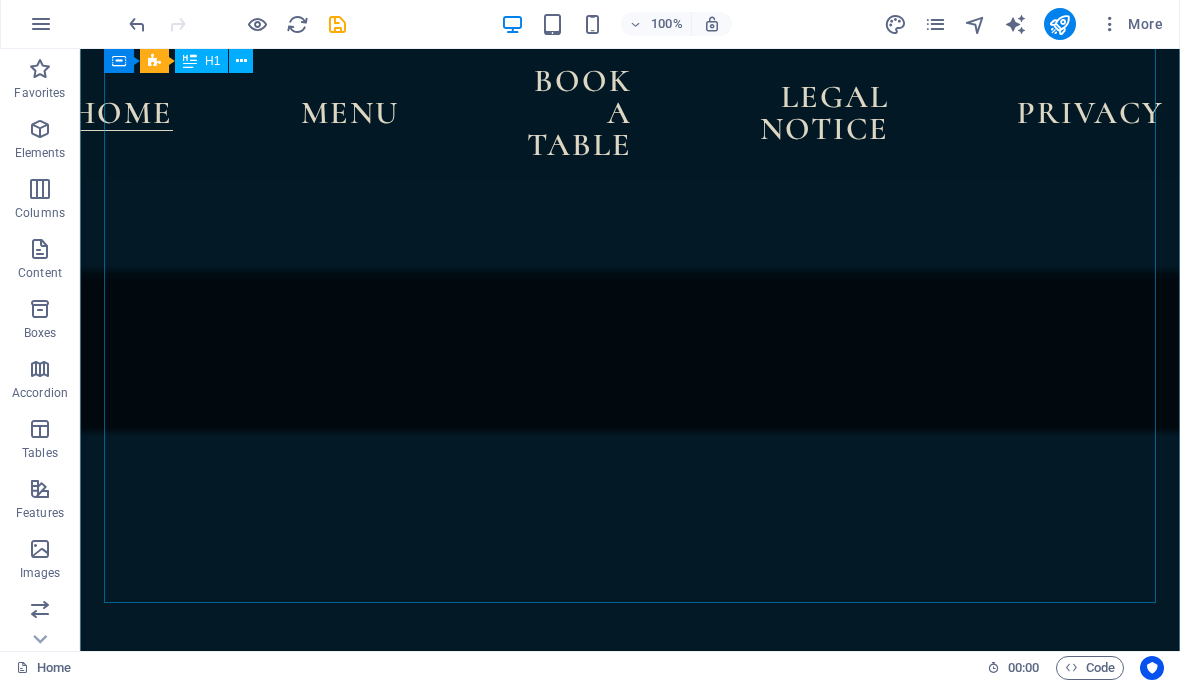 click on "noval first of  its kind Gamified scam detecting and preventing Ecosystem" at bounding box center [630, 2035] 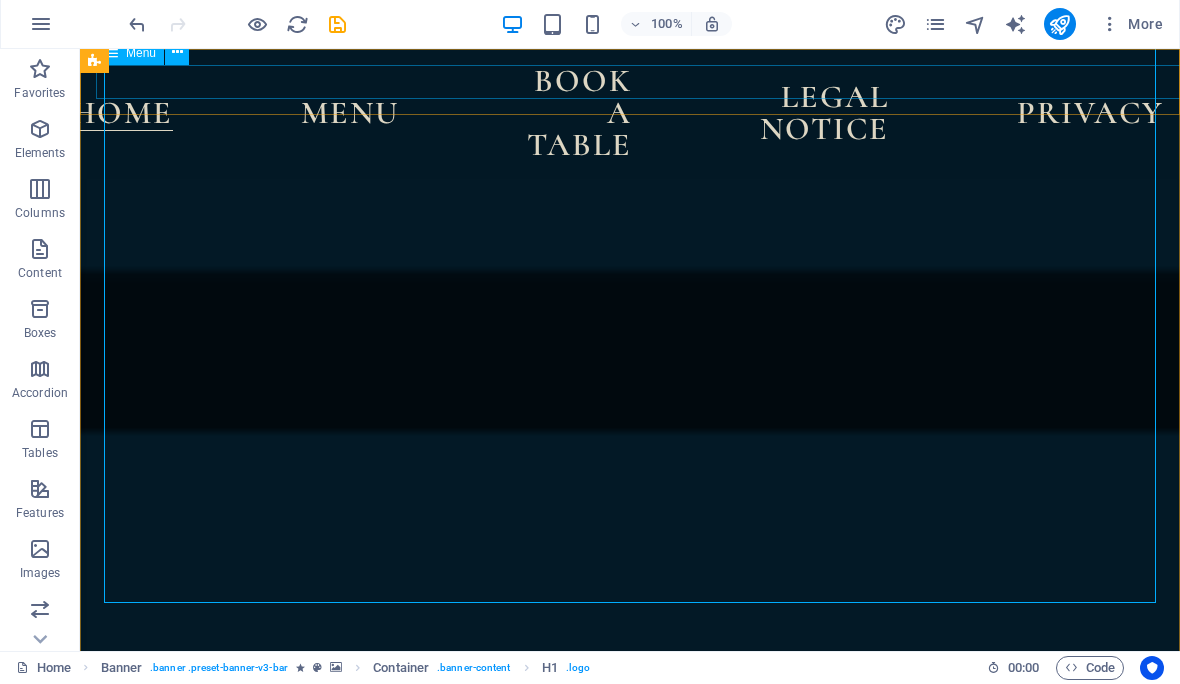 click on "Home Menu Book a table Legal Notice Privacy" at bounding box center (630, 114) 